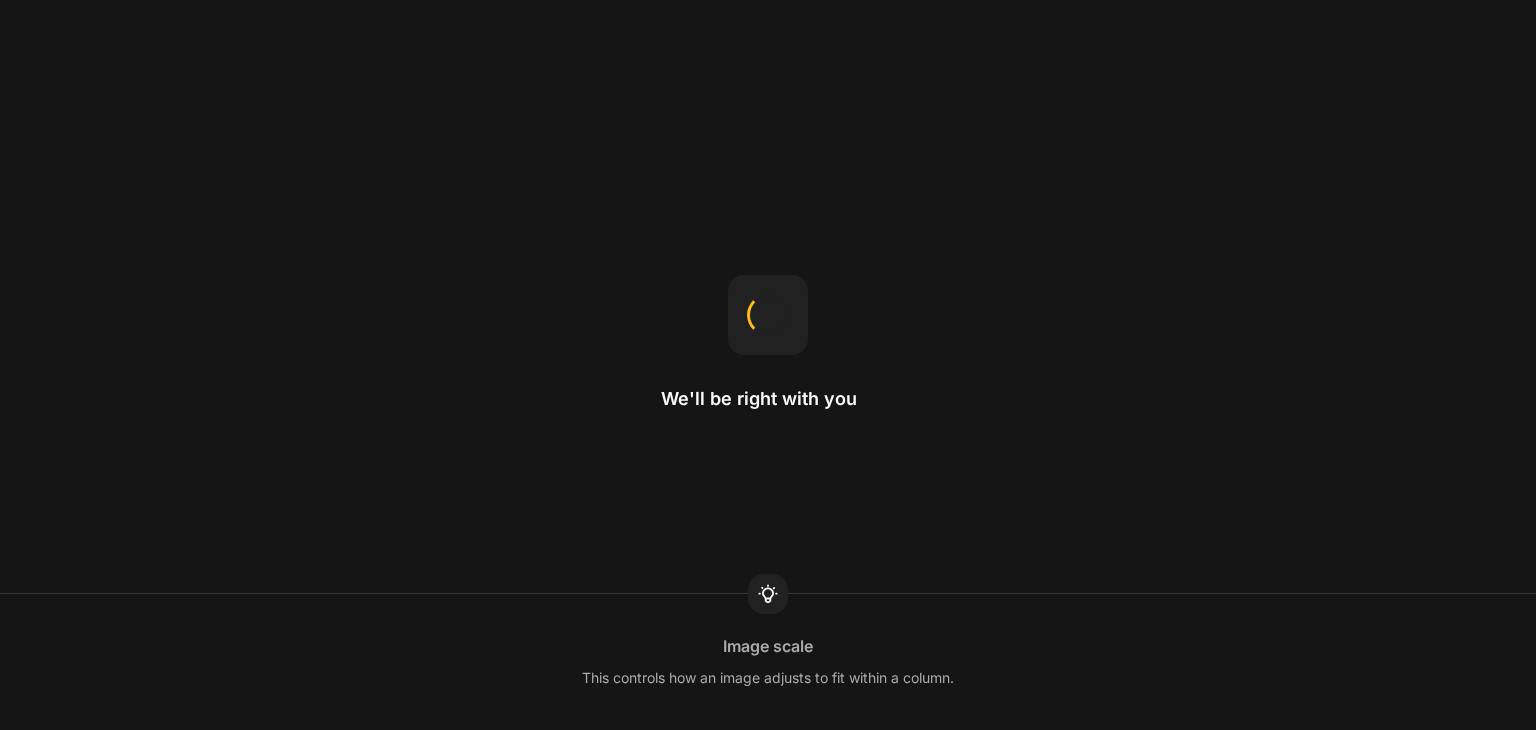 scroll, scrollTop: 0, scrollLeft: 0, axis: both 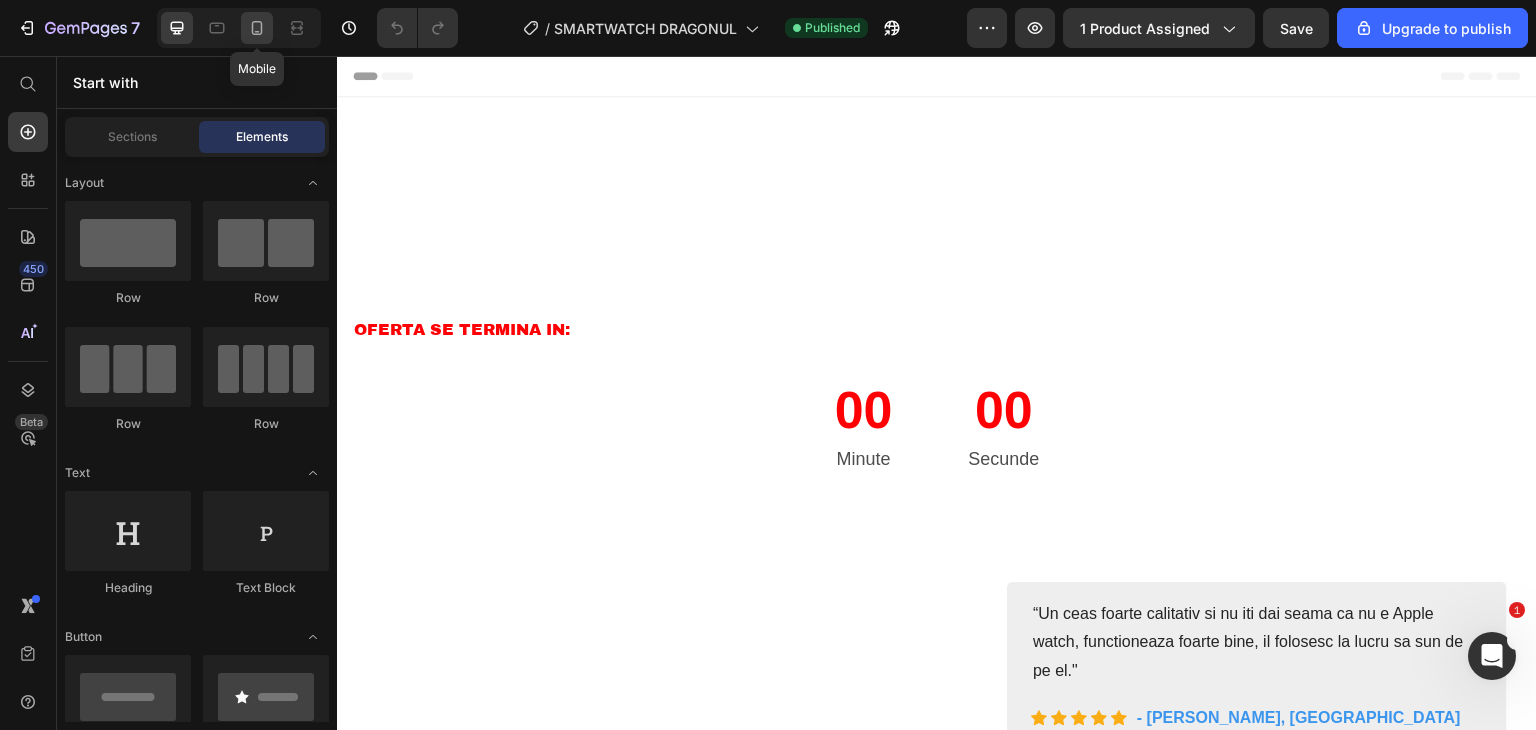 click 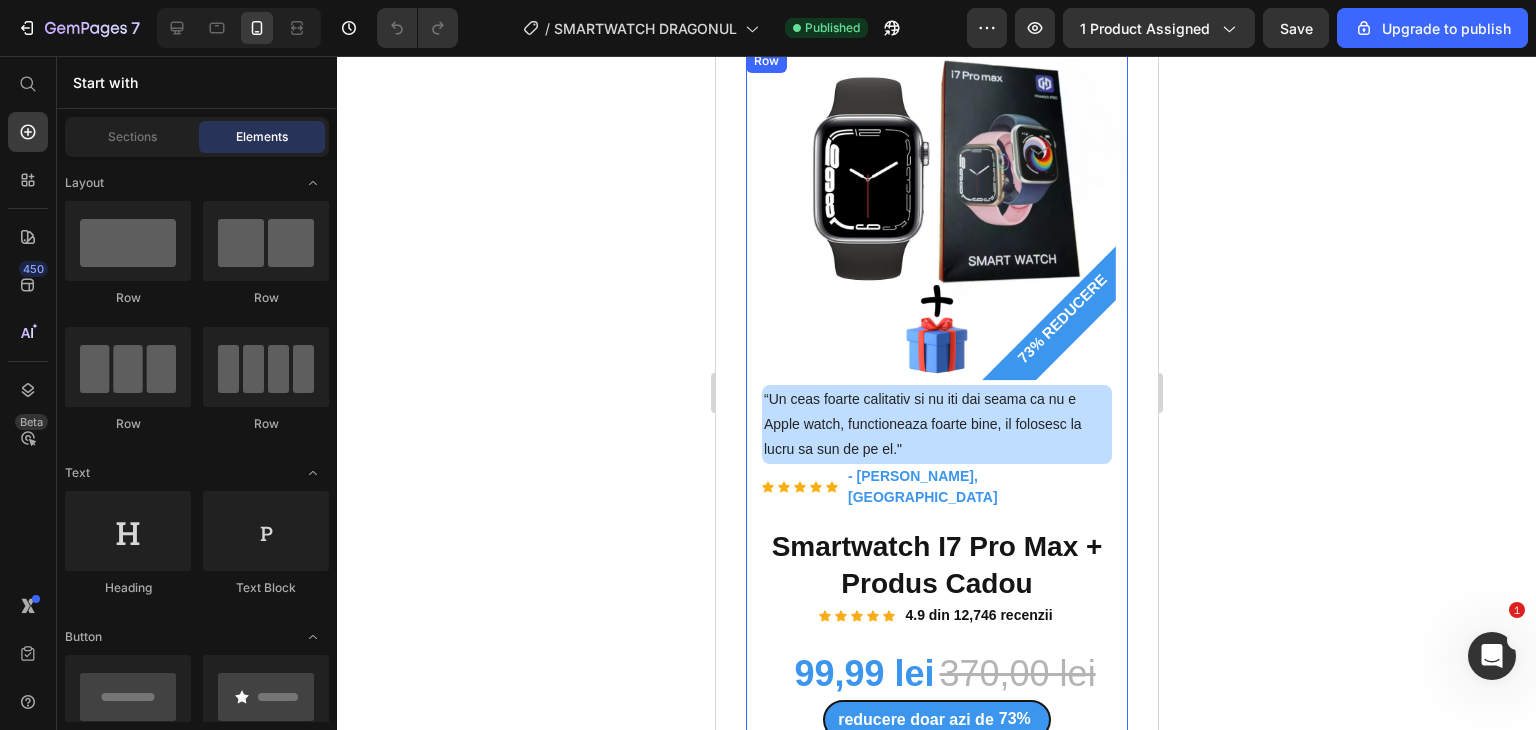 scroll, scrollTop: 400, scrollLeft: 0, axis: vertical 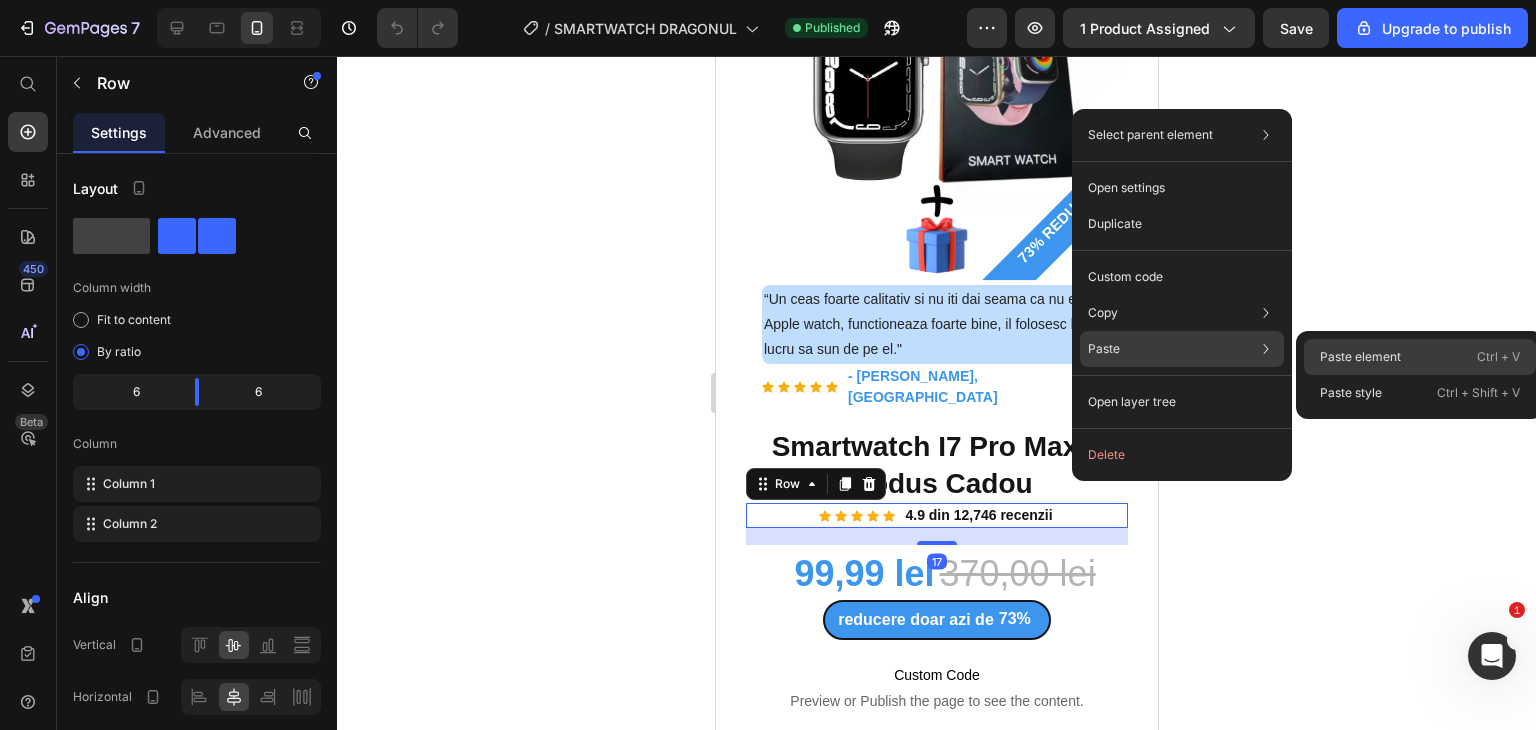 click on "Paste element" at bounding box center (1360, 357) 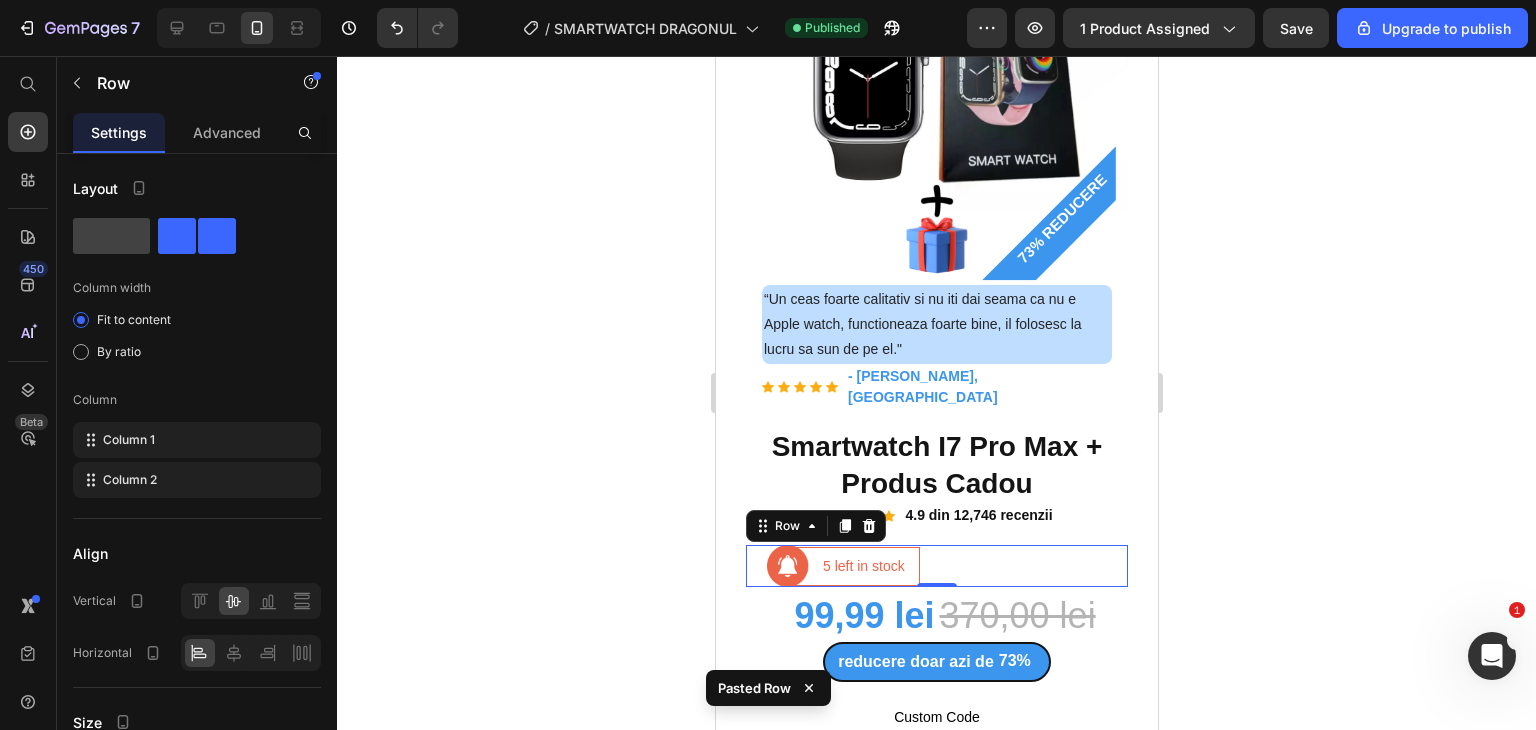 click 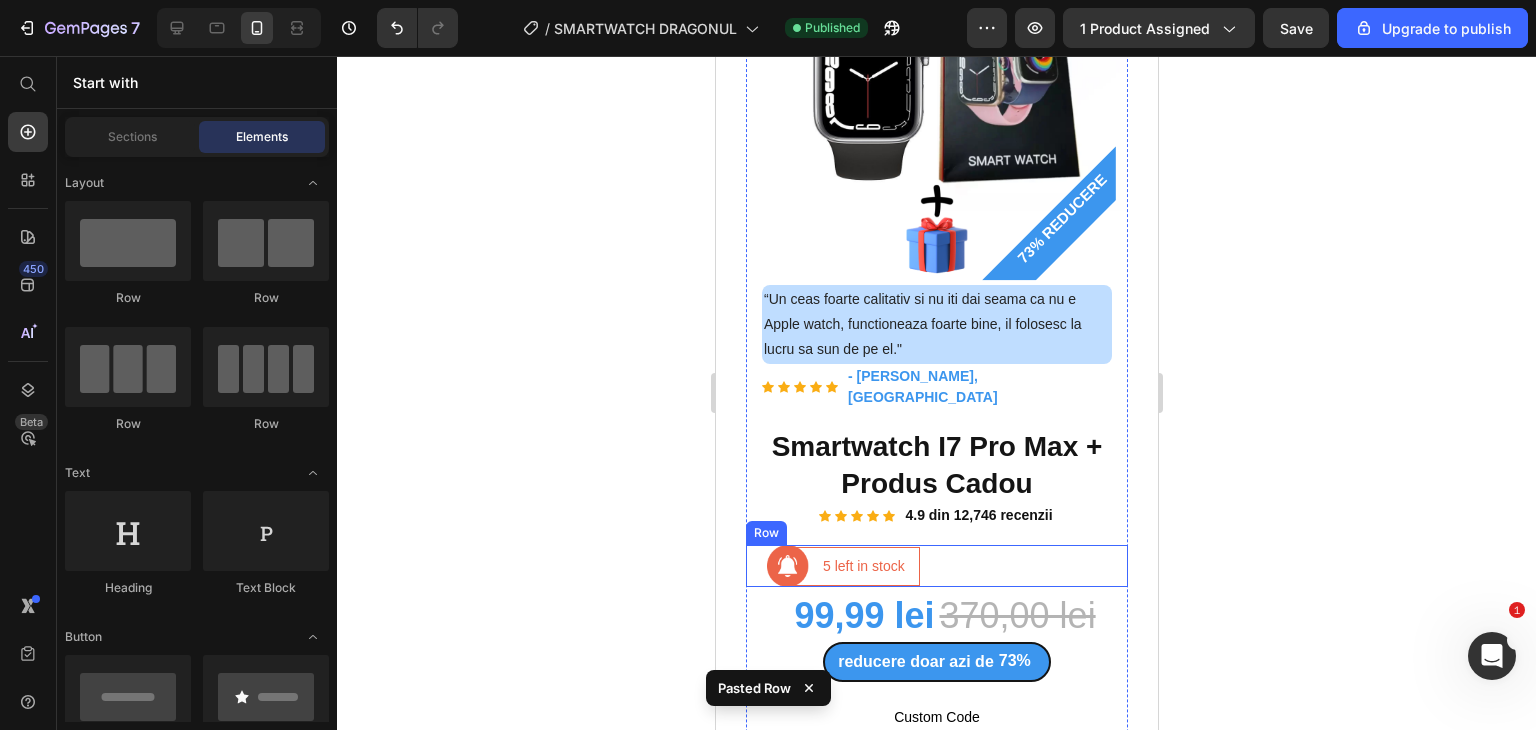 click on "Image 5 left in stock Text block Row Row" at bounding box center (936, 566) 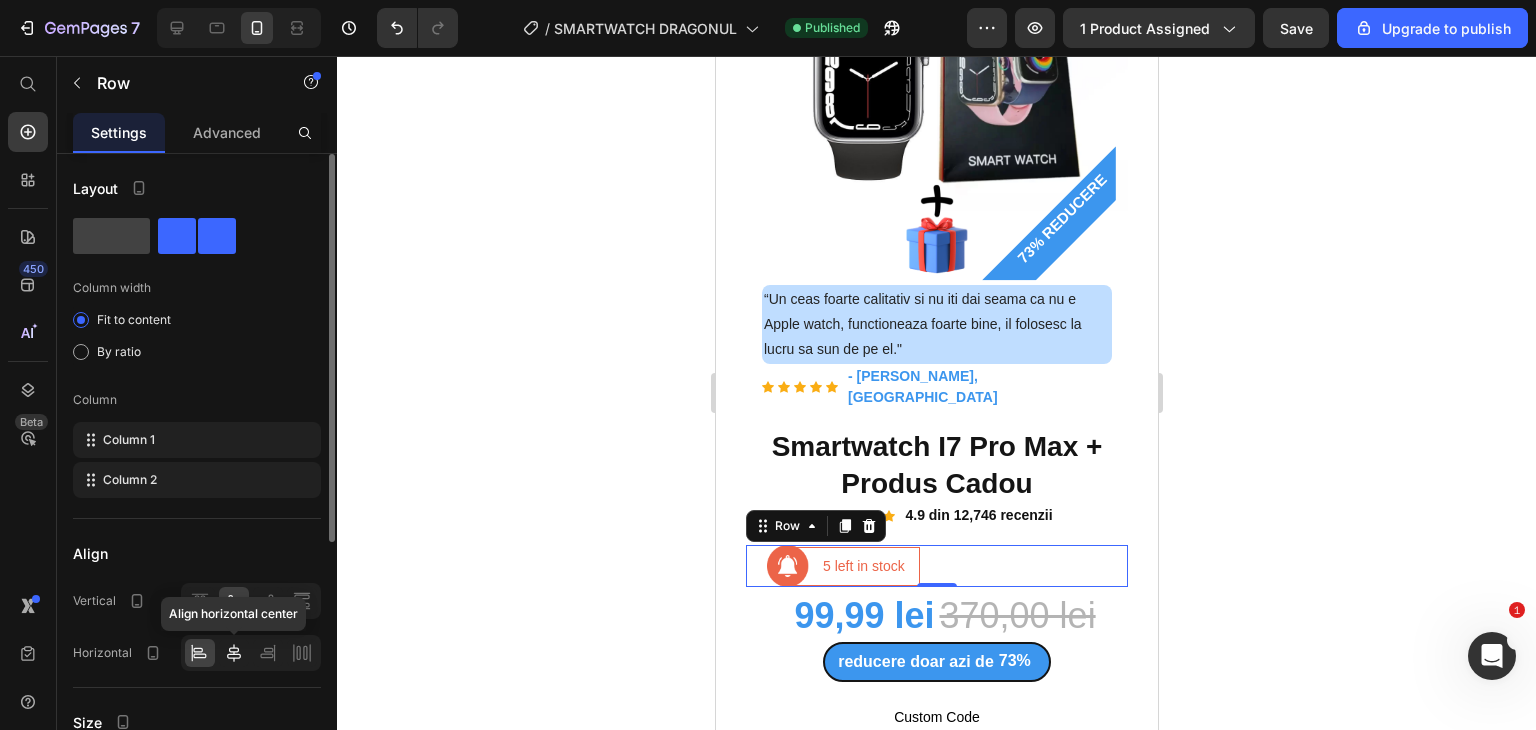 click 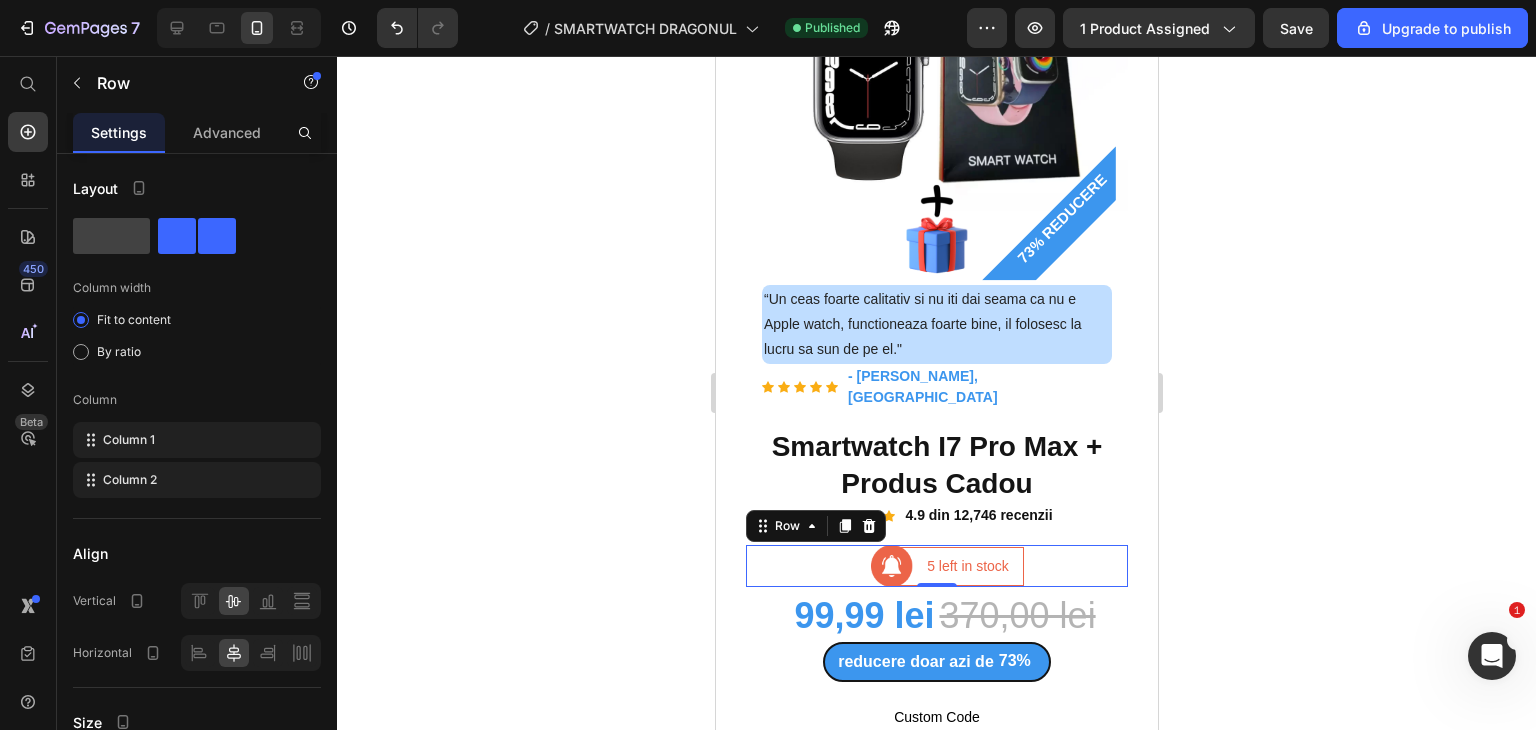 click 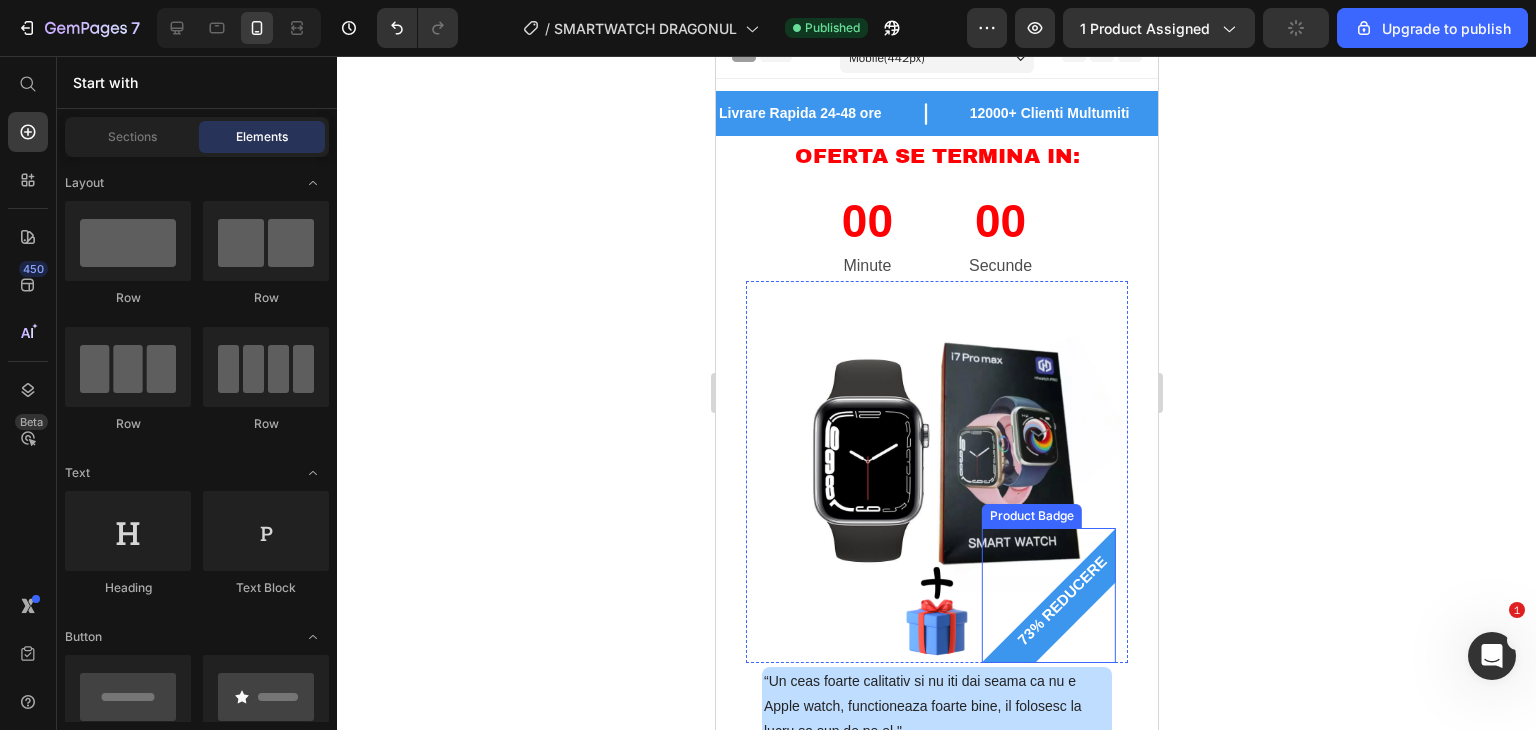 scroll, scrollTop: 0, scrollLeft: 0, axis: both 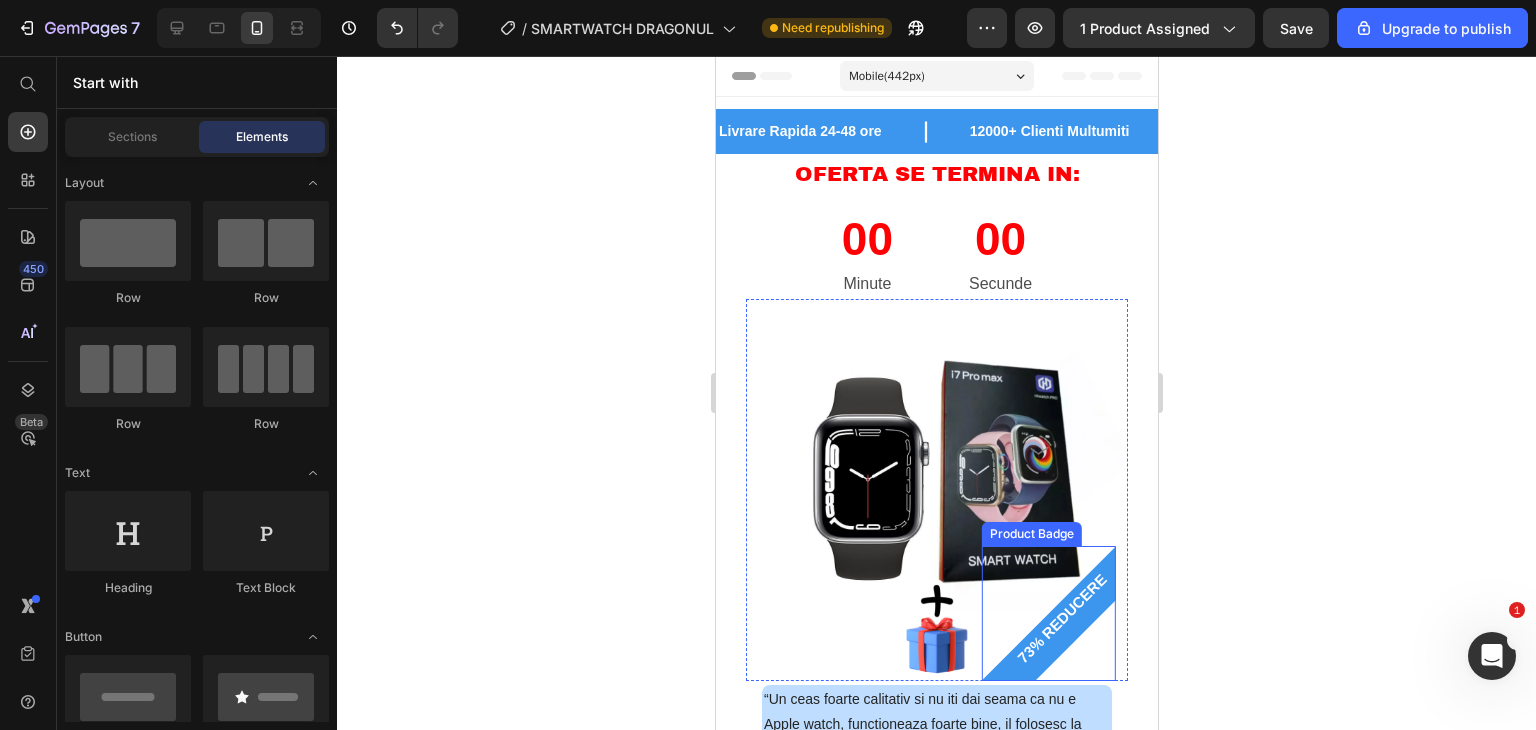 click on "73% REDUCERE" at bounding box center (1062, 619) 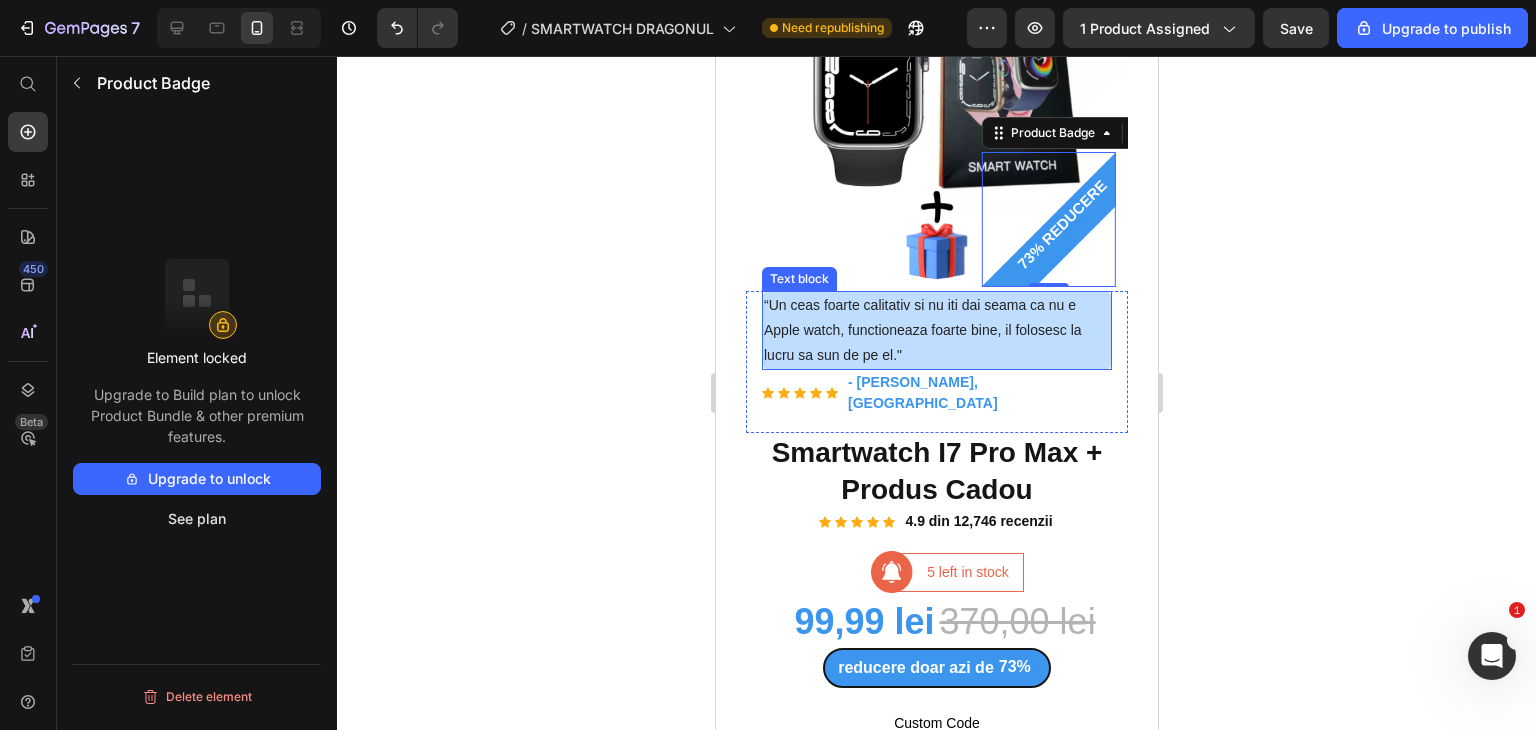 scroll, scrollTop: 500, scrollLeft: 0, axis: vertical 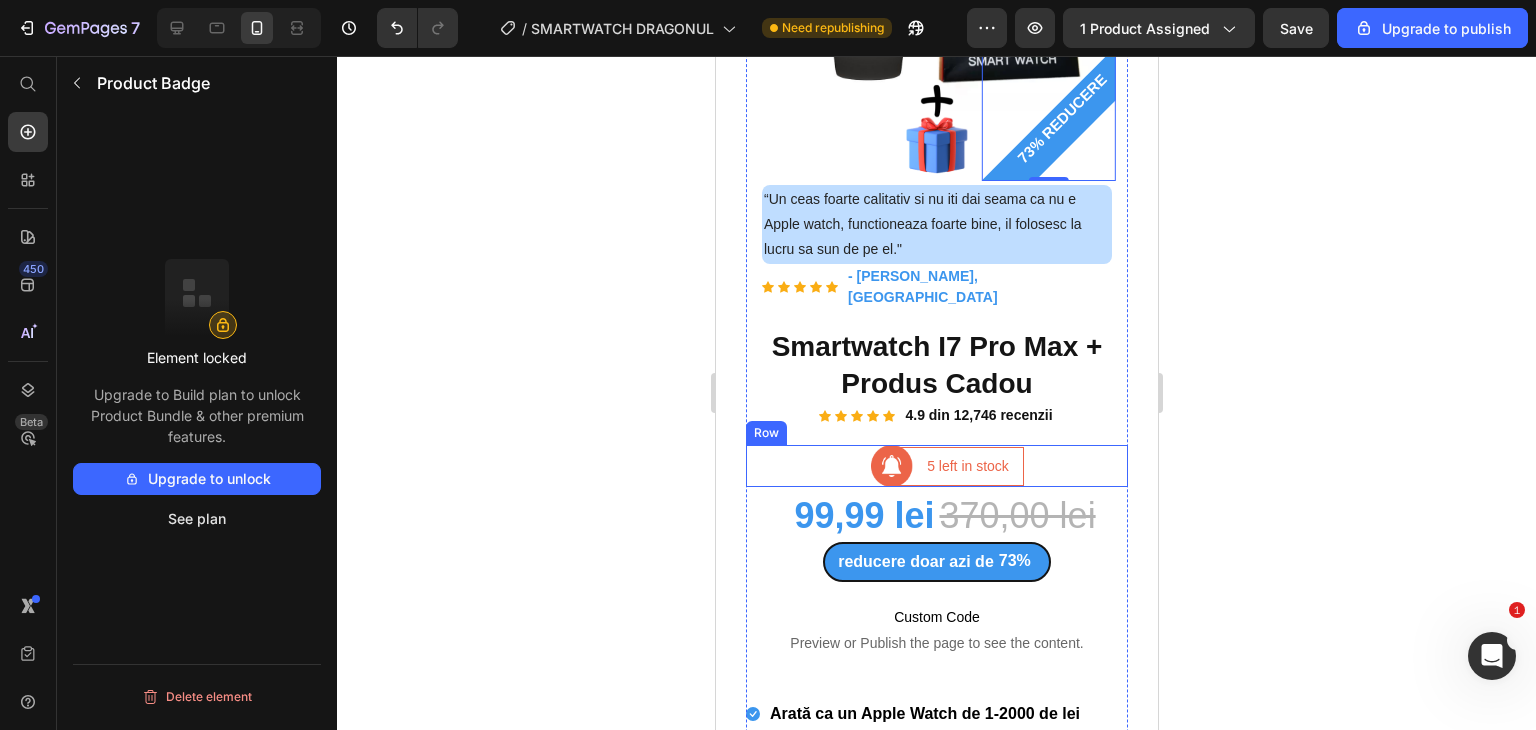 click on "Image 5 left in stock Text block Row Row" at bounding box center (936, 466) 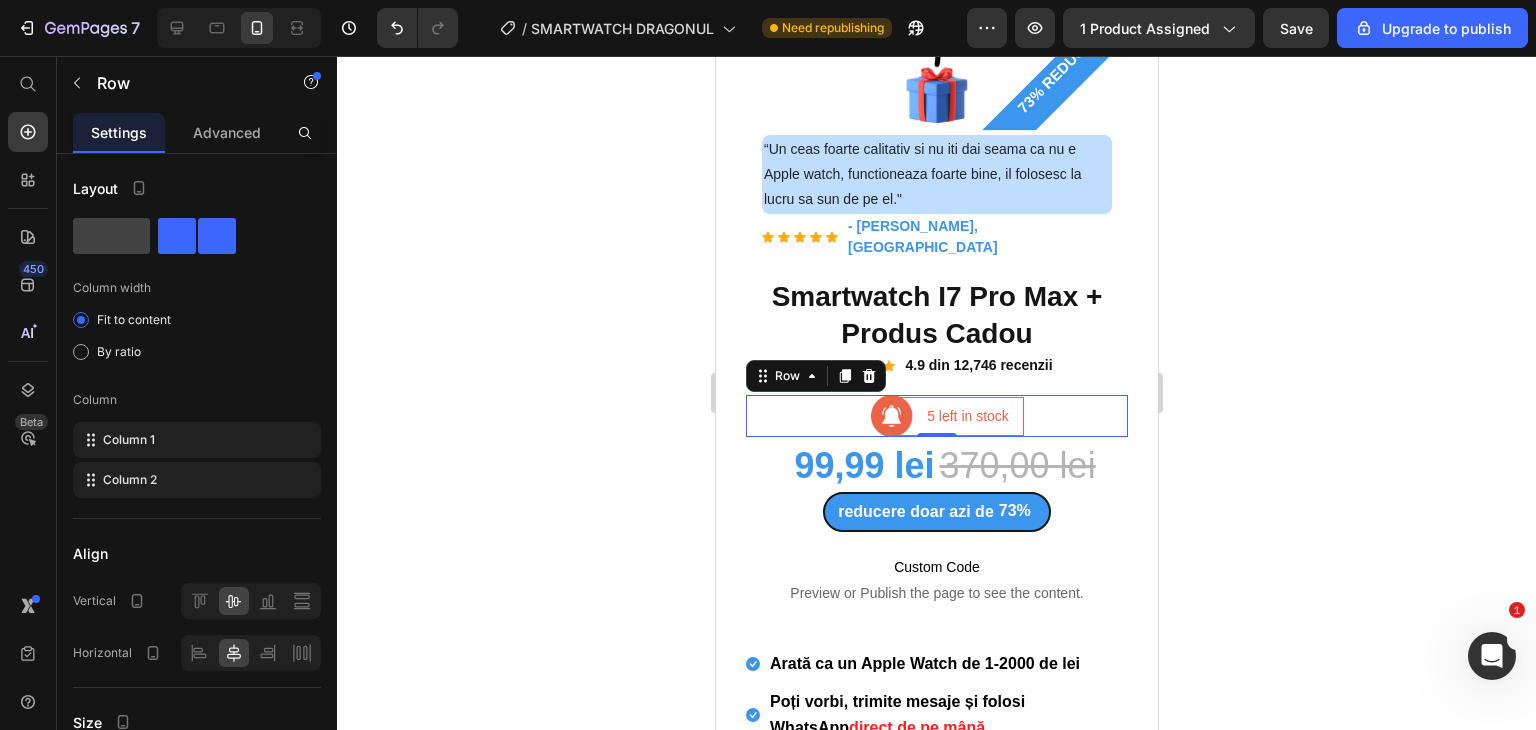 scroll, scrollTop: 600, scrollLeft: 0, axis: vertical 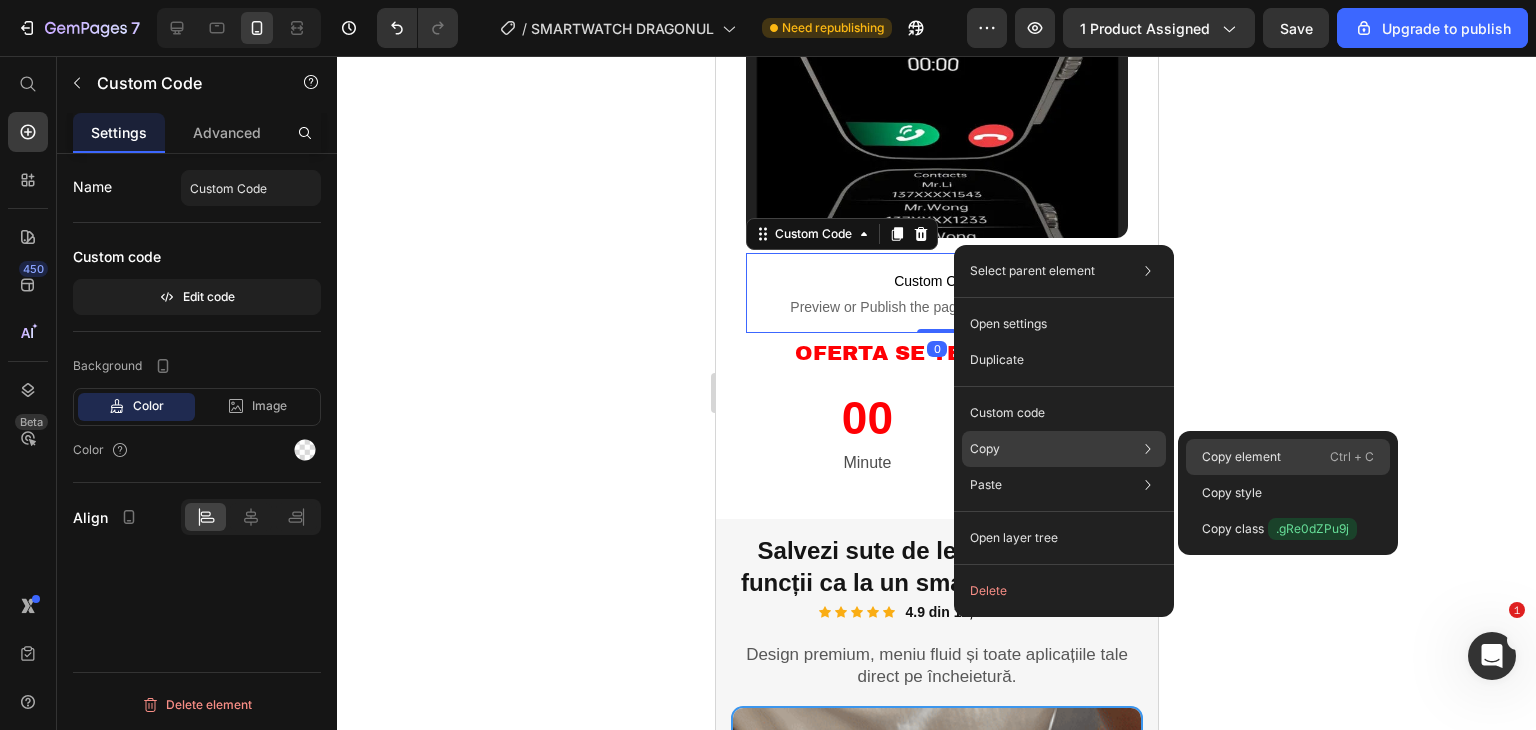 click on "Copy element" at bounding box center [1241, 457] 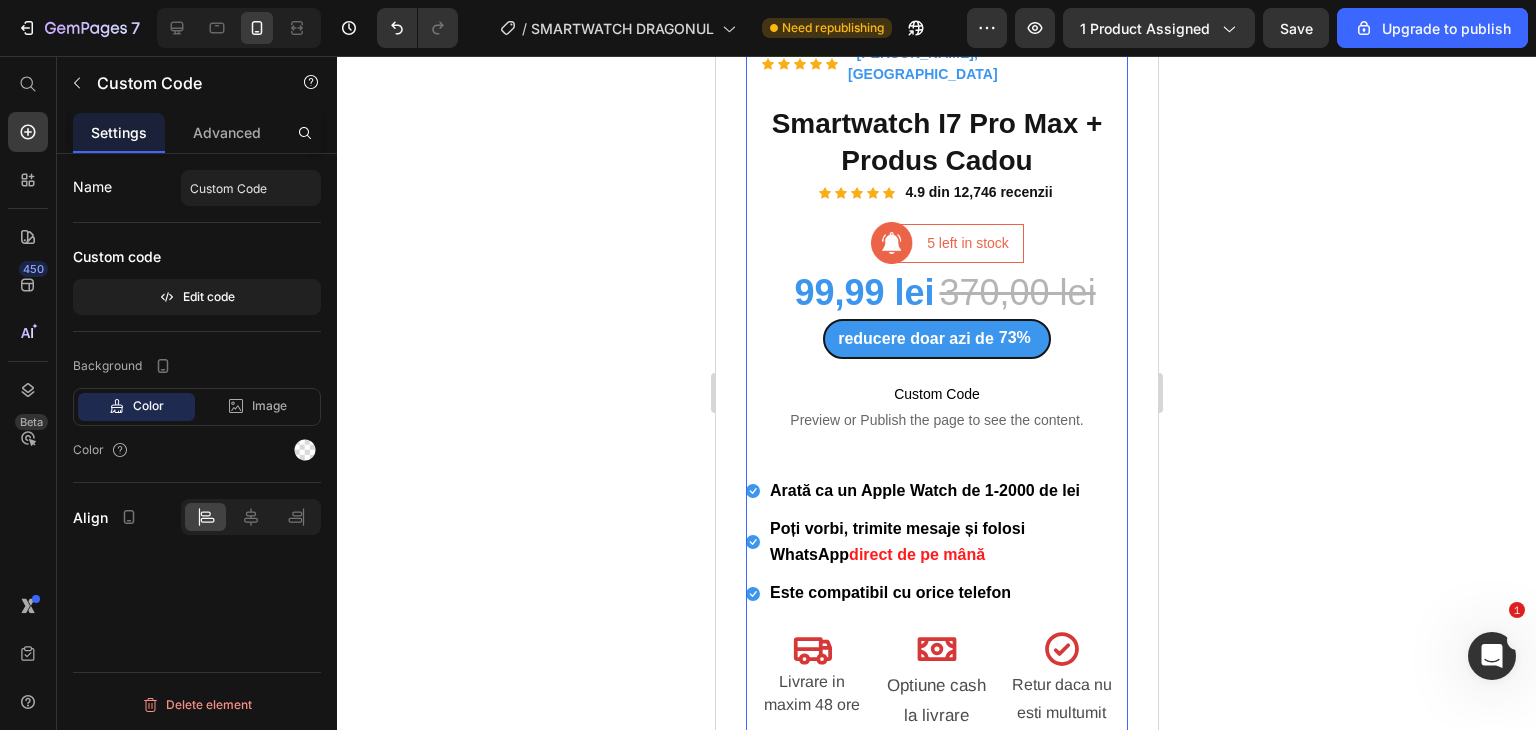scroll, scrollTop: 500, scrollLeft: 0, axis: vertical 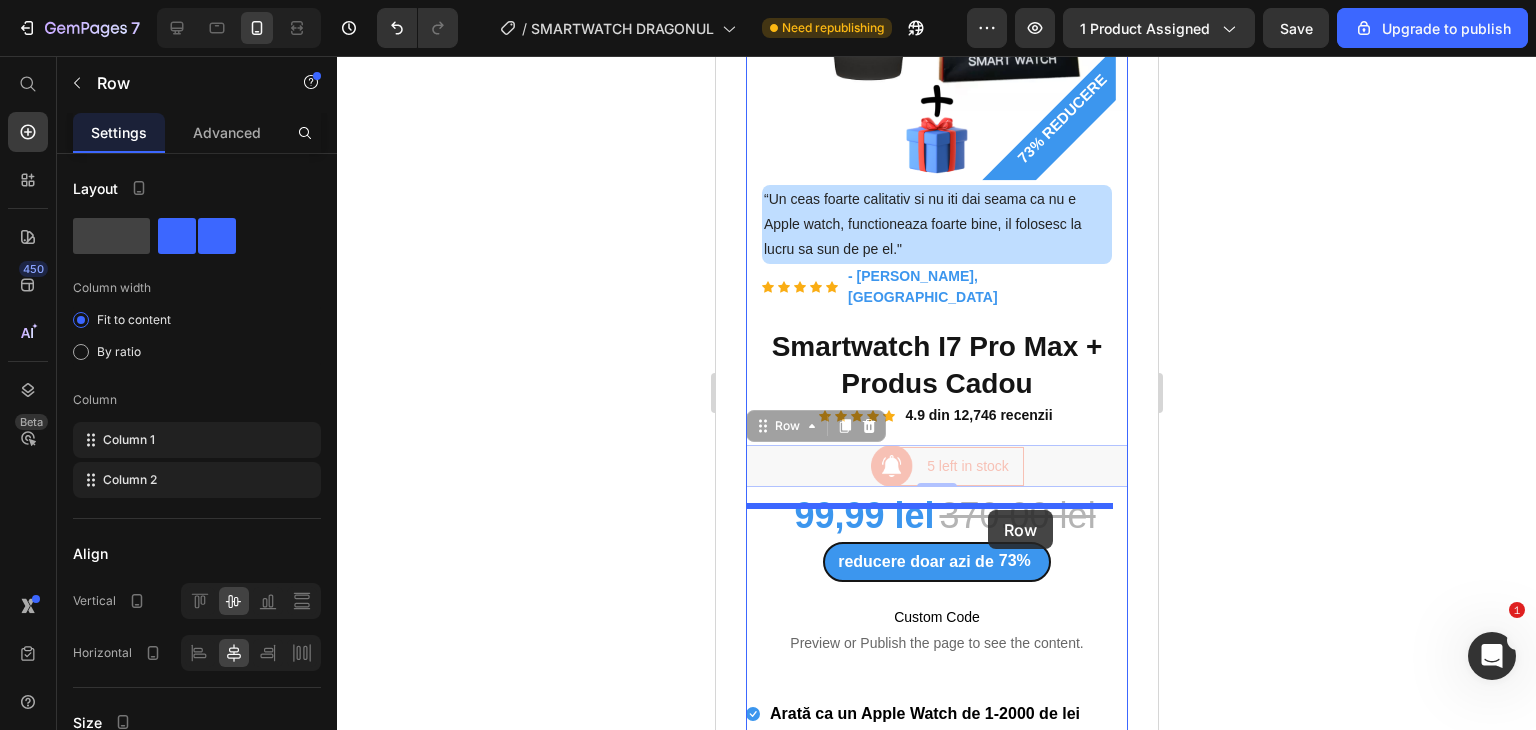 drag, startPoint x: 1026, startPoint y: 420, endPoint x: 987, endPoint y: 510, distance: 98.08669 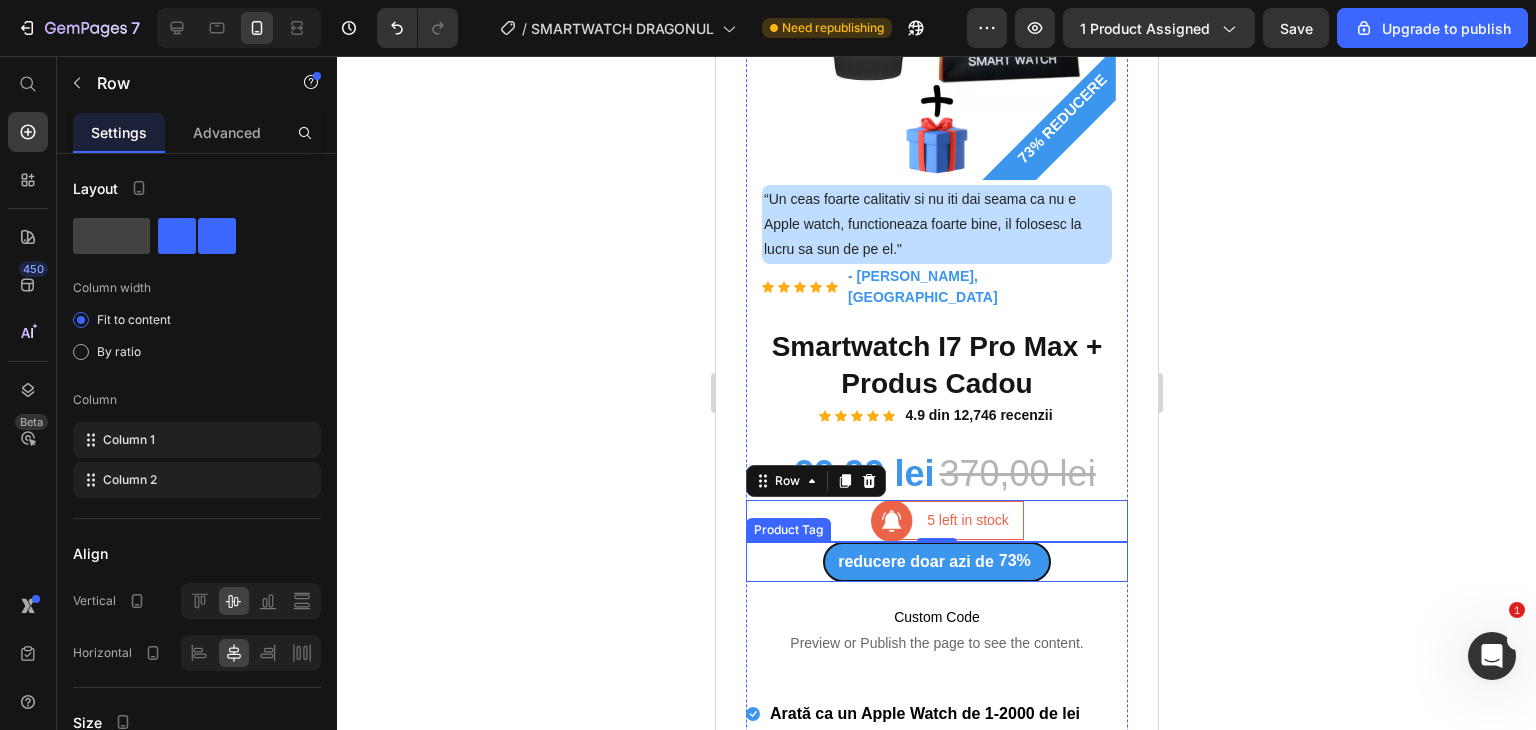 click on "reducere doar azi de 73%" at bounding box center (936, 562) 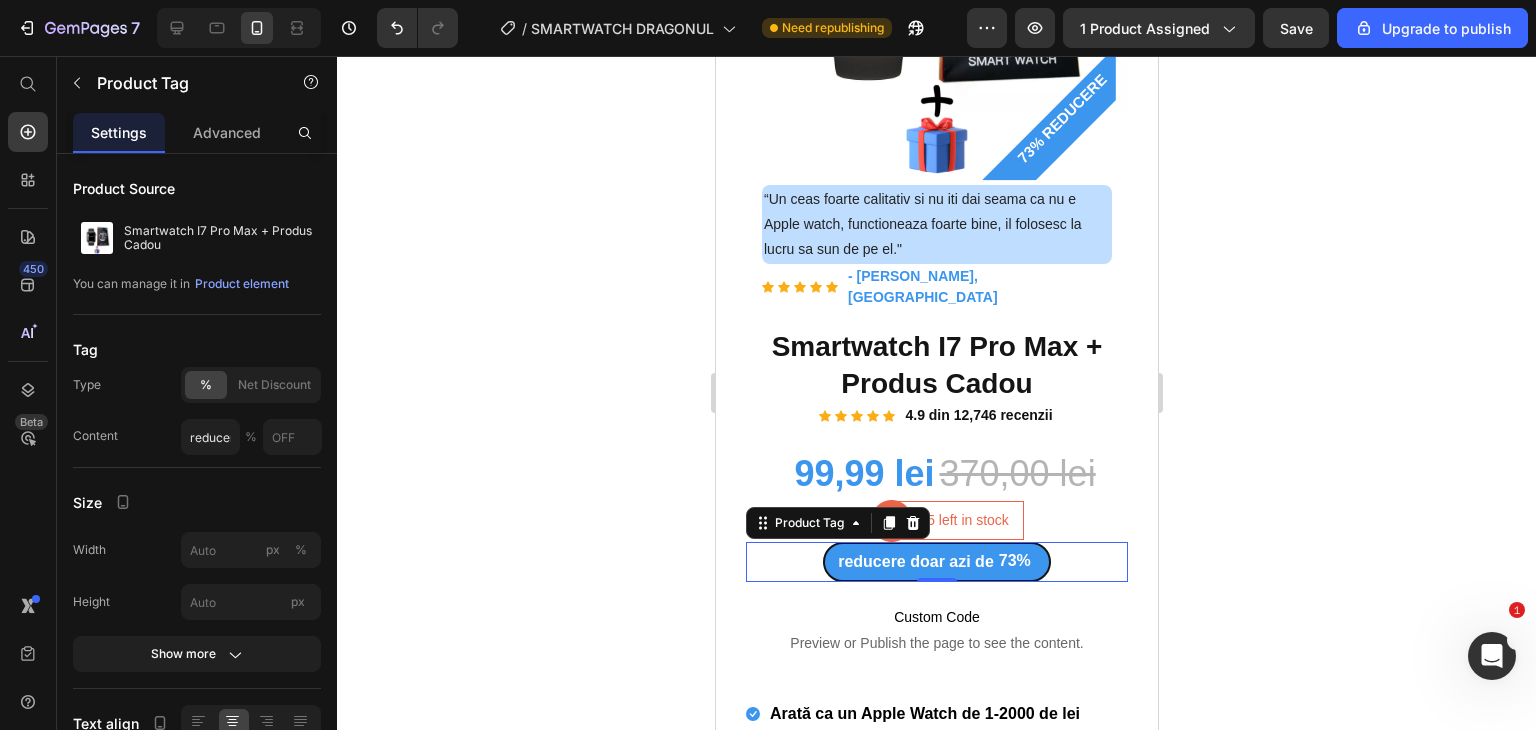 click at bounding box center (912, 523) 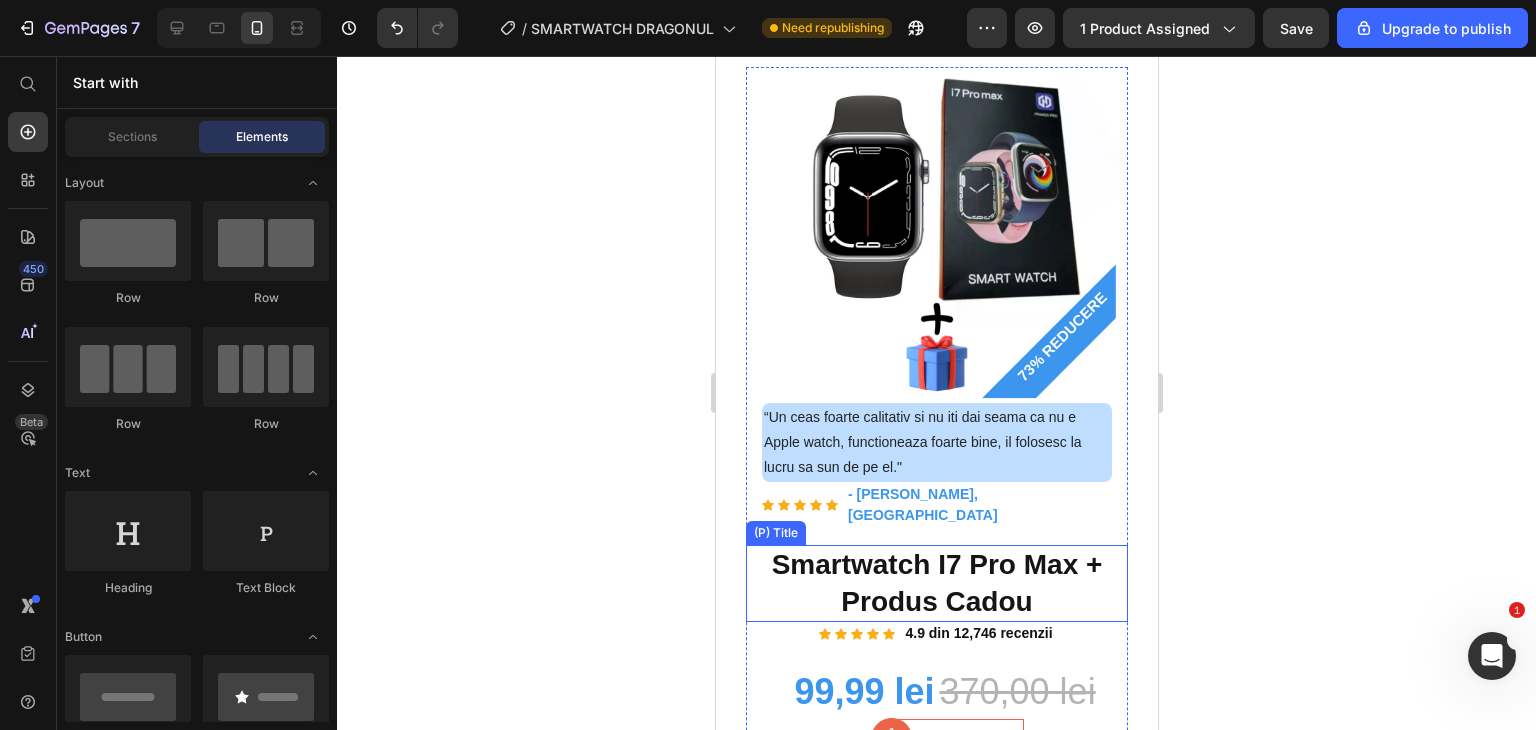 scroll, scrollTop: 300, scrollLeft: 0, axis: vertical 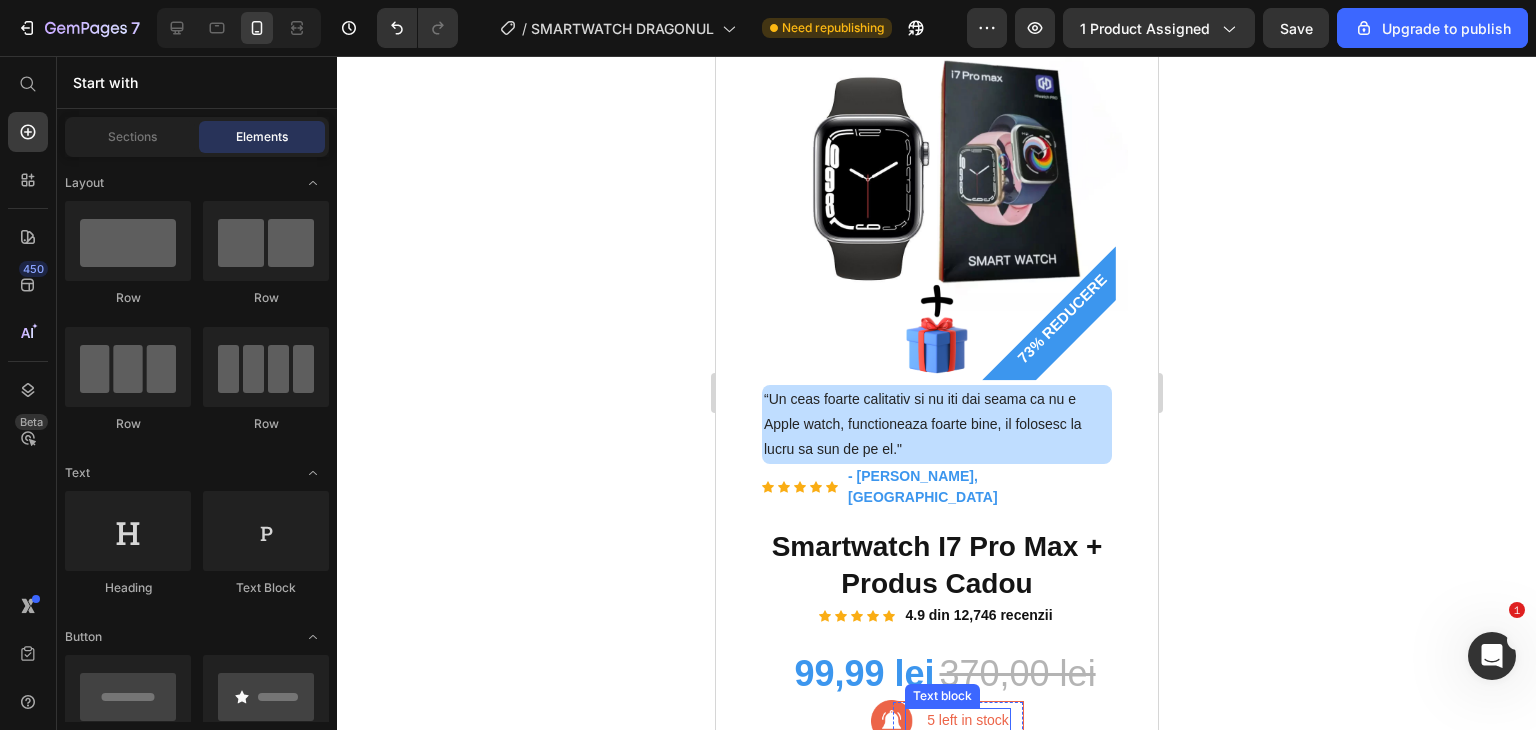 click on "5 left in stock" at bounding box center [967, 720] 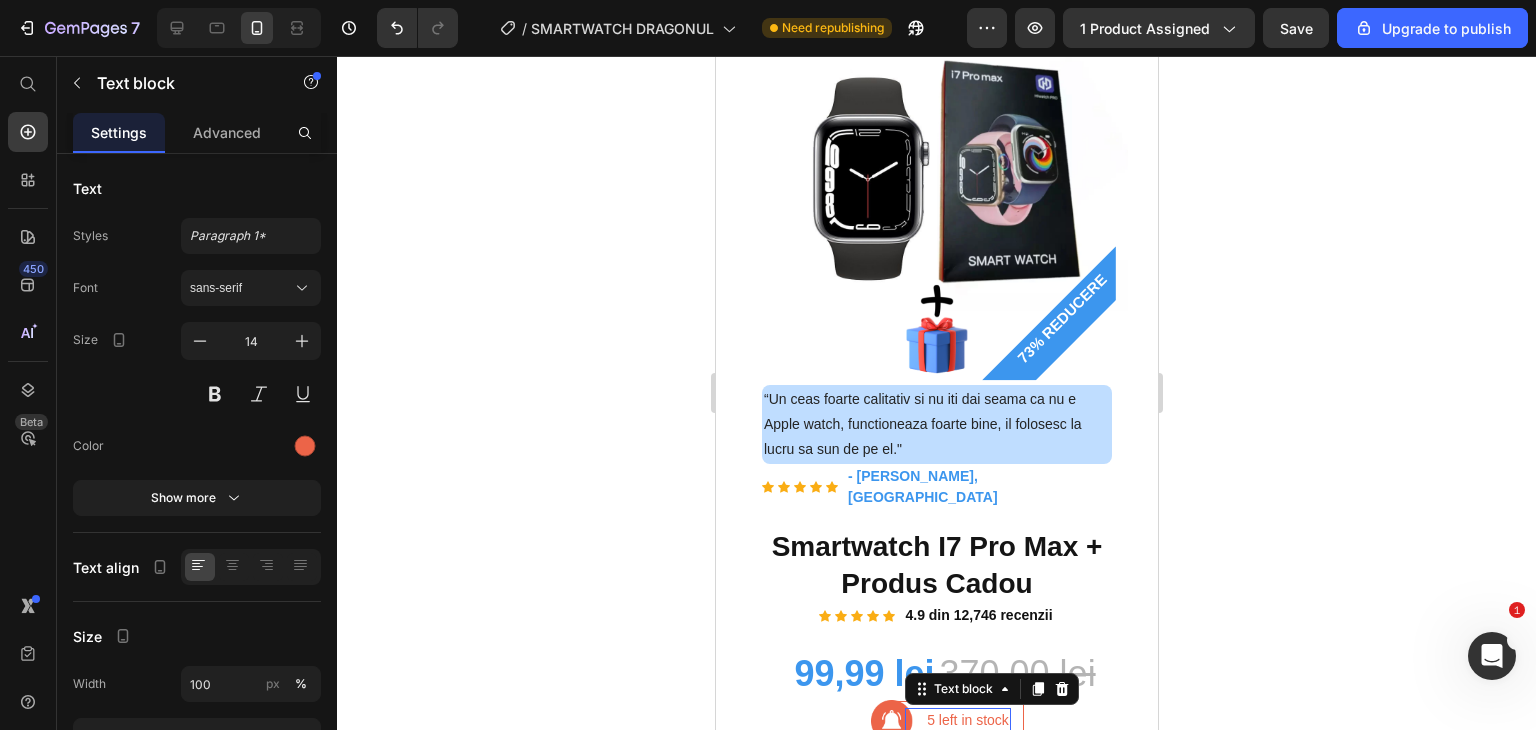 click on "5 left in stock" at bounding box center (967, 720) 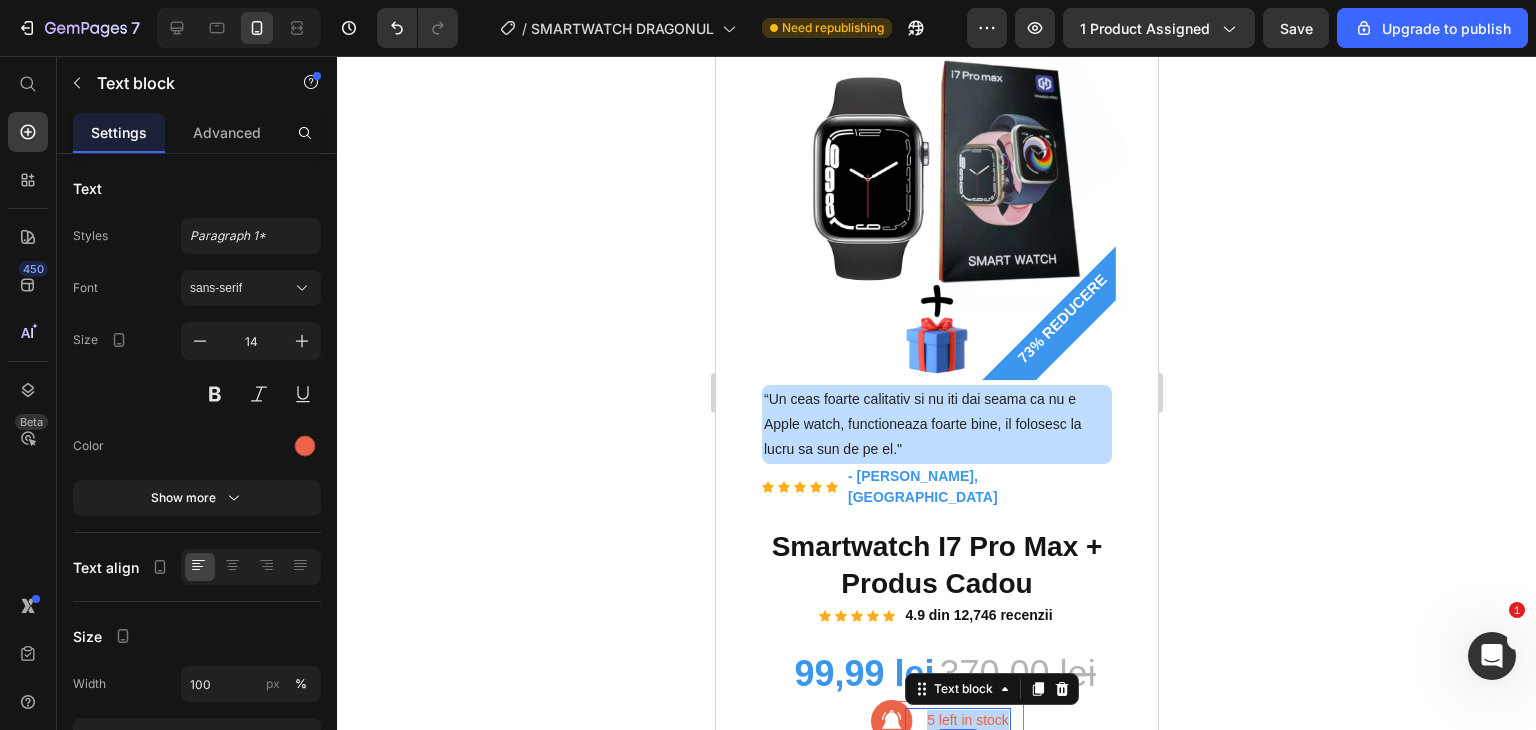 click on "5 left in stock" at bounding box center [967, 720] 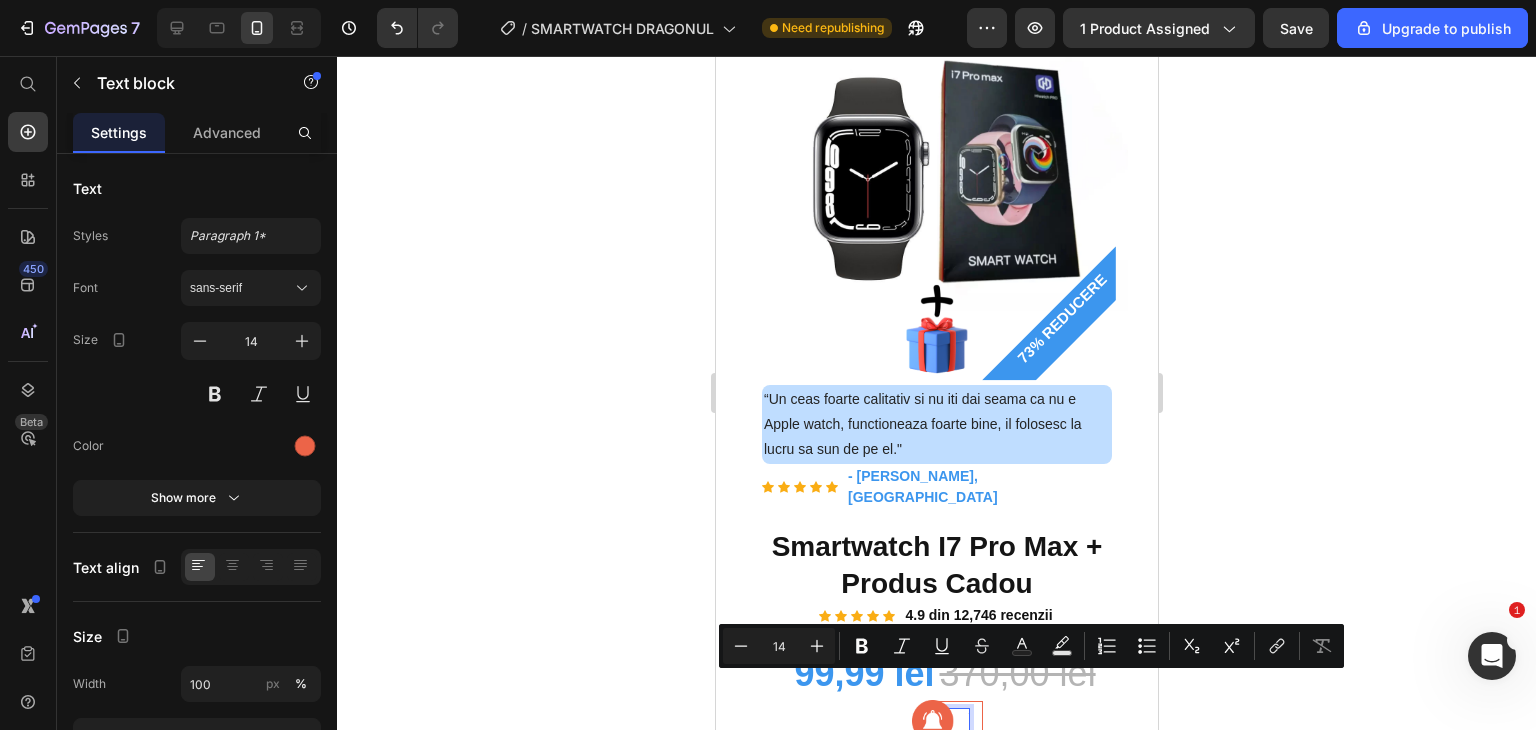 scroll, scrollTop: 288, scrollLeft: 0, axis: vertical 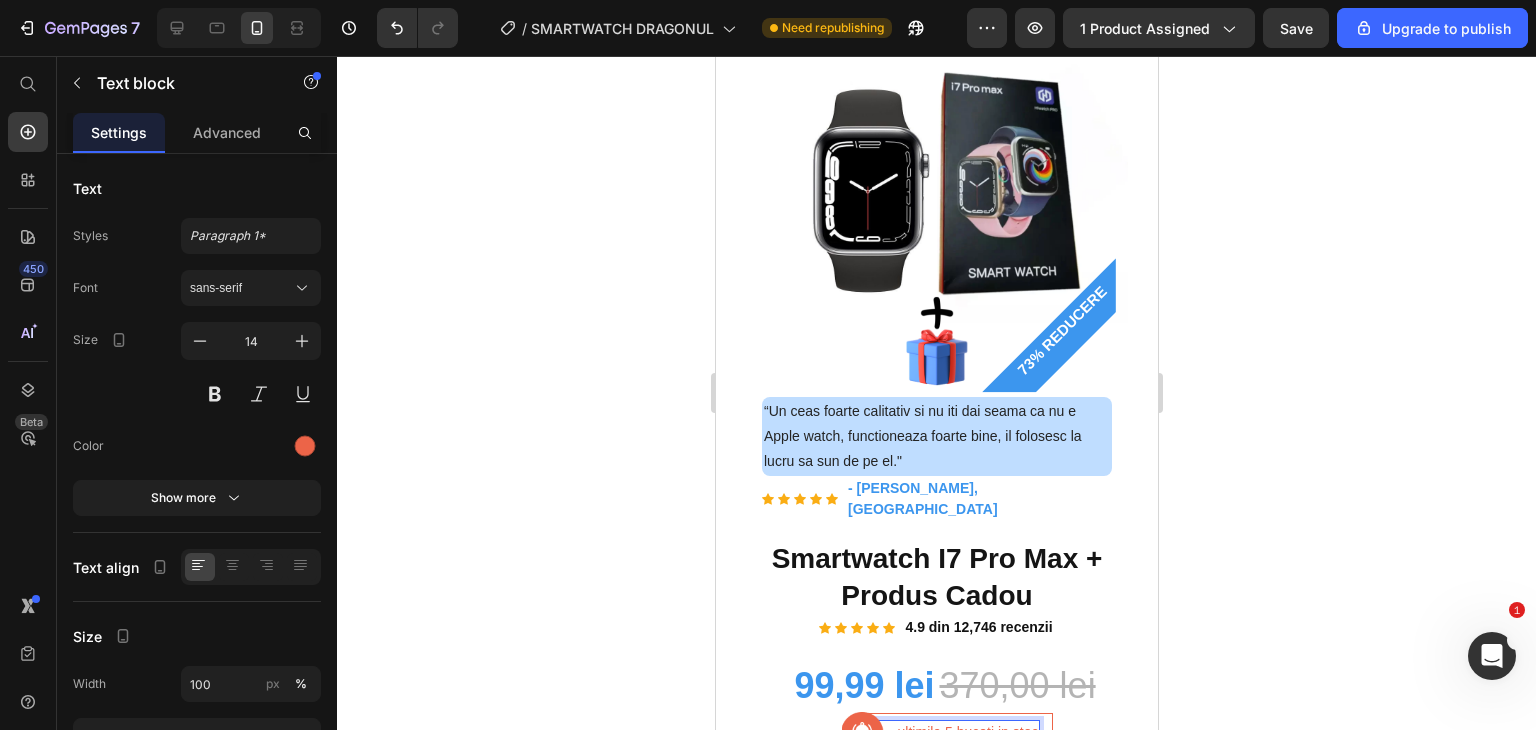 click 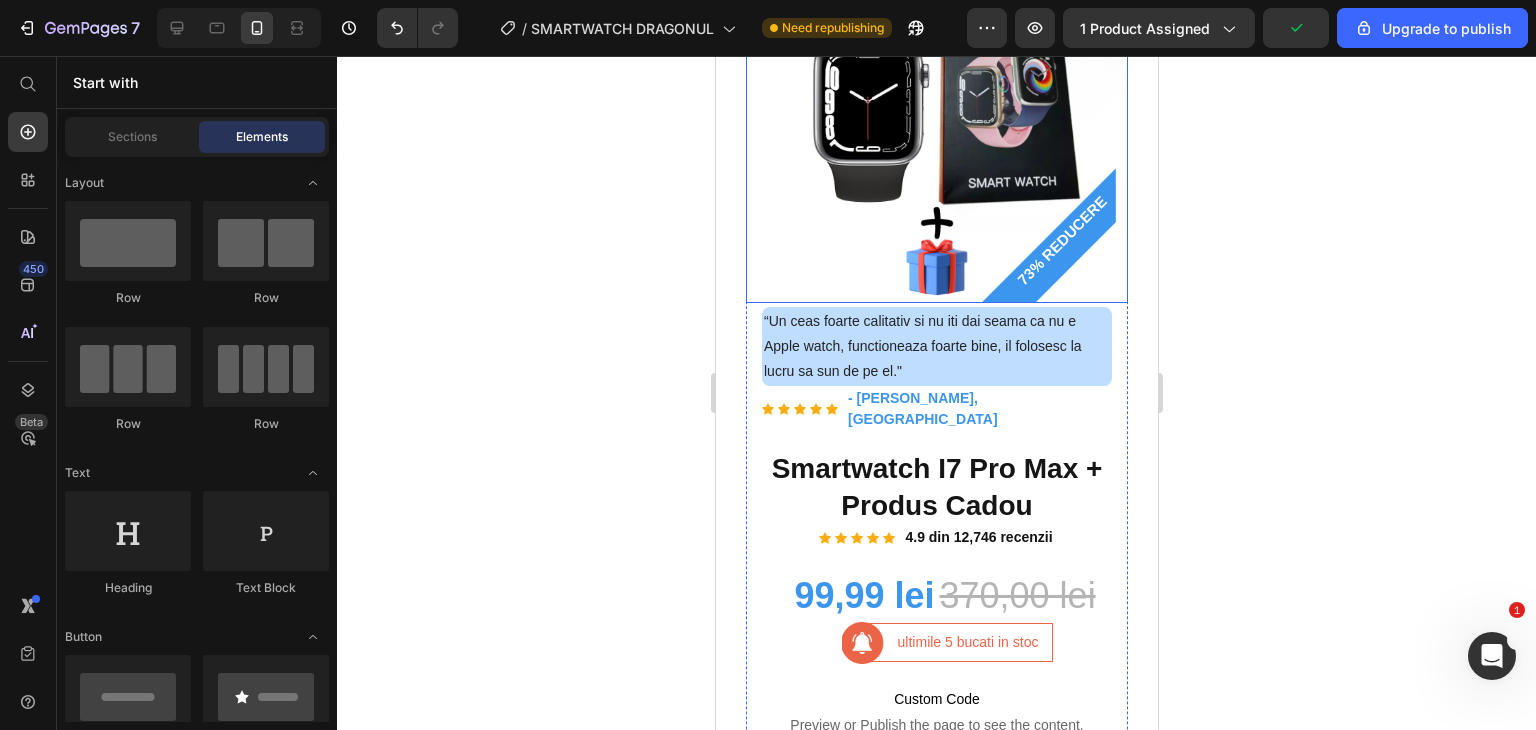 scroll, scrollTop: 400, scrollLeft: 0, axis: vertical 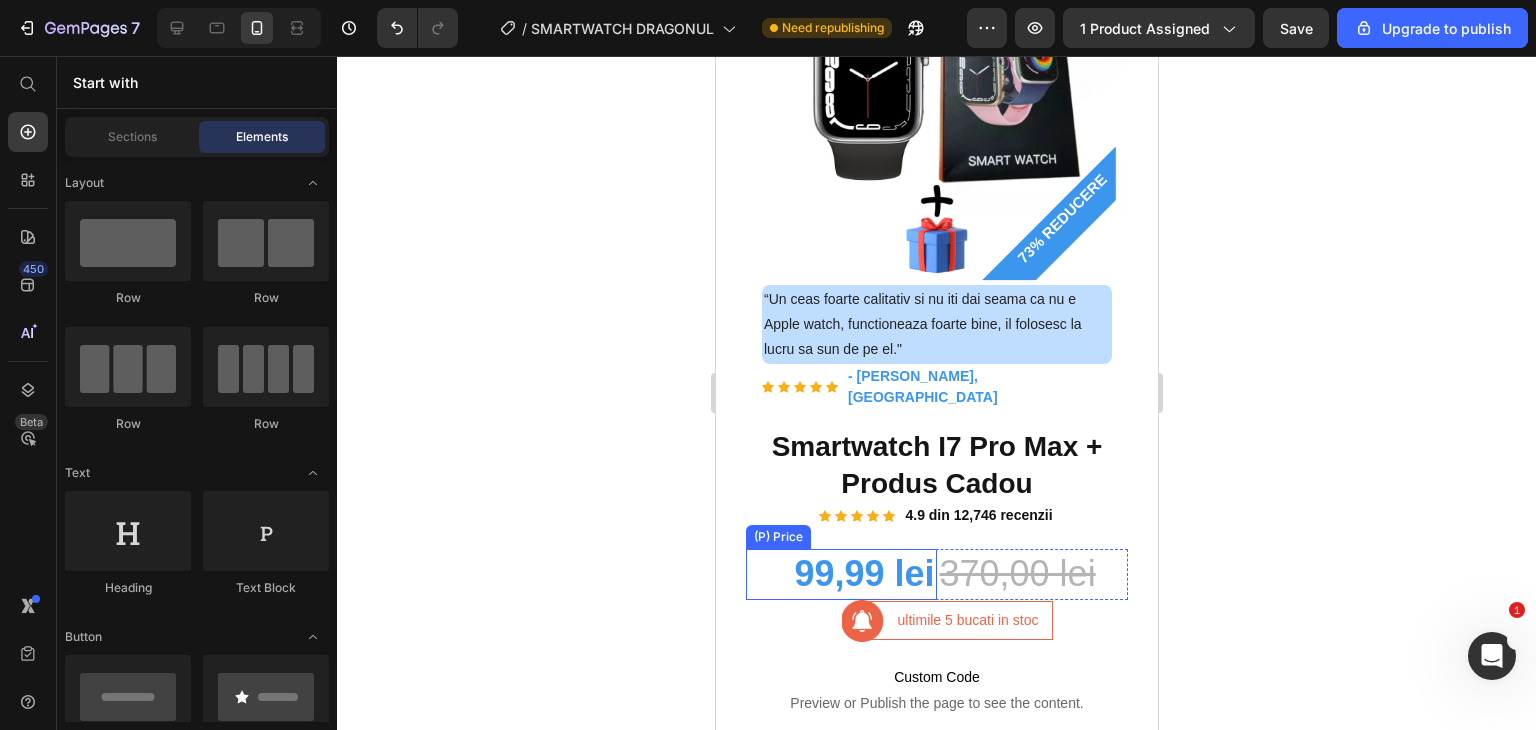 click on "99,99 lei" at bounding box center [840, 574] 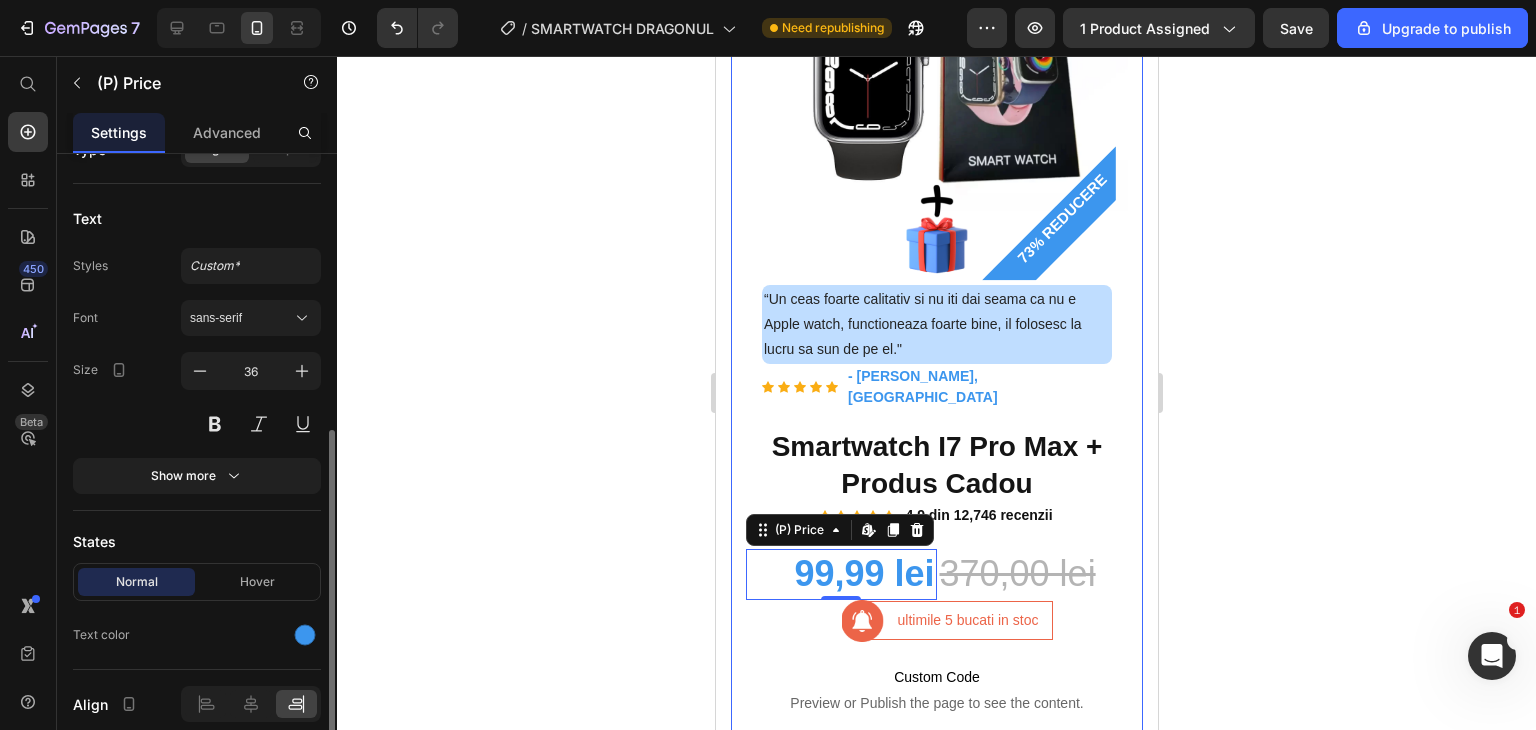 scroll, scrollTop: 281, scrollLeft: 0, axis: vertical 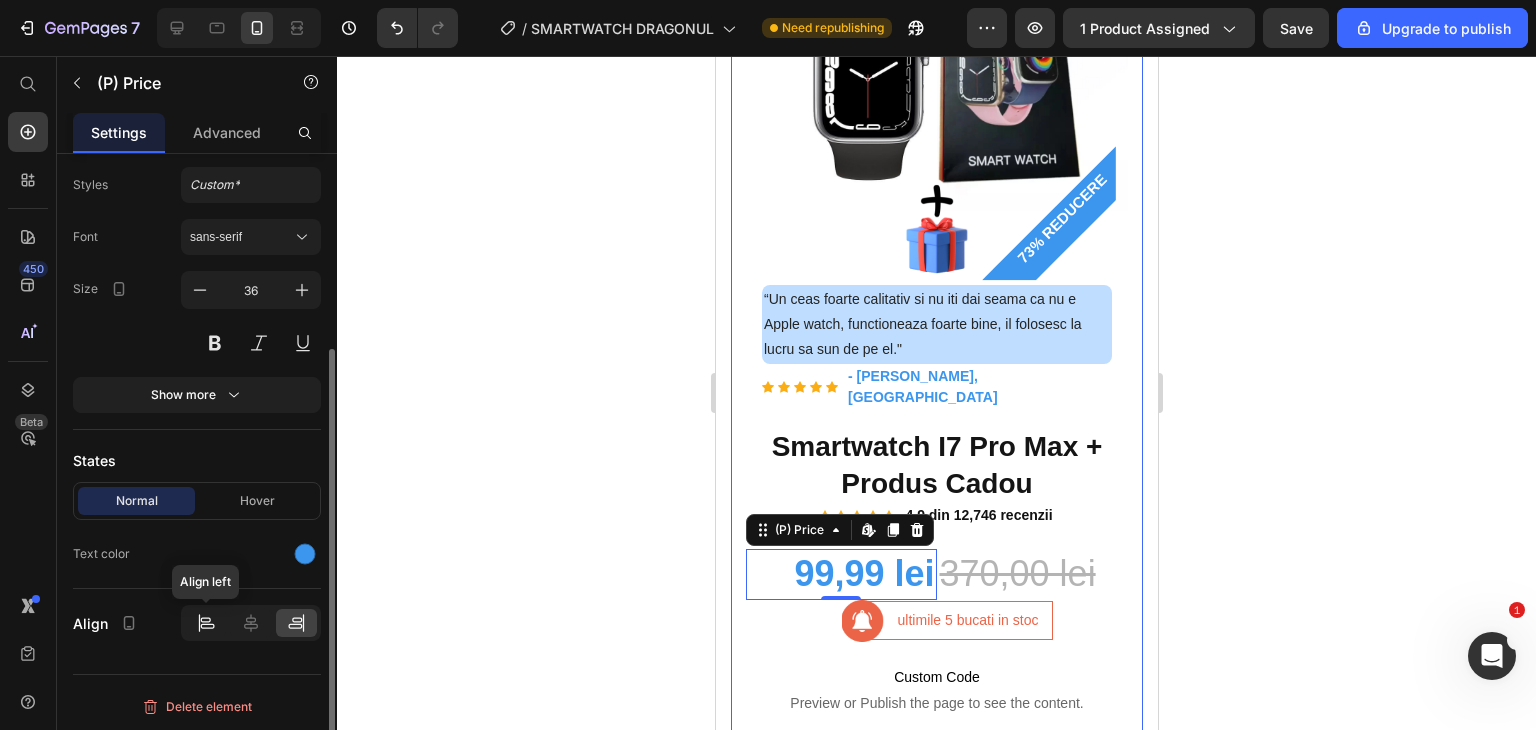 click 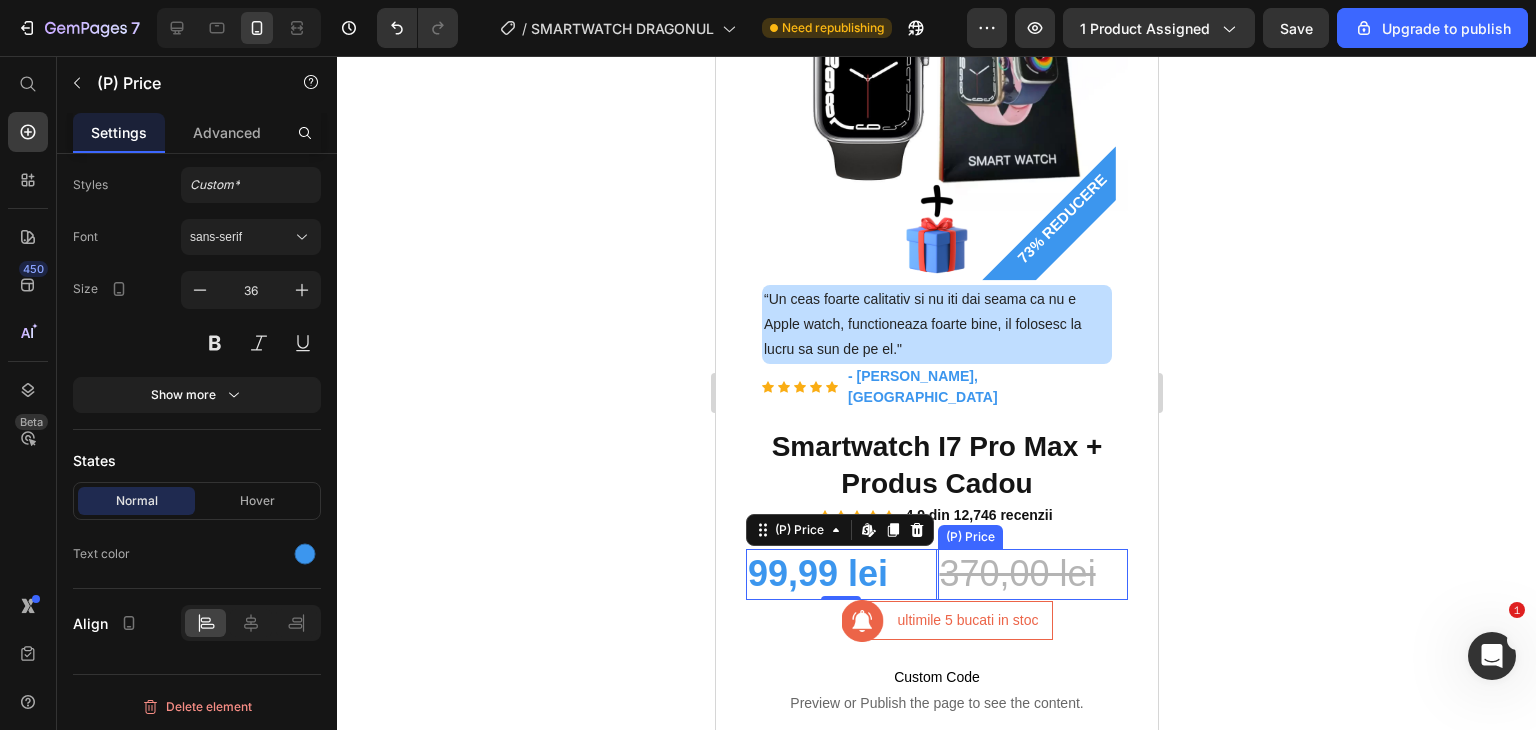 click on "370,00 lei" at bounding box center [1032, 574] 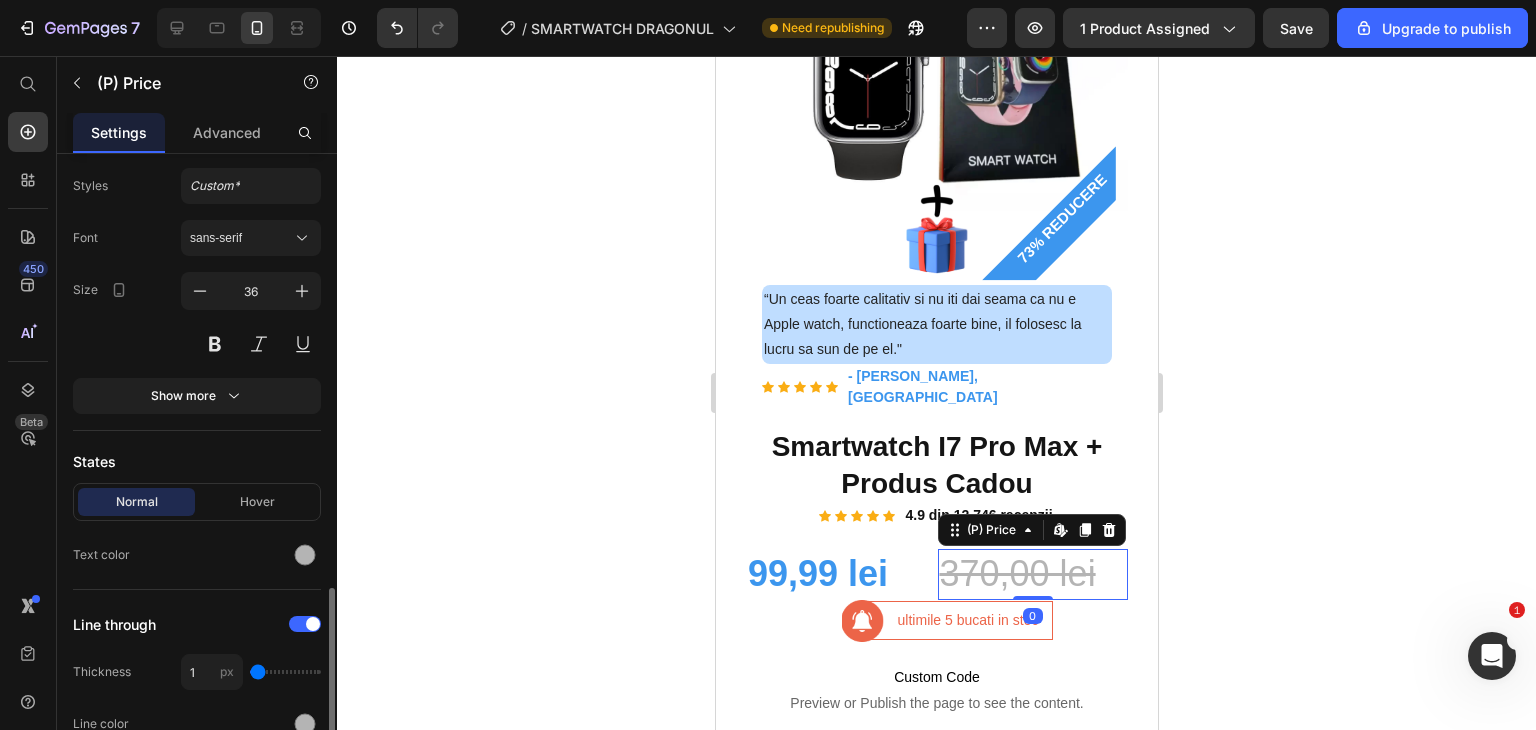 scroll, scrollTop: 450, scrollLeft: 0, axis: vertical 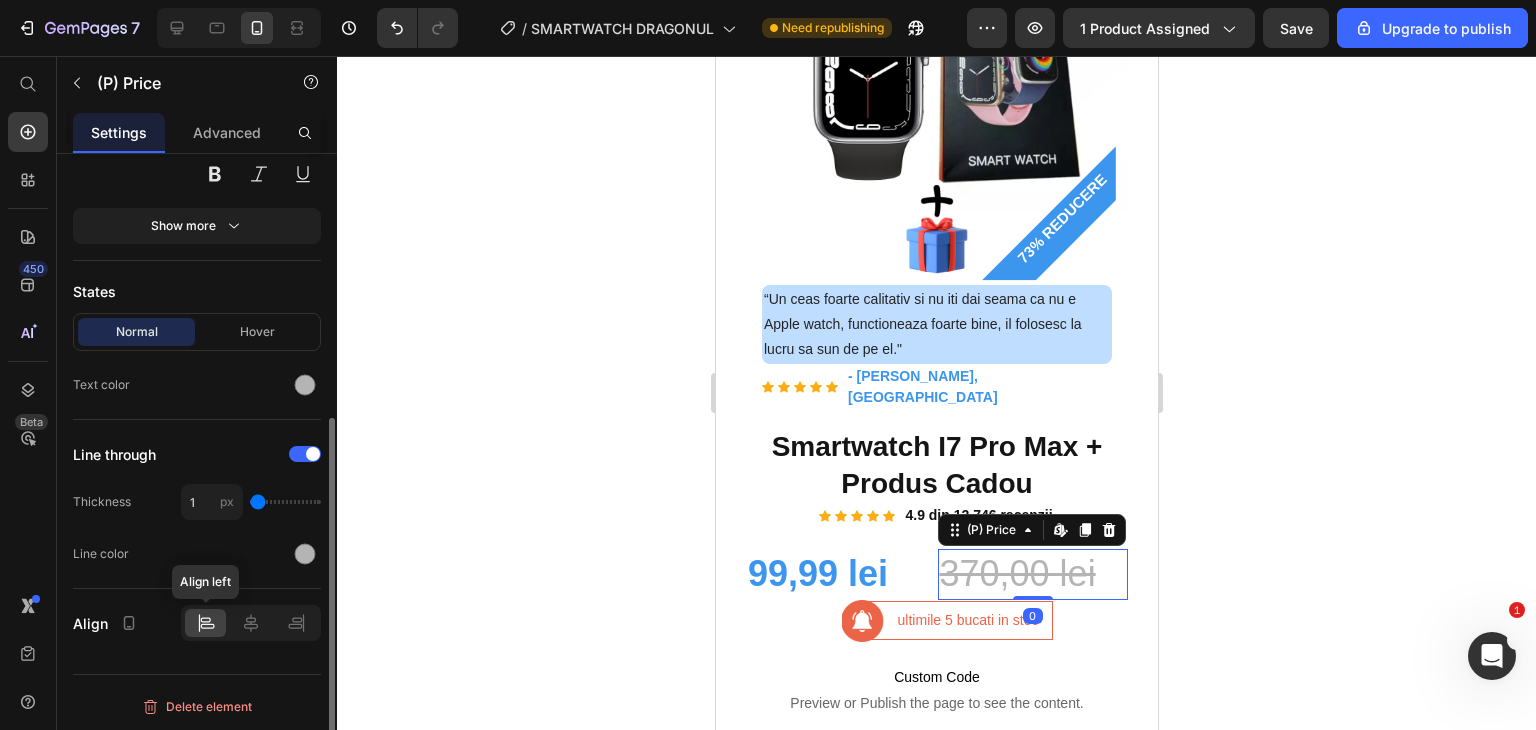 click 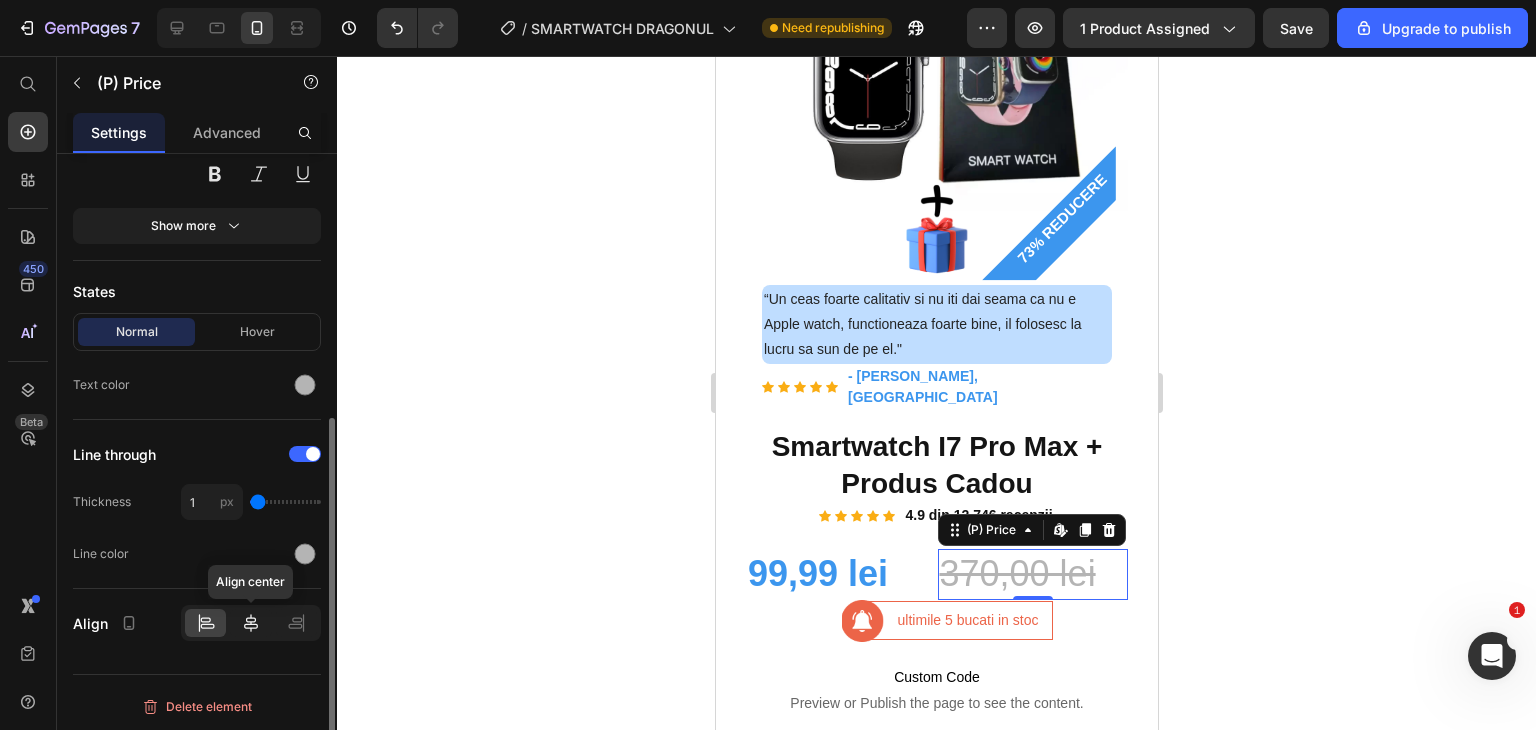 click 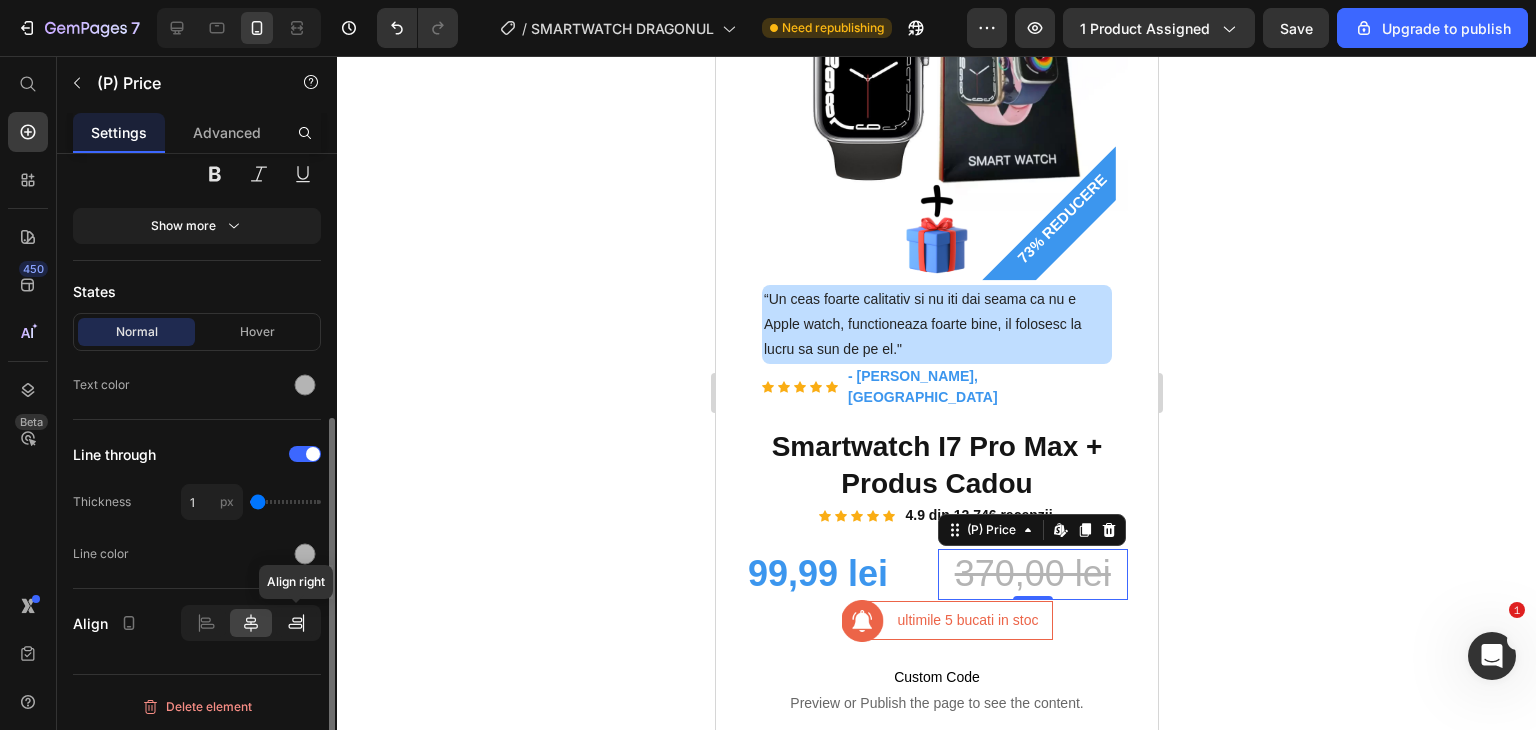 click 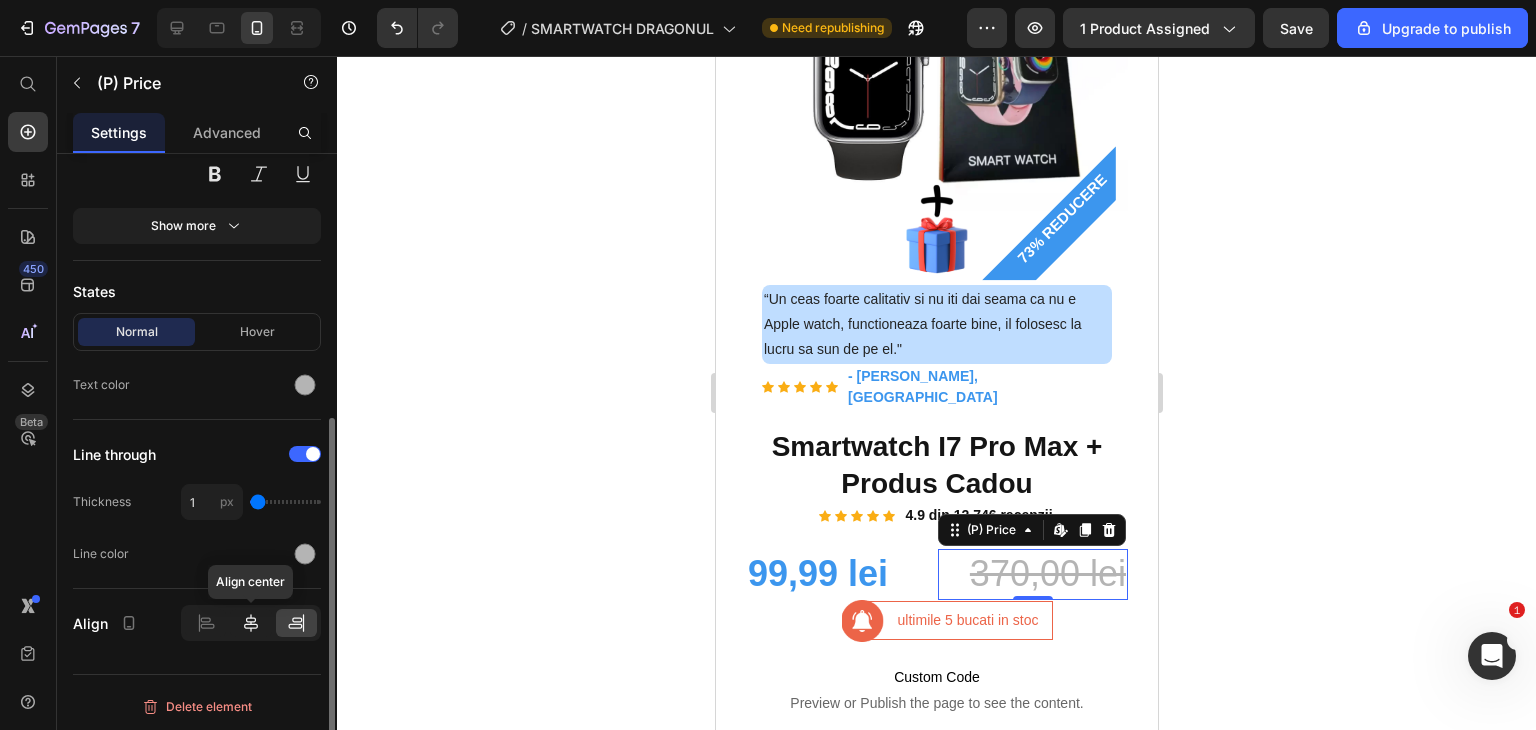 click 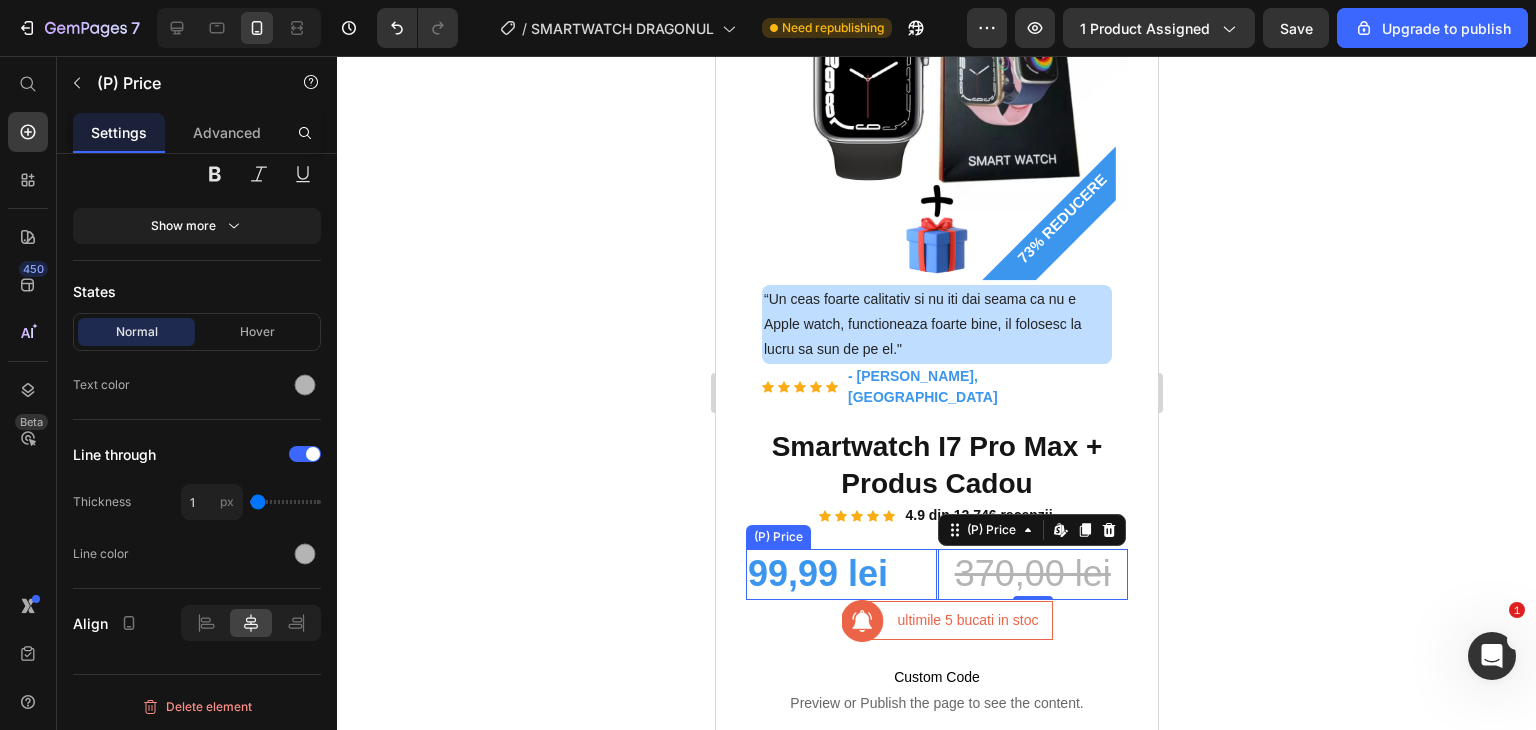 click on "99,99 lei" at bounding box center (840, 574) 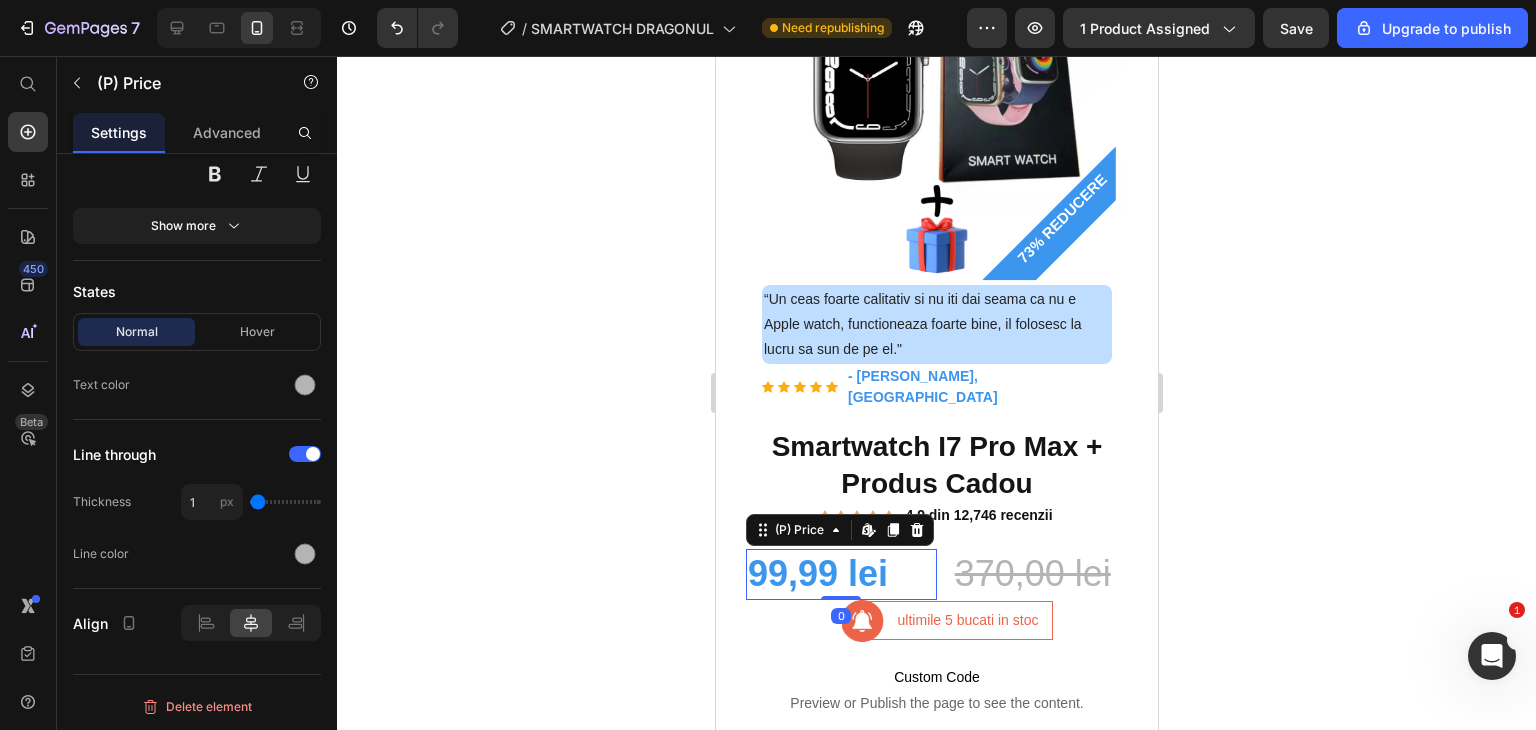 scroll, scrollTop: 281, scrollLeft: 0, axis: vertical 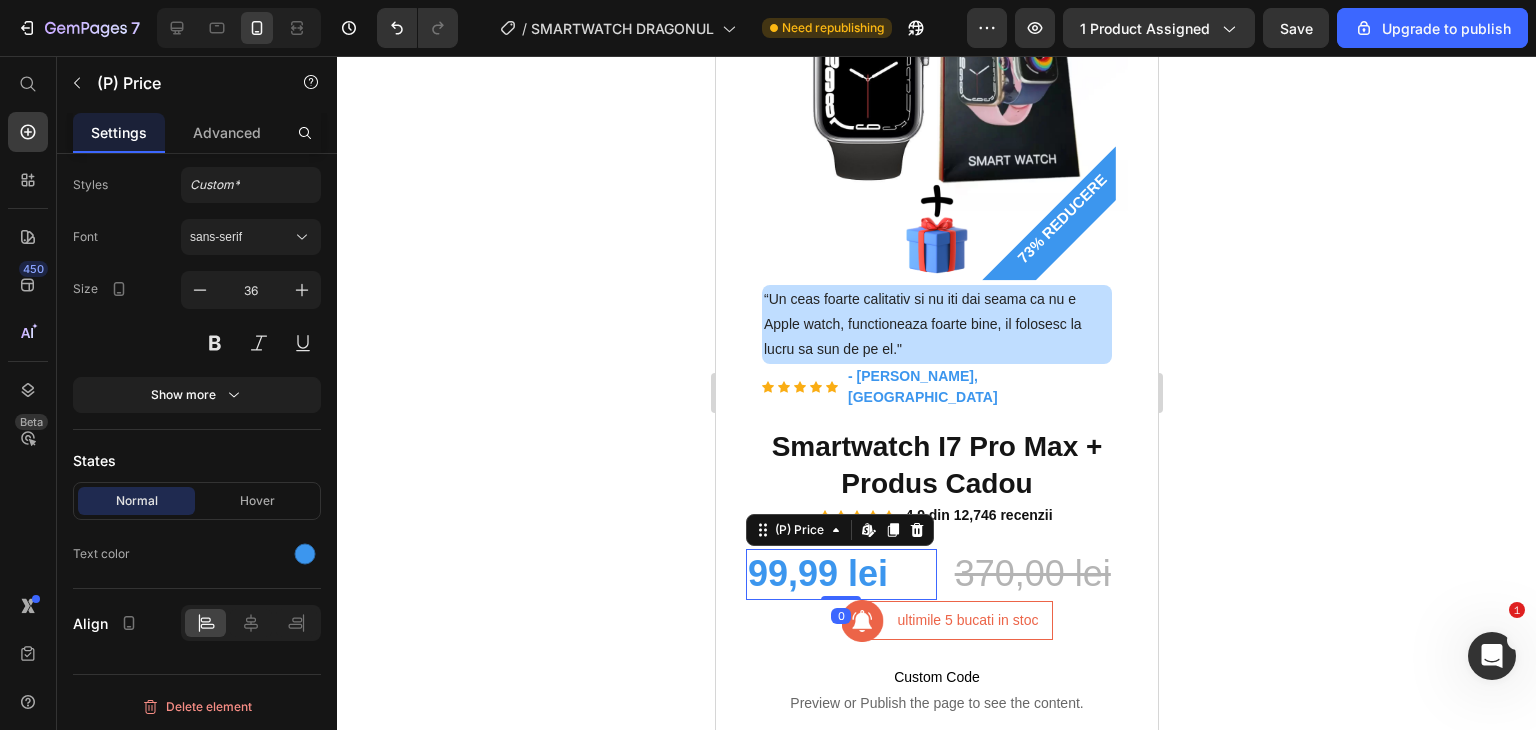 click 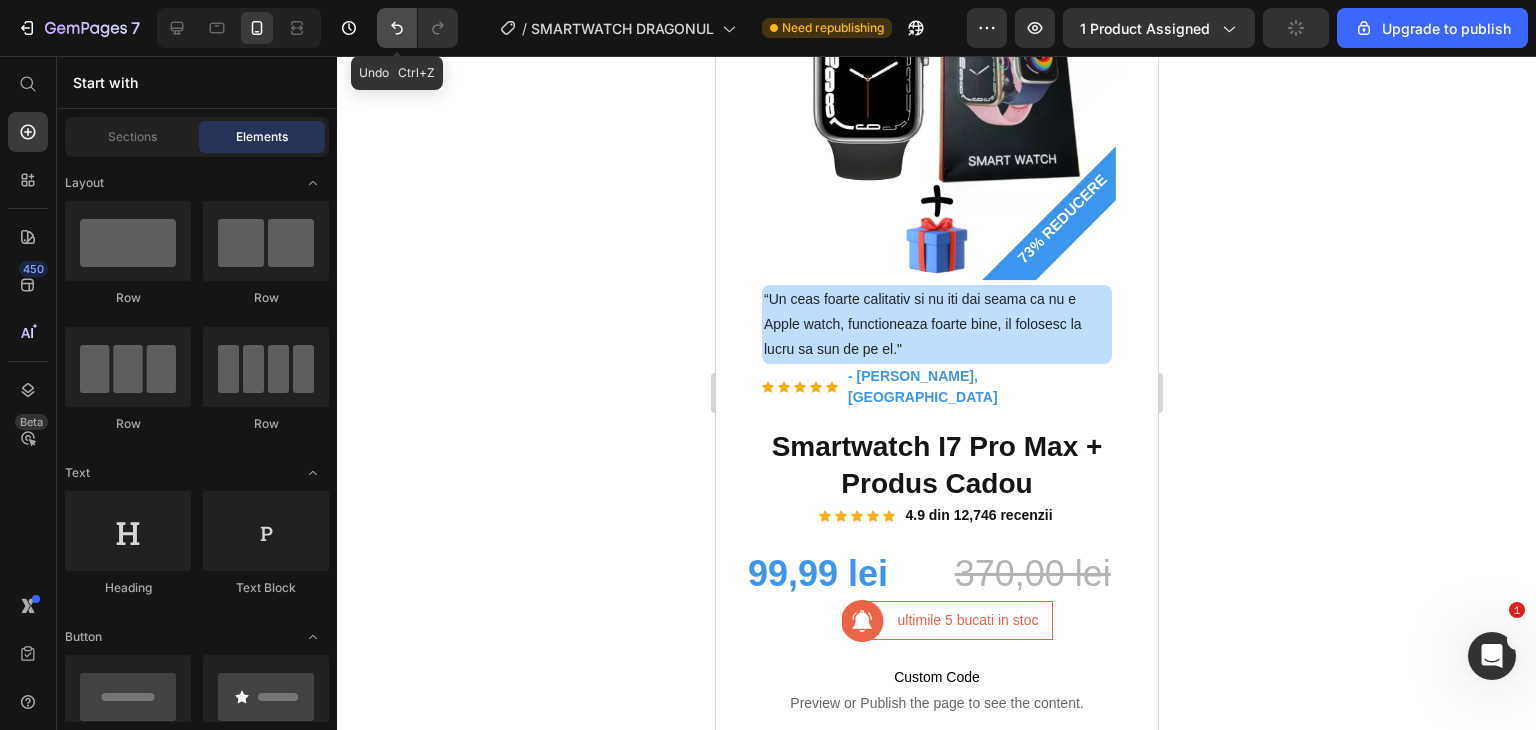 click 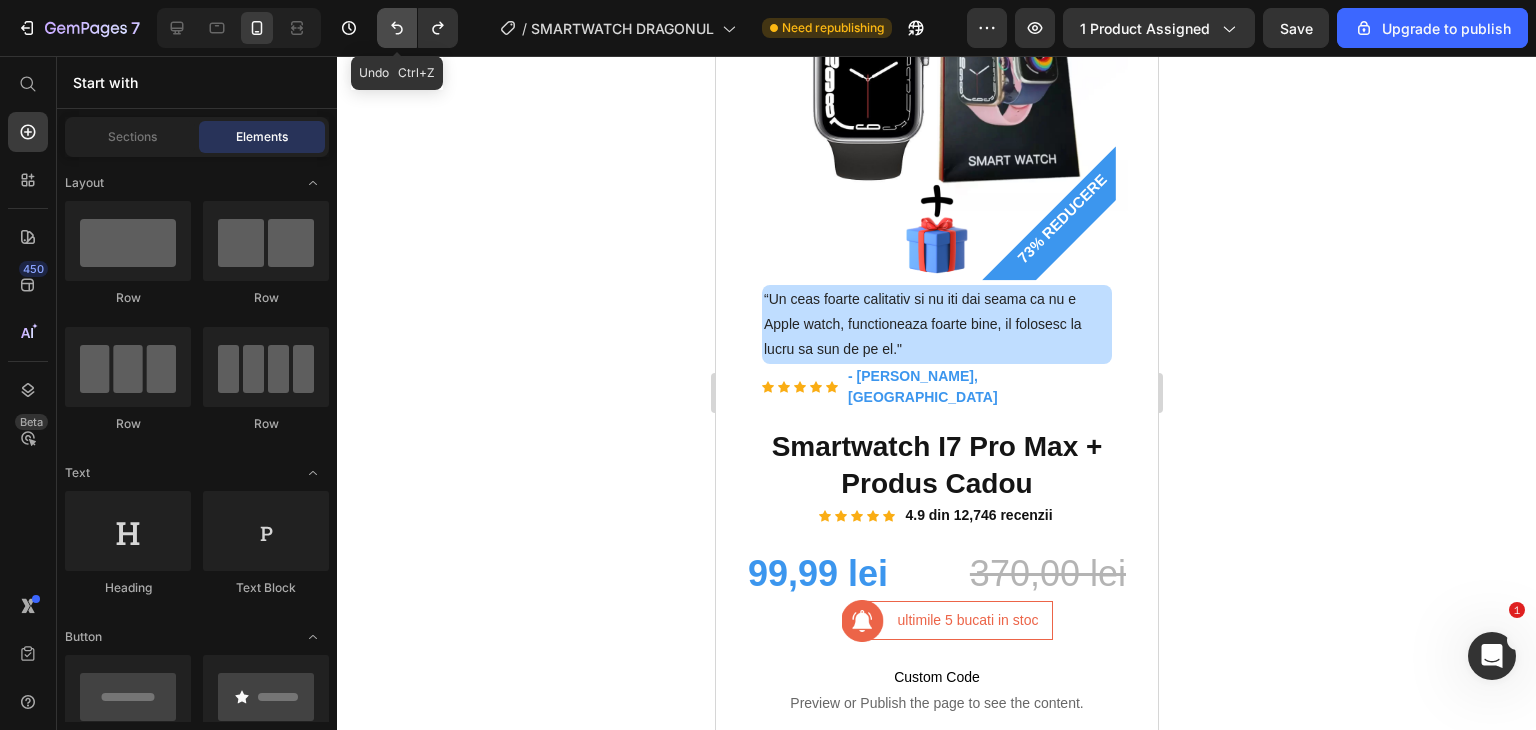 click 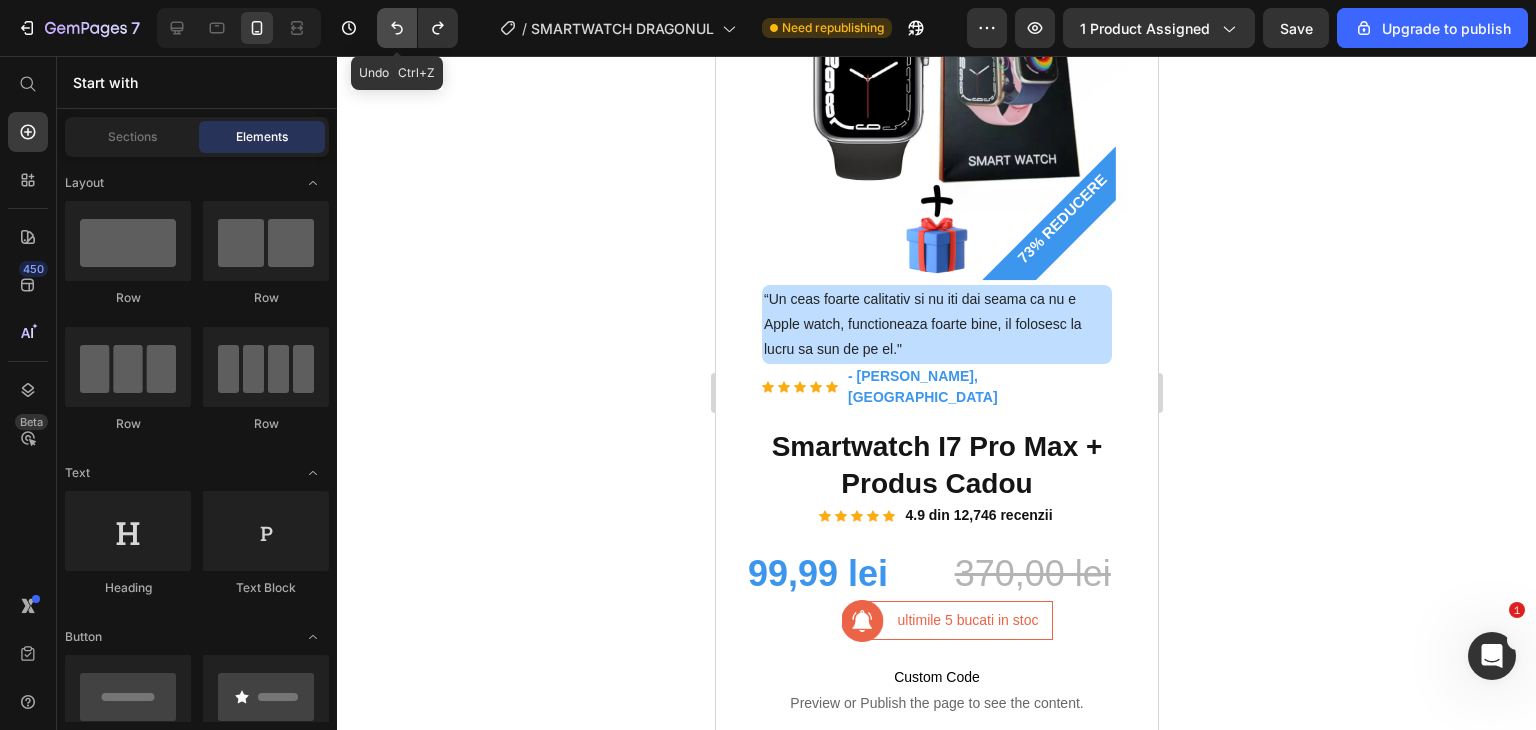 click 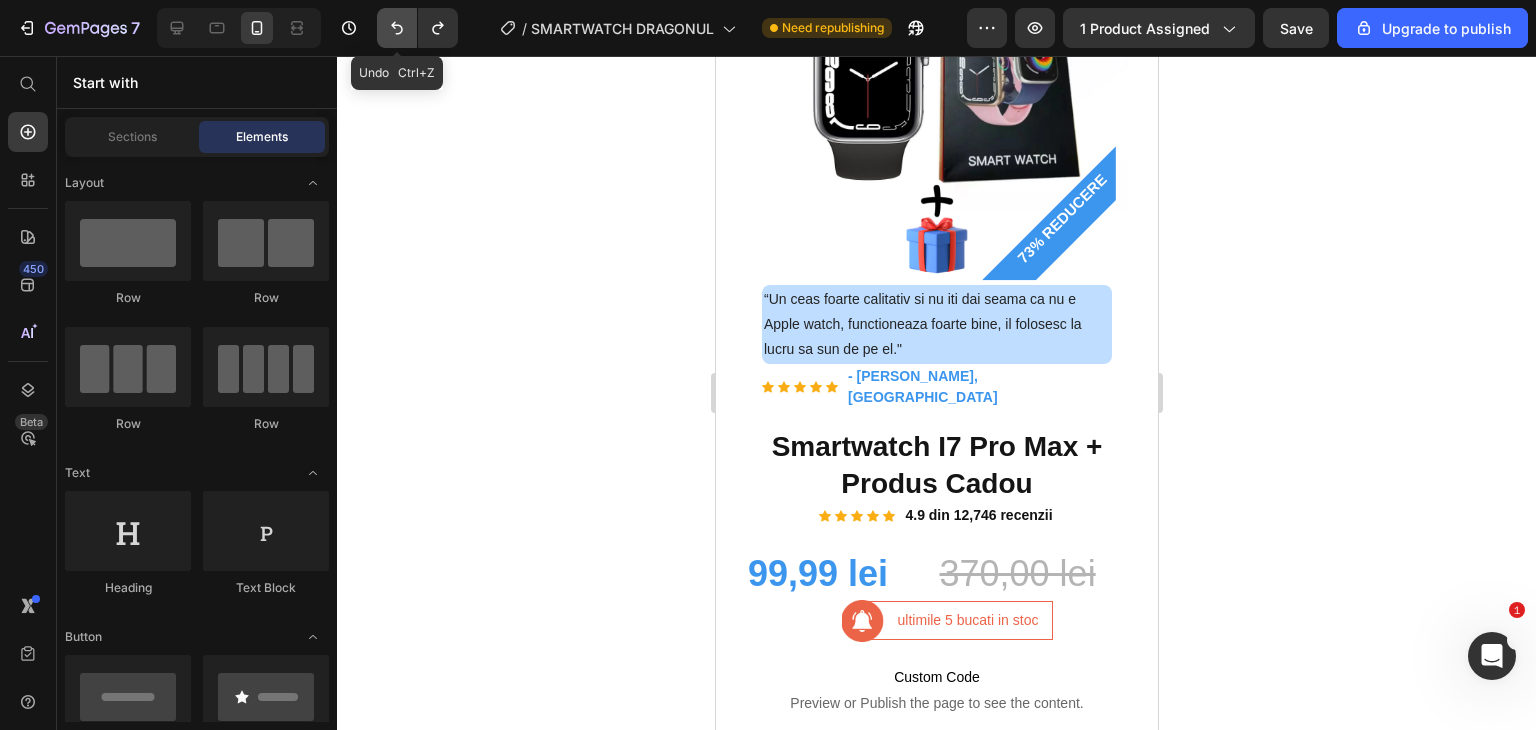 click 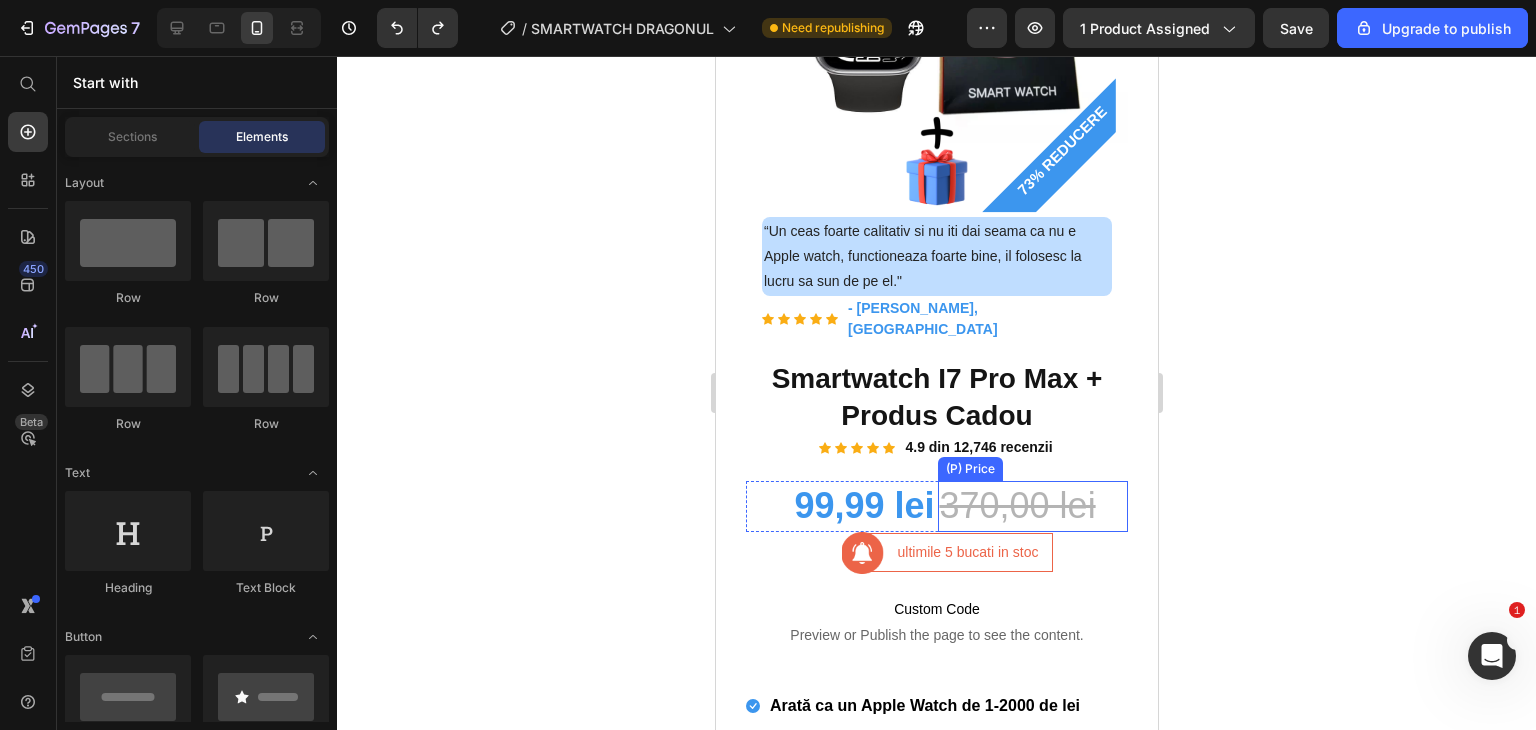 scroll, scrollTop: 500, scrollLeft: 0, axis: vertical 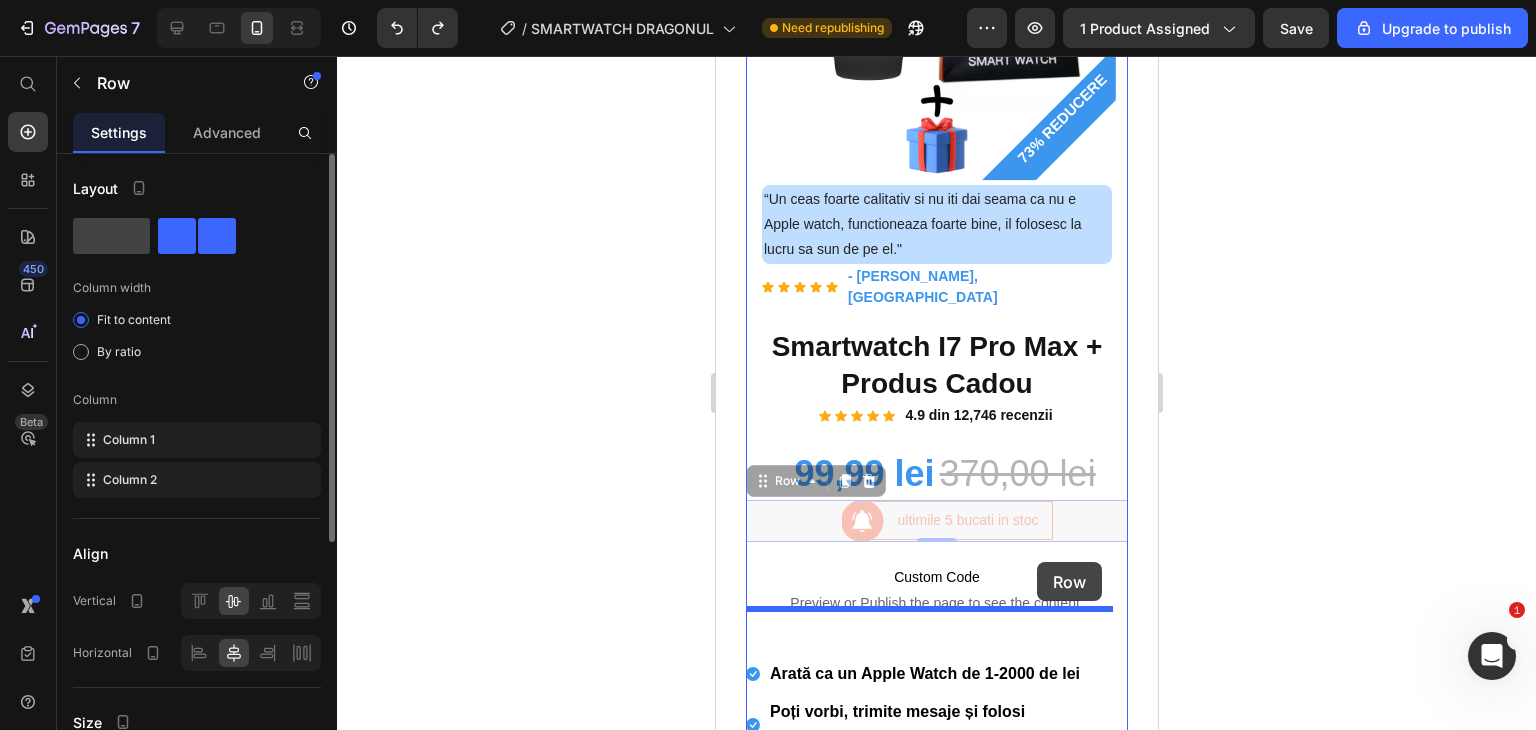 drag, startPoint x: 1050, startPoint y: 488, endPoint x: 1036, endPoint y: 562, distance: 75.31268 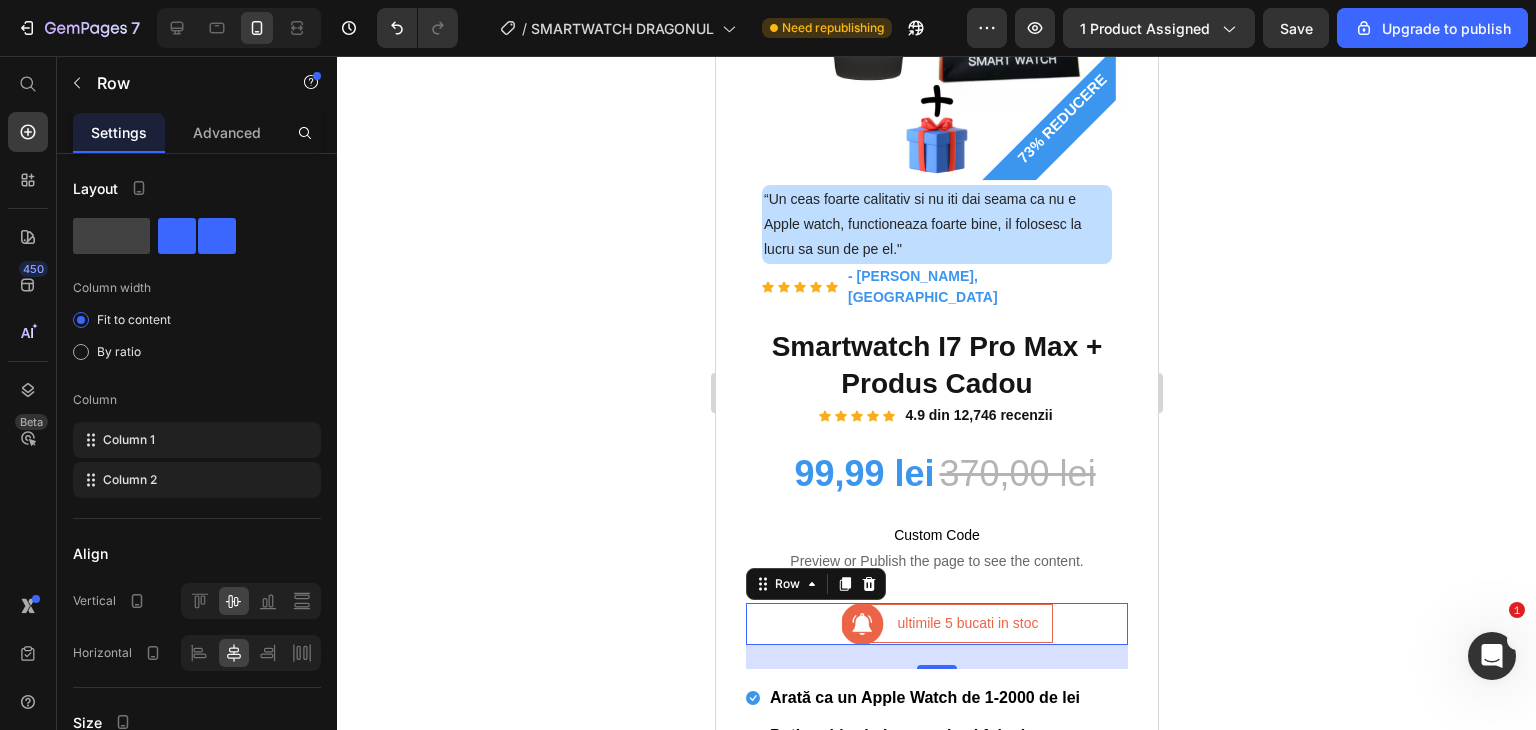 click 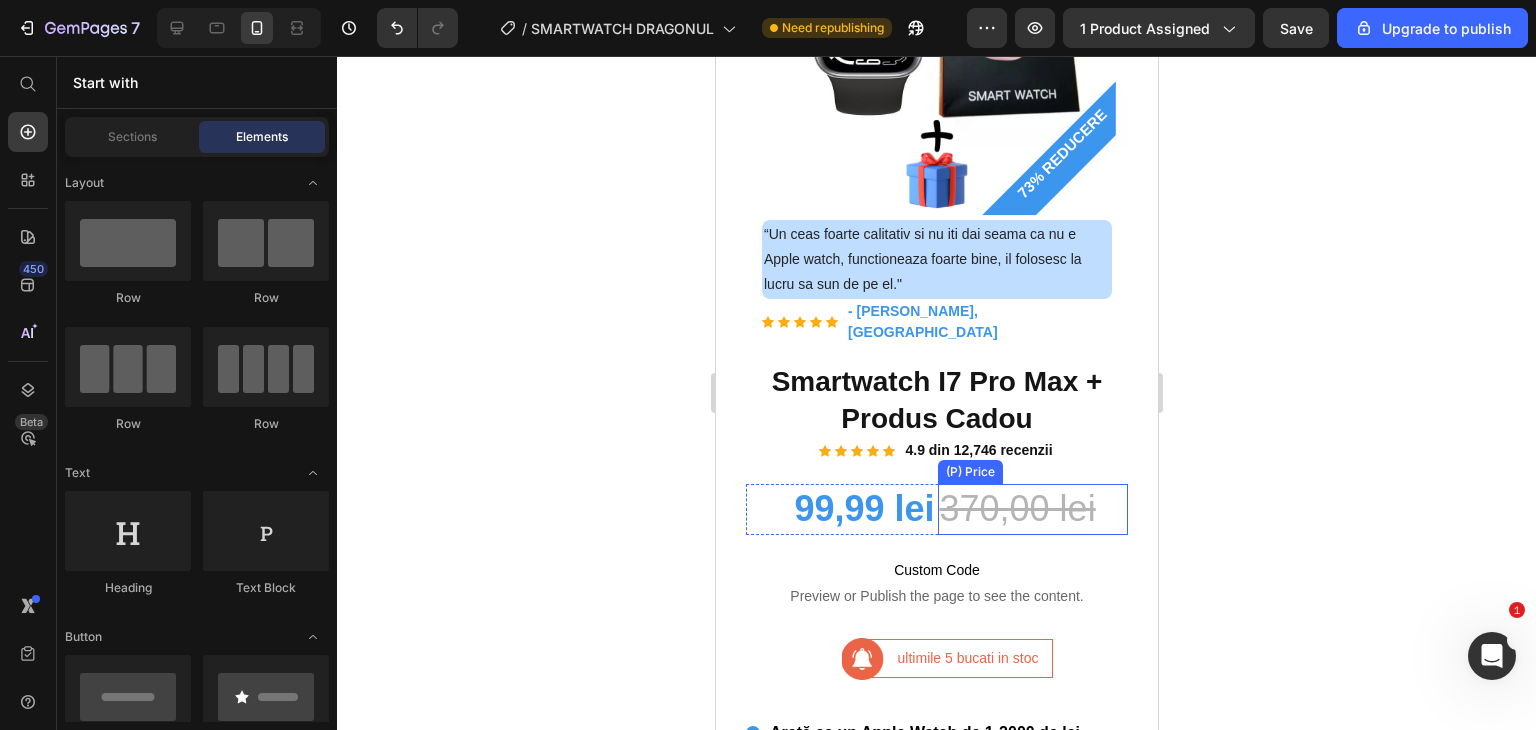 scroll, scrollTop: 500, scrollLeft: 0, axis: vertical 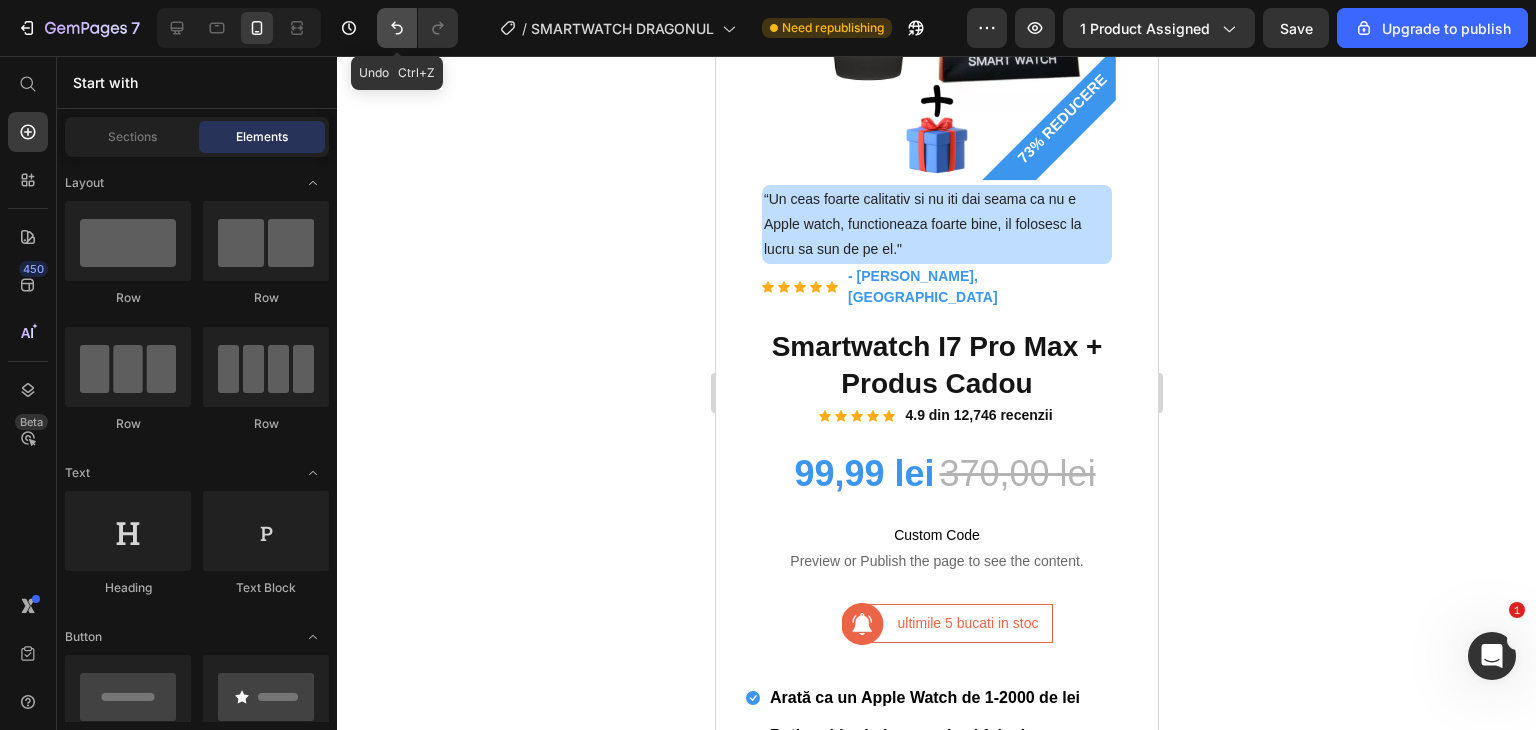 click 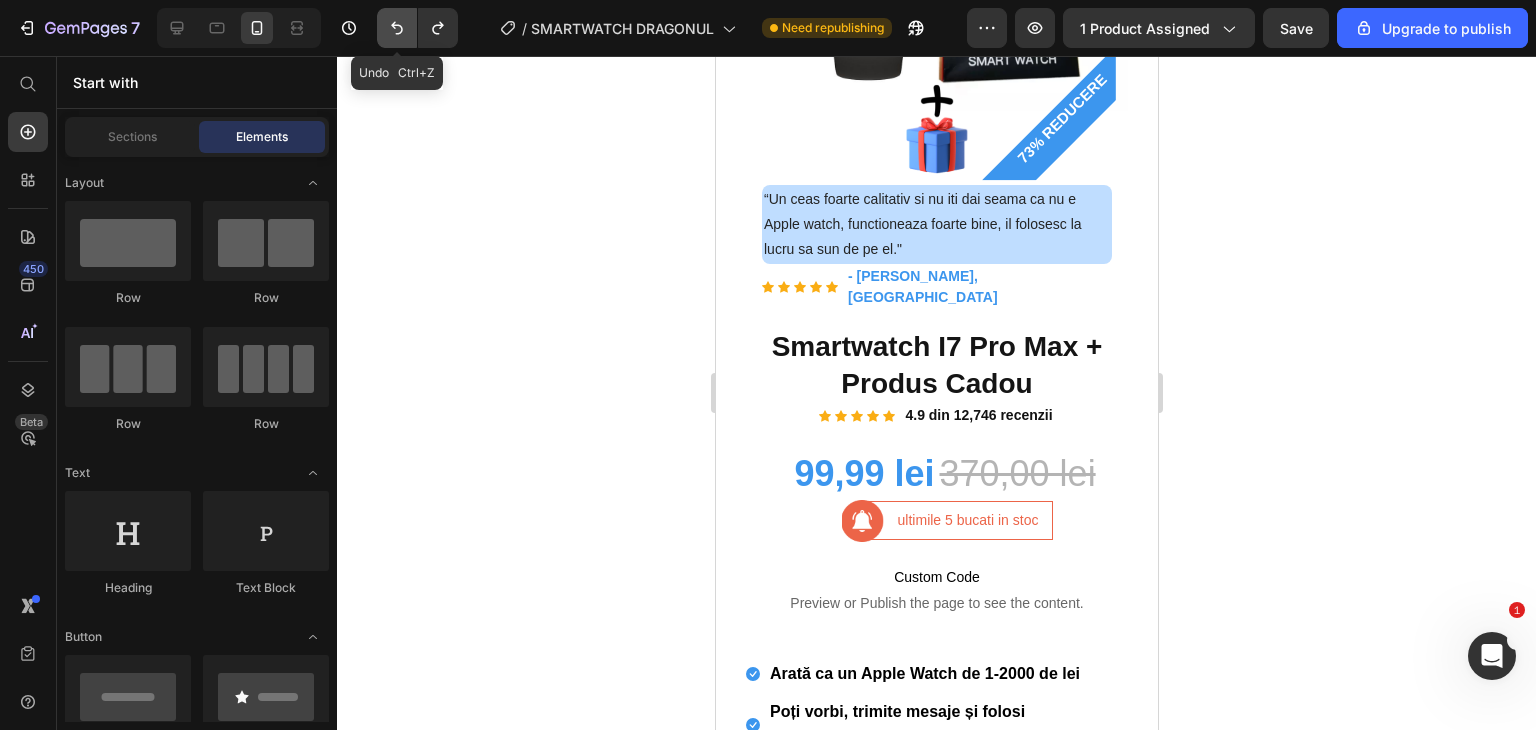 click 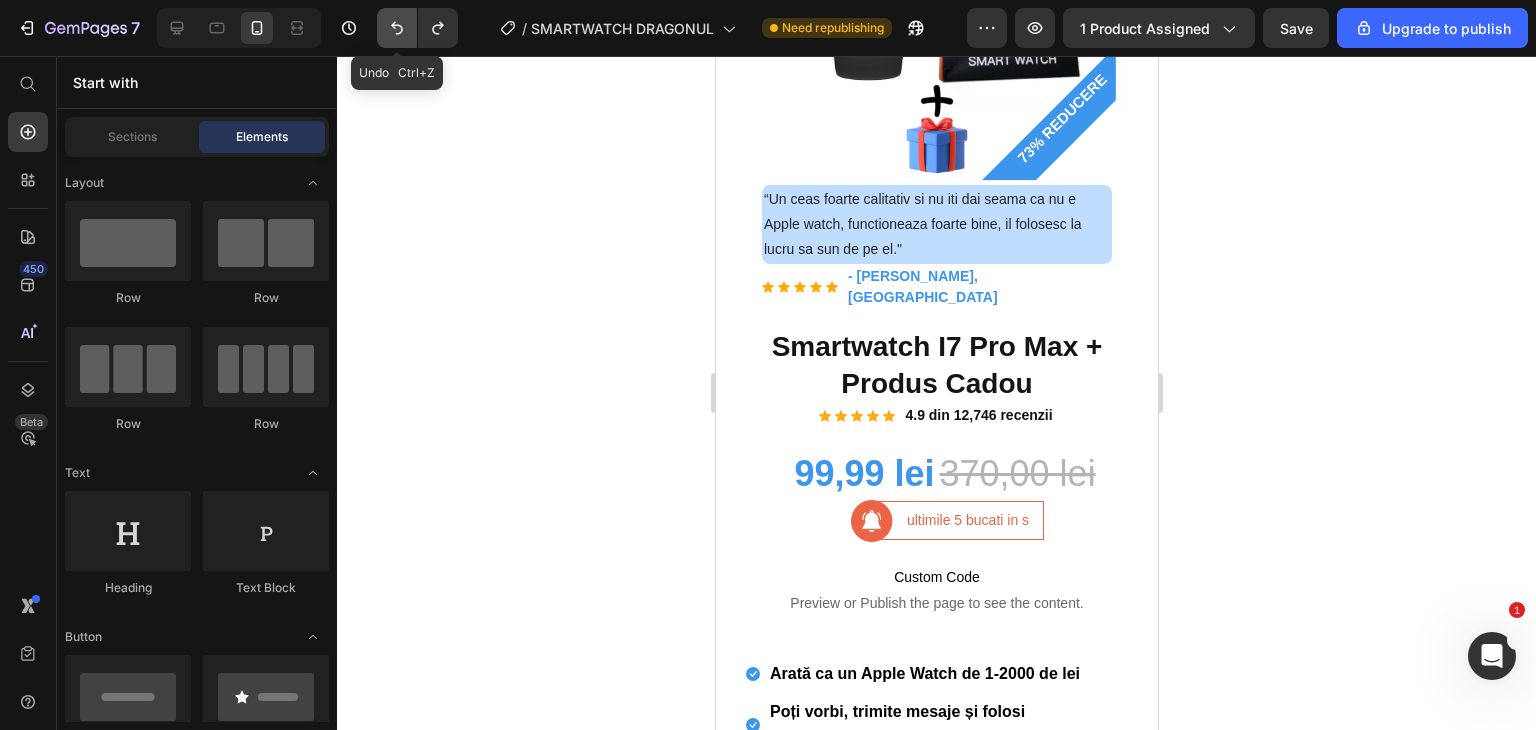 click 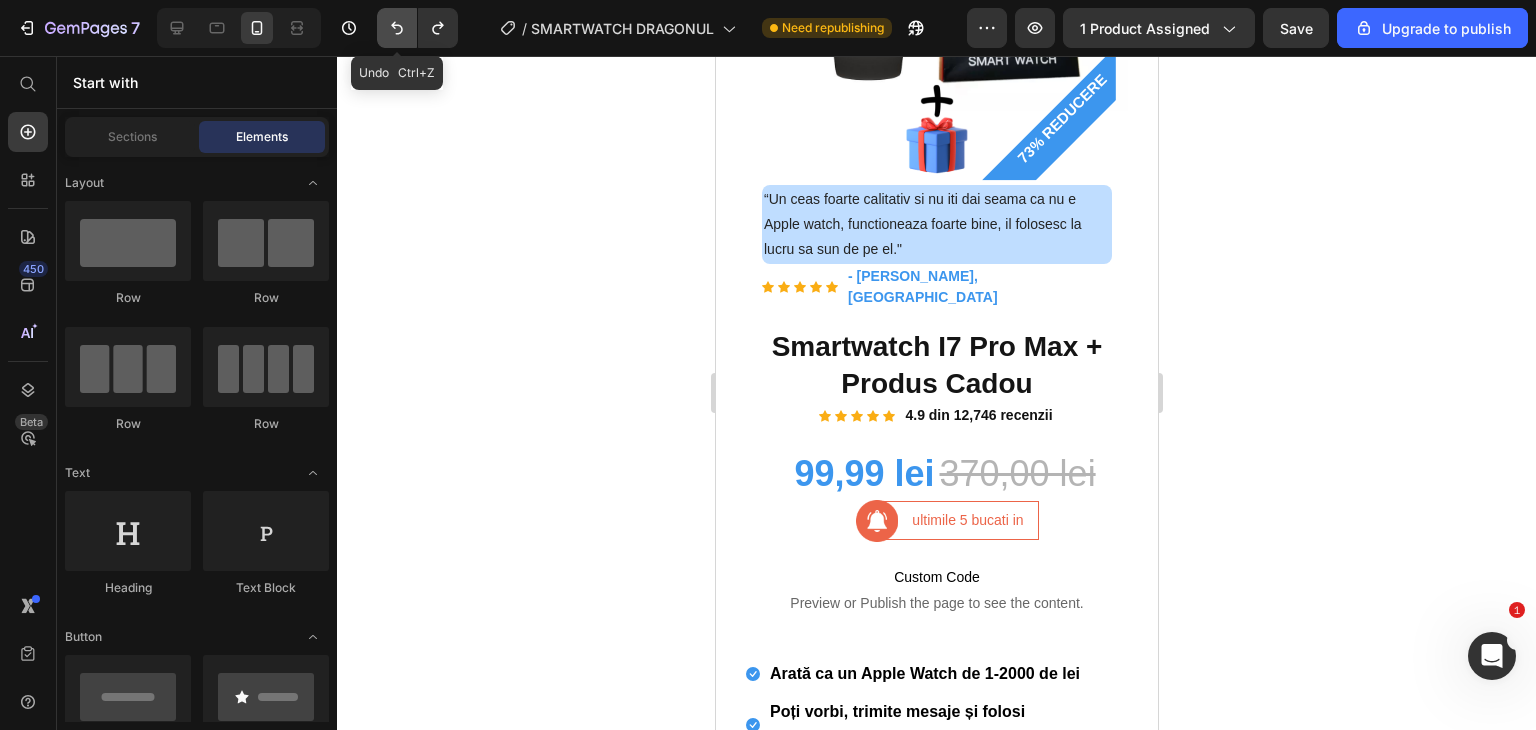 click 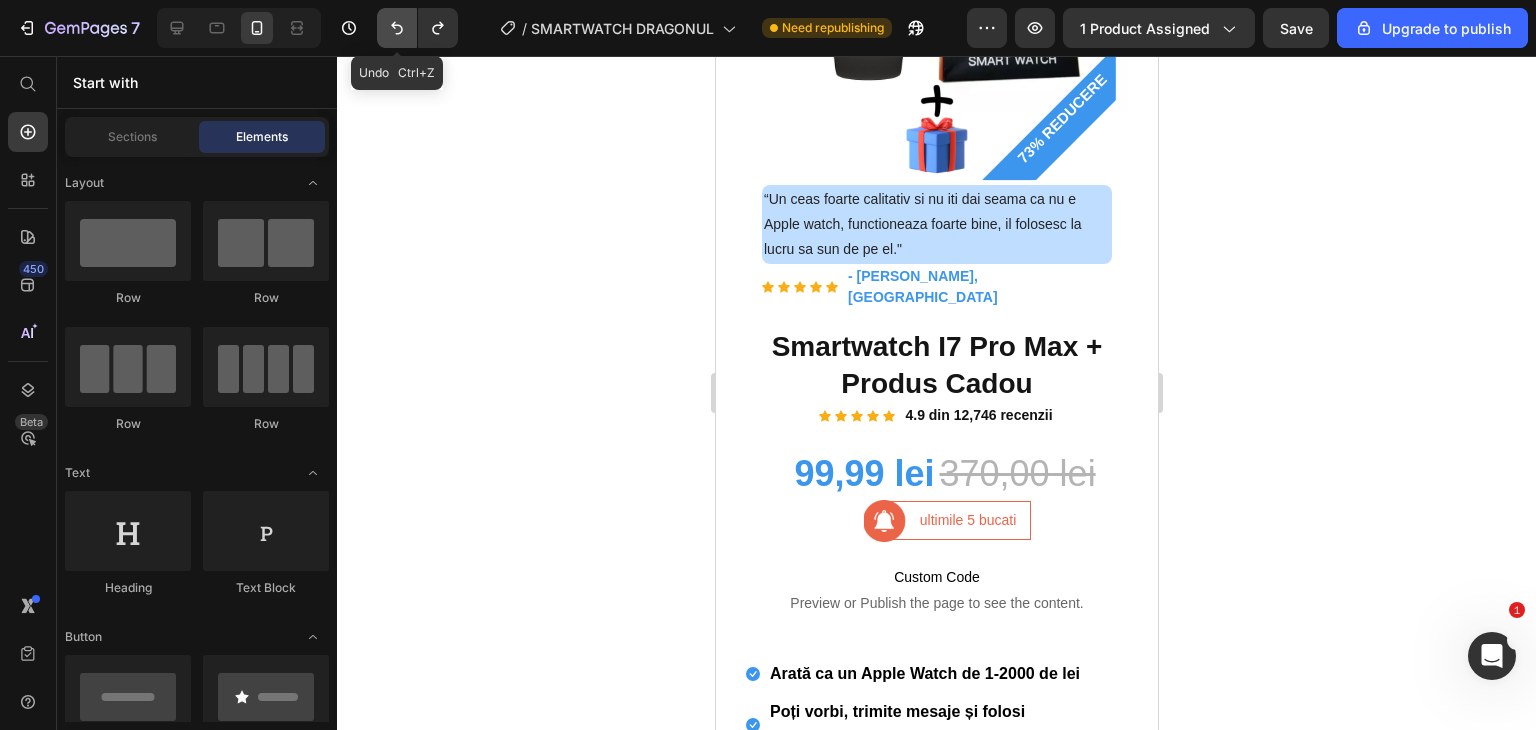 click 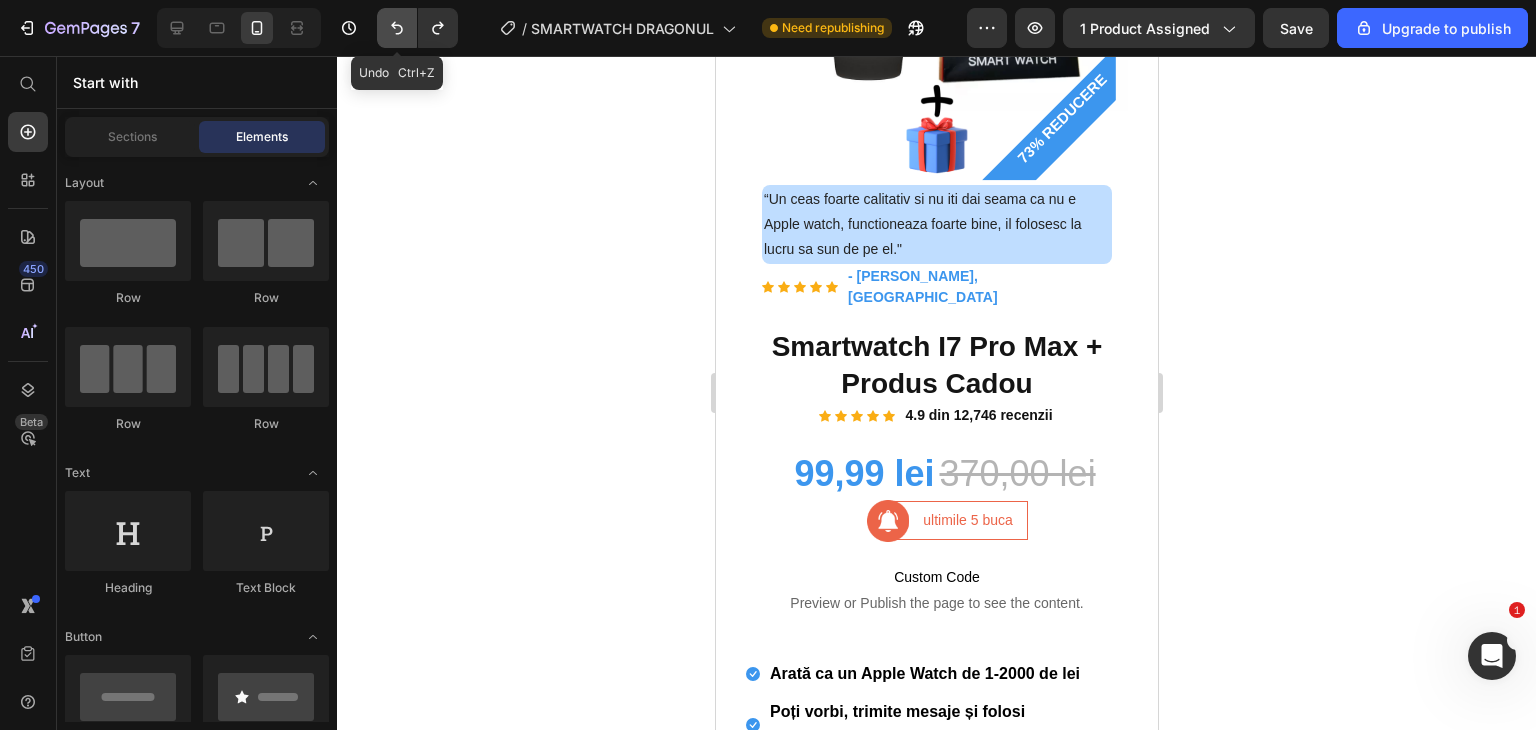 click 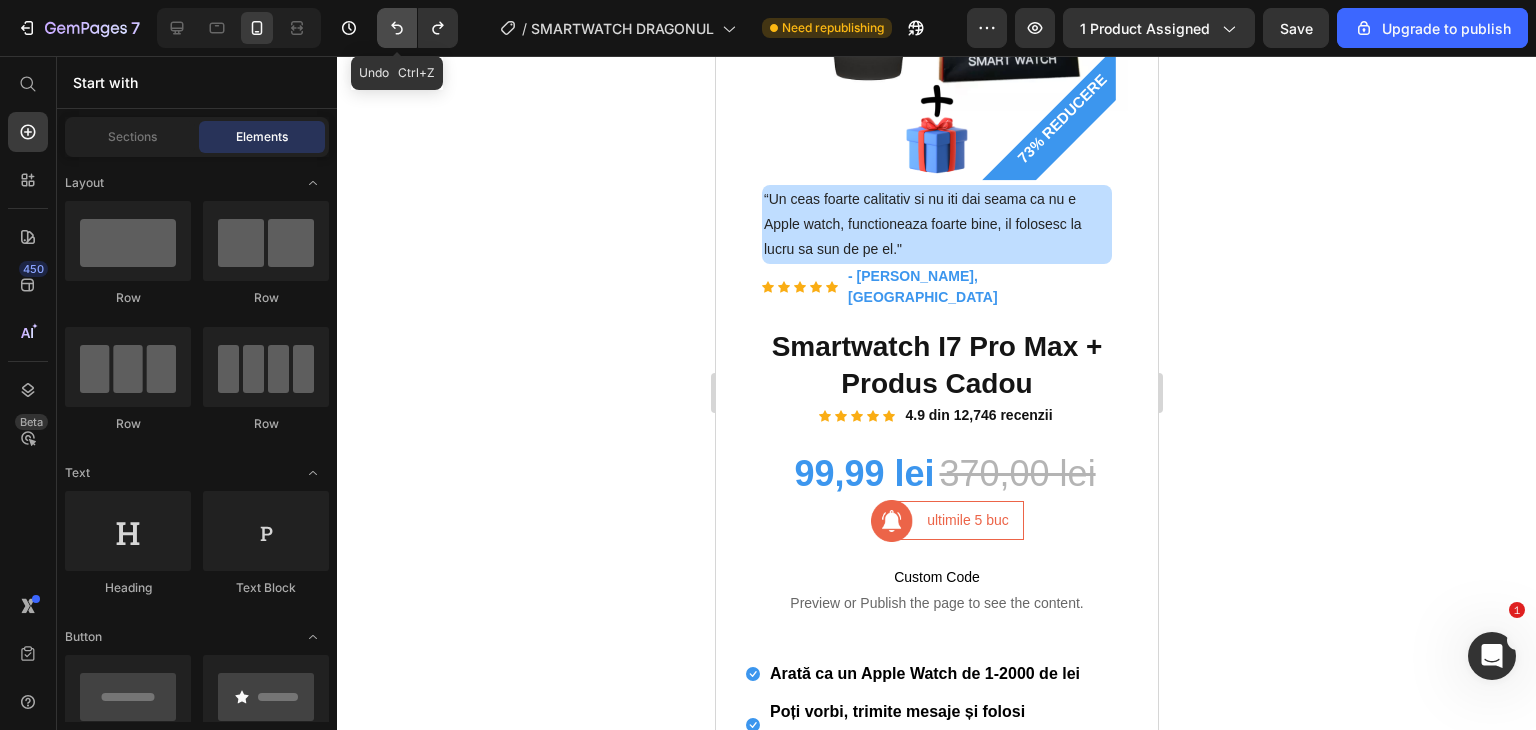 click 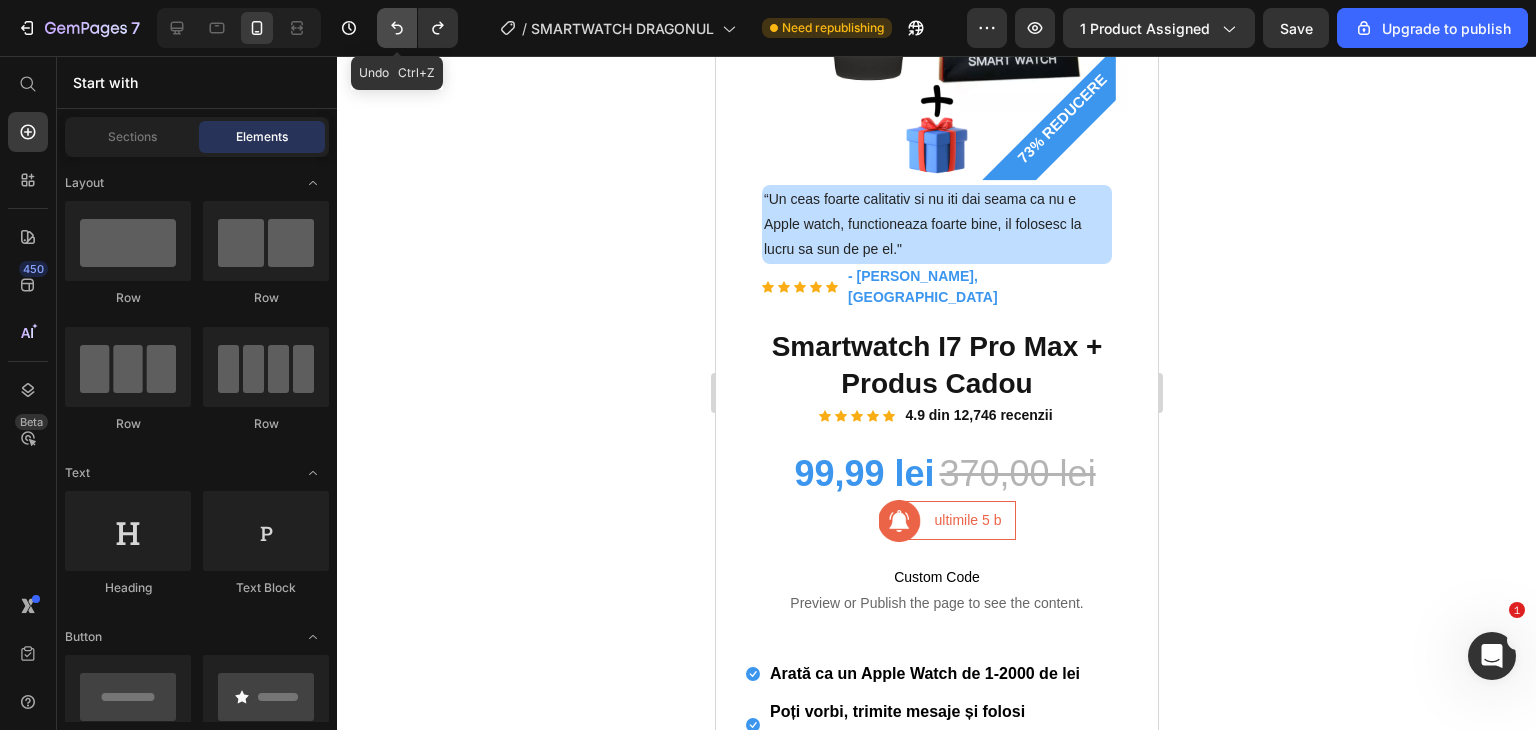 click 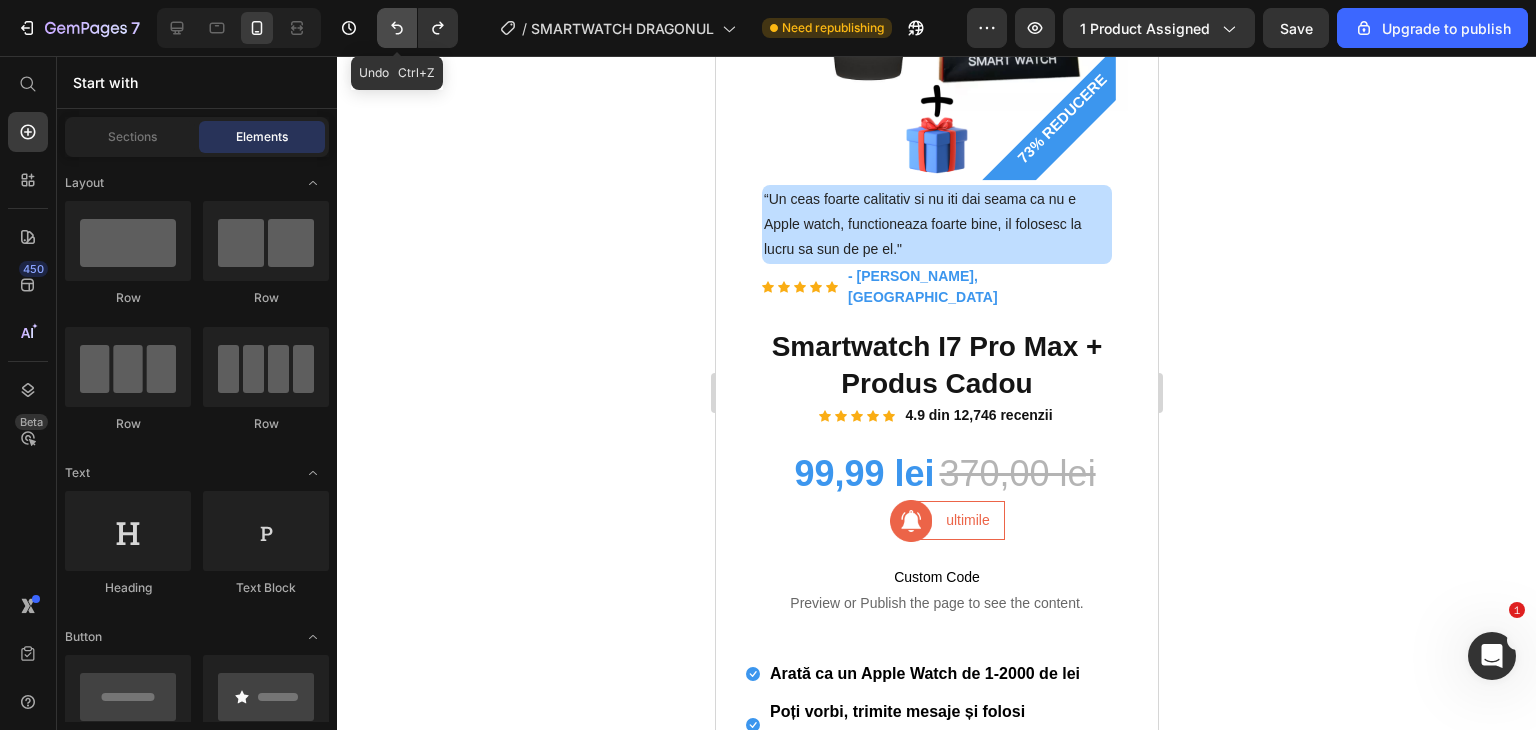 click 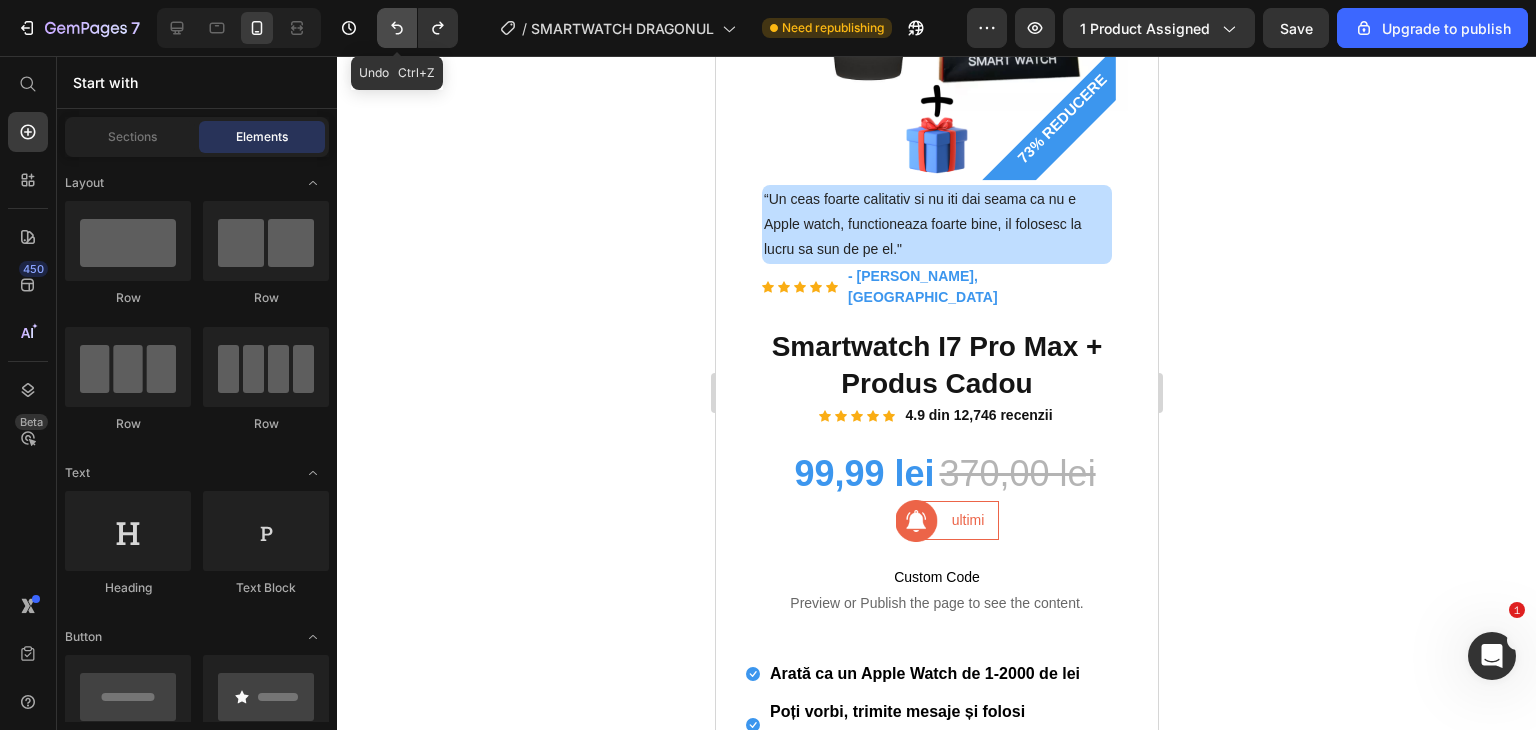 click 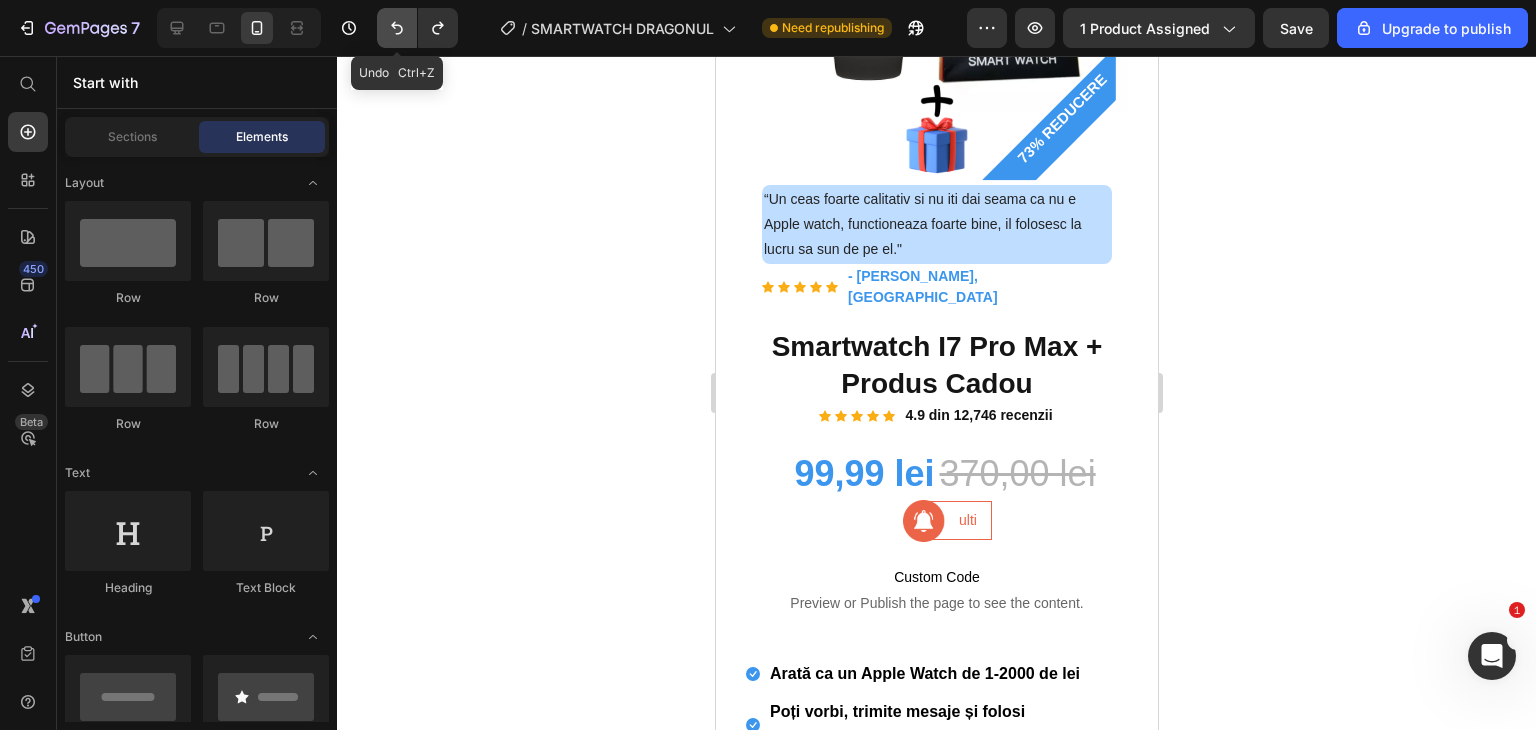 click 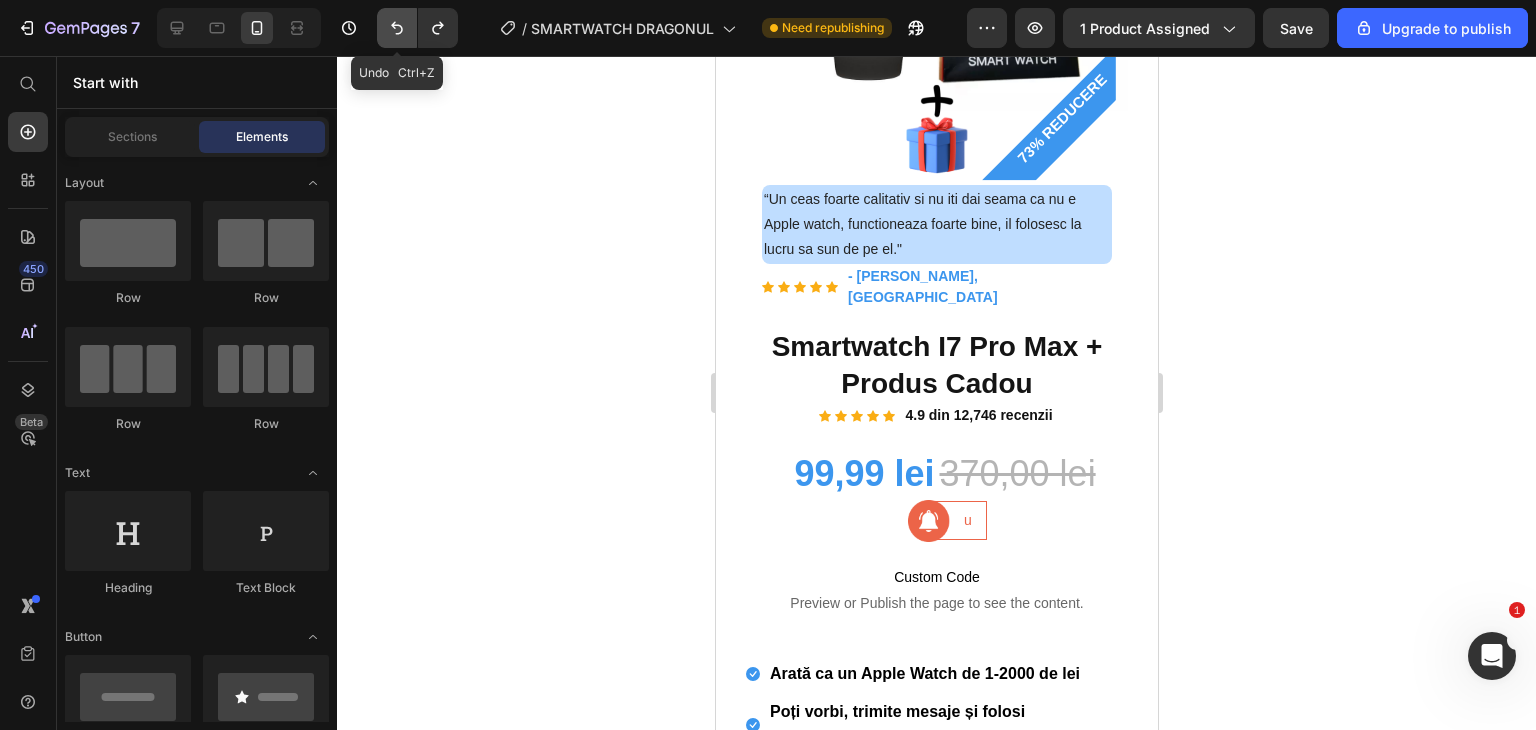 click 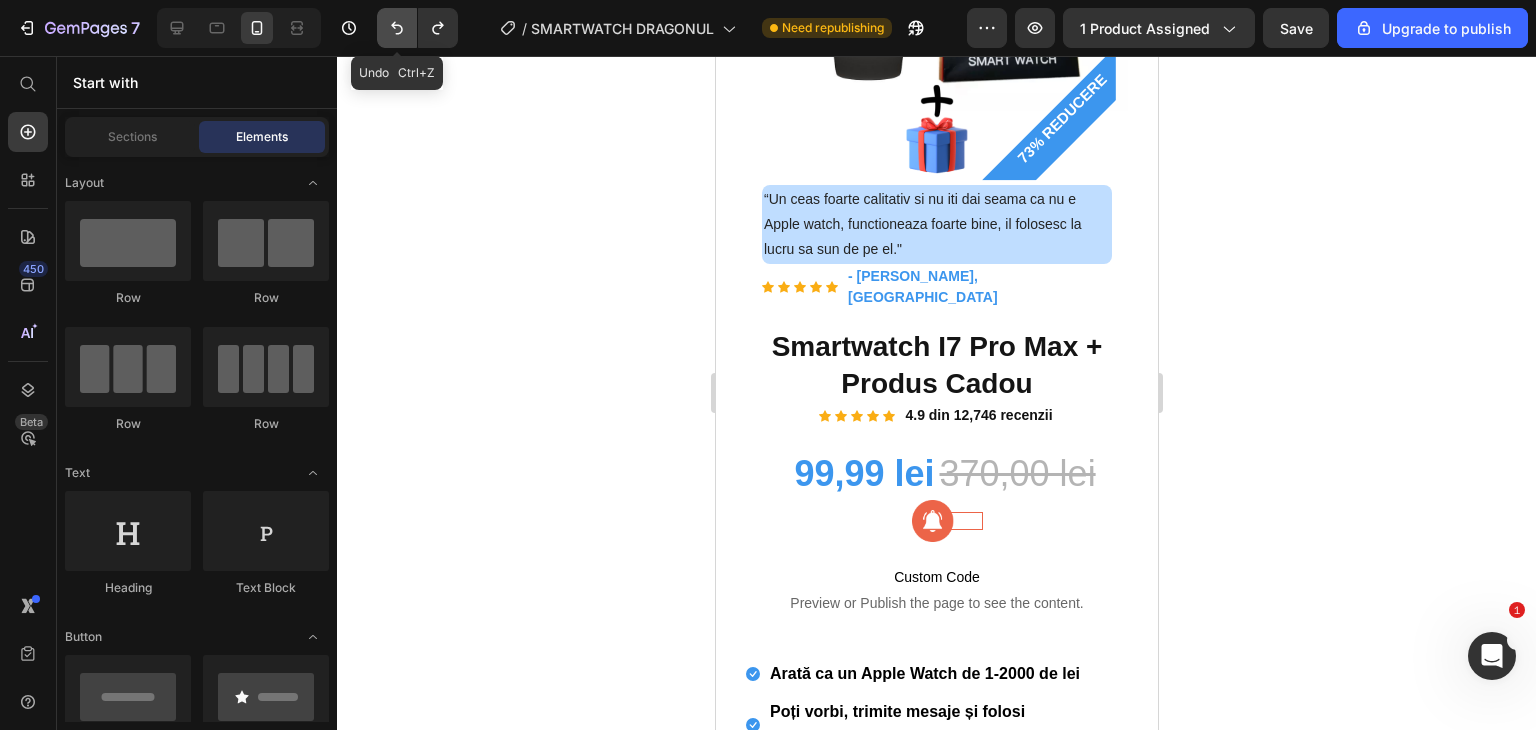 click 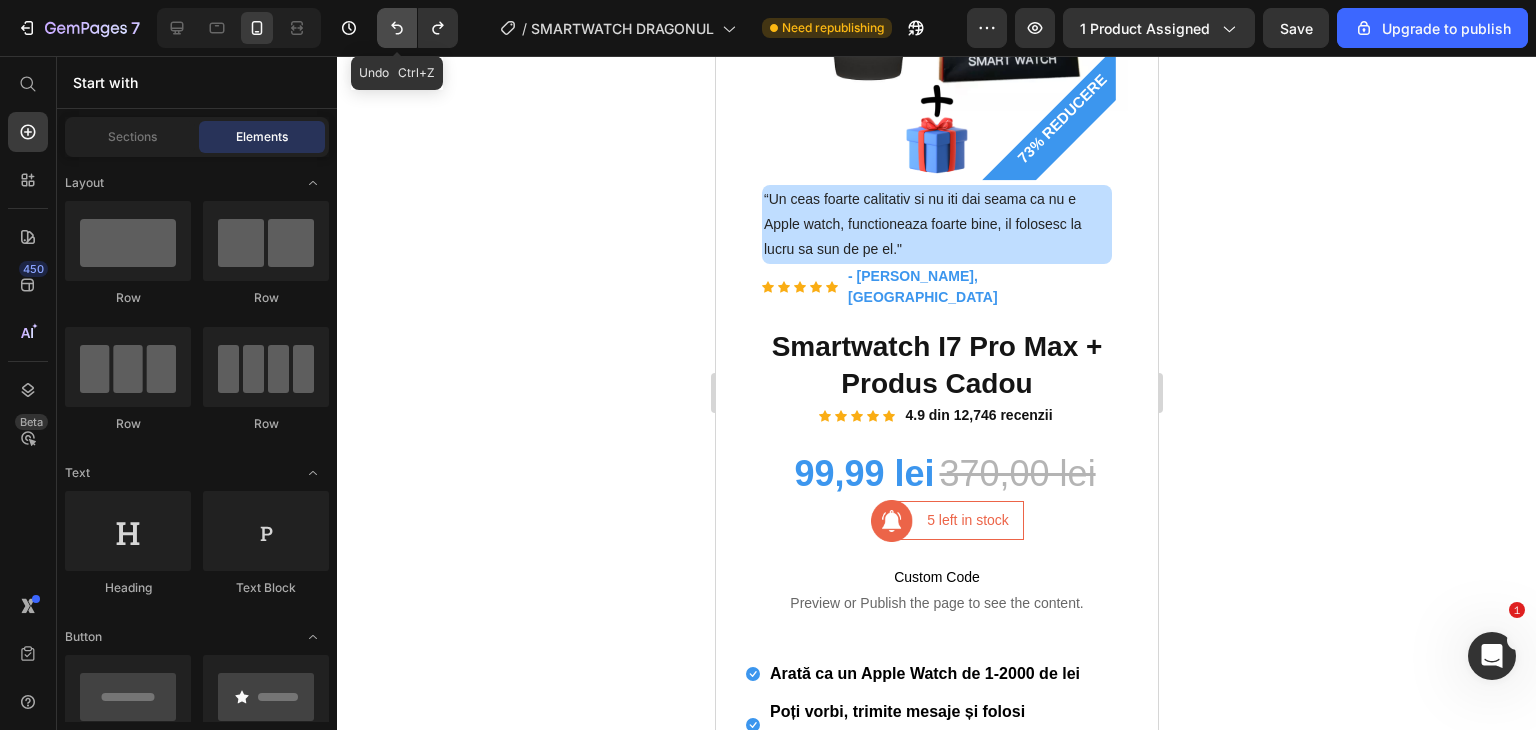 click 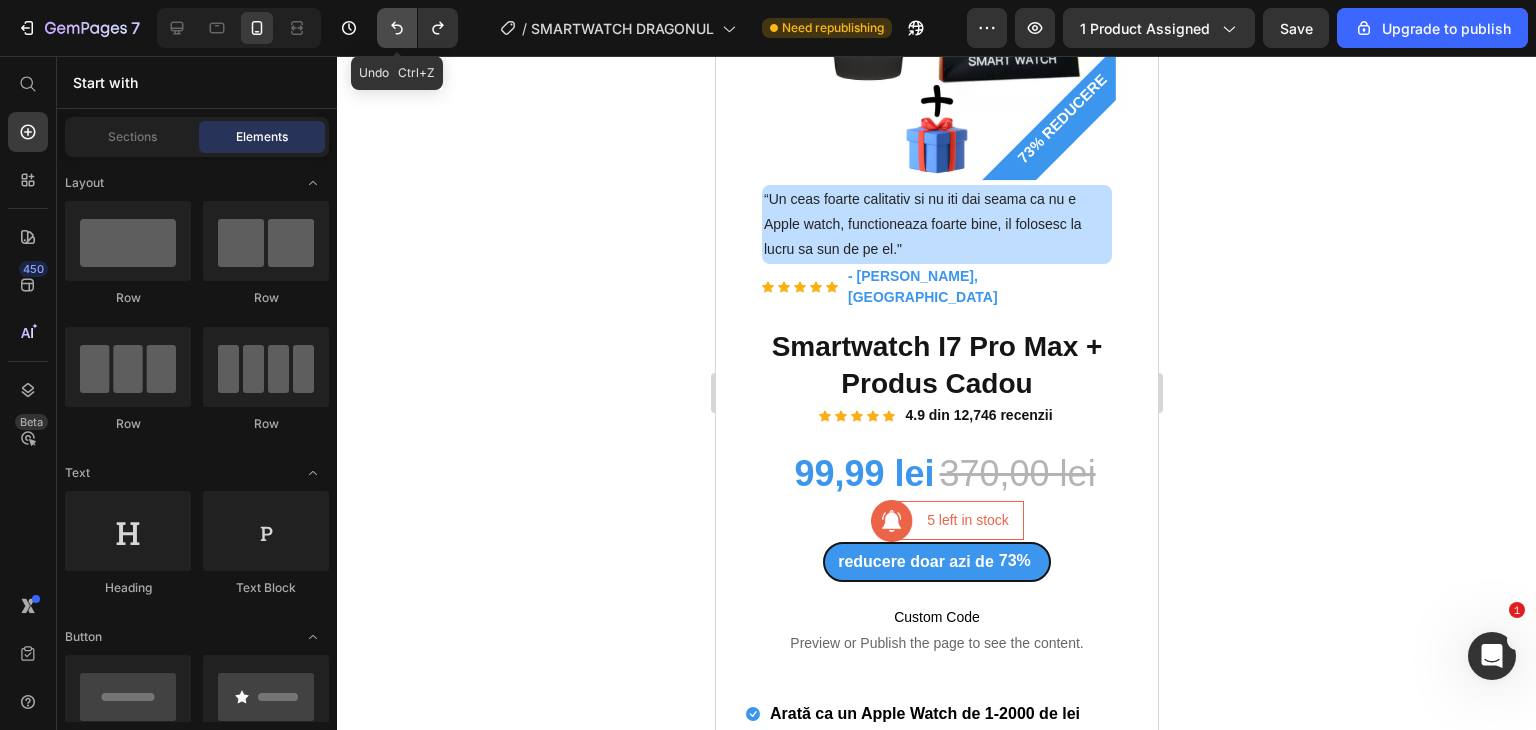 click 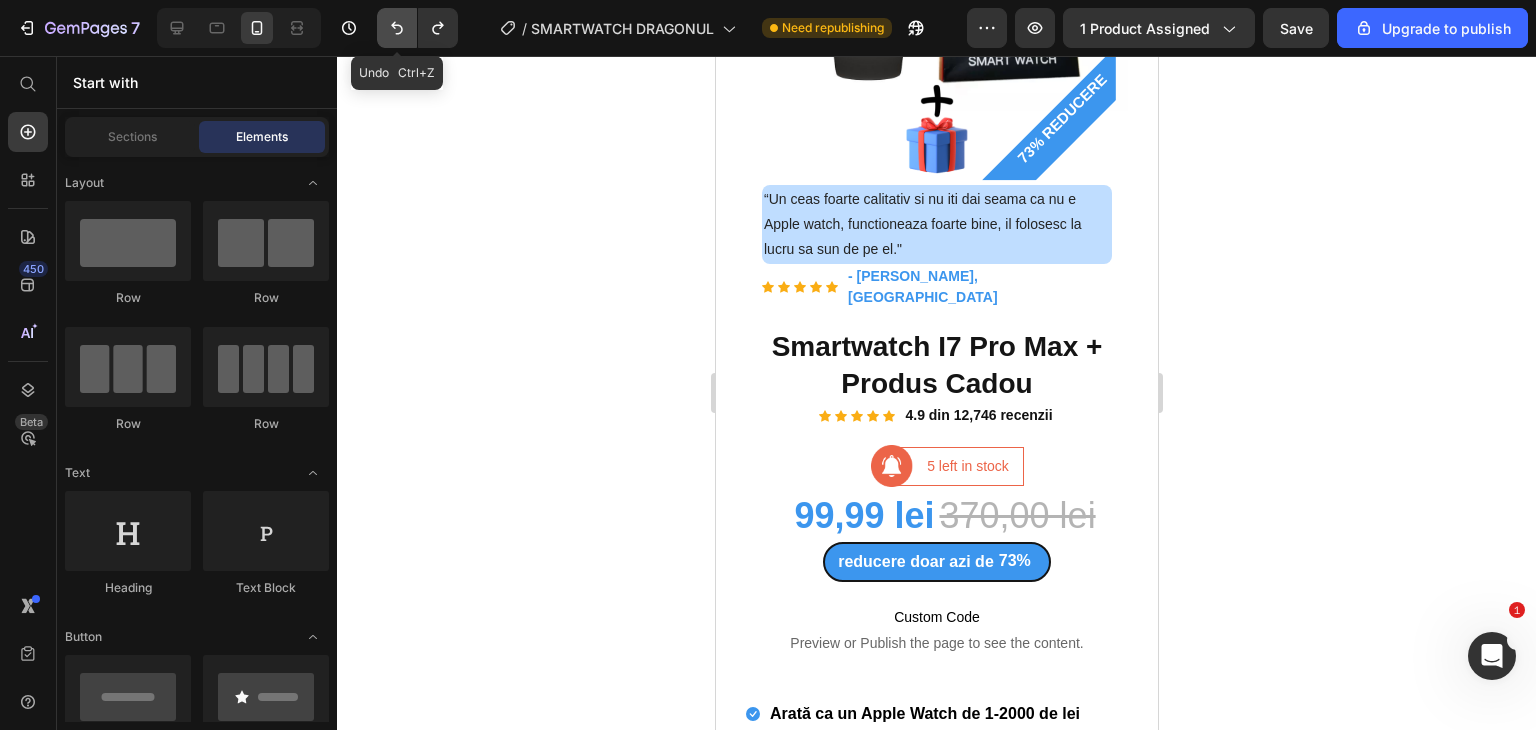 click 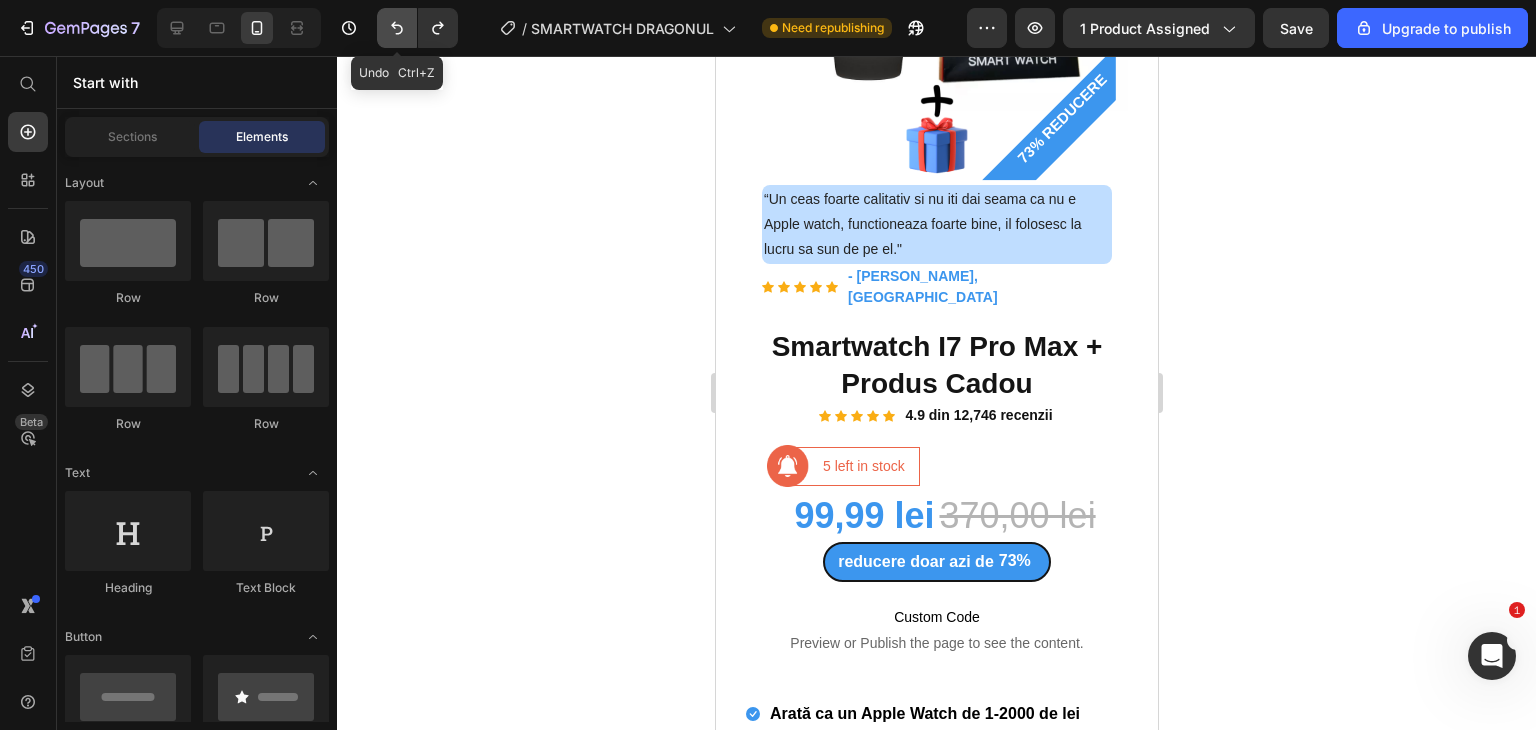 click 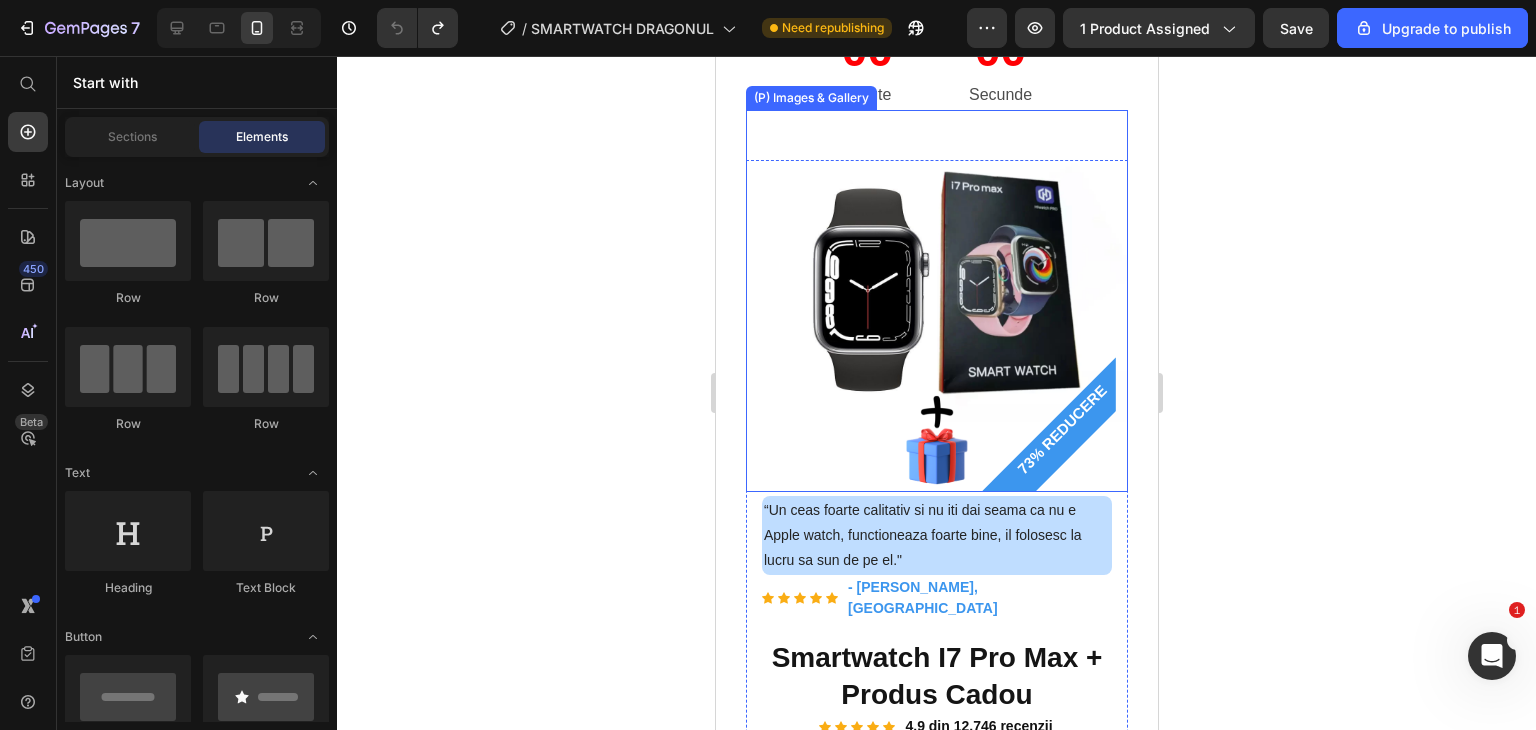 scroll, scrollTop: 200, scrollLeft: 0, axis: vertical 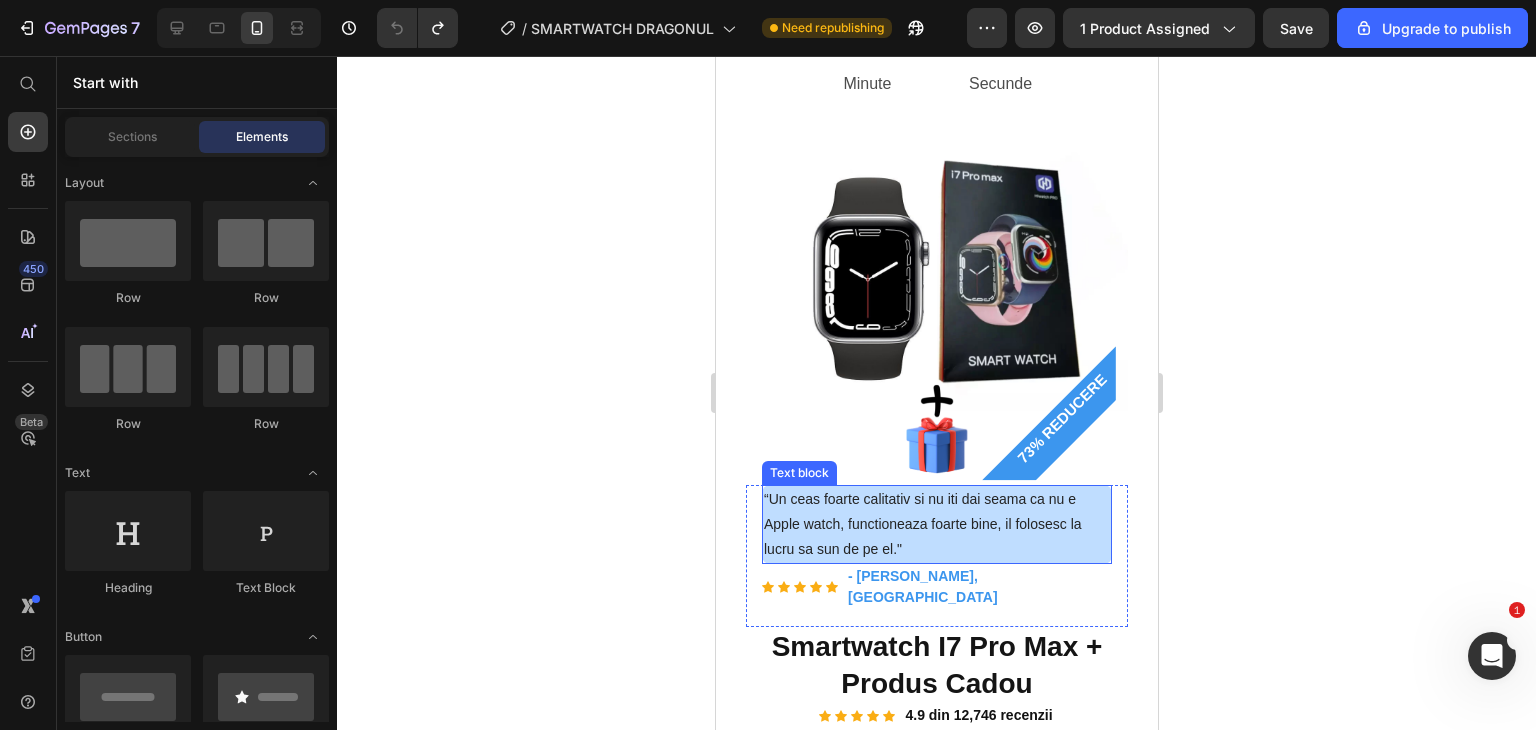 click on "“Un ceas foarte calitativ si nu iti dai seama ca nu e Apple watch, functioneaza foarte bine, il folosesc la lucru sa sun de pe el."" at bounding box center [936, 525] 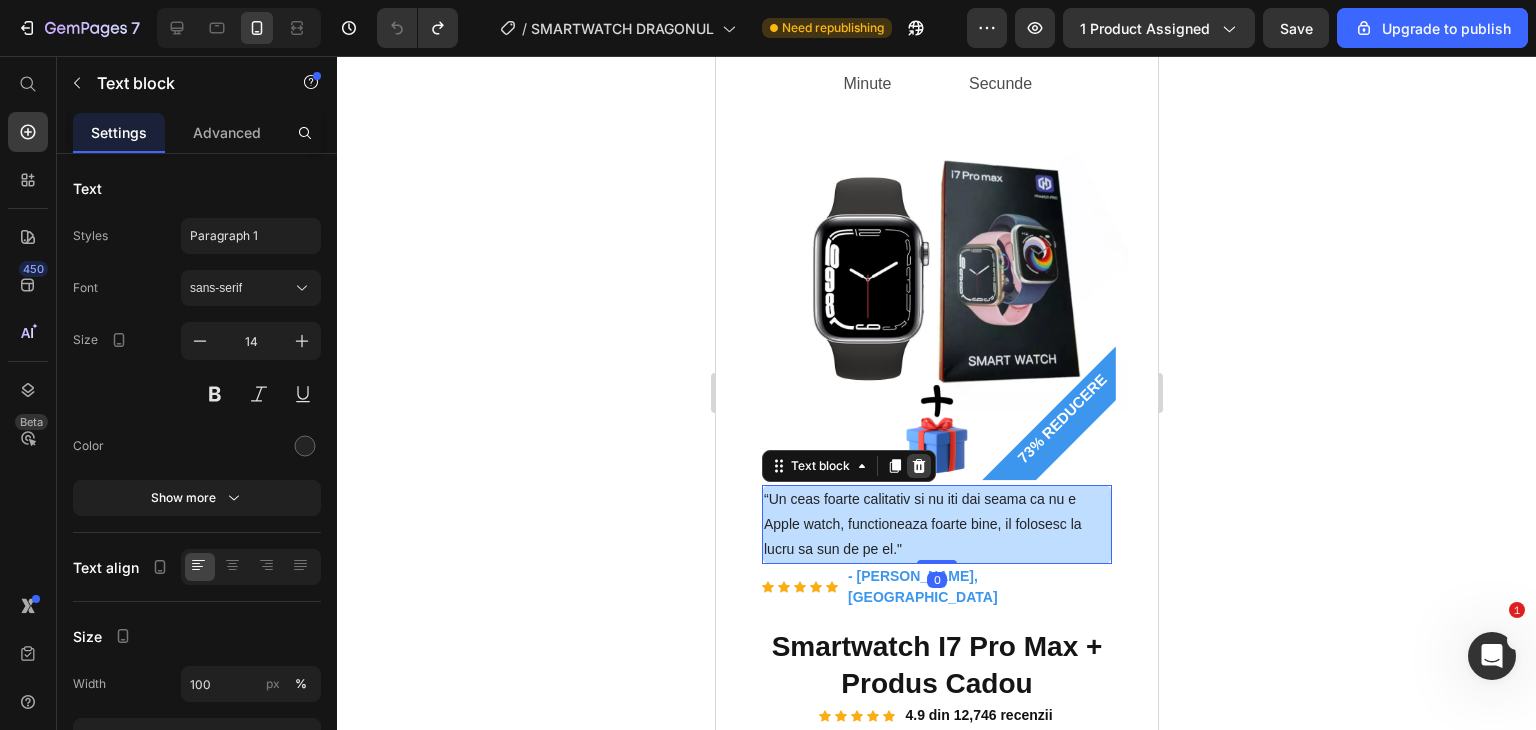 click 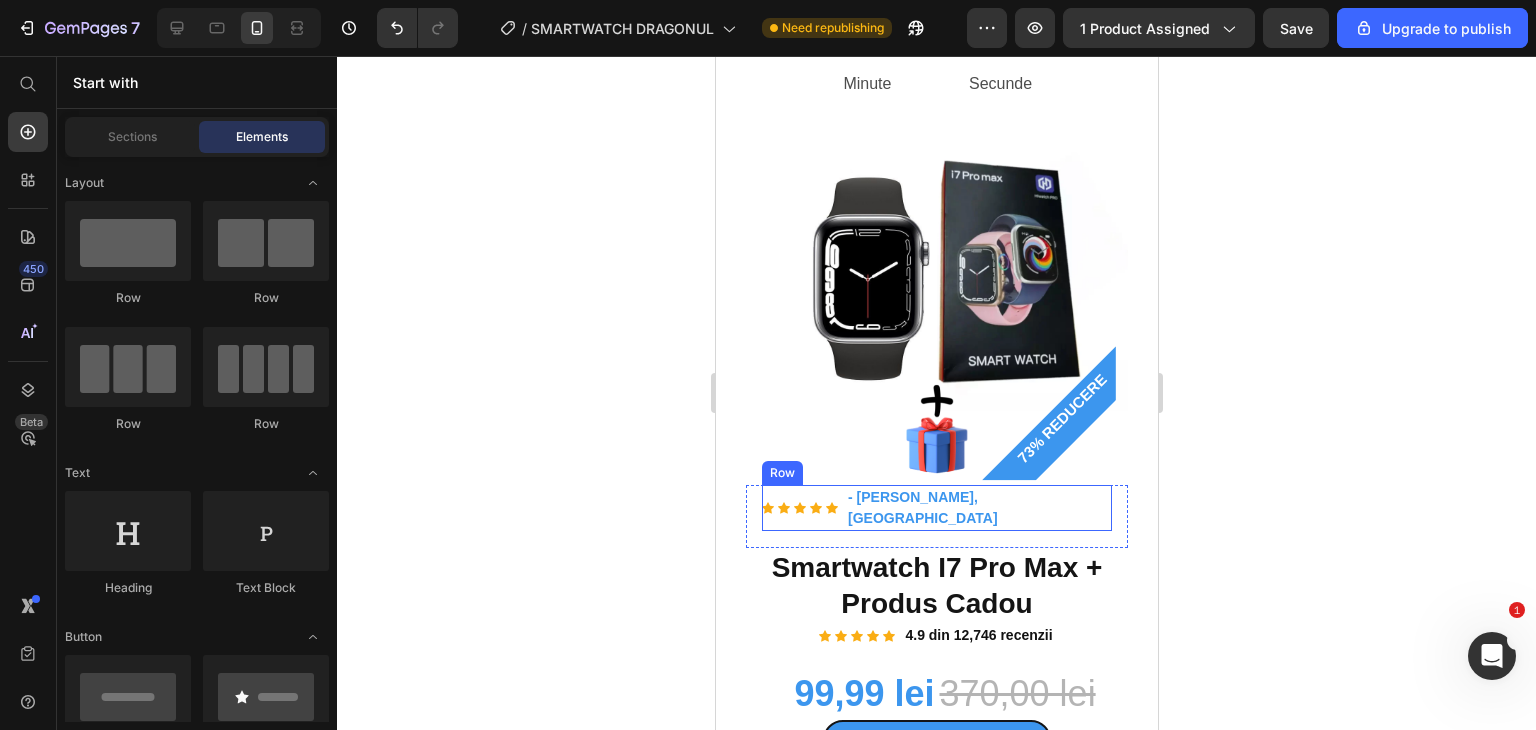 click on "Icon                Icon                Icon                Icon                Icon Icon List Hoz - Andrei Marcovici, Cluj Text block Row" at bounding box center (936, 508) 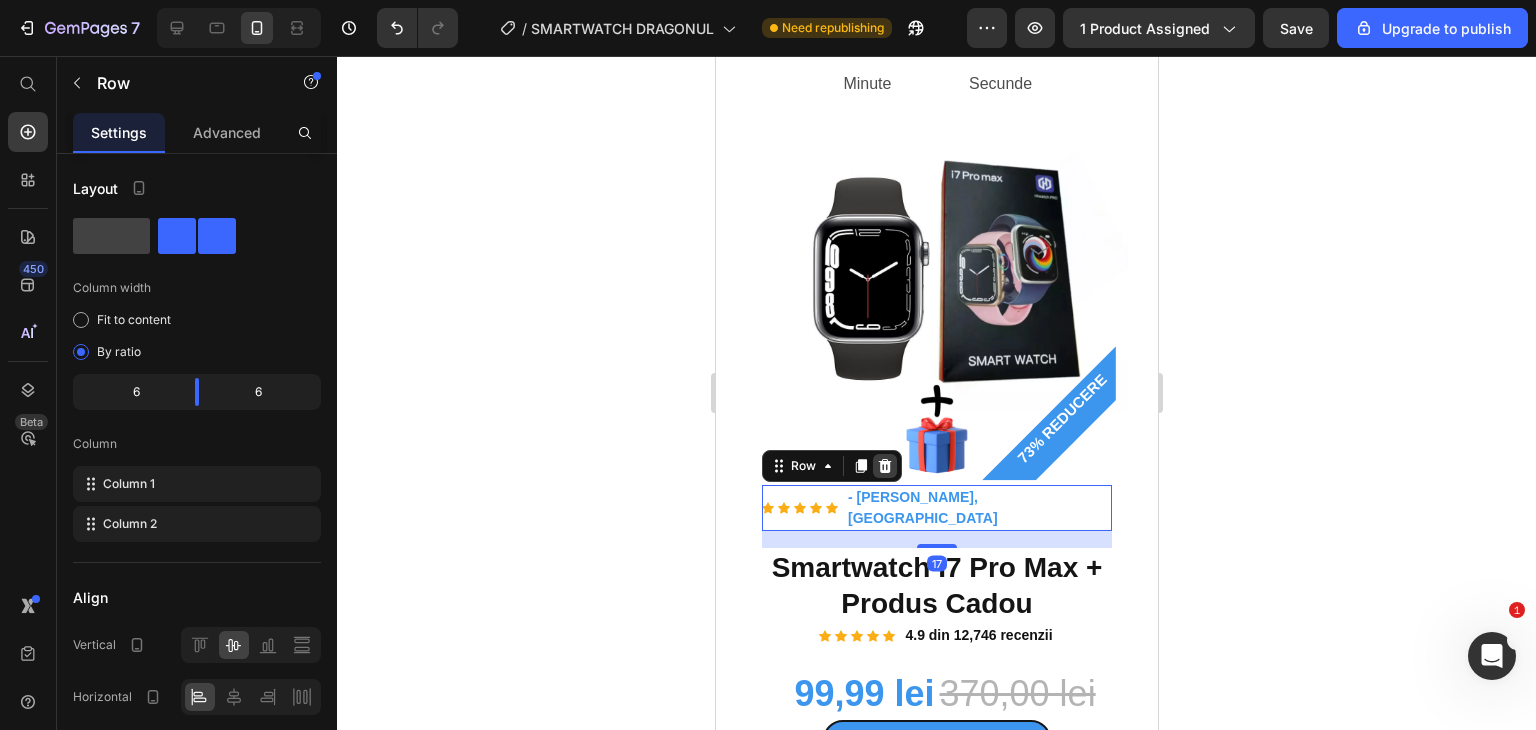 click 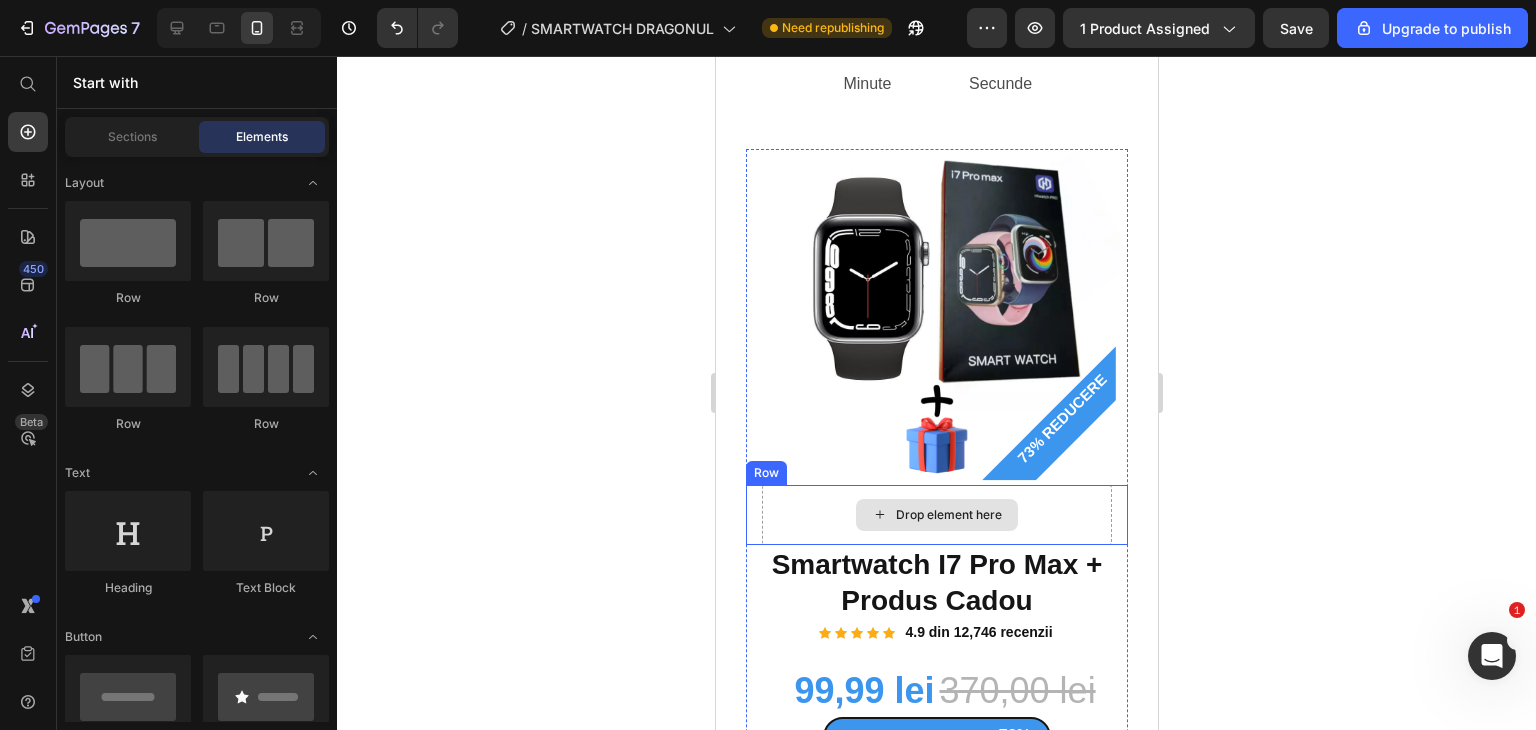 click on "Drop element here" at bounding box center (936, 515) 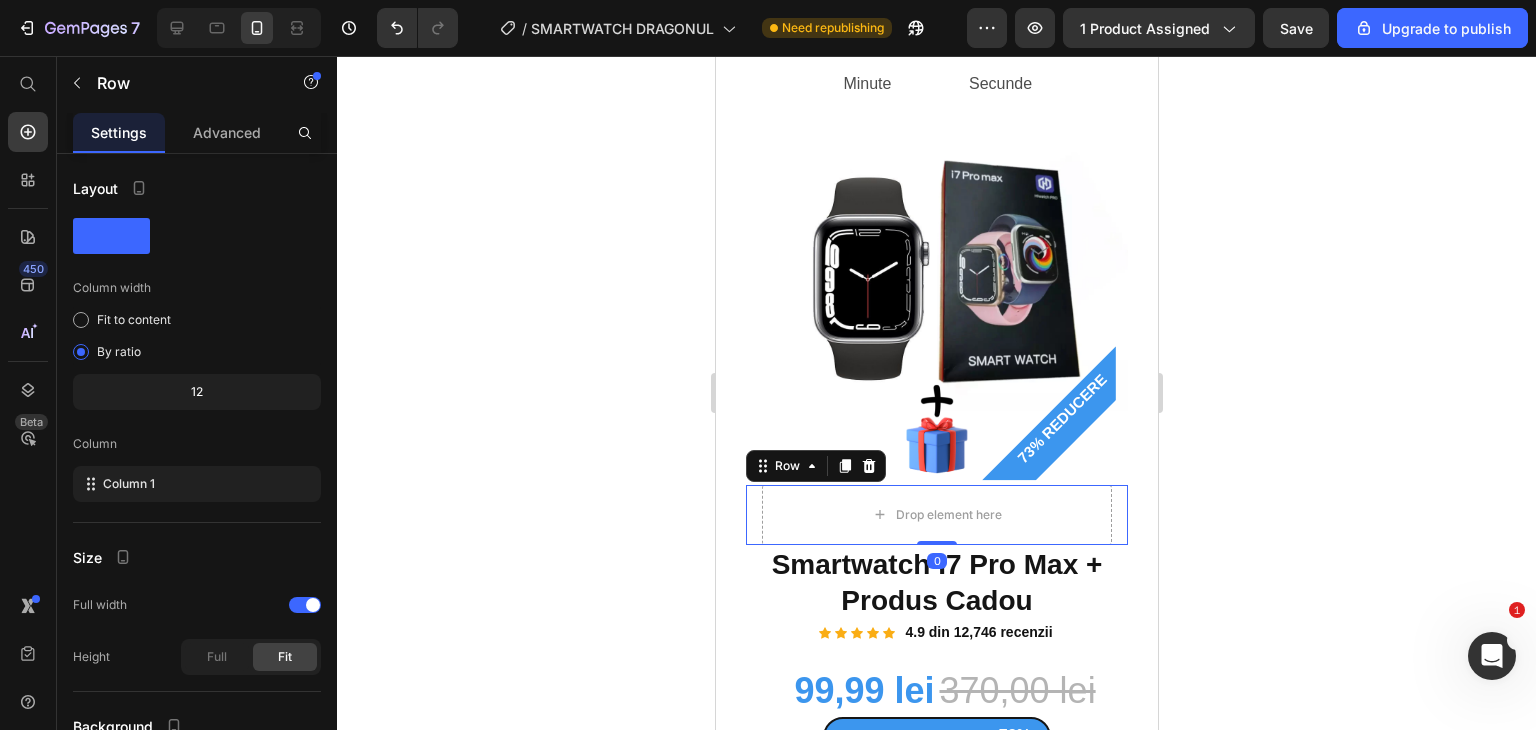 click 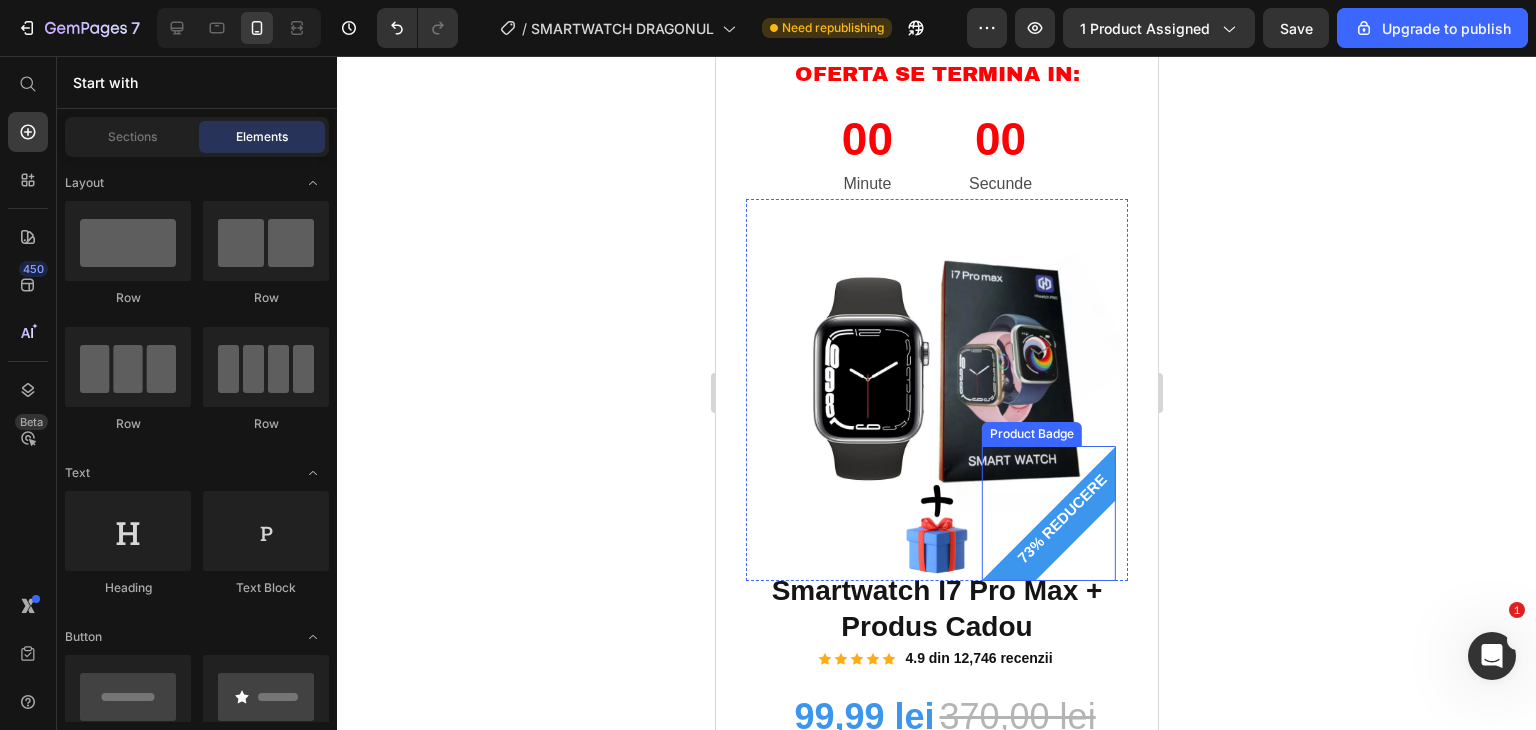 scroll, scrollTop: 100, scrollLeft: 0, axis: vertical 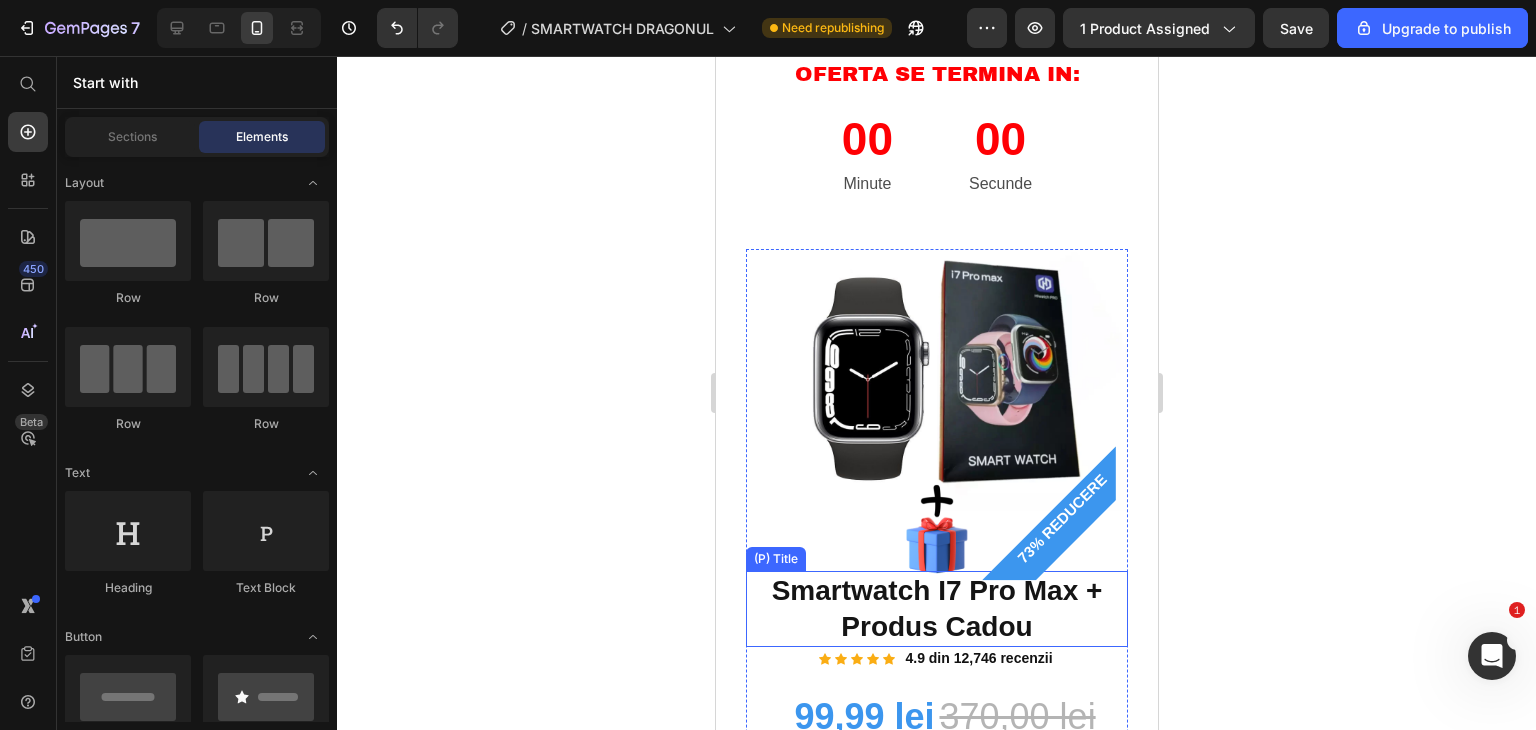 click on "Smartwatch I7 Pro Max + Produs Cadou" at bounding box center [936, 609] 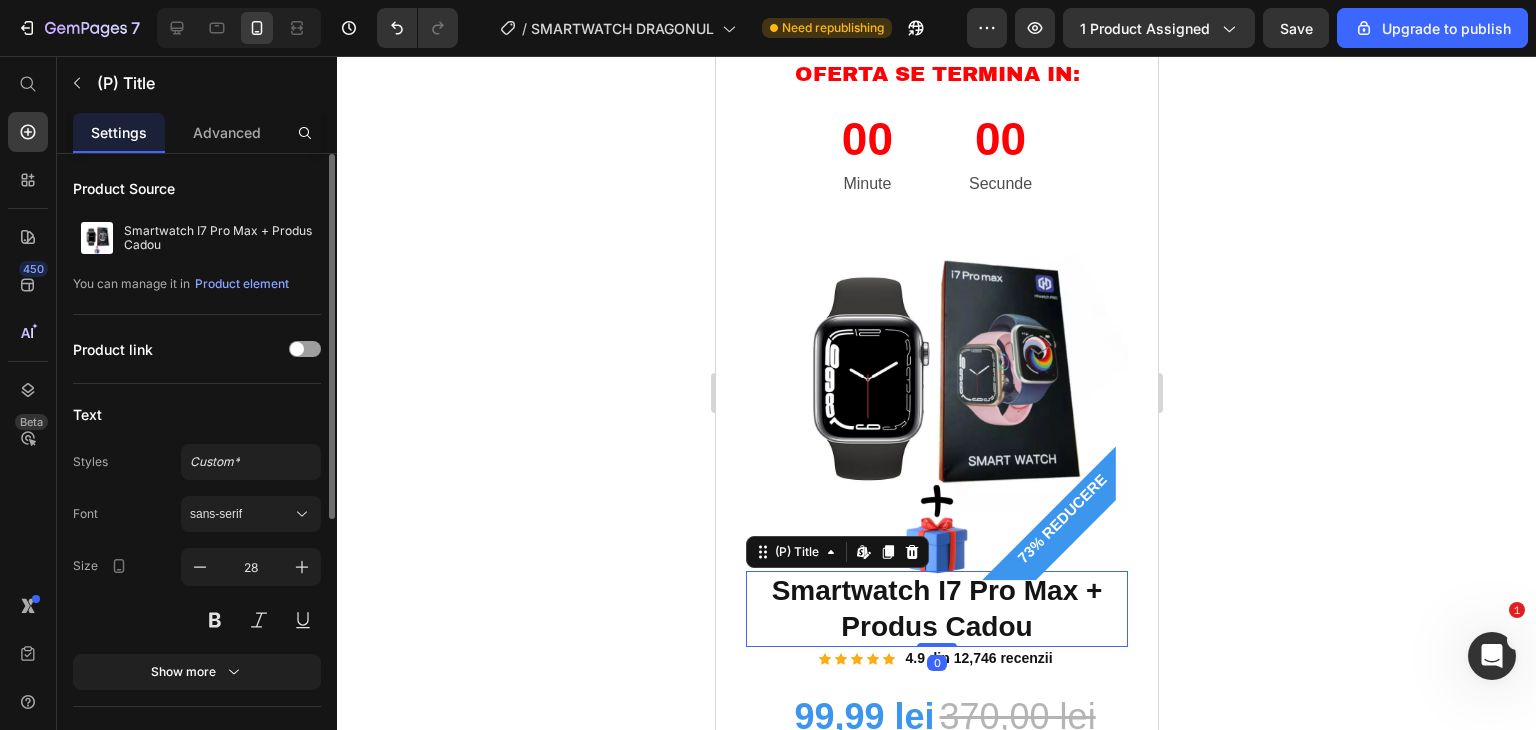 click on "Advanced" at bounding box center (227, 132) 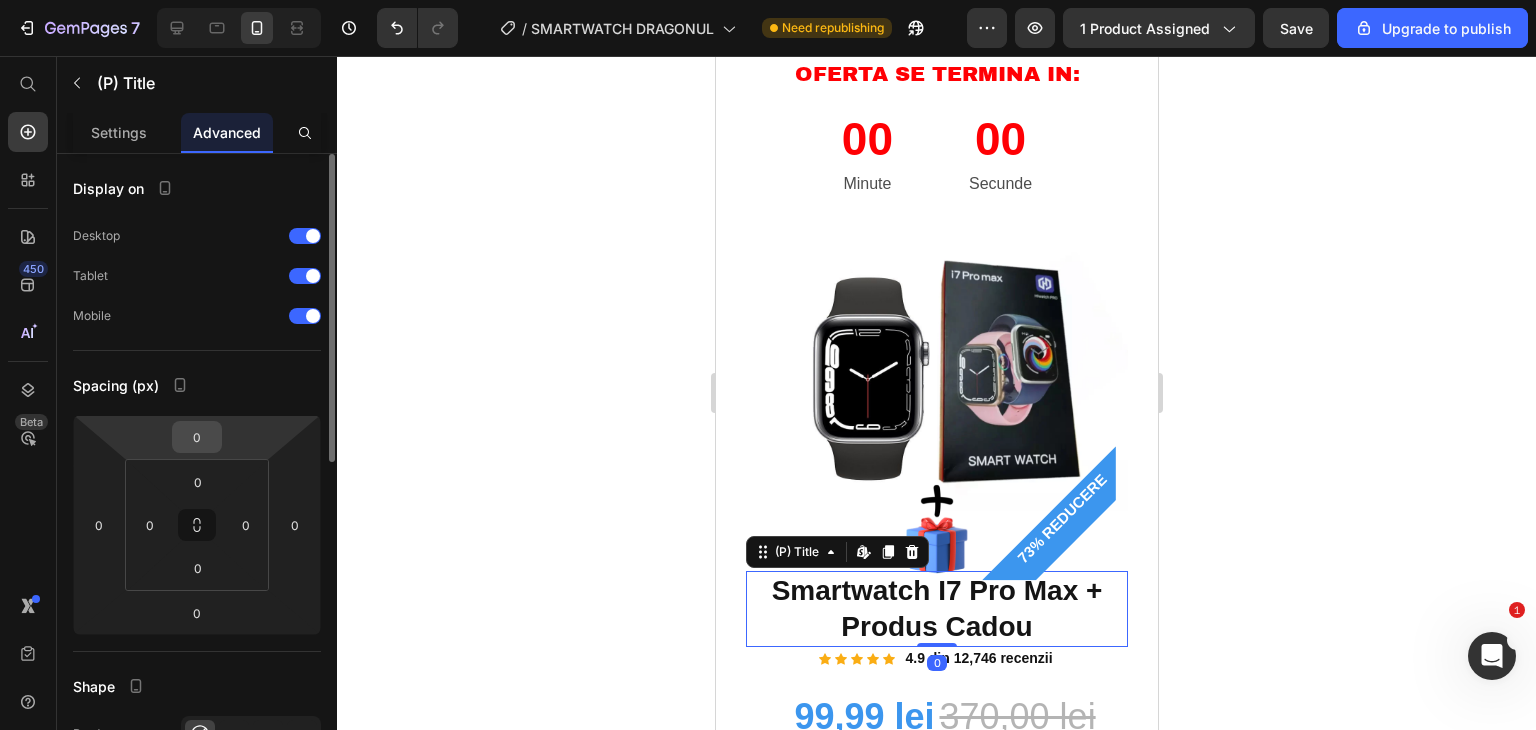 click on "0" at bounding box center (197, 437) 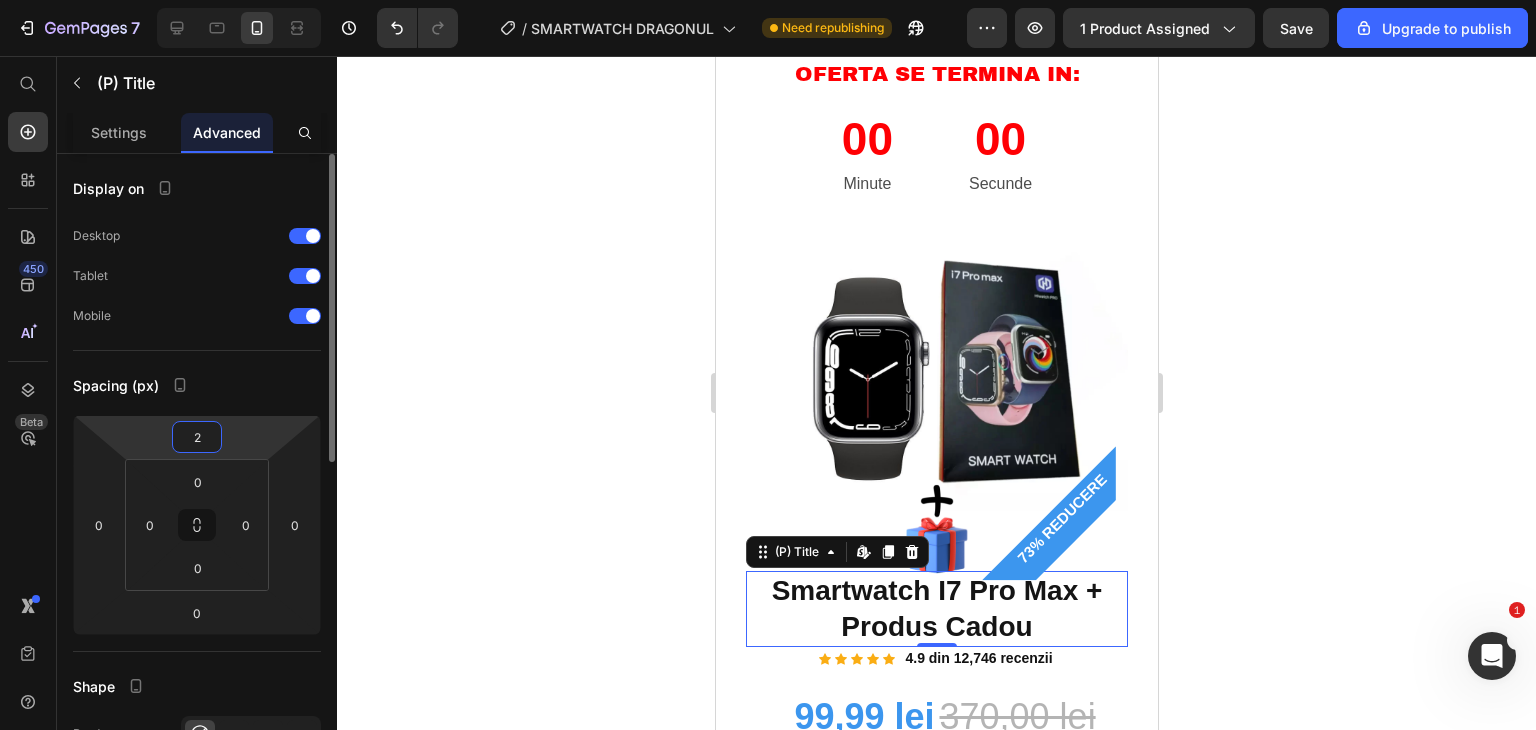 type on "20" 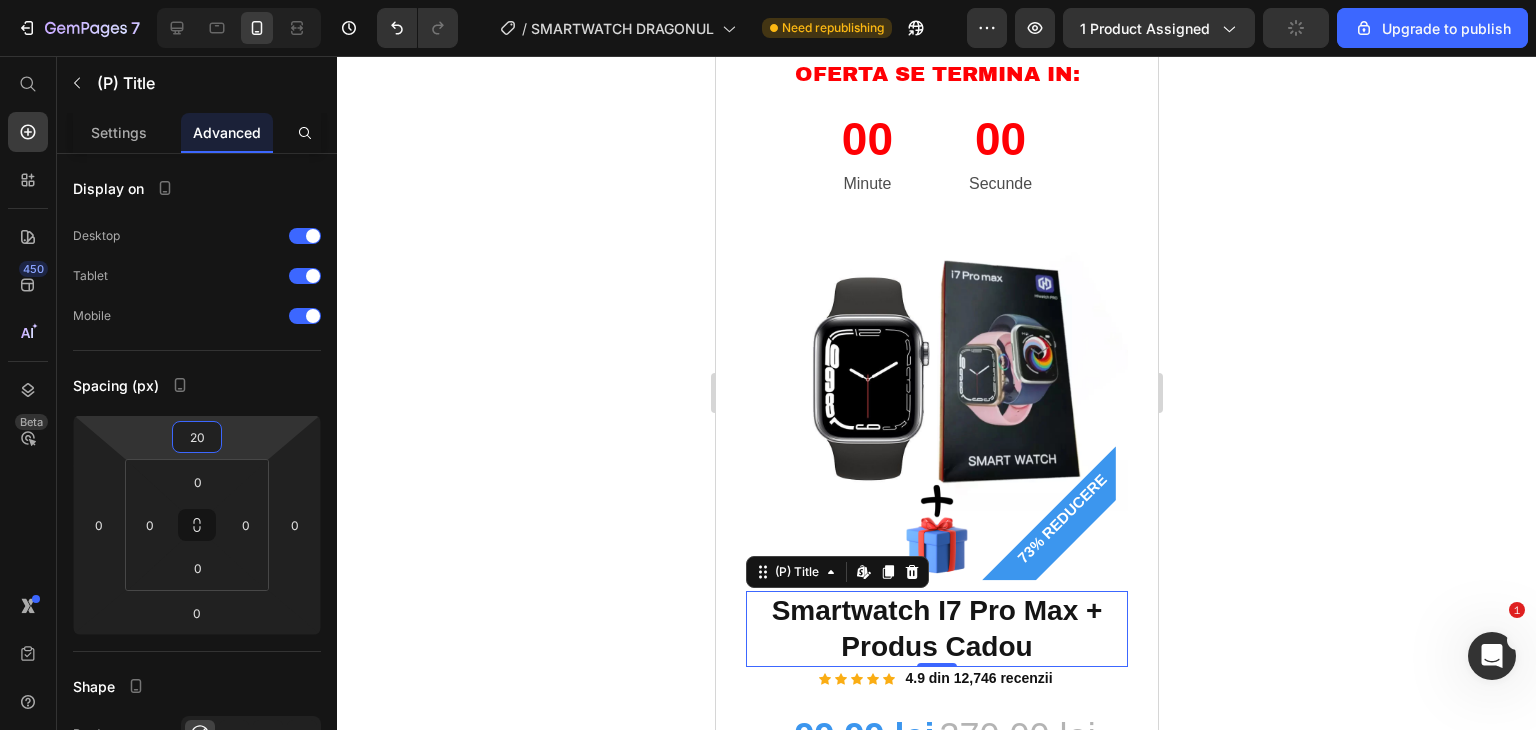 click 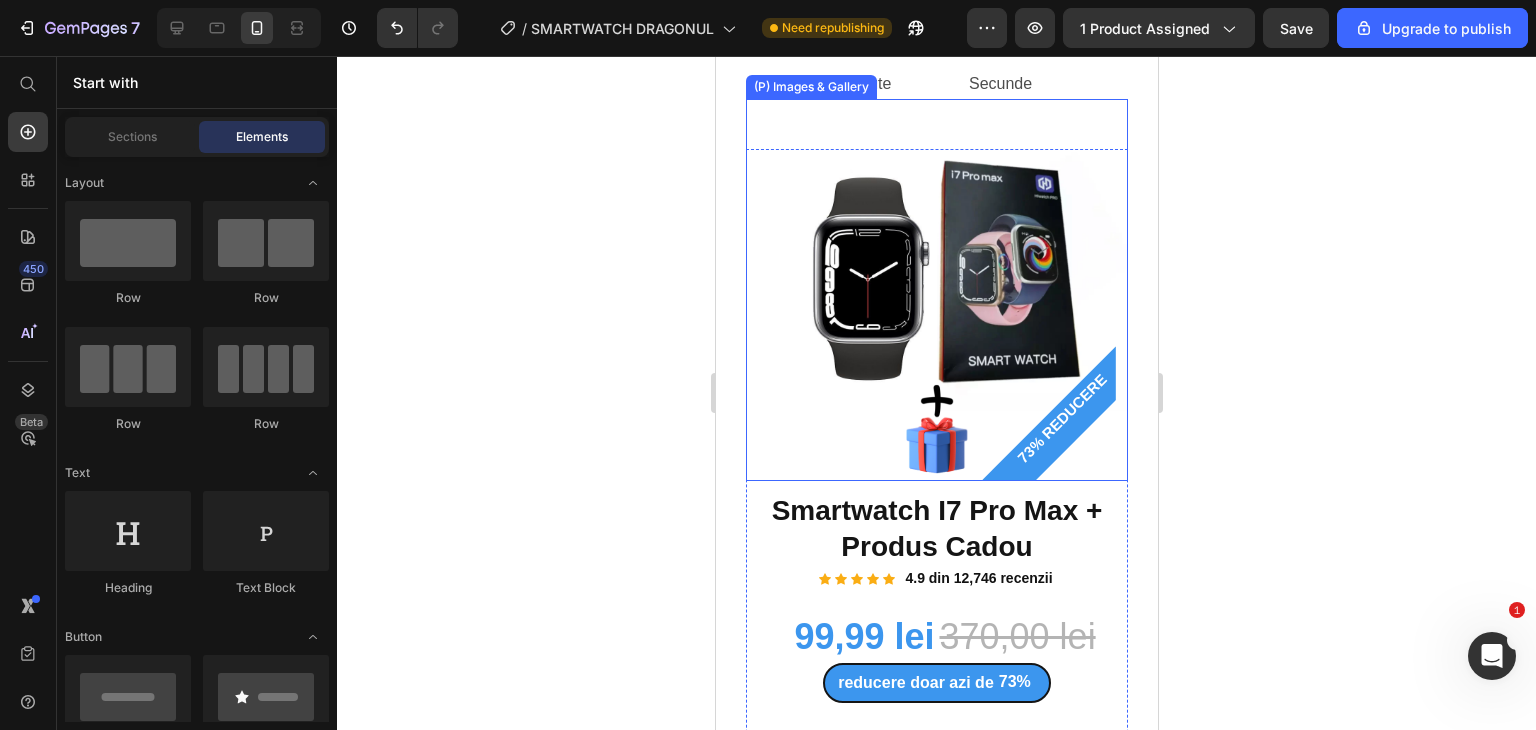 scroll, scrollTop: 300, scrollLeft: 0, axis: vertical 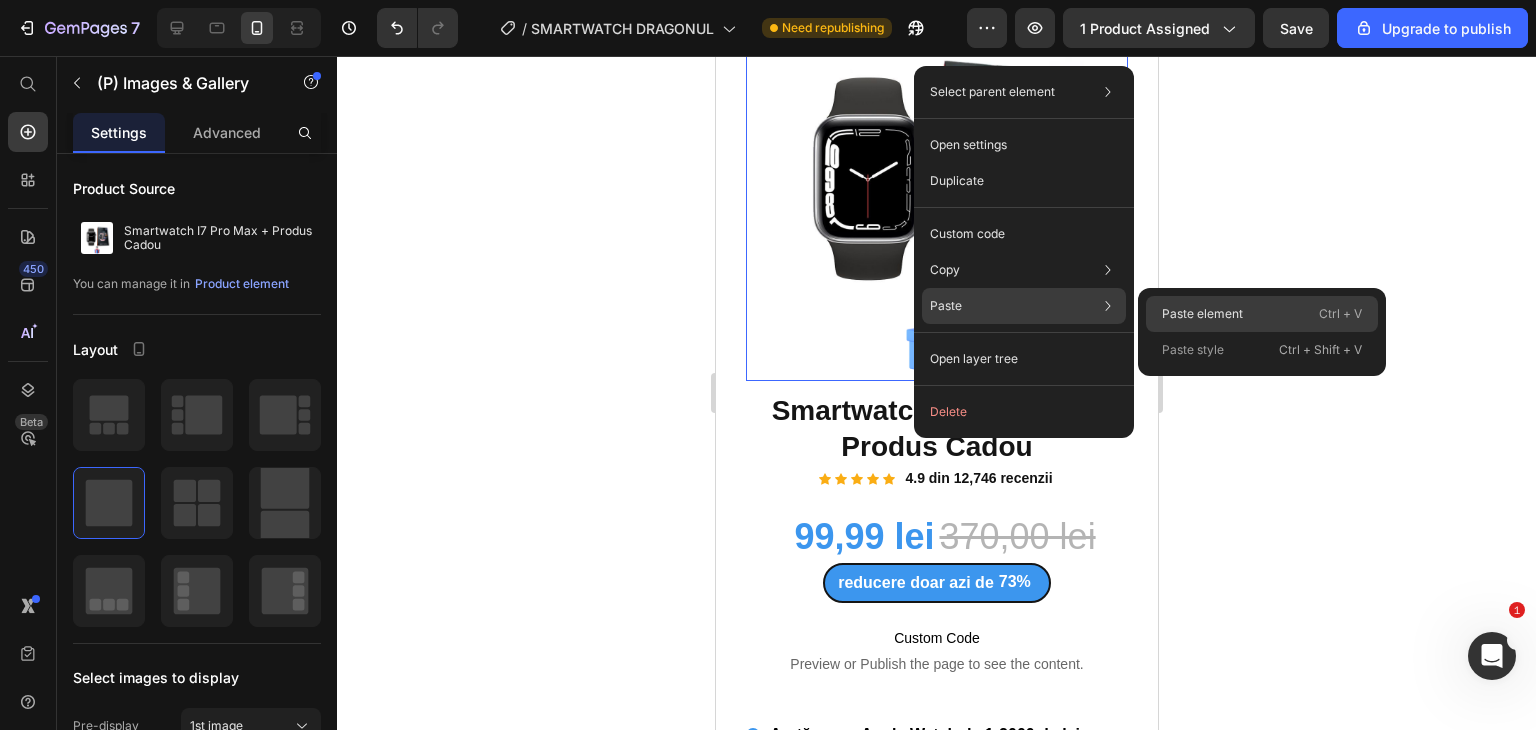 click on "Paste element" at bounding box center (1202, 314) 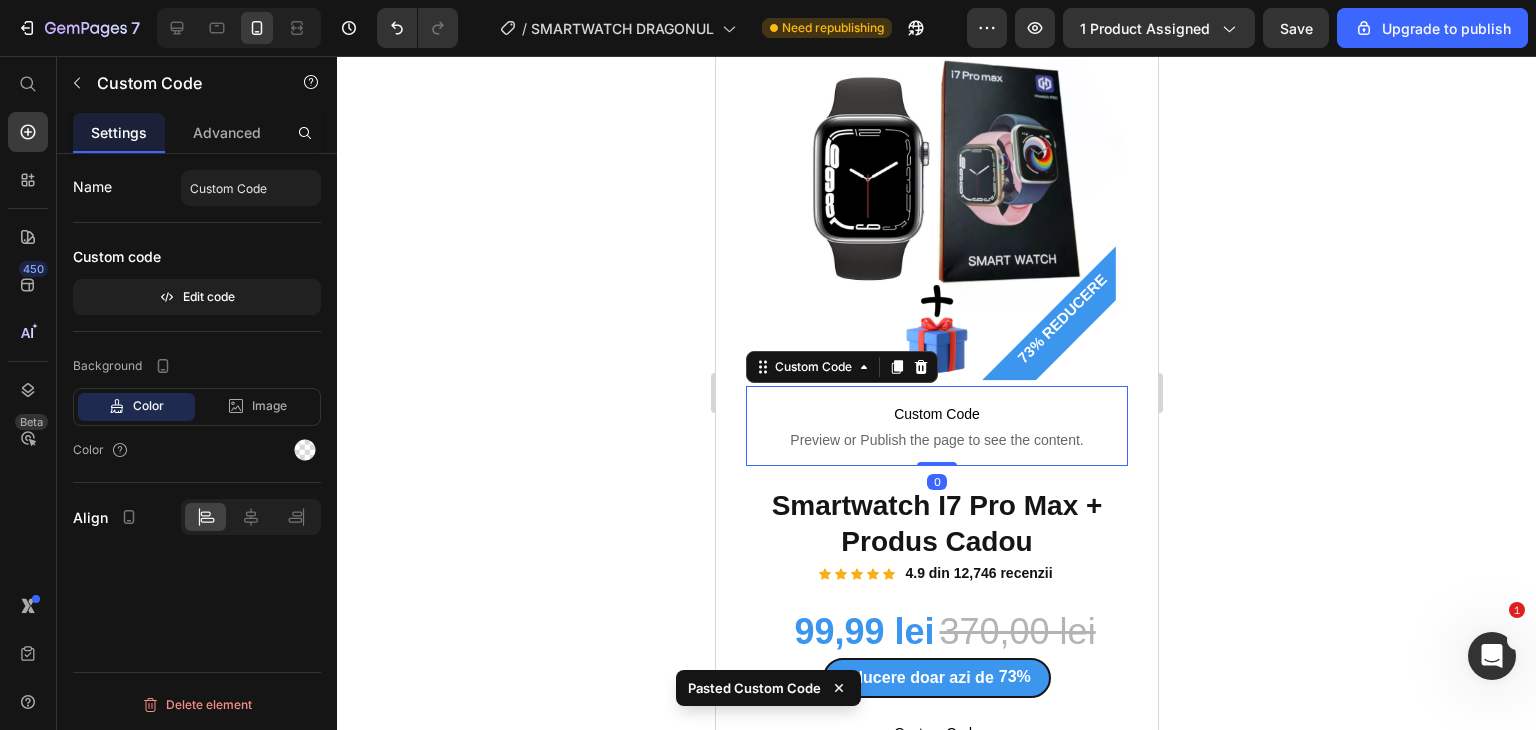 click 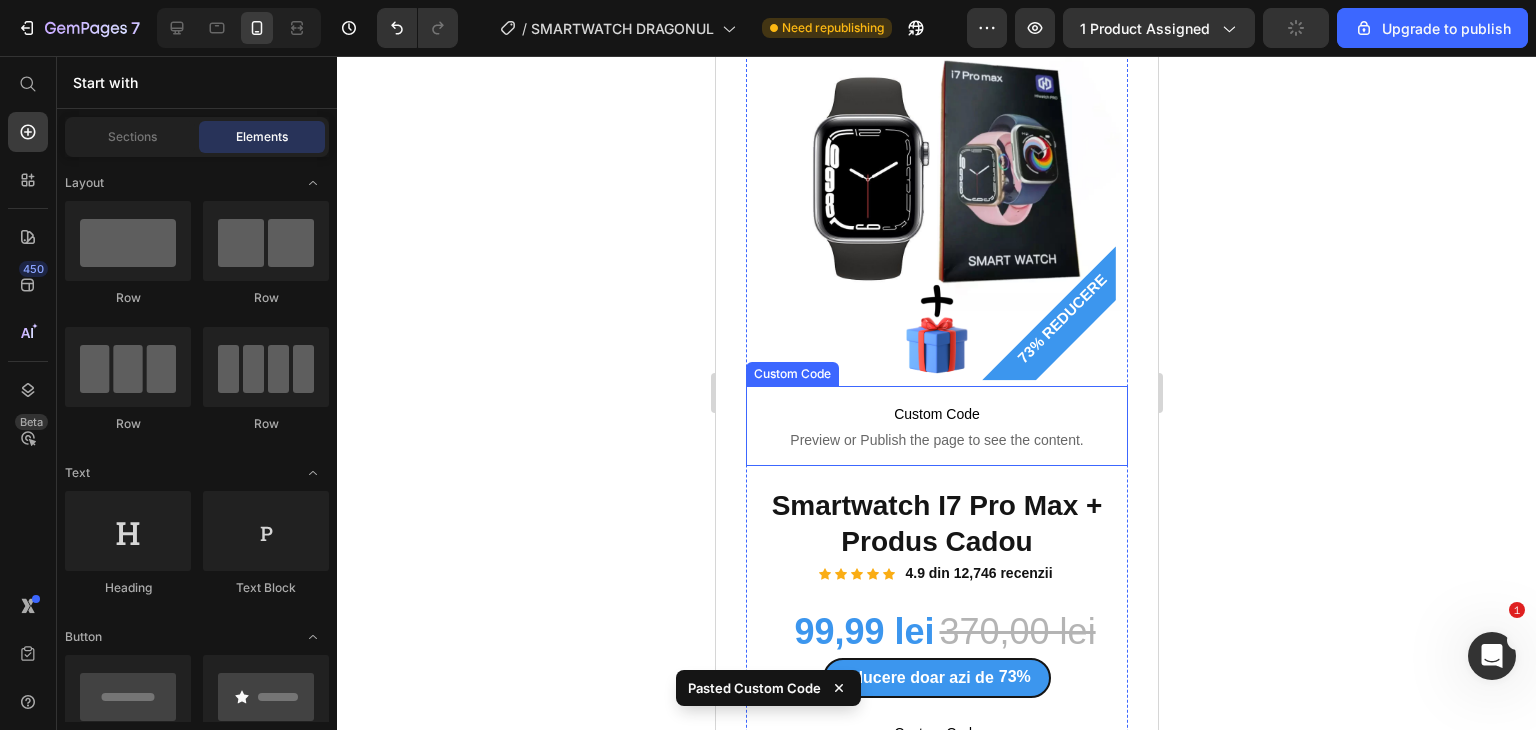 click on "Custom Code" at bounding box center [936, 414] 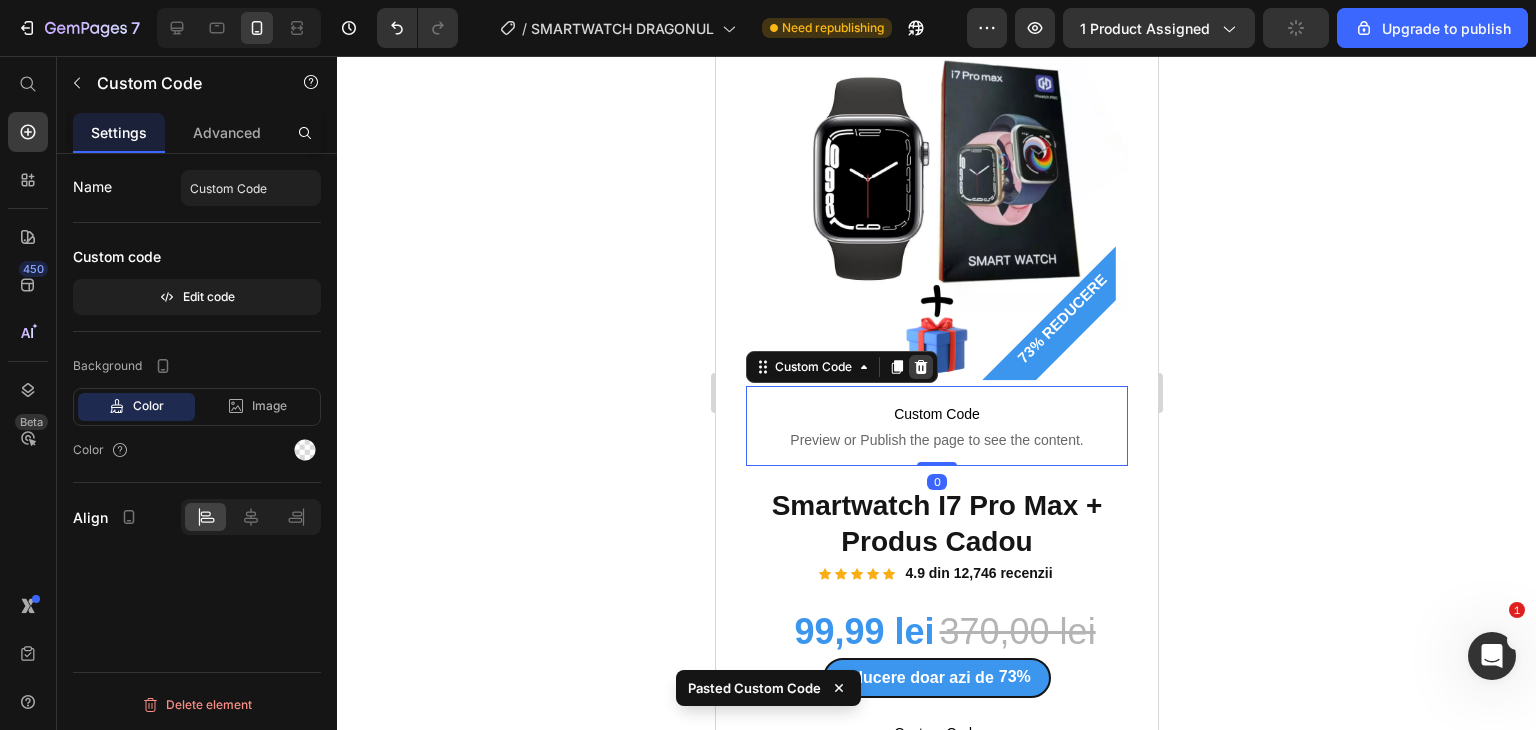click 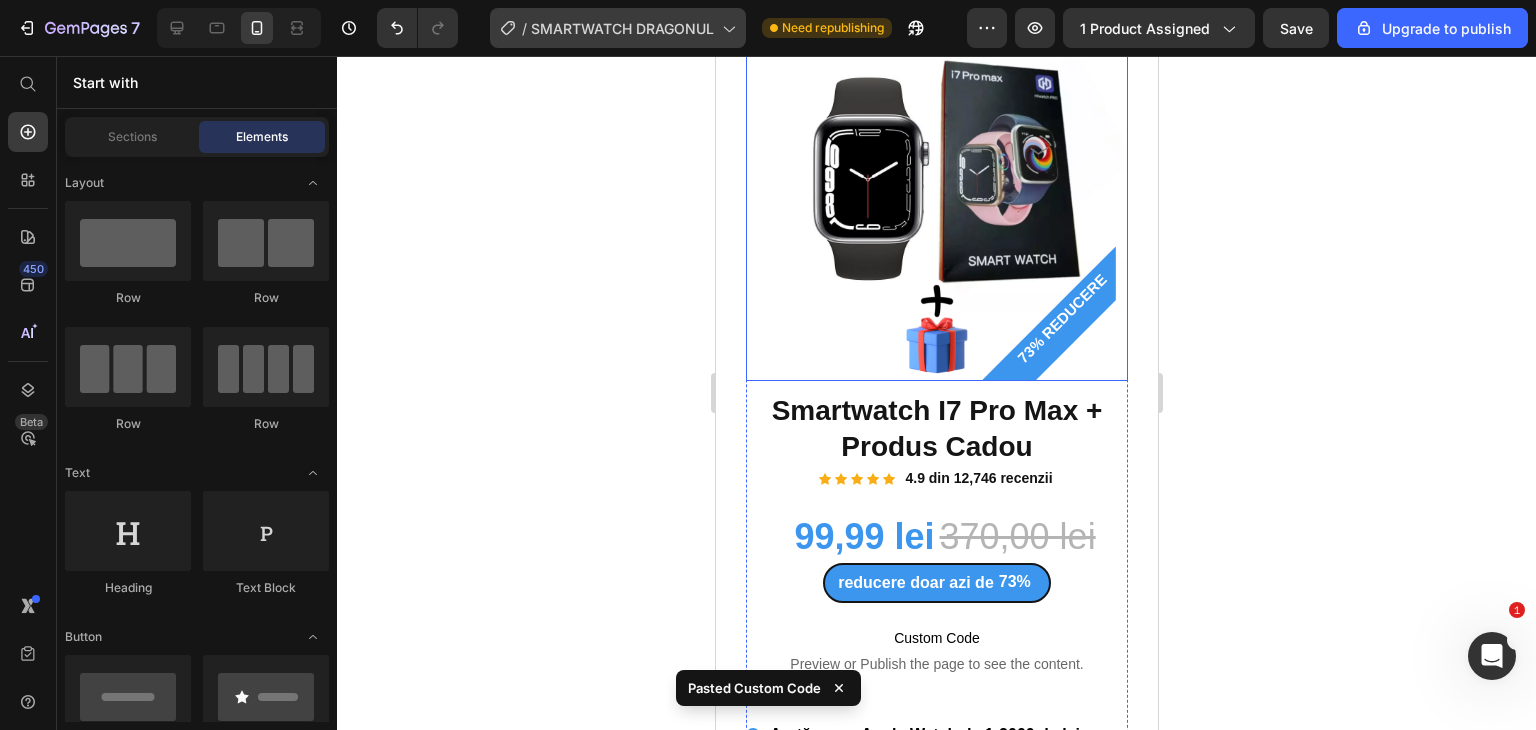 scroll, scrollTop: 300, scrollLeft: 0, axis: vertical 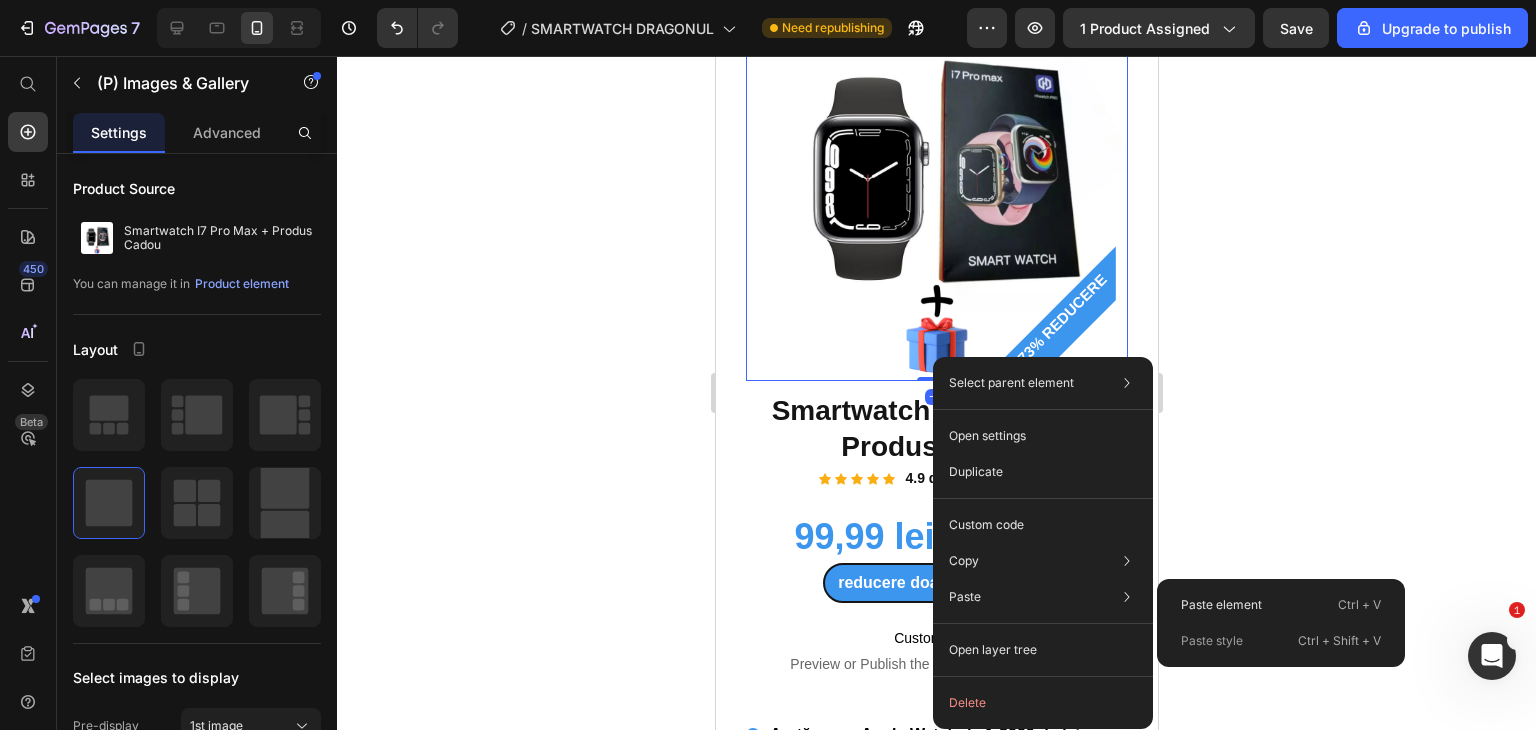 click on "Paste element" at bounding box center [1221, 605] 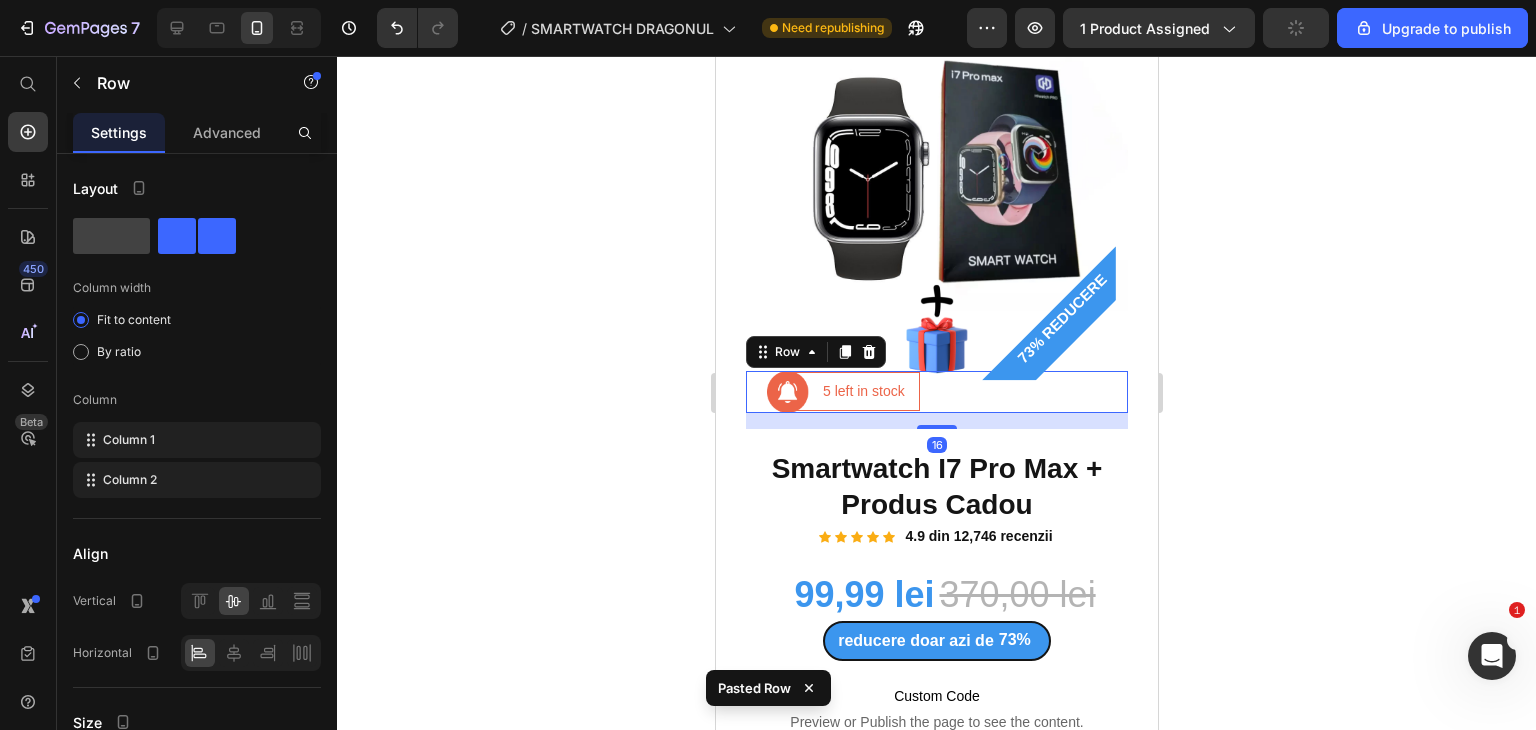 click 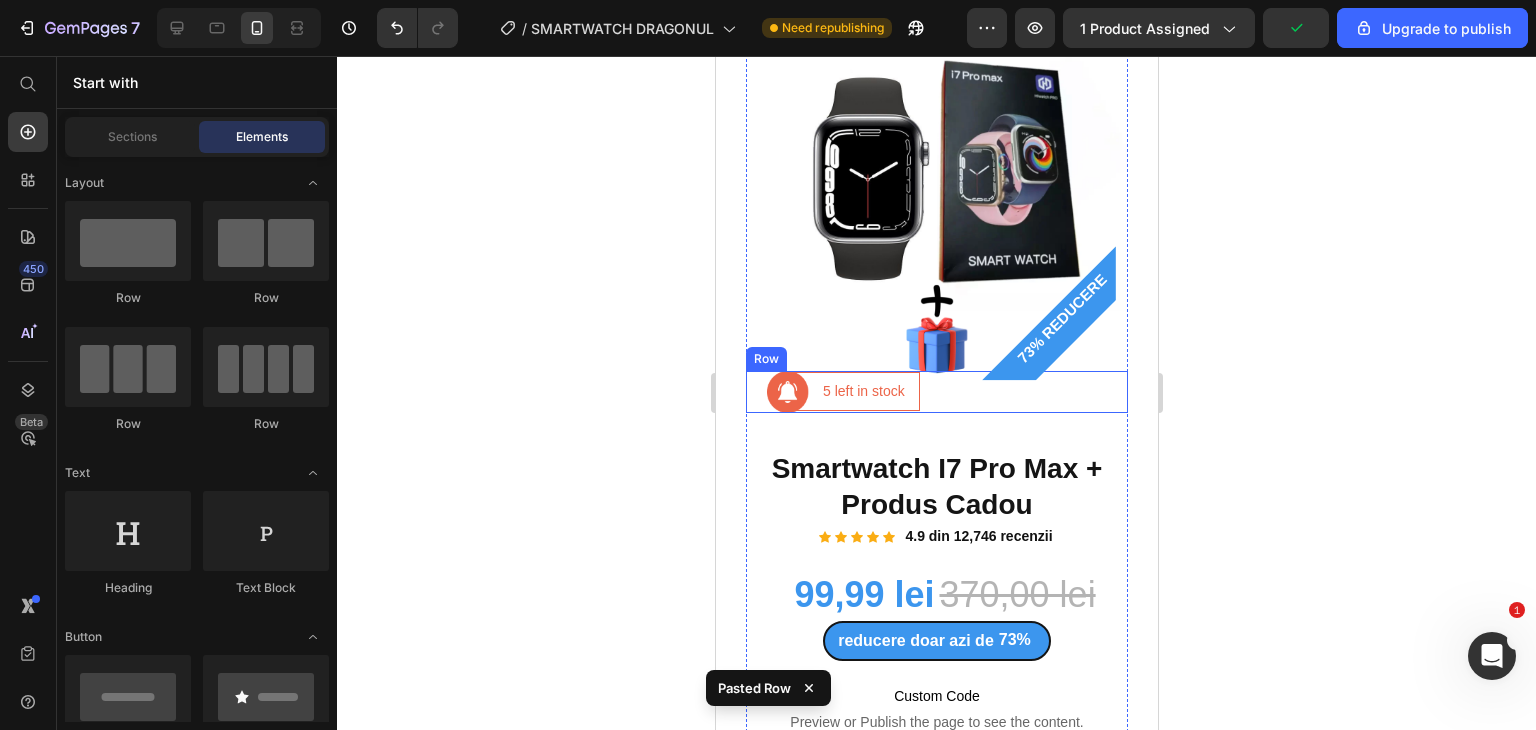 click on "Image 5 left in stock Text block Row Row" at bounding box center (936, 392) 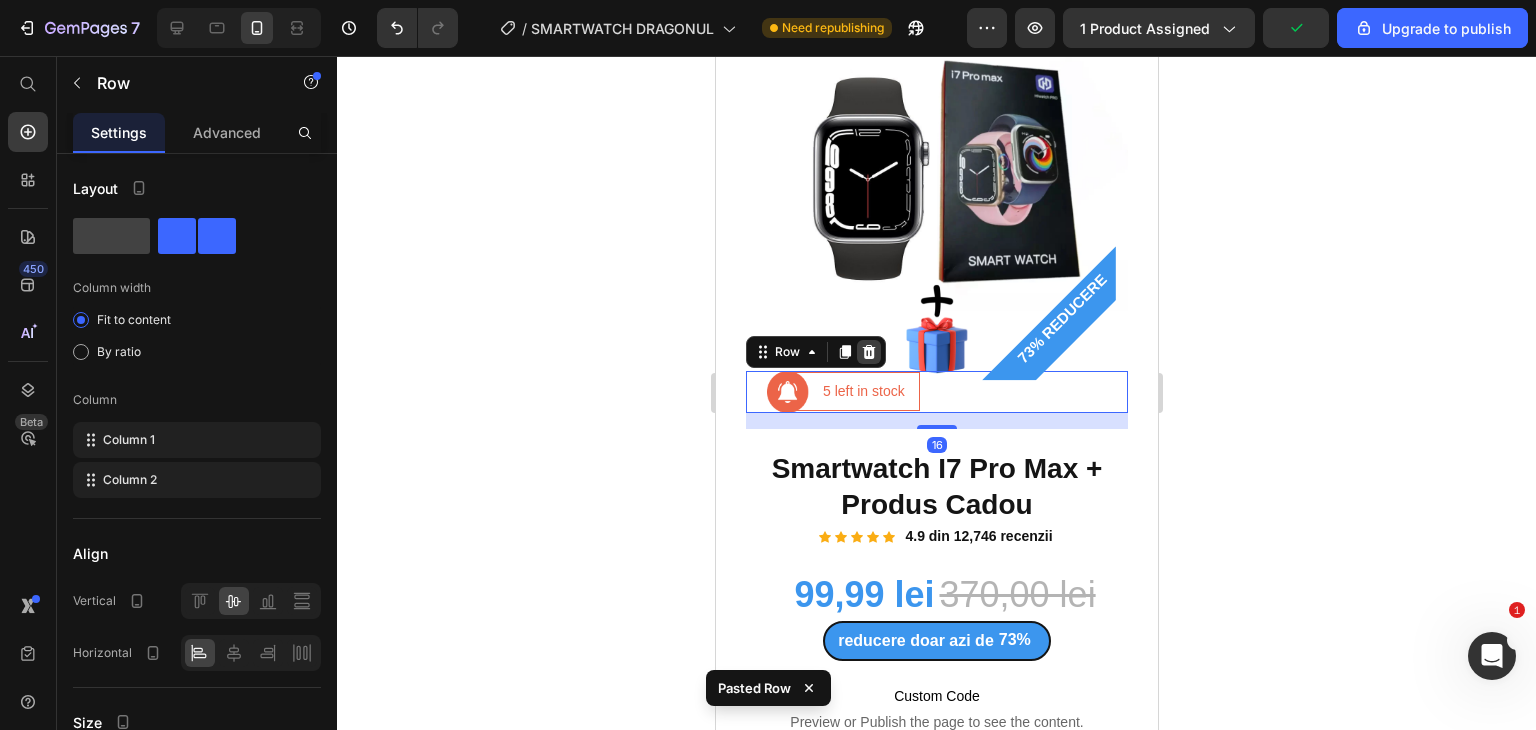 click 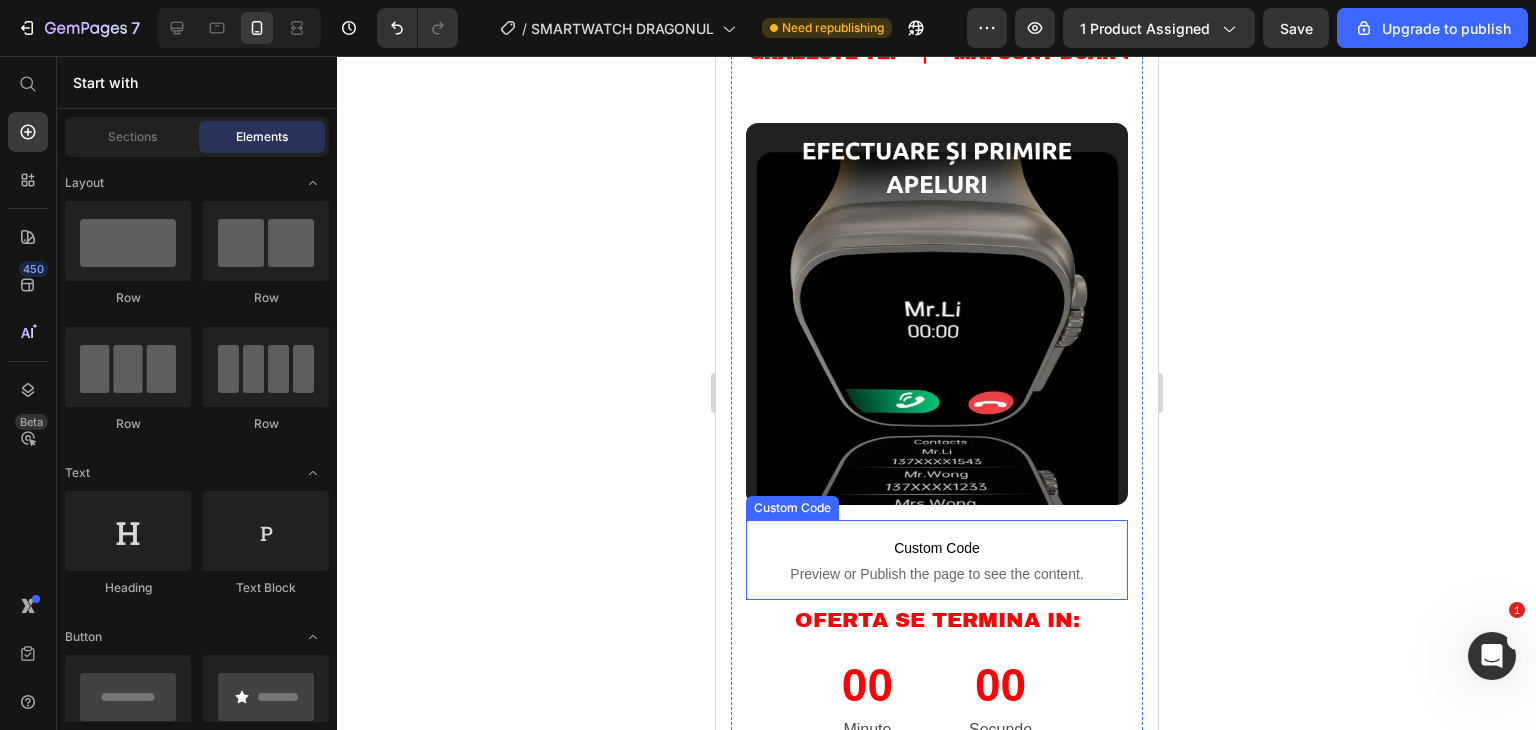 scroll, scrollTop: 1600, scrollLeft: 0, axis: vertical 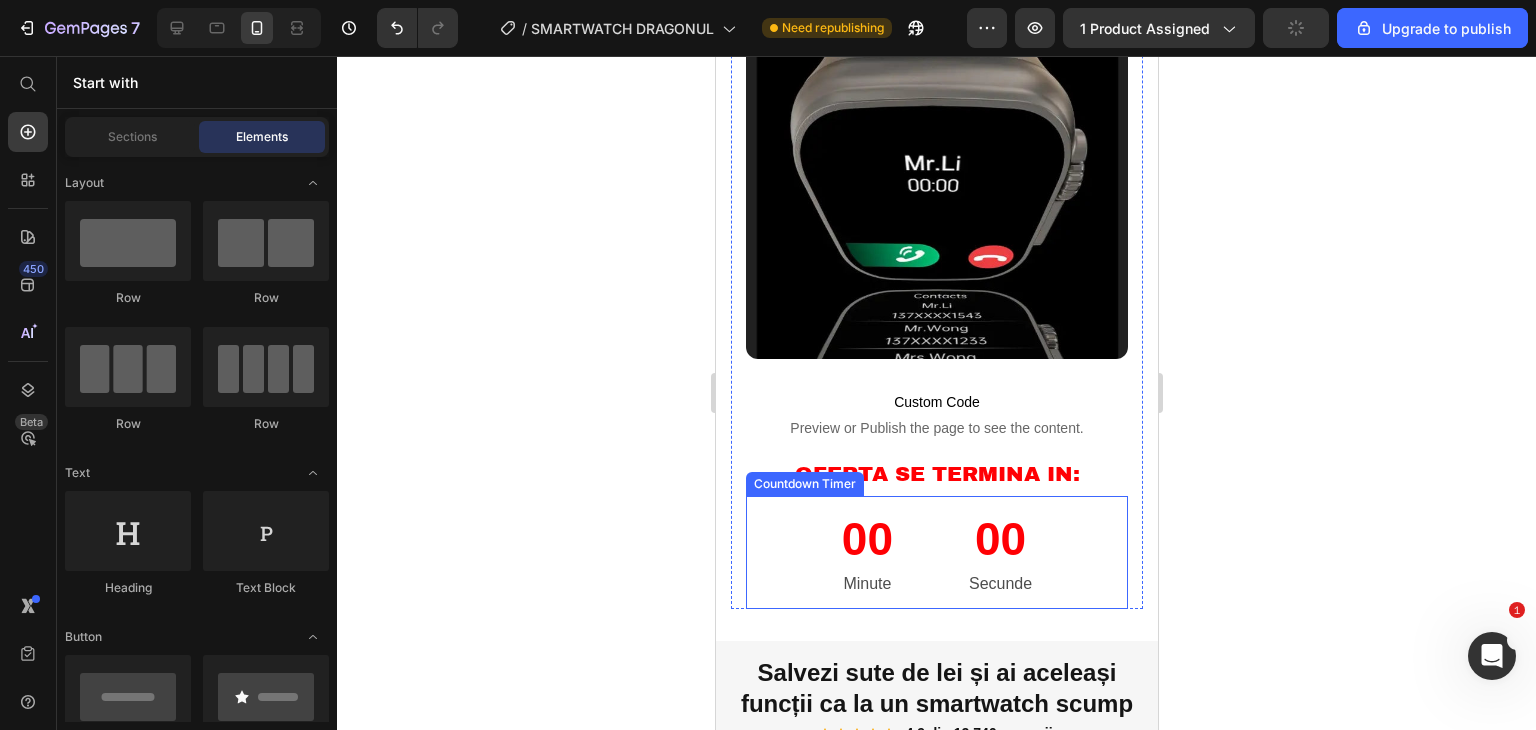 click on "00" at bounding box center [999, 540] 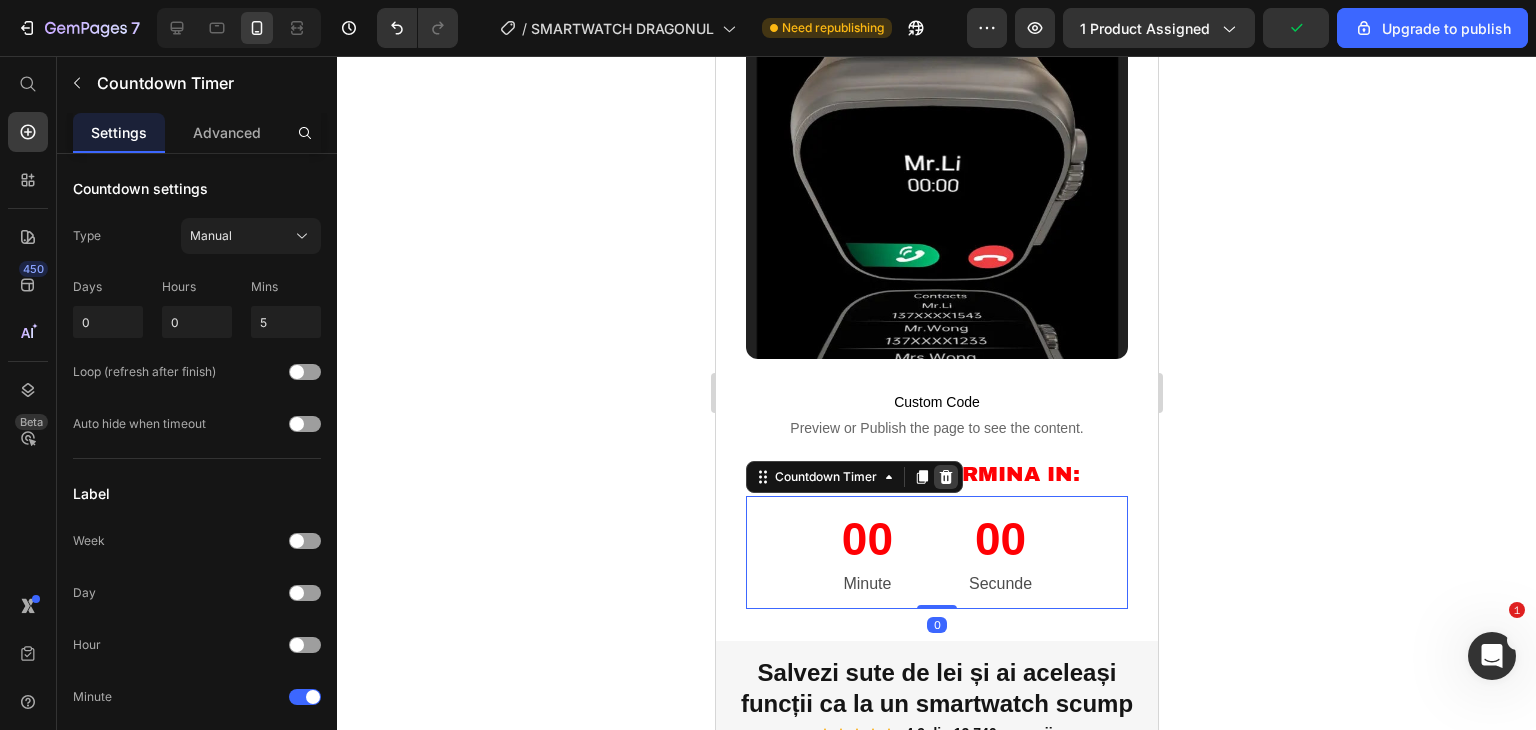 click at bounding box center [945, 477] 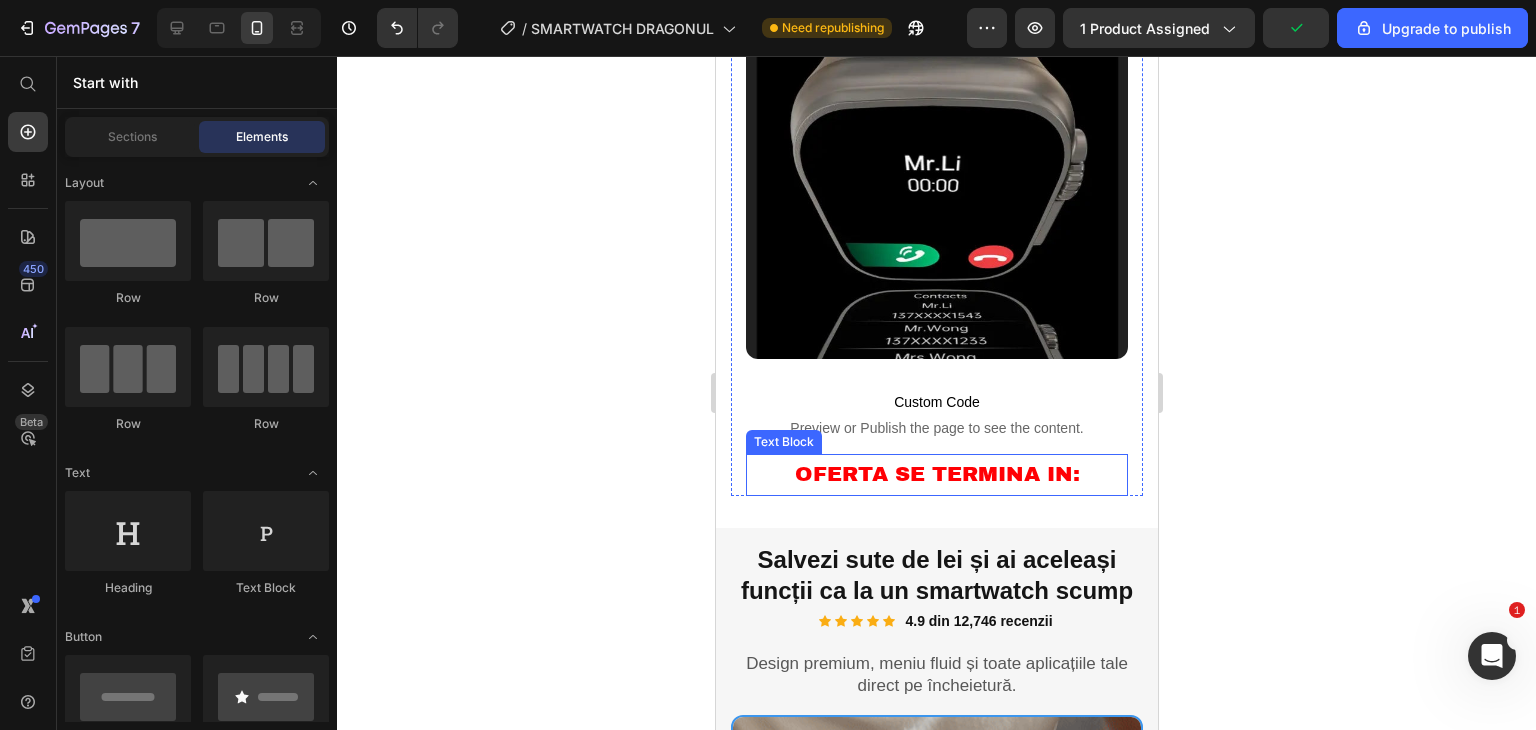 click on "OFERTA SE TERMINA IN:" at bounding box center (936, 475) 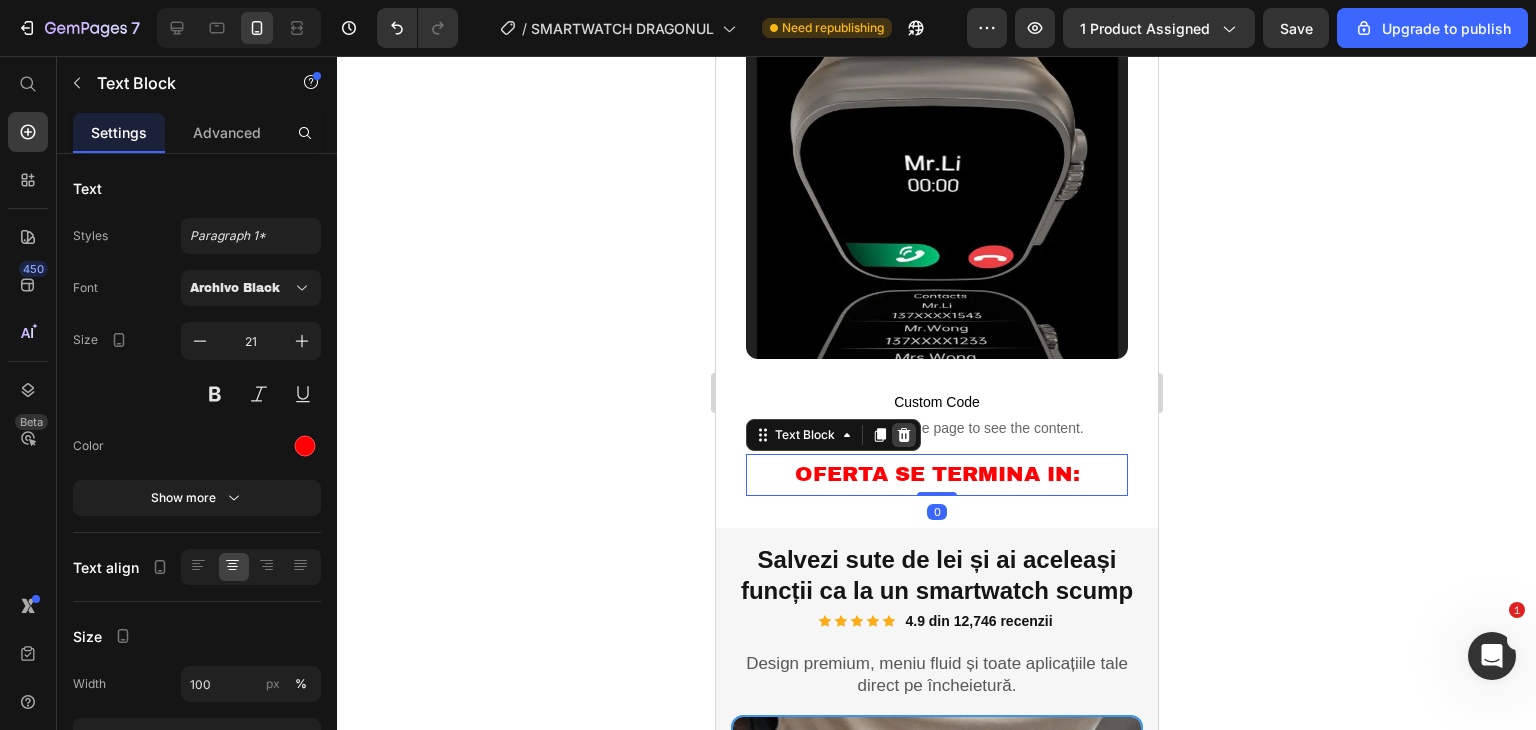click 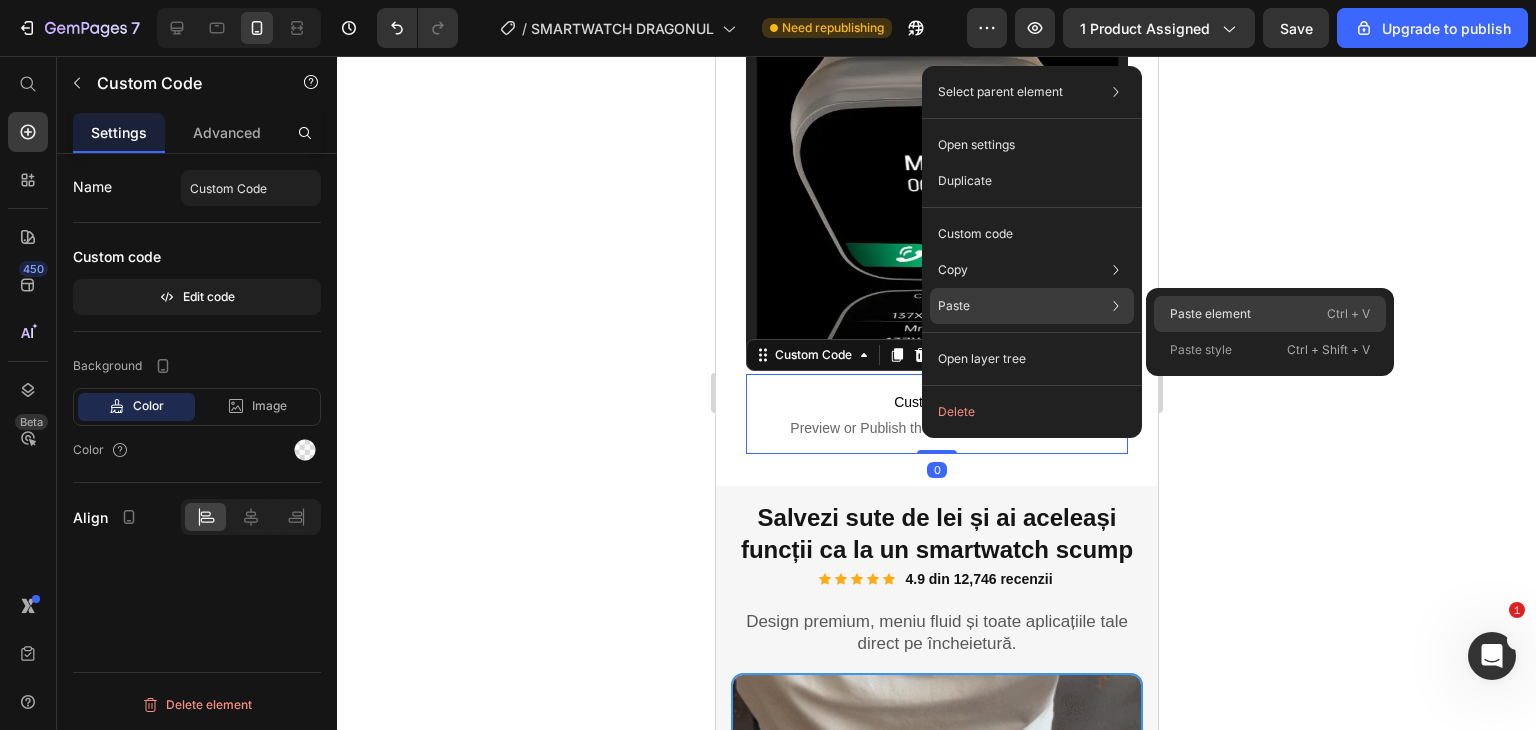 click on "Paste element" at bounding box center [1210, 314] 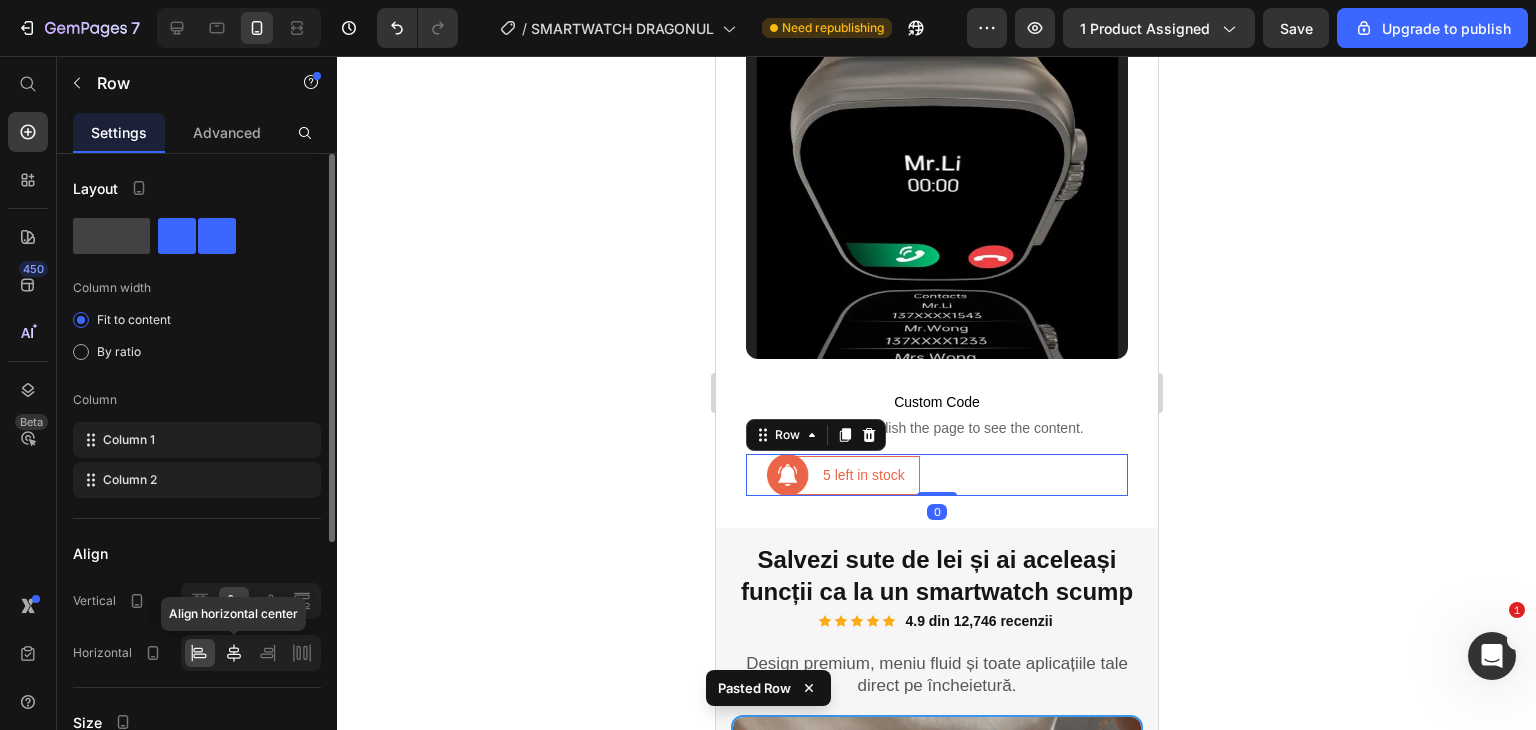click 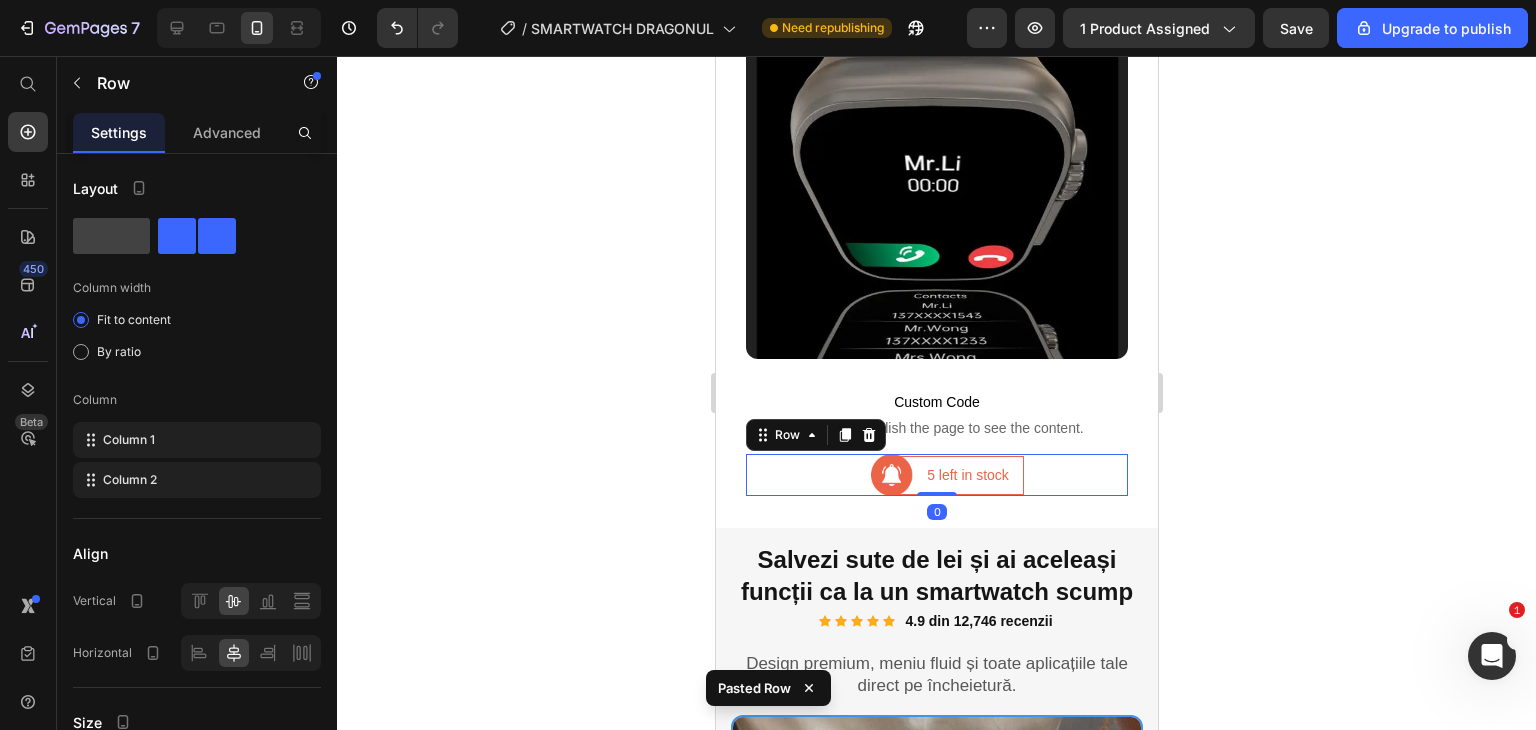 click 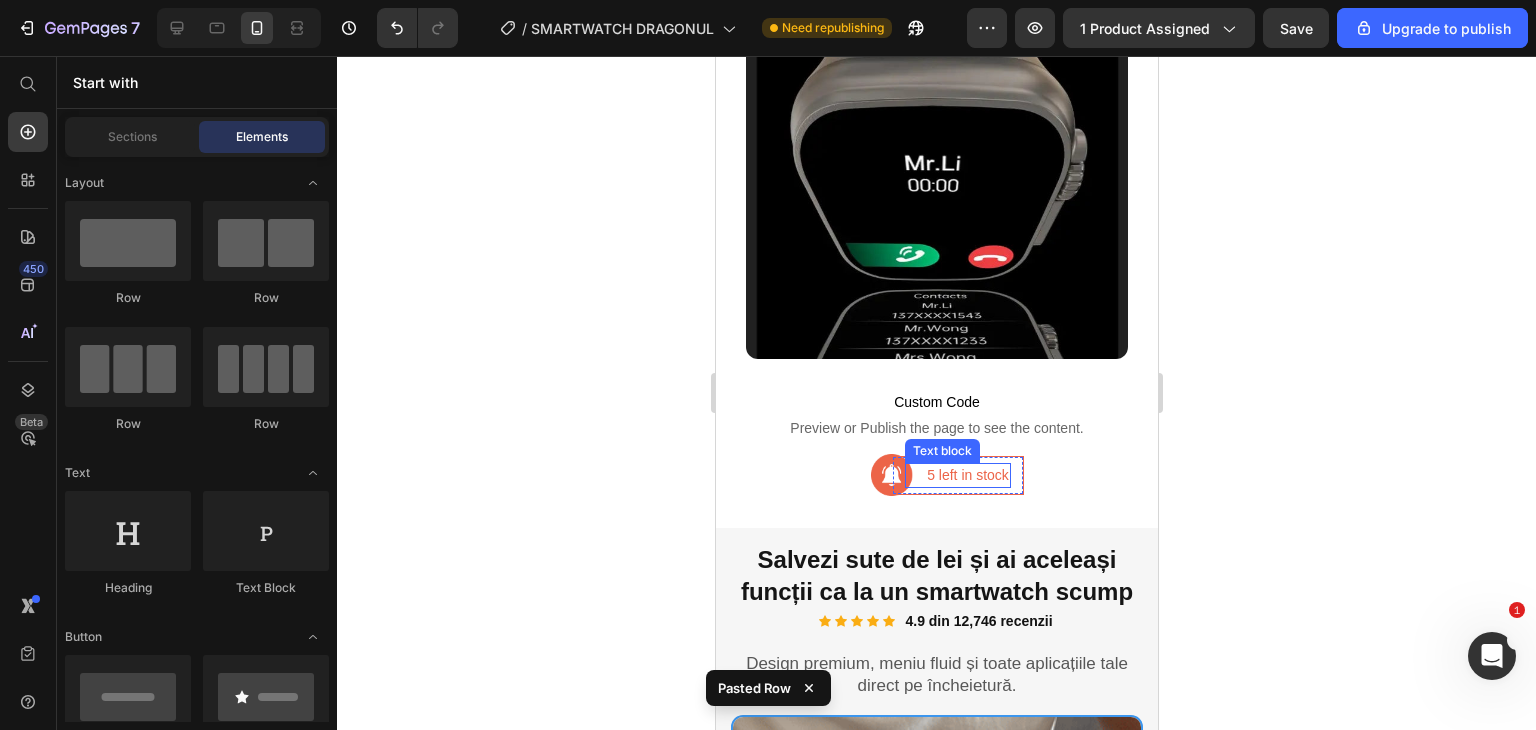 click on "5 left in stock" at bounding box center [967, 475] 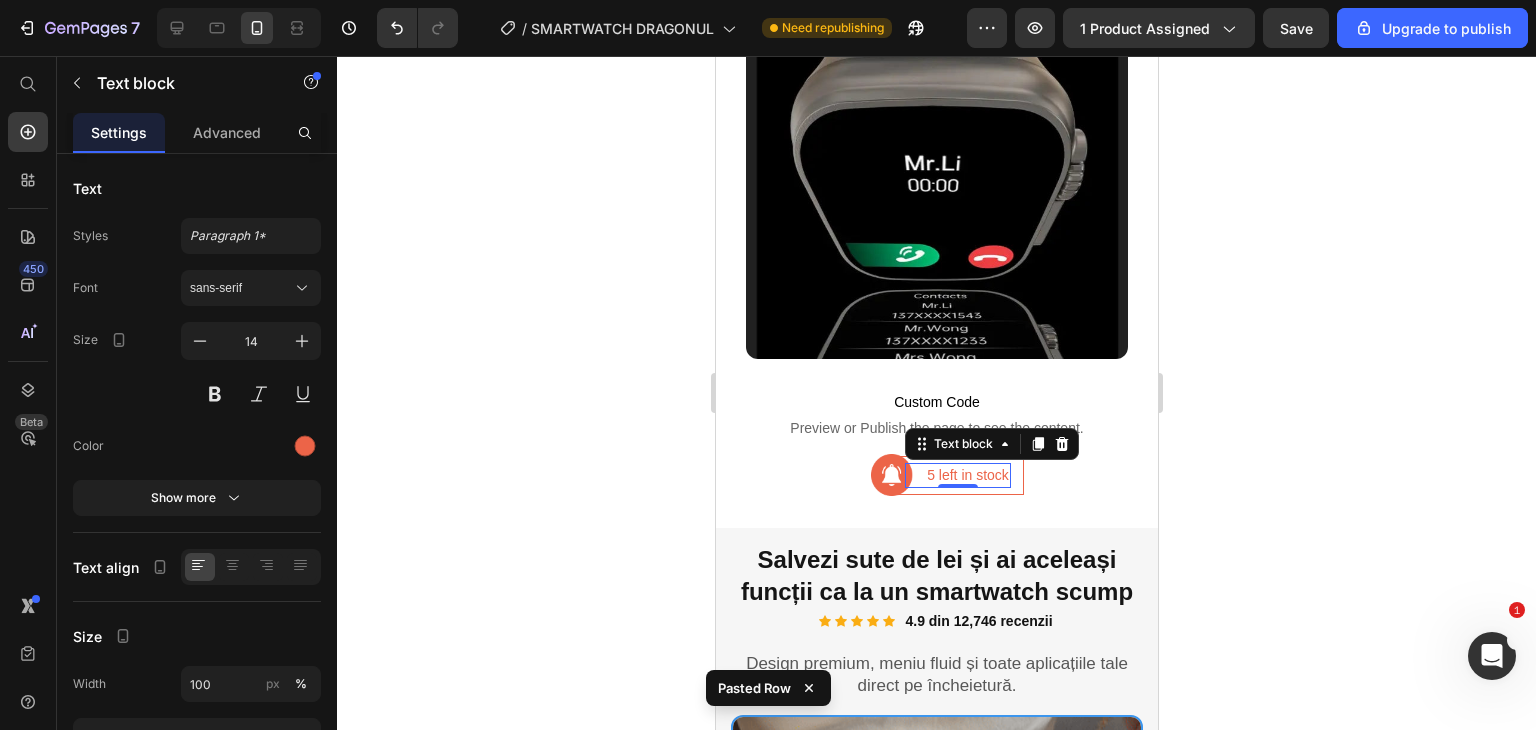 click on "5 left in stock" at bounding box center [967, 475] 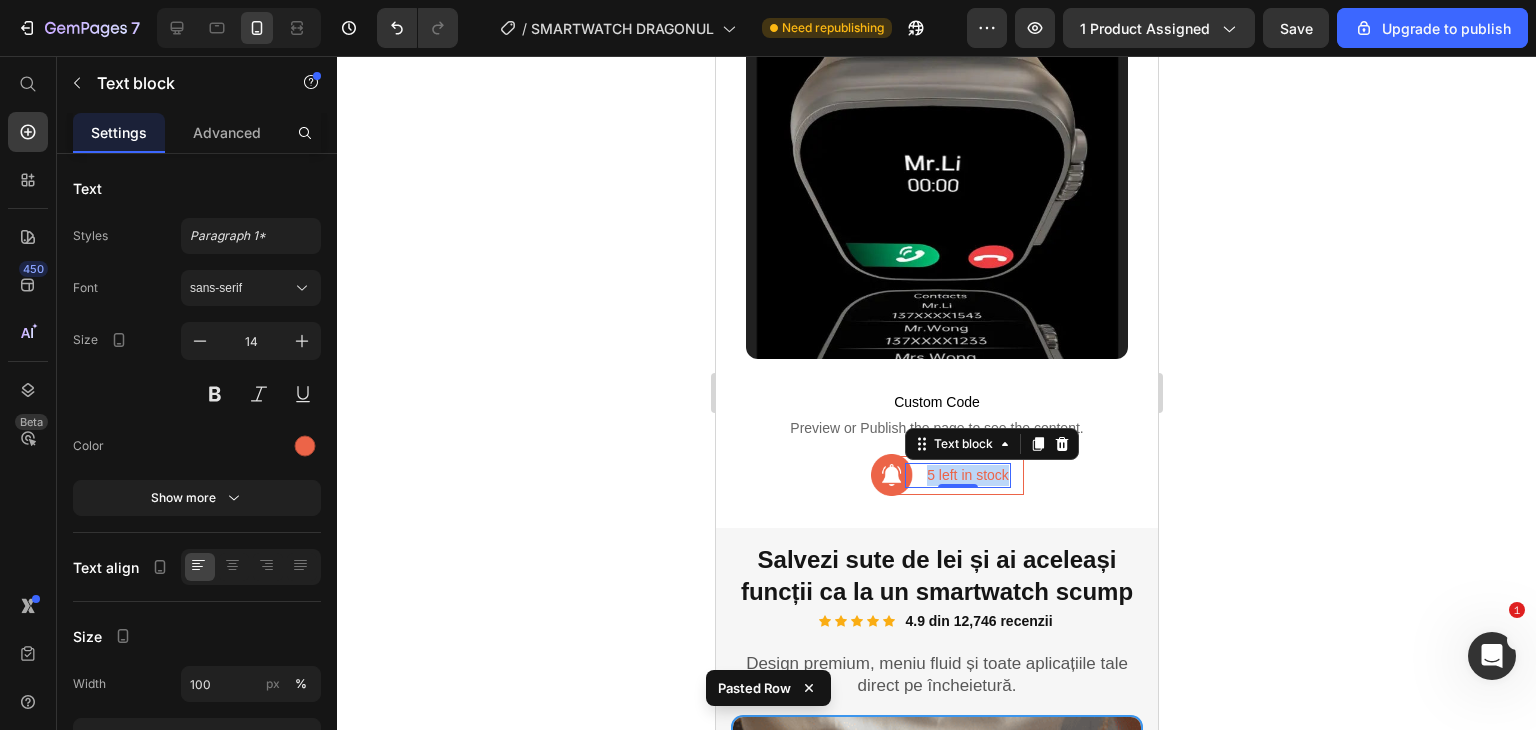 click on "5 left in stock" at bounding box center [967, 475] 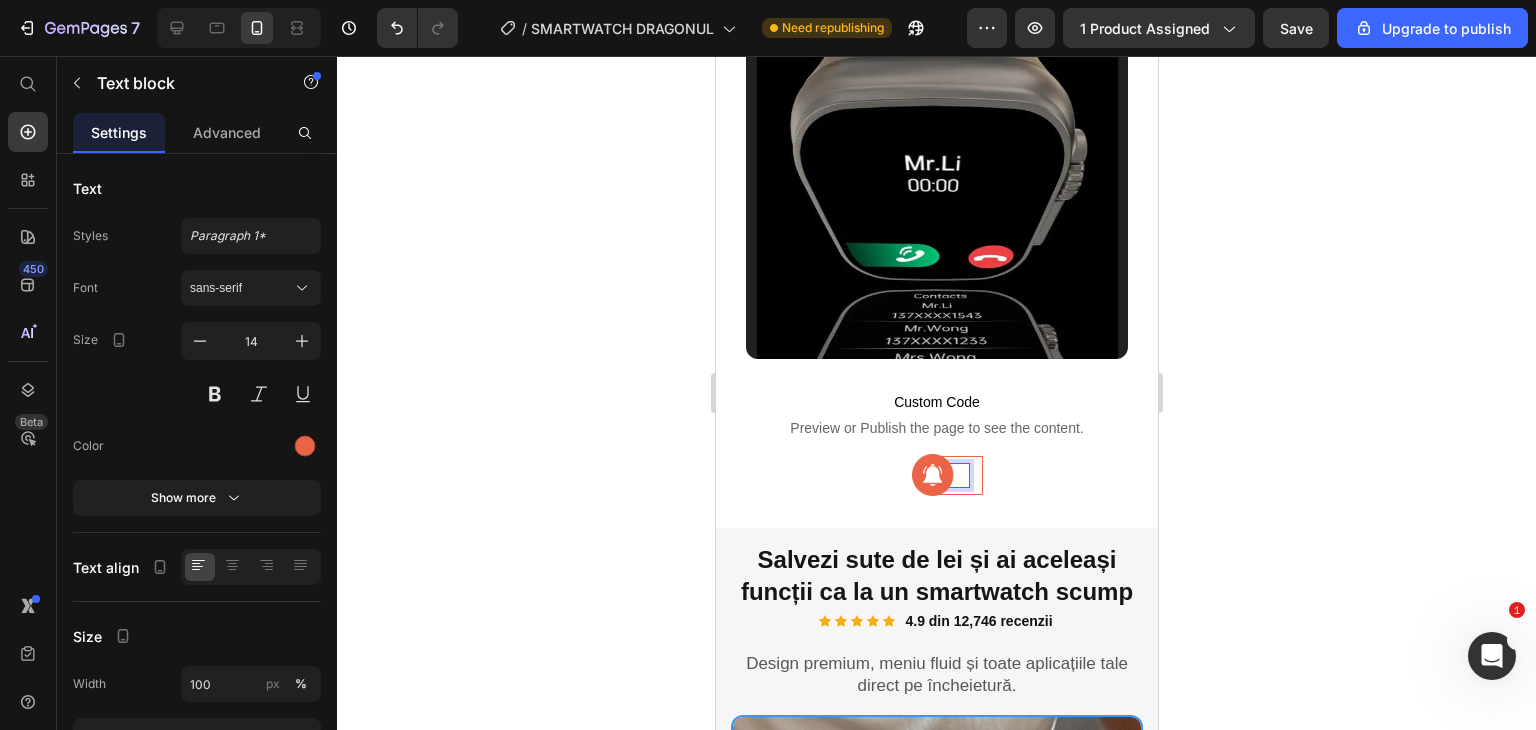 scroll, scrollTop: 1589, scrollLeft: 0, axis: vertical 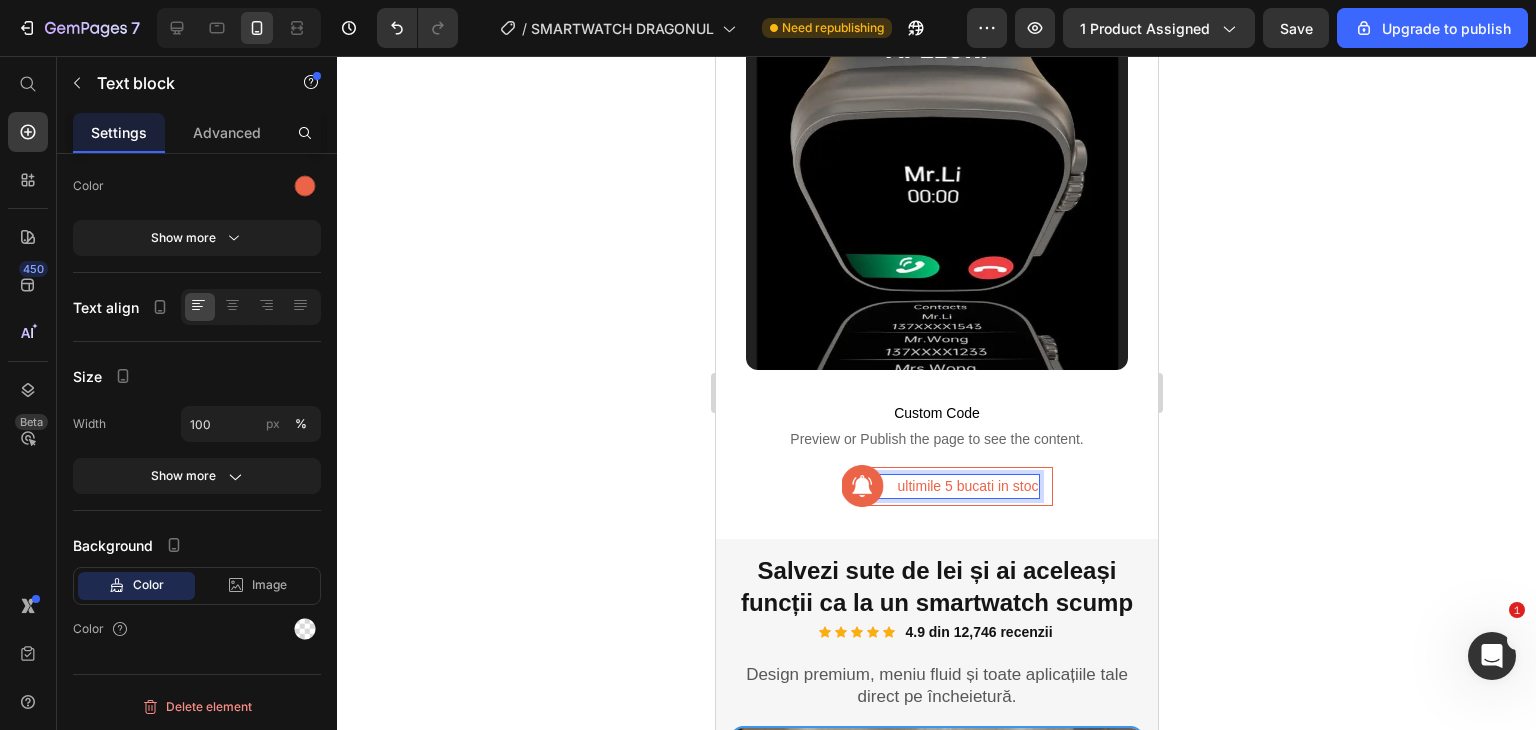 click 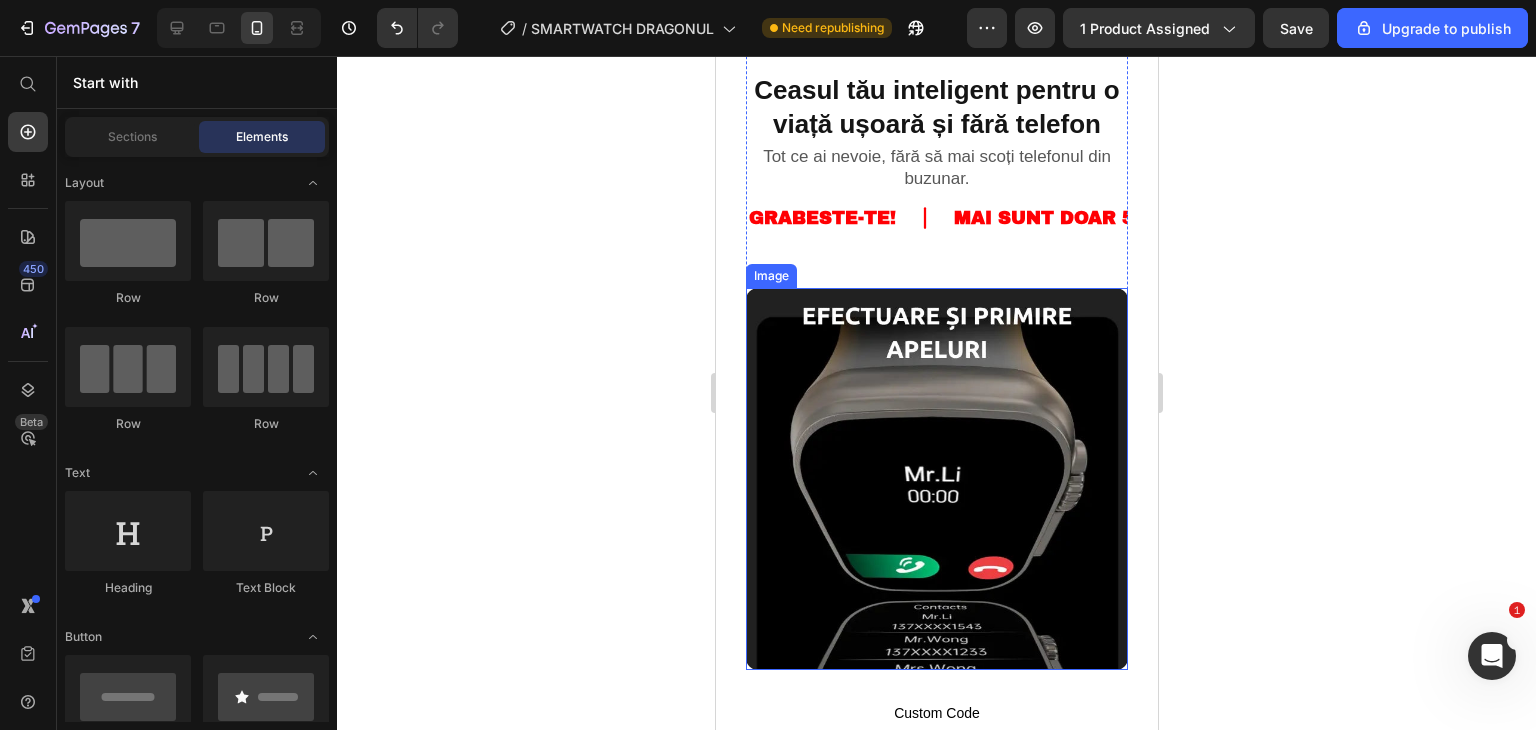 scroll, scrollTop: 1389, scrollLeft: 0, axis: vertical 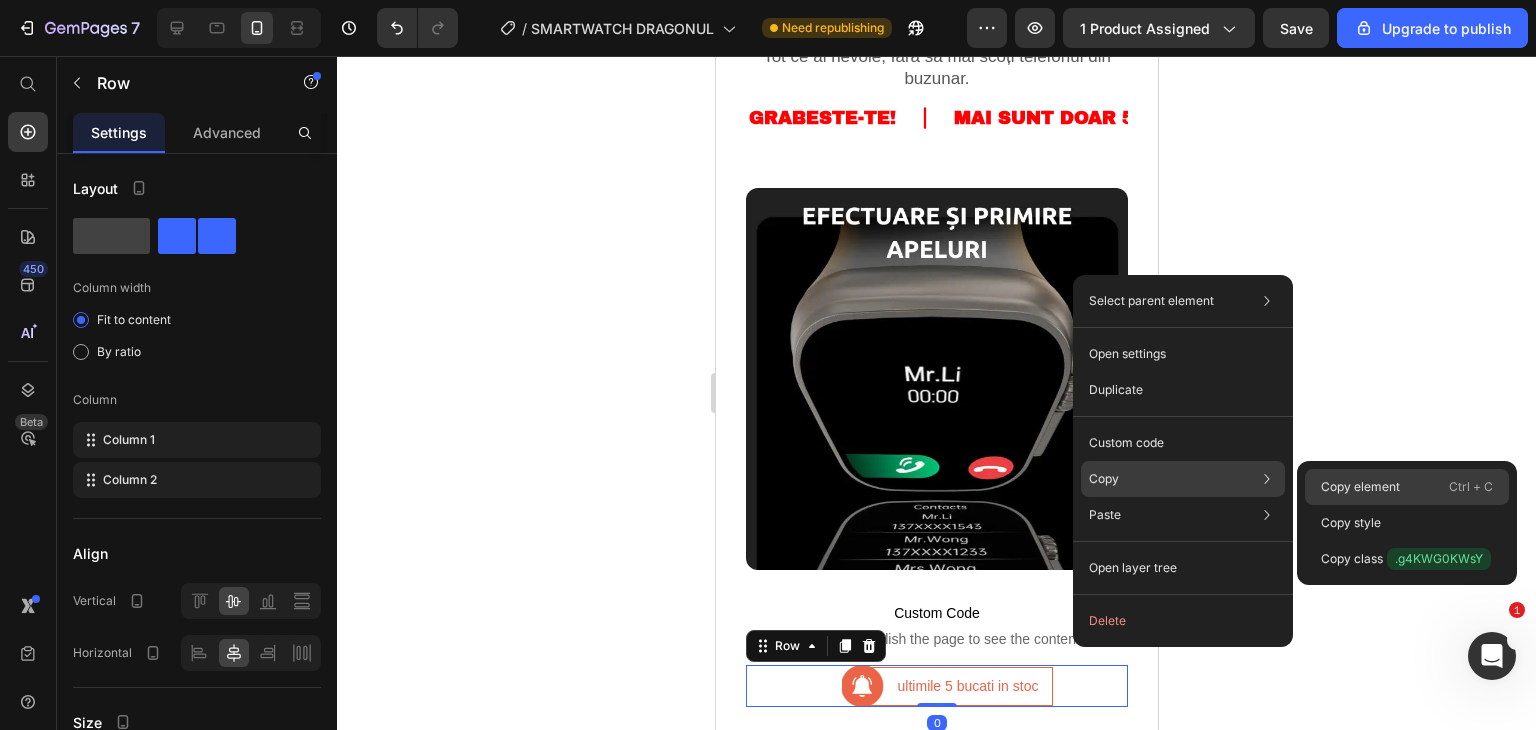 click on "Copy element" at bounding box center (1360, 487) 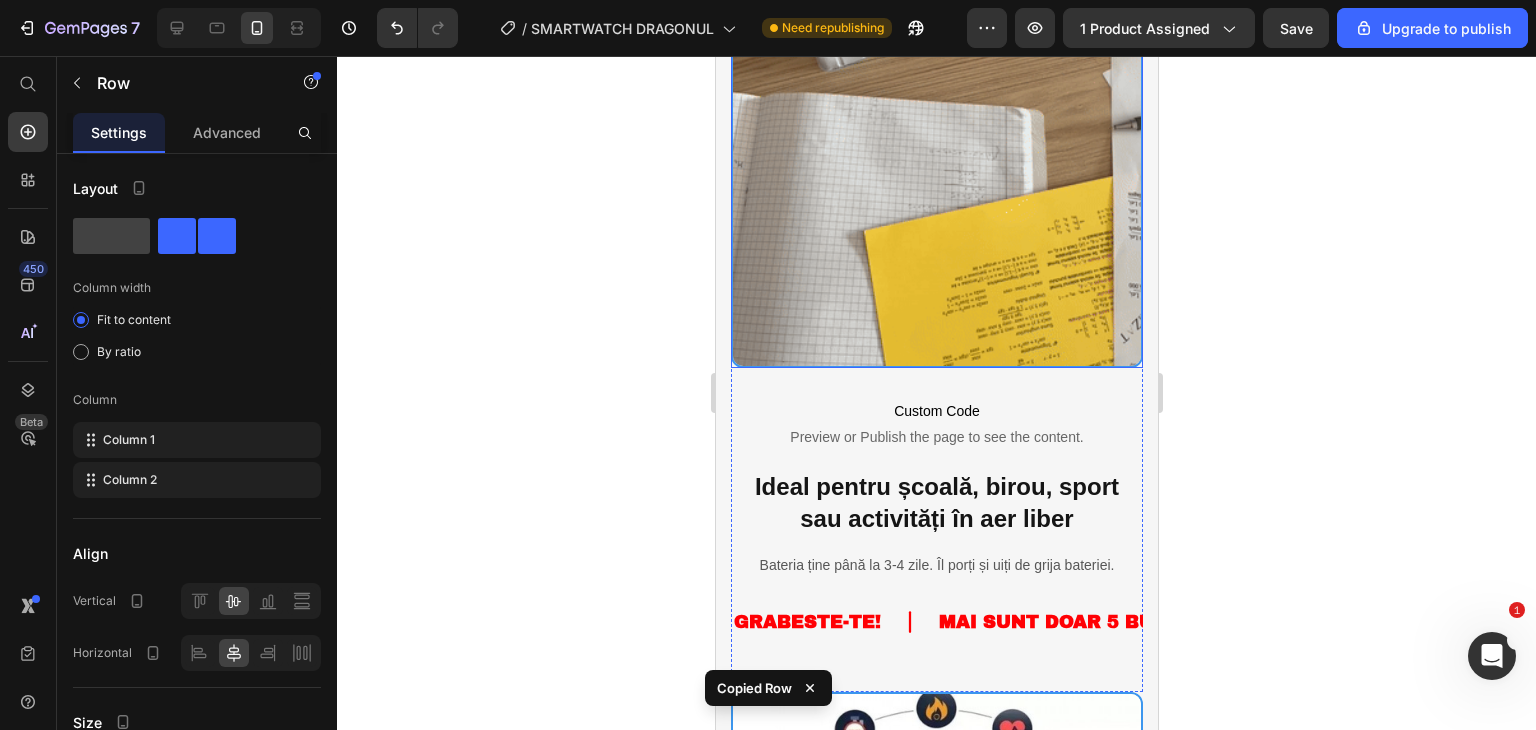 scroll, scrollTop: 2689, scrollLeft: 0, axis: vertical 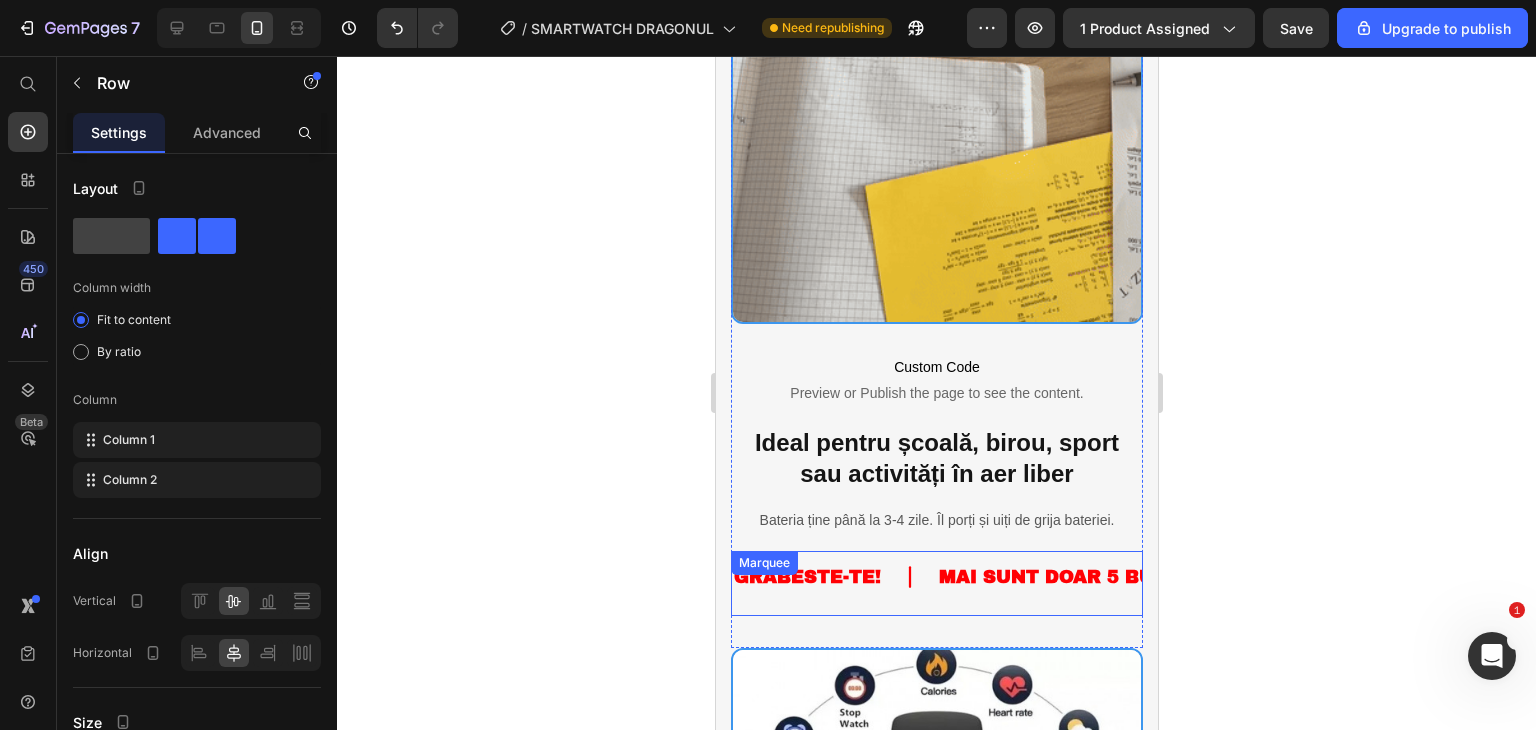 click on "GRABESTE-TE! Text" at bounding box center [833, 577] 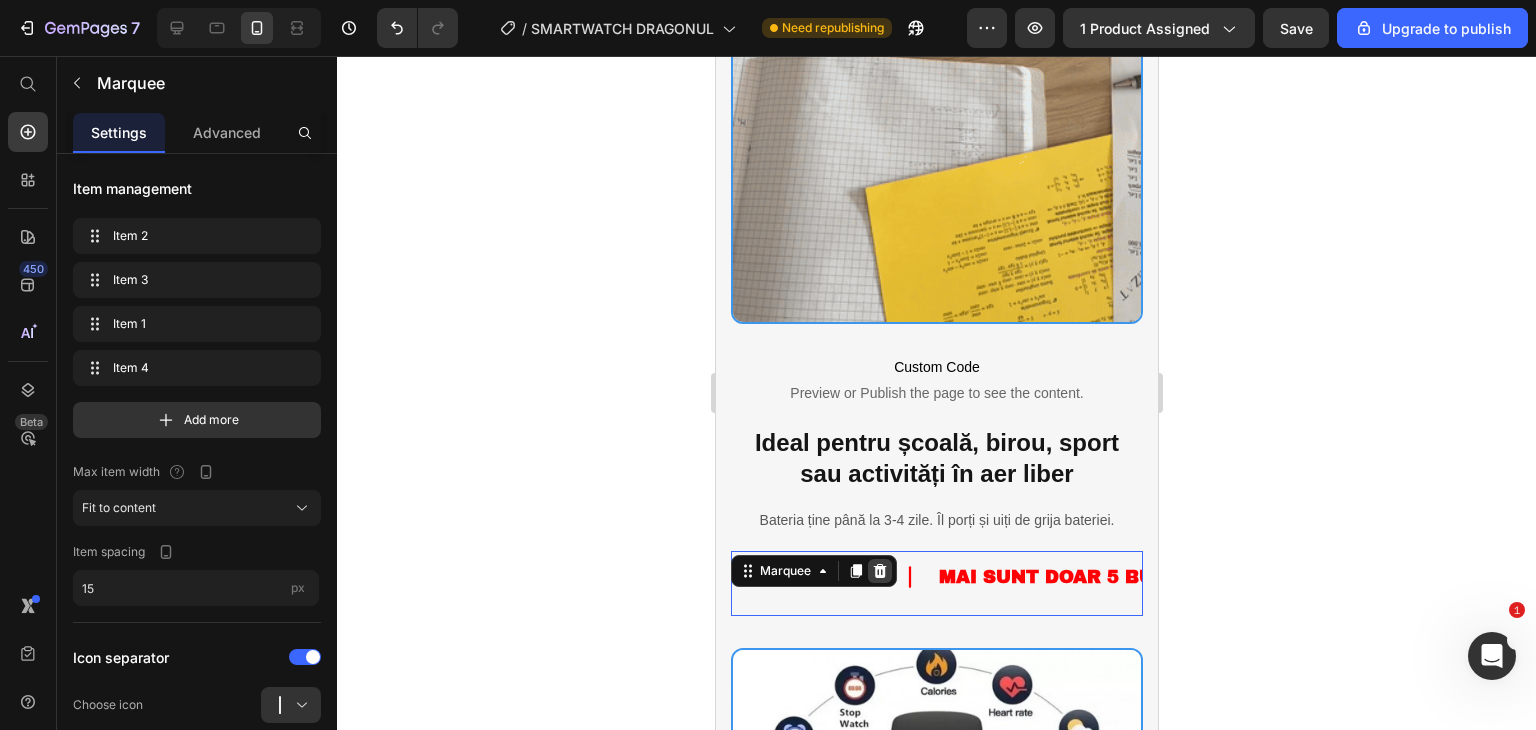 click 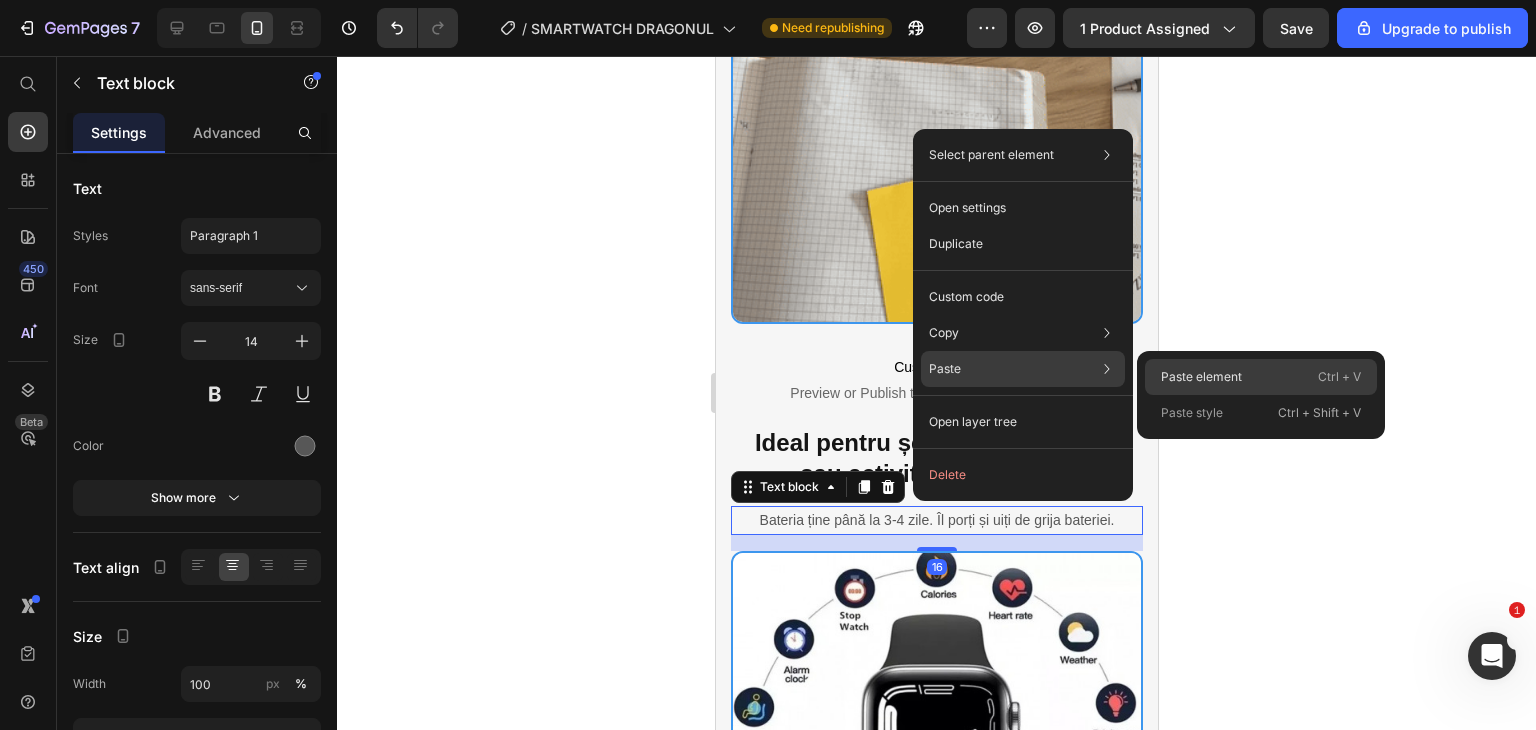click on "Paste element" at bounding box center [1201, 377] 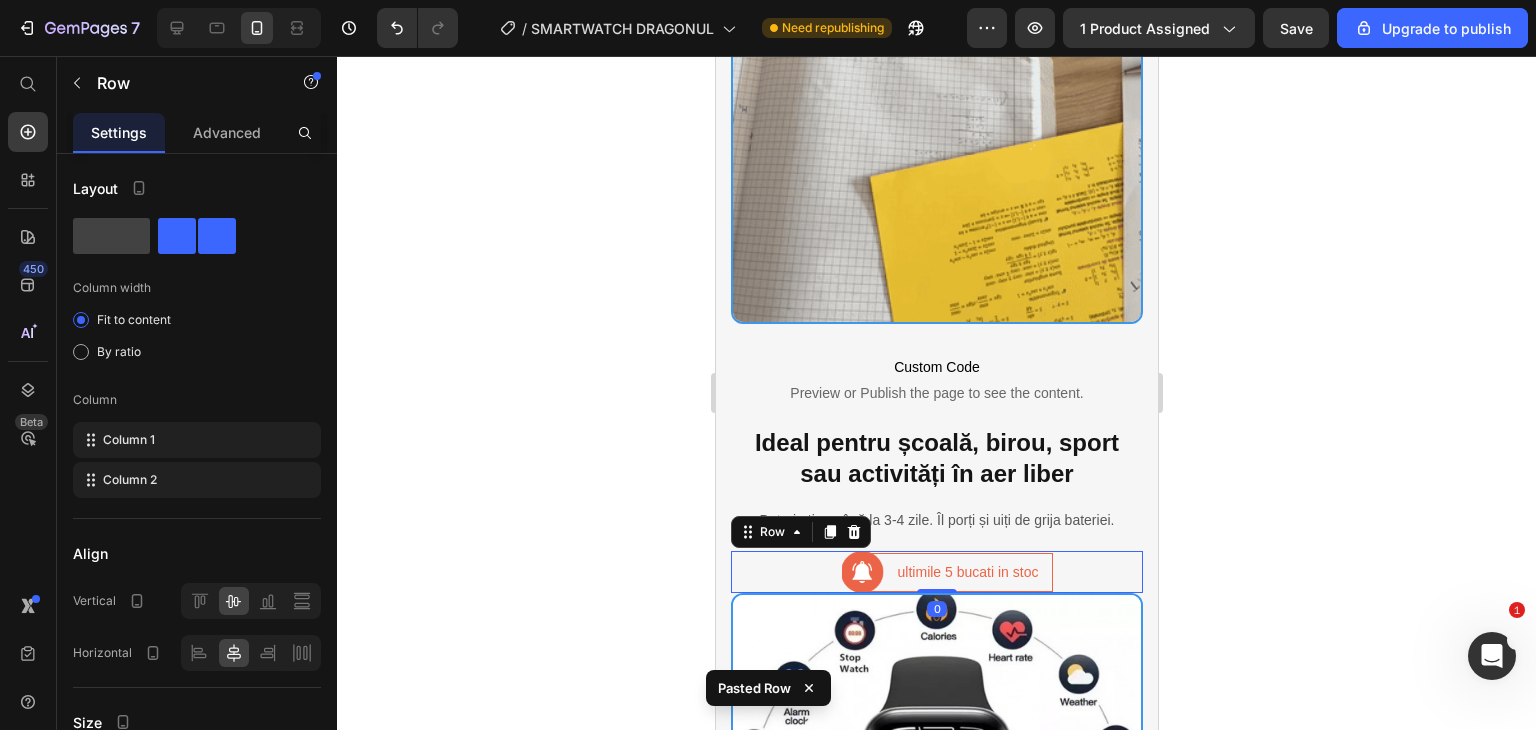 click 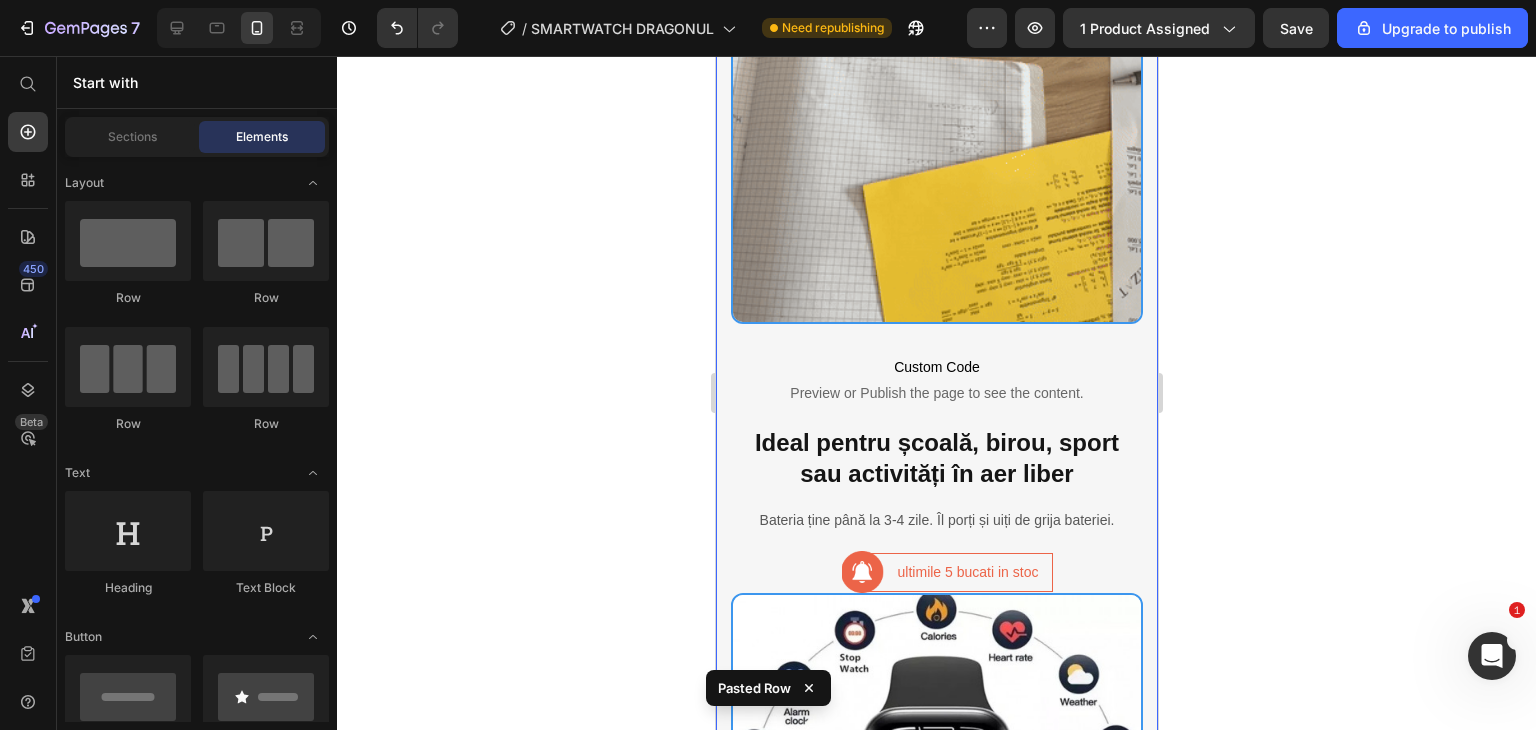 click on "Image ultimile 5 bucati in stoc Text block Row Row" at bounding box center (936, 572) 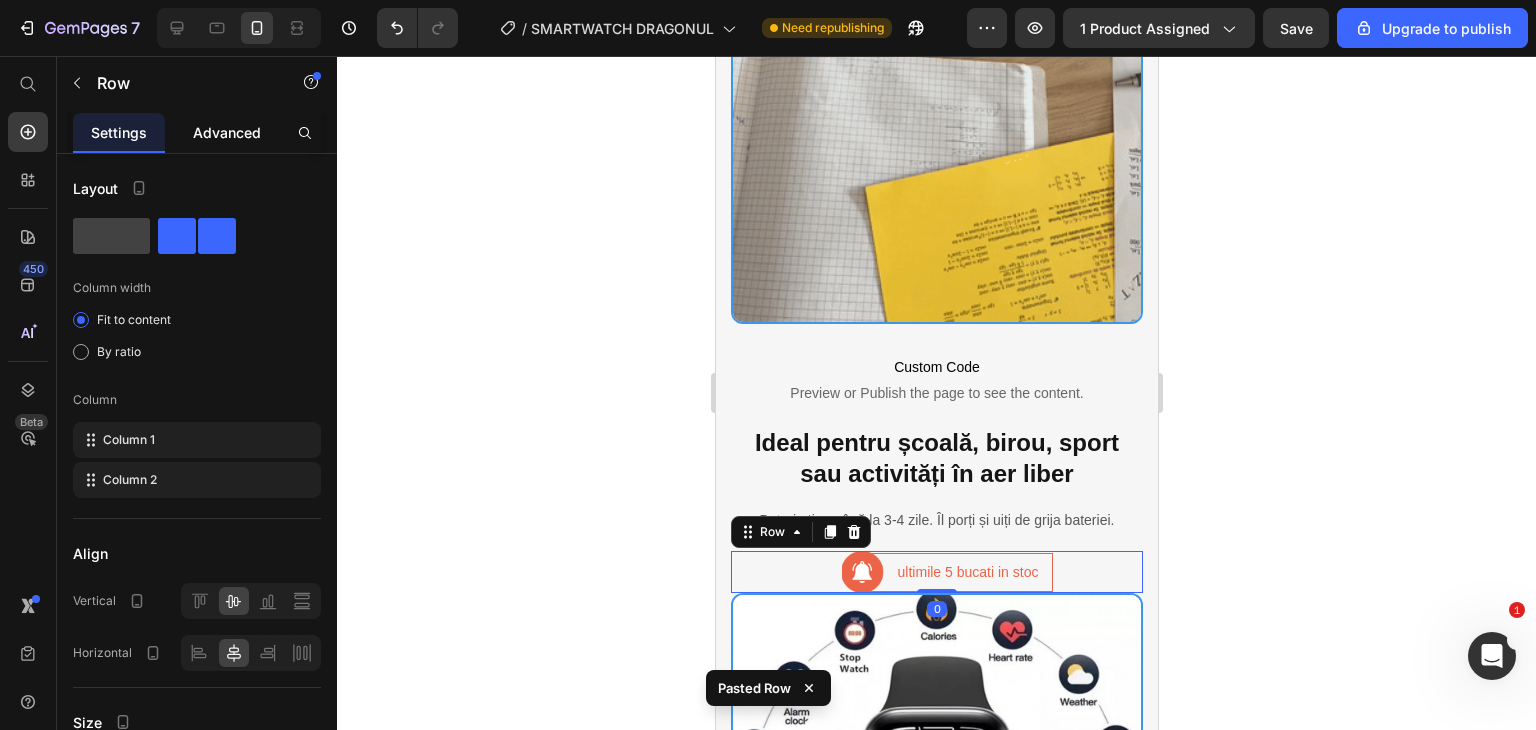 click on "Advanced" 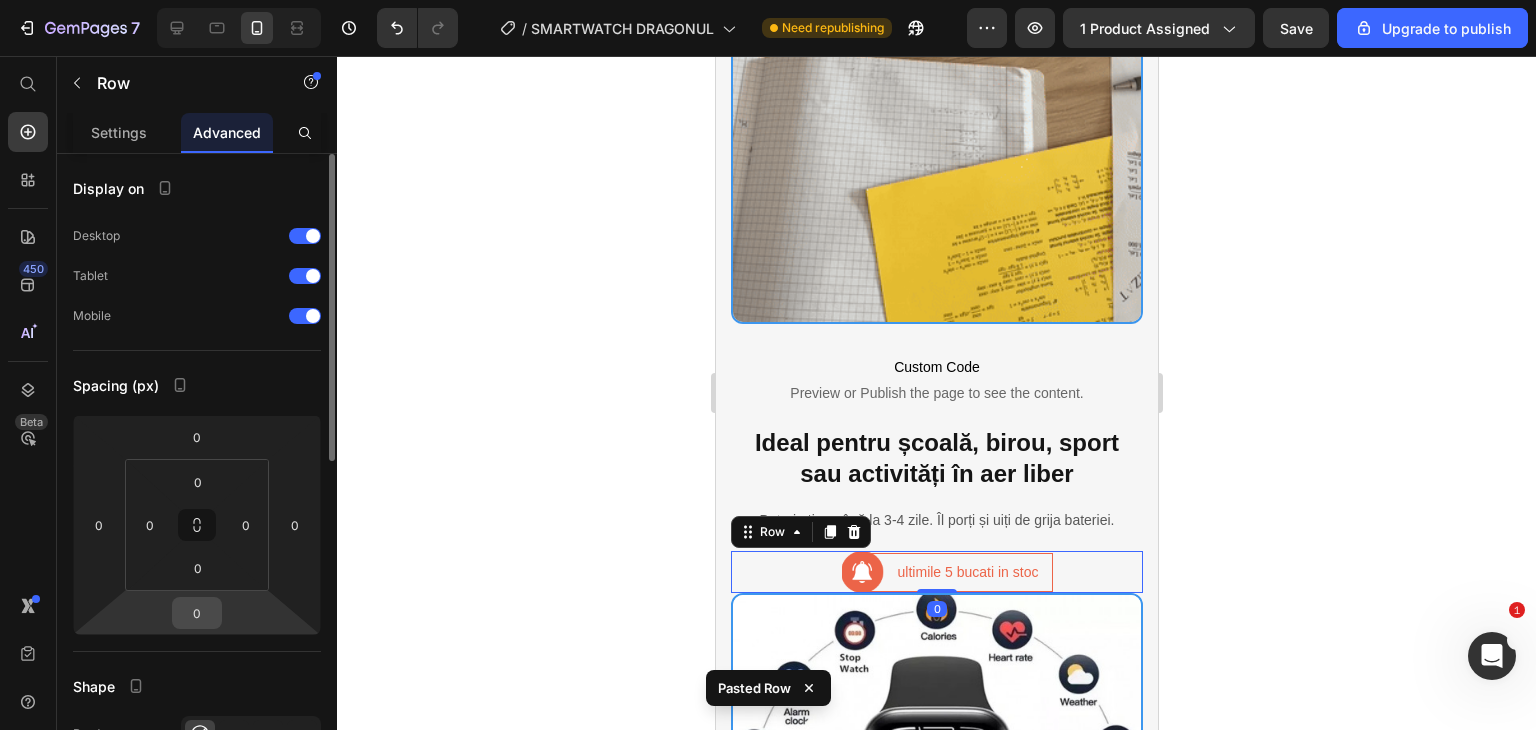 click on "0" at bounding box center [197, 613] 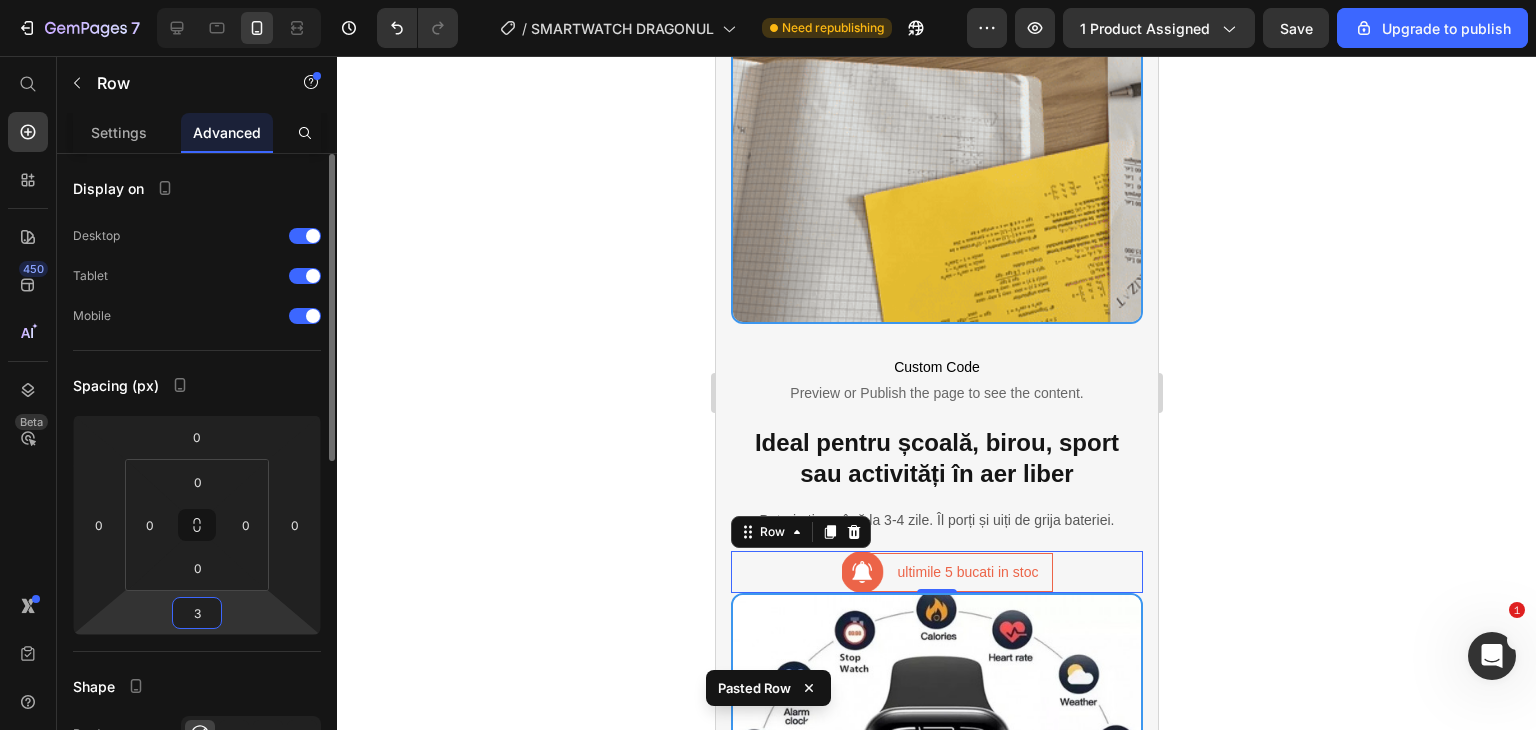 type on "30" 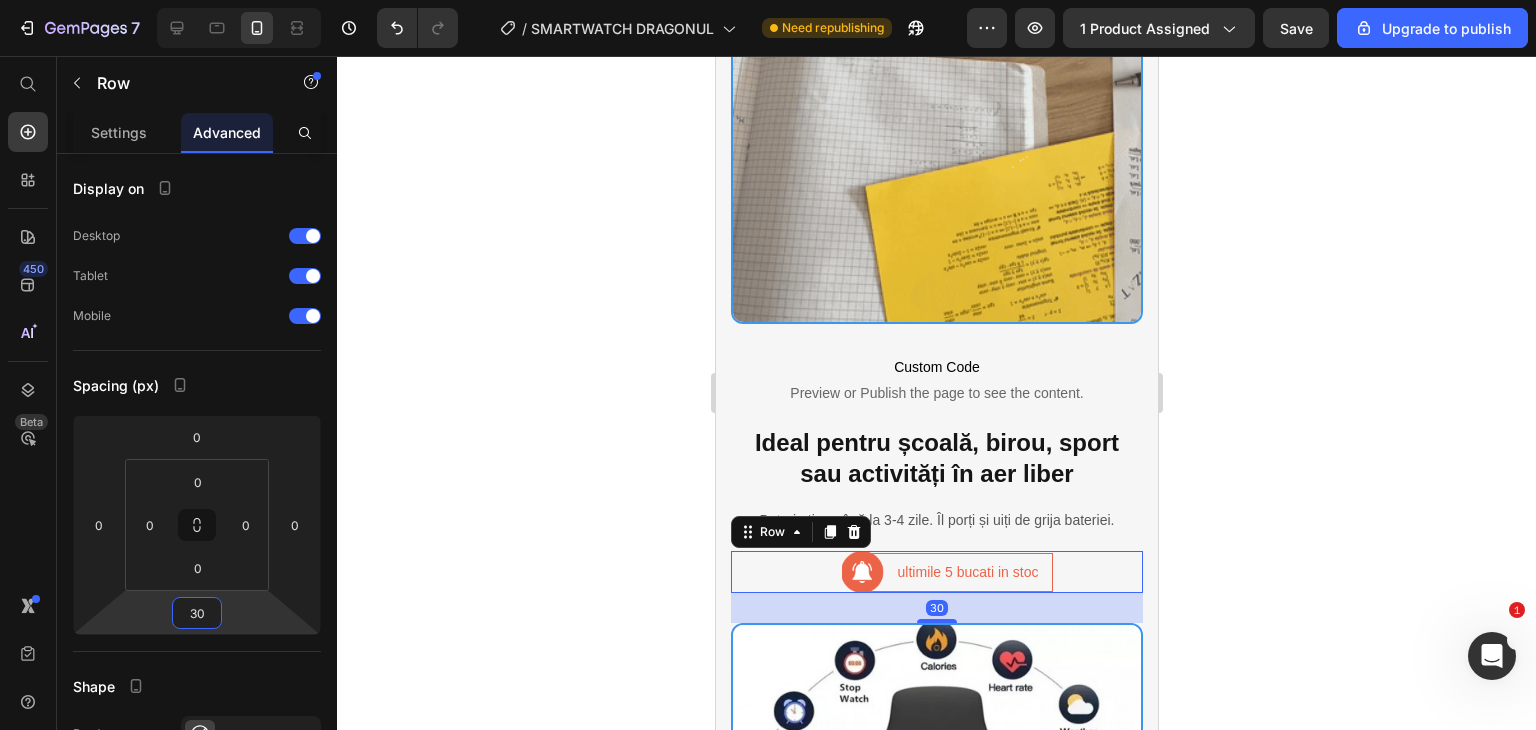 click 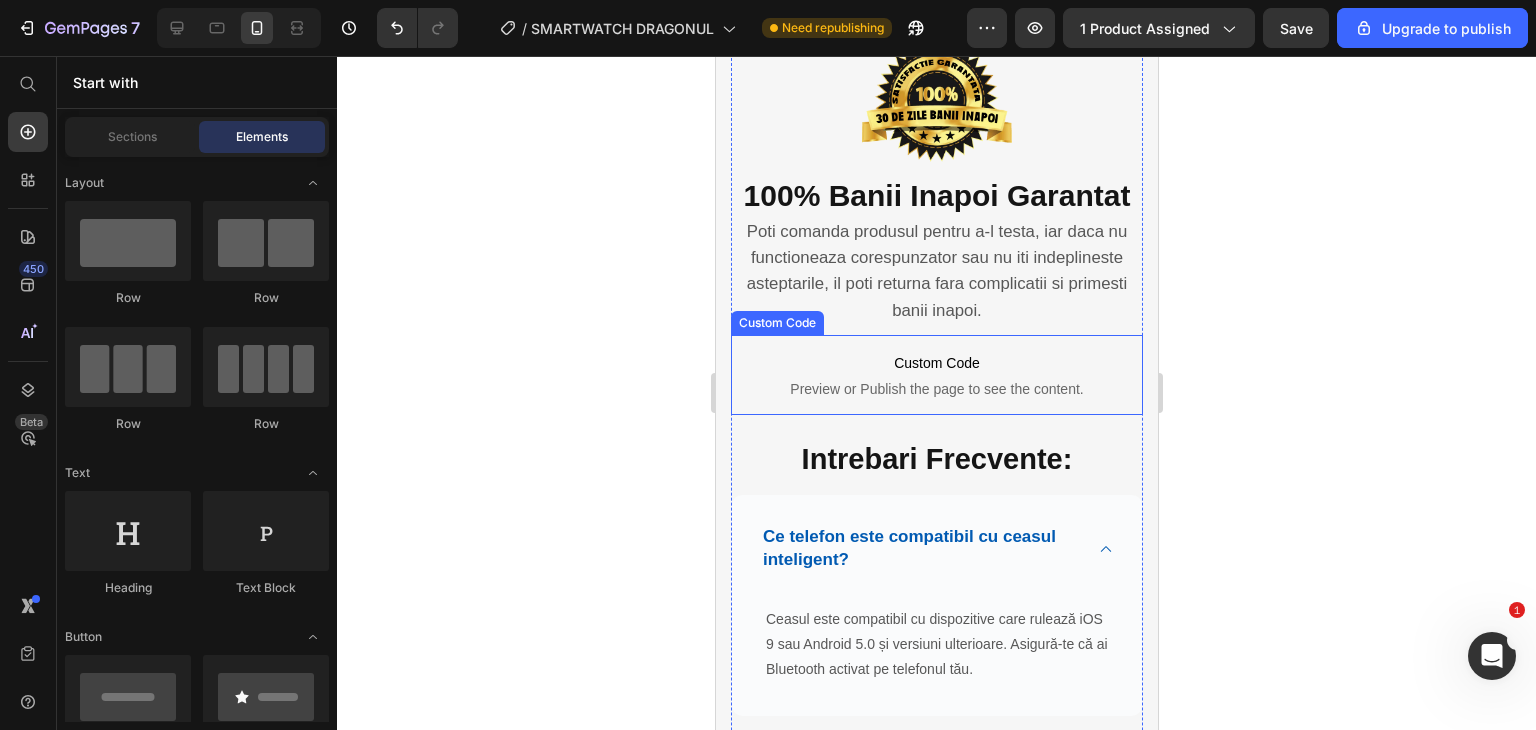 scroll, scrollTop: 4789, scrollLeft: 0, axis: vertical 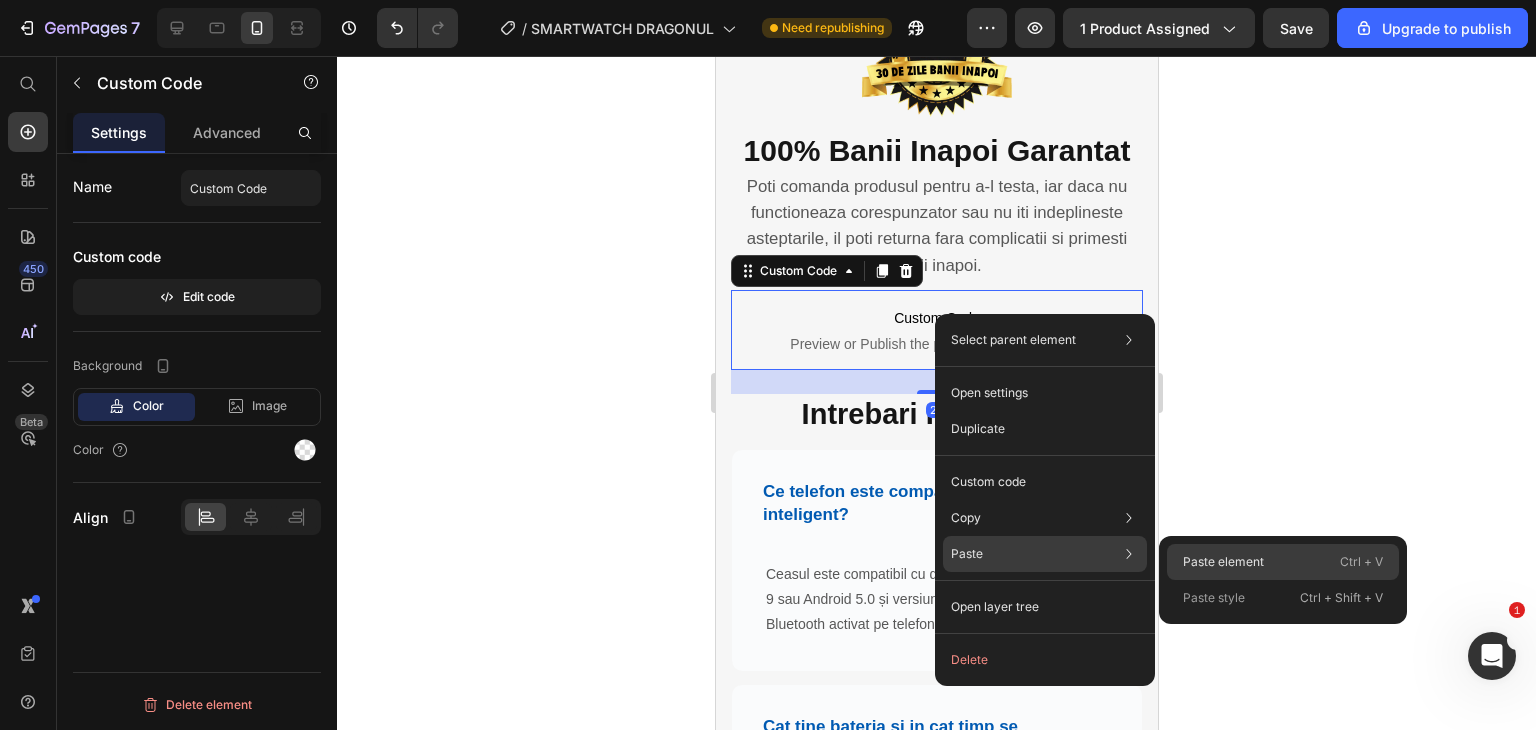 click on "Paste element  Ctrl + V" 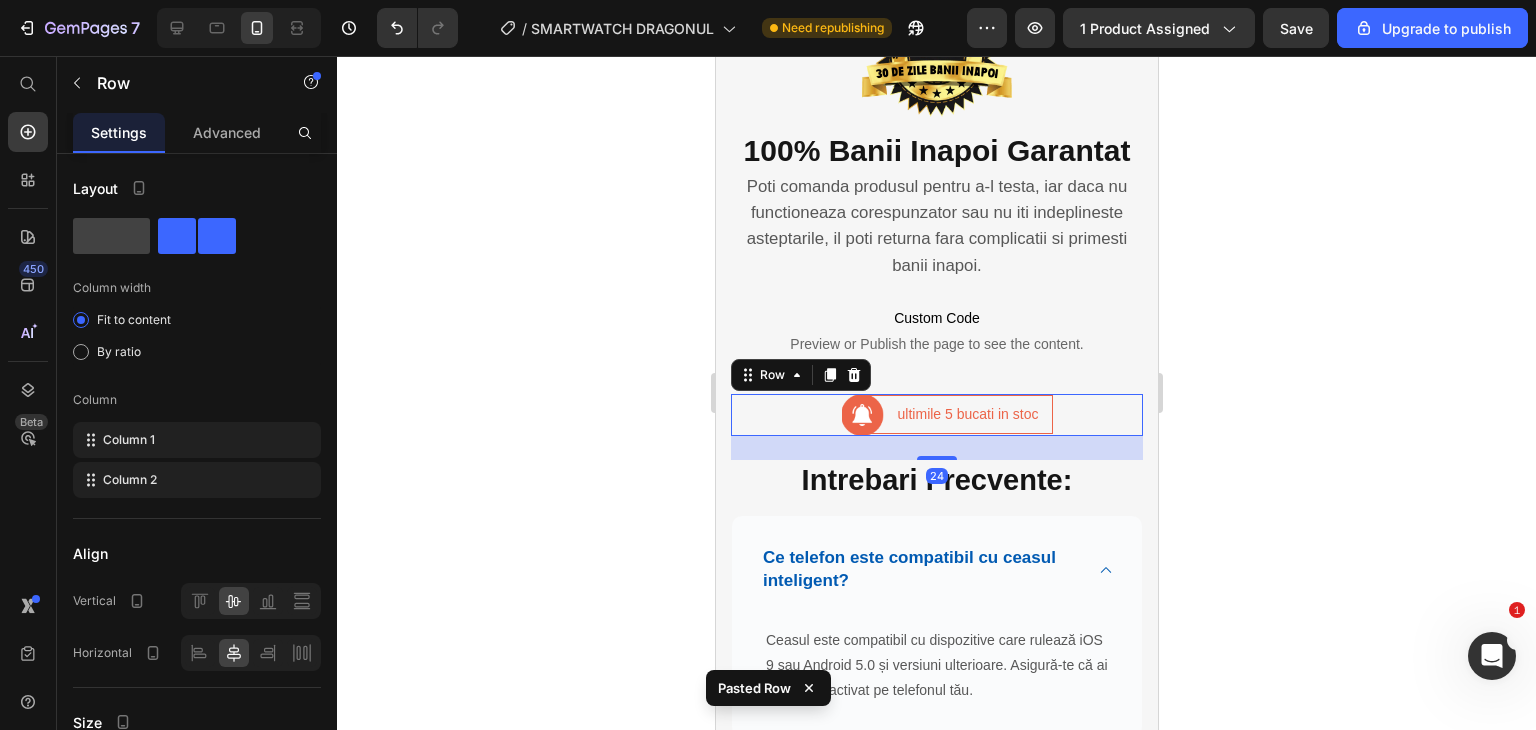 click 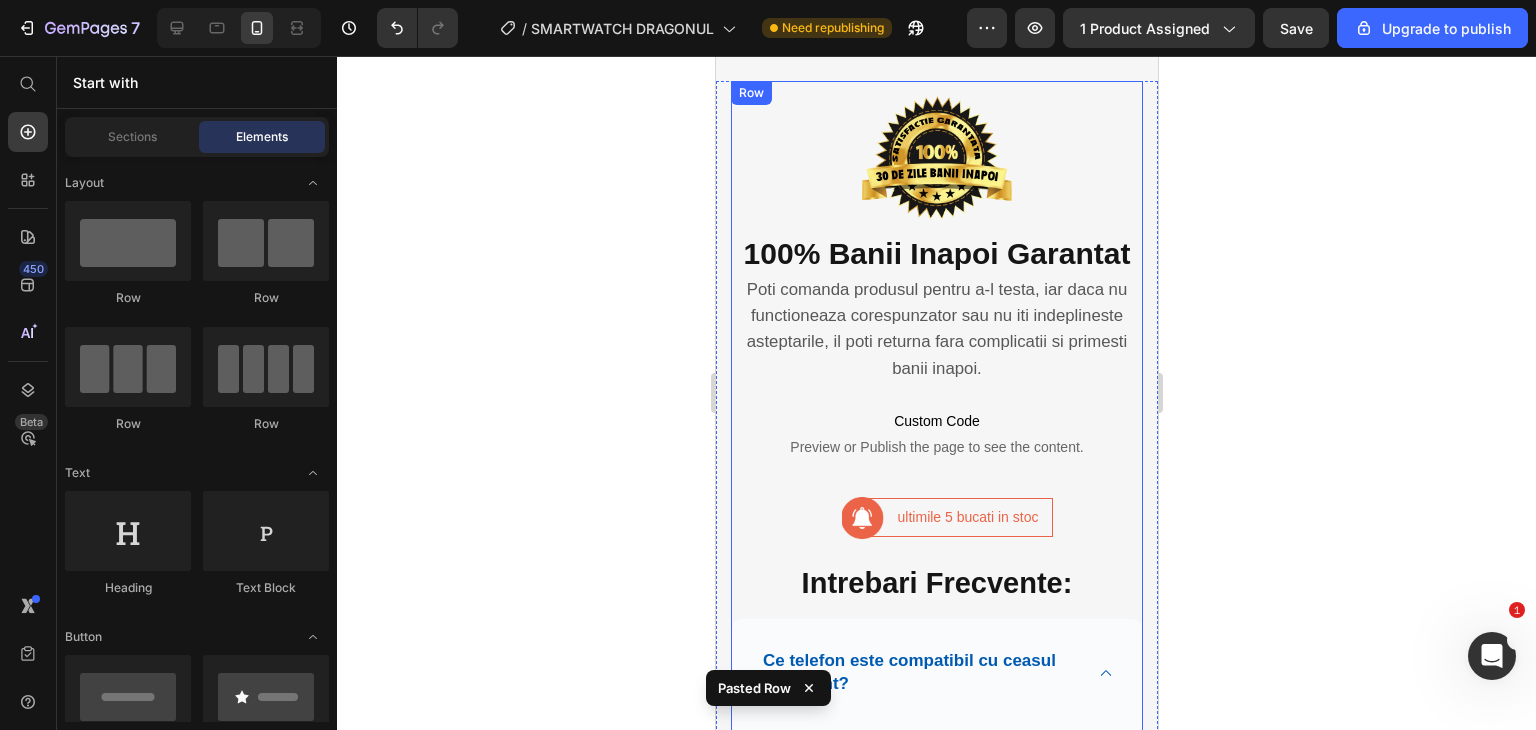 scroll, scrollTop: 4689, scrollLeft: 0, axis: vertical 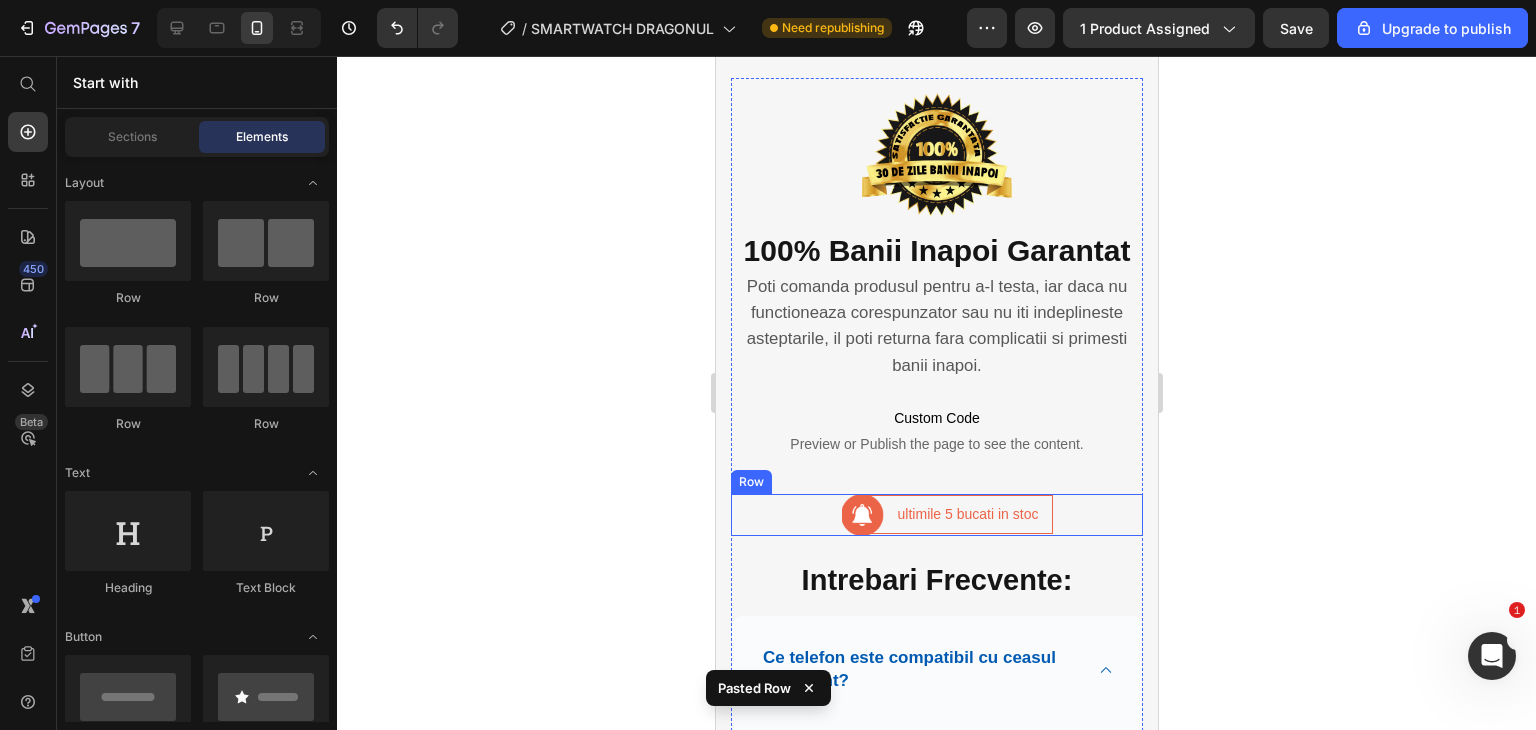 click on "Image ultimile 5 bucati in stoc Text block Row Row" at bounding box center (936, 515) 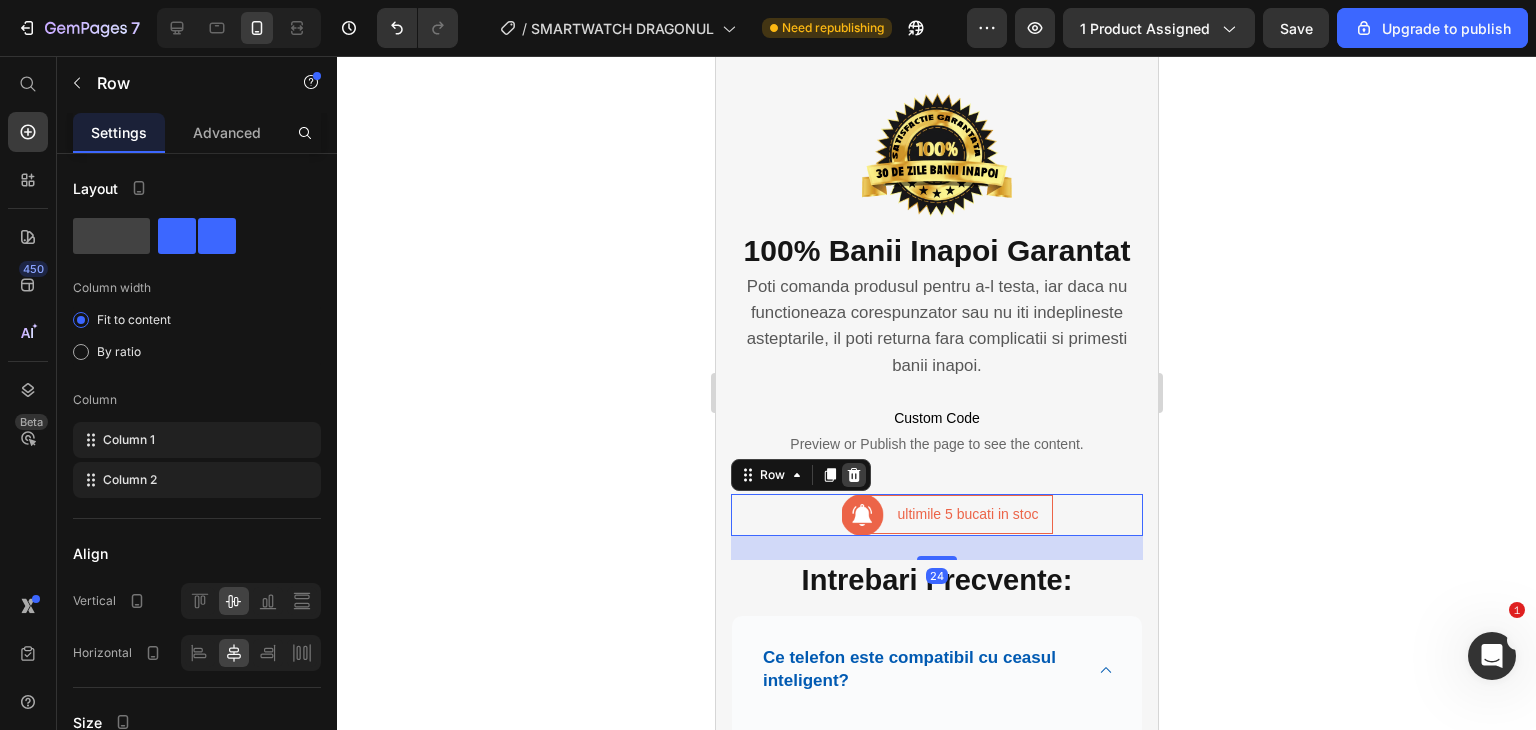 click 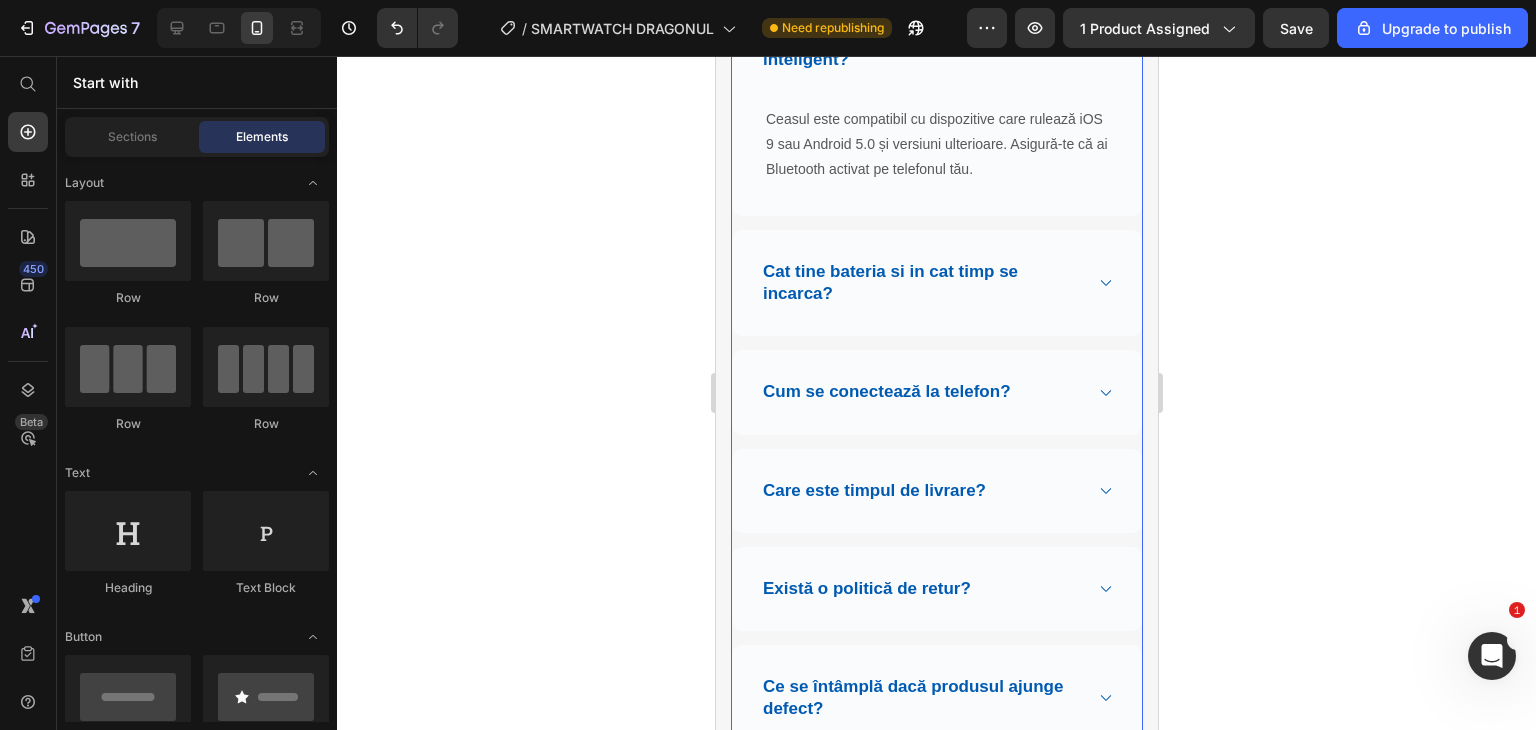 scroll, scrollTop: 5433, scrollLeft: 0, axis: vertical 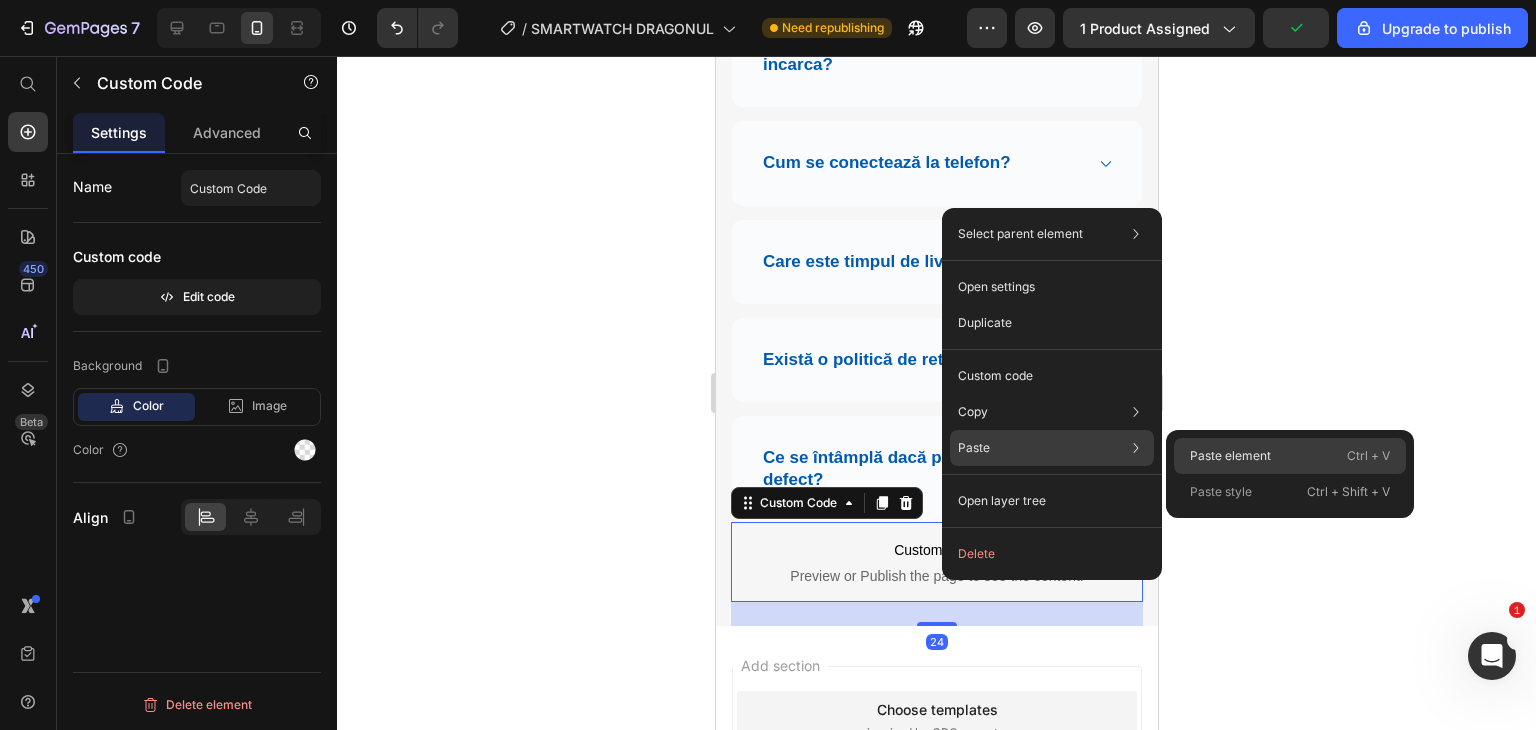 click on "Paste element  Ctrl + V" 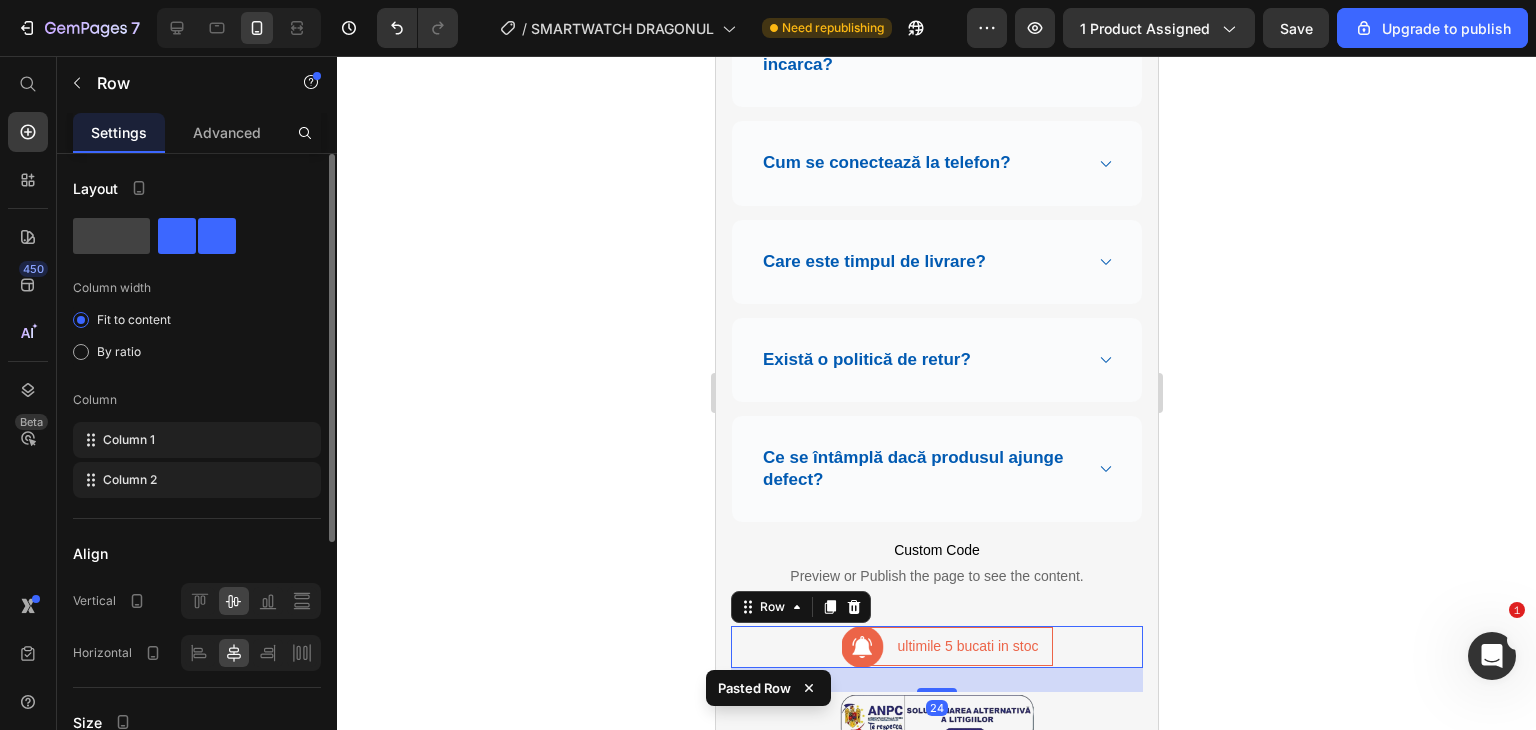 drag, startPoint x: 220, startPoint y: 121, endPoint x: 234, endPoint y: 199, distance: 79.24645 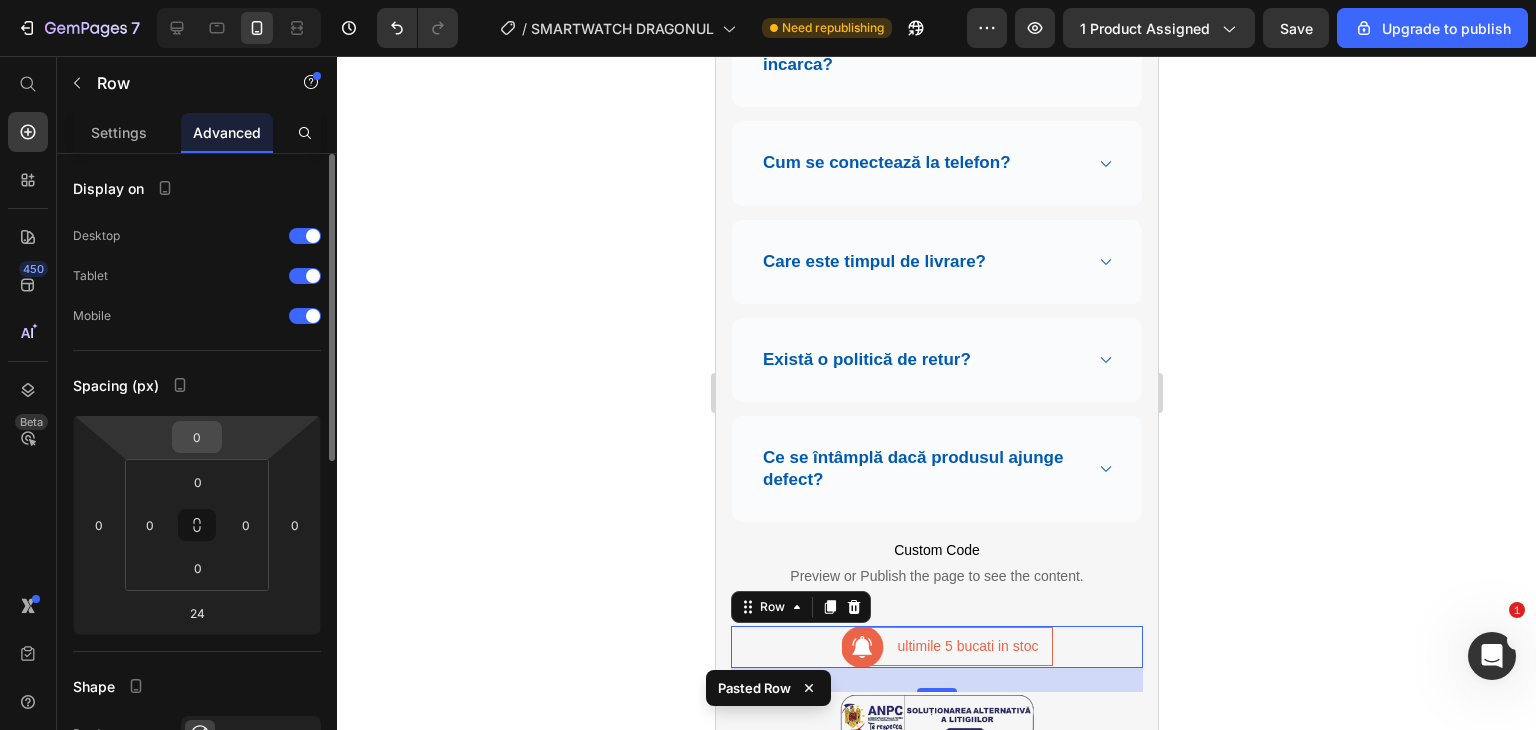 click on "0" at bounding box center [197, 437] 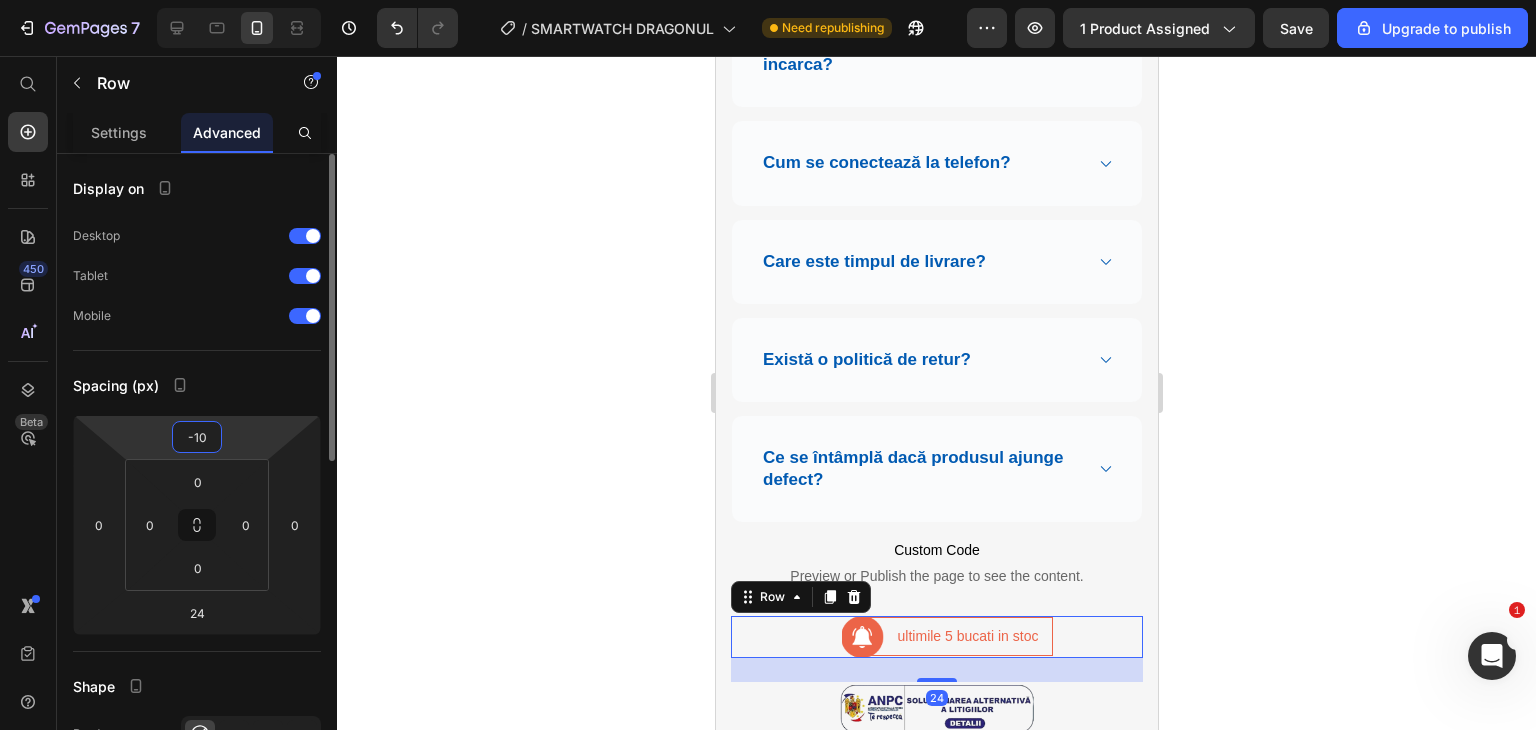 type on "-1" 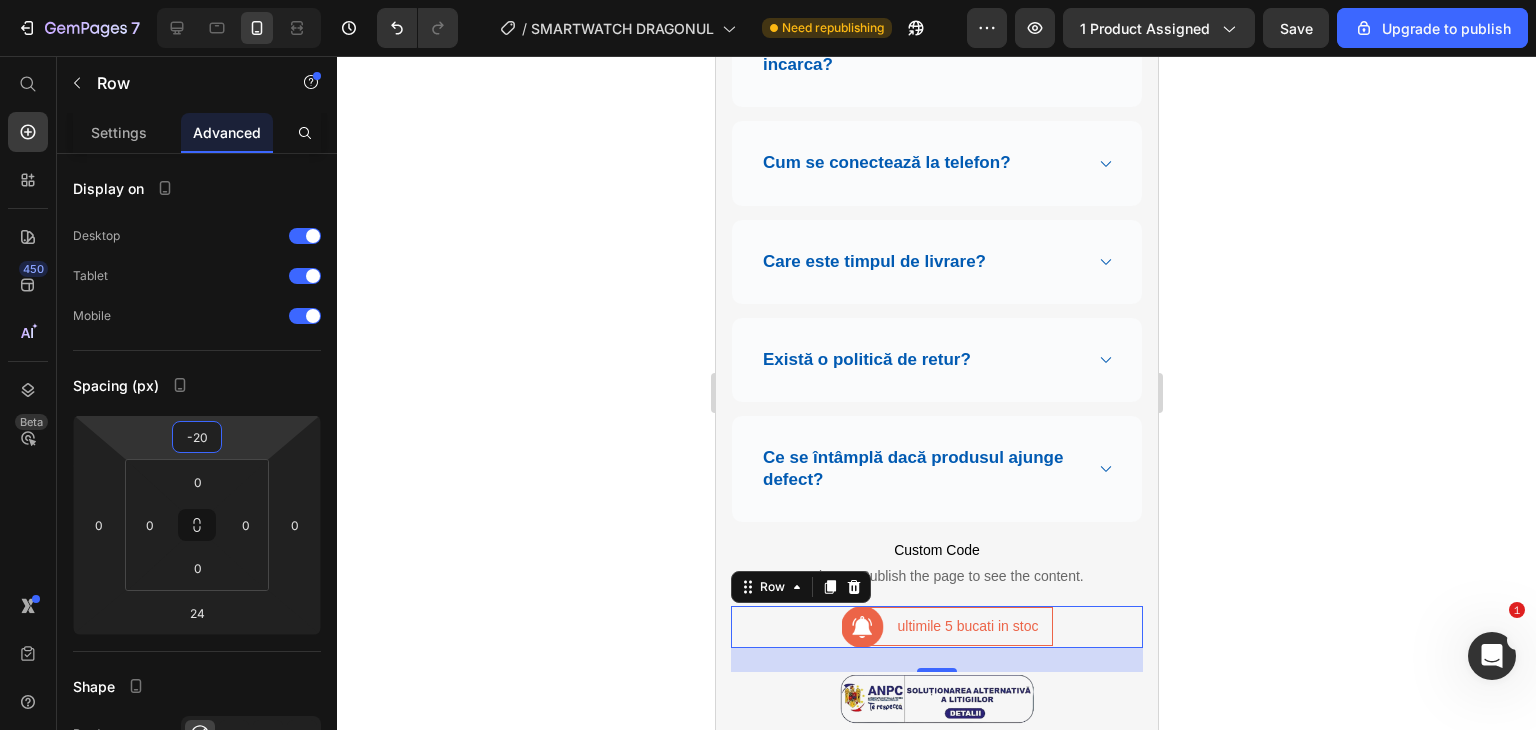 type on "-20" 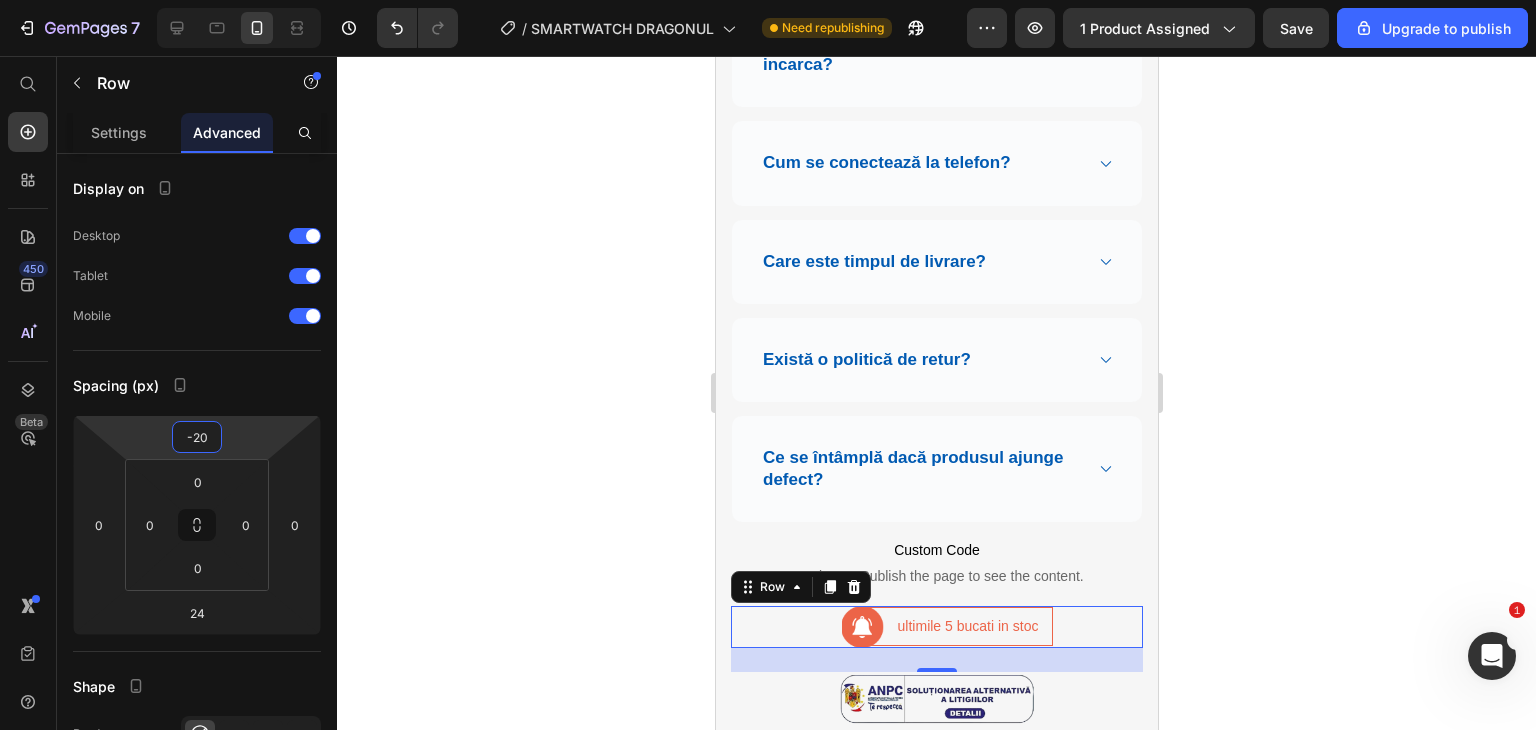 click 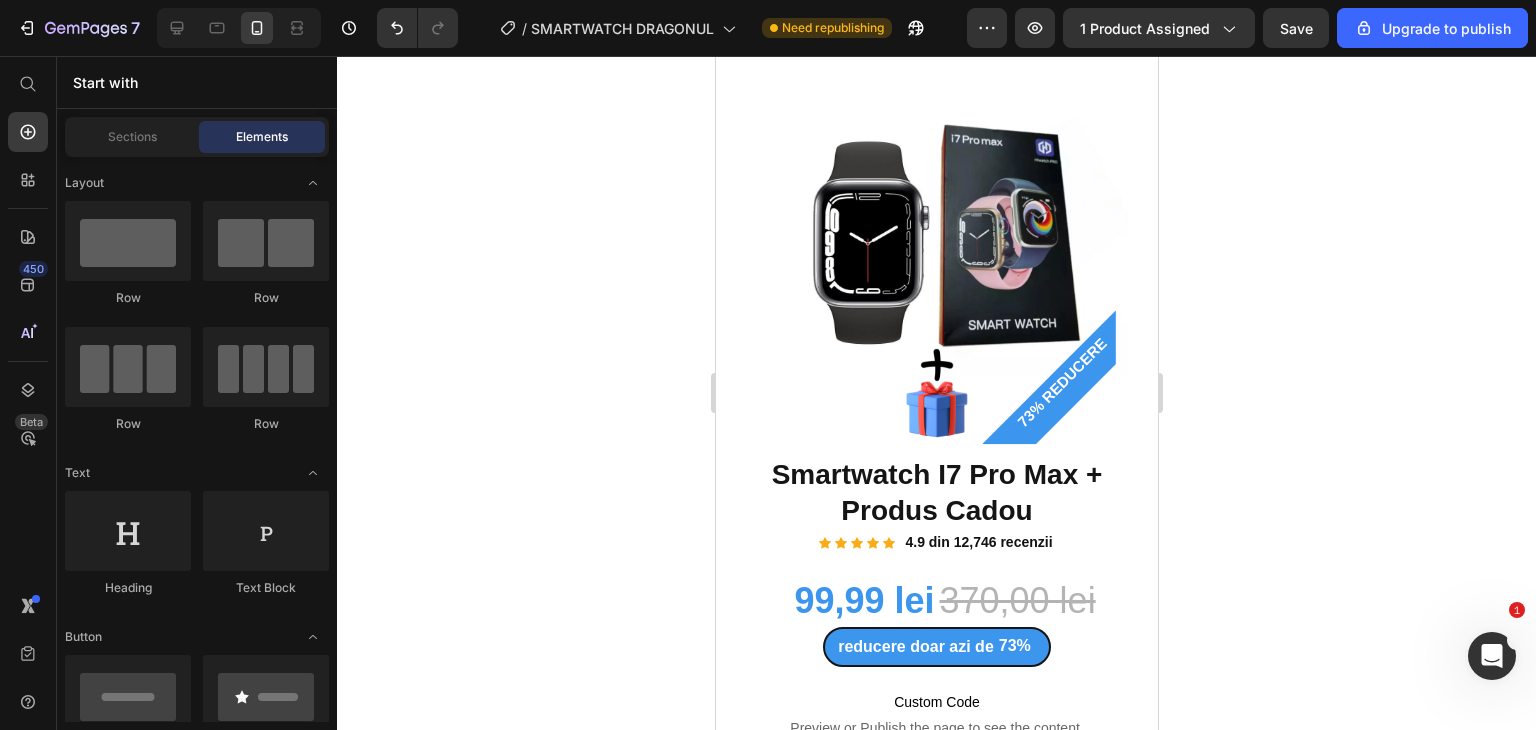 scroll, scrollTop: 0, scrollLeft: 0, axis: both 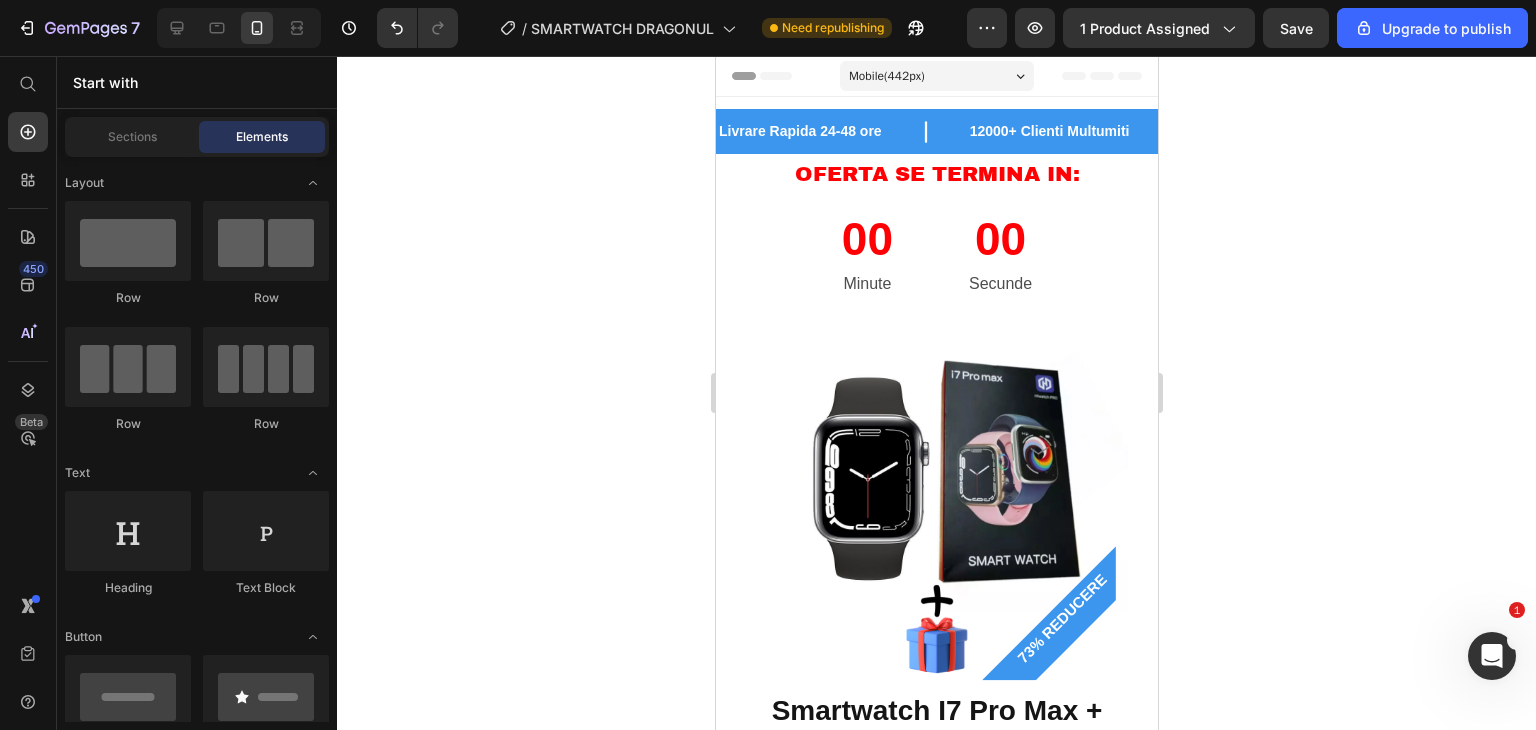 drag, startPoint x: 1149, startPoint y: 643, endPoint x: 1871, endPoint y: 135, distance: 882.8069 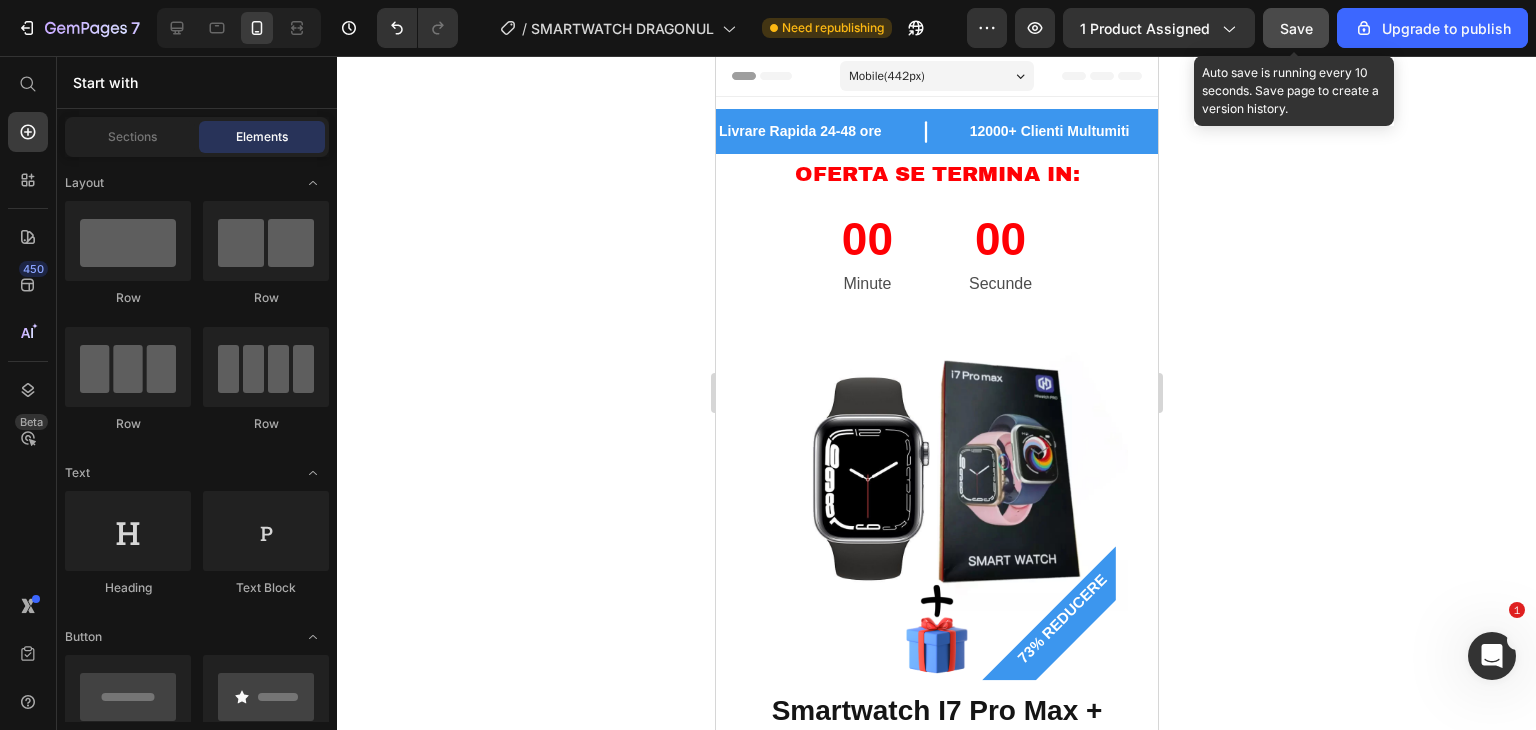 click on "Save" 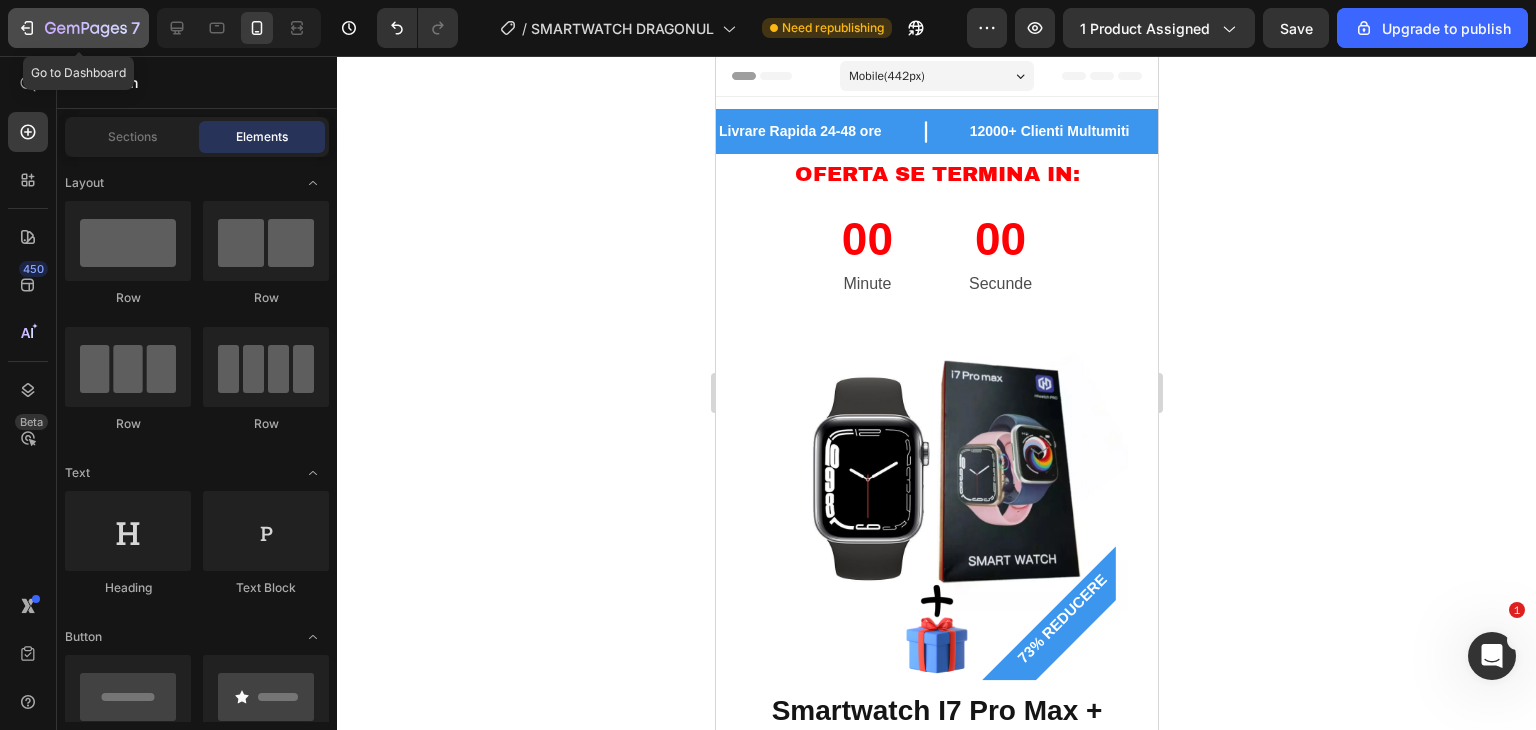 click on "7" 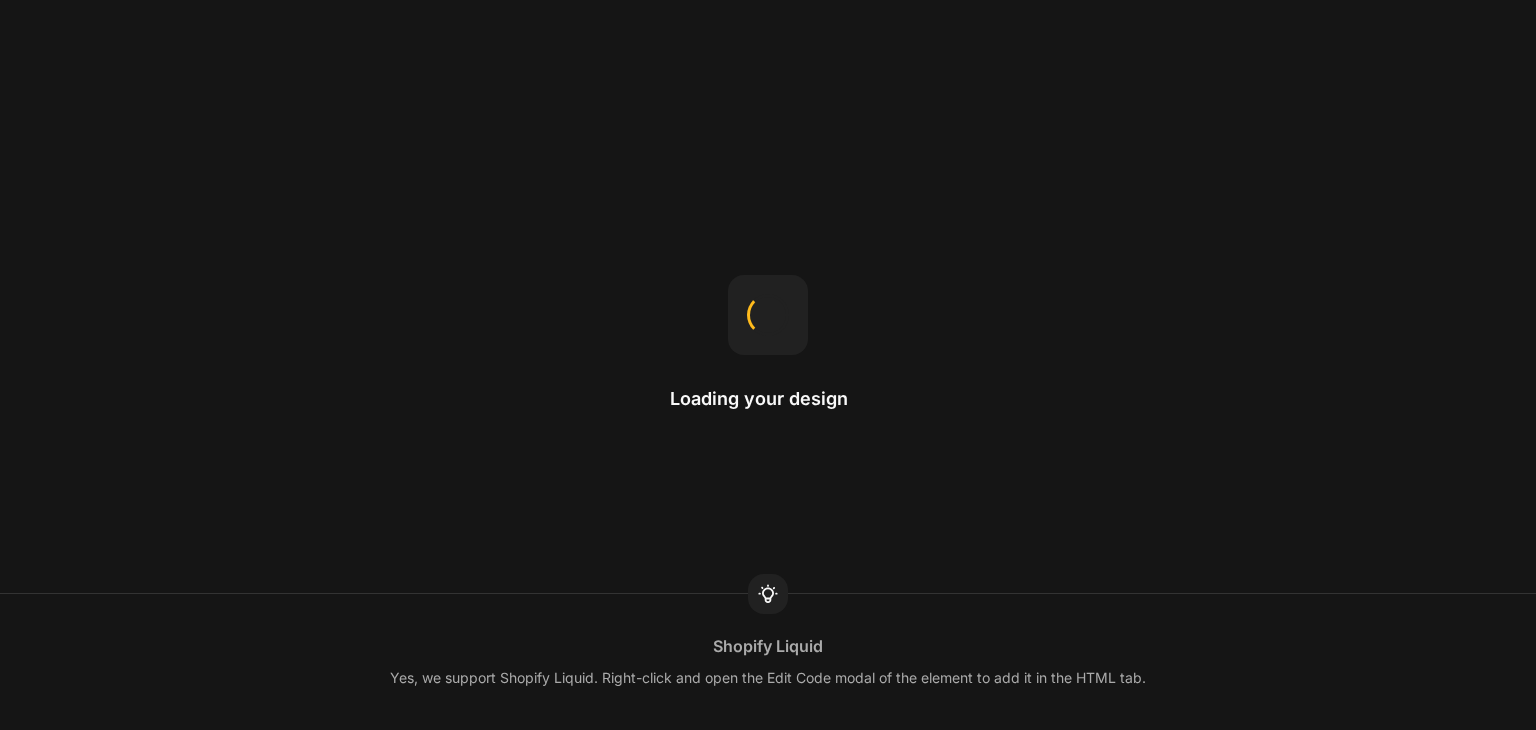 scroll, scrollTop: 0, scrollLeft: 0, axis: both 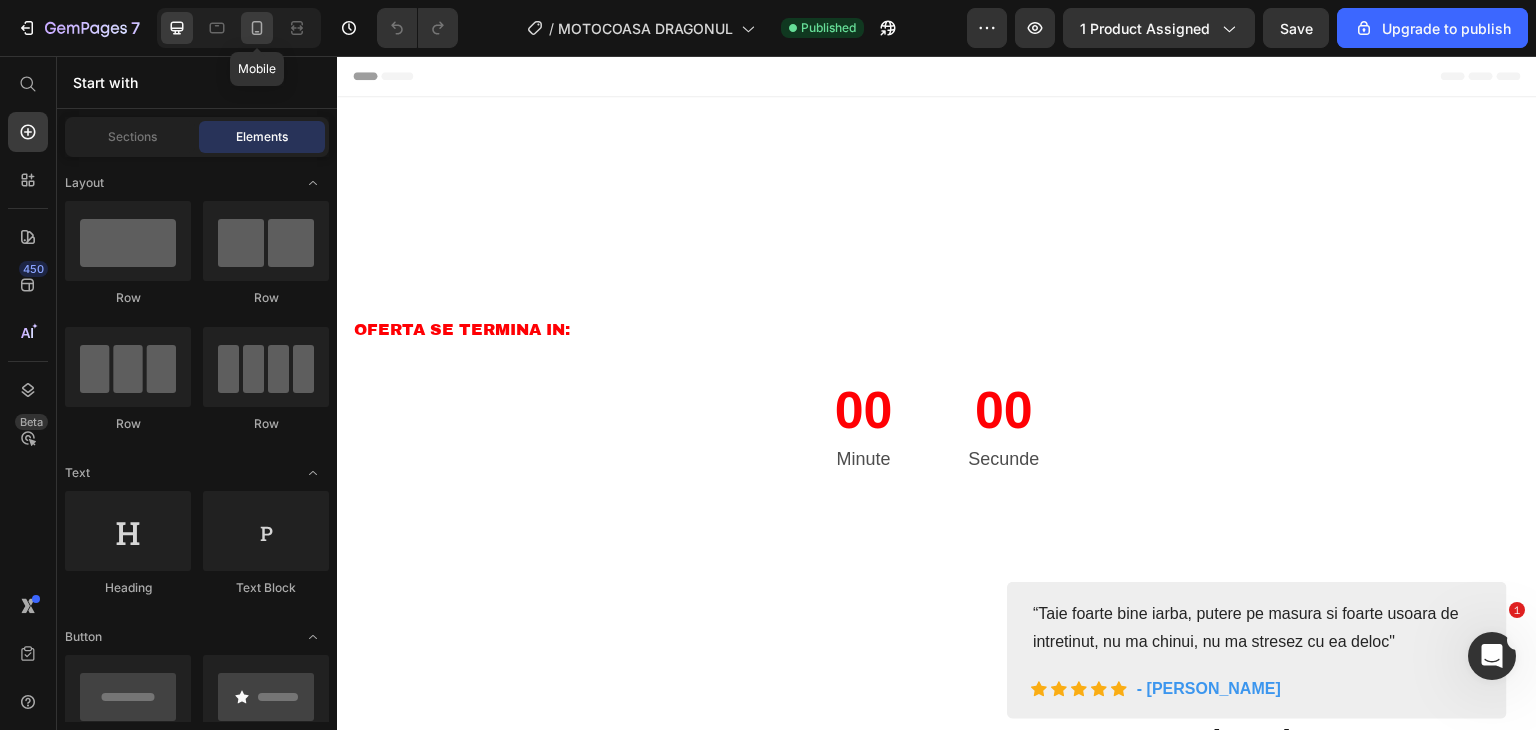 click 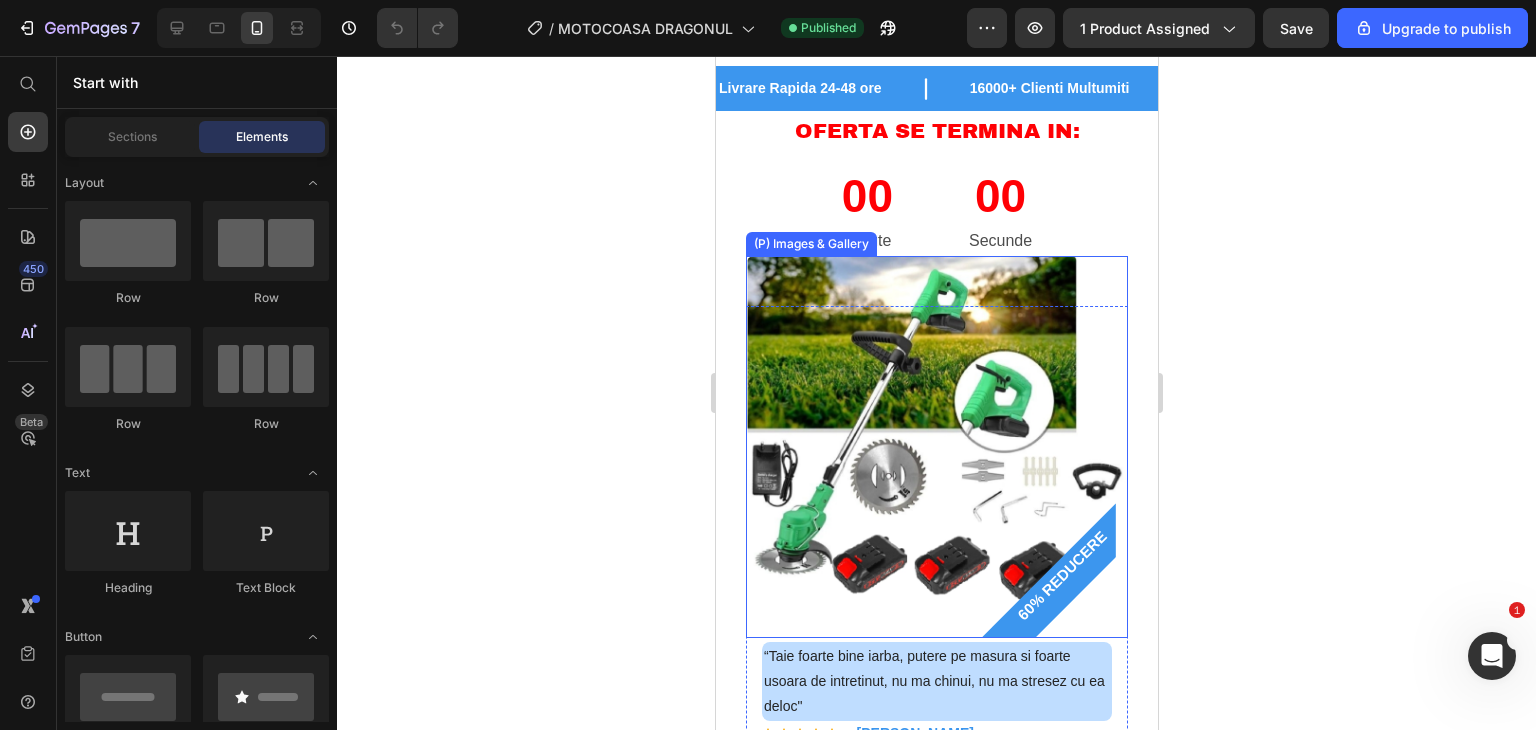 scroll, scrollTop: 300, scrollLeft: 0, axis: vertical 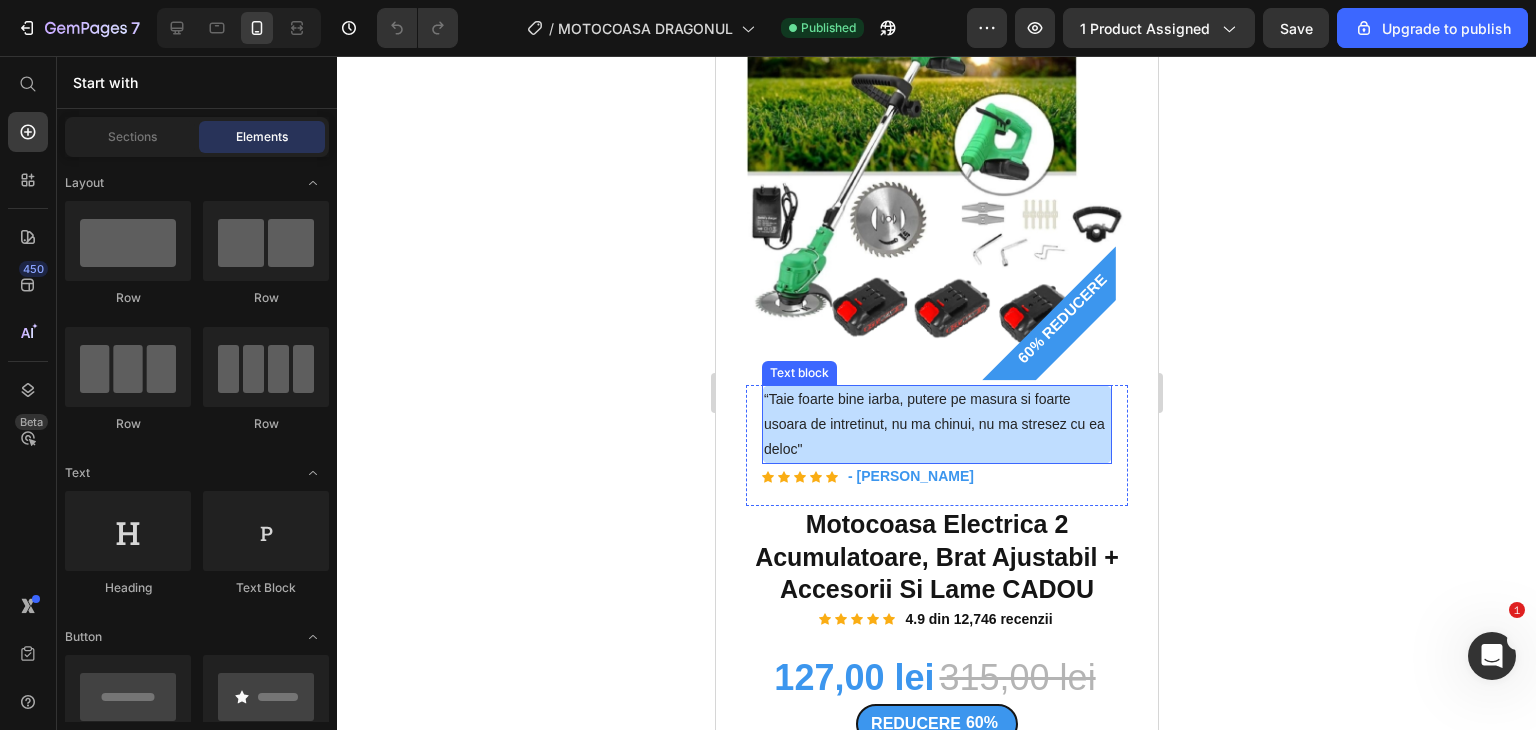 click on "“Taie foarte bine iarba, putere pe masura si foarte usoara de intretinut, nu ma chinui, nu ma stresez cu ea deloc"" at bounding box center [936, 425] 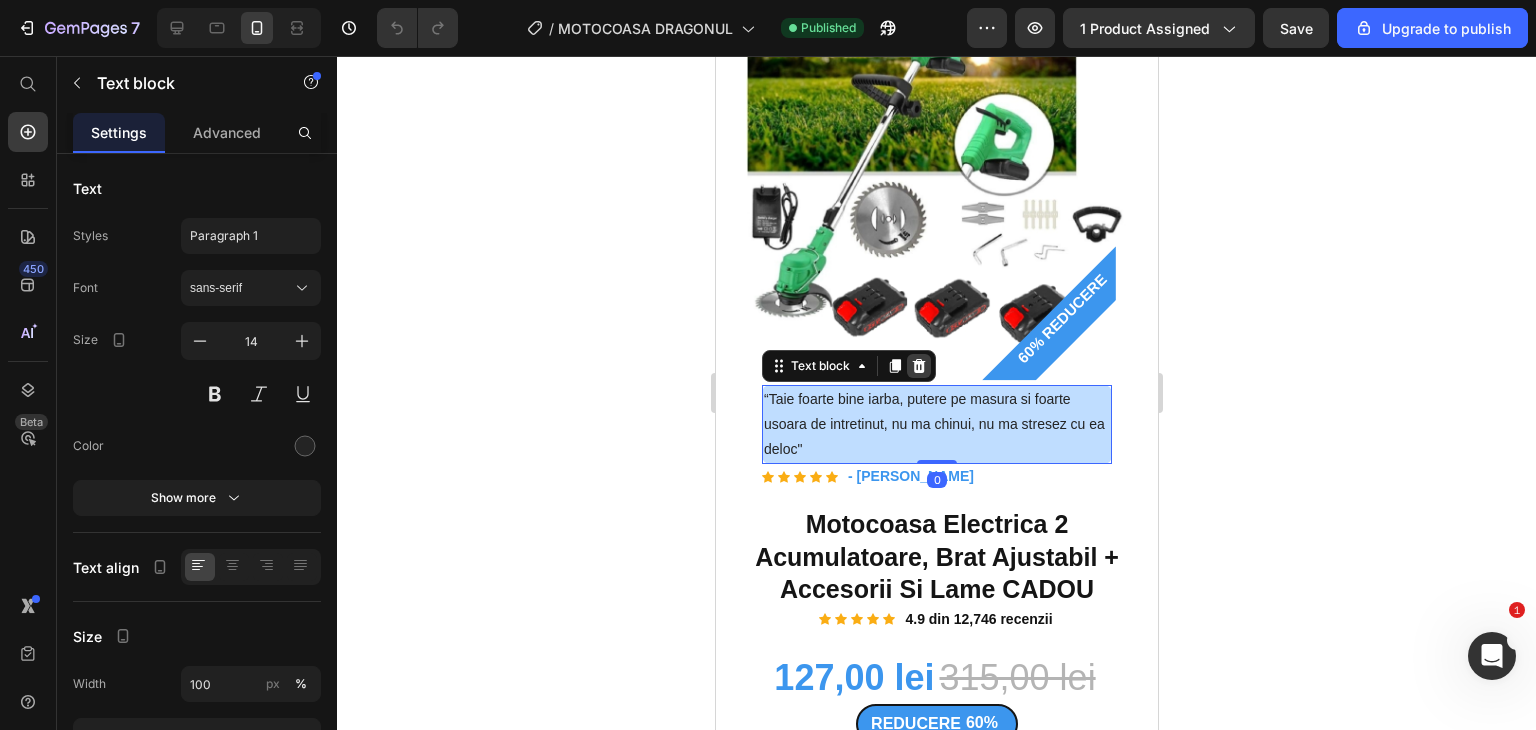 click 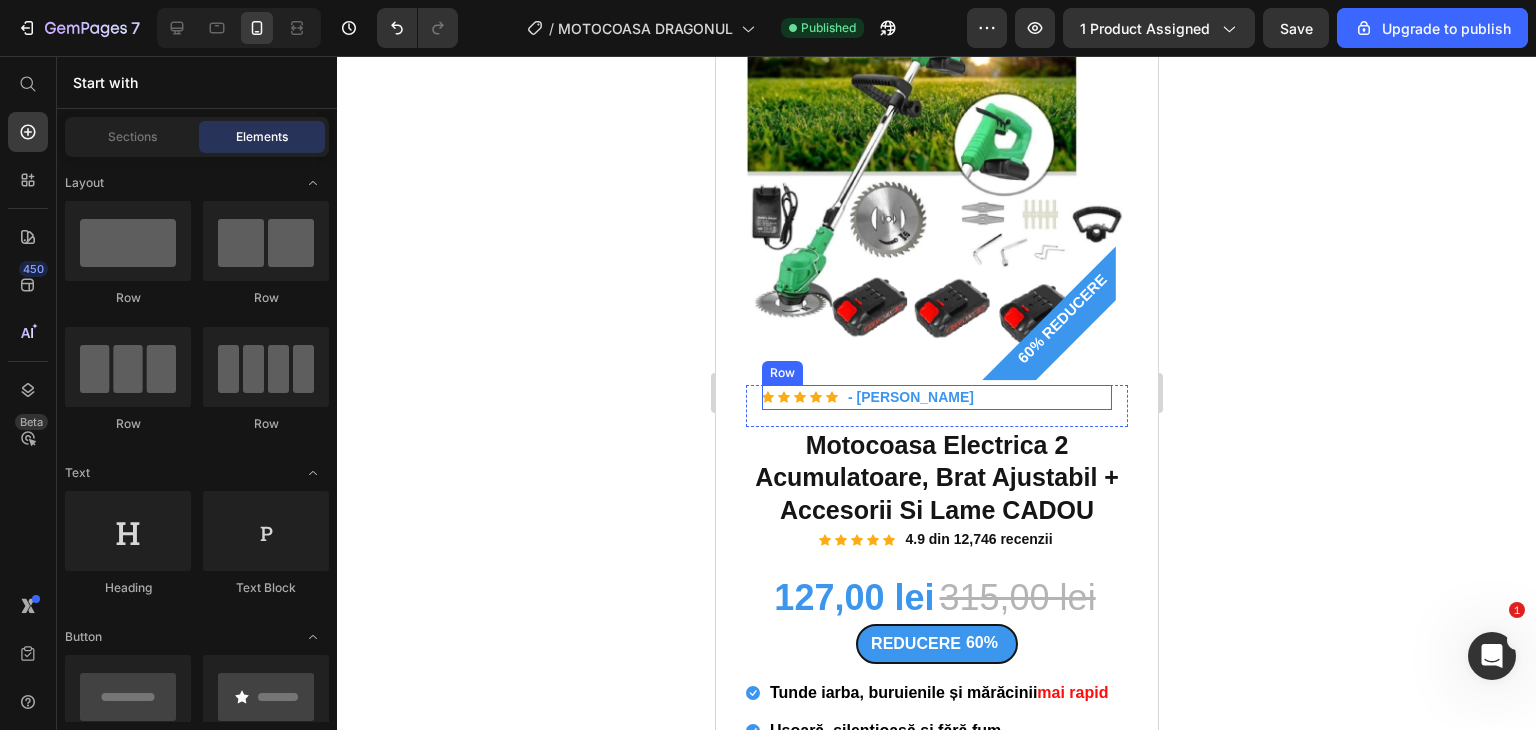 click on "Icon                Icon                Icon                Icon                Icon Icon List Hoz - [PERSON_NAME] Text block Row" at bounding box center [936, 397] 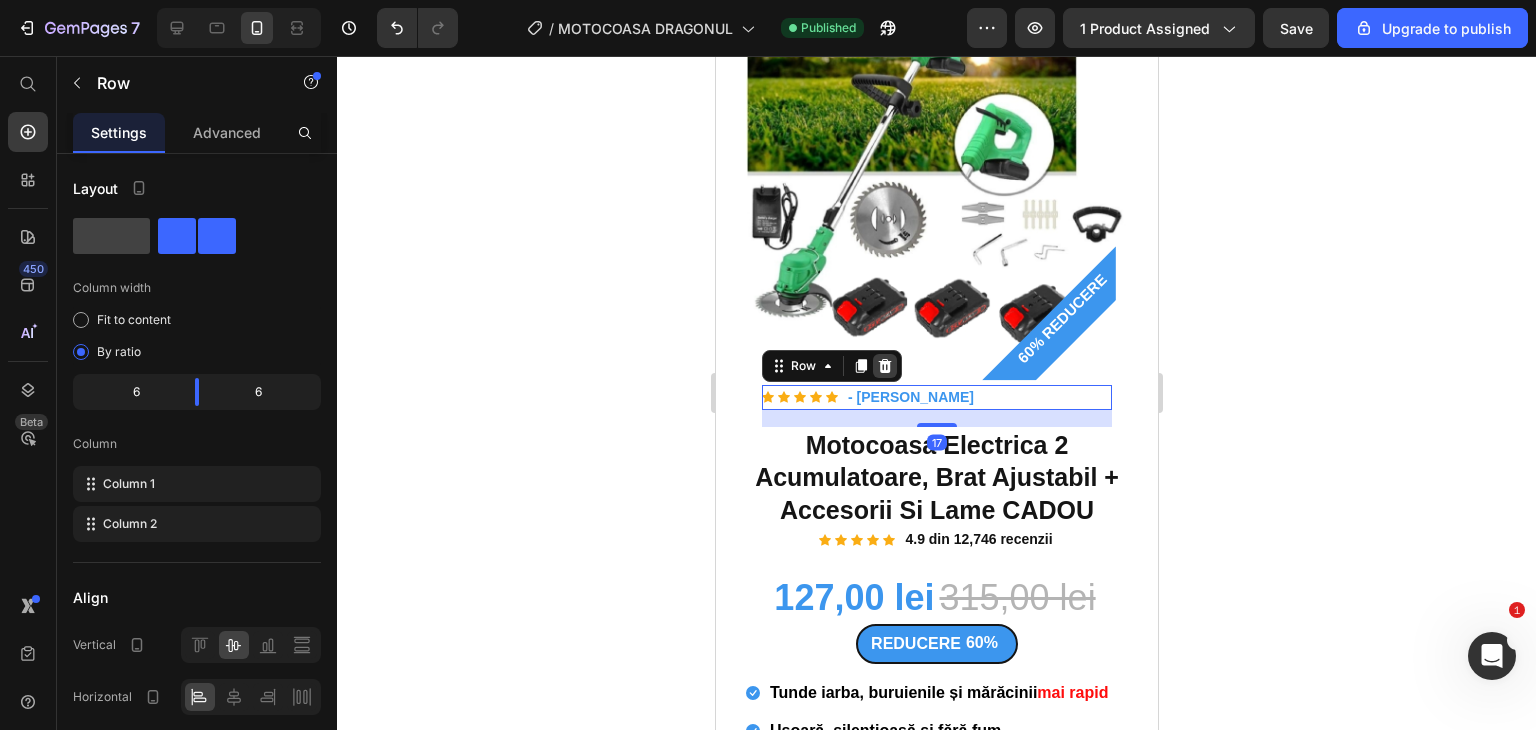 click at bounding box center (884, 366) 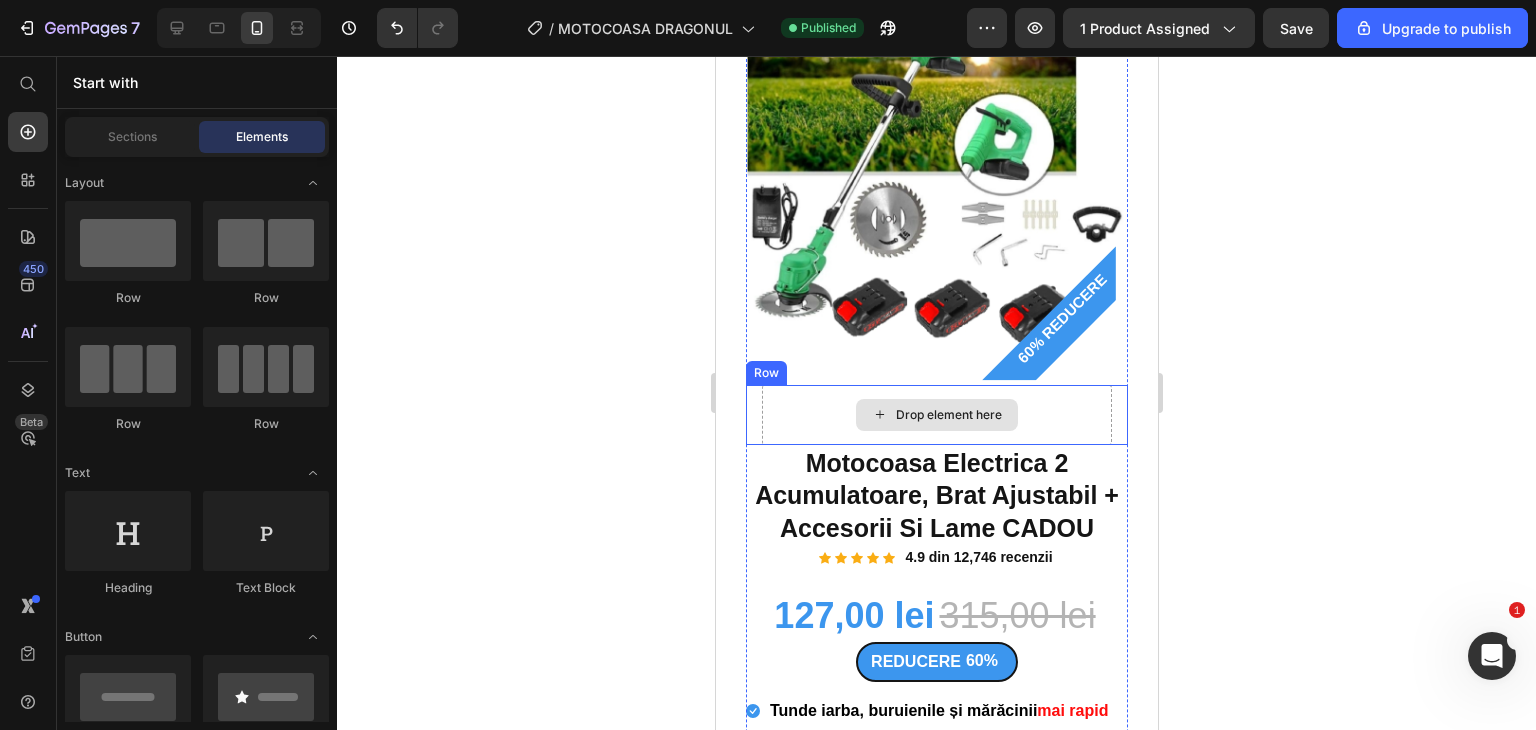 click on "Drop element here" at bounding box center [936, 415] 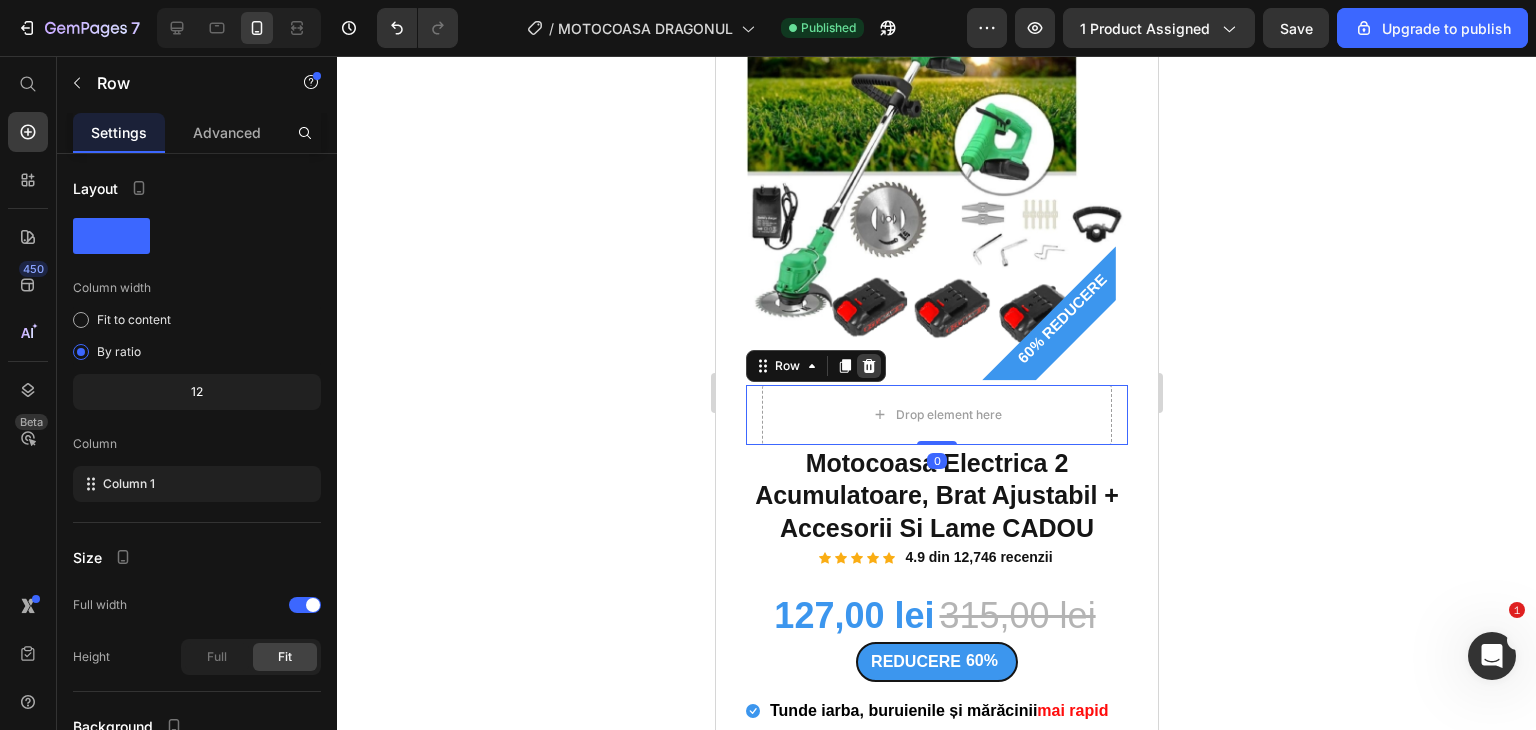 click 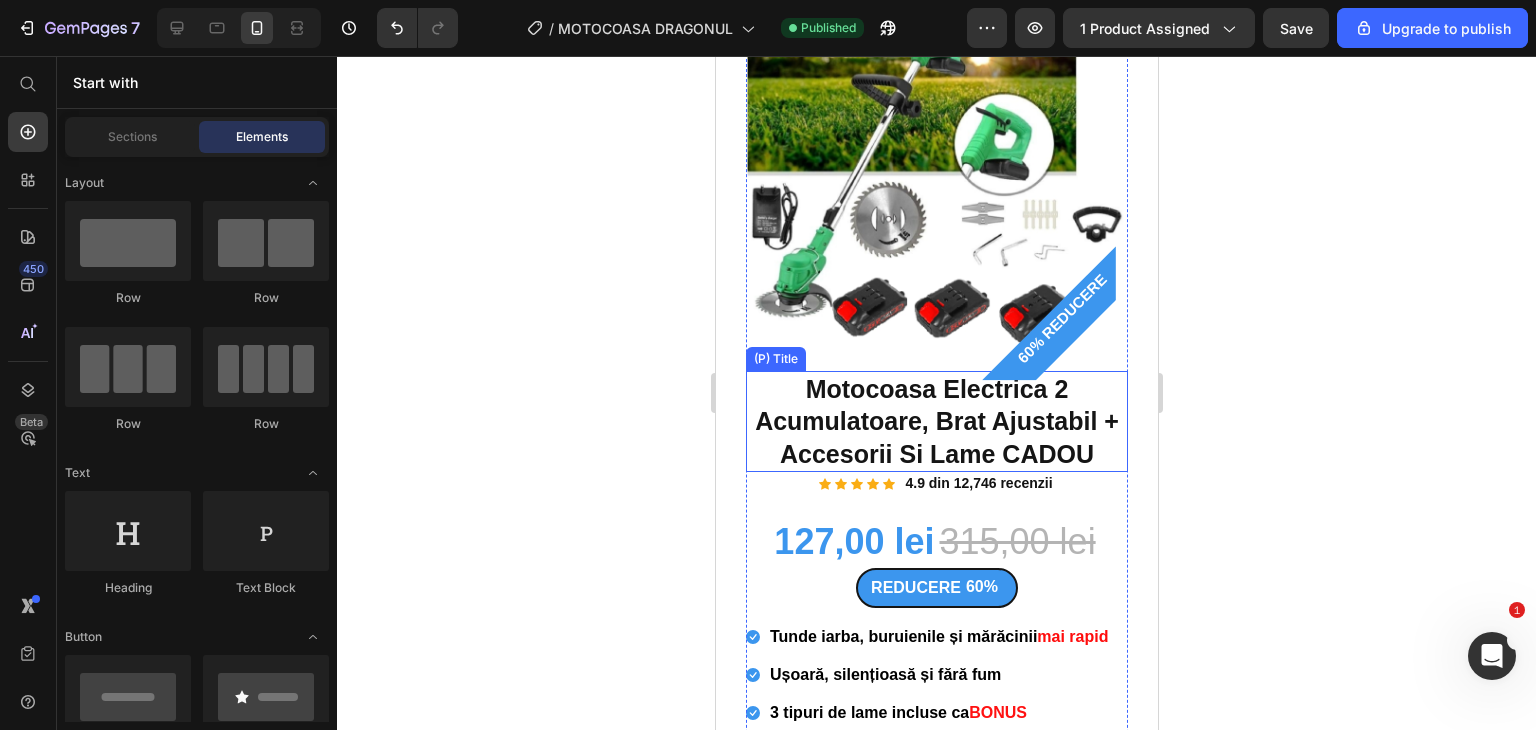 click on "Motocoasa Electrica  2 Acumulatoare, Brat Ajustabil + Accesorii Si Lame CADOU" at bounding box center (936, 422) 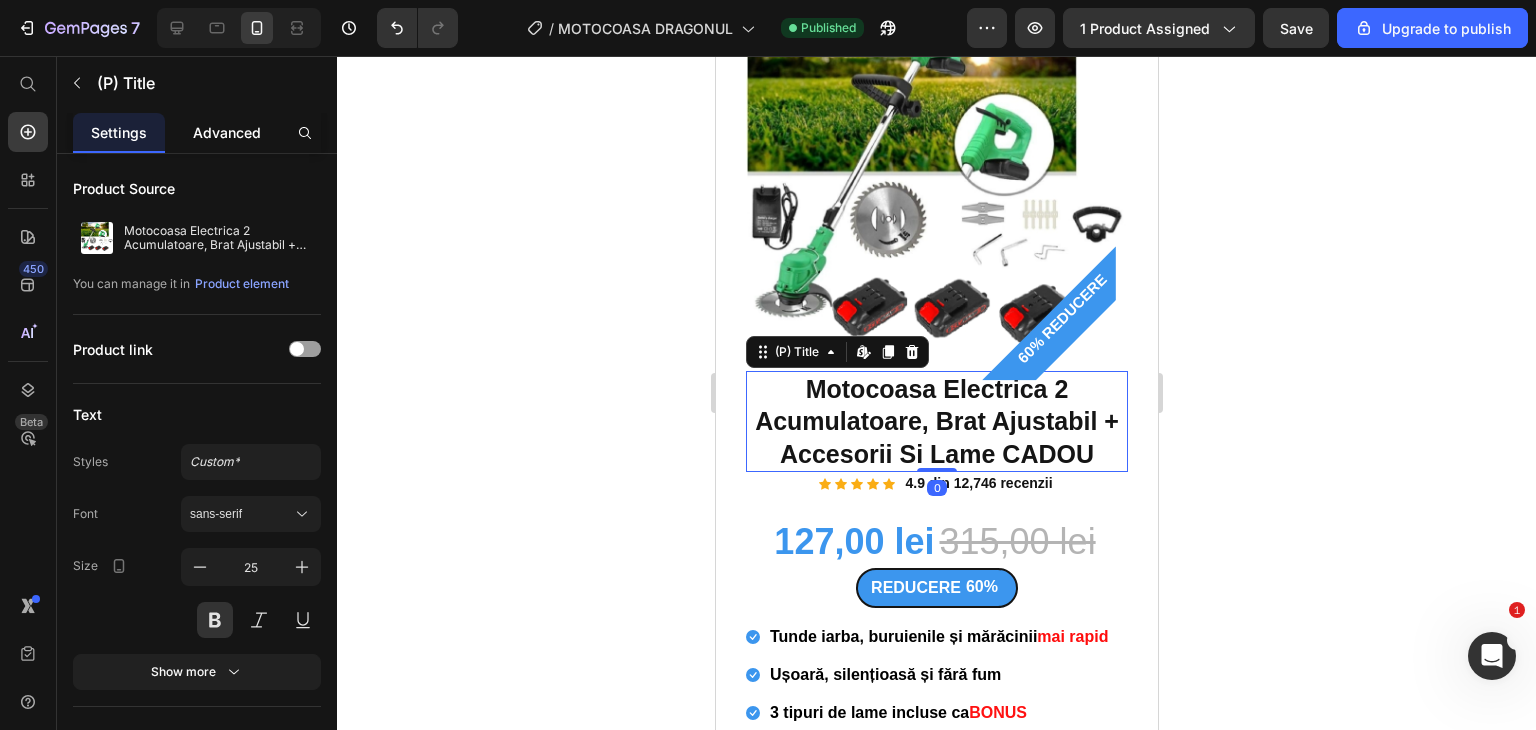 click on "Advanced" at bounding box center (227, 132) 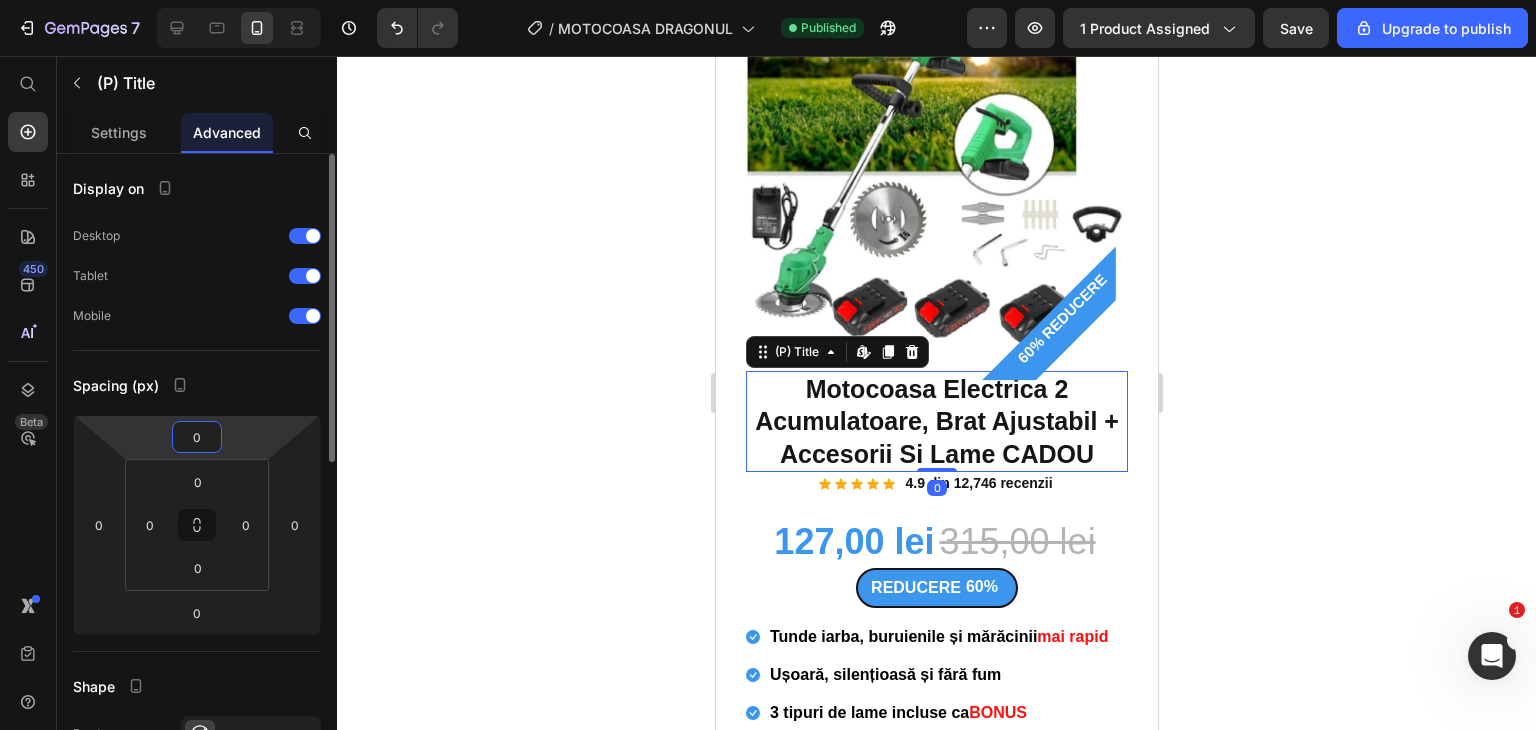 click on "0" at bounding box center (197, 437) 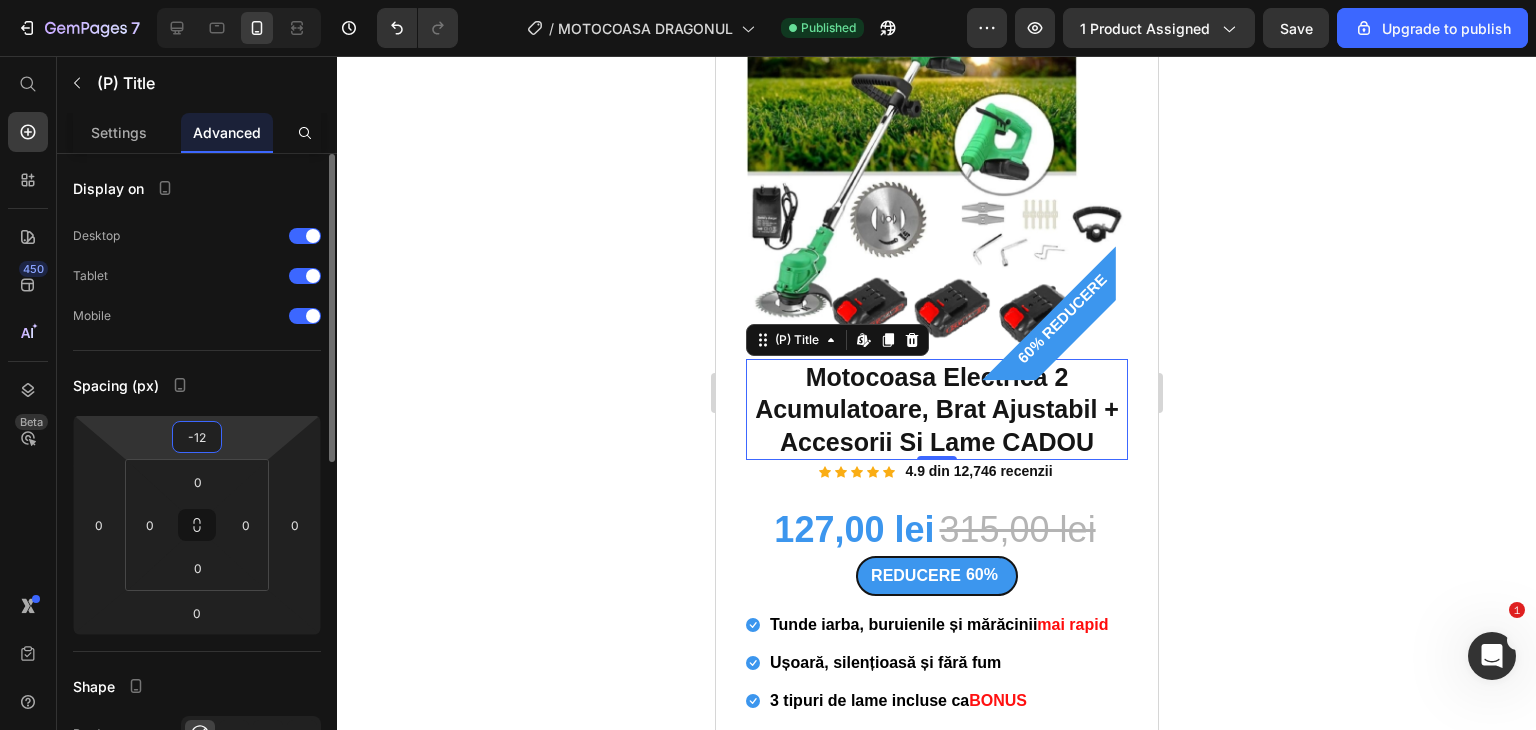 type on "-1" 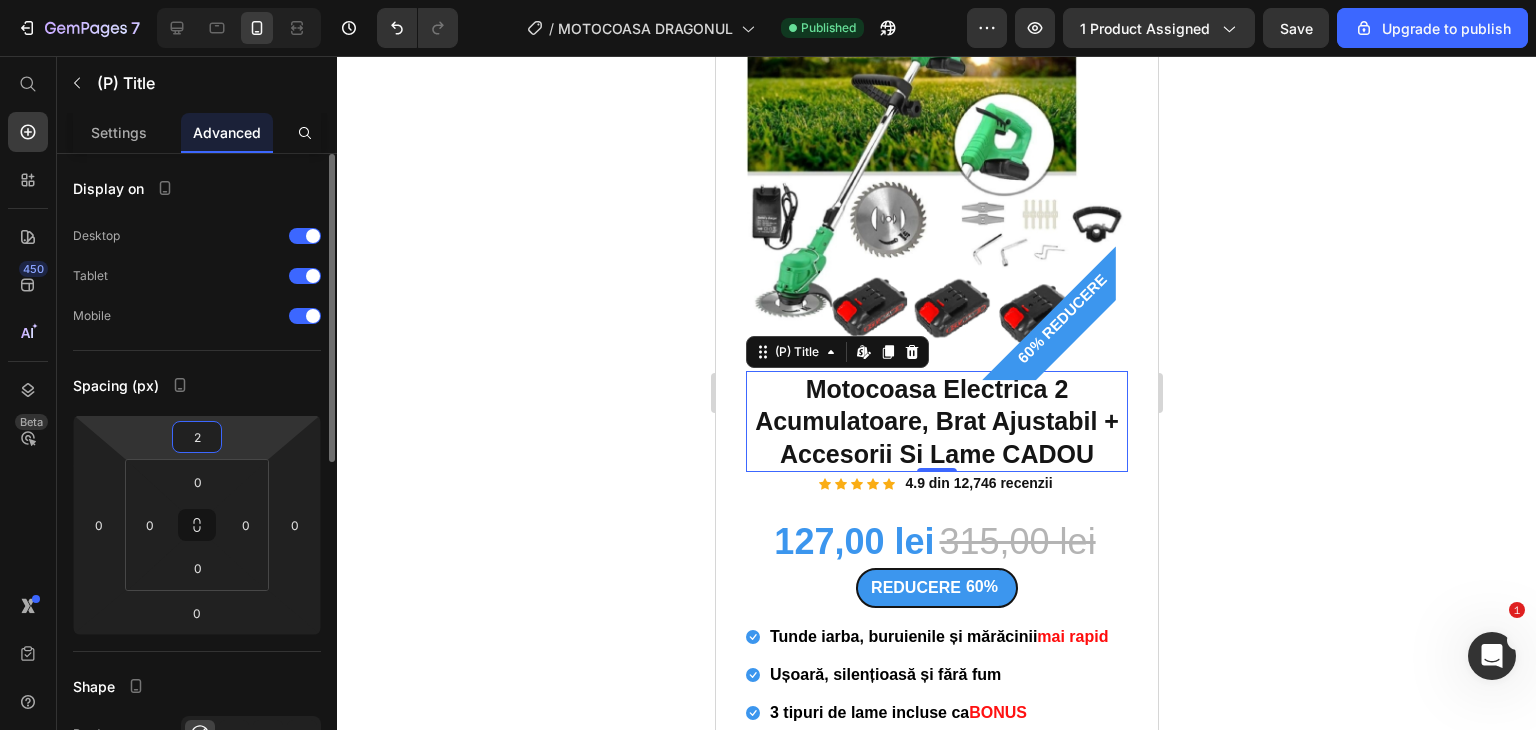 type on "20" 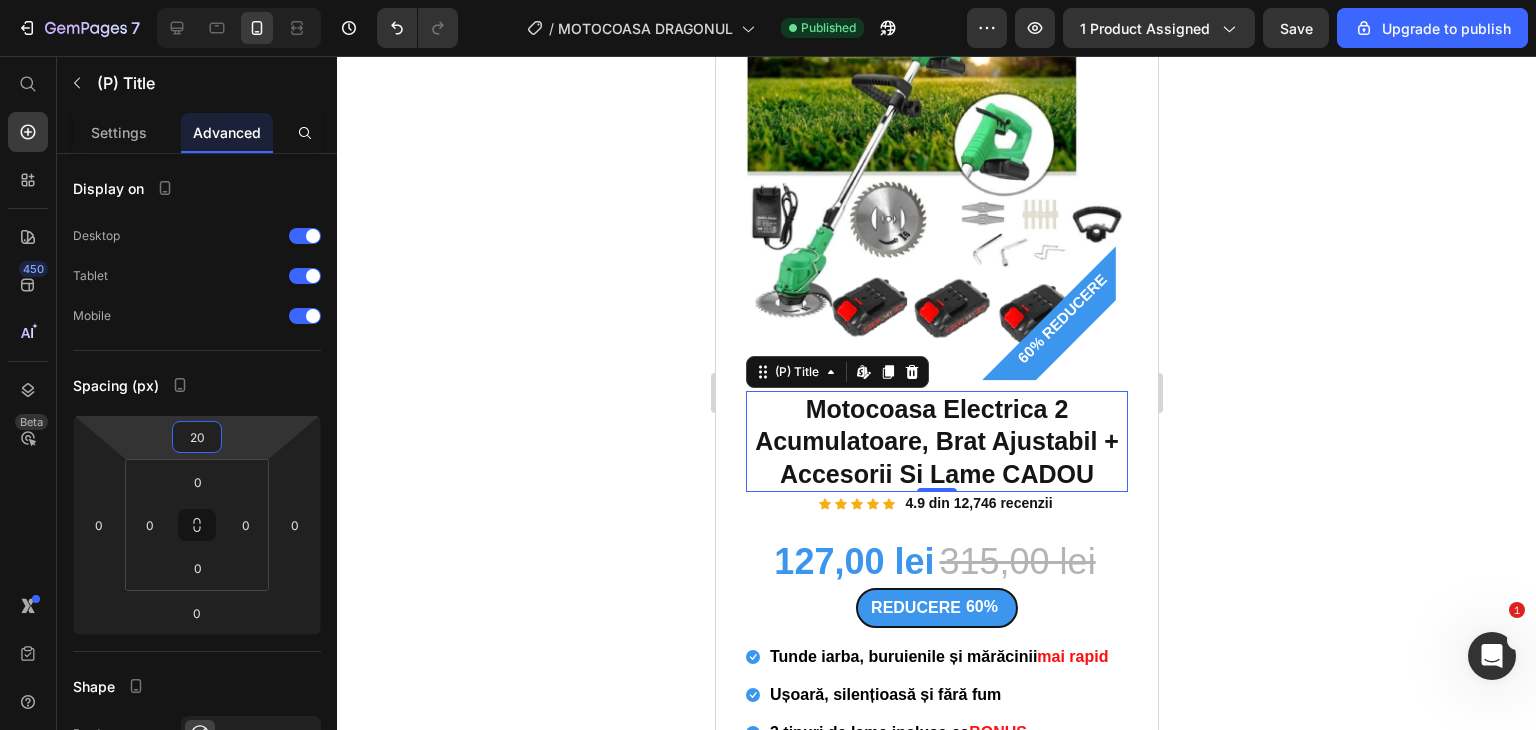 click 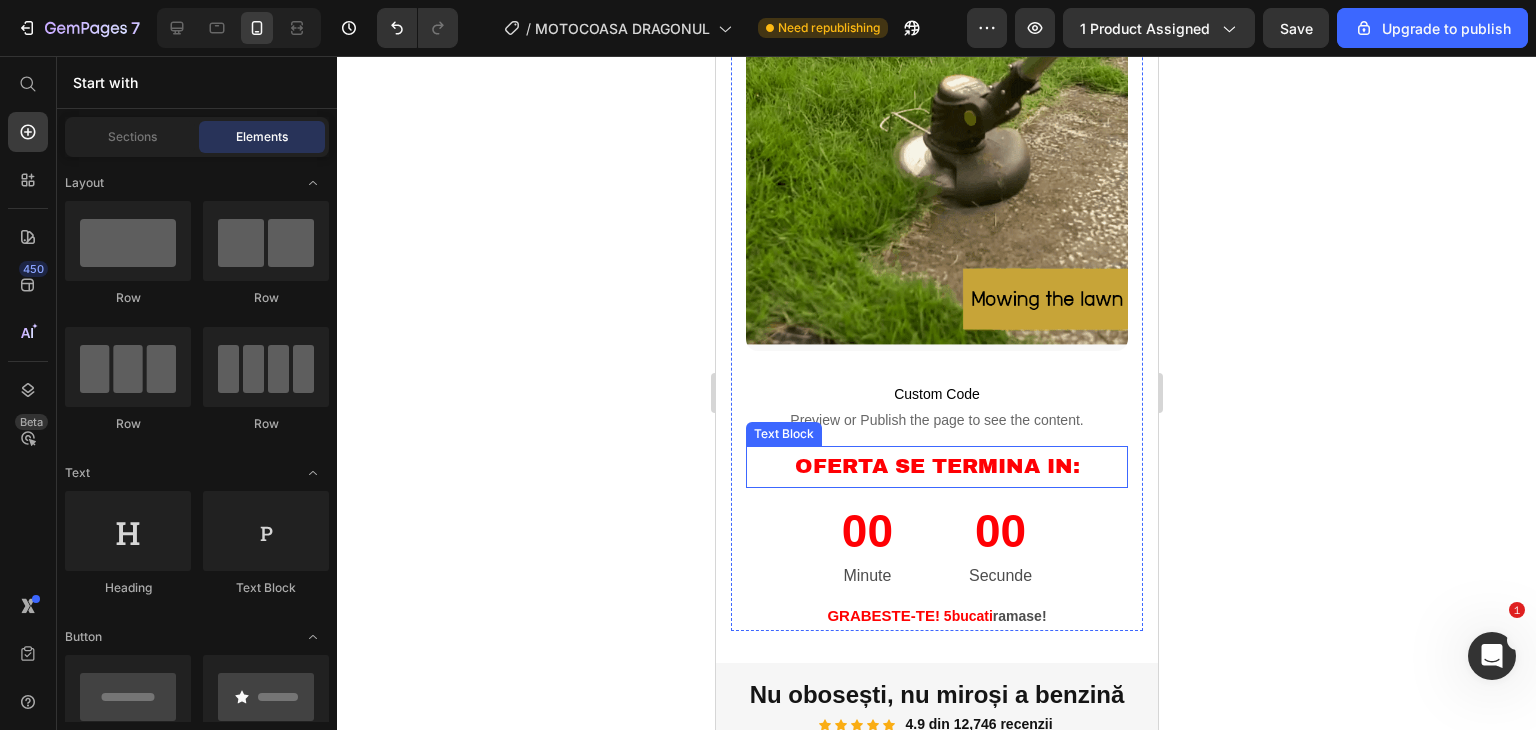 scroll, scrollTop: 1600, scrollLeft: 0, axis: vertical 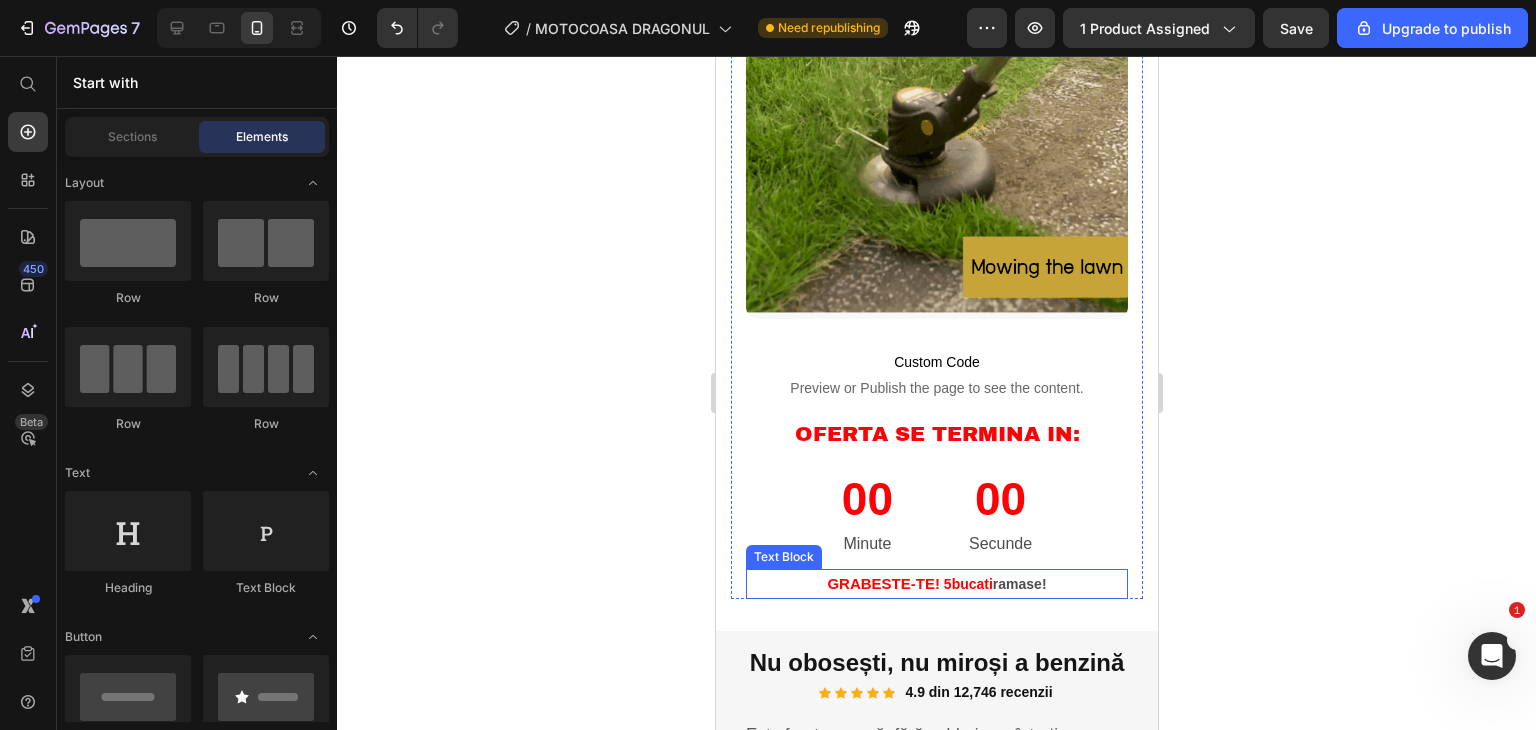 click on "GRABESTE-TE!   5  bucati  ramase!" at bounding box center [936, 584] 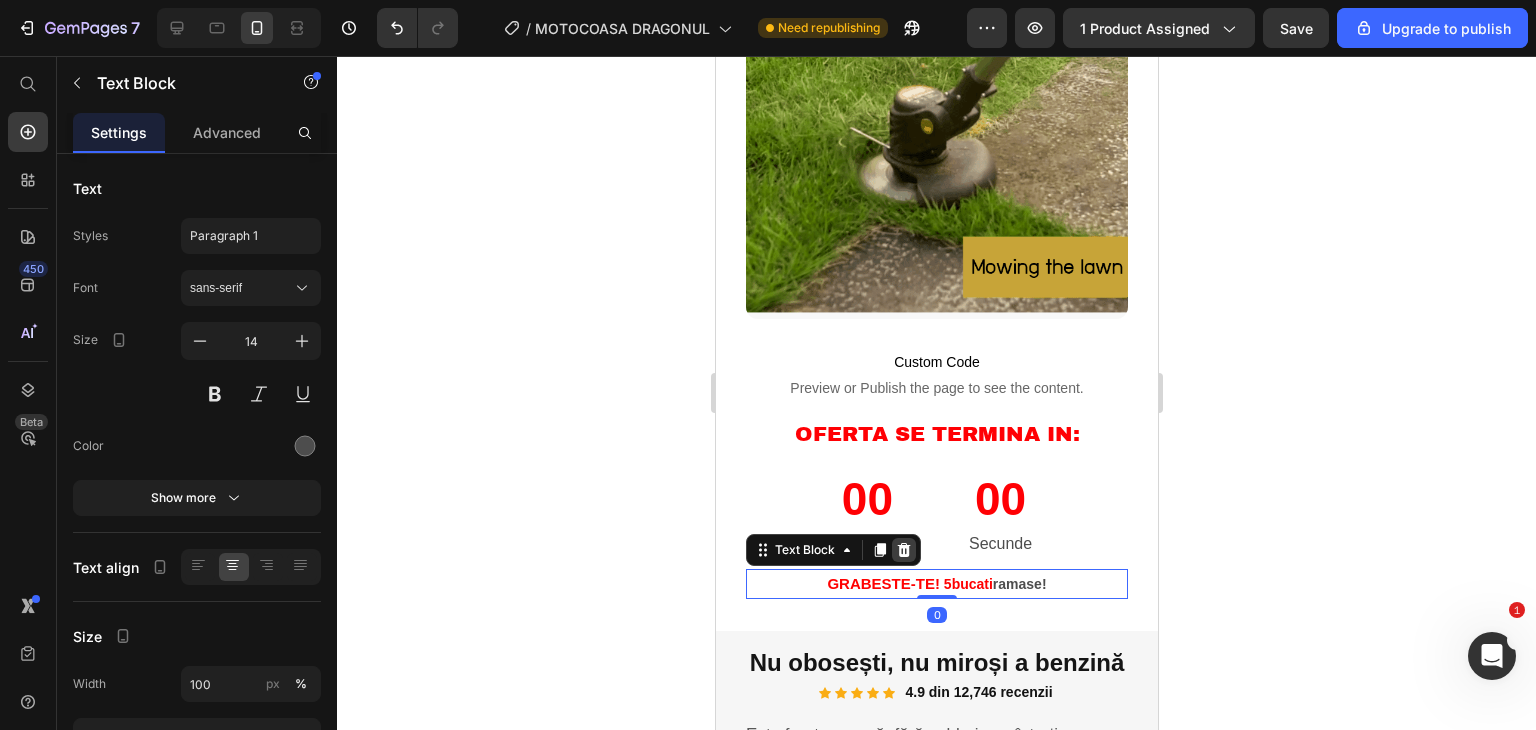 click at bounding box center [903, 550] 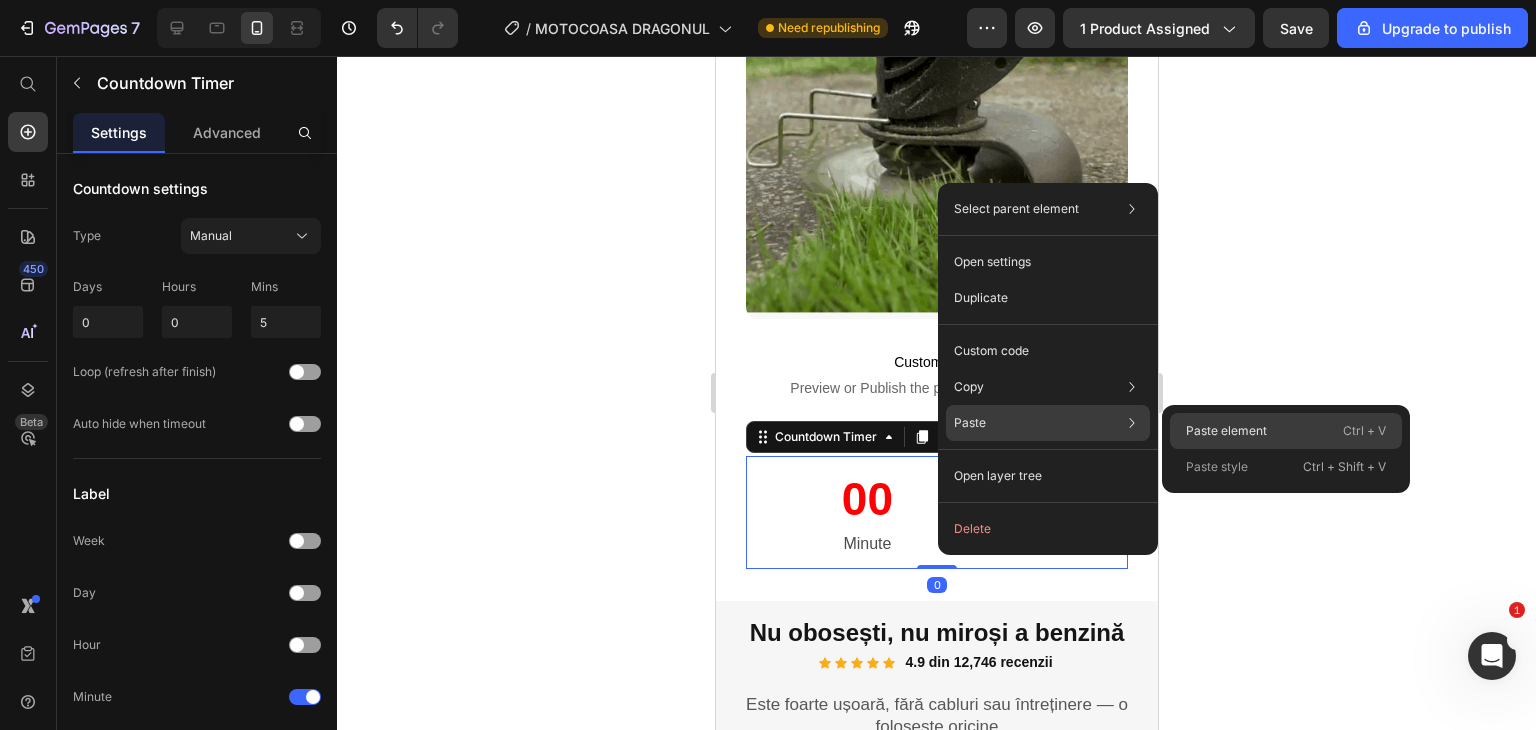 click on "Paste element" at bounding box center [1226, 431] 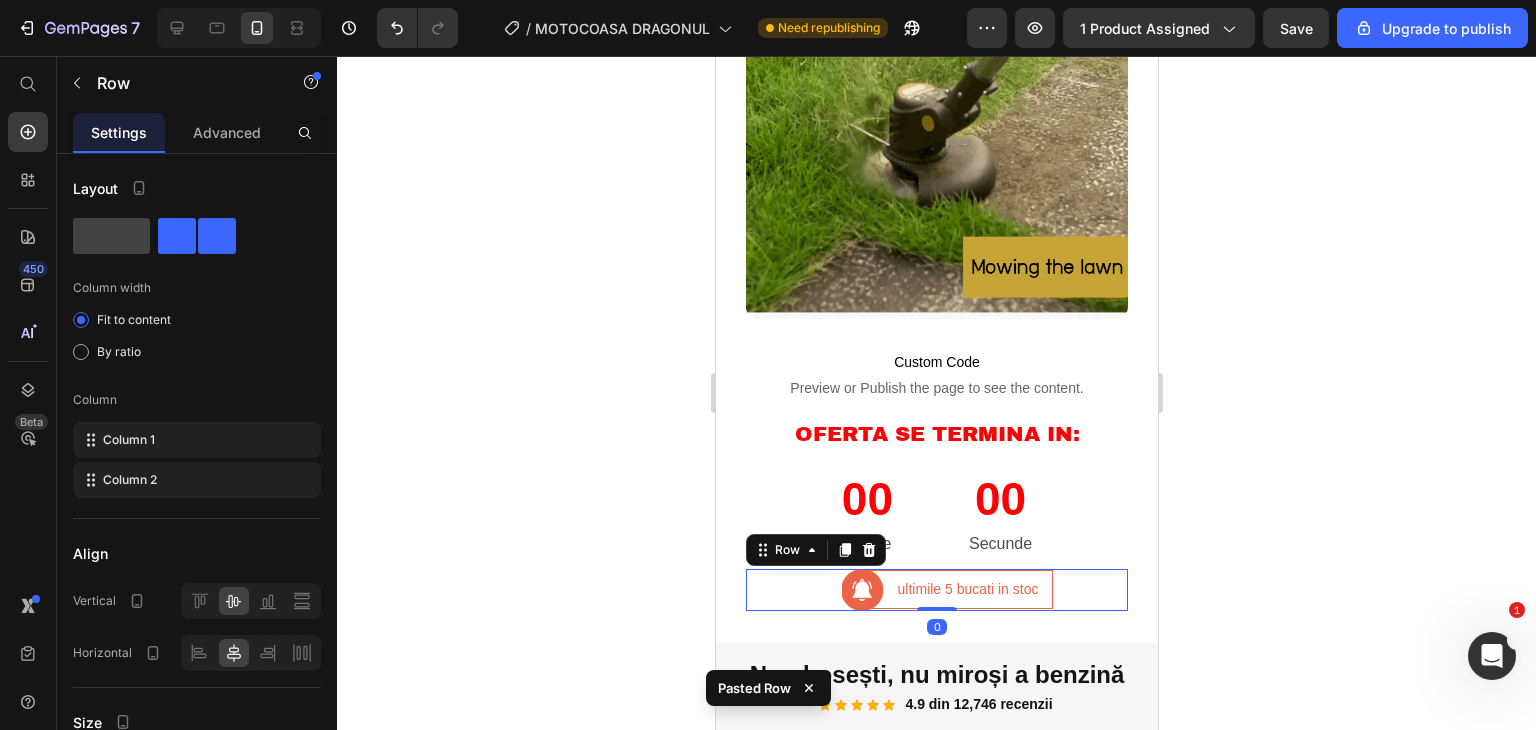 click 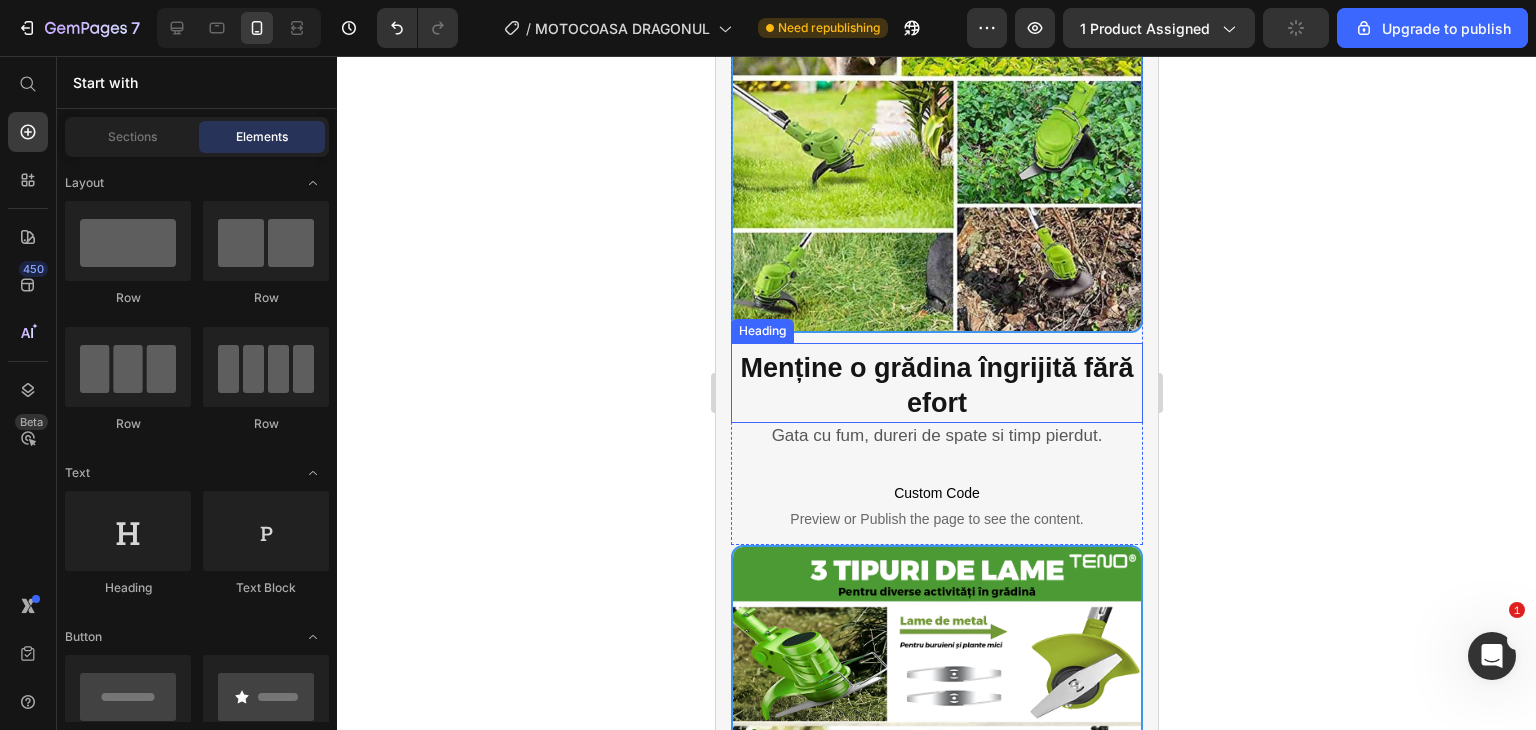 scroll, scrollTop: 2500, scrollLeft: 0, axis: vertical 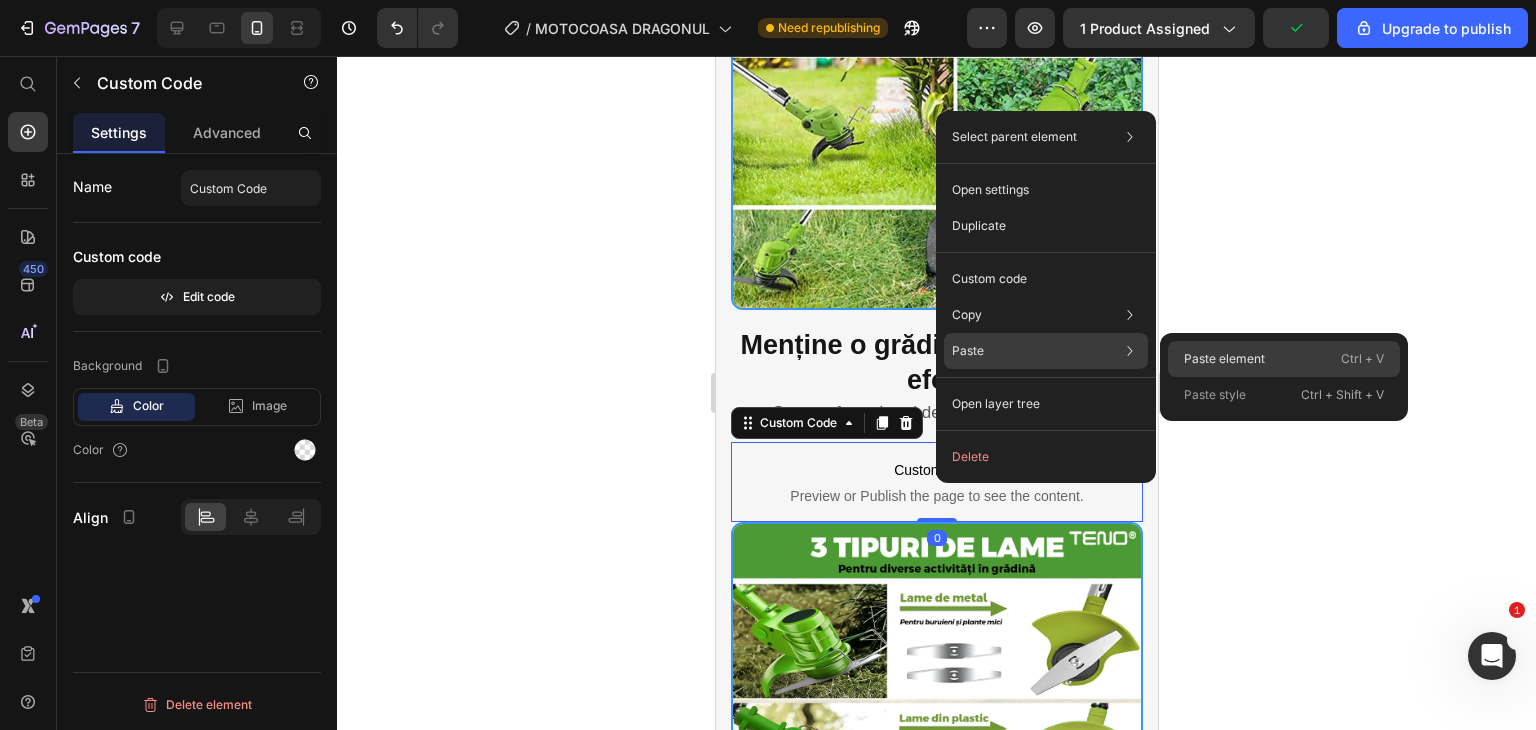 click on "Paste element" at bounding box center (1224, 359) 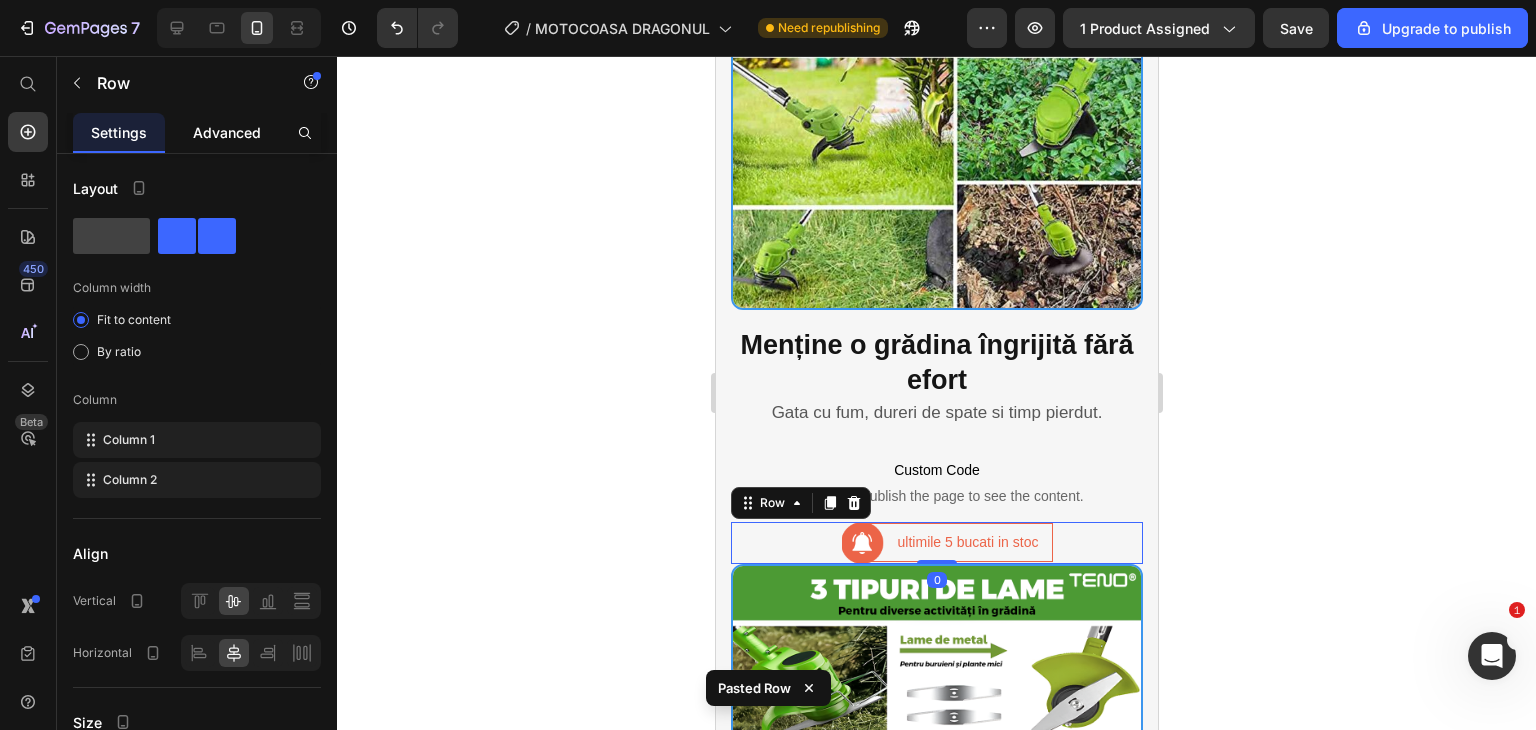 click on "Advanced" 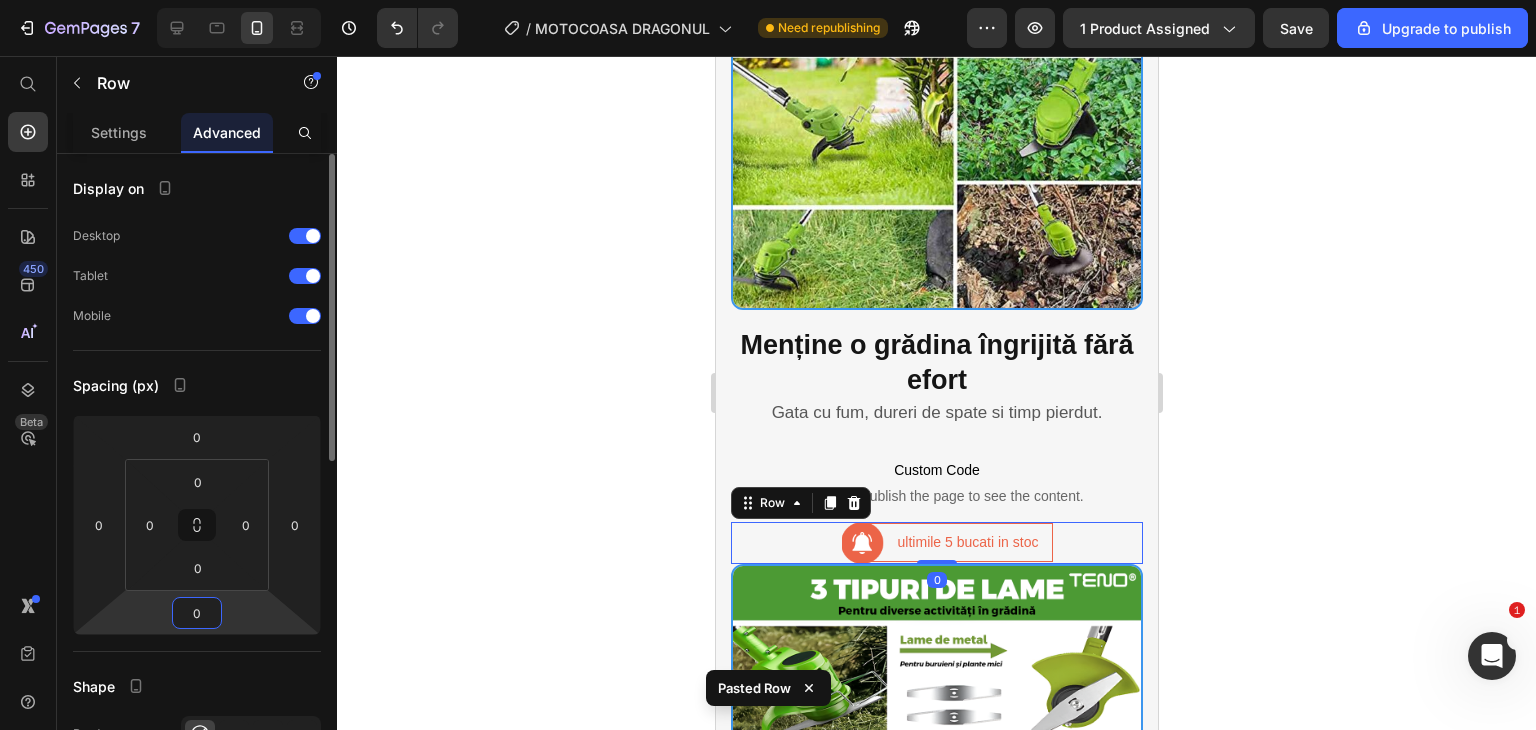 click on "0" at bounding box center [197, 613] 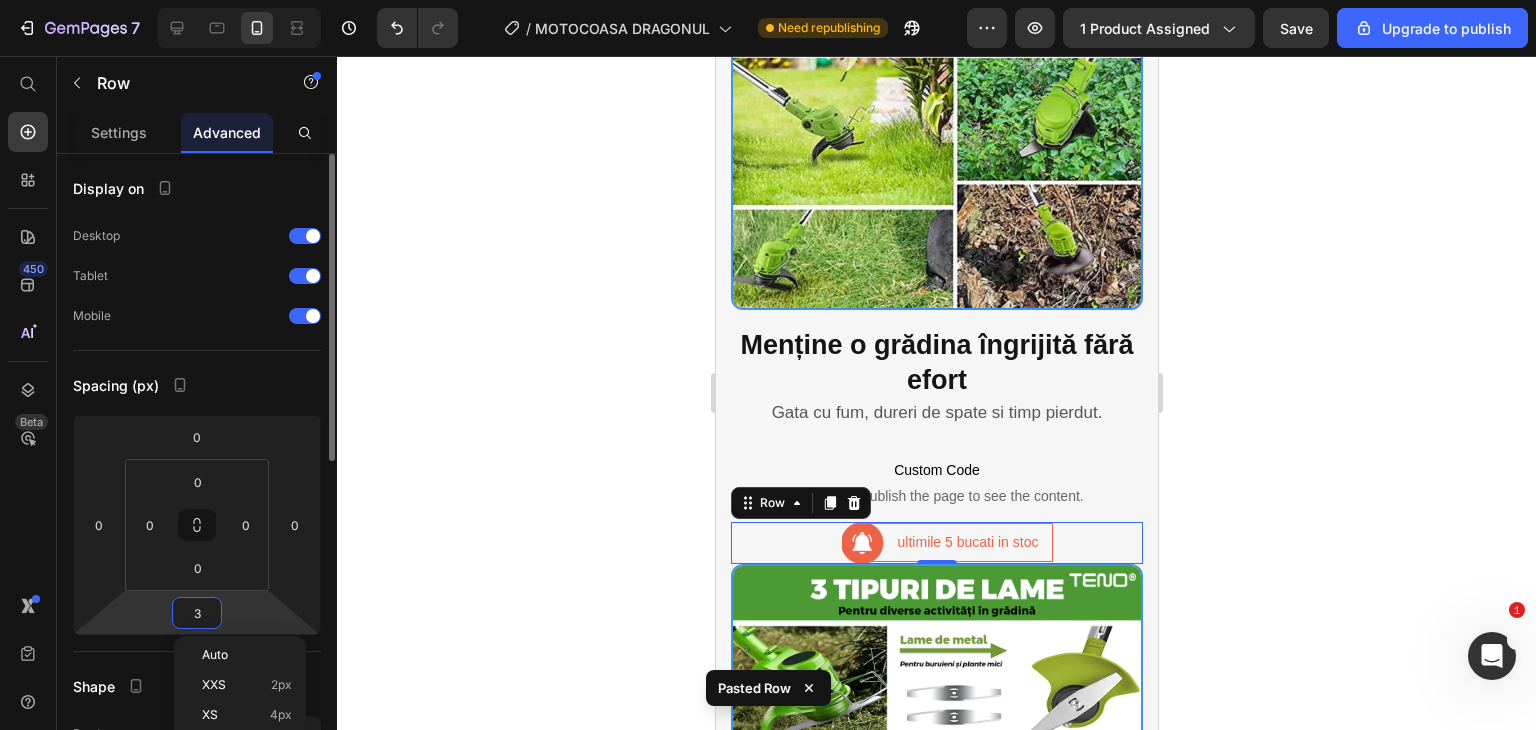 type on "30" 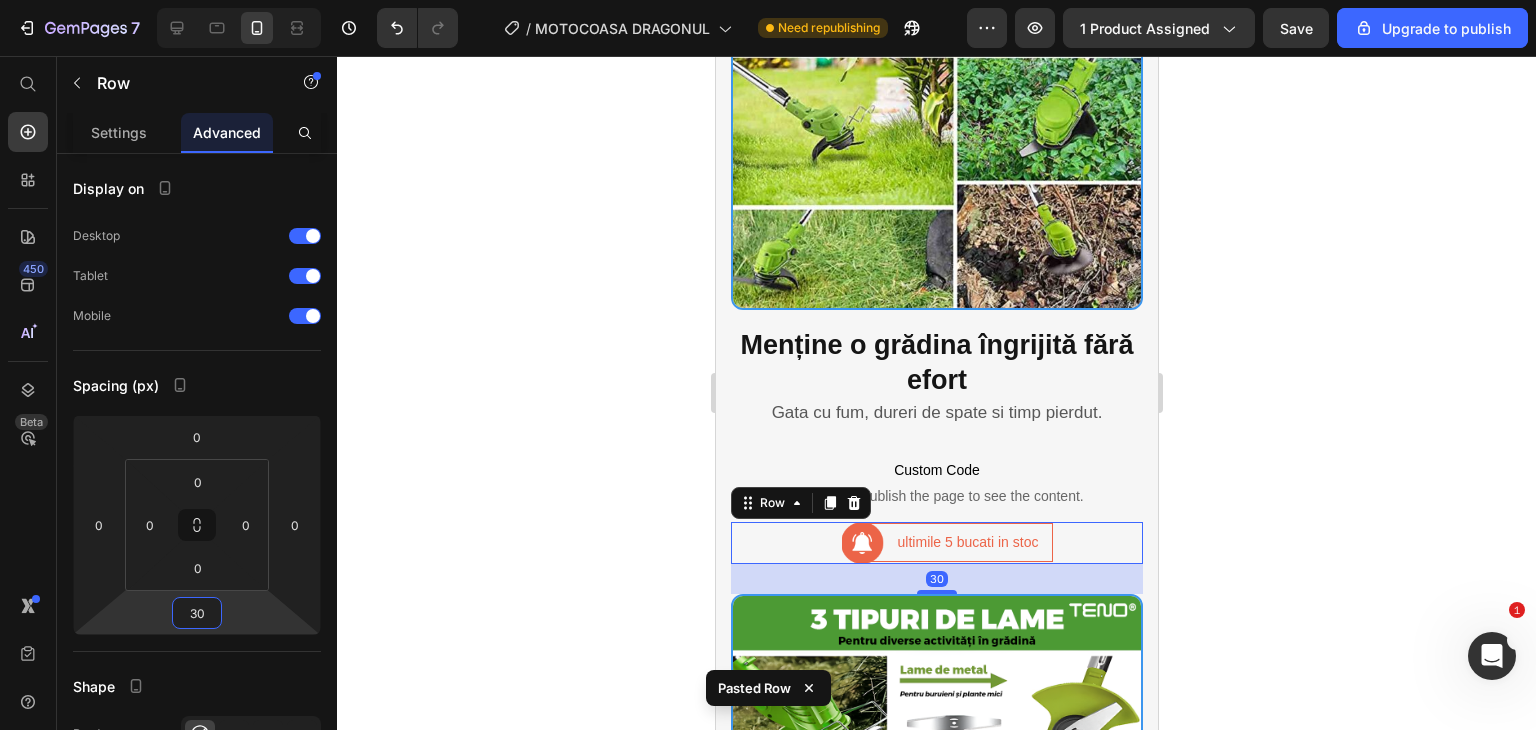 click 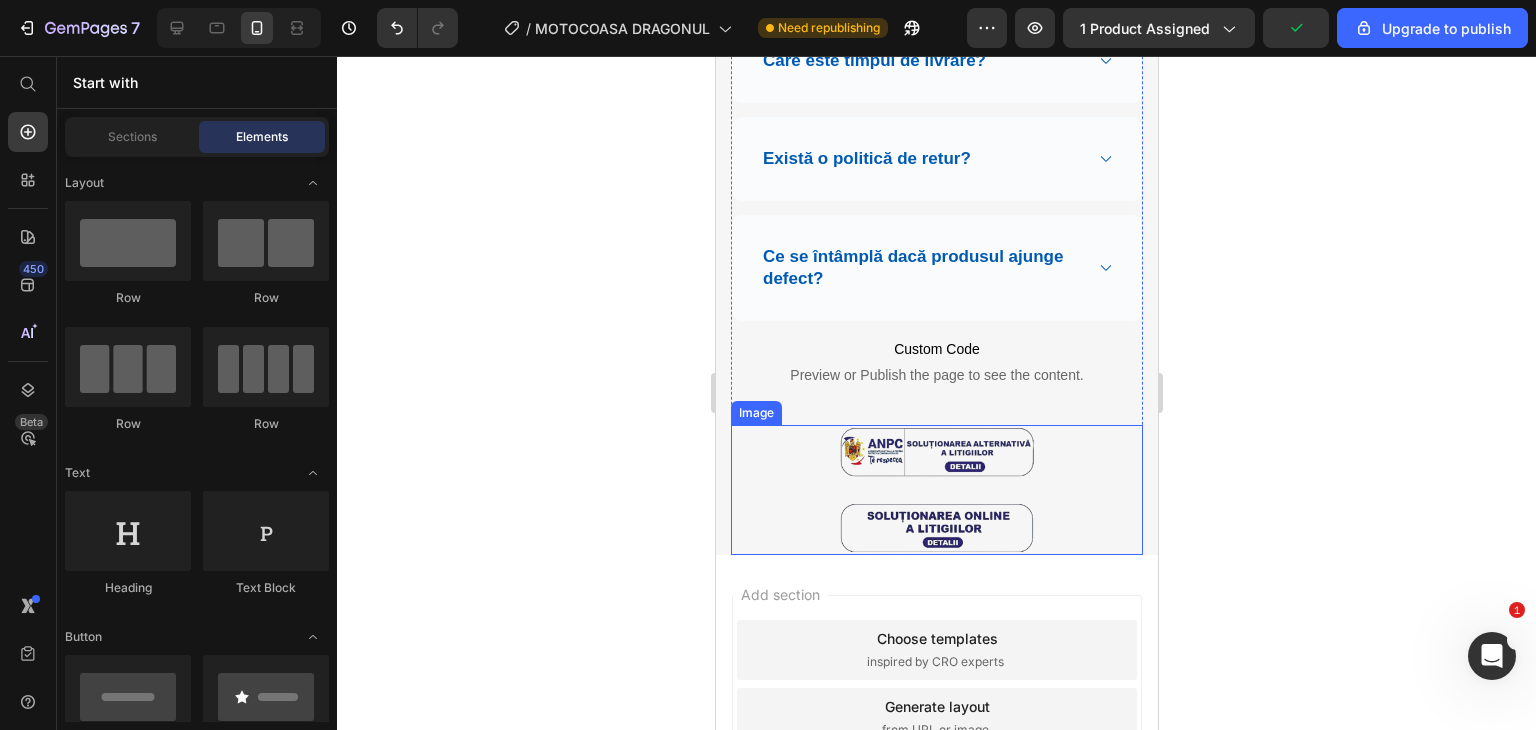 scroll, scrollTop: 5100, scrollLeft: 0, axis: vertical 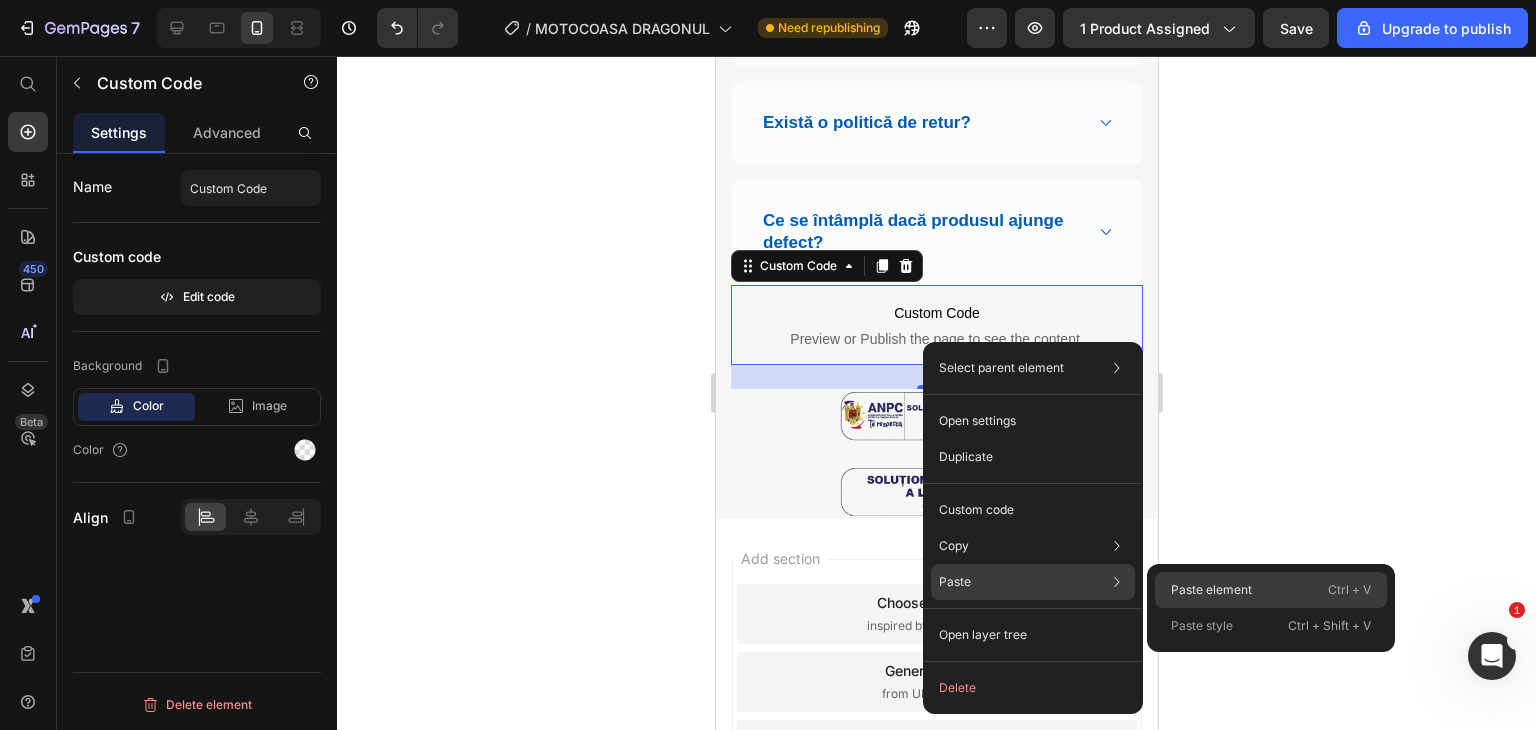 click on "Paste element" at bounding box center (1211, 590) 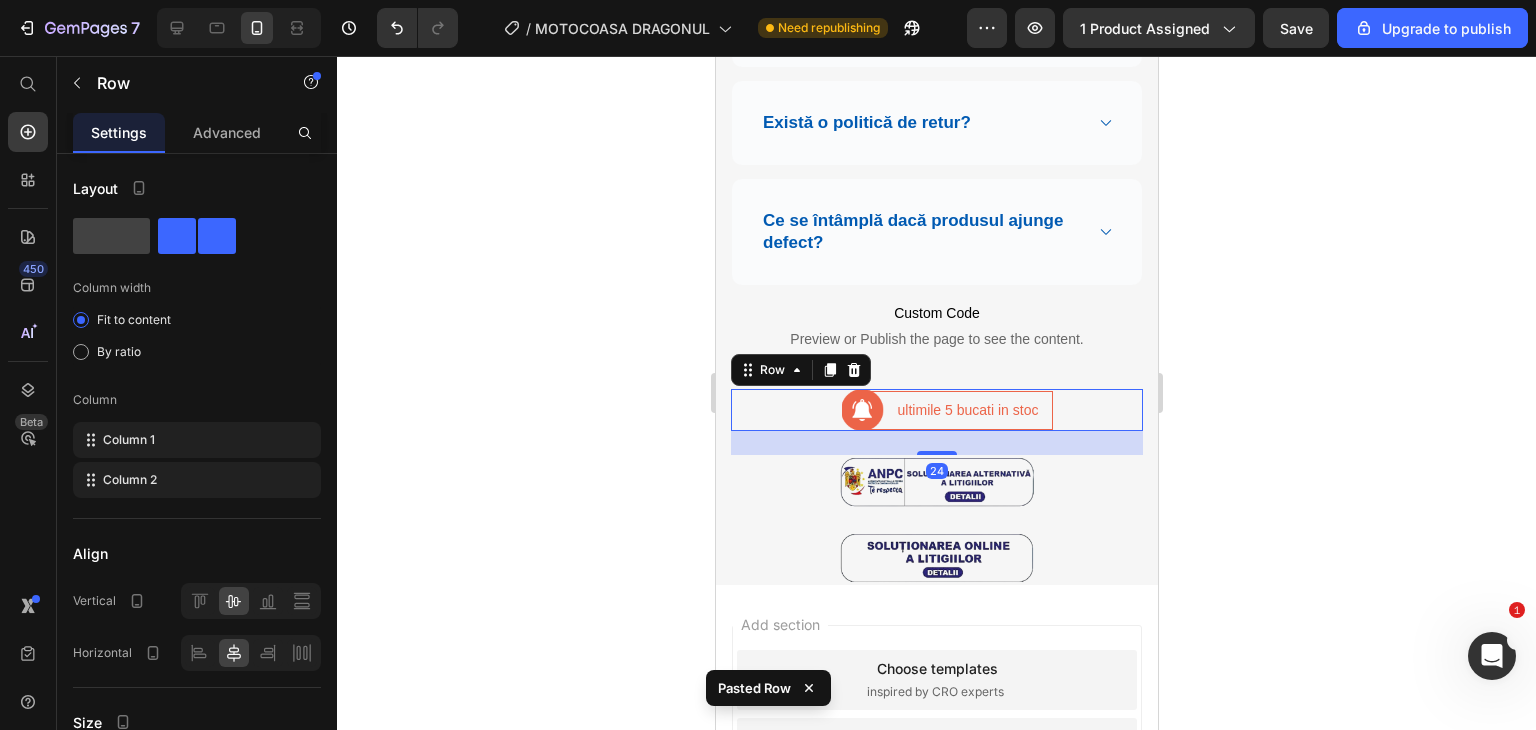 click 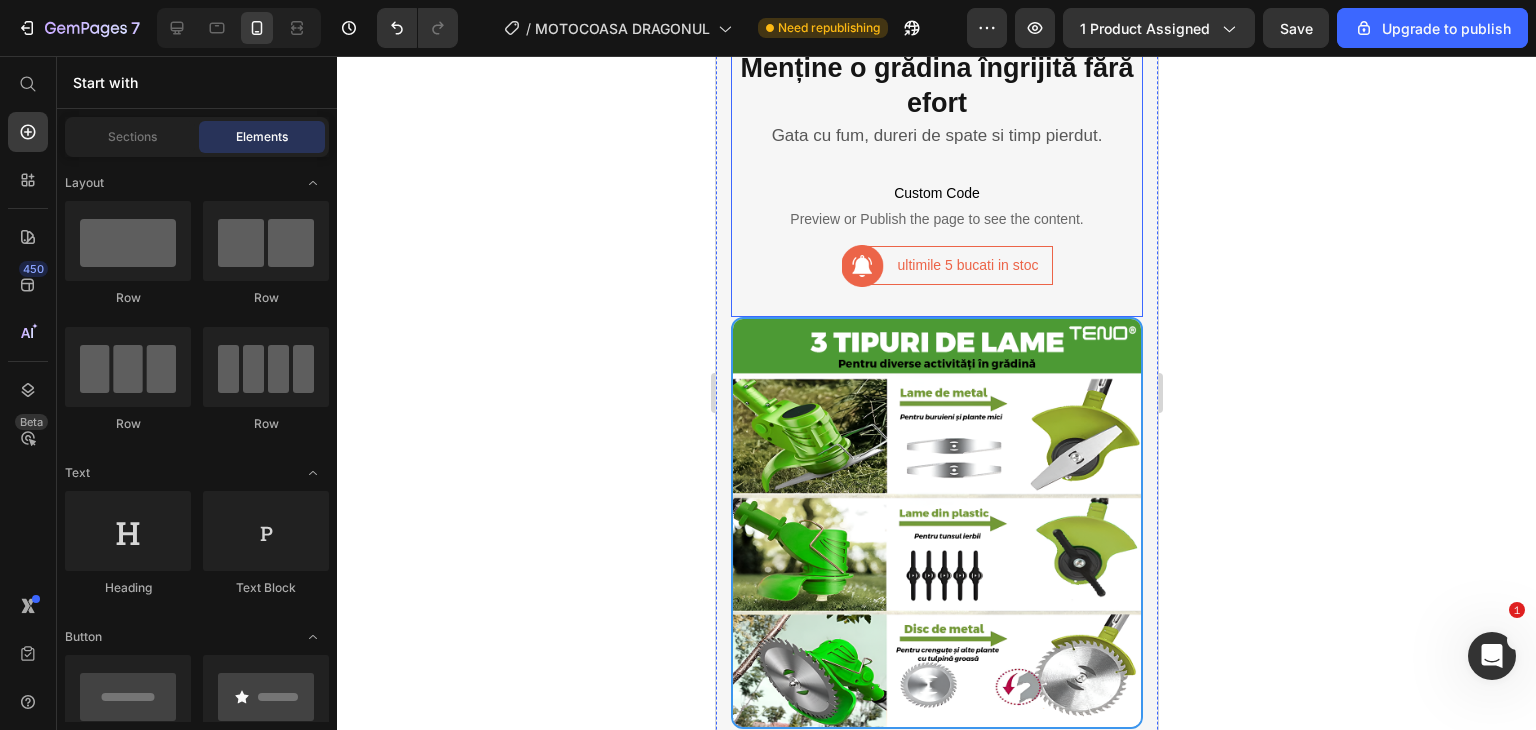 scroll, scrollTop: 3100, scrollLeft: 0, axis: vertical 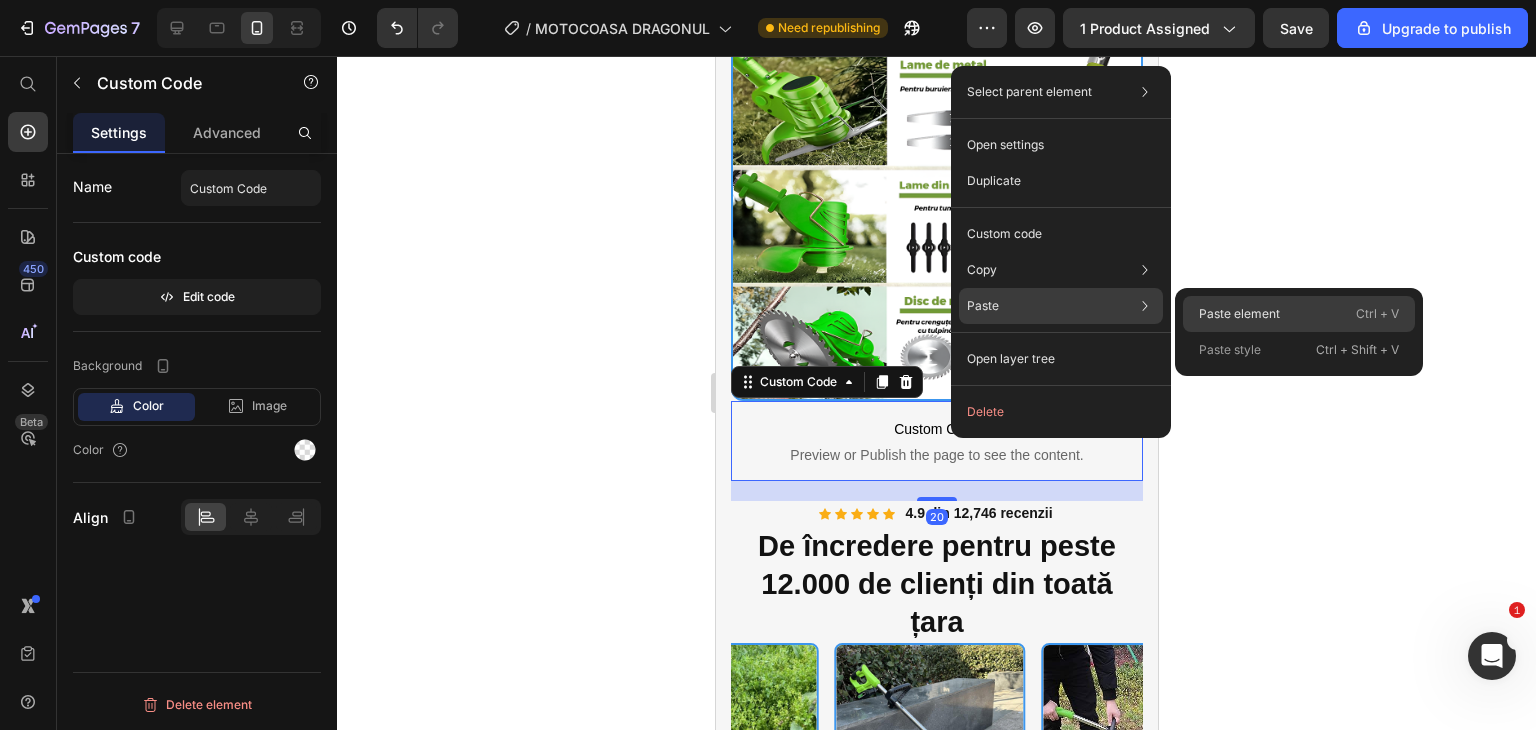 click on "Paste element" at bounding box center [1239, 314] 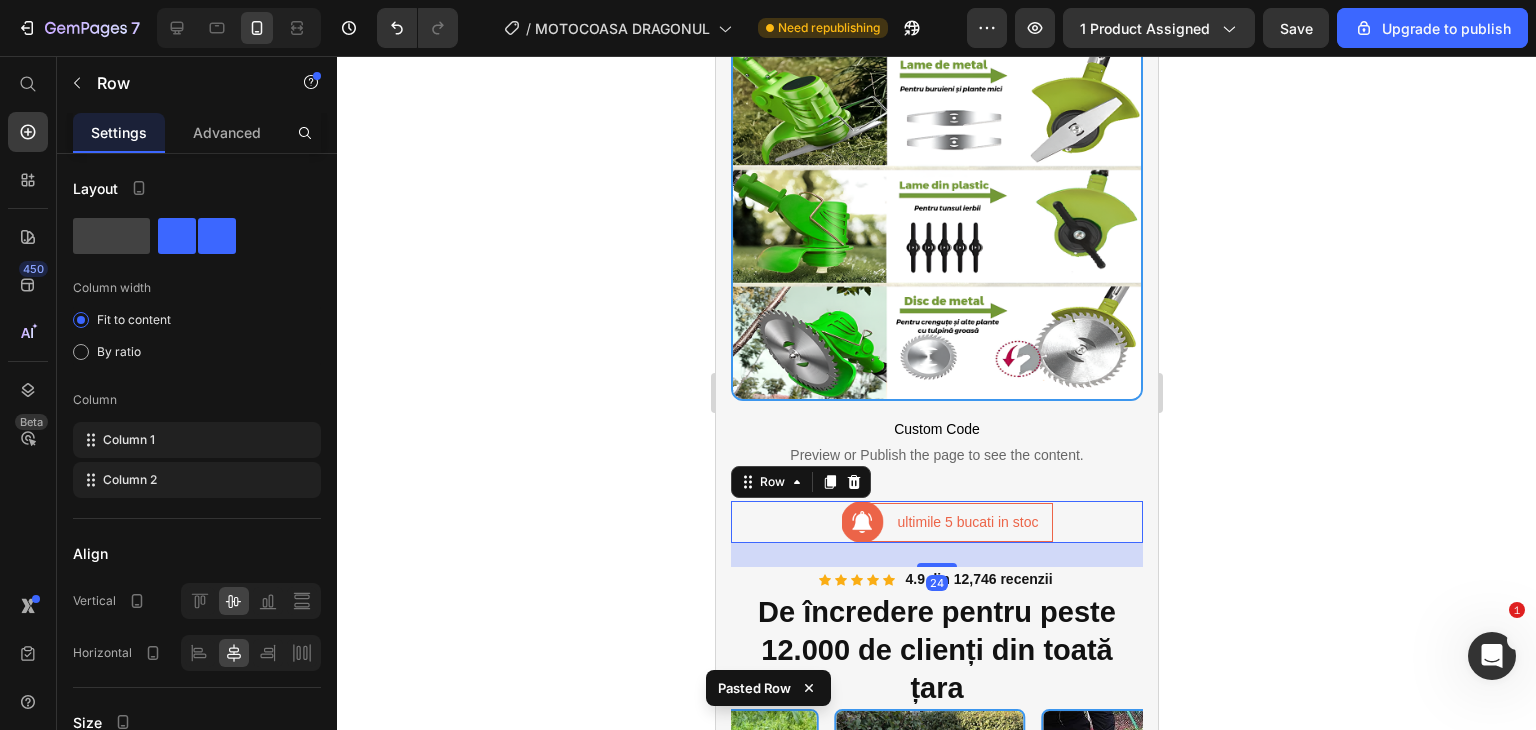 click 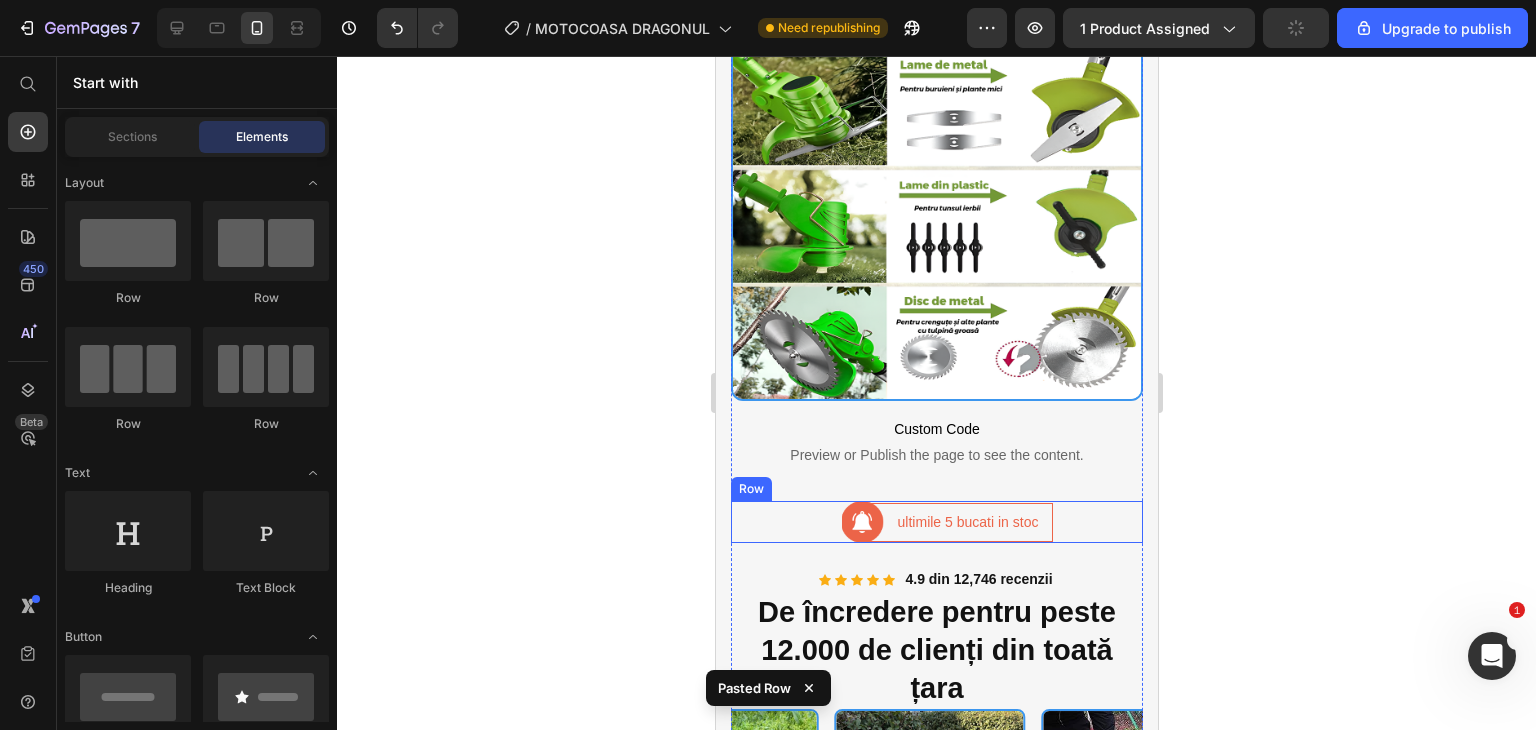 click on "Image ultimile 5 bucati in stoc Text block Row Row" at bounding box center (936, 522) 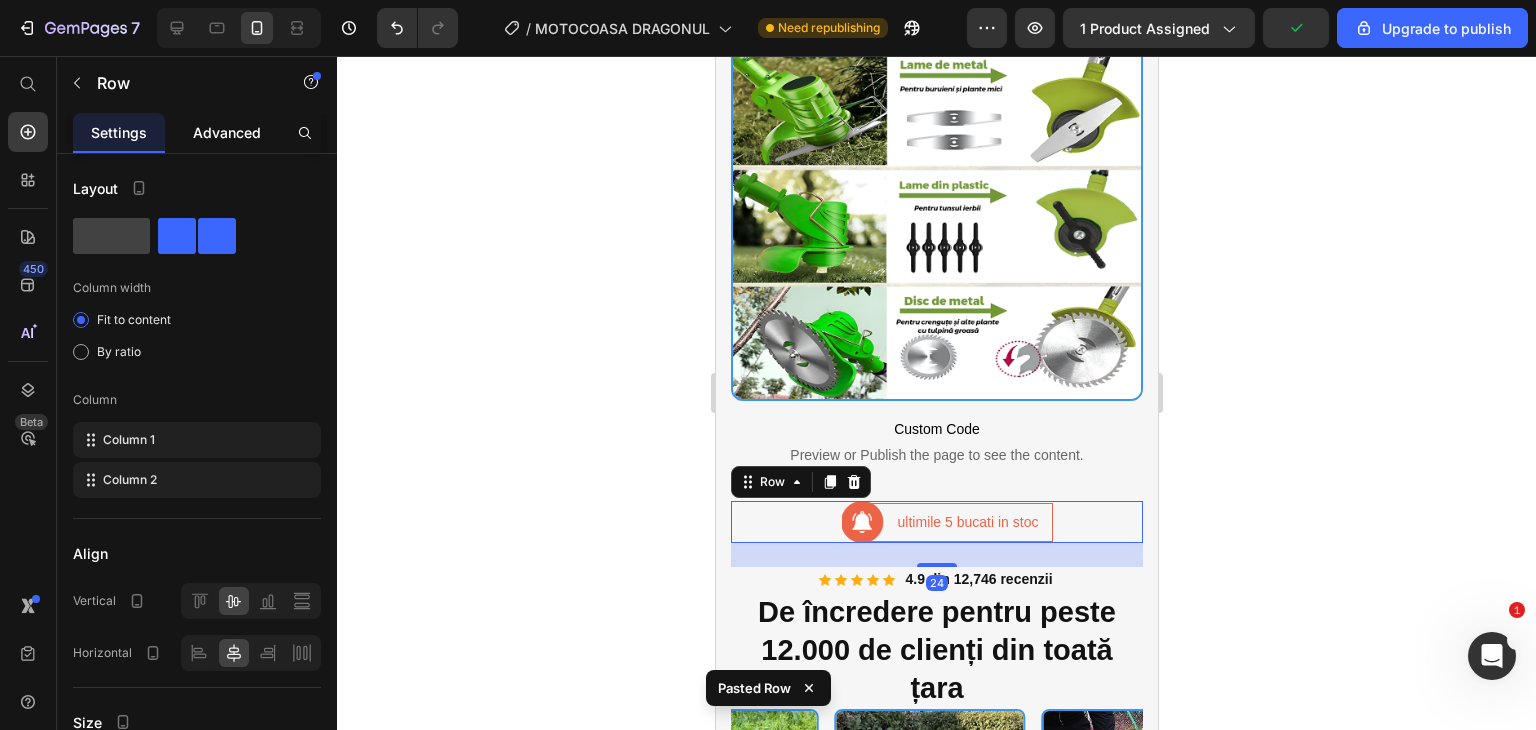 click on "Advanced" at bounding box center [227, 132] 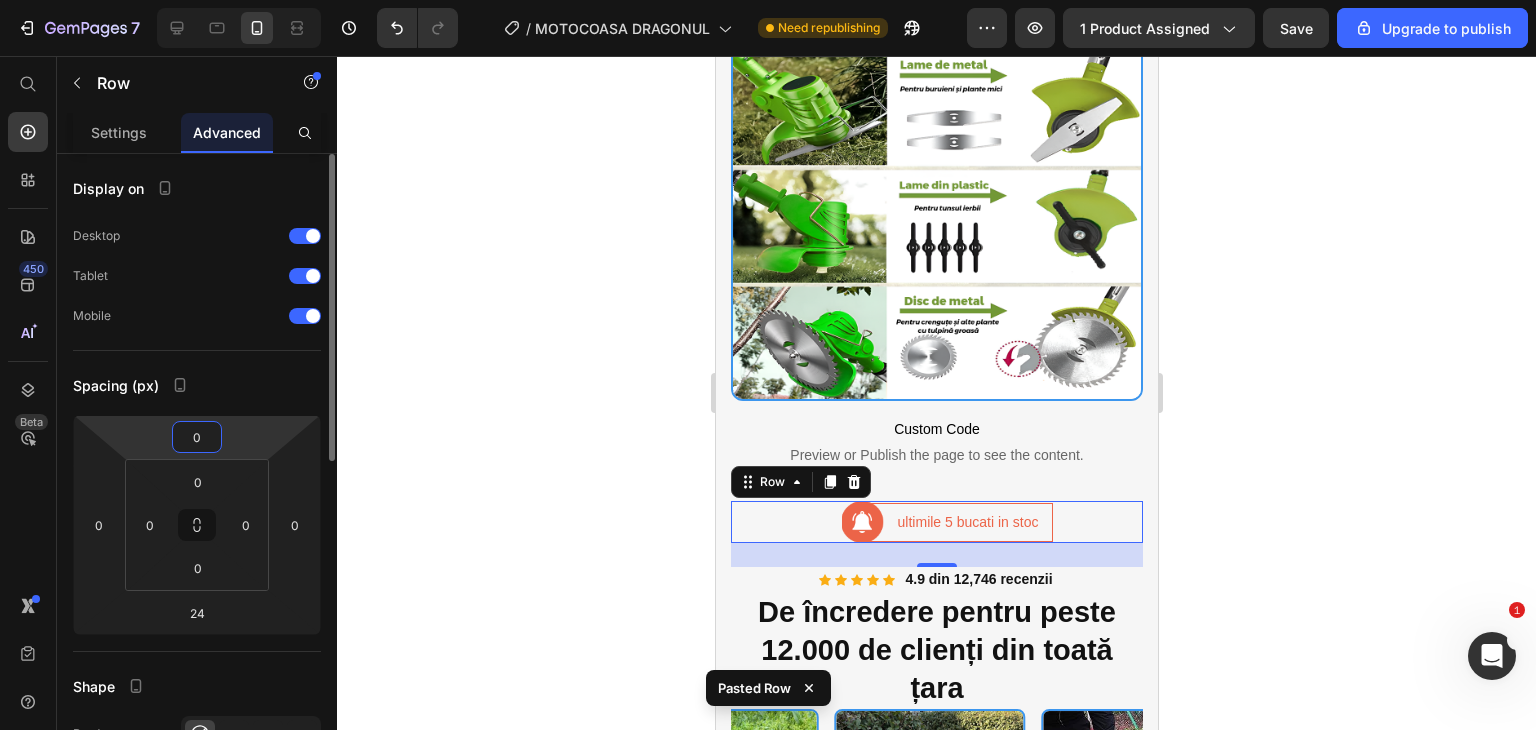 click on "0" at bounding box center (197, 437) 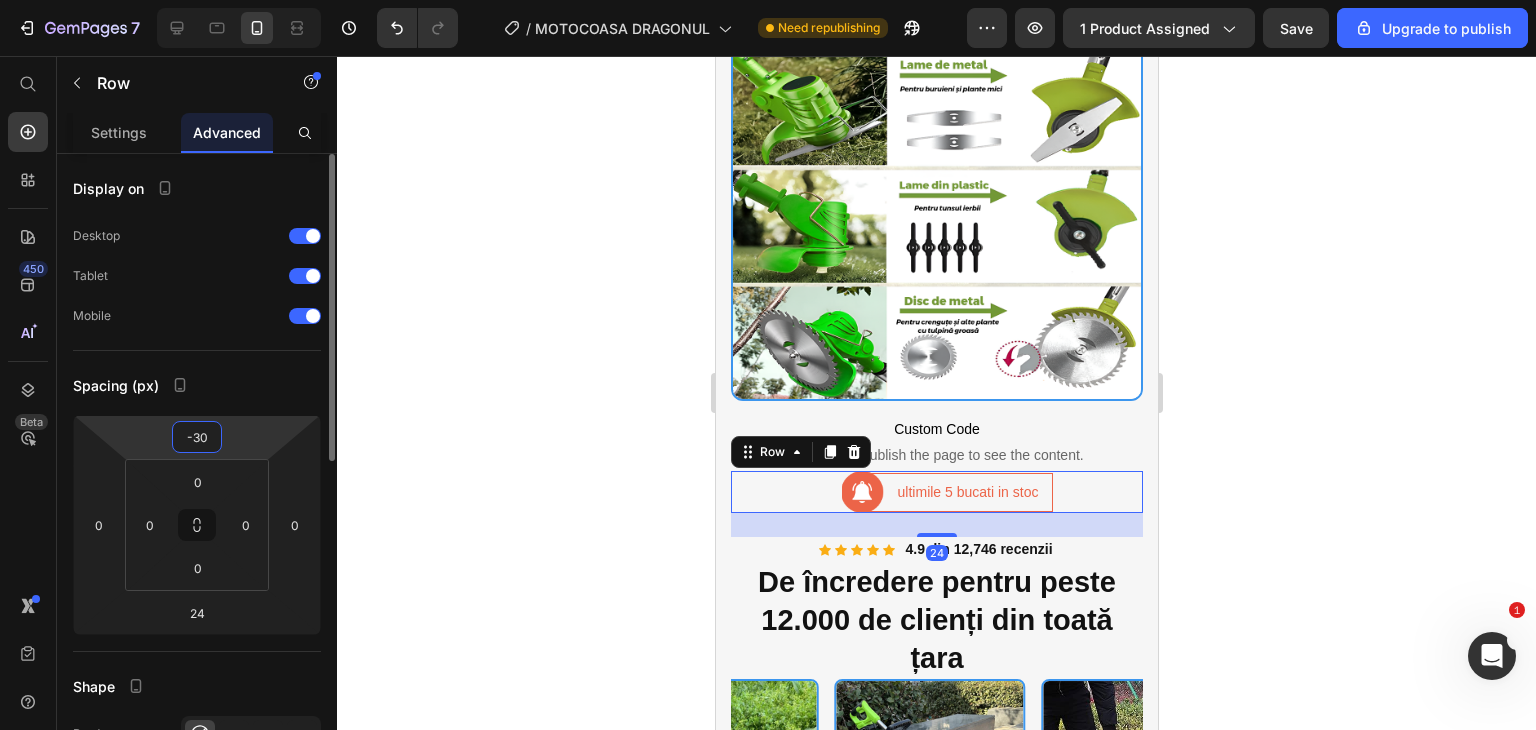 type on "-3" 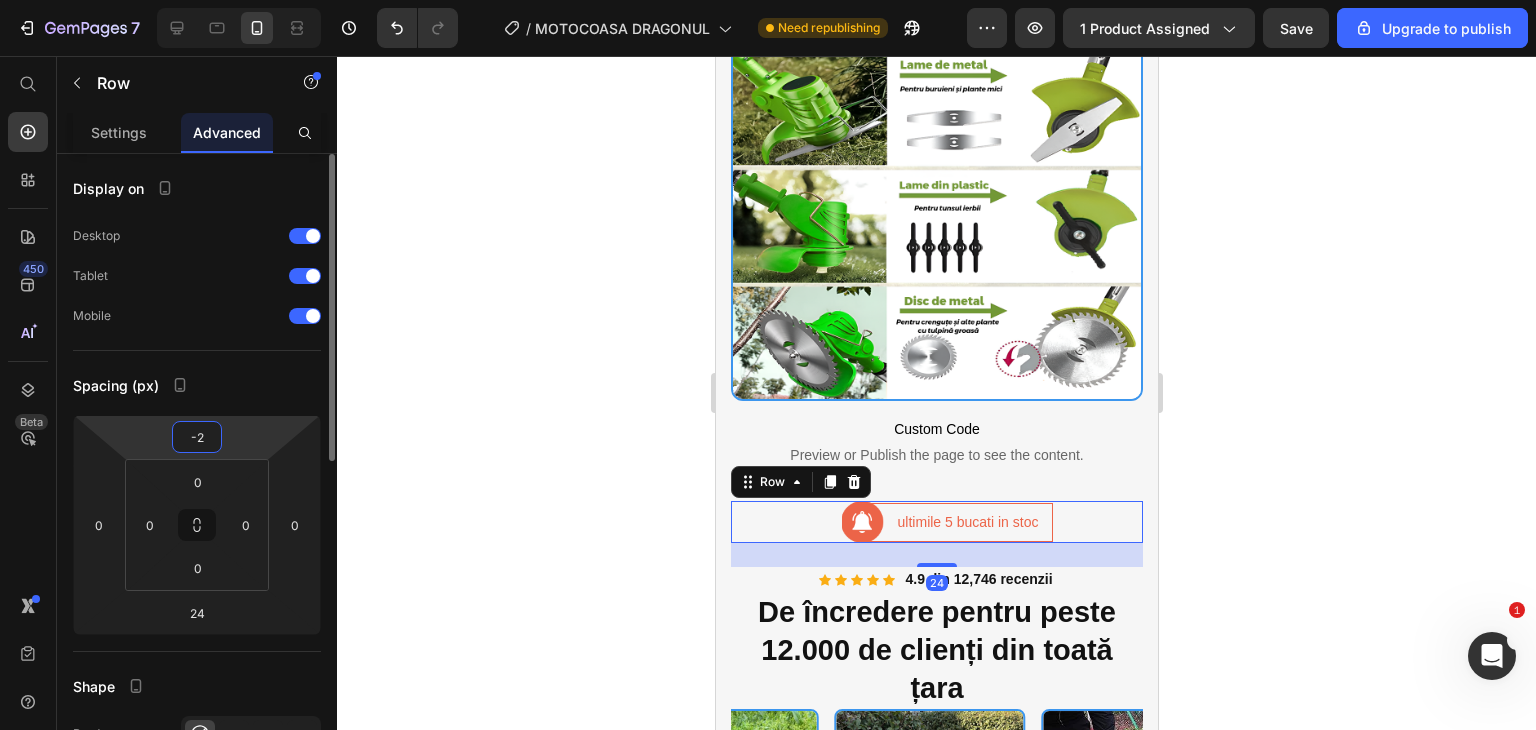 type on "-20" 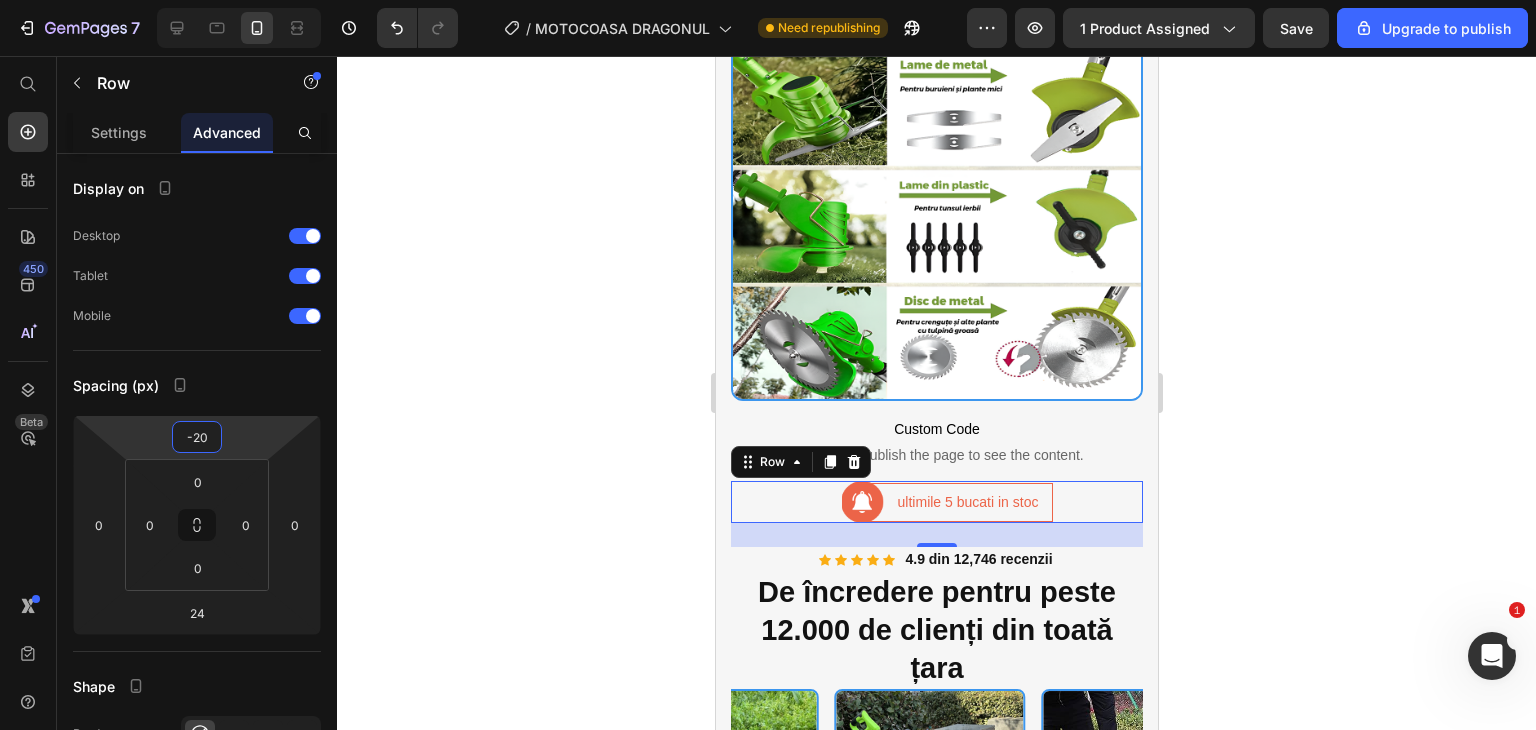 click 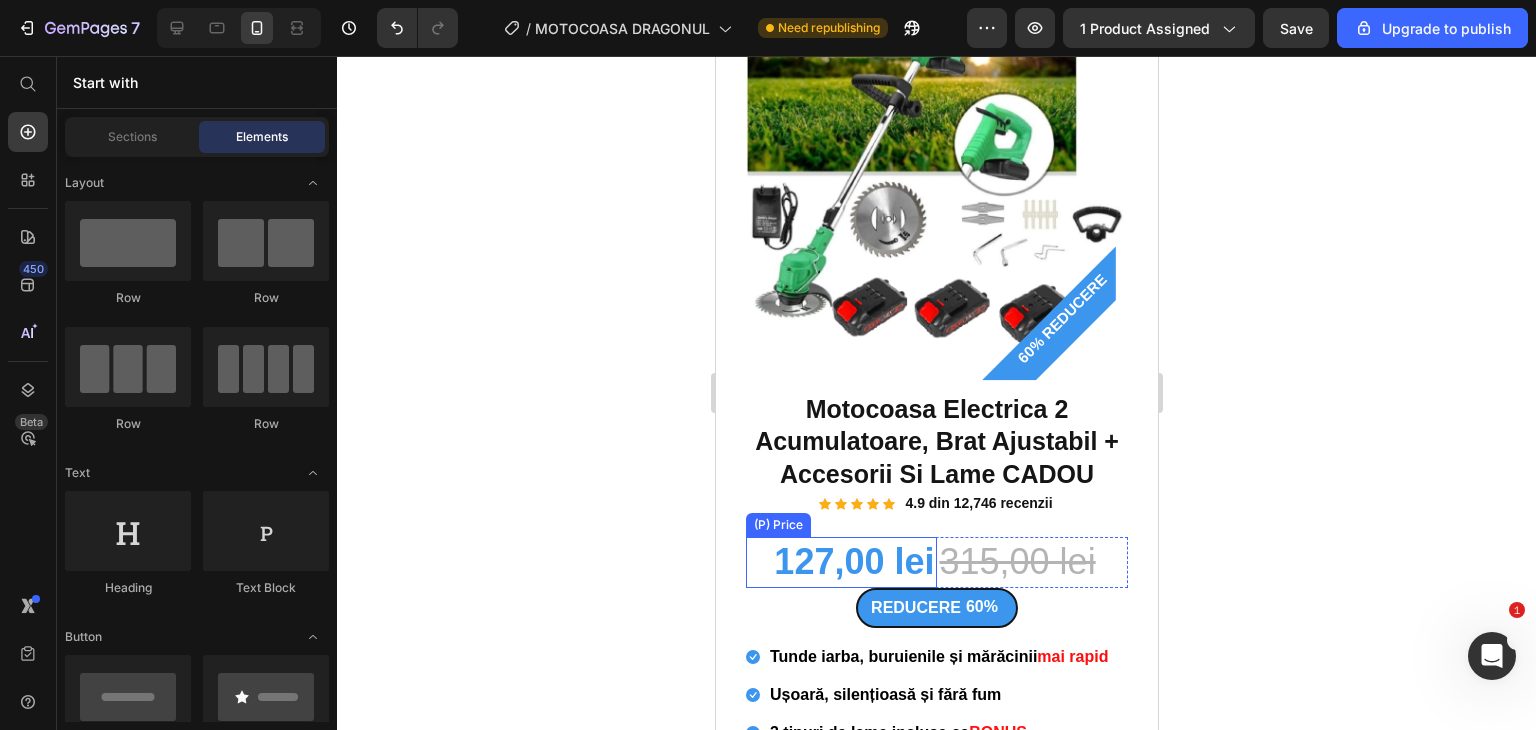 scroll, scrollTop: 0, scrollLeft: 0, axis: both 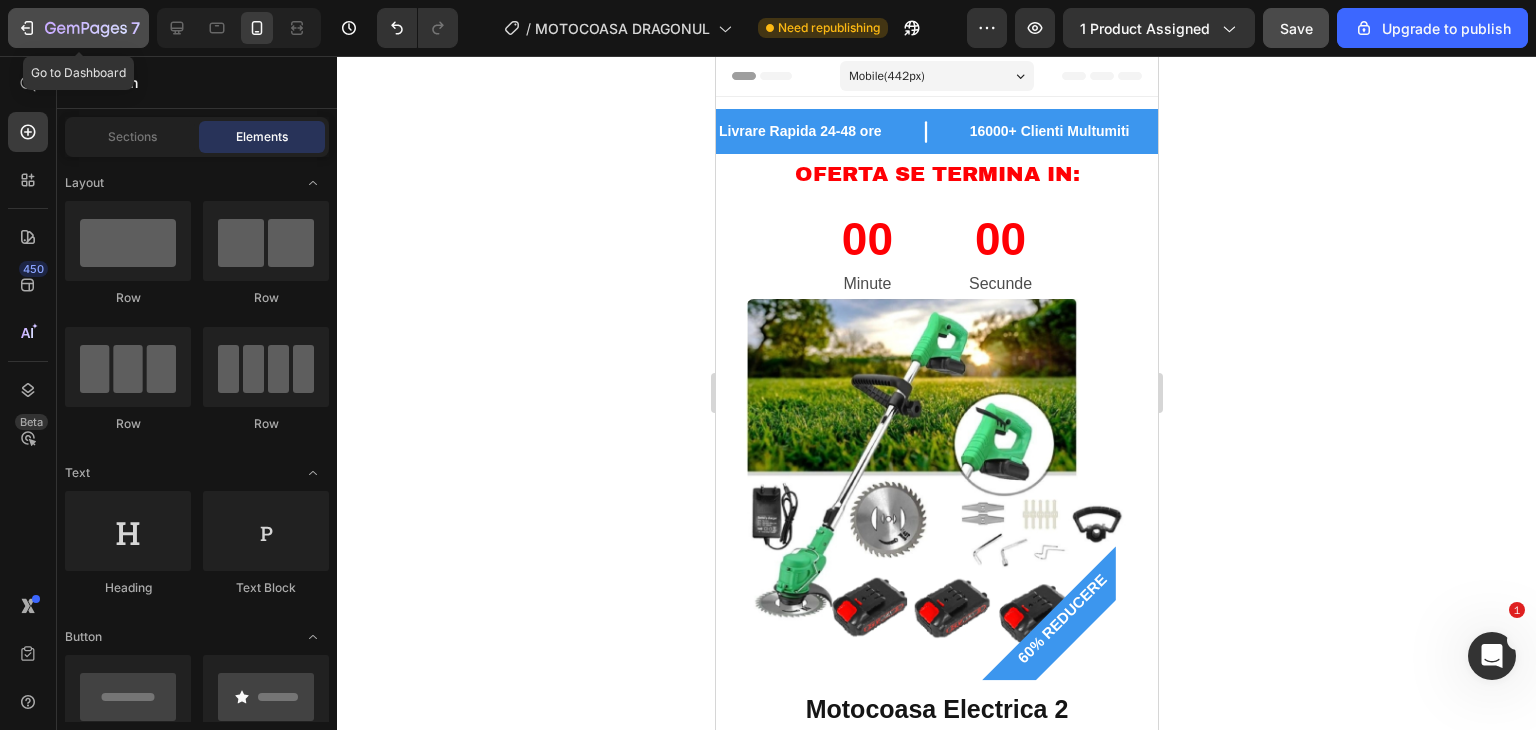 click on "7" 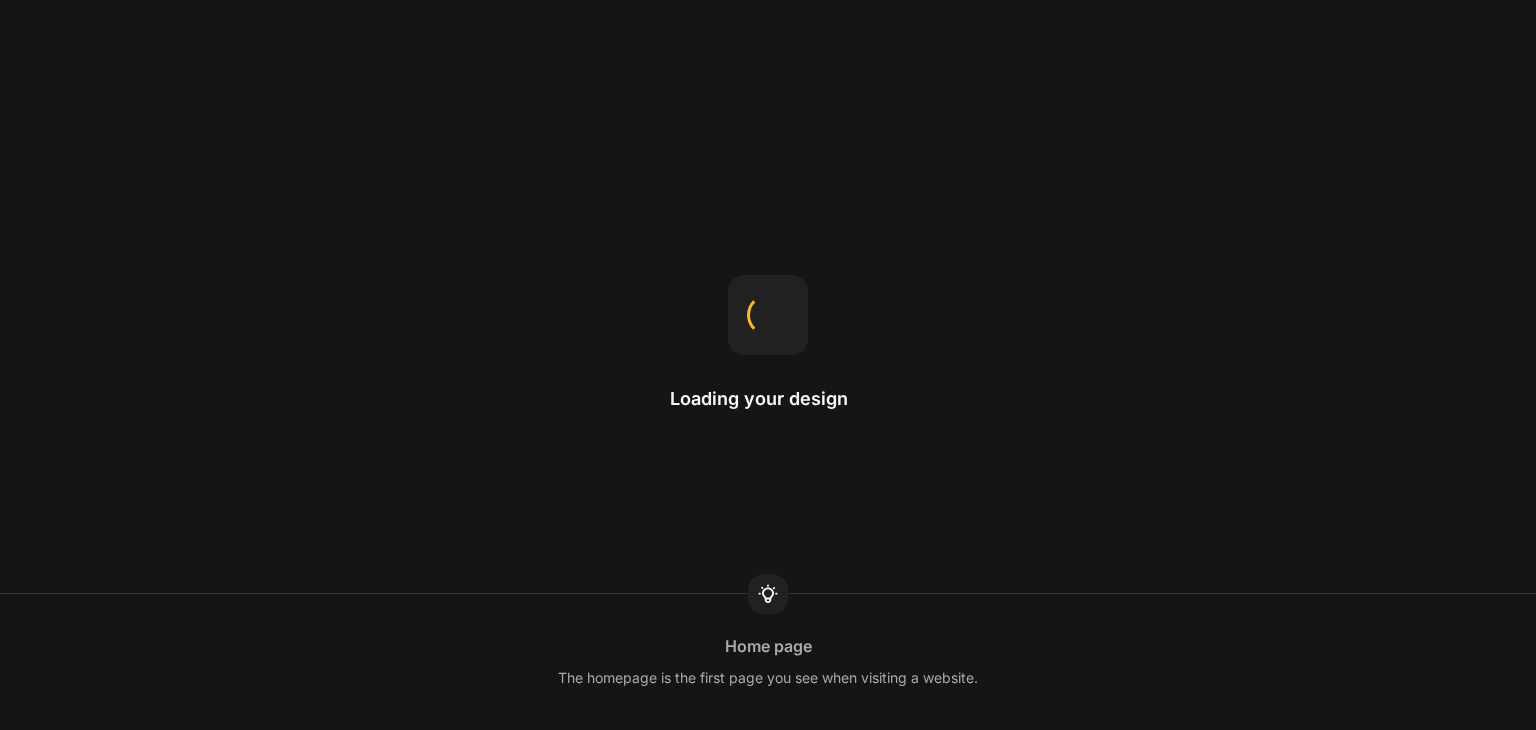 scroll, scrollTop: 0, scrollLeft: 0, axis: both 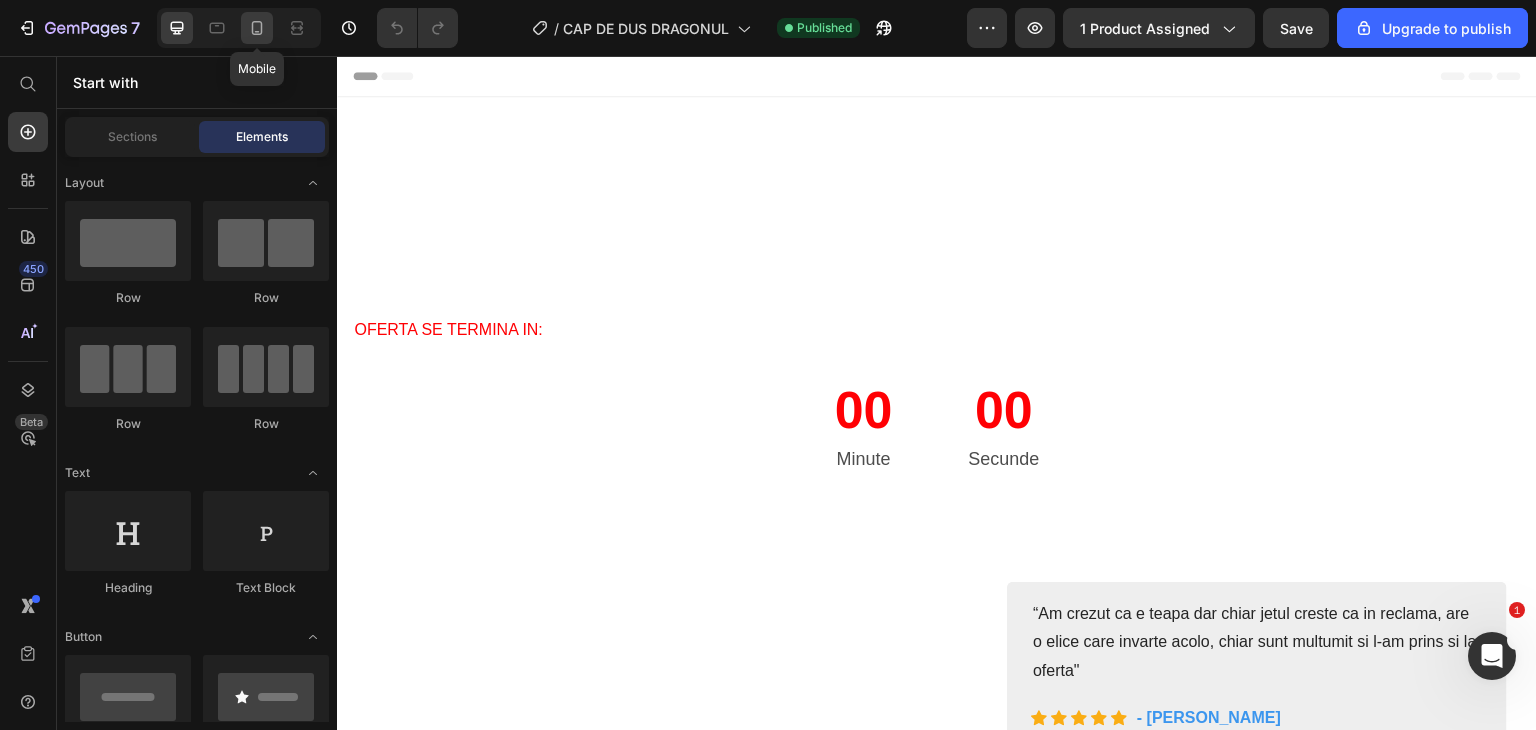 click 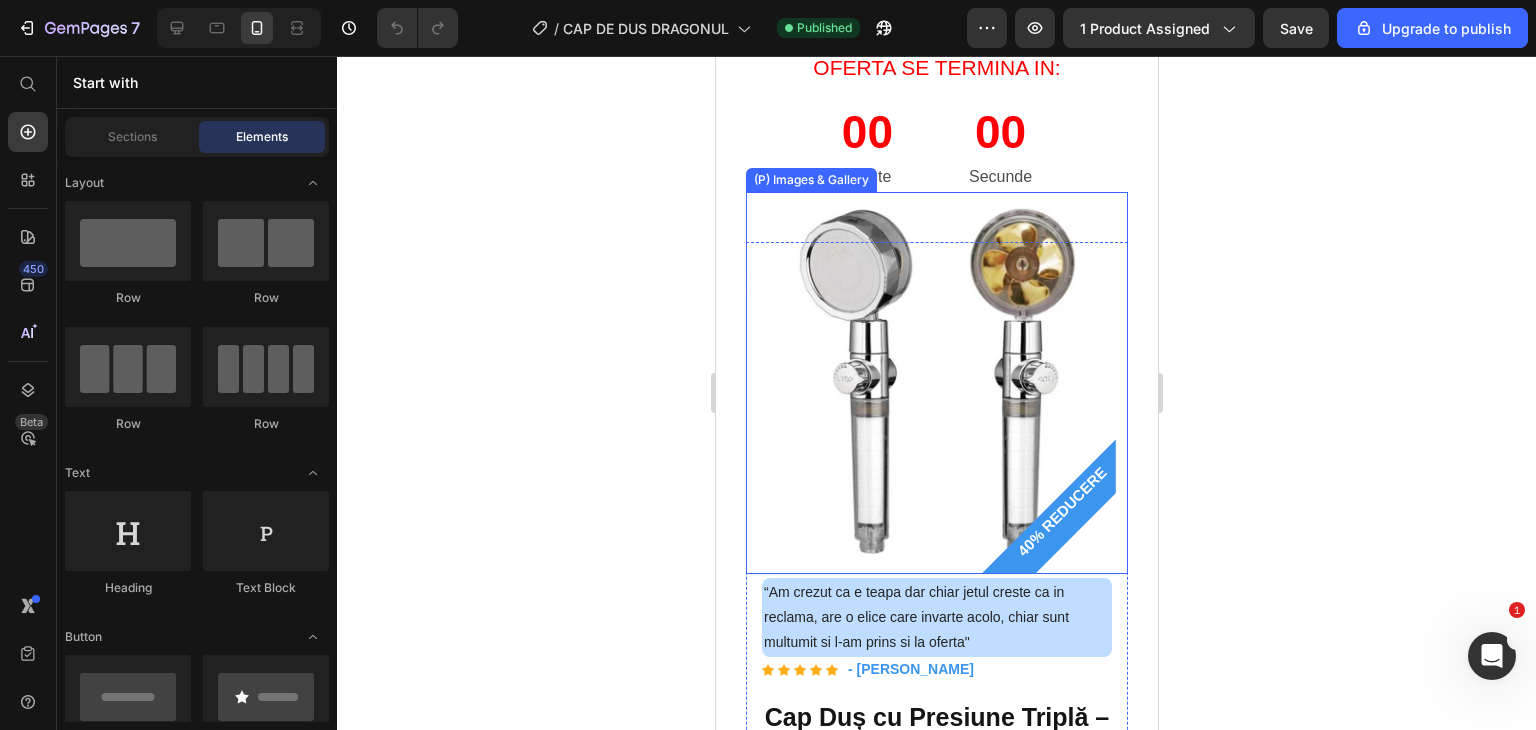 scroll, scrollTop: 200, scrollLeft: 0, axis: vertical 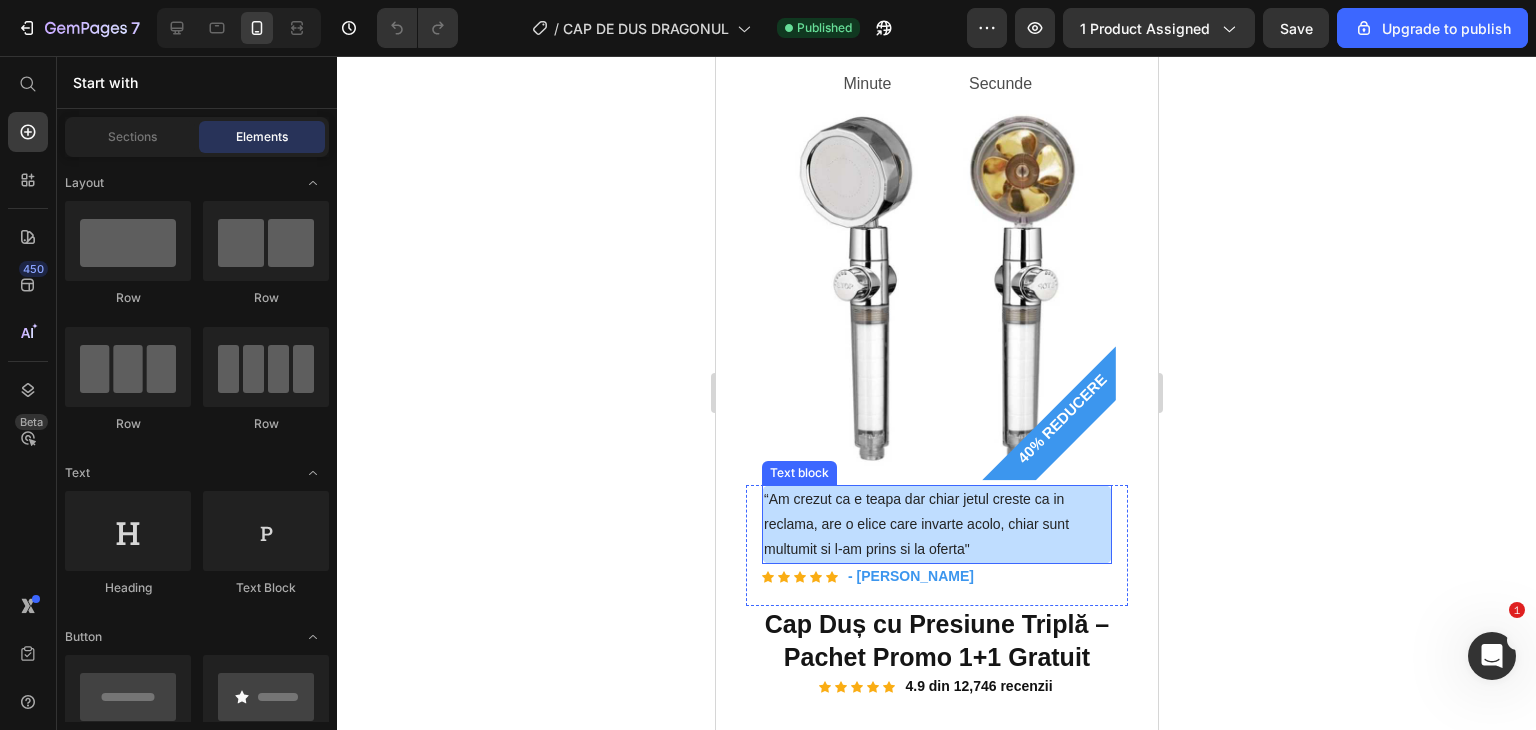 click on "“Am crezut ca e teapa dar chiar jetul creste ca in reclama, are o elice care invarte acolo, chiar sunt multumit si l-am prins si la oferta"" at bounding box center [936, 525] 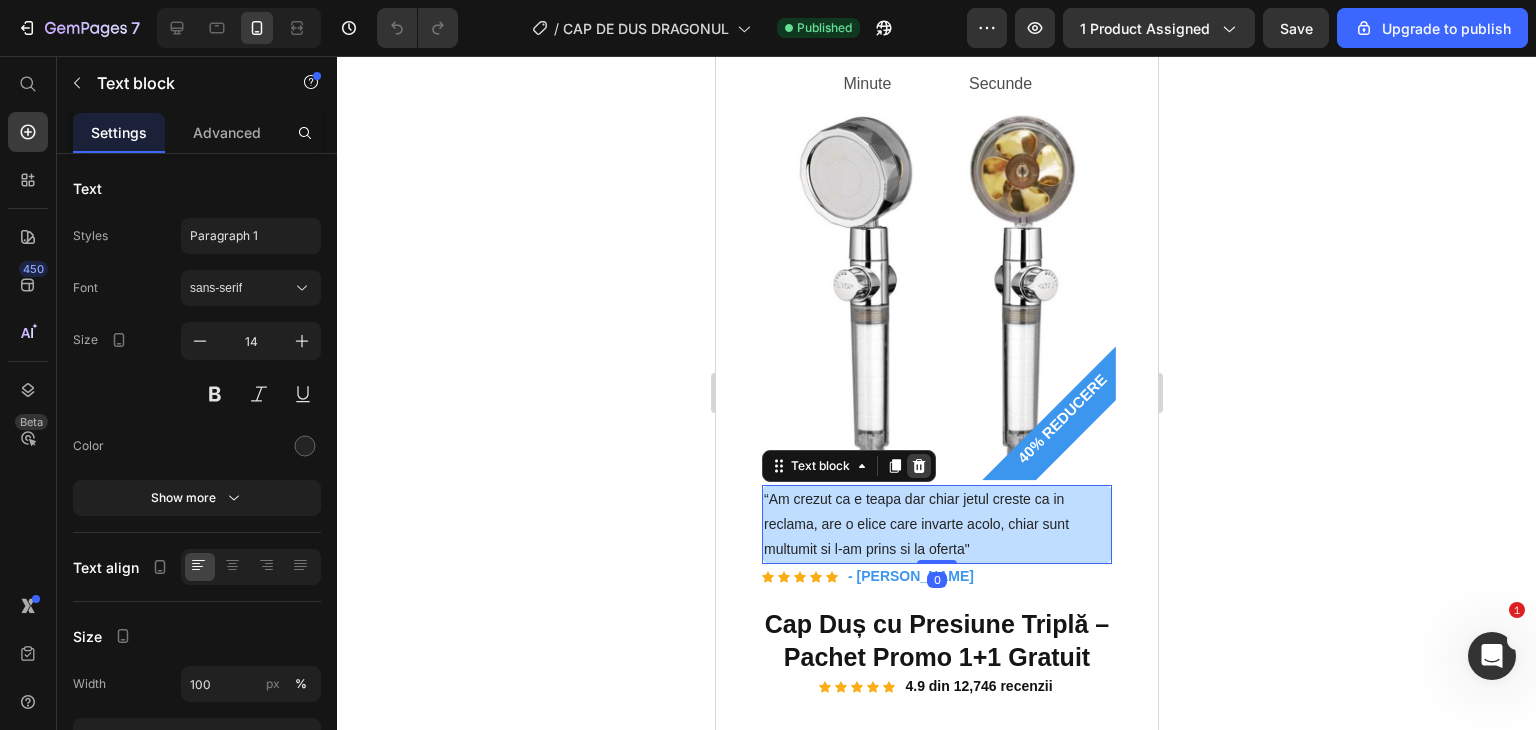 click 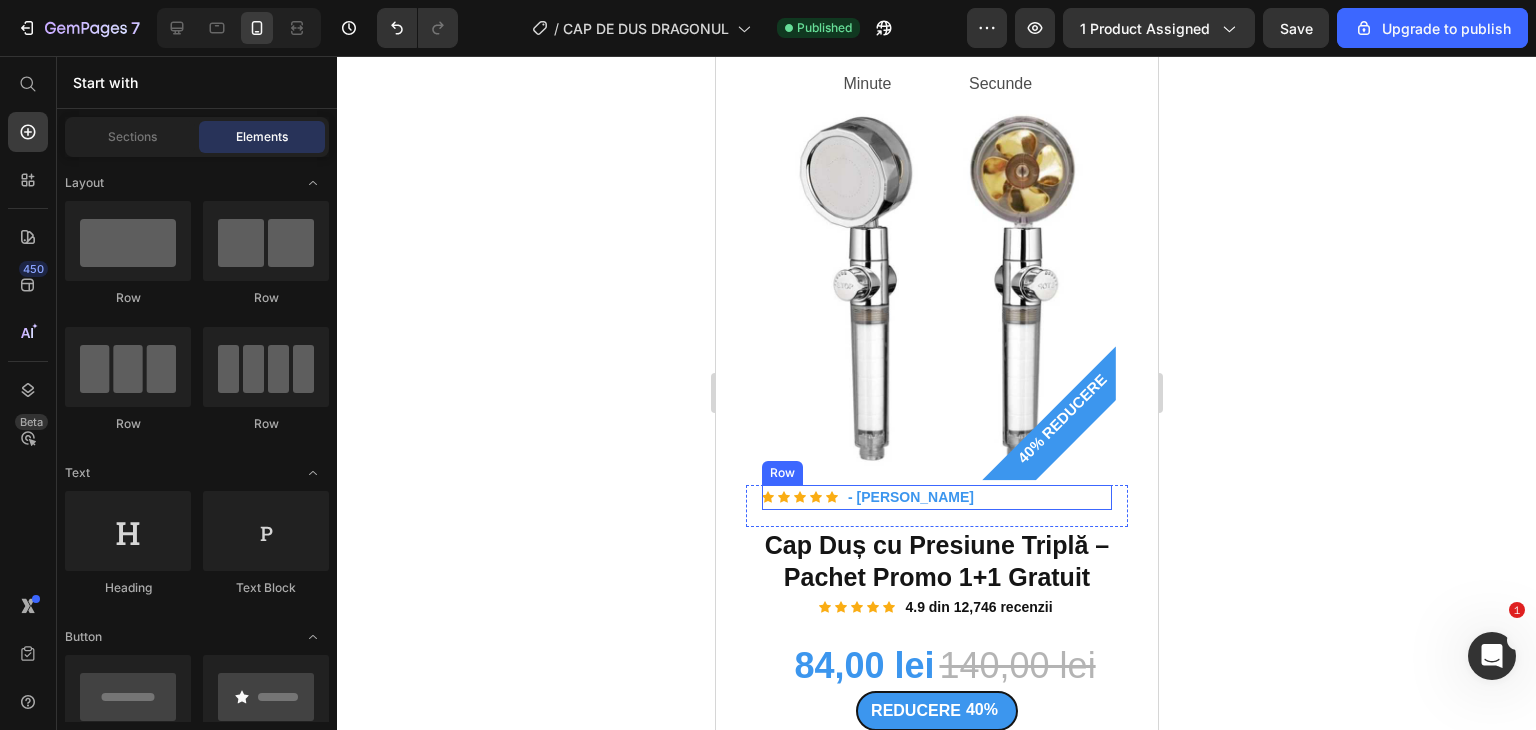 click on "Icon                Icon                Icon                Icon                Icon Icon List Hoz - [PERSON_NAME] Text block Row" at bounding box center (936, 497) 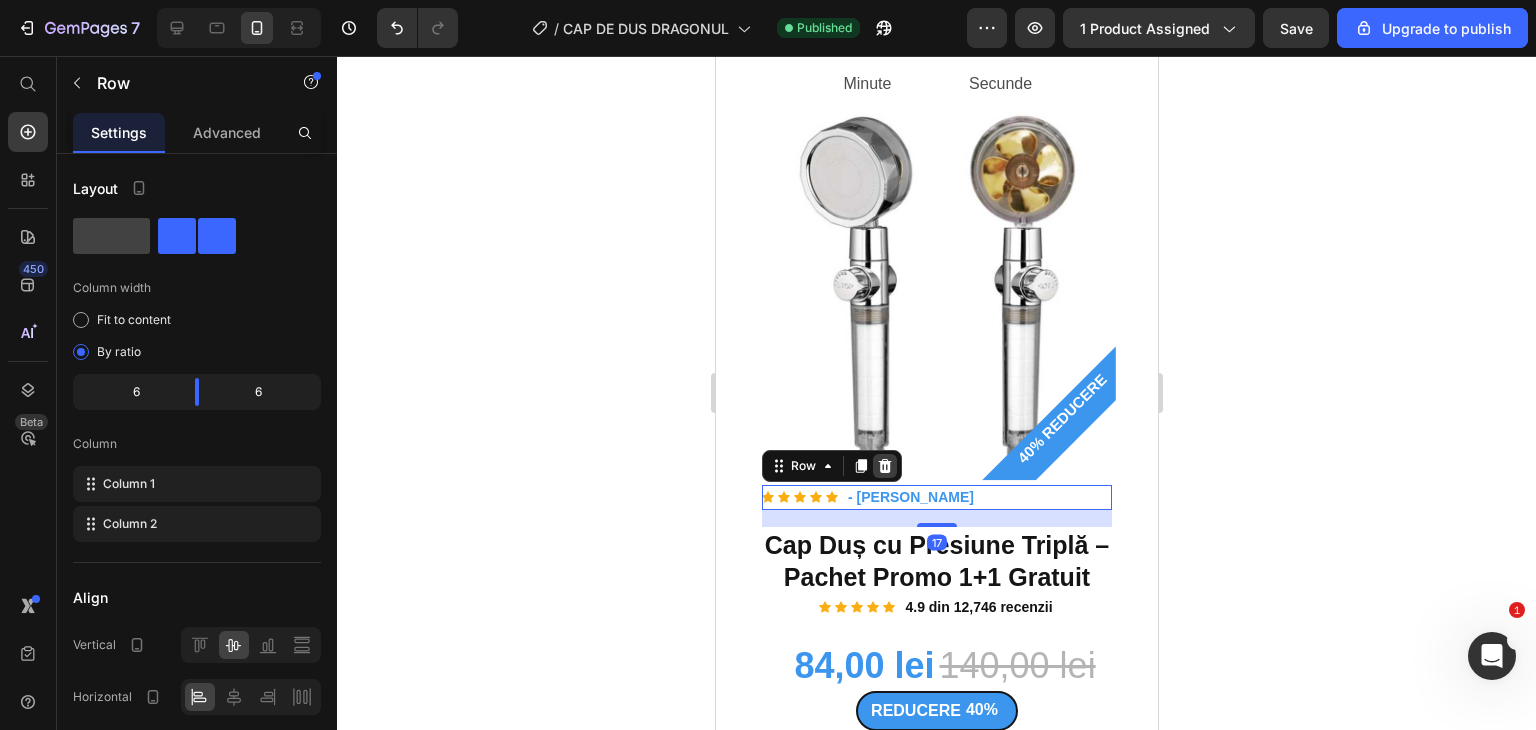 click 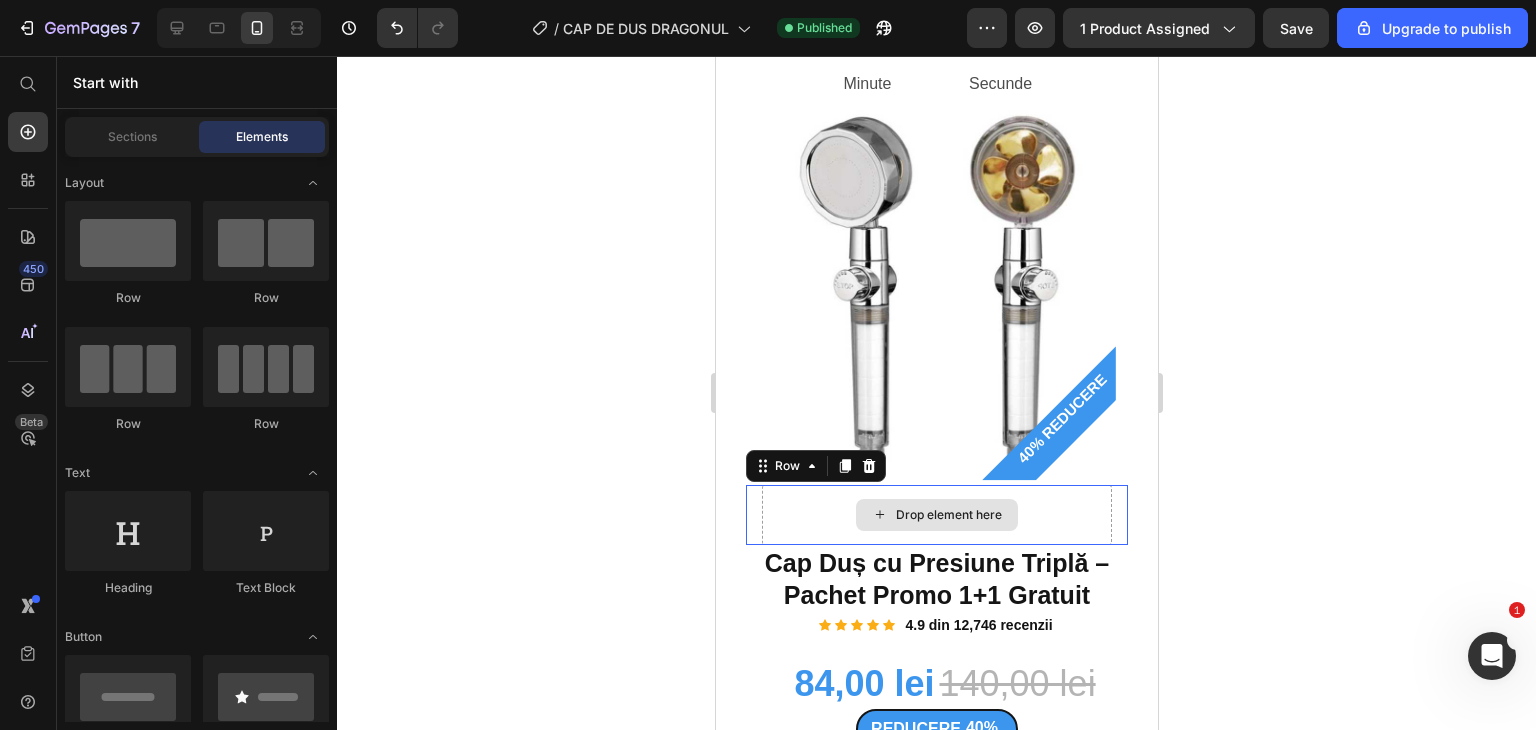 click on "Drop element here" at bounding box center [936, 515] 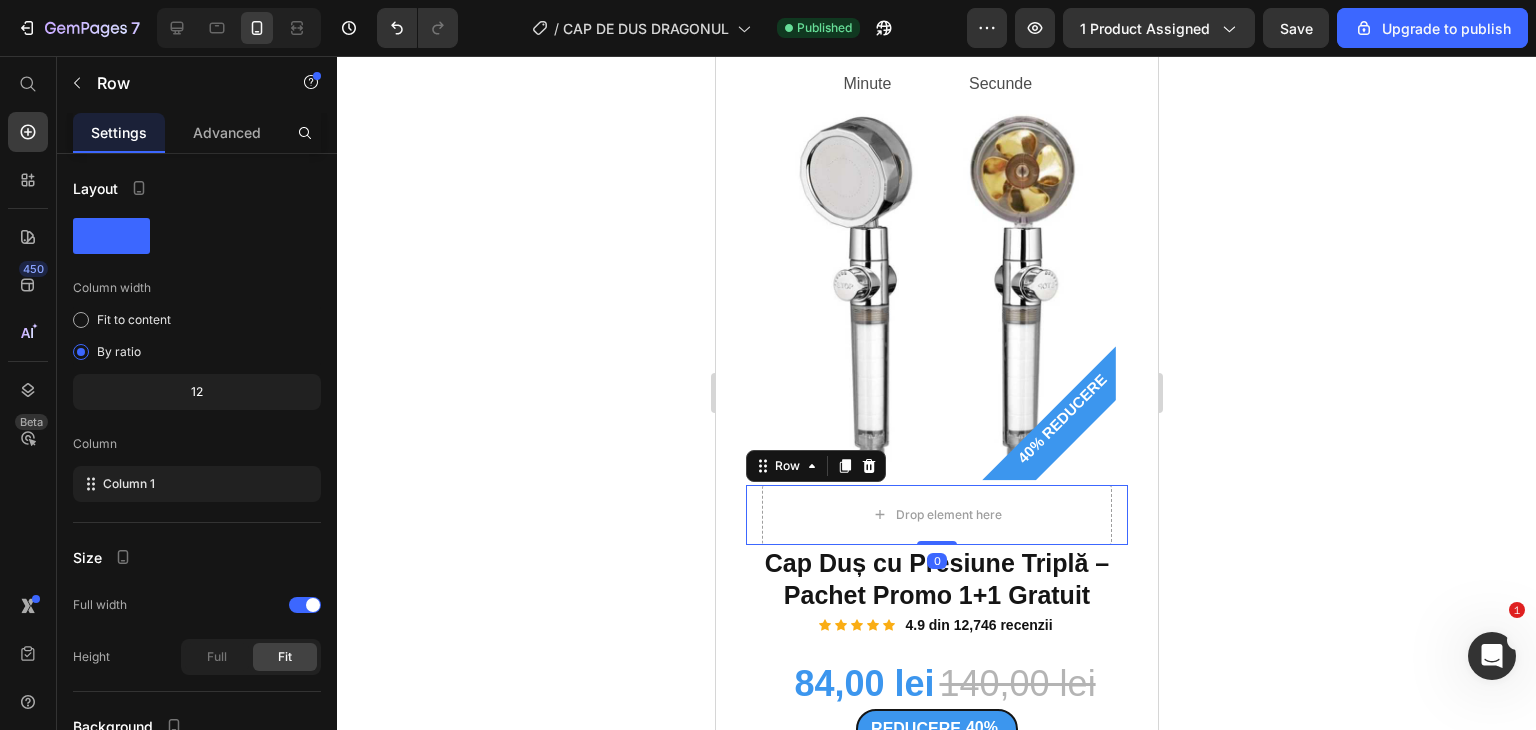 click at bounding box center [868, 466] 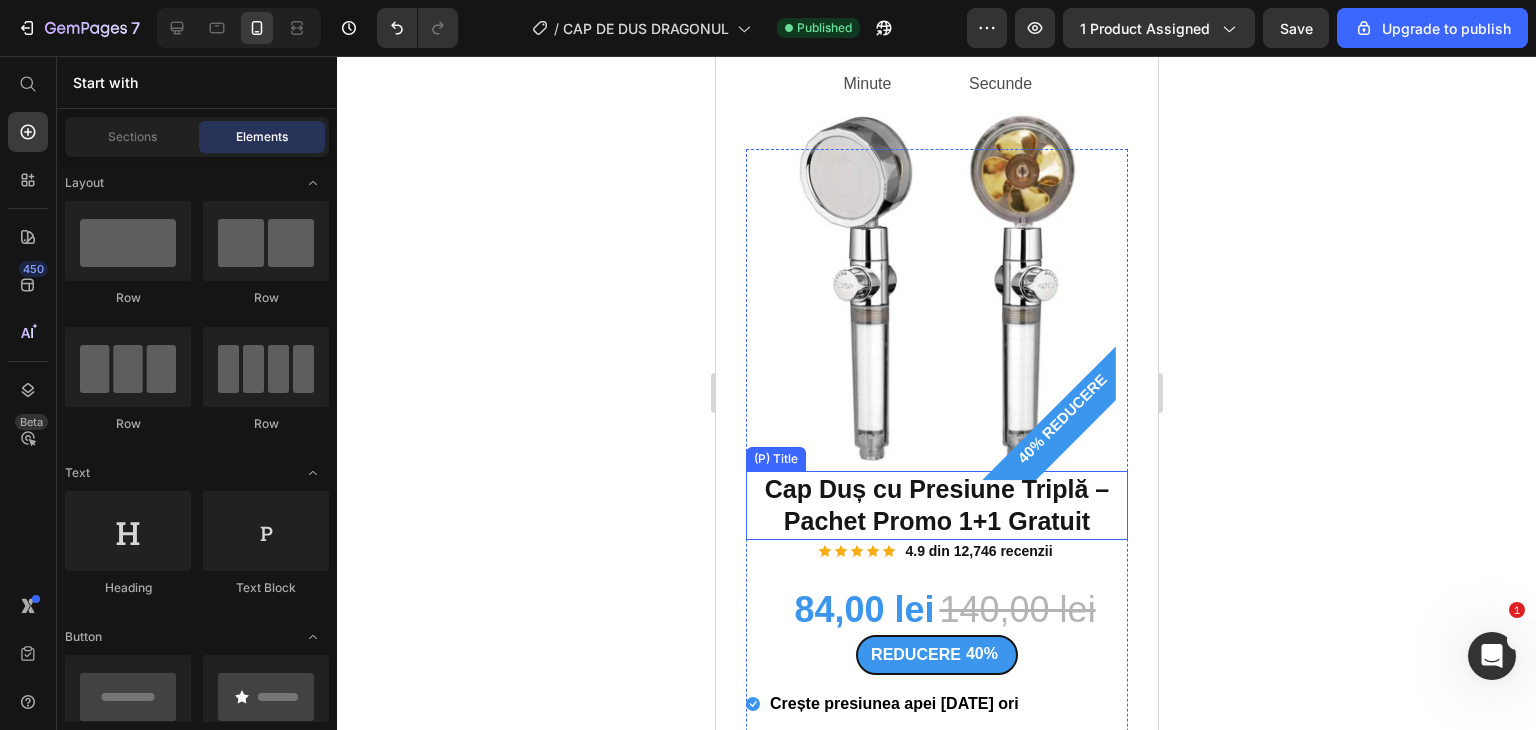 click on "Cap Duș cu Presiune Triplă – Pachet Promo 1+1 Gratuit" at bounding box center (936, 505) 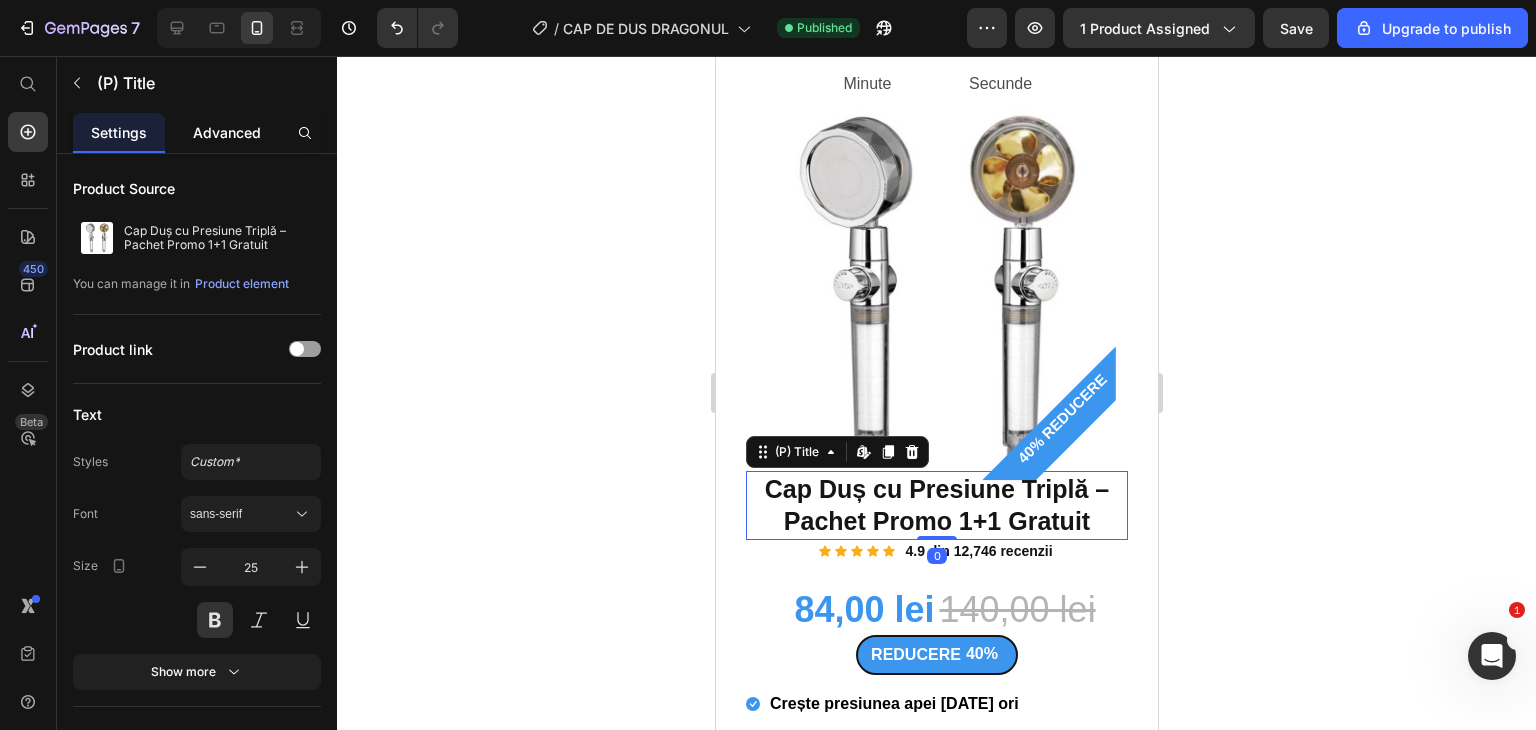 click on "Advanced" at bounding box center [227, 132] 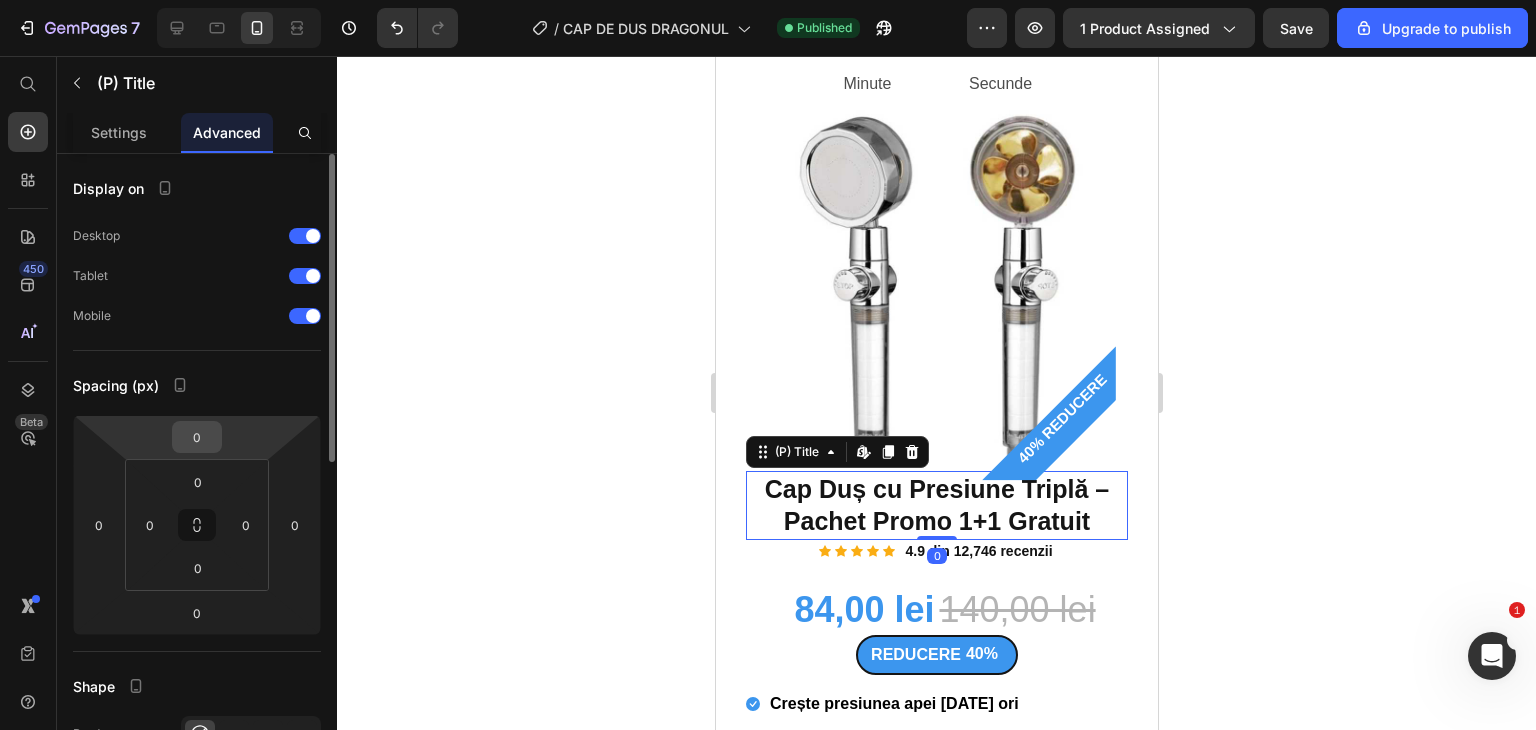 click on "0" at bounding box center (197, 437) 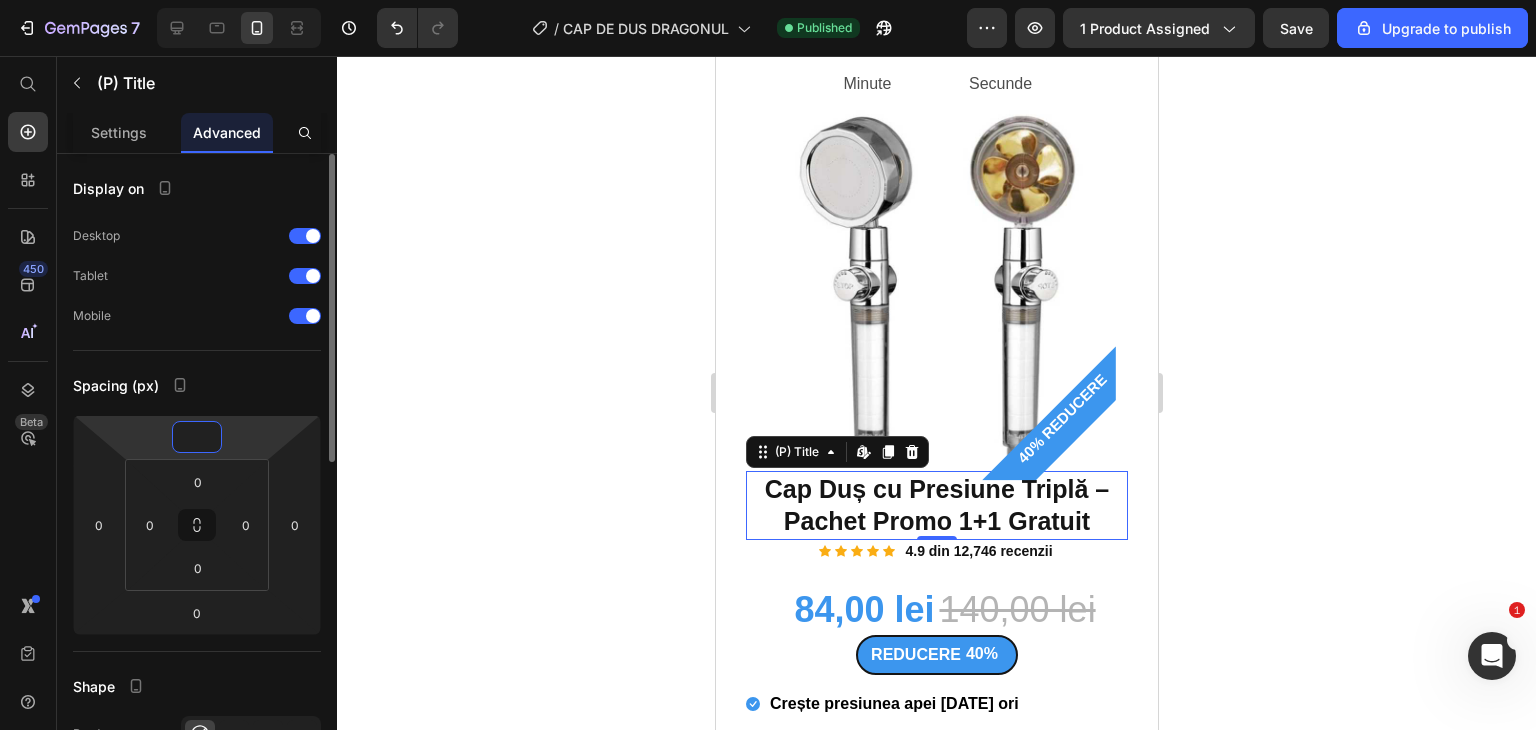 type on "-2" 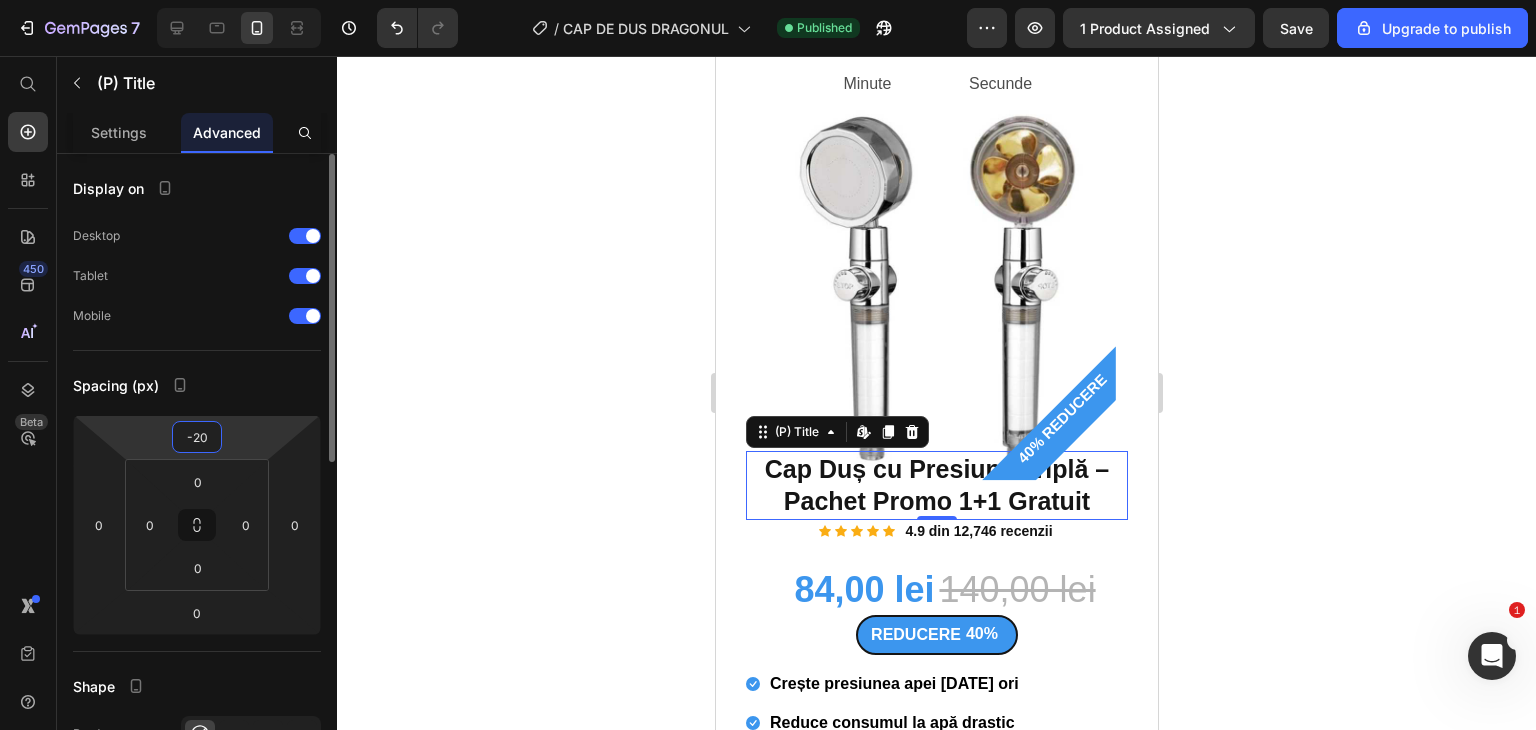 type on "-2" 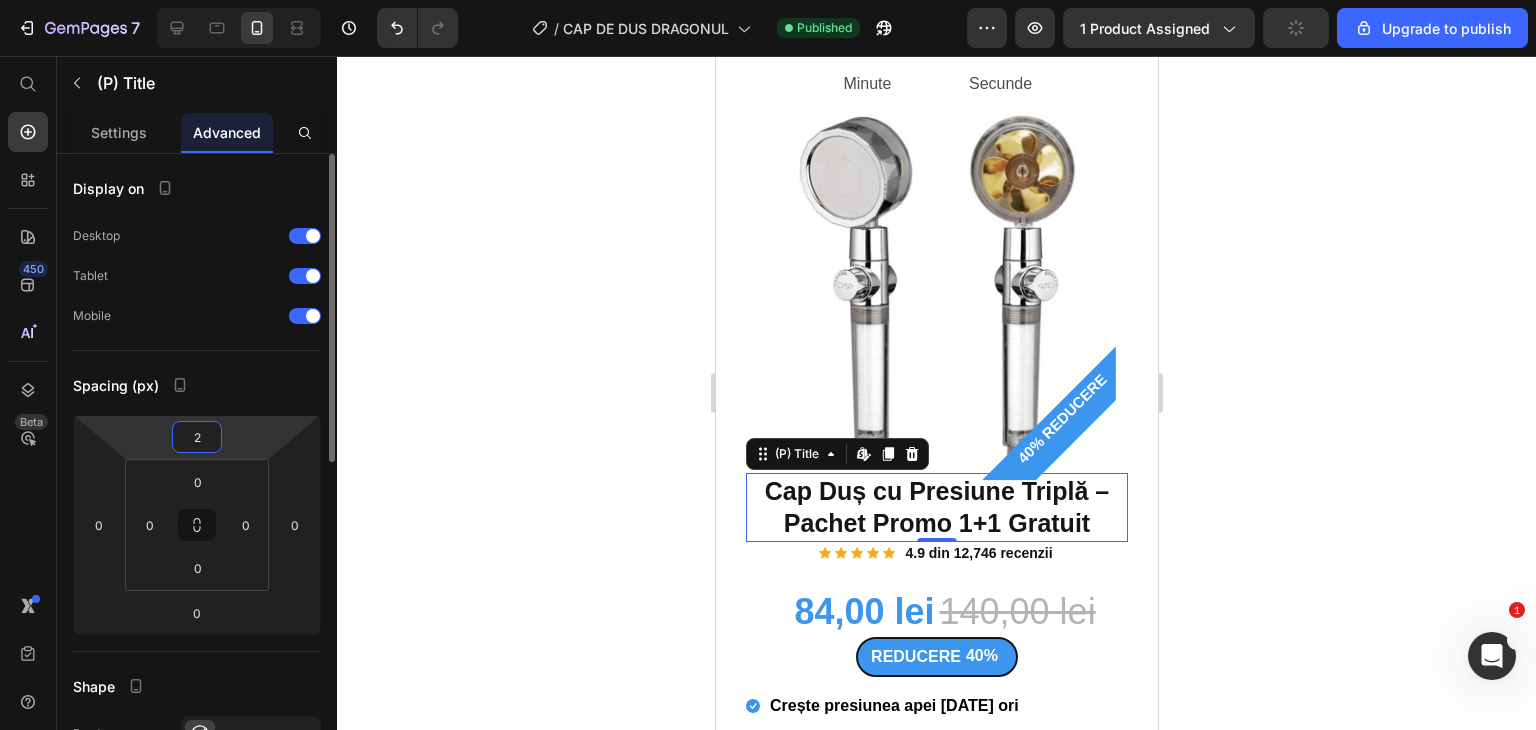 type on "20" 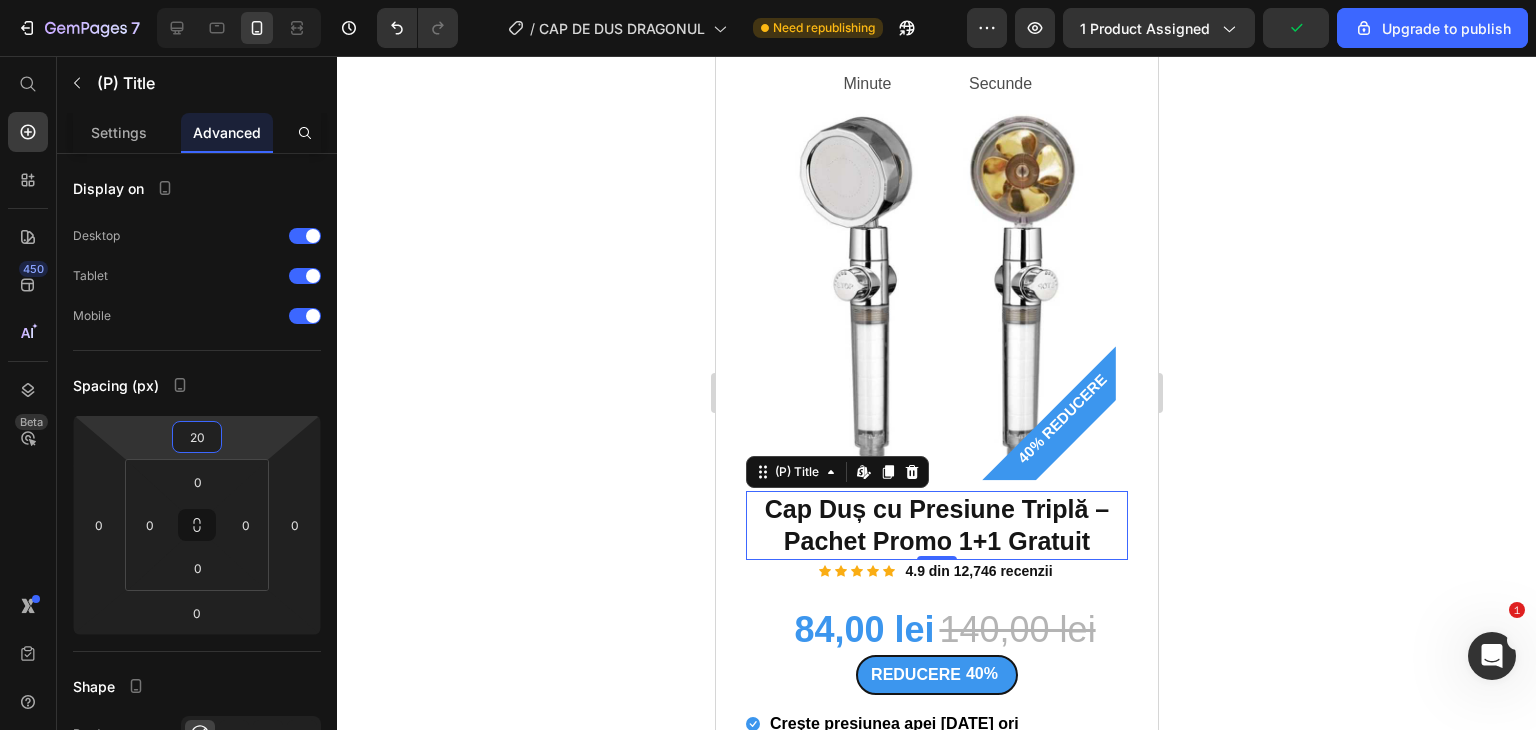 click 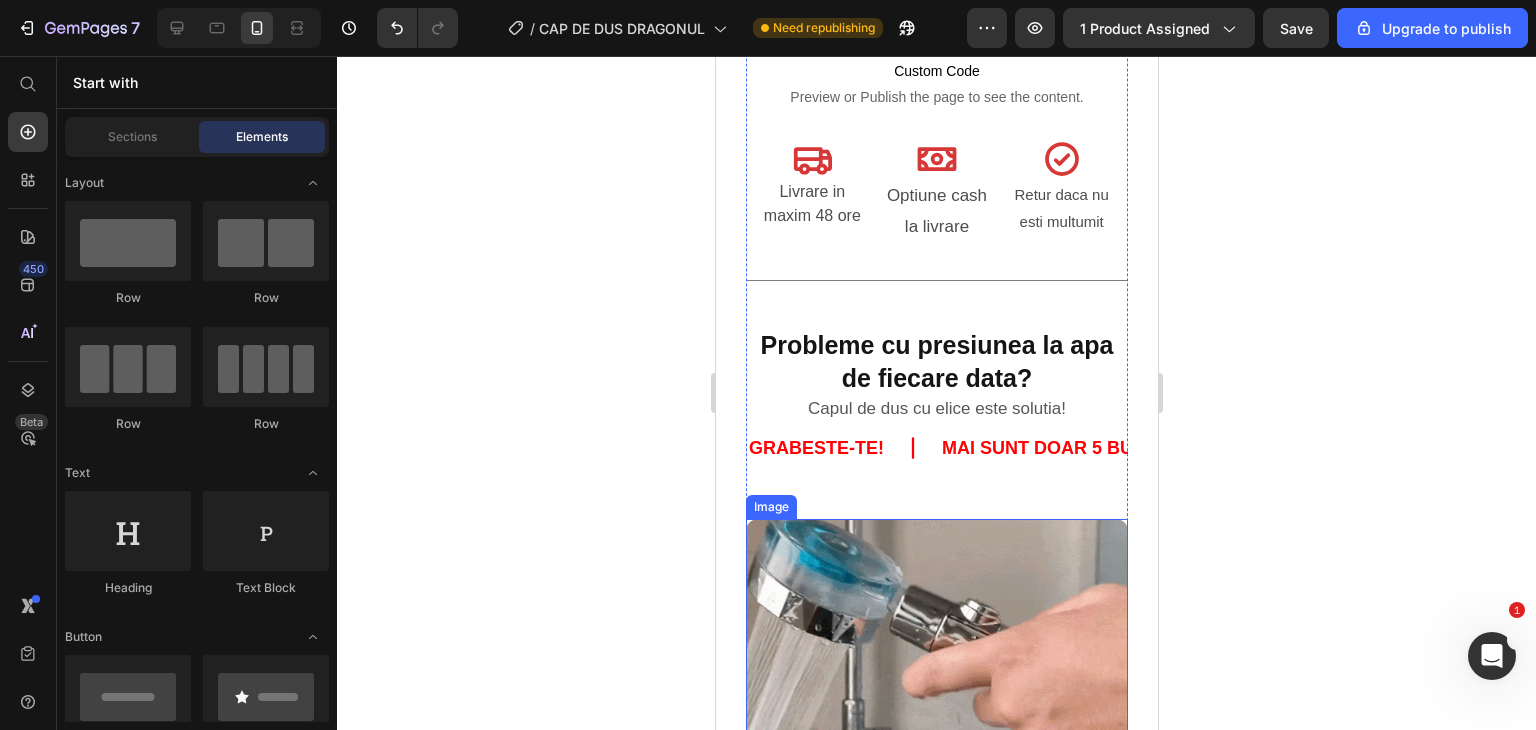scroll, scrollTop: 1400, scrollLeft: 0, axis: vertical 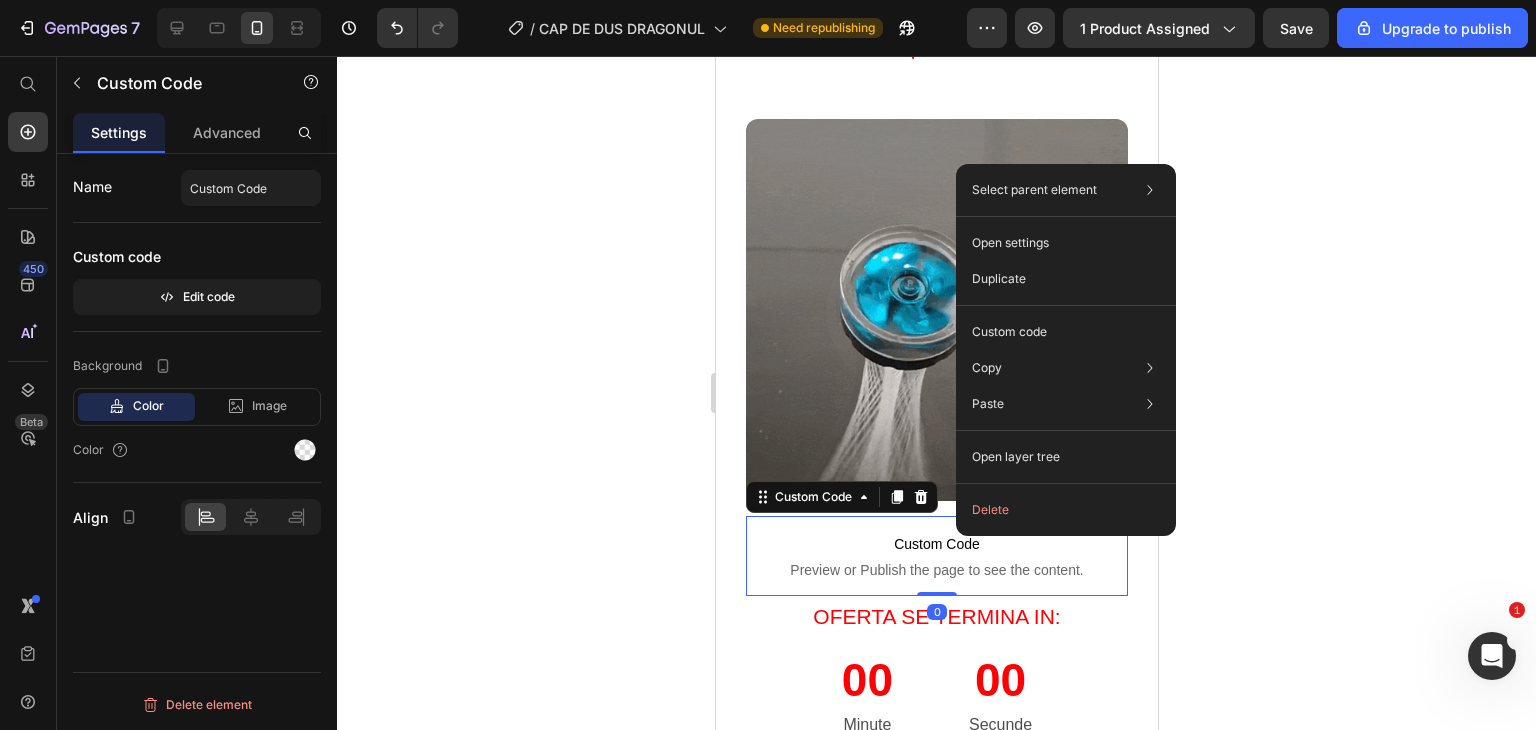 click 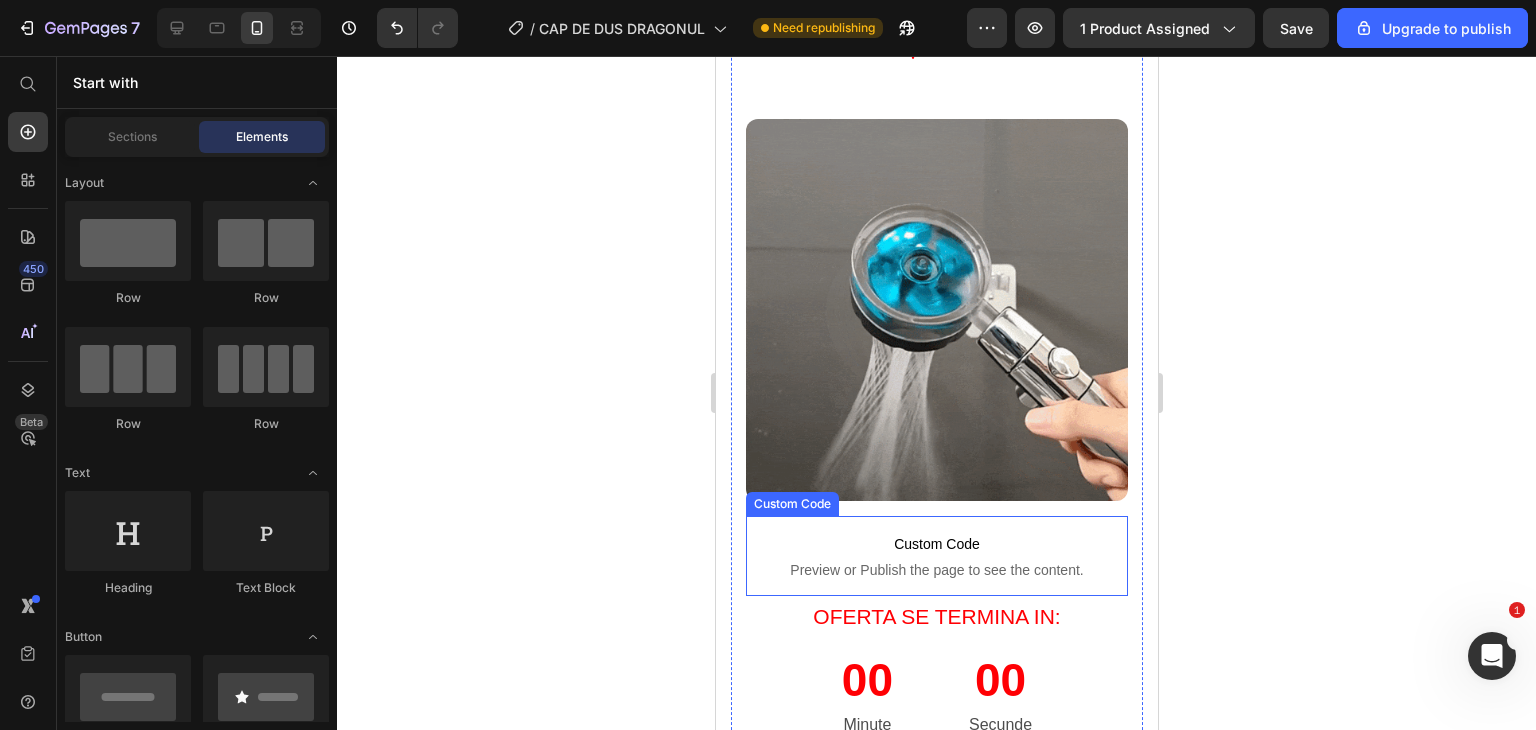 scroll, scrollTop: 1600, scrollLeft: 0, axis: vertical 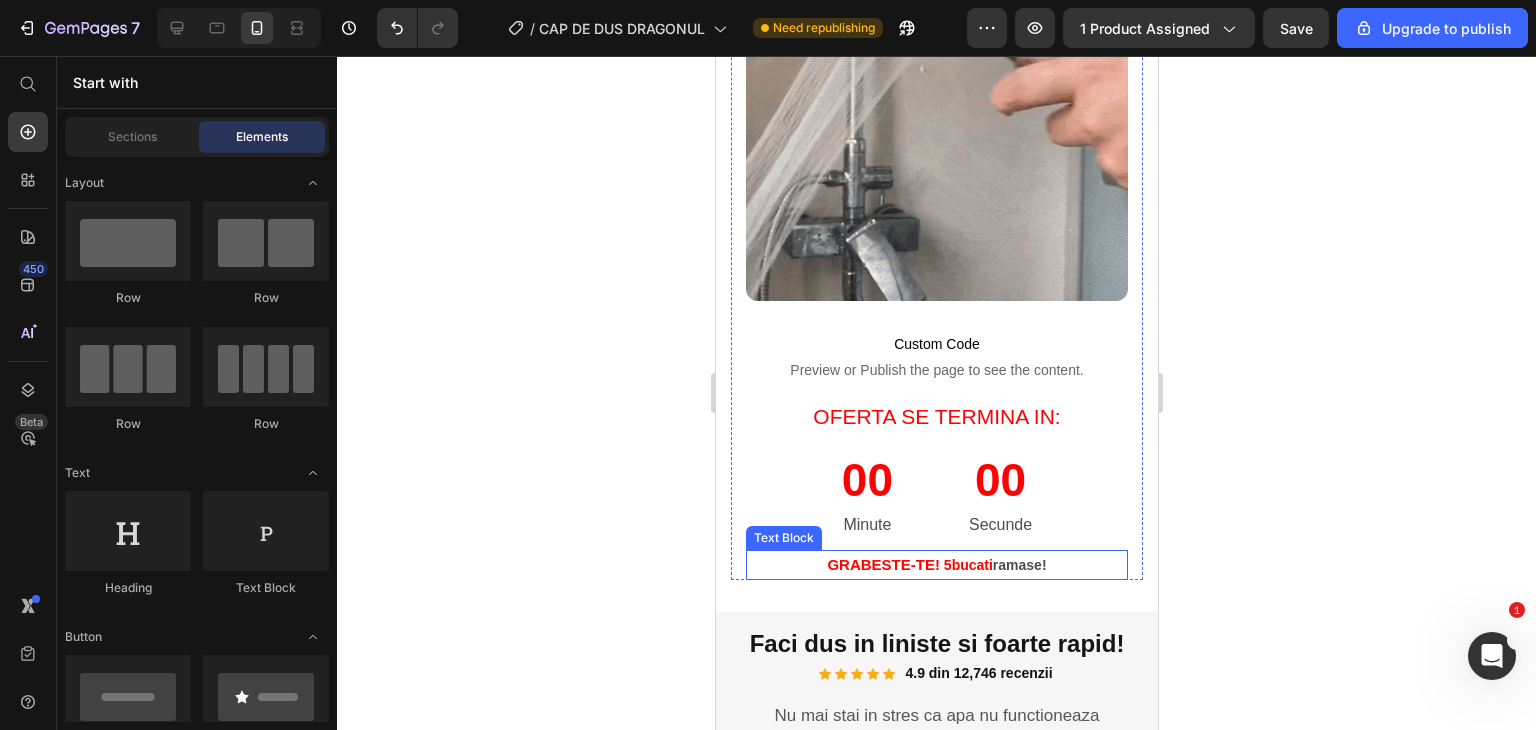 click on "GRABESTE-TE!   5  bucati  ramase!" at bounding box center [936, 565] 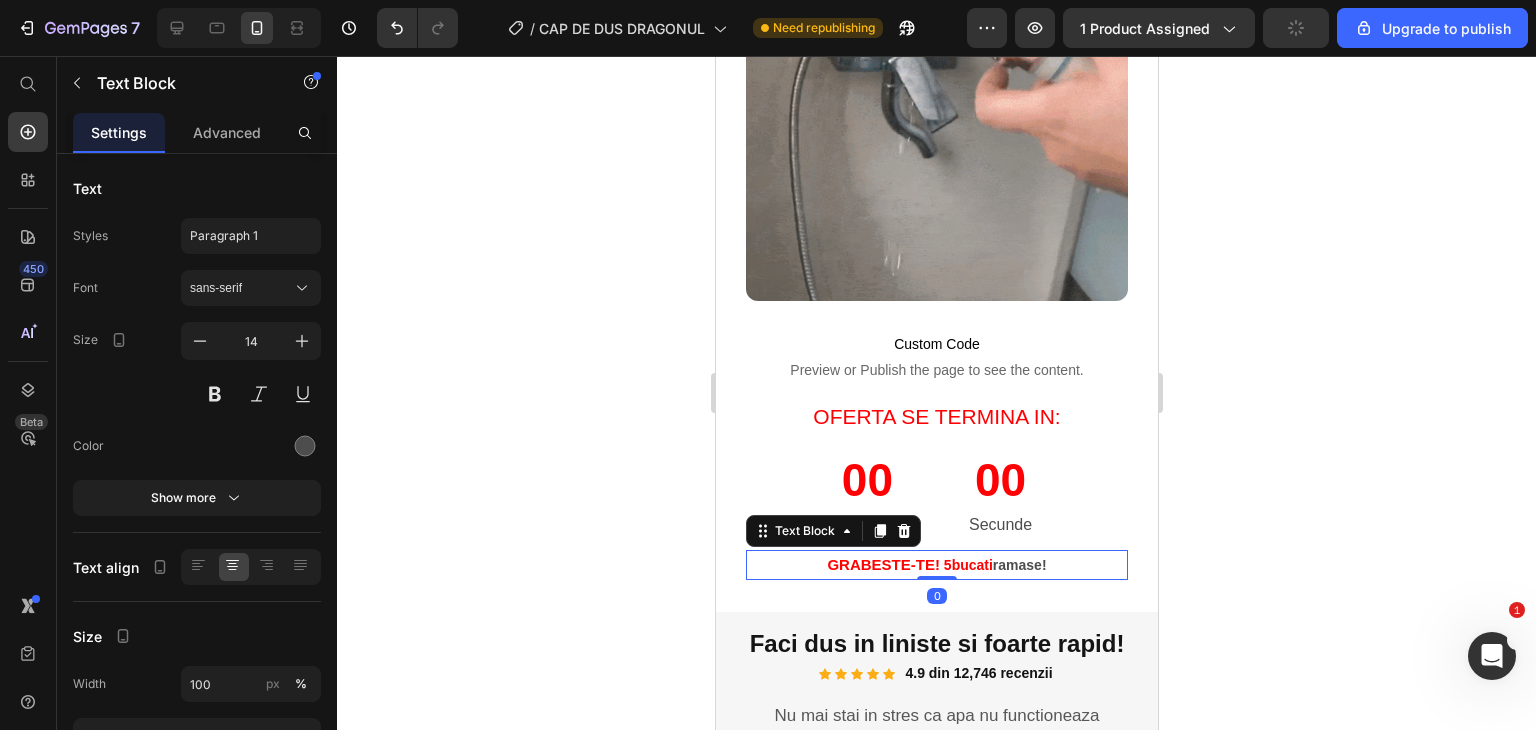 click on "Text Block" at bounding box center [832, 531] 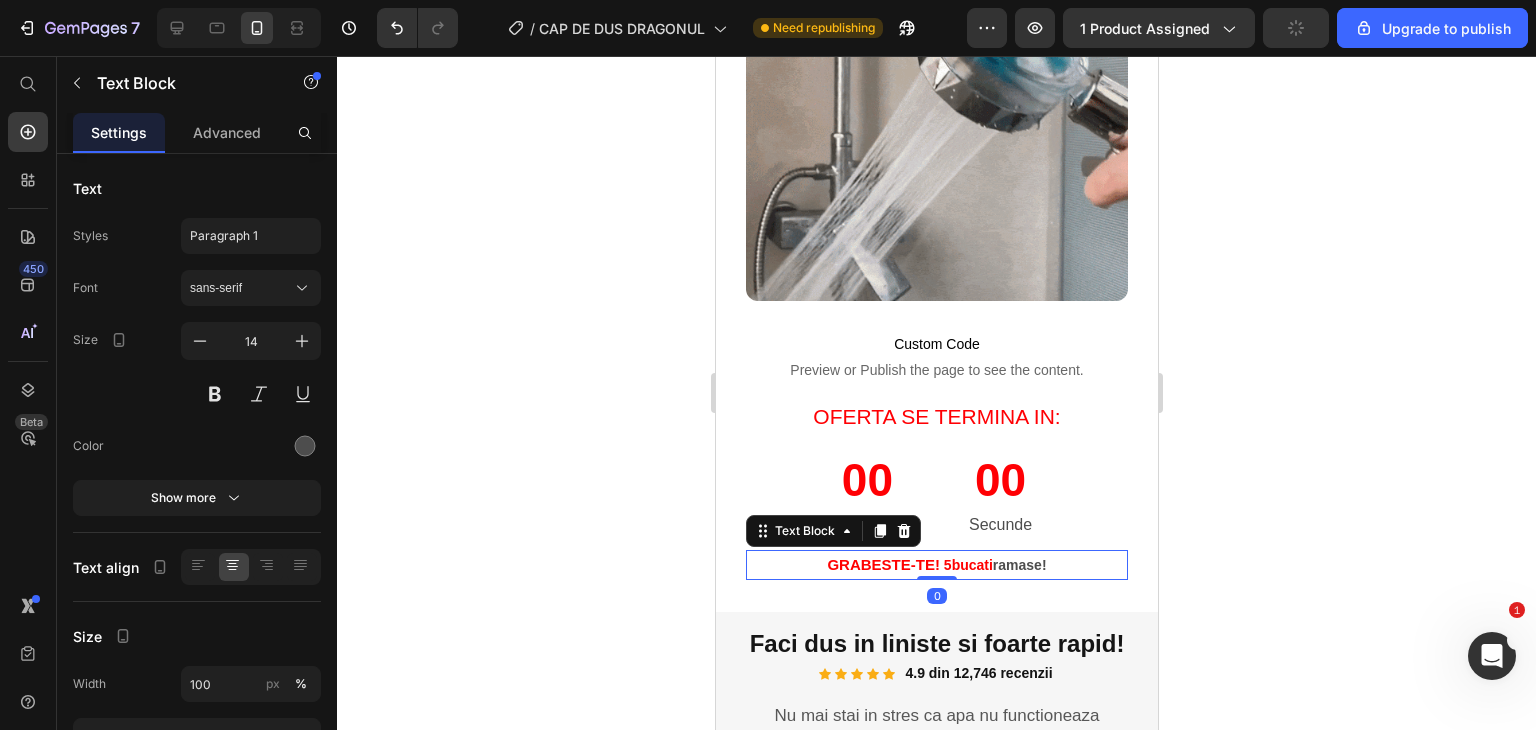 click 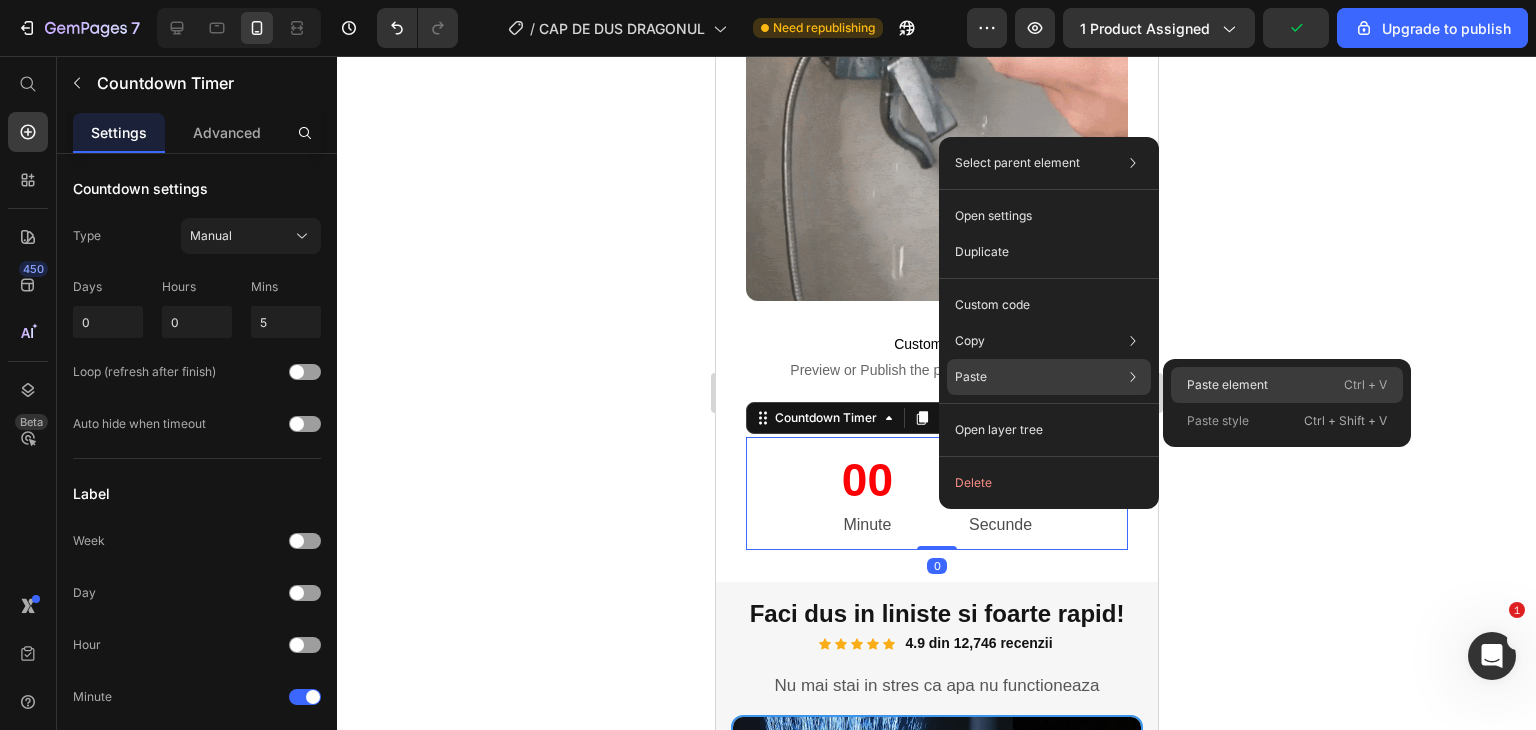 click on "Paste element  Ctrl + V" 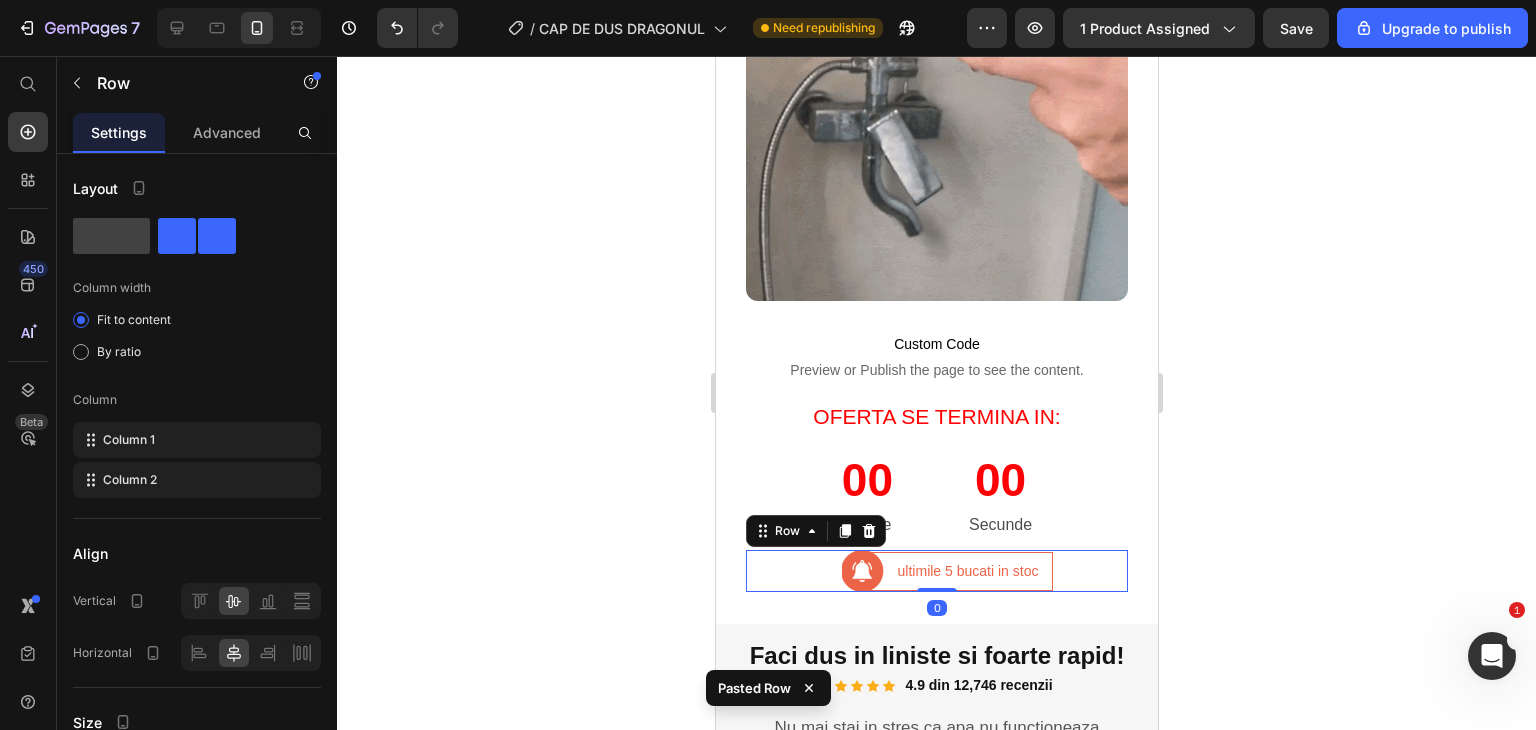 click 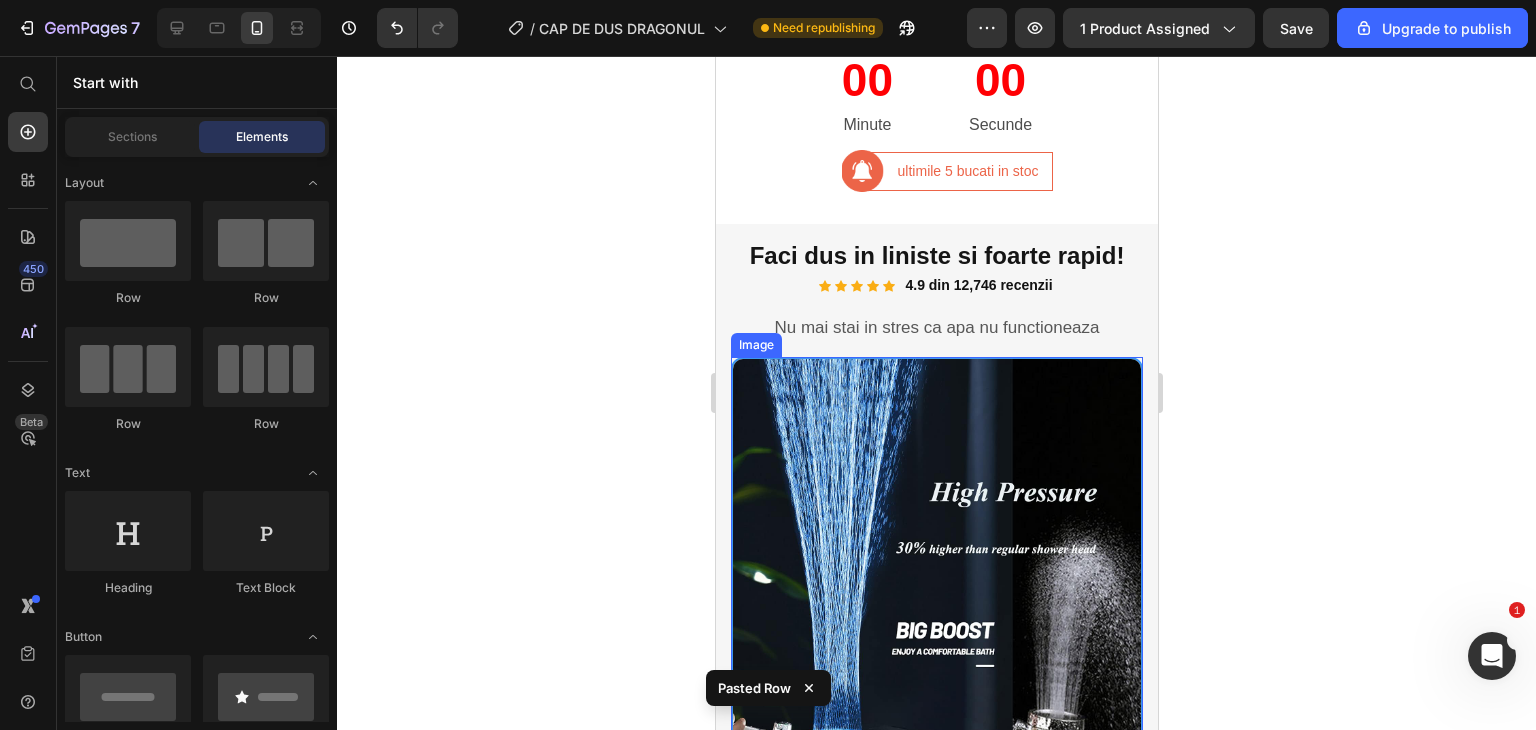 scroll, scrollTop: 2300, scrollLeft: 0, axis: vertical 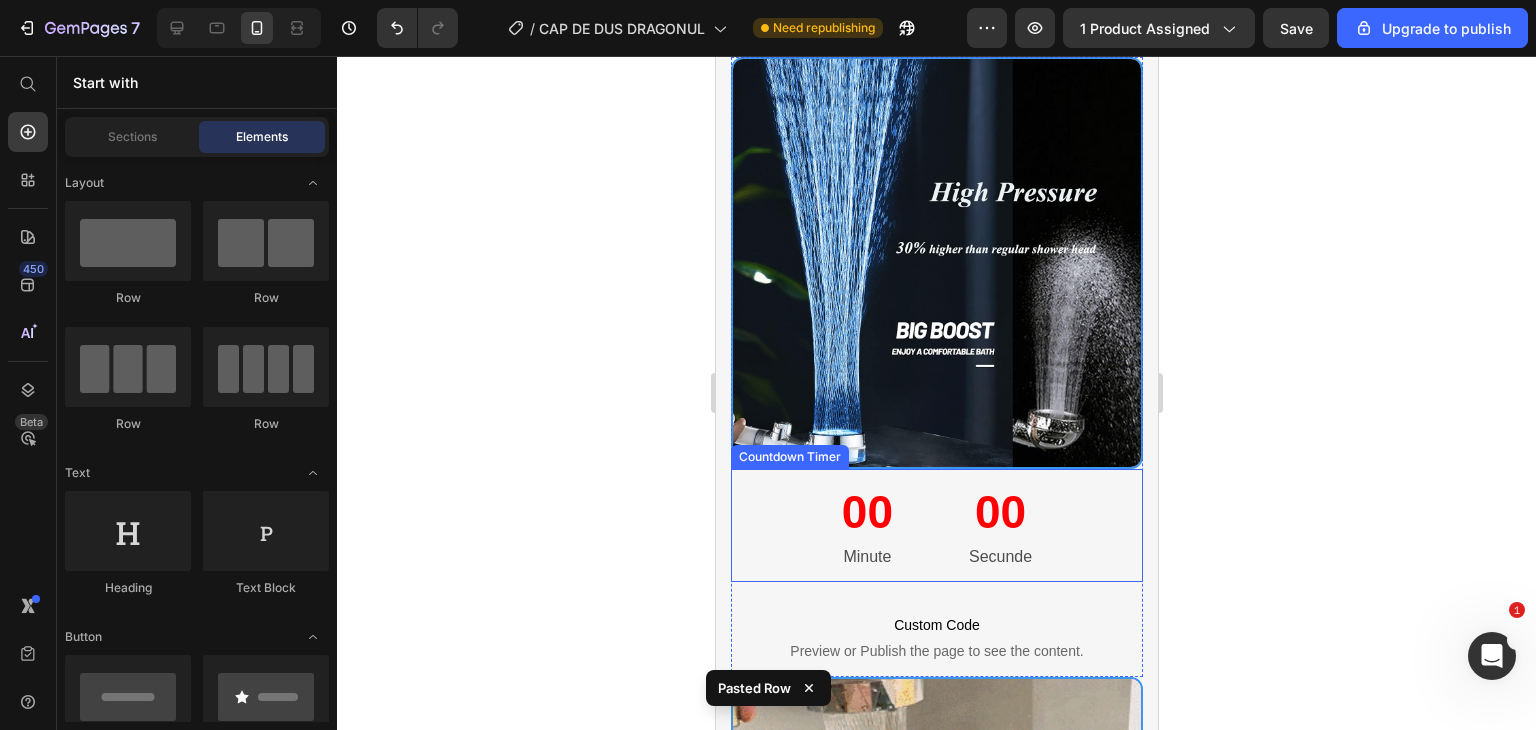 click on "00 Secunde" at bounding box center [999, 525] 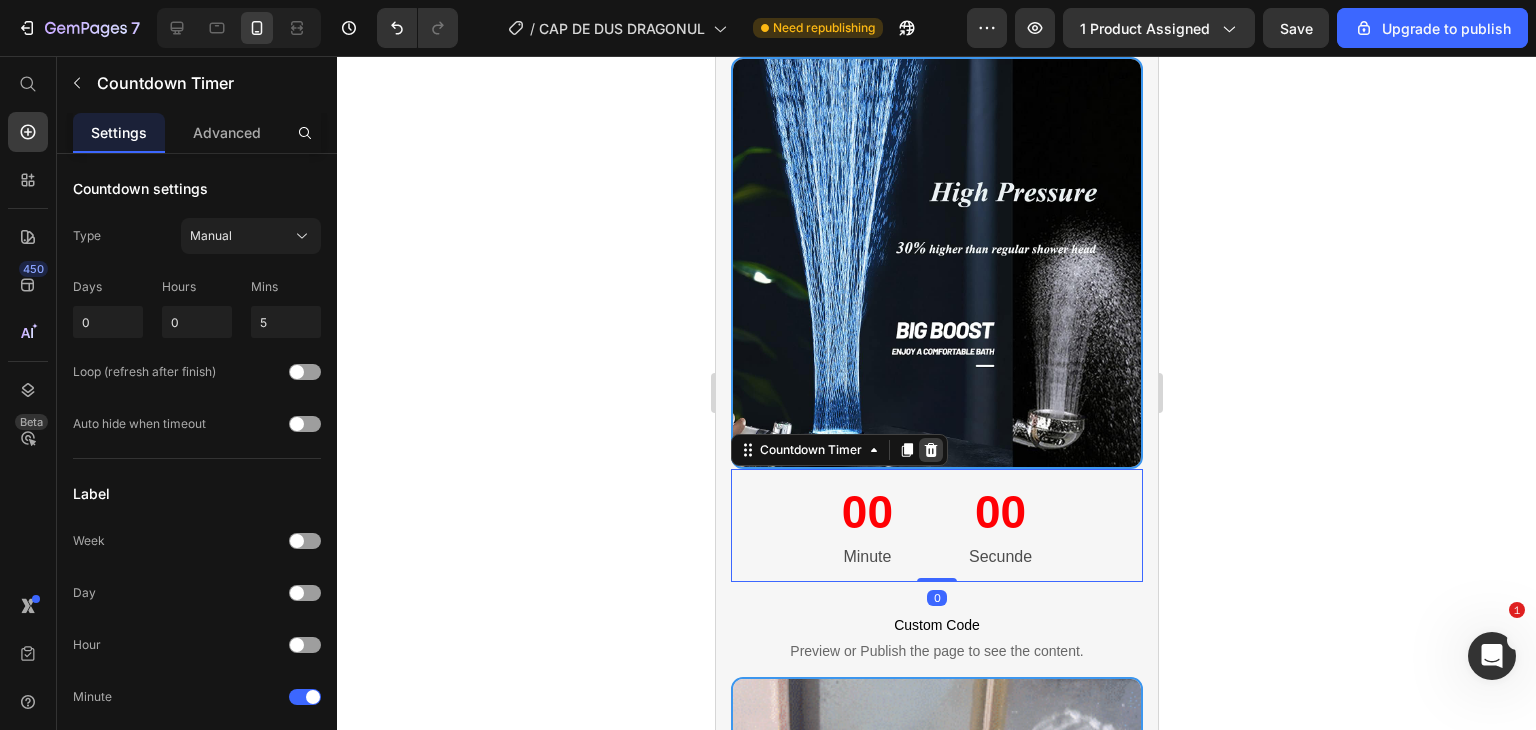 click 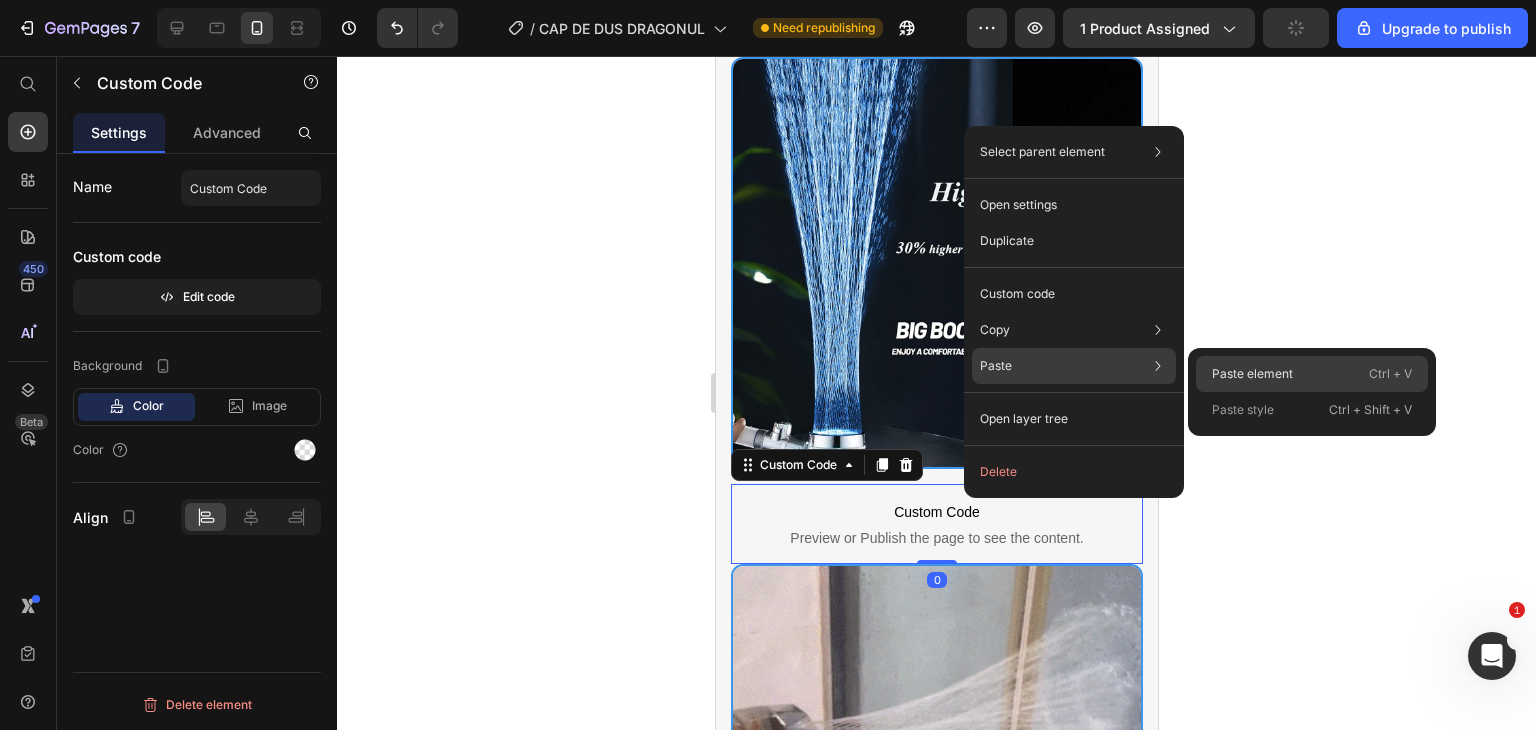 click on "Paste element" at bounding box center [1252, 374] 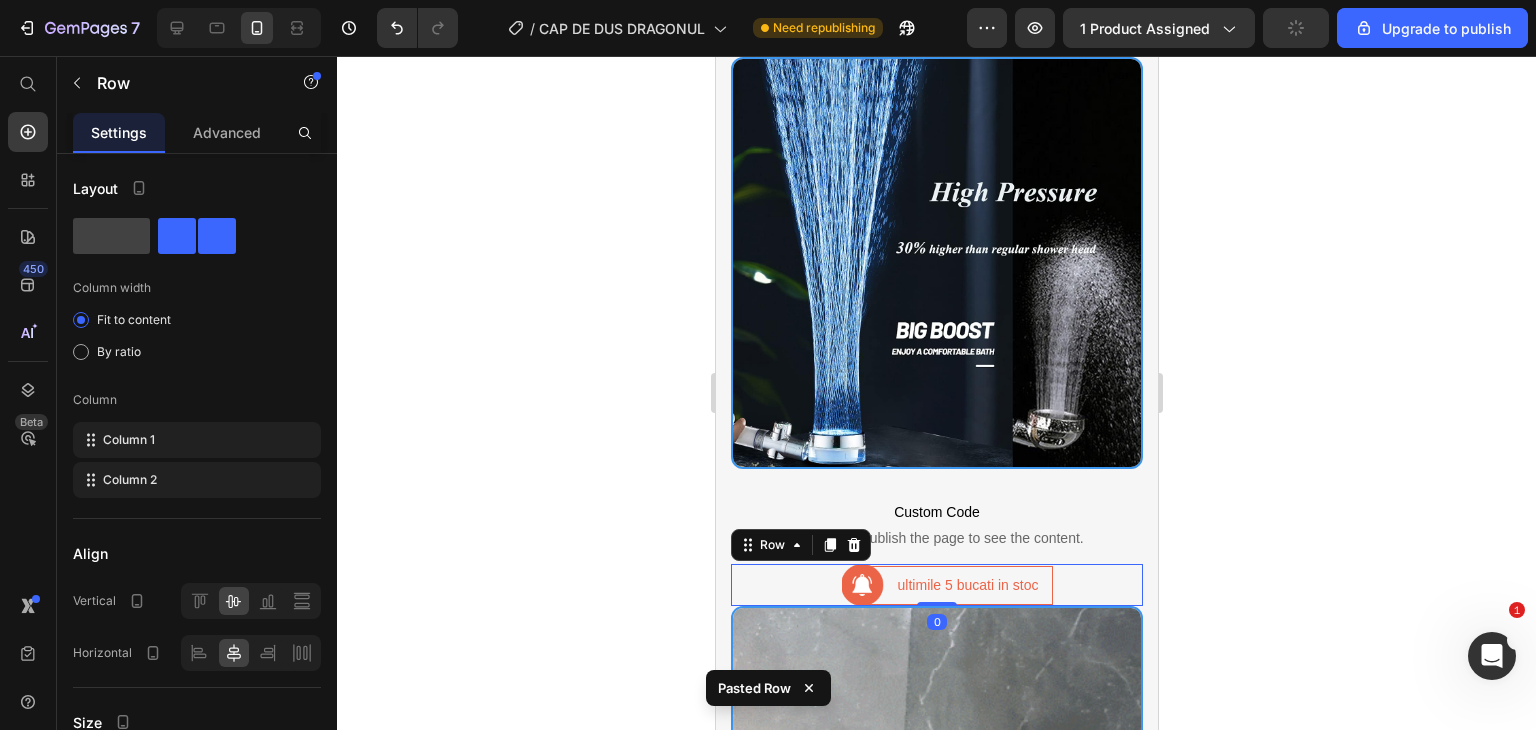 click 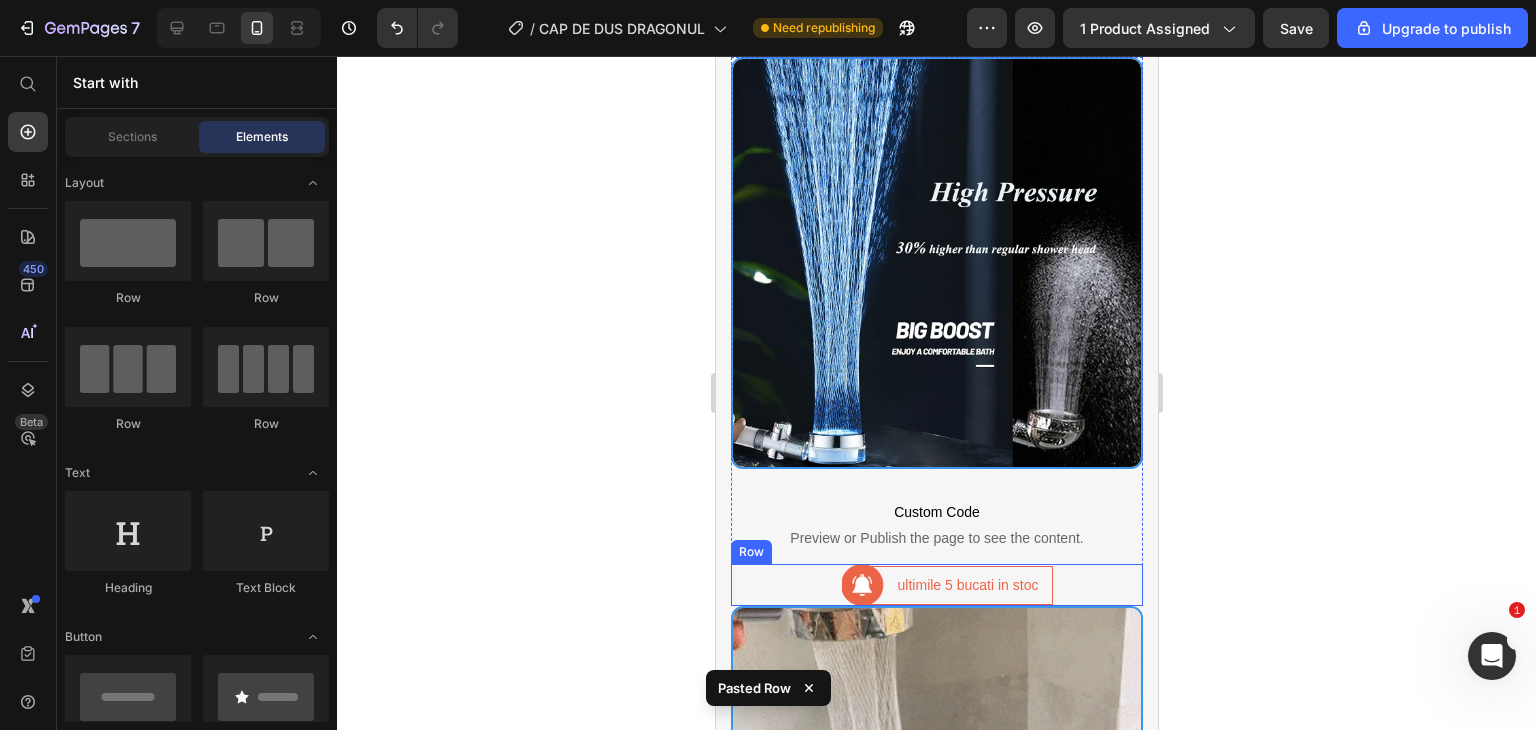 click on "Image ultimile 5 bucati in stoc Text block Row Row" at bounding box center (936, 585) 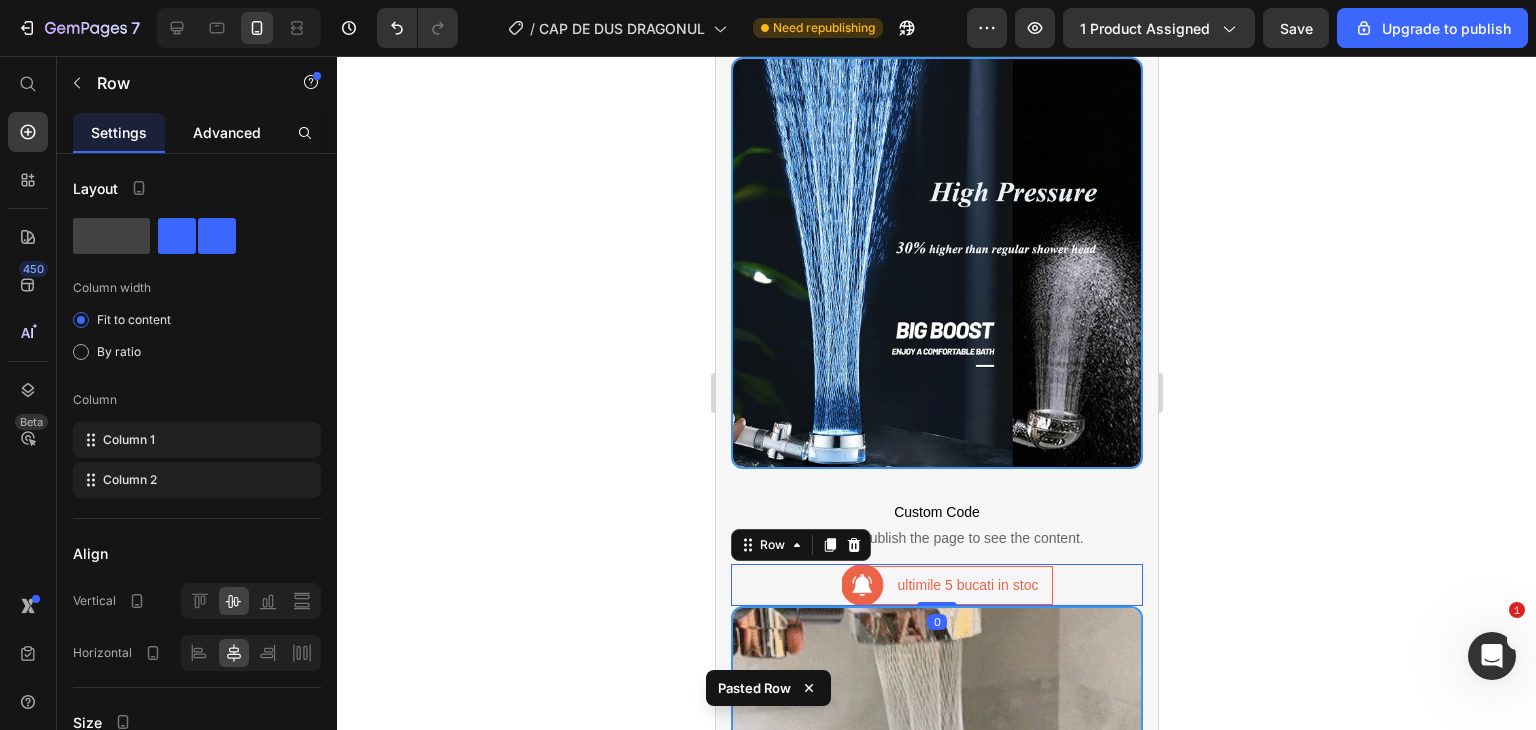 click on "Advanced" at bounding box center [227, 132] 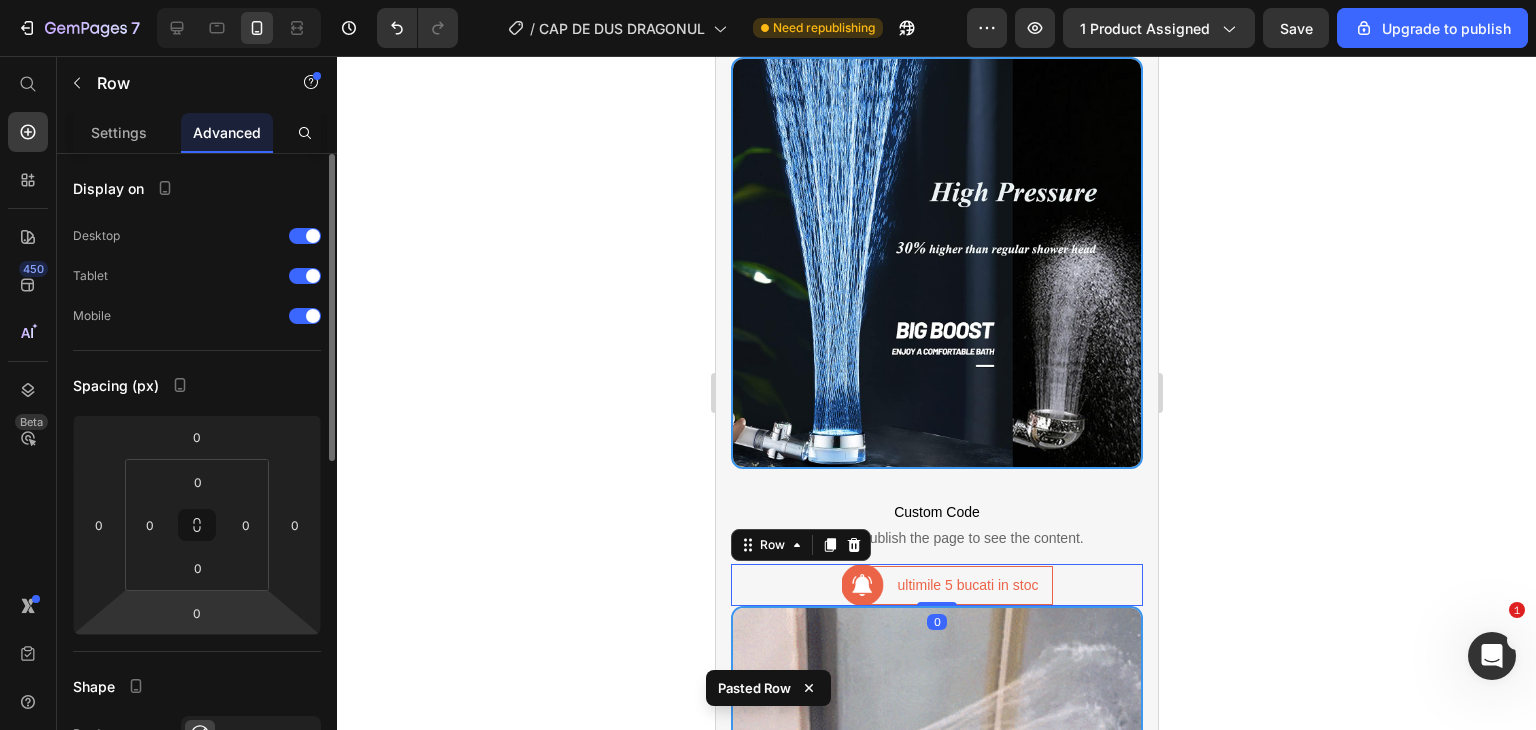 click on "7   /  CAP DE DUS DRAGONUL Need republishing Preview 1 product assigned  Save  Upgrade to publish 450 Beta Start with Sections Elements Hero Section Product Detail Brands Trusted Badges Guarantee Product Breakdown How to use Testimonials Compare Bundle FAQs Social Proof Brand Story Product List Collection Blog List Contact Sticky Add to Cart Custom Footer Browse Library 450 Layout
Row
Row
Row
Row Text
Heading
Text Block Button
Button
Button
Sticky Back to top Media" at bounding box center (768, 0) 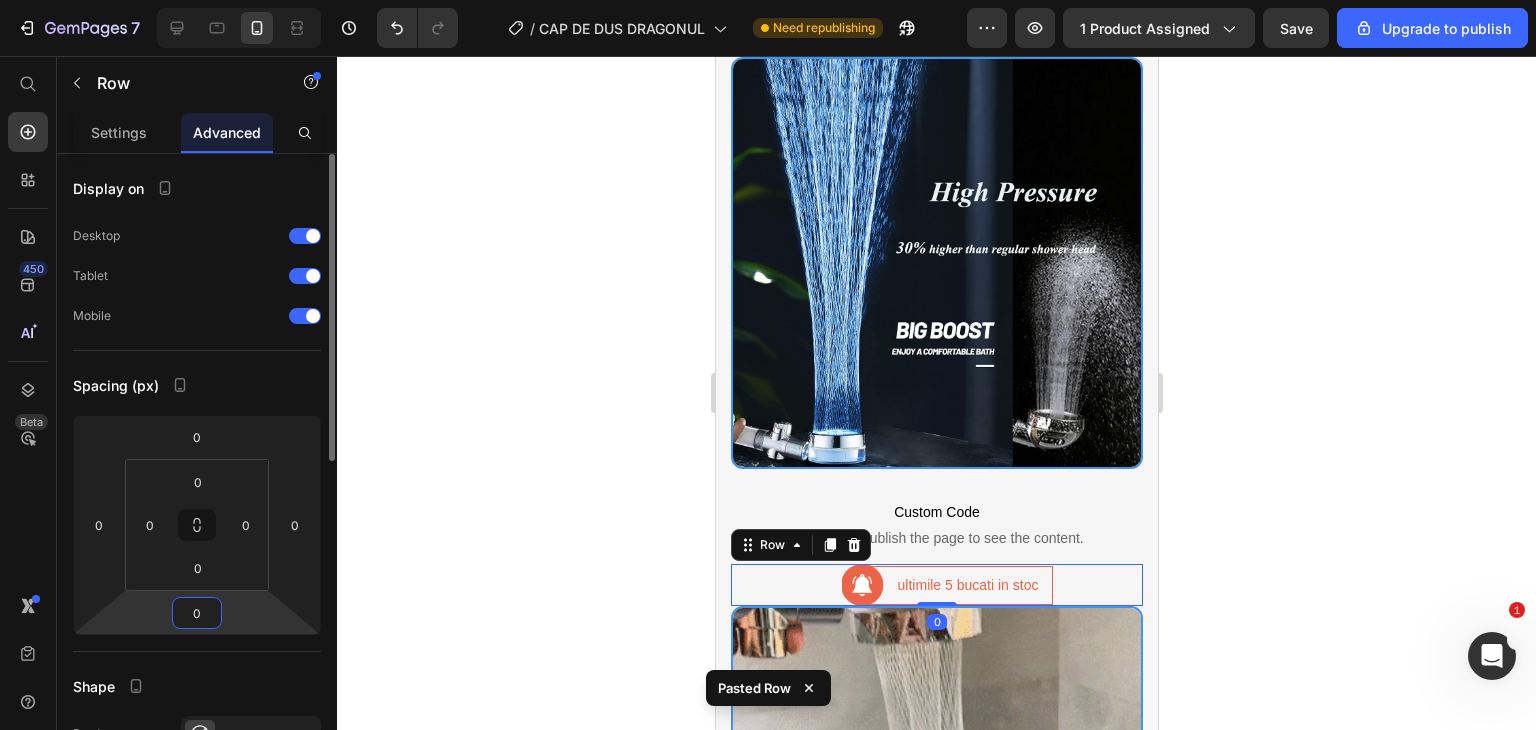 click on "0" at bounding box center (197, 613) 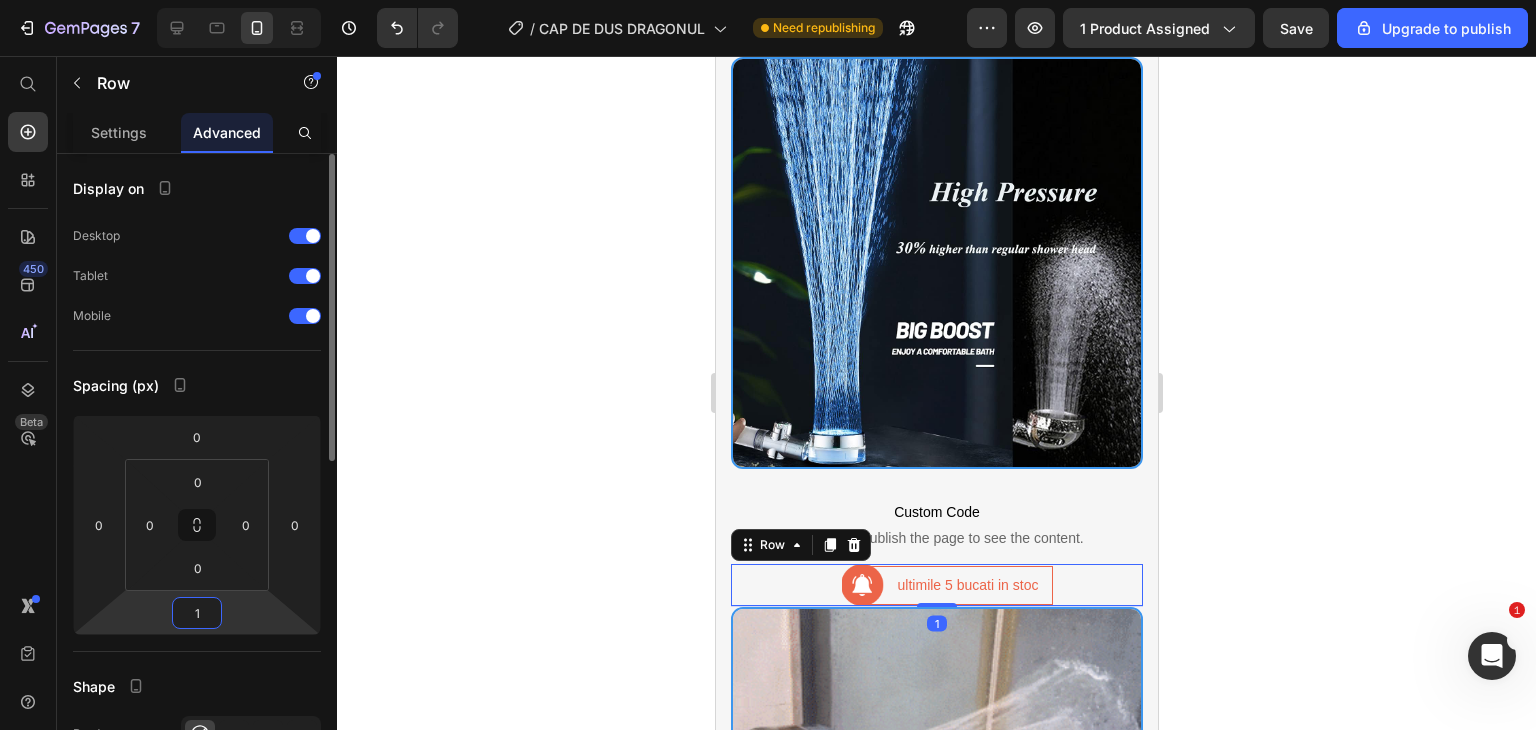 type on "15" 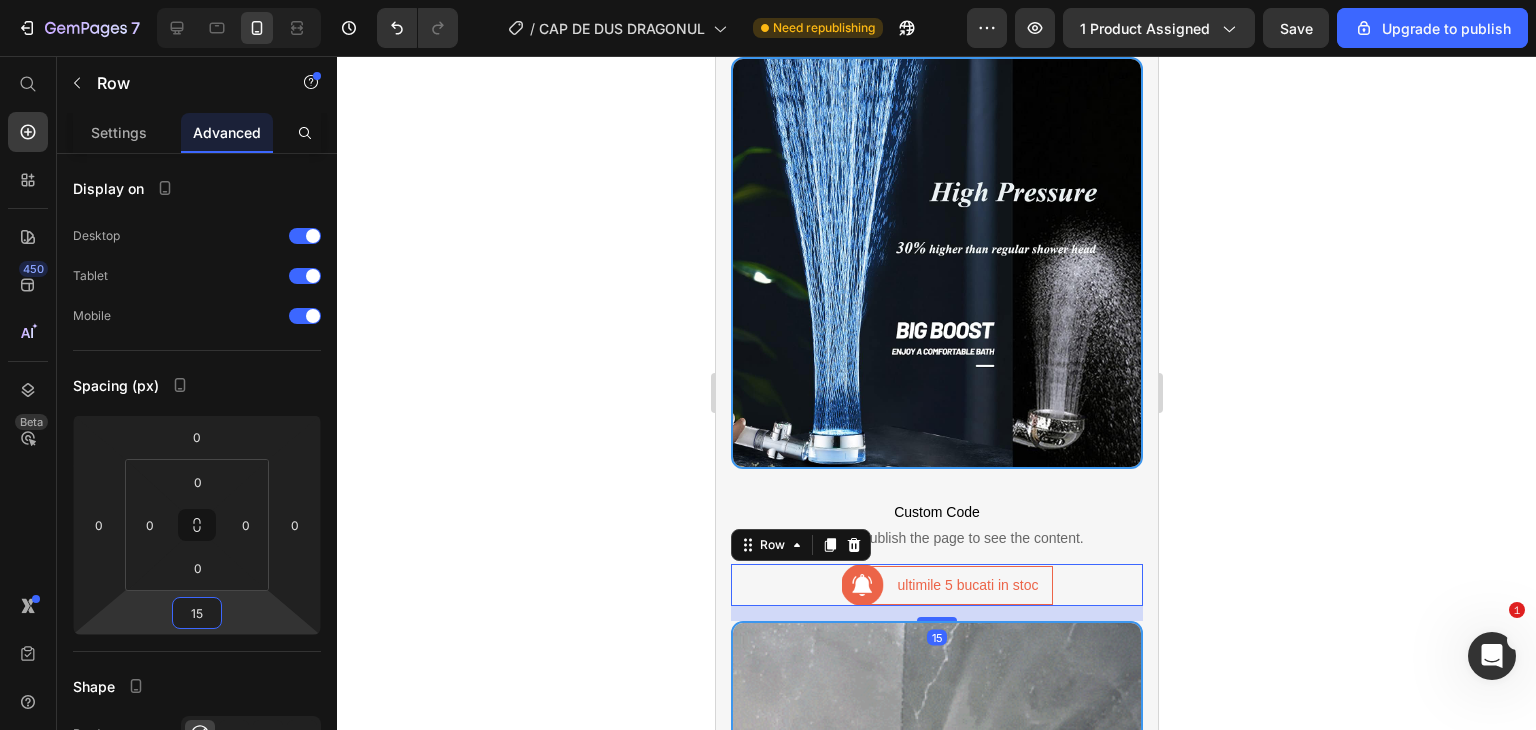 click 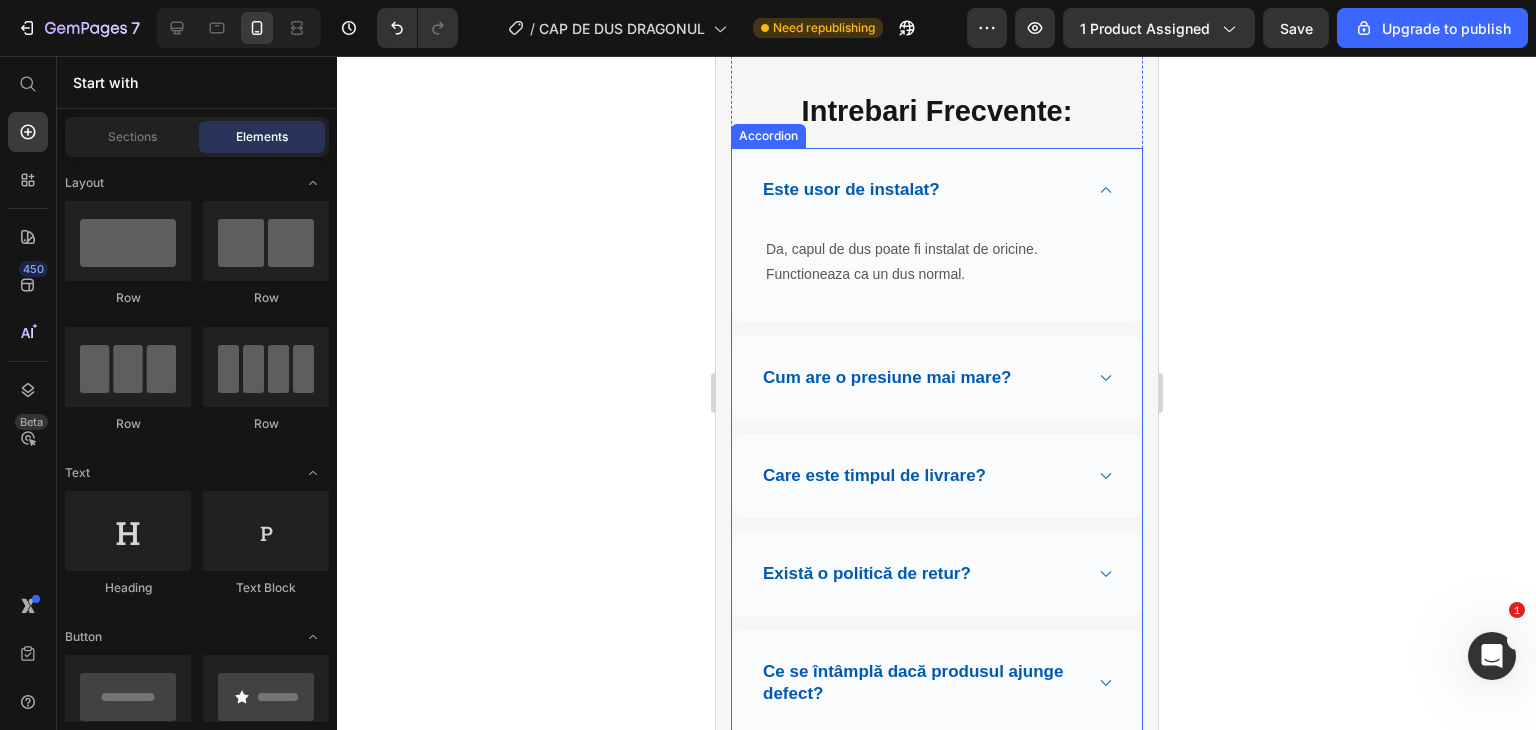 scroll, scrollTop: 4800, scrollLeft: 0, axis: vertical 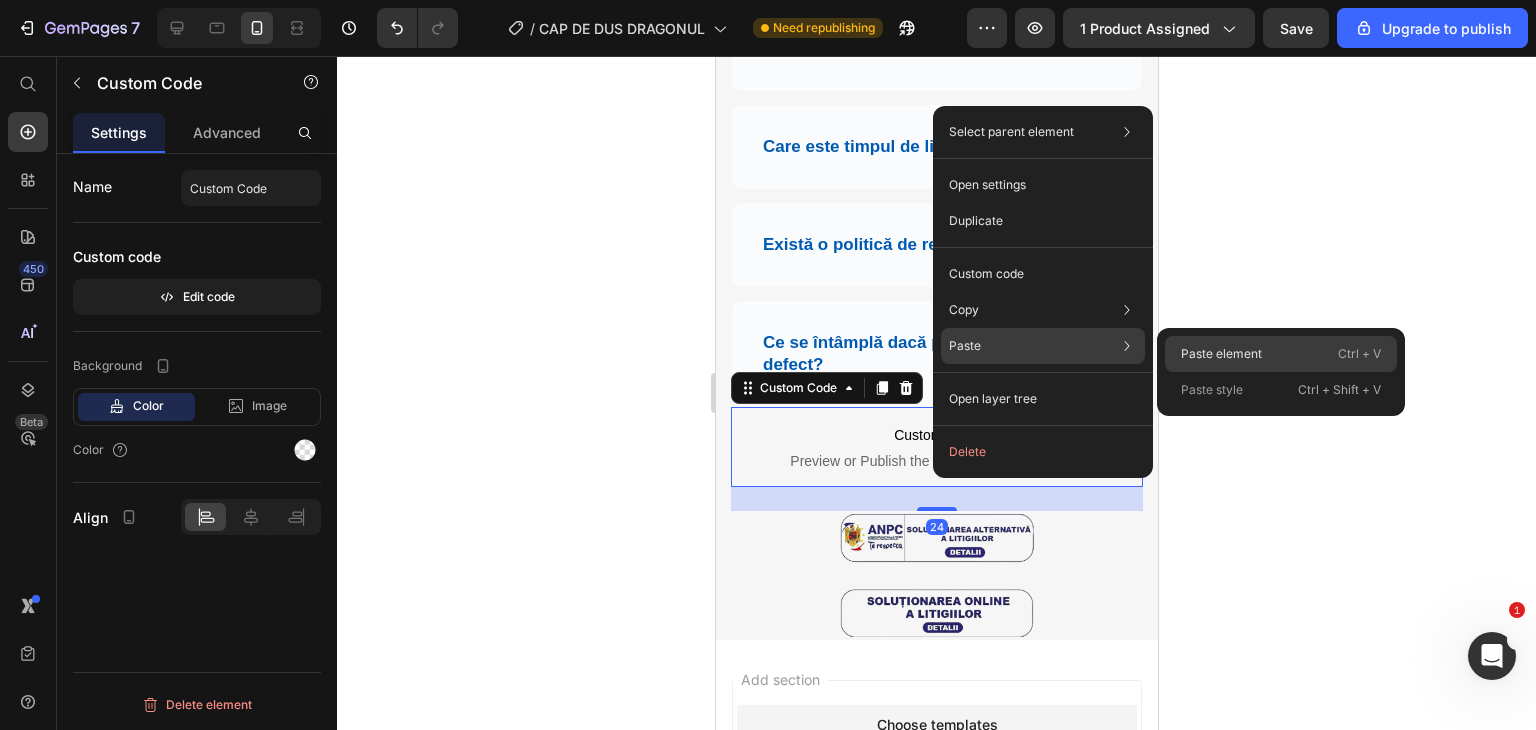 click on "Paste element  Ctrl + V" 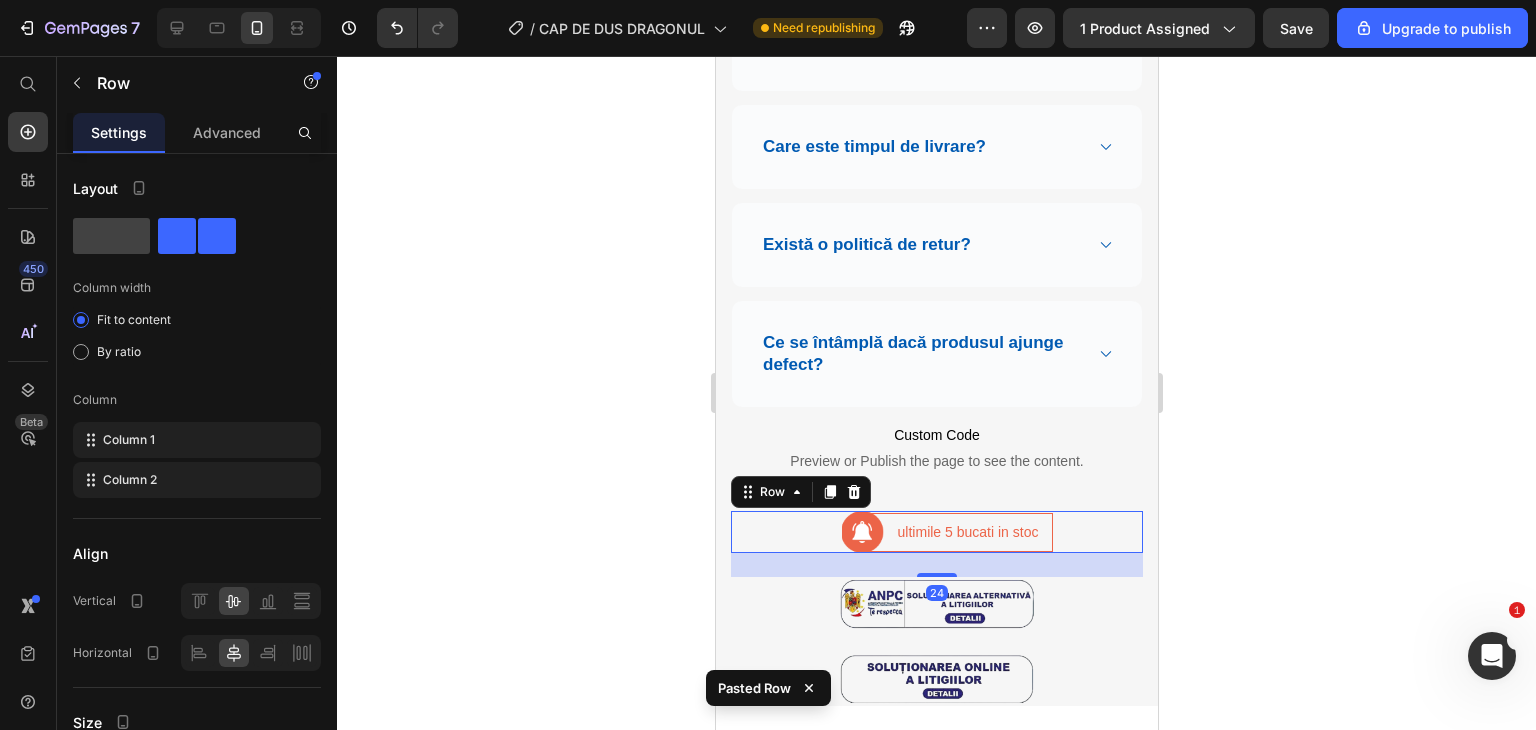 click 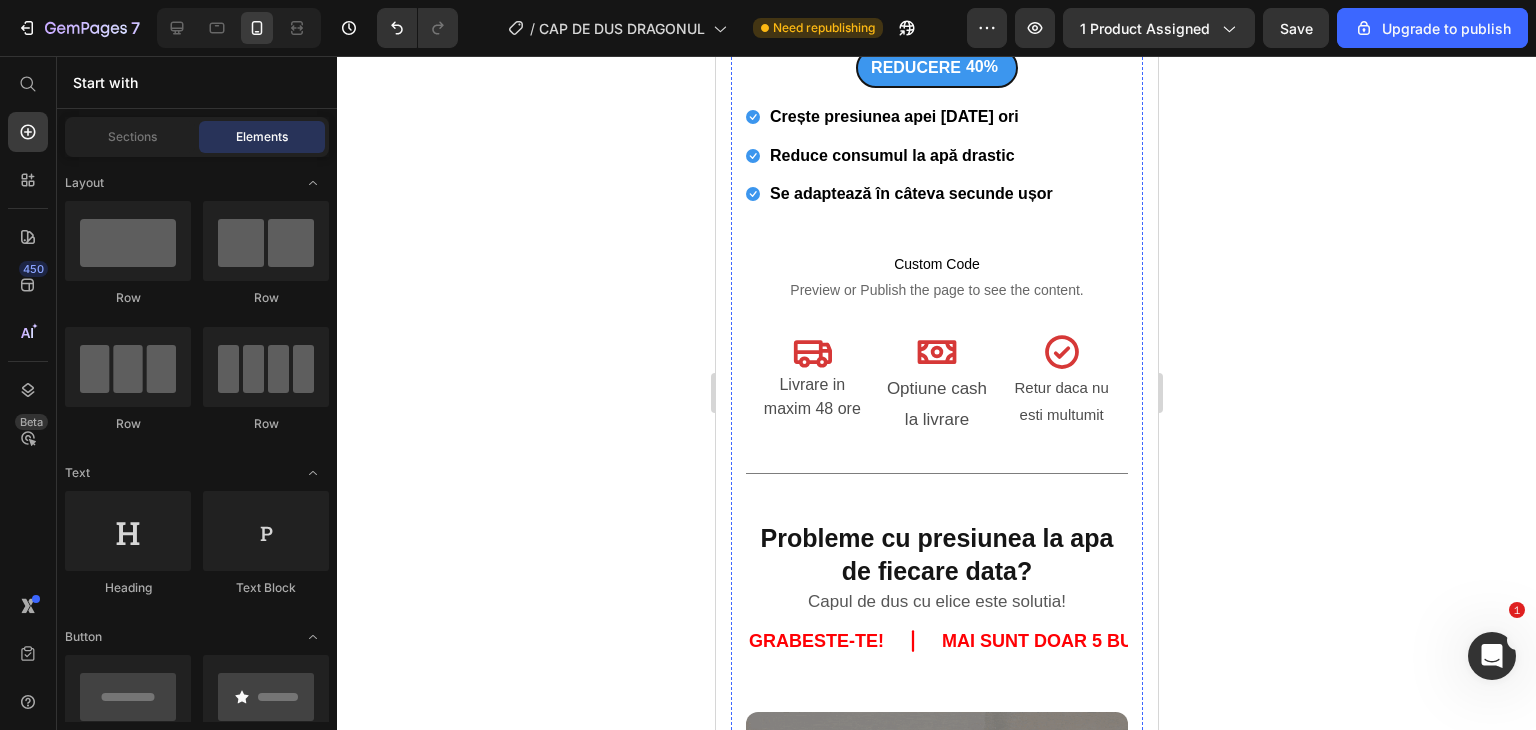 scroll, scrollTop: 800, scrollLeft: 0, axis: vertical 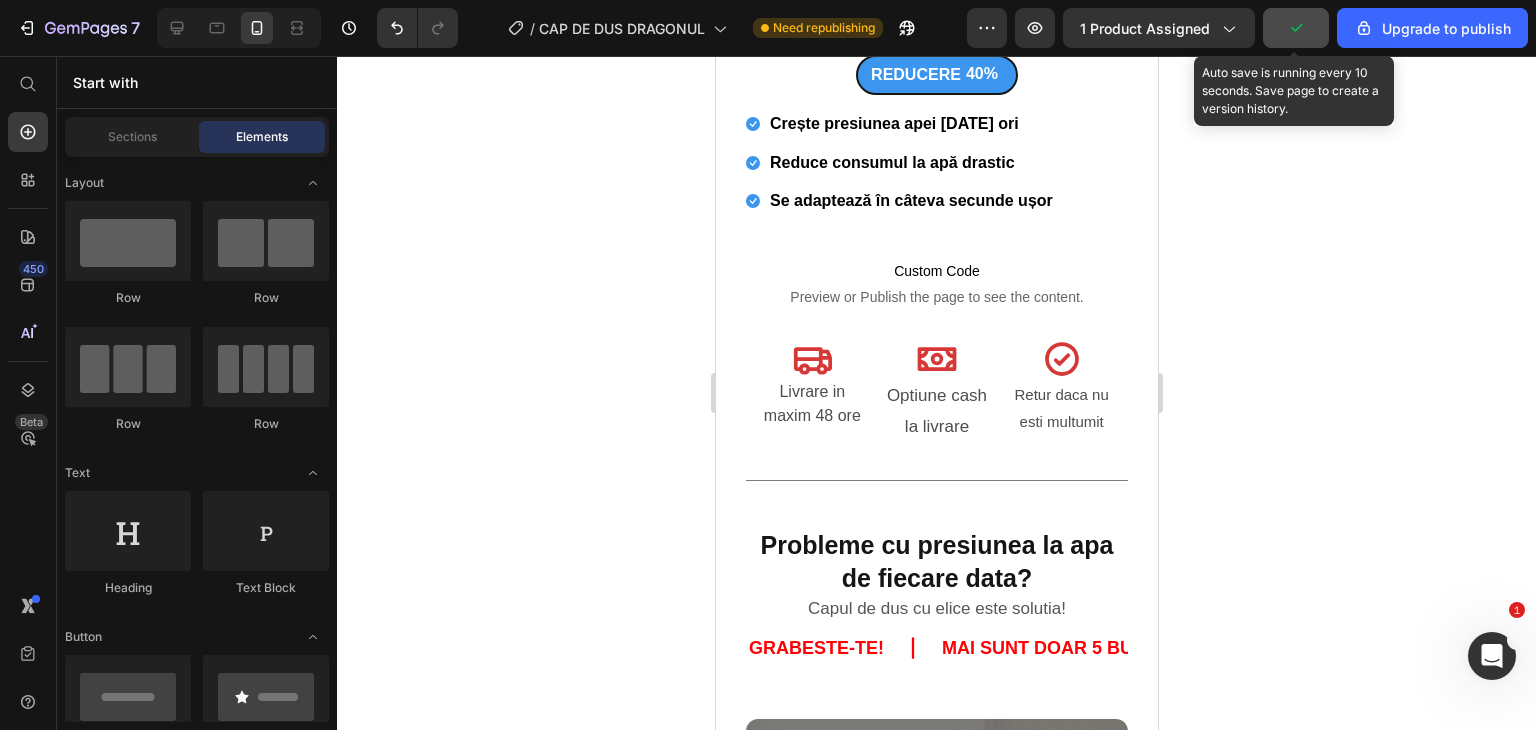 click 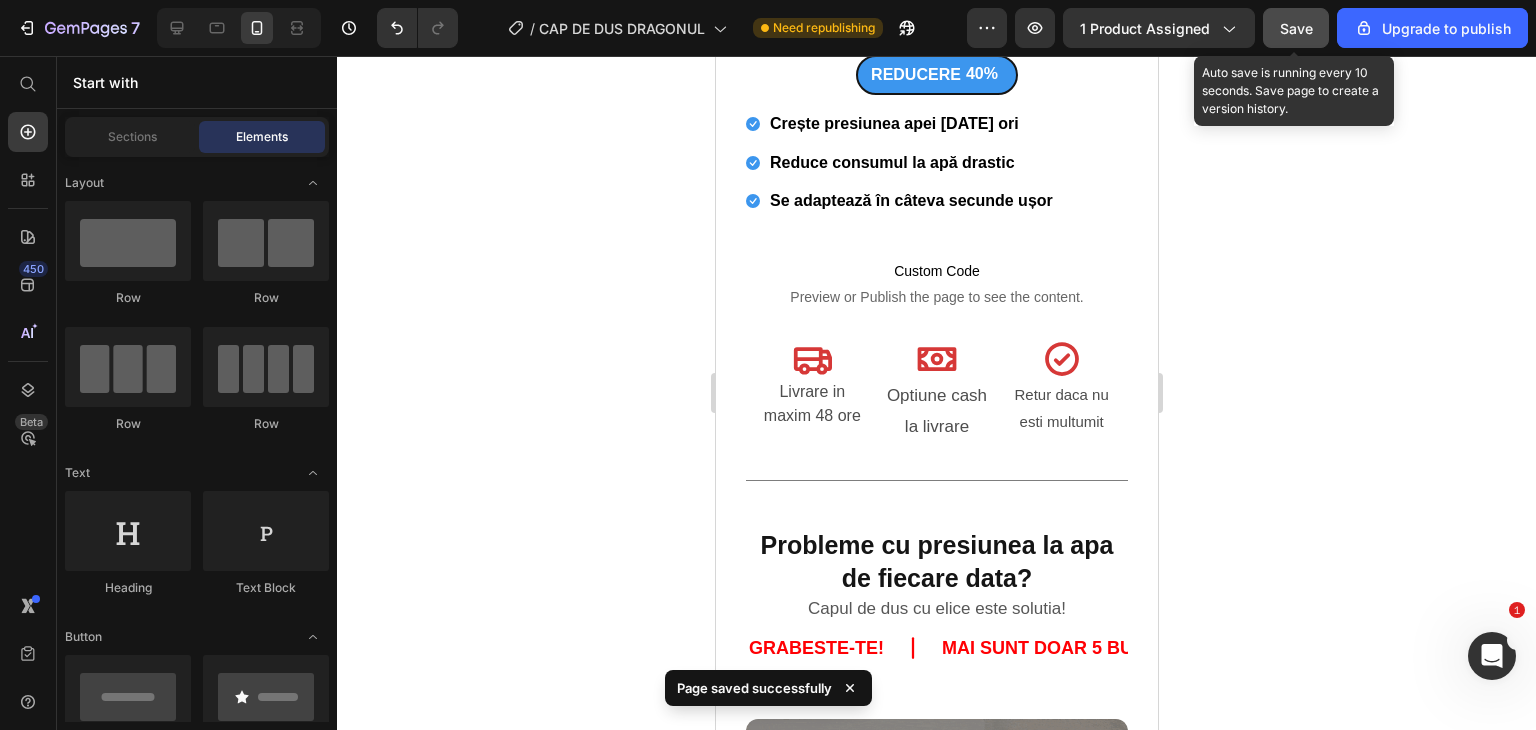click on "Save" at bounding box center (1296, 28) 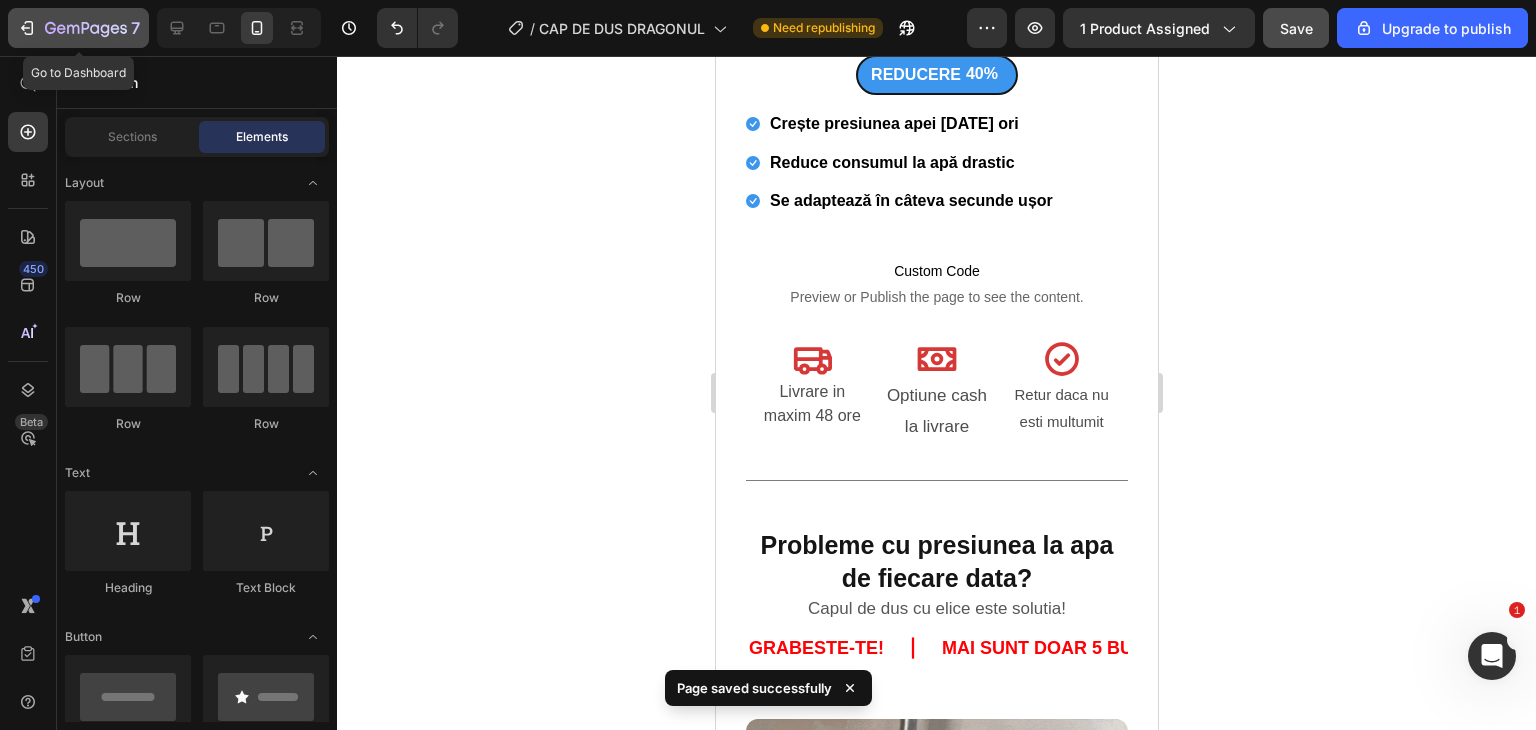 click 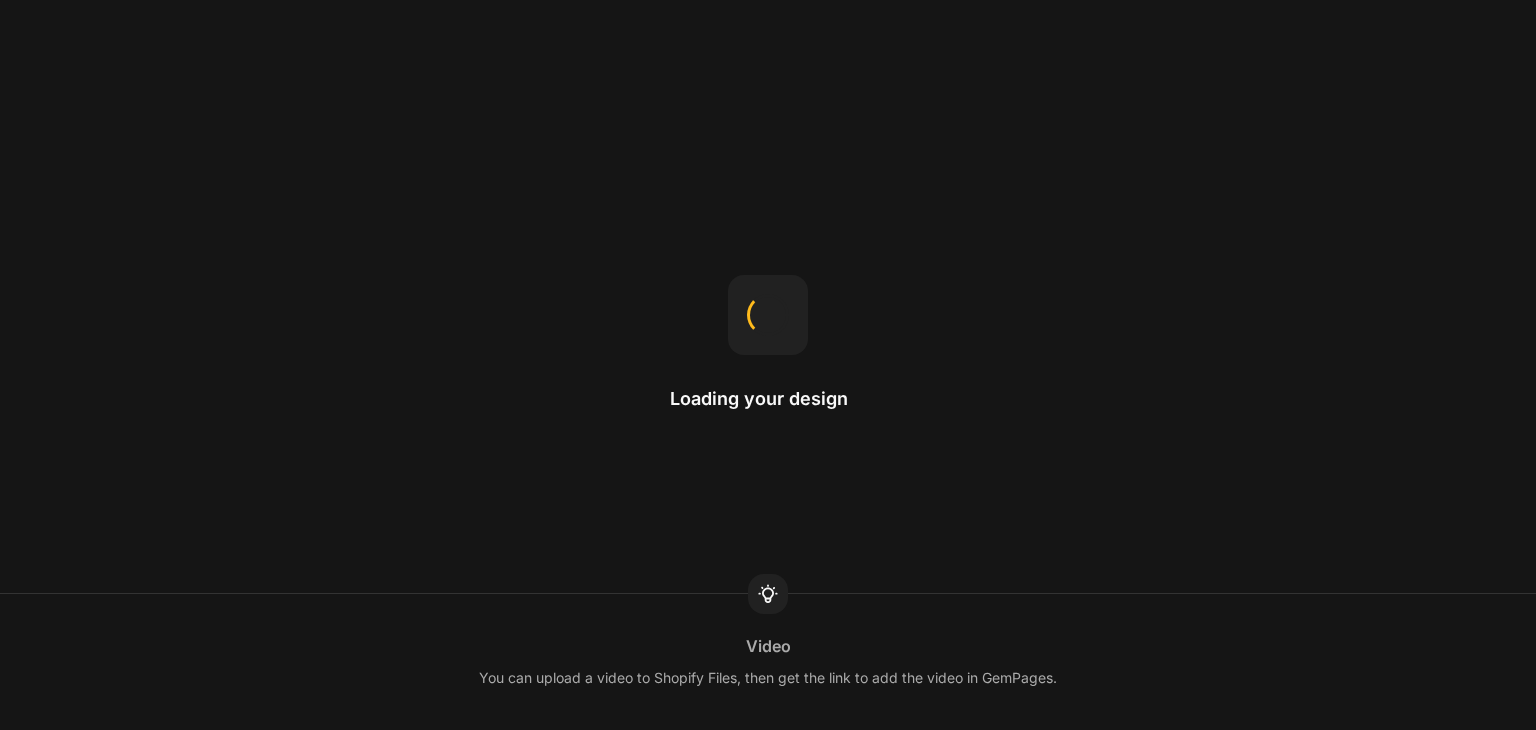 scroll, scrollTop: 0, scrollLeft: 0, axis: both 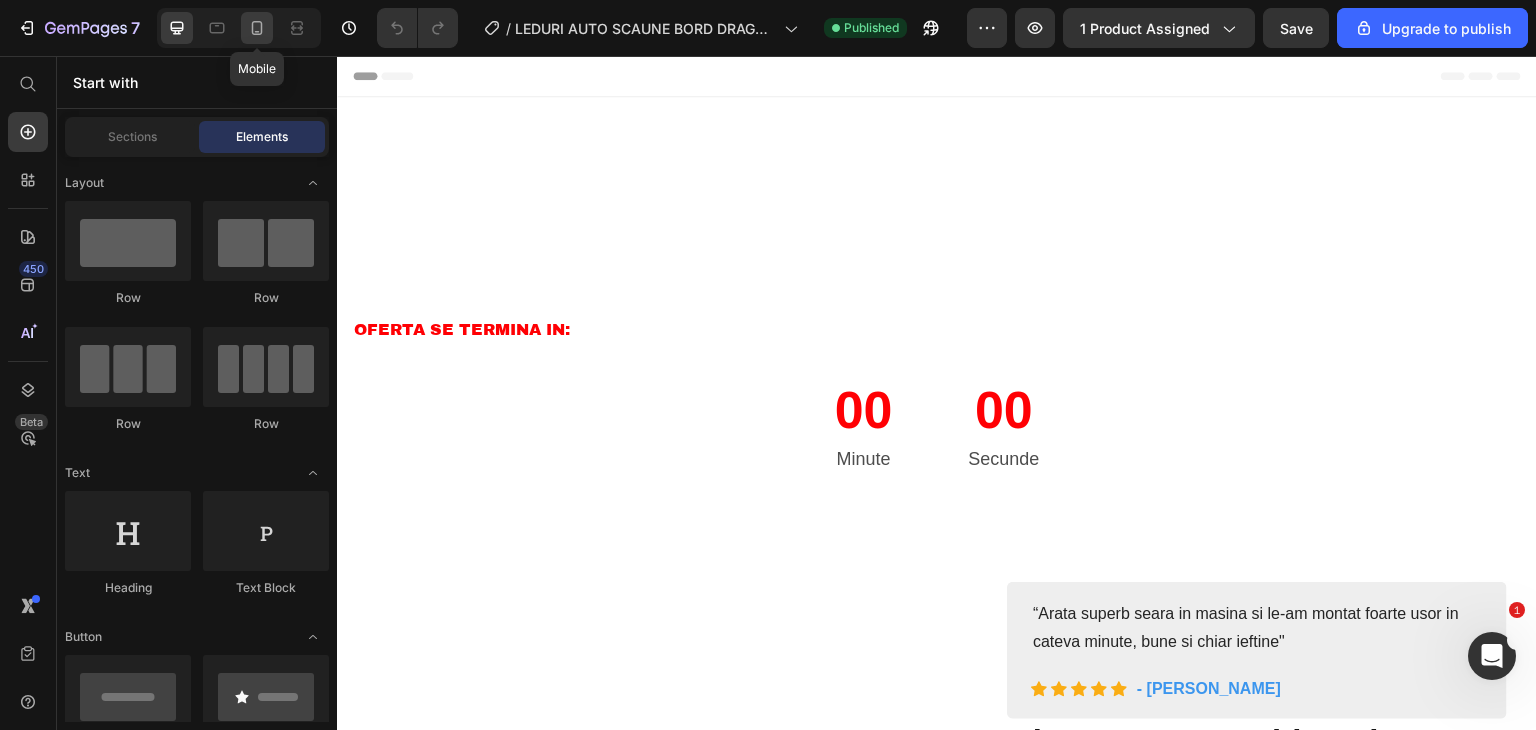 drag, startPoint x: 0, startPoint y: 0, endPoint x: 264, endPoint y: 38, distance: 266.72083 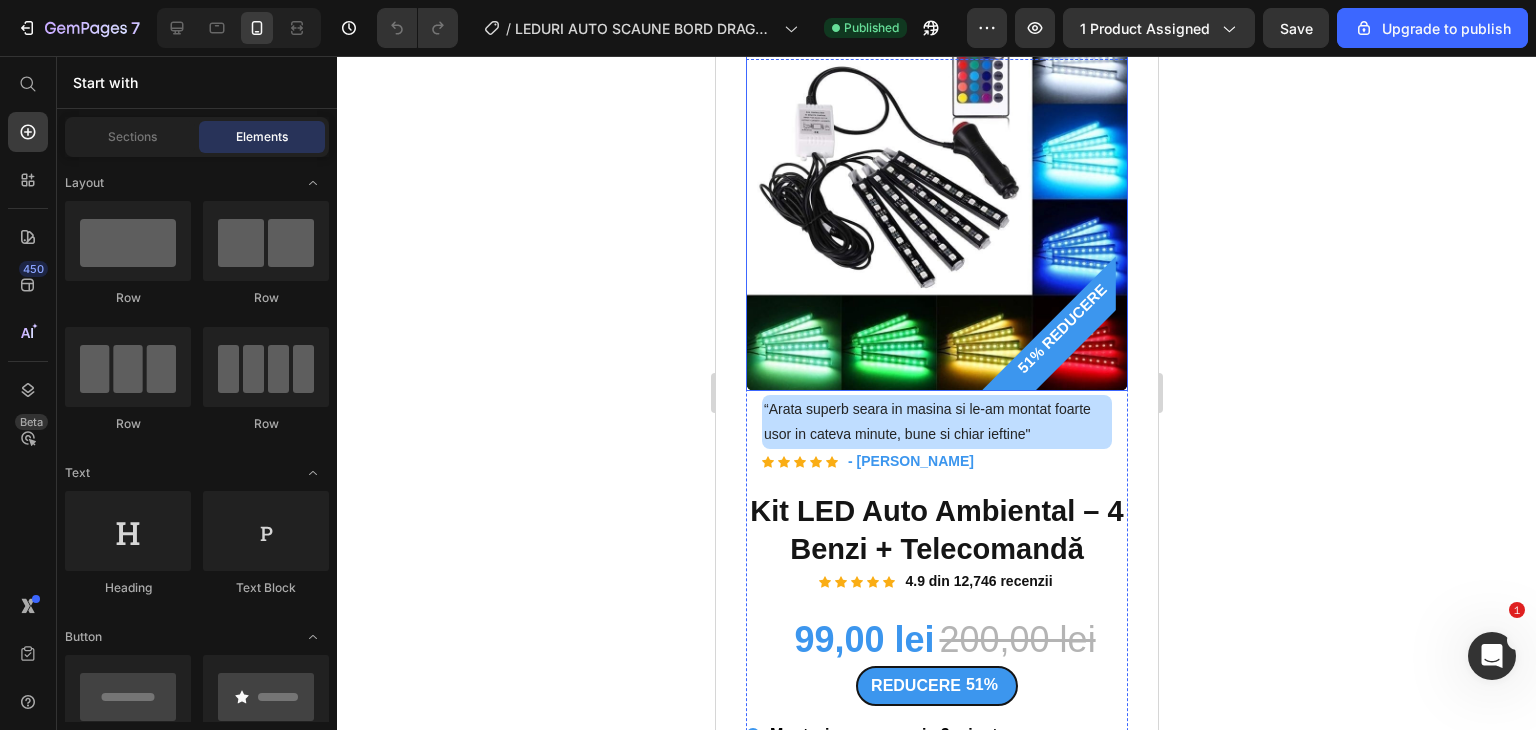 scroll, scrollTop: 300, scrollLeft: 0, axis: vertical 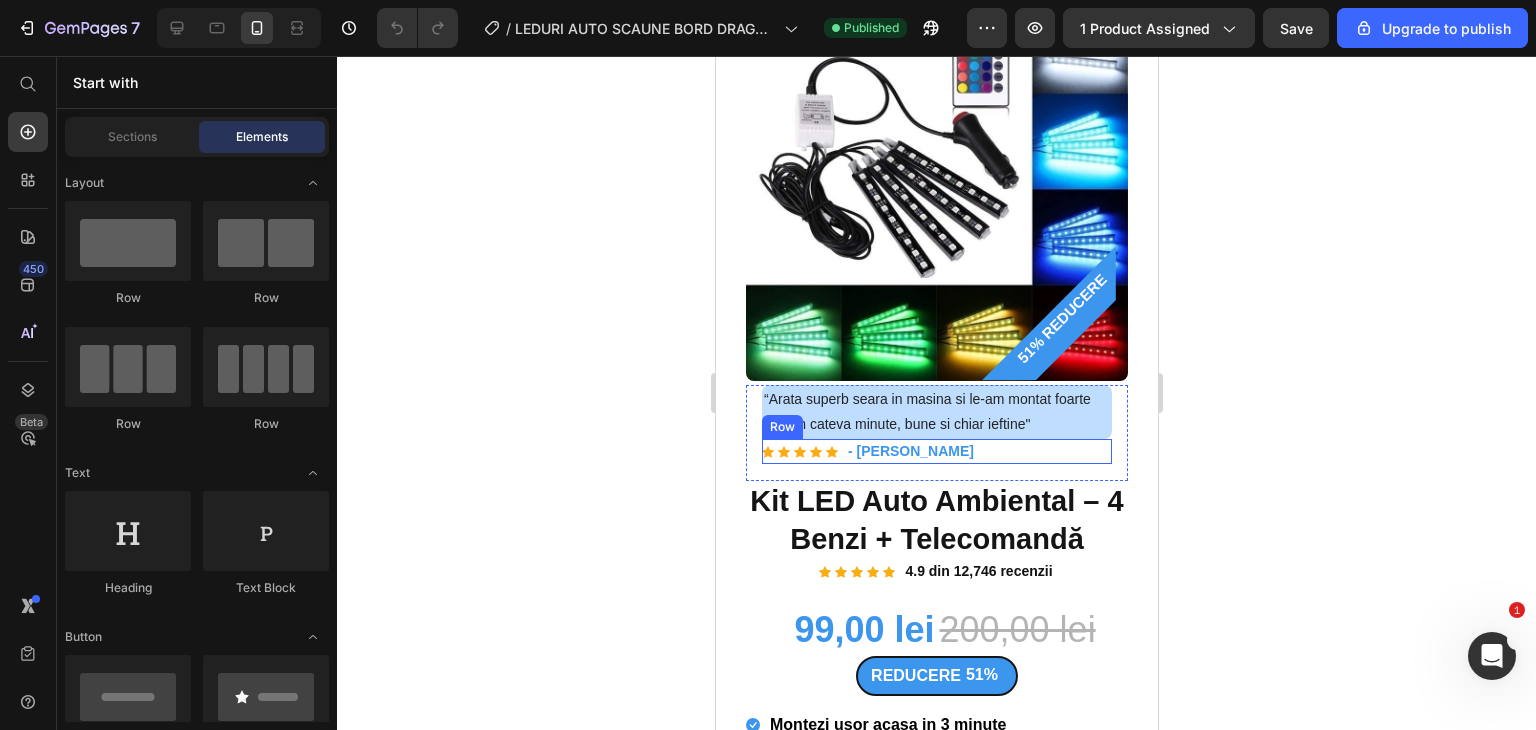 click on "Icon                Icon                Icon                Icon                Icon Icon List Hoz - [PERSON_NAME] Text block Row" at bounding box center (936, 451) 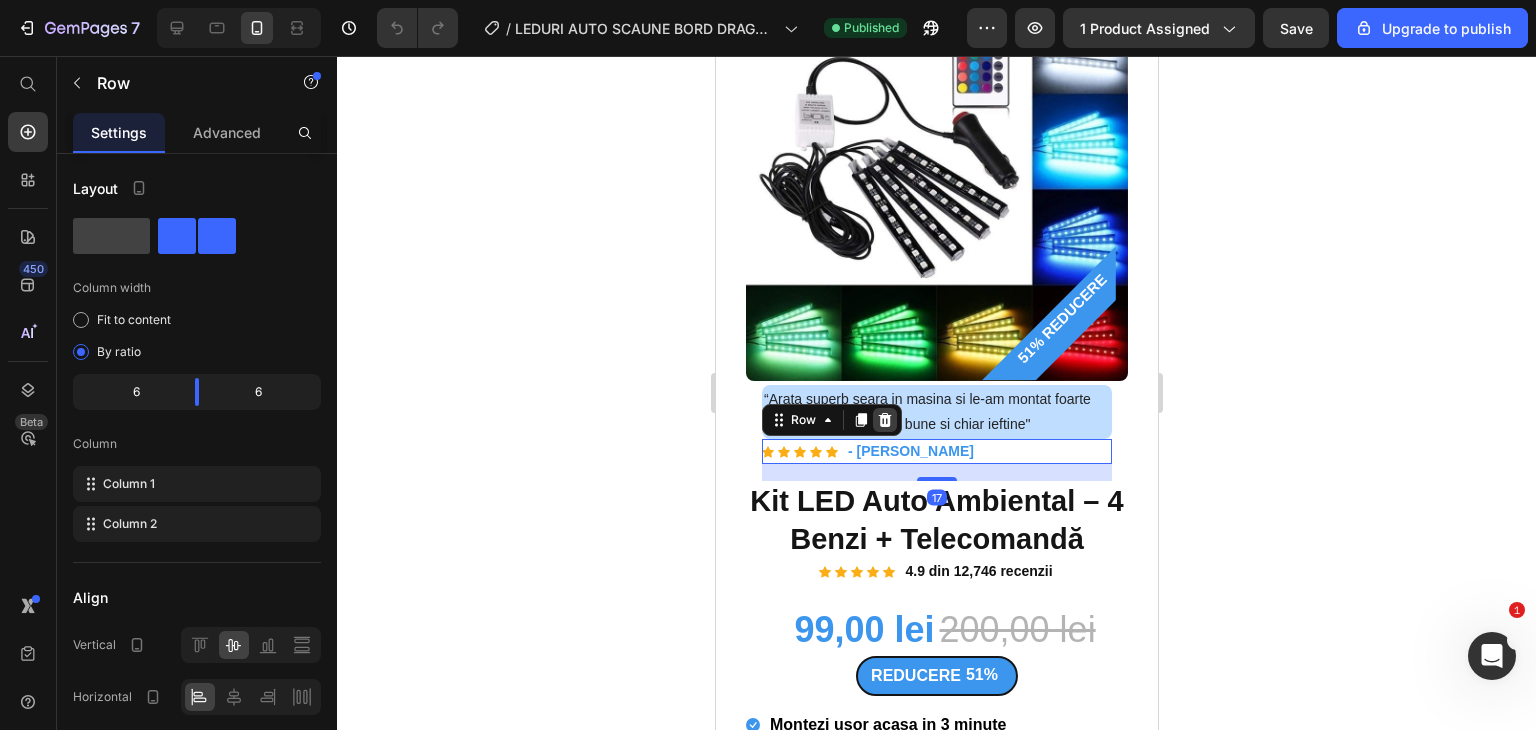 click 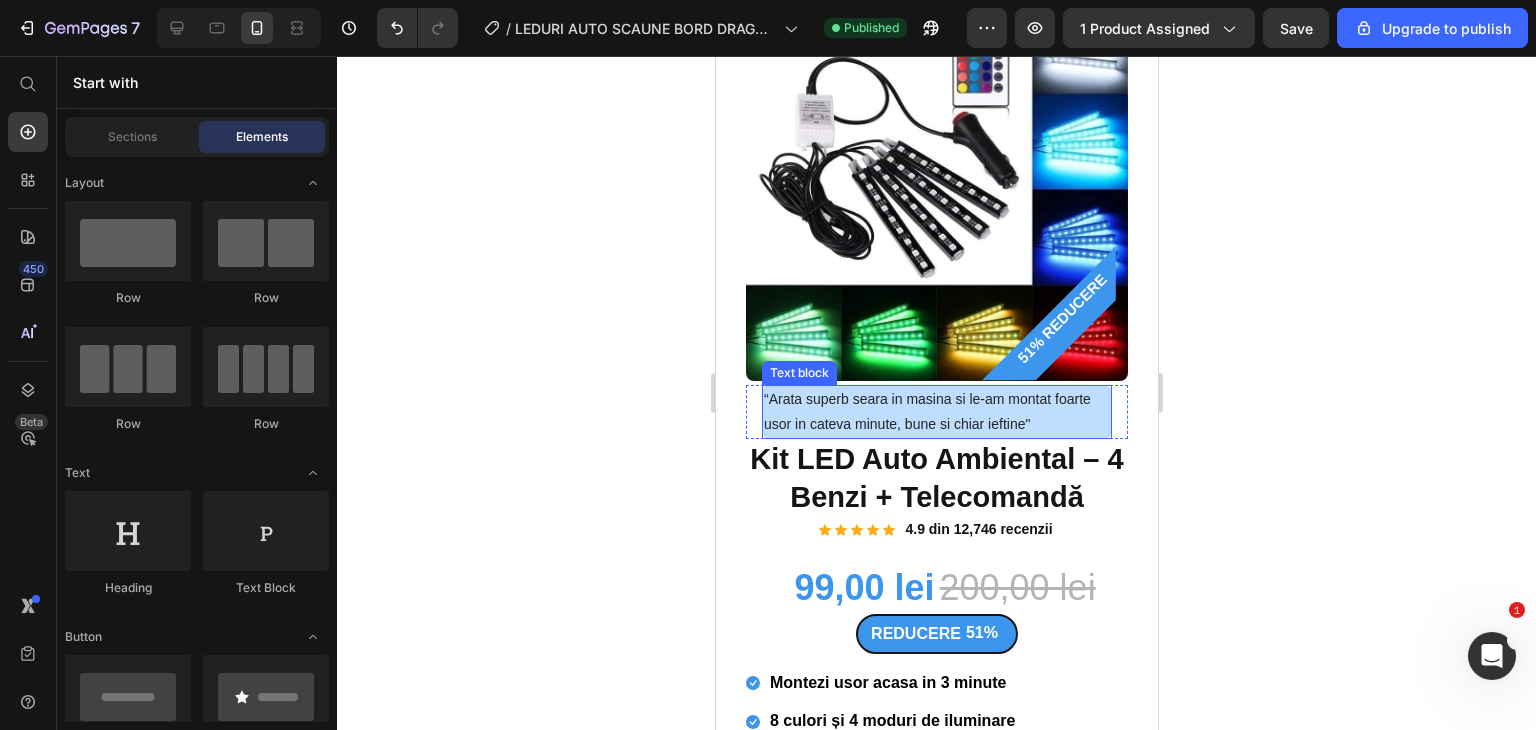 click on "“Arata superb seara in masina si le-am montat foarte usor in cateva minute, bune si chiar ieftine"" at bounding box center [936, 412] 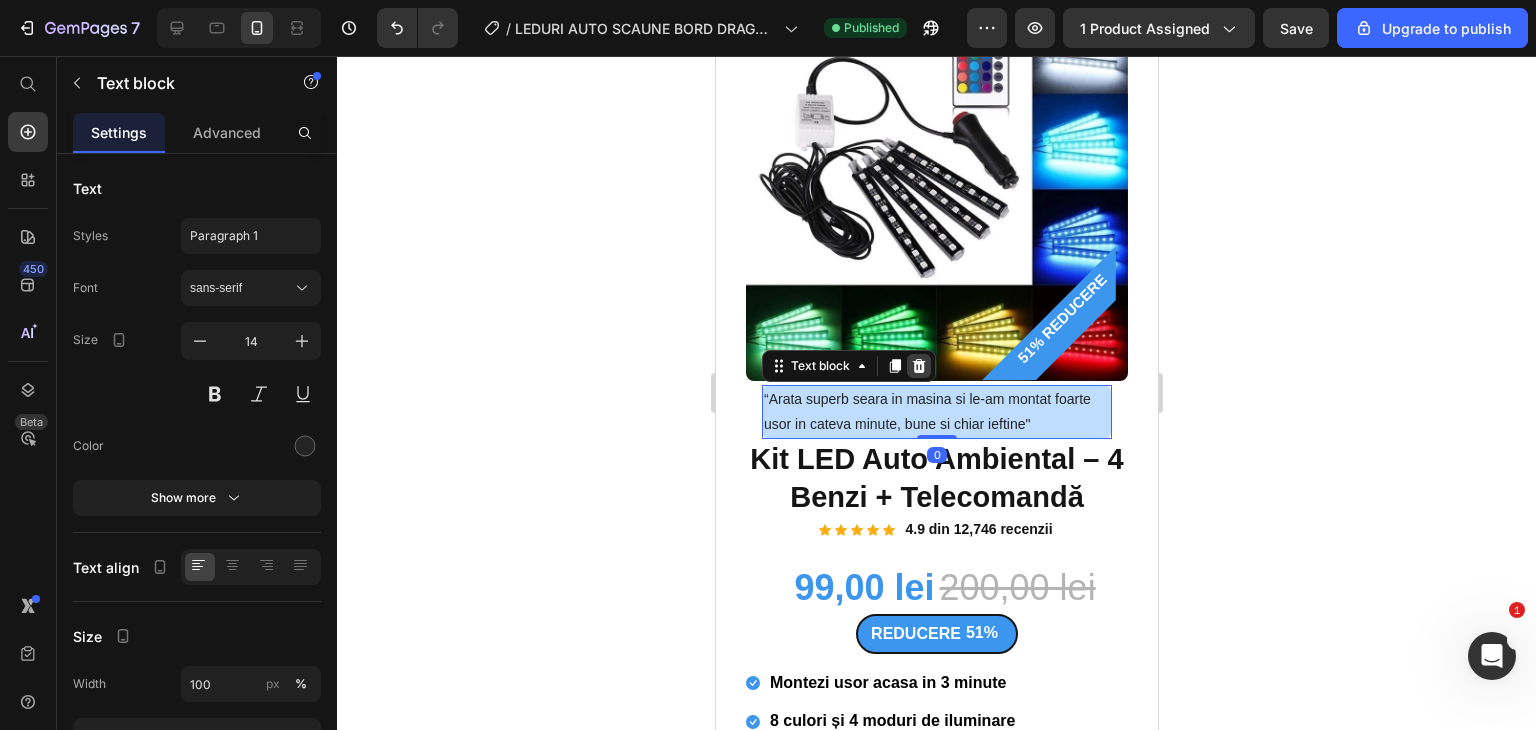 click 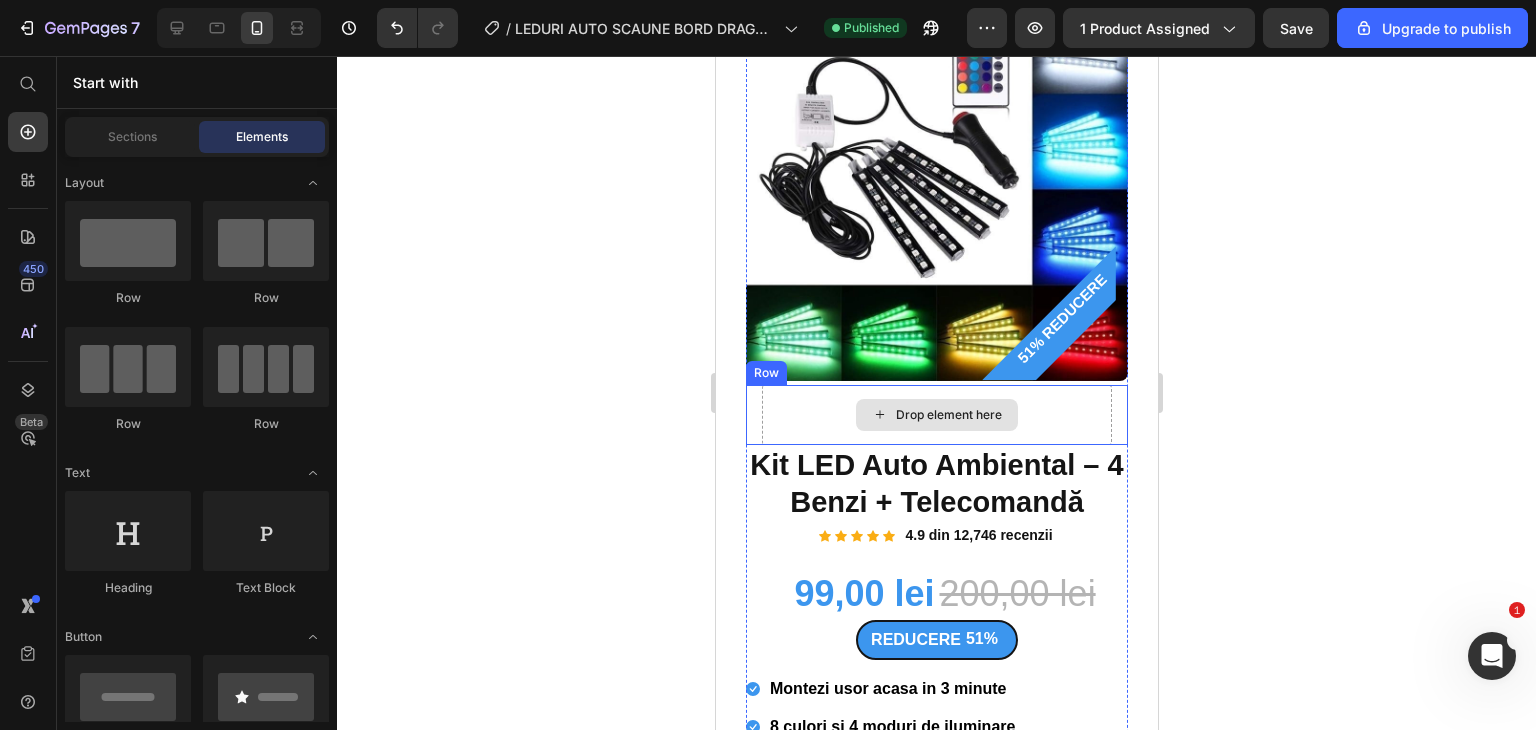 click on "Drop element here" at bounding box center [936, 415] 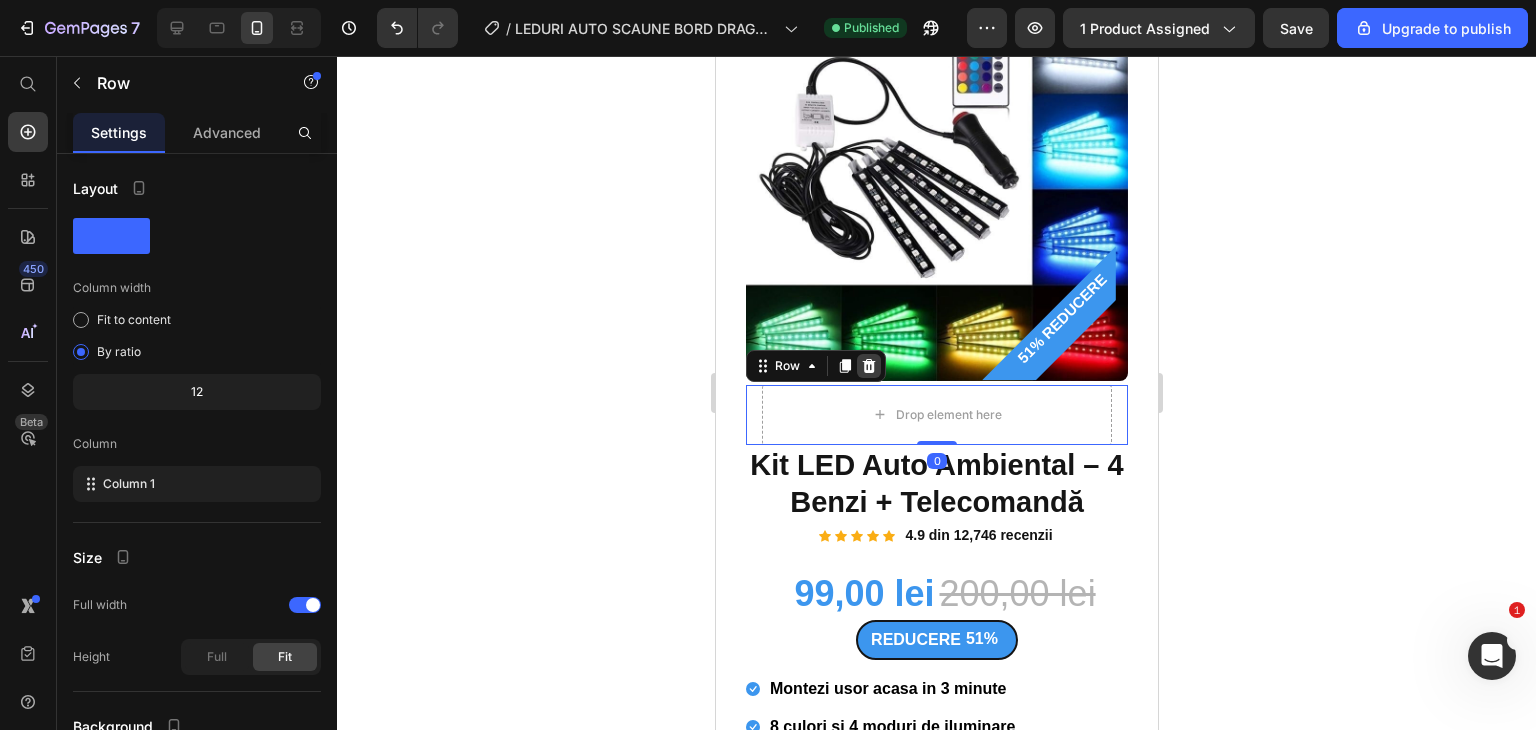 click 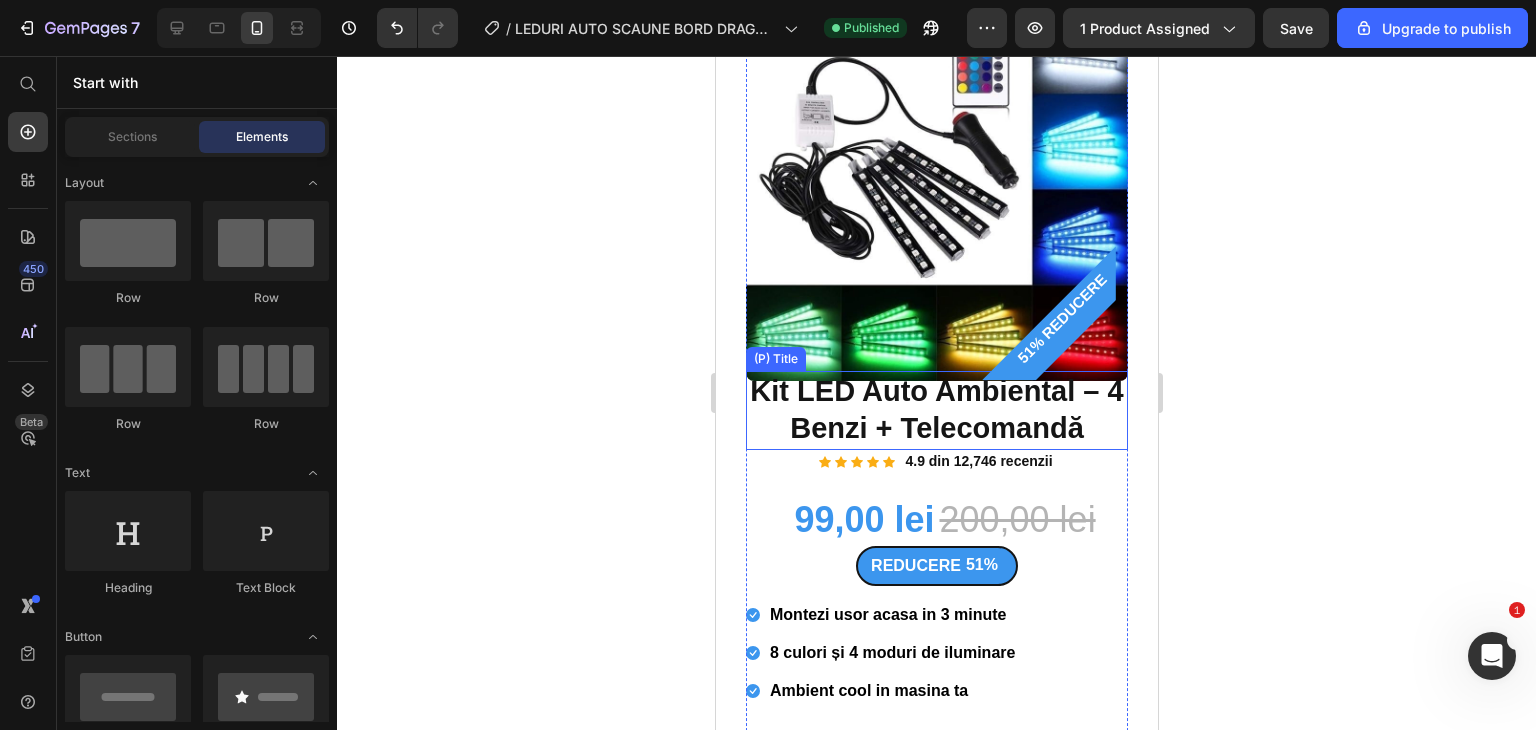 drag, startPoint x: 945, startPoint y: 392, endPoint x: 767, endPoint y: 364, distance: 180.1888 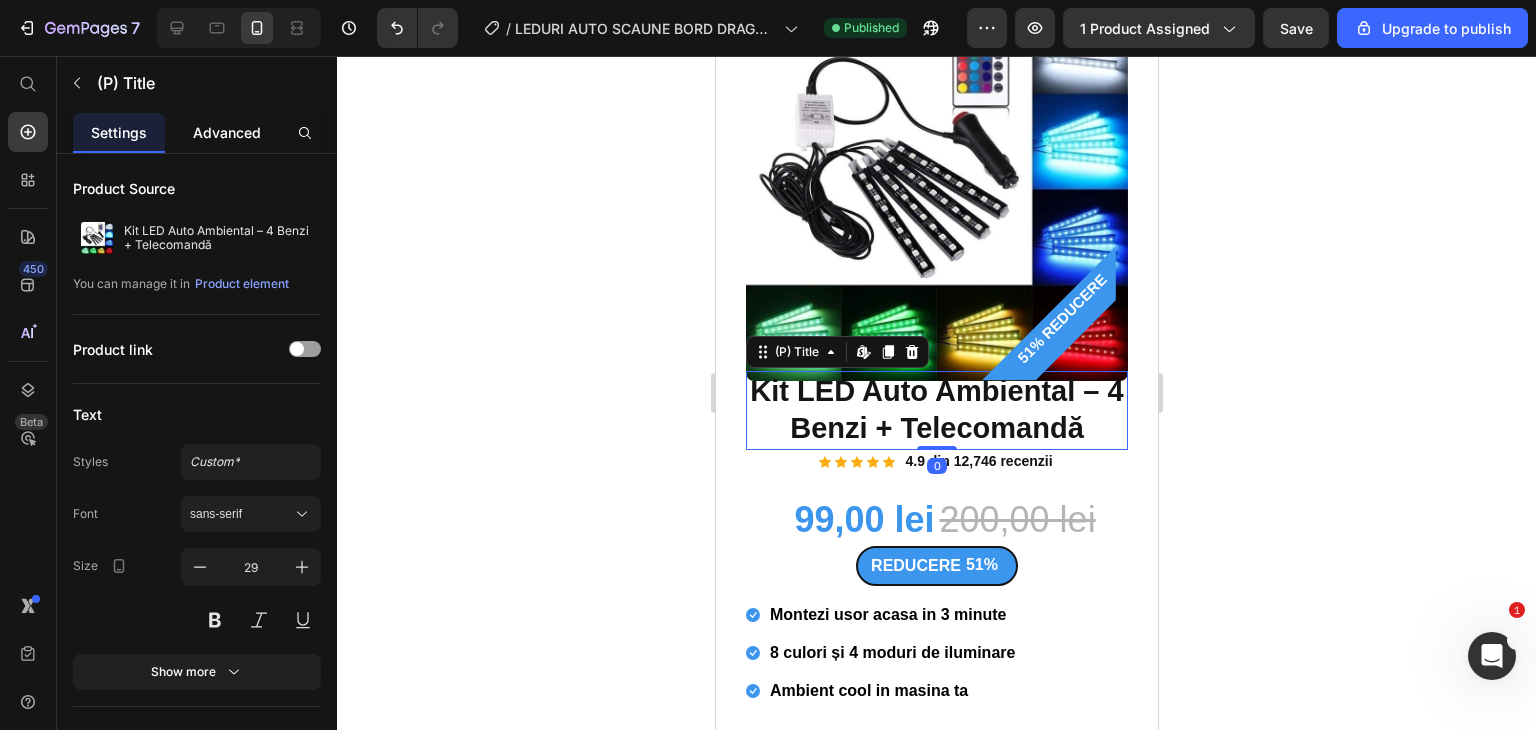 click on "Advanced" 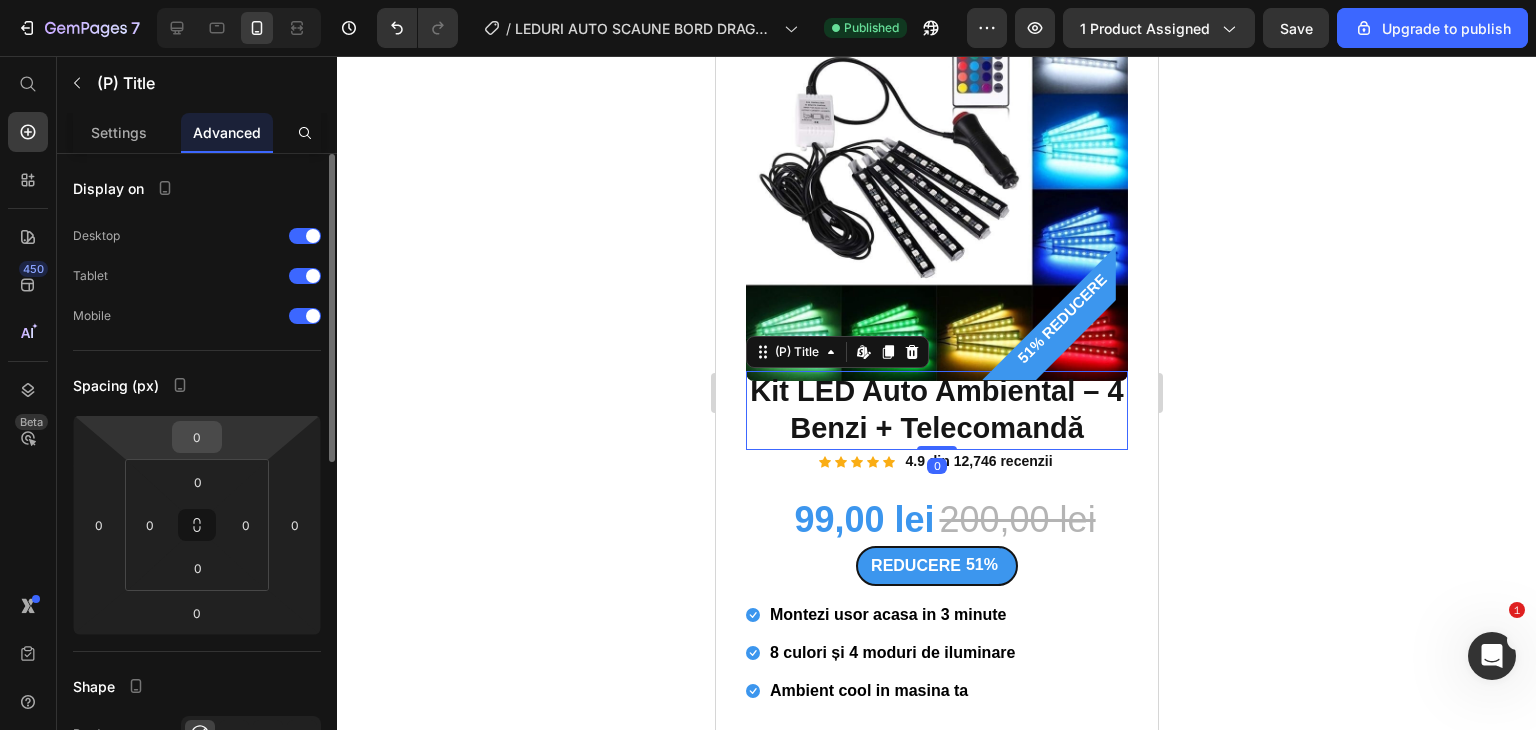 click on "0" at bounding box center (197, 437) 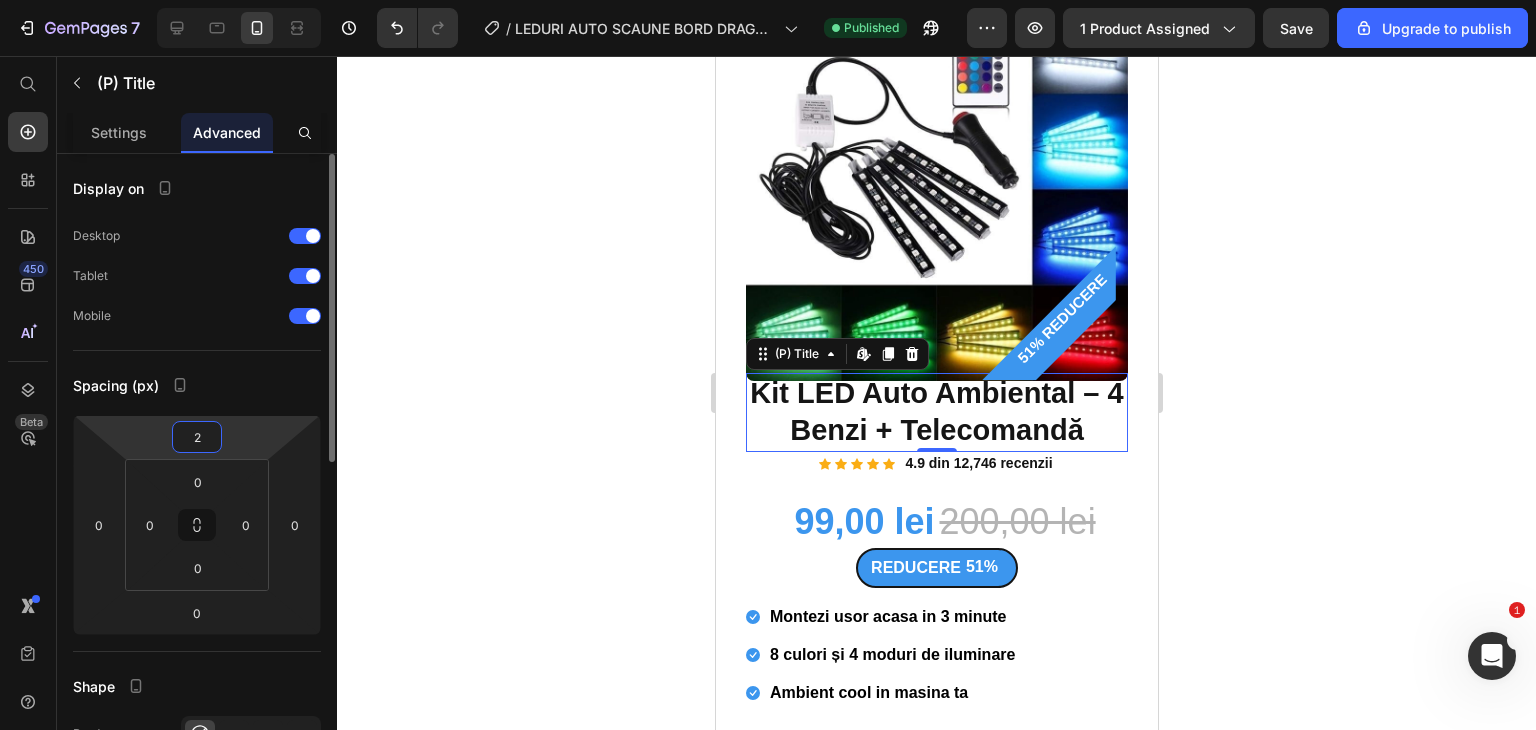 type on "20" 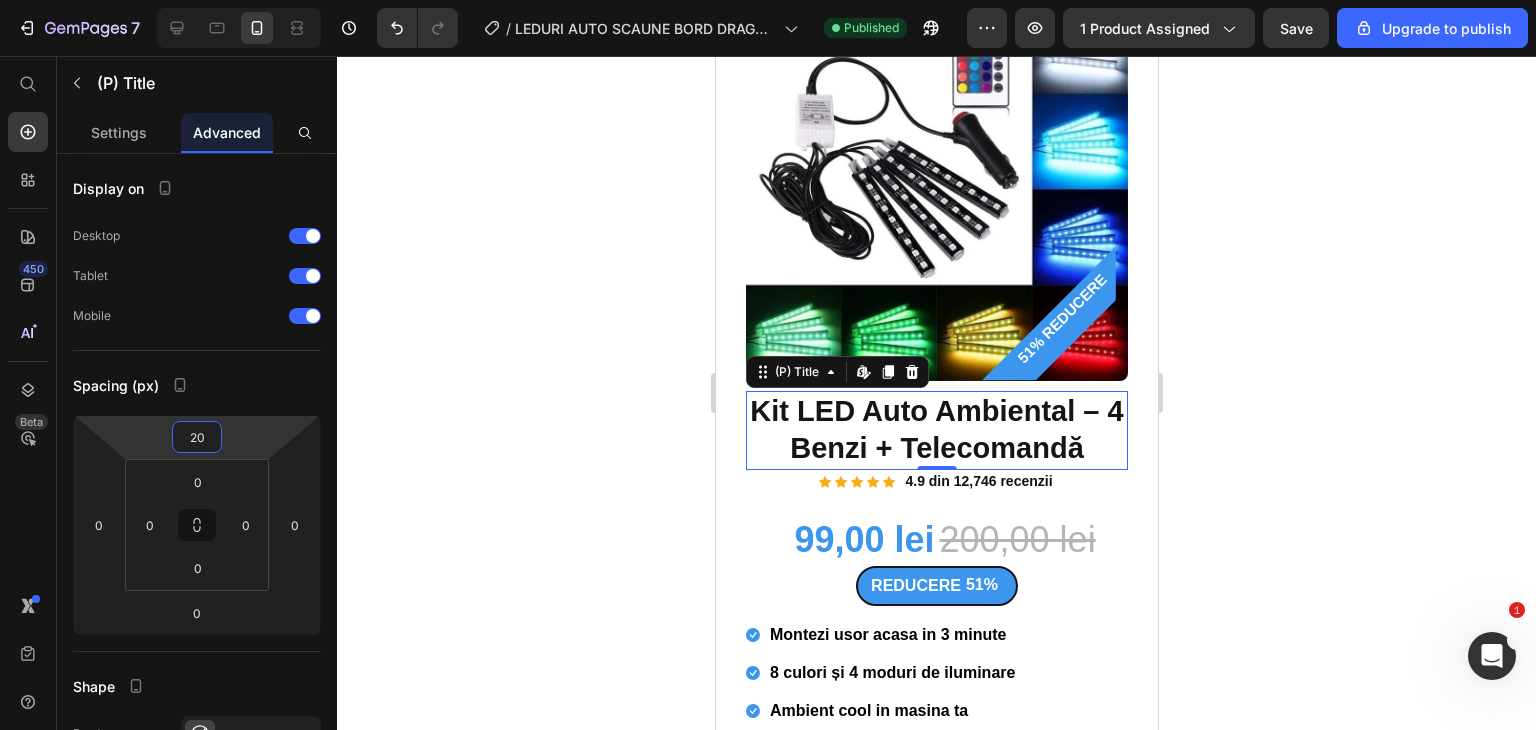 click 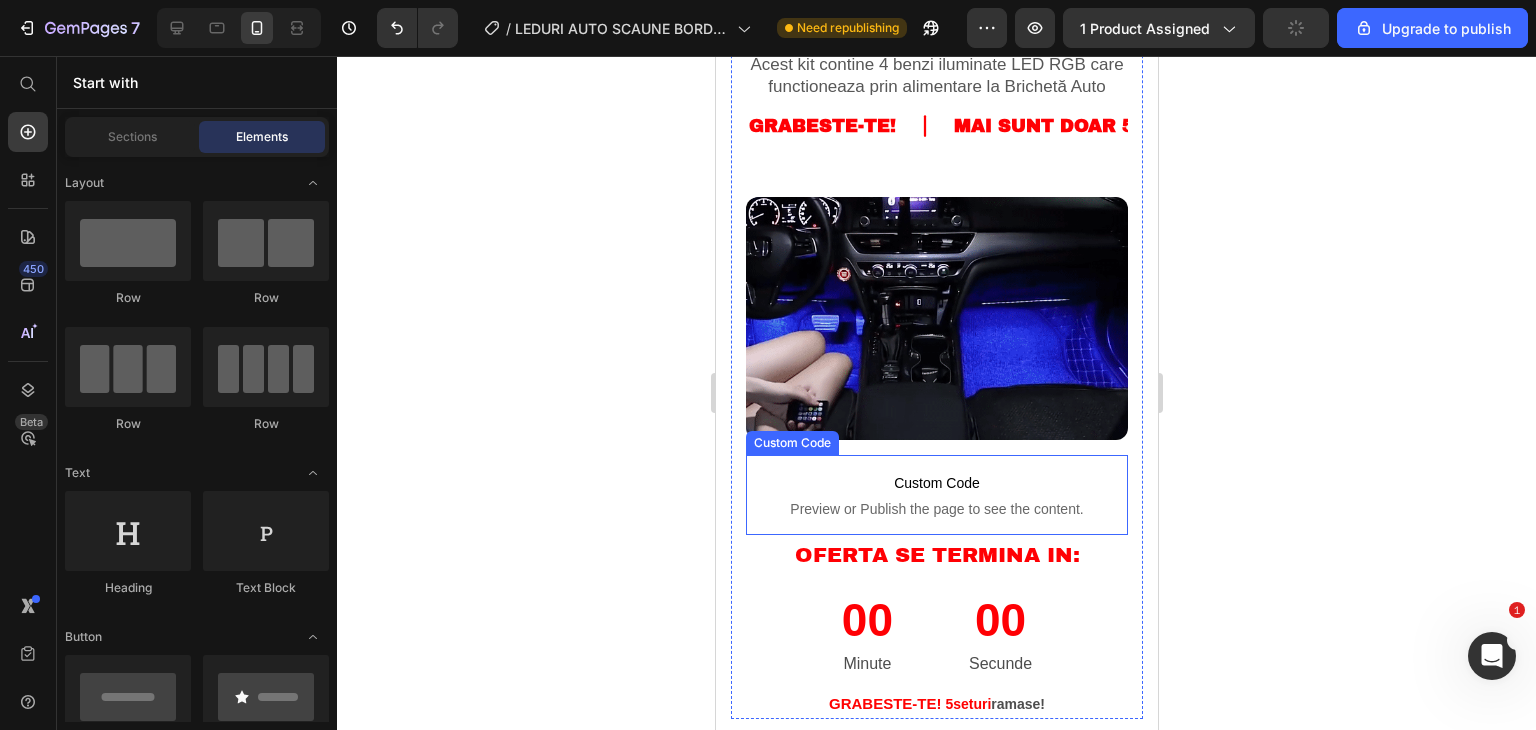 scroll, scrollTop: 1500, scrollLeft: 0, axis: vertical 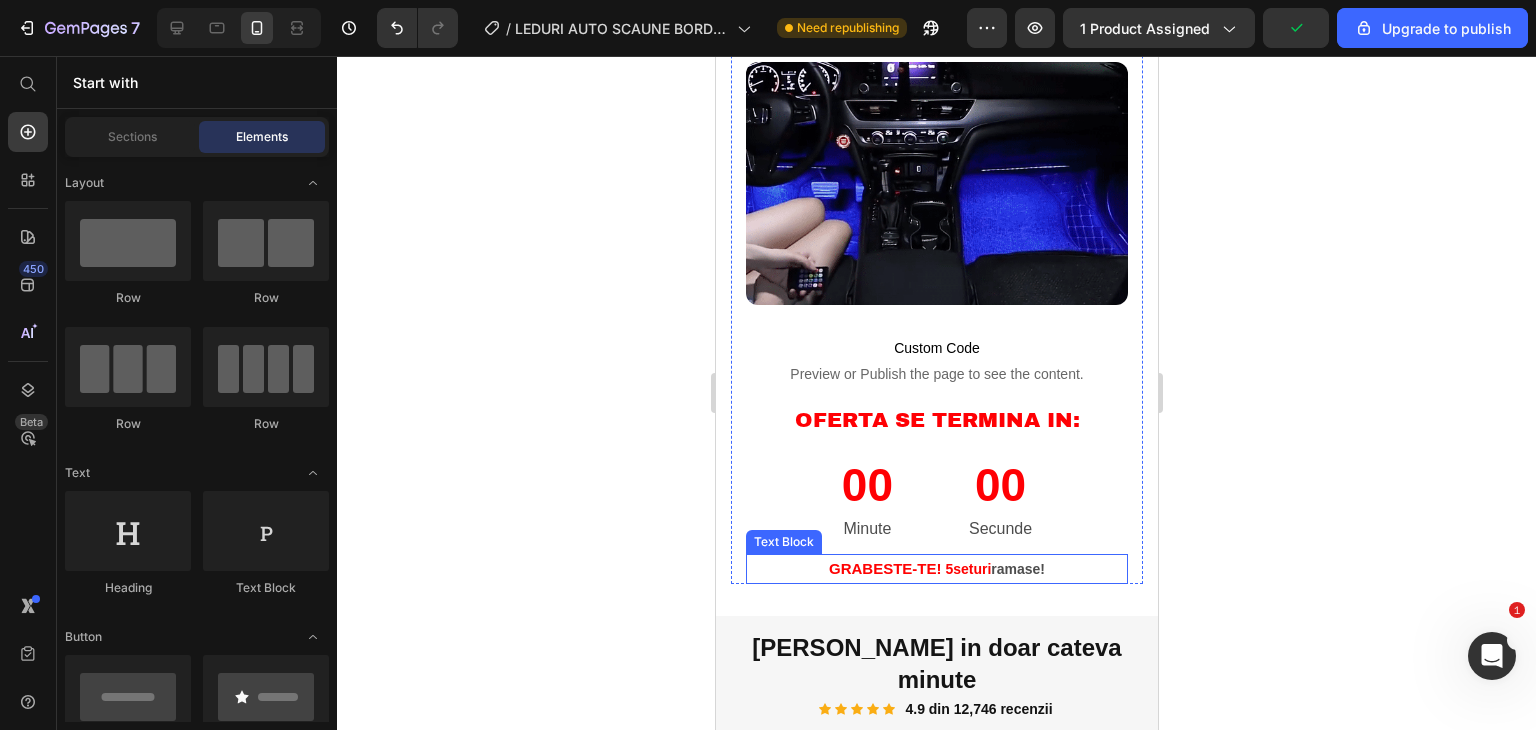 click on "GRABESTE-TE!   5  seturi  ramase!" at bounding box center [936, 569] 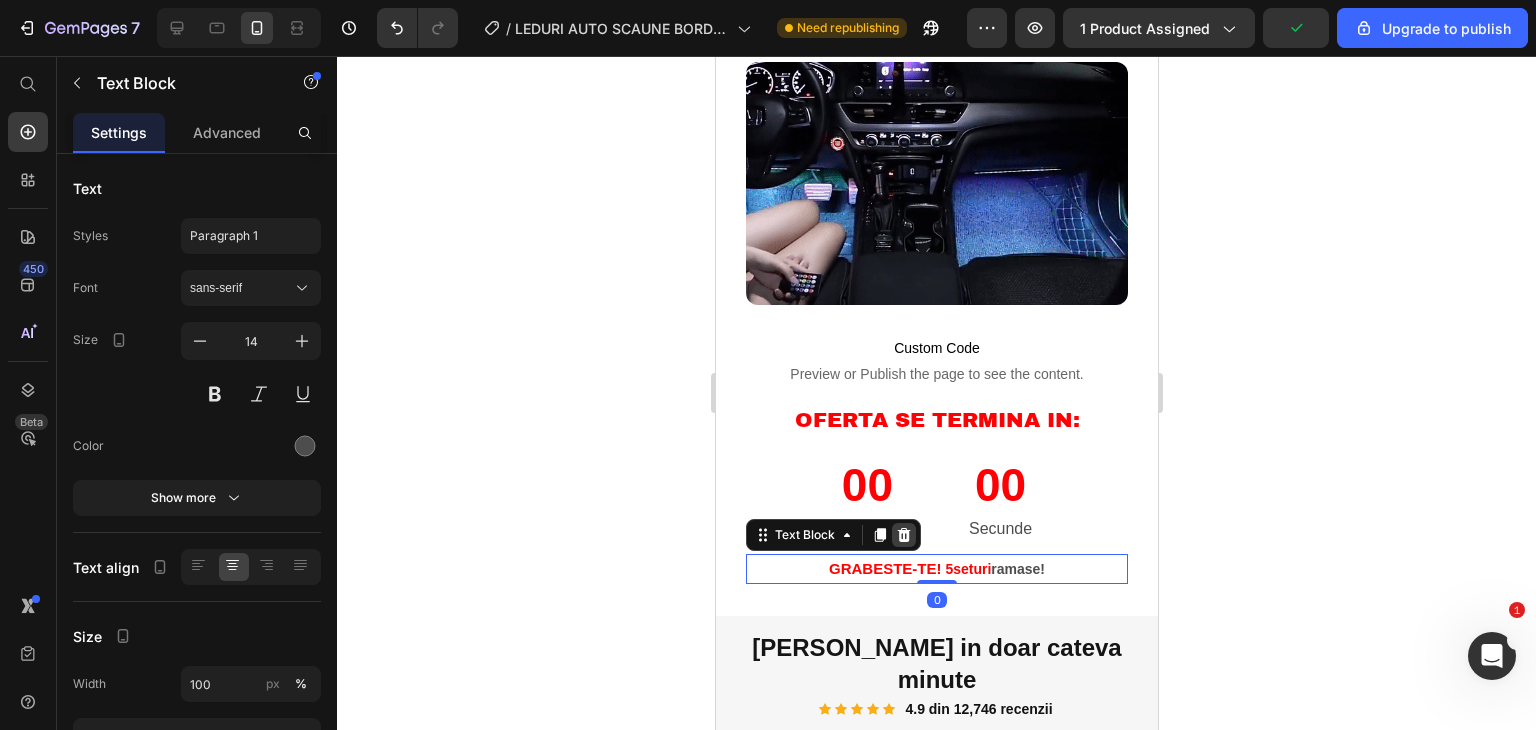 click 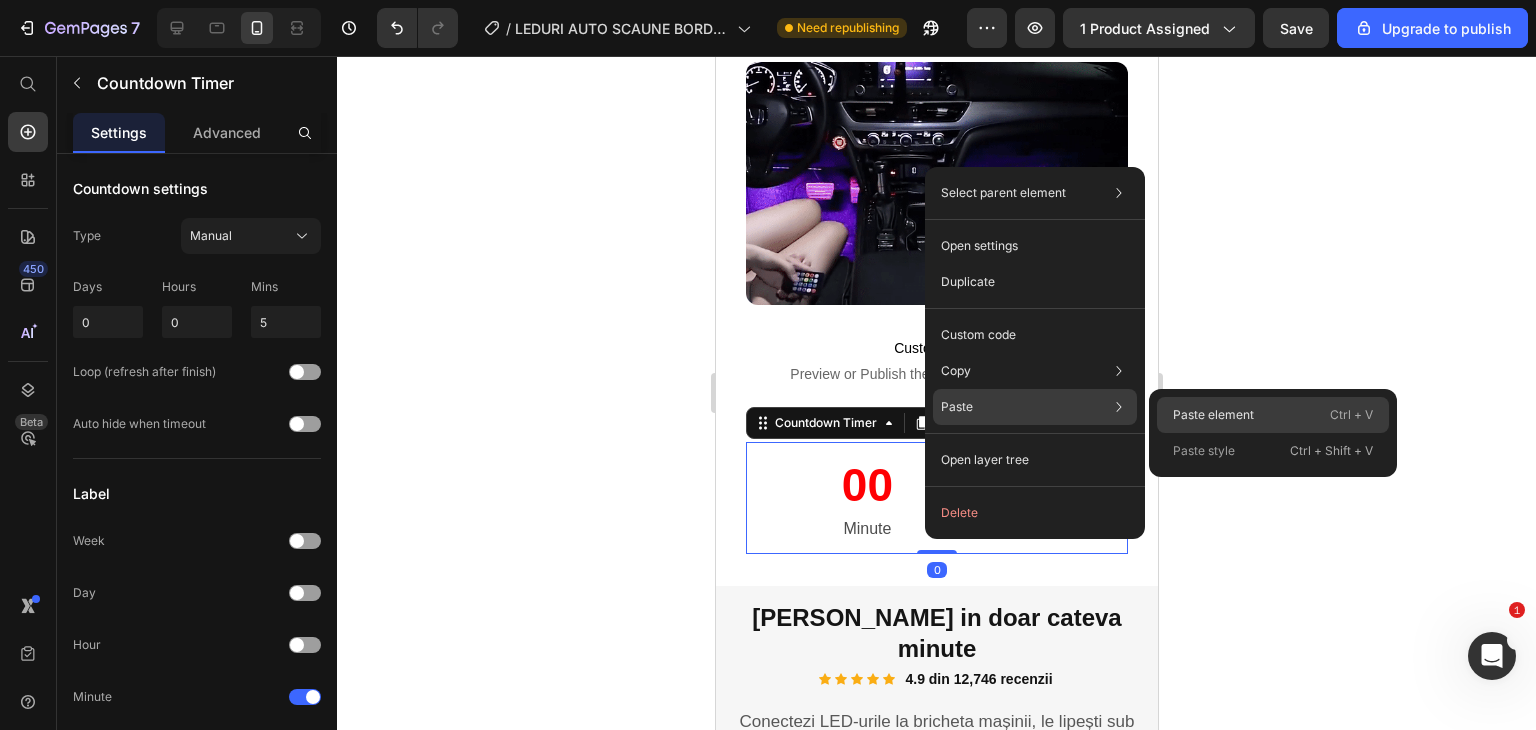 click on "Paste element" at bounding box center [1213, 415] 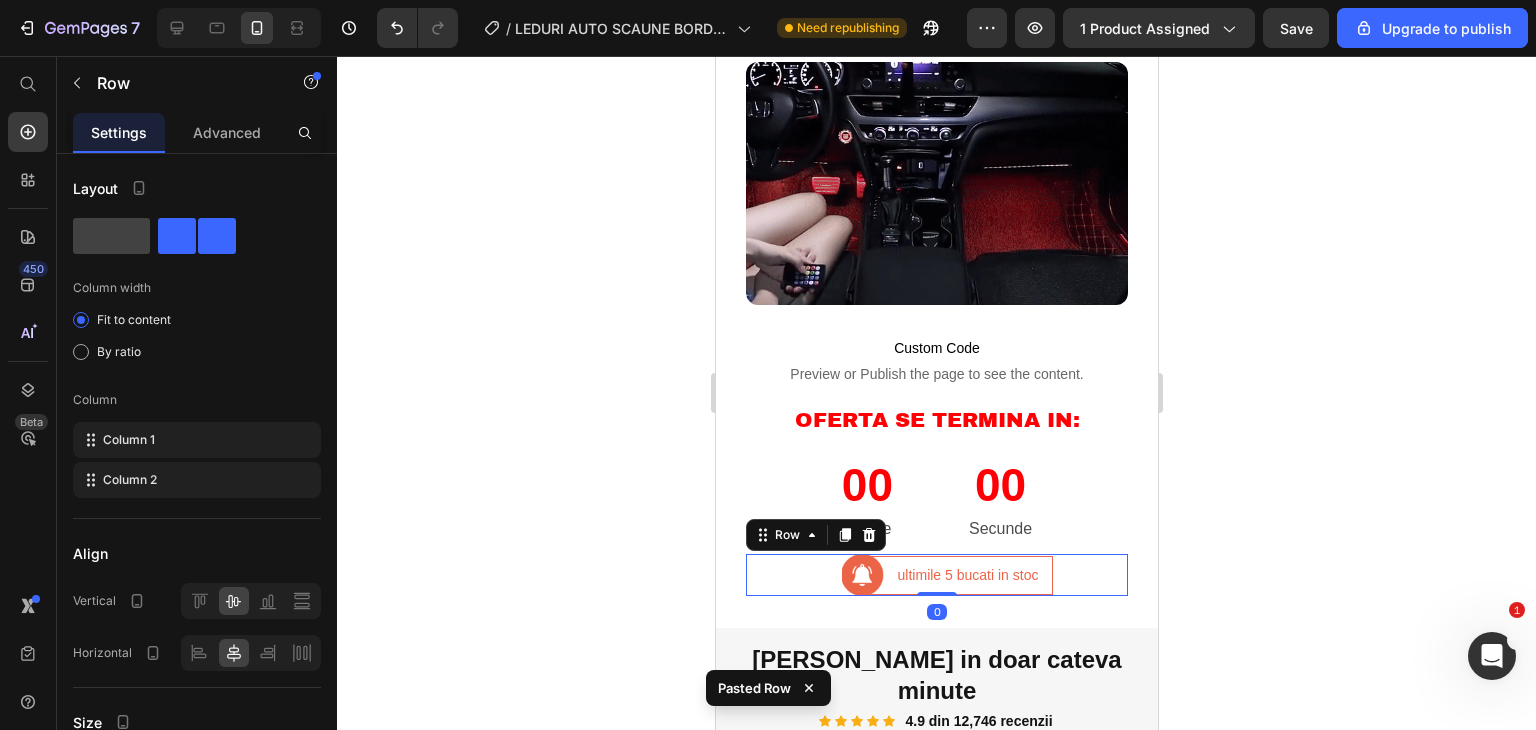 click 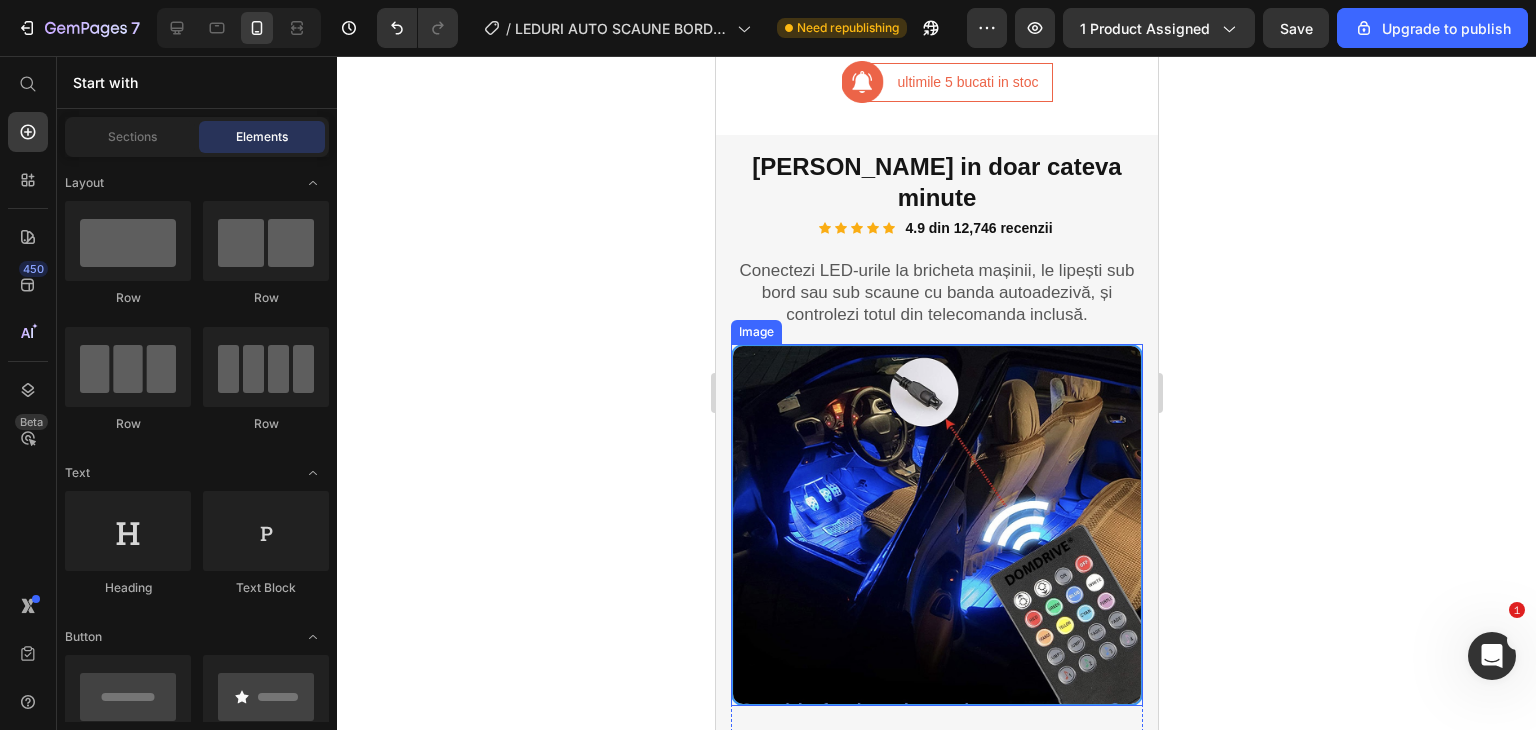 scroll, scrollTop: 2200, scrollLeft: 0, axis: vertical 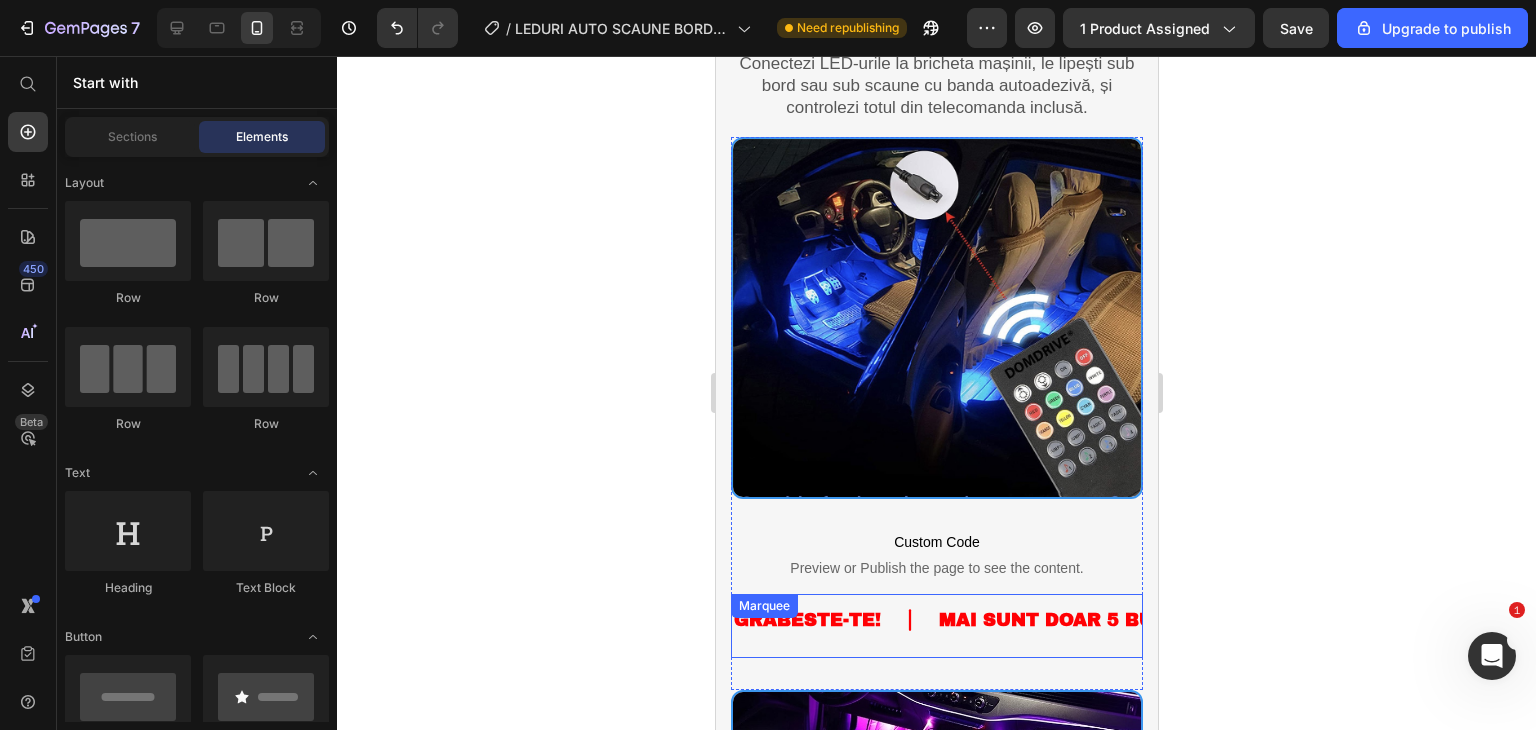 click 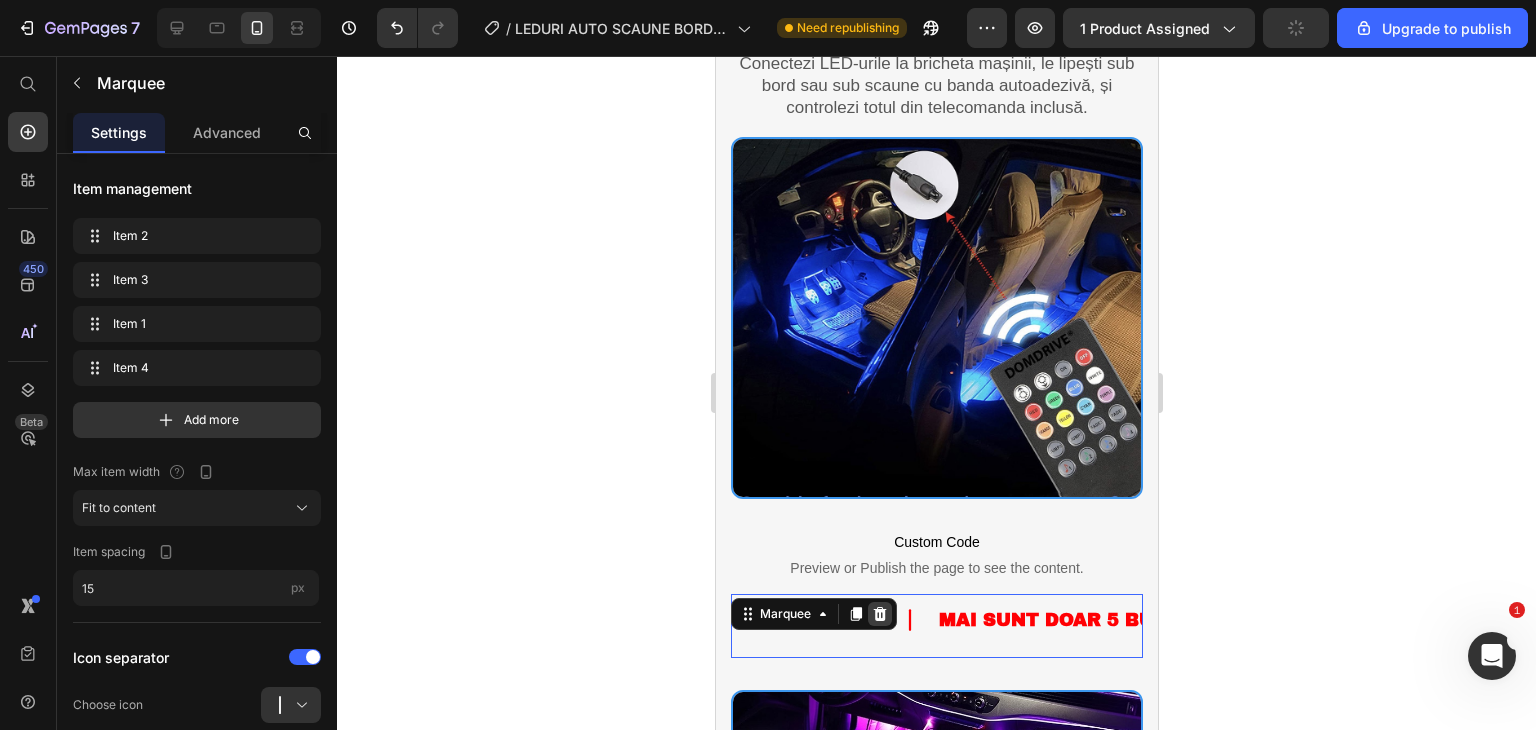click 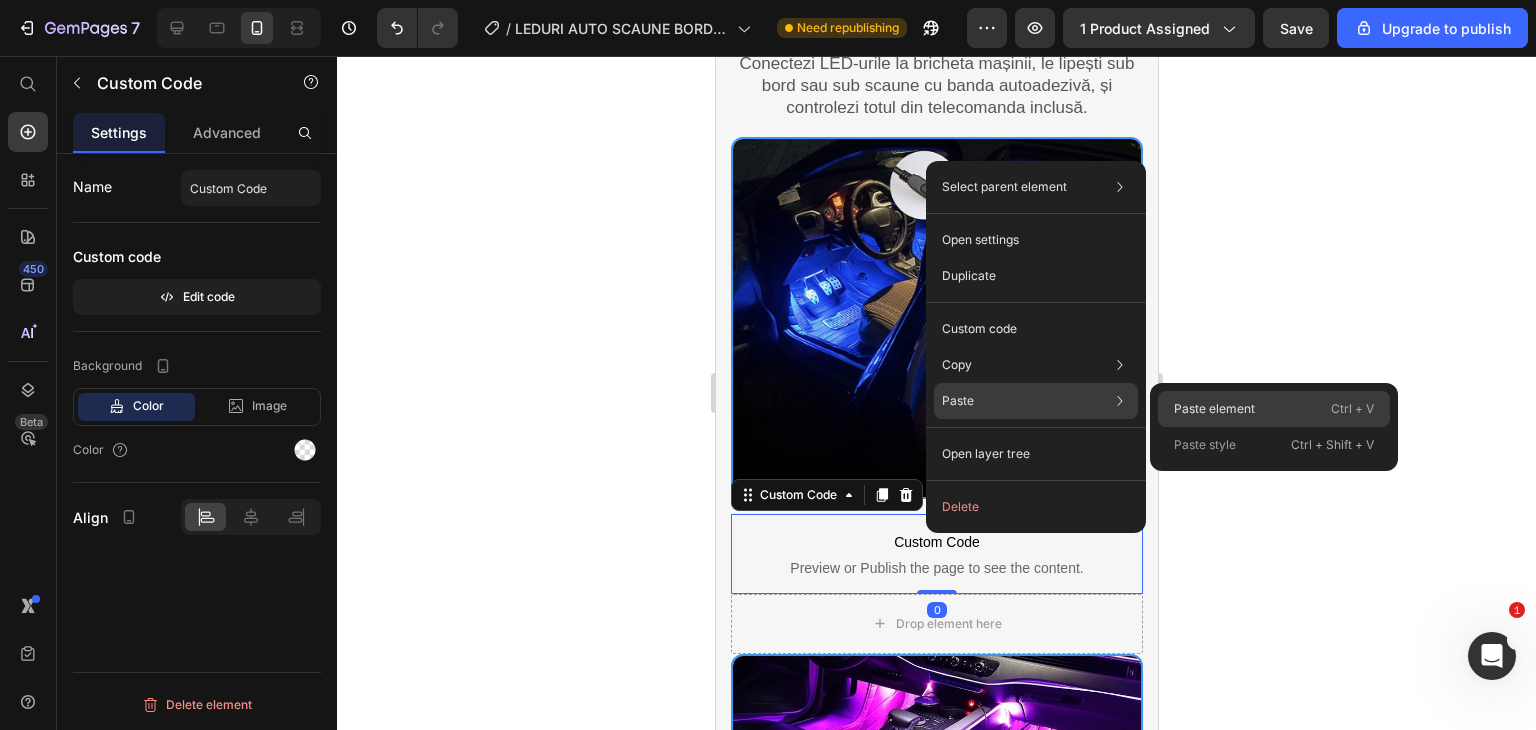 click on "Paste element  Ctrl + V" 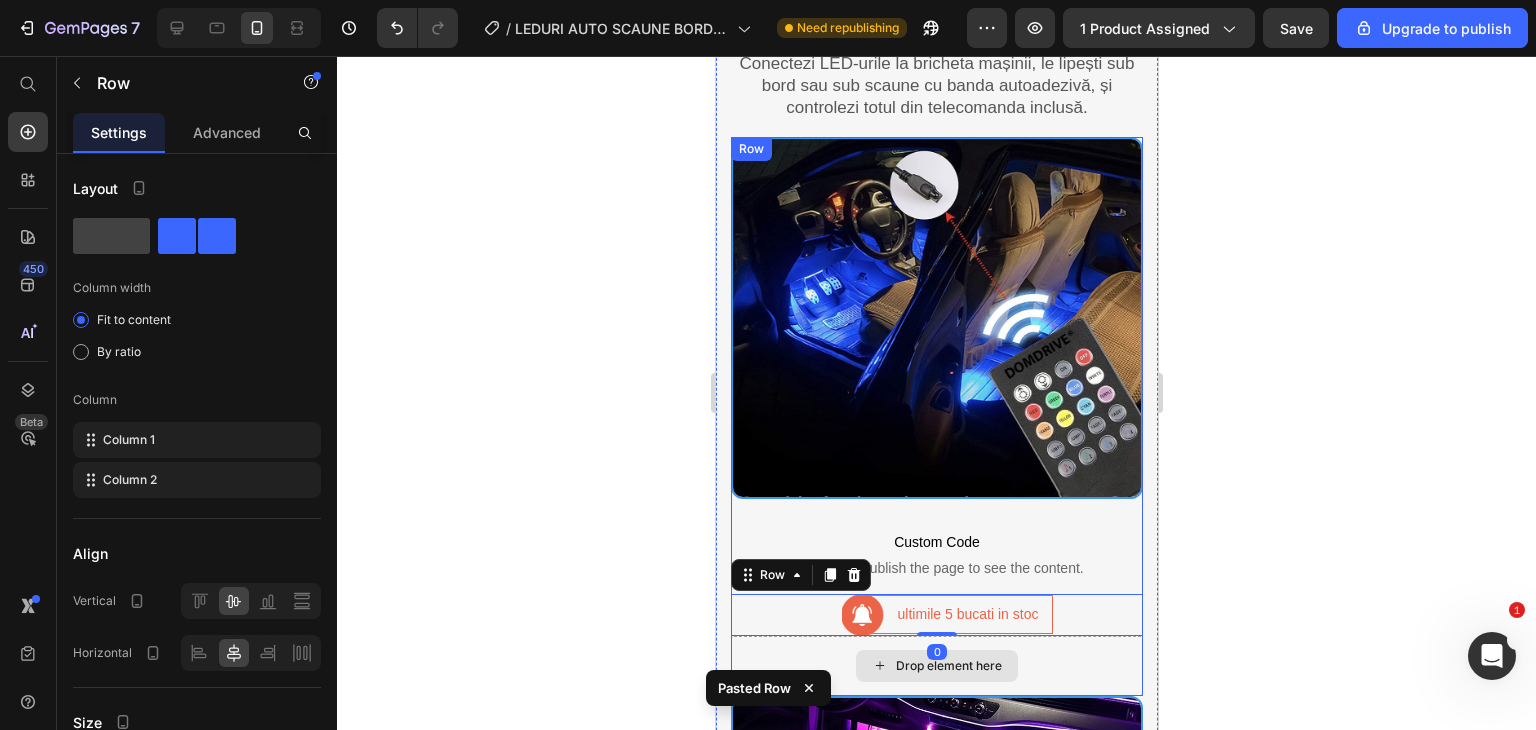 click on "Drop element here" at bounding box center [936, 666] 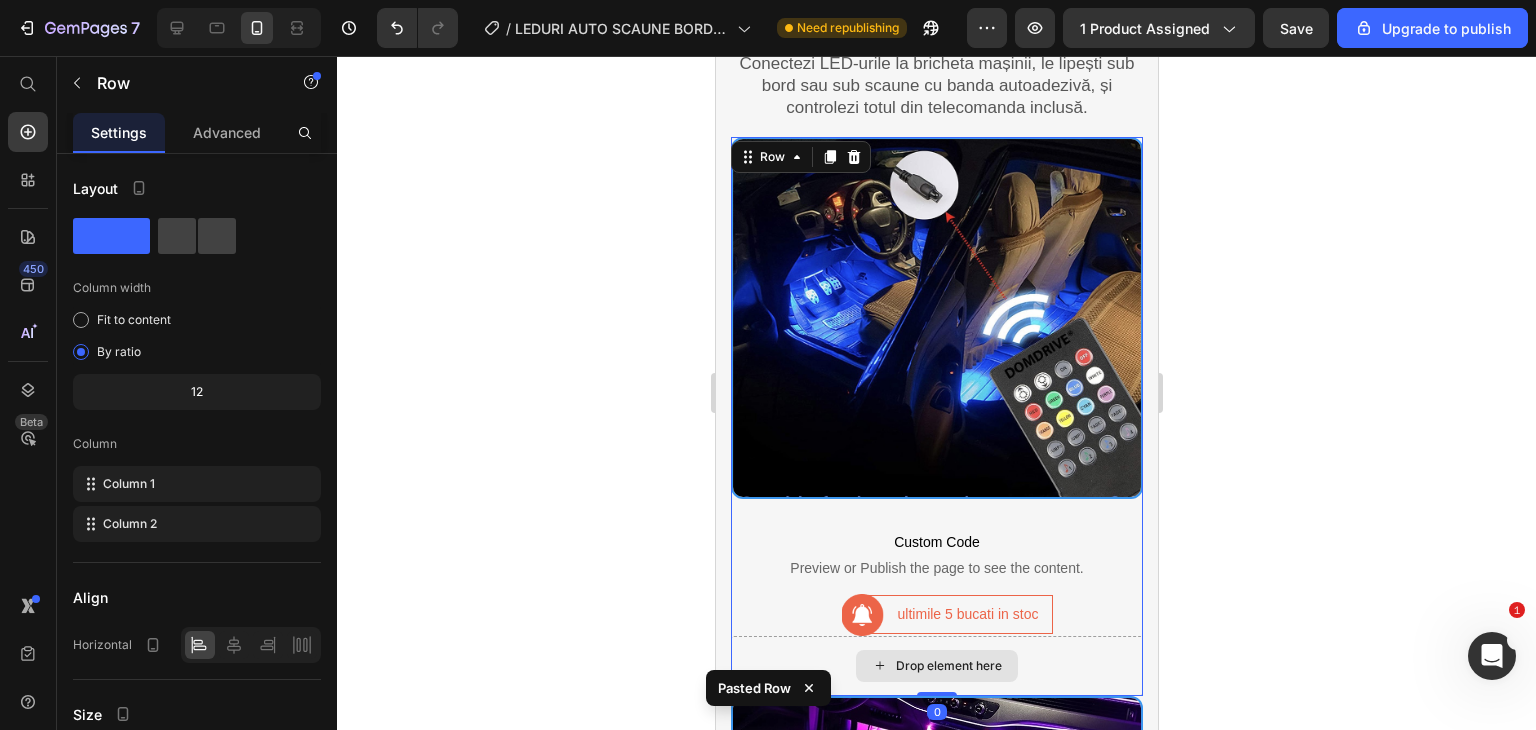 click on "Drop element here" at bounding box center [936, 666] 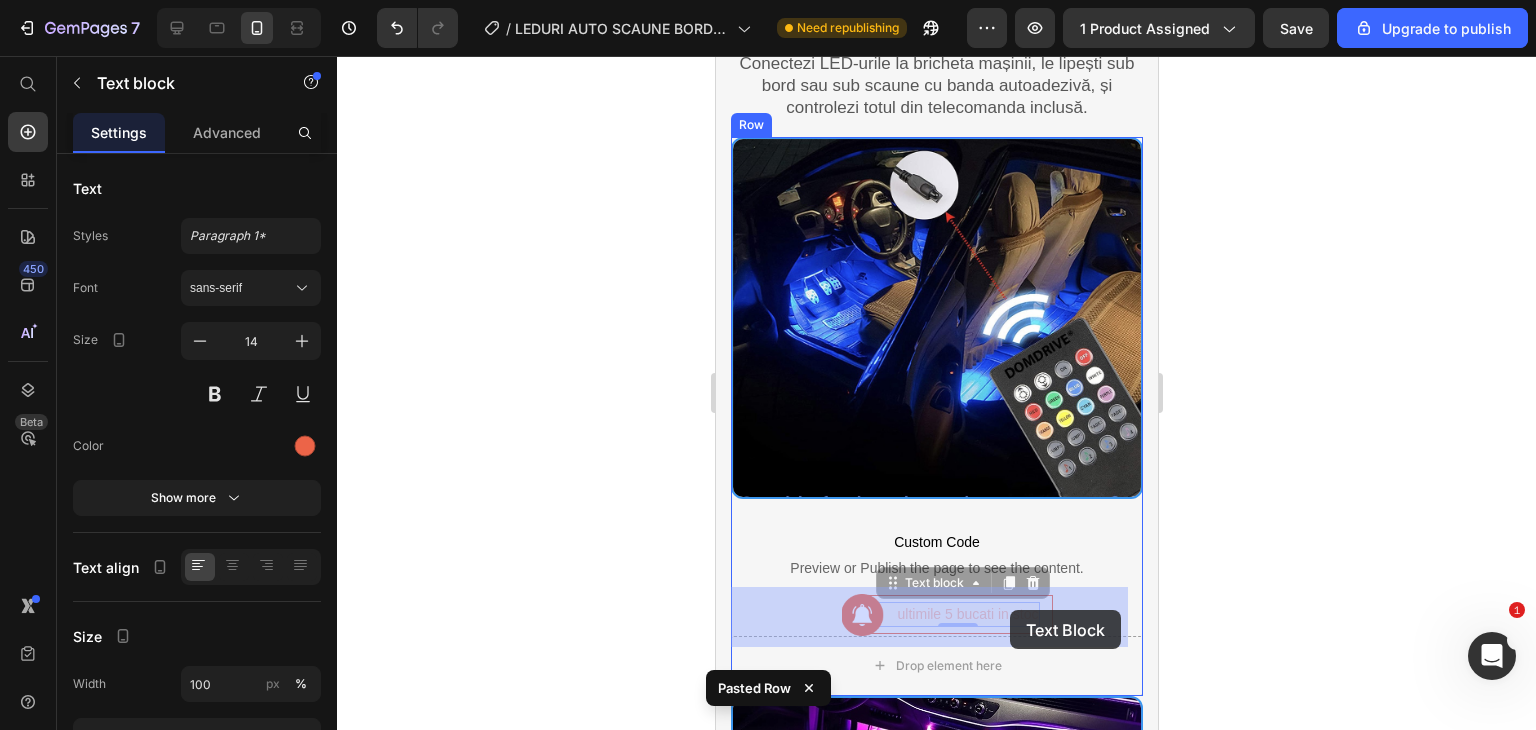 drag, startPoint x: 1009, startPoint y: 553, endPoint x: 1009, endPoint y: 610, distance: 57 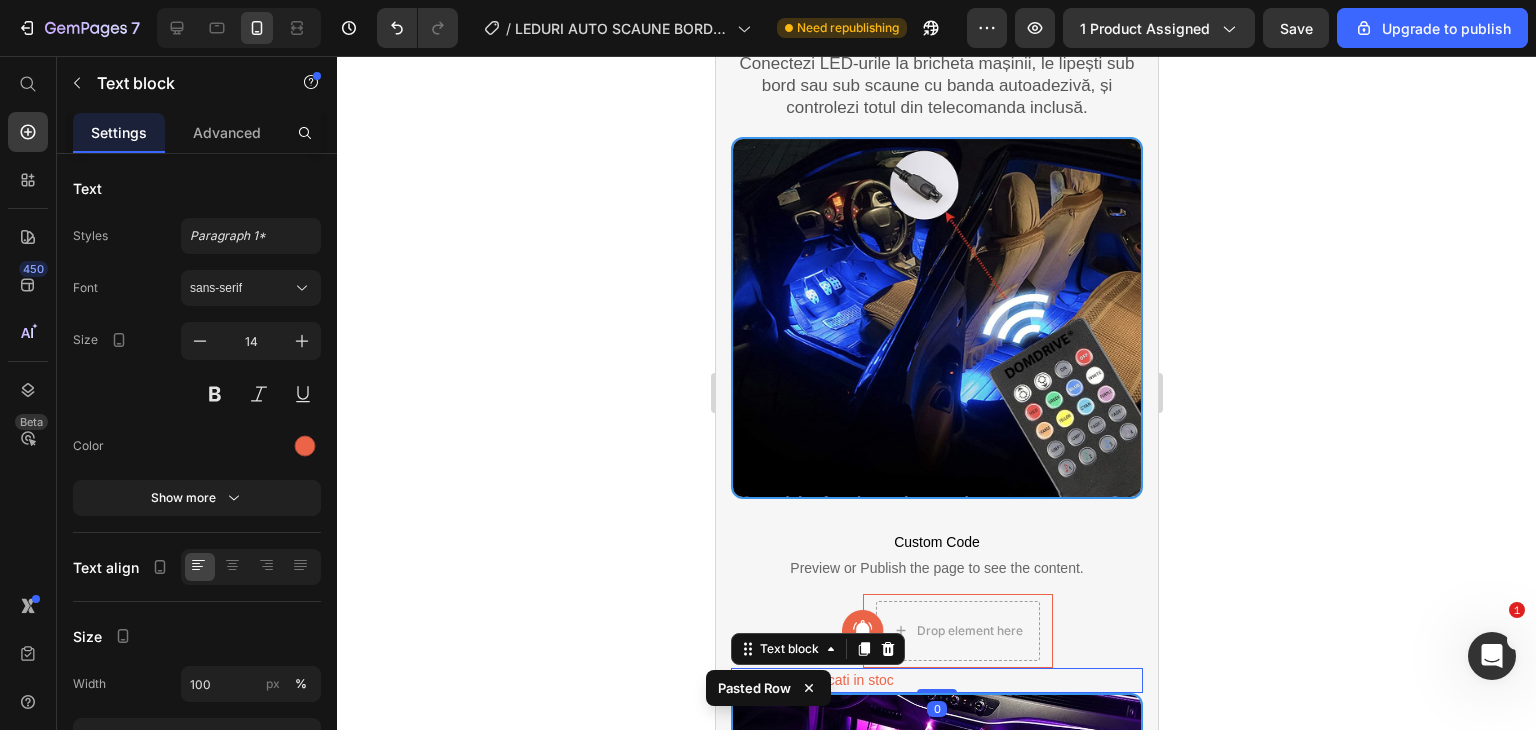 click 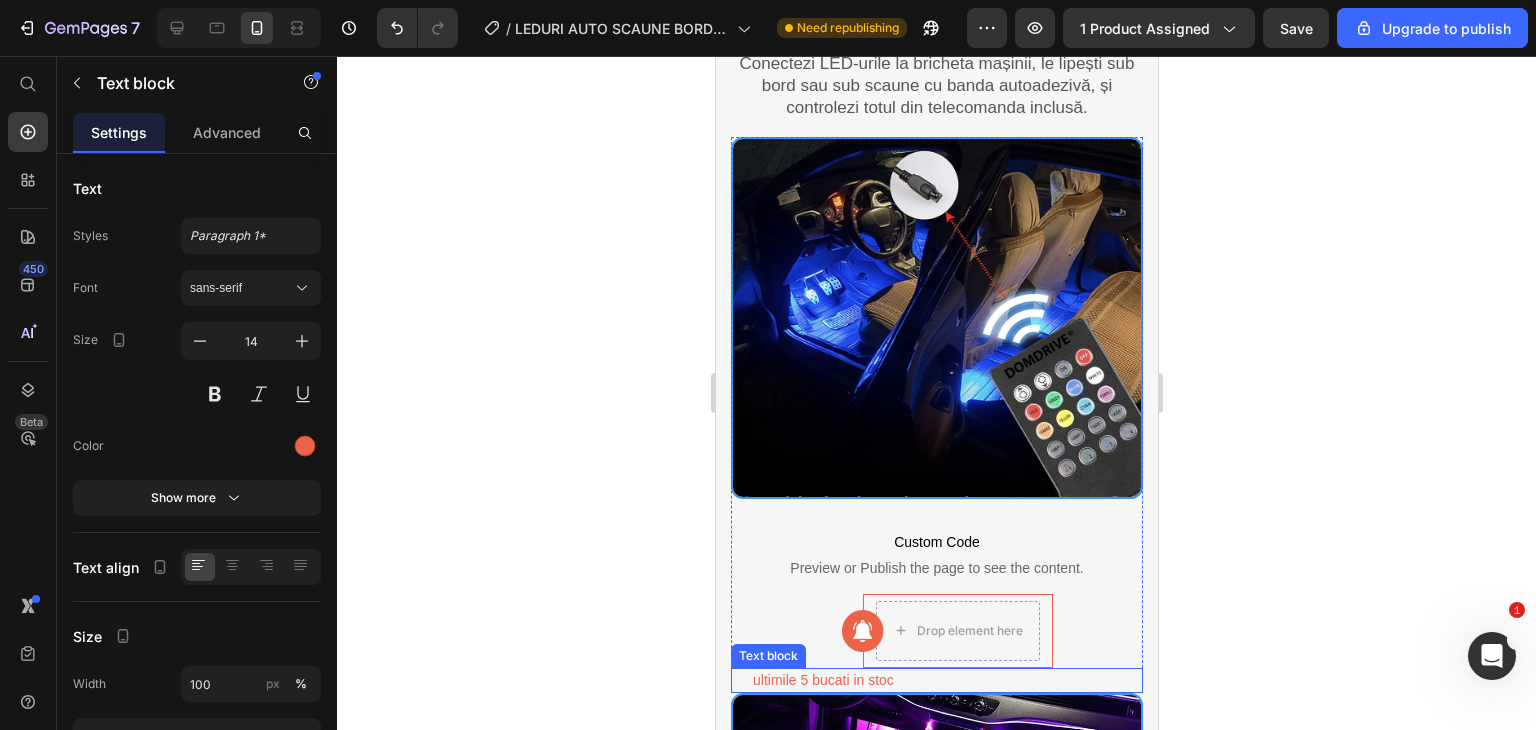 drag, startPoint x: 905, startPoint y: 633, endPoint x: 950, endPoint y: 581, distance: 68.76772 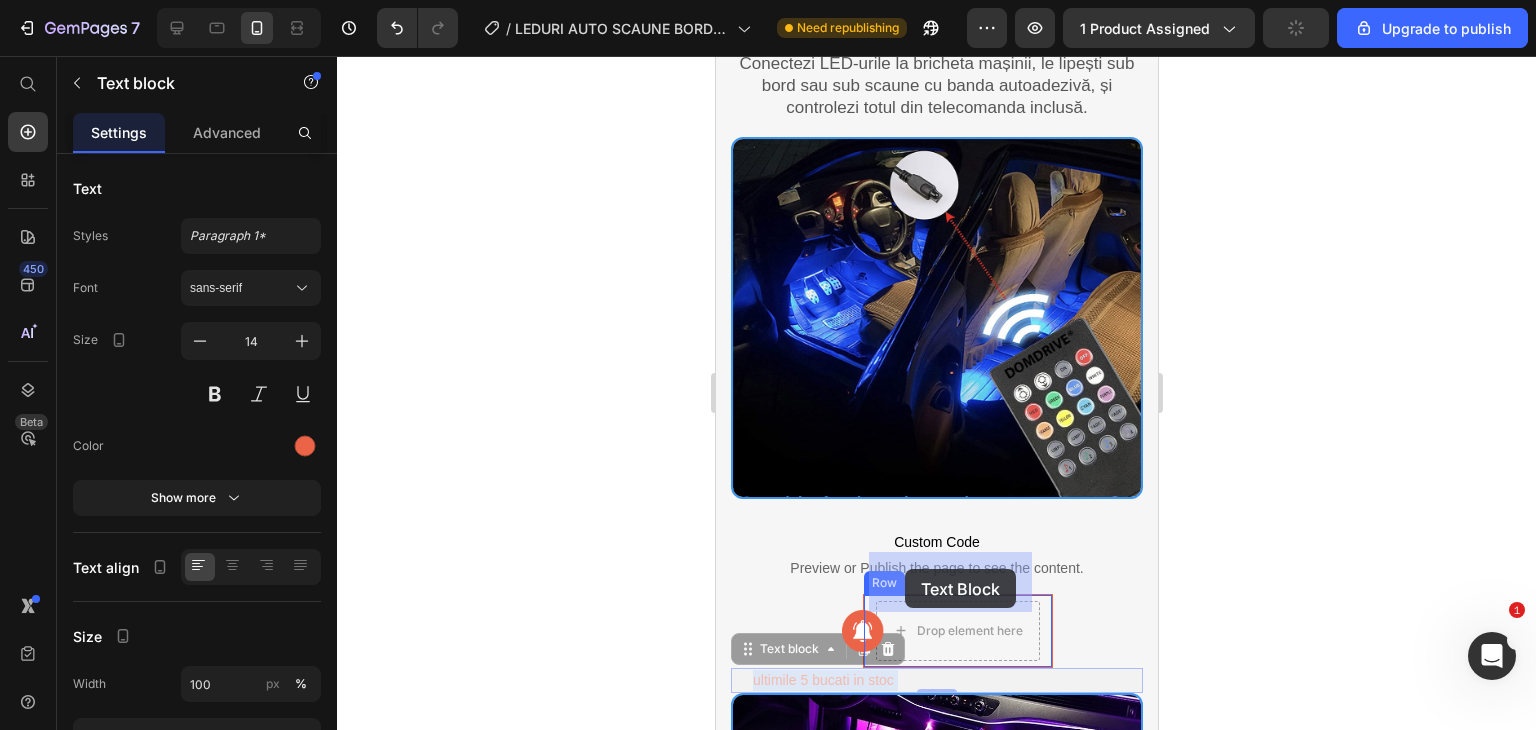 drag, startPoint x: 858, startPoint y: 628, endPoint x: 1931, endPoint y: 656, distance: 1073.3652 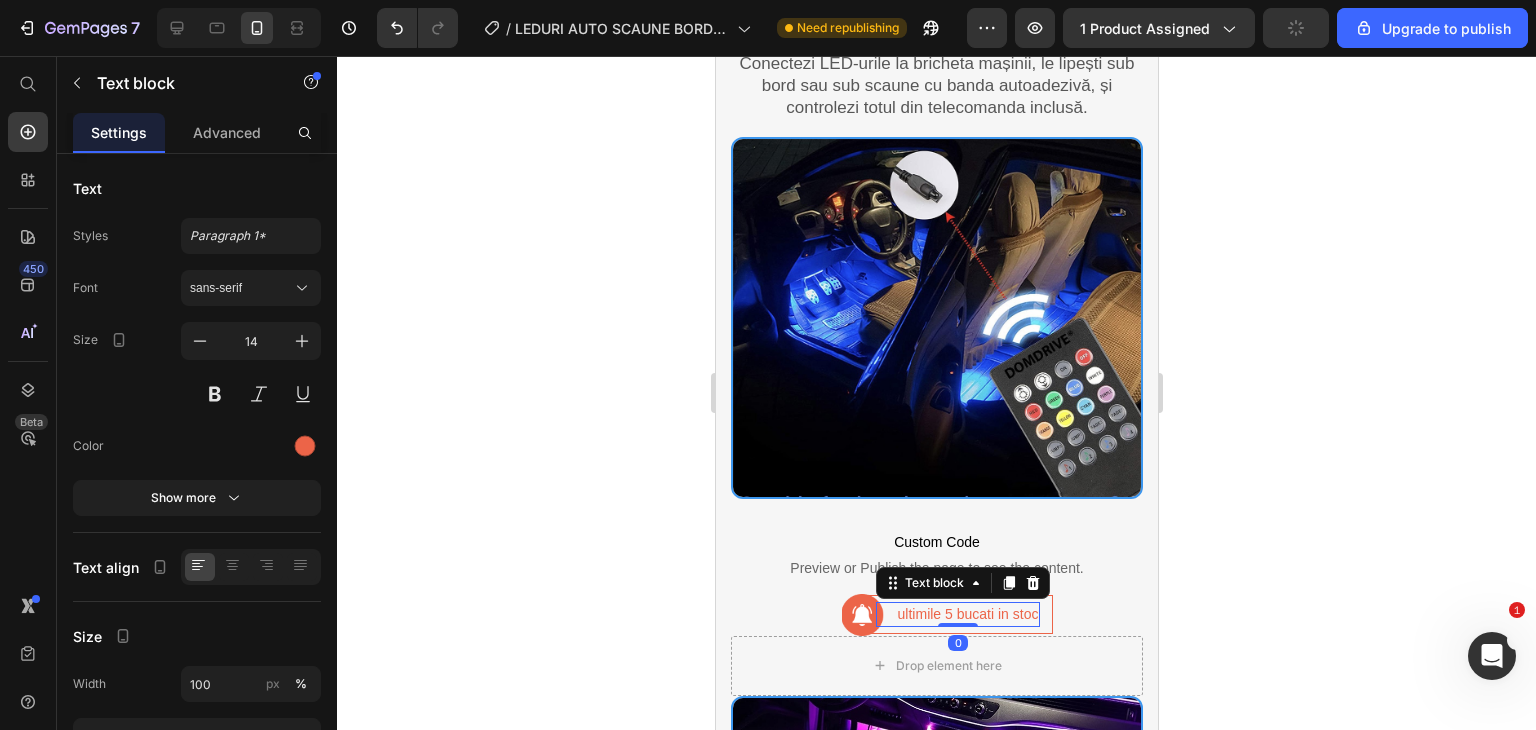 click 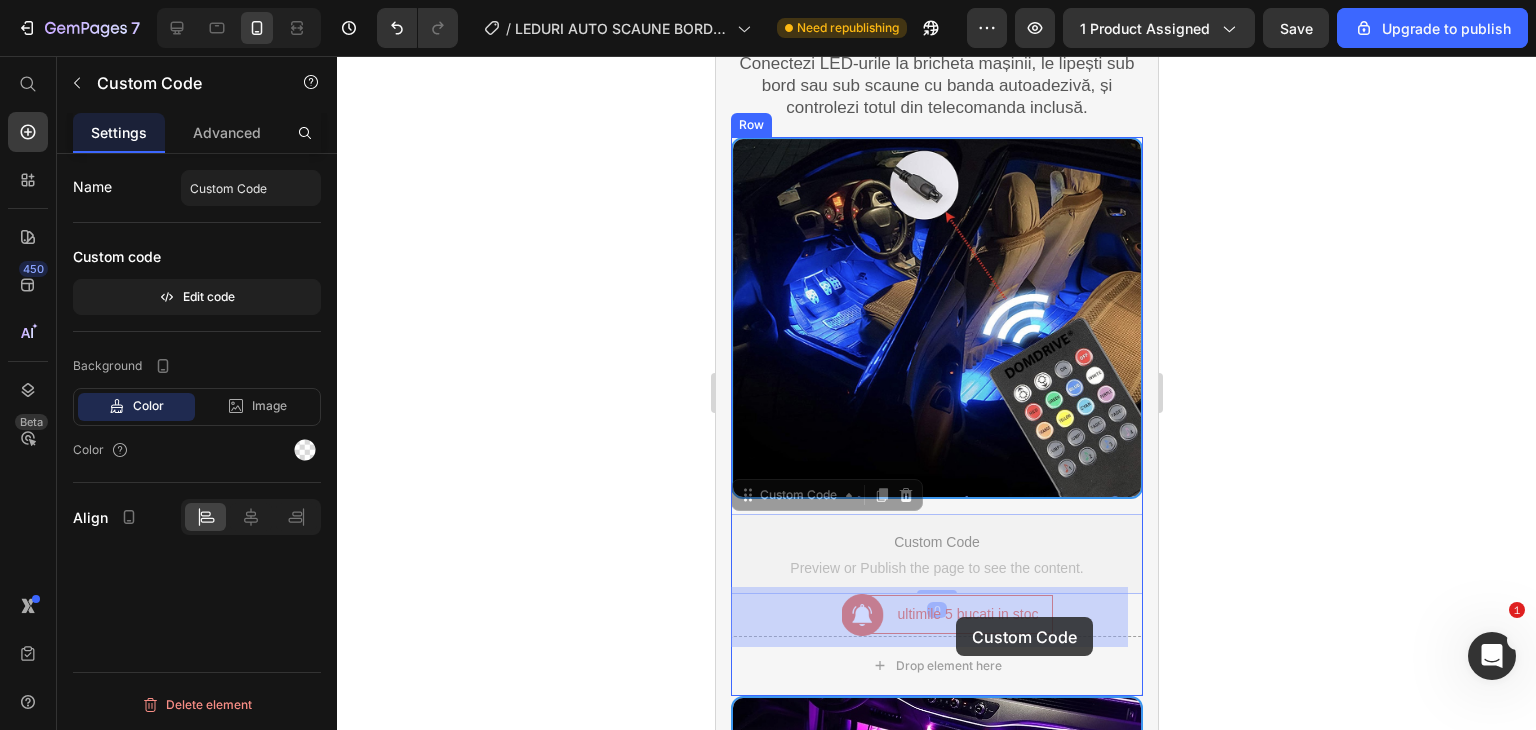 drag, startPoint x: 961, startPoint y: 492, endPoint x: 955, endPoint y: 617, distance: 125.14392 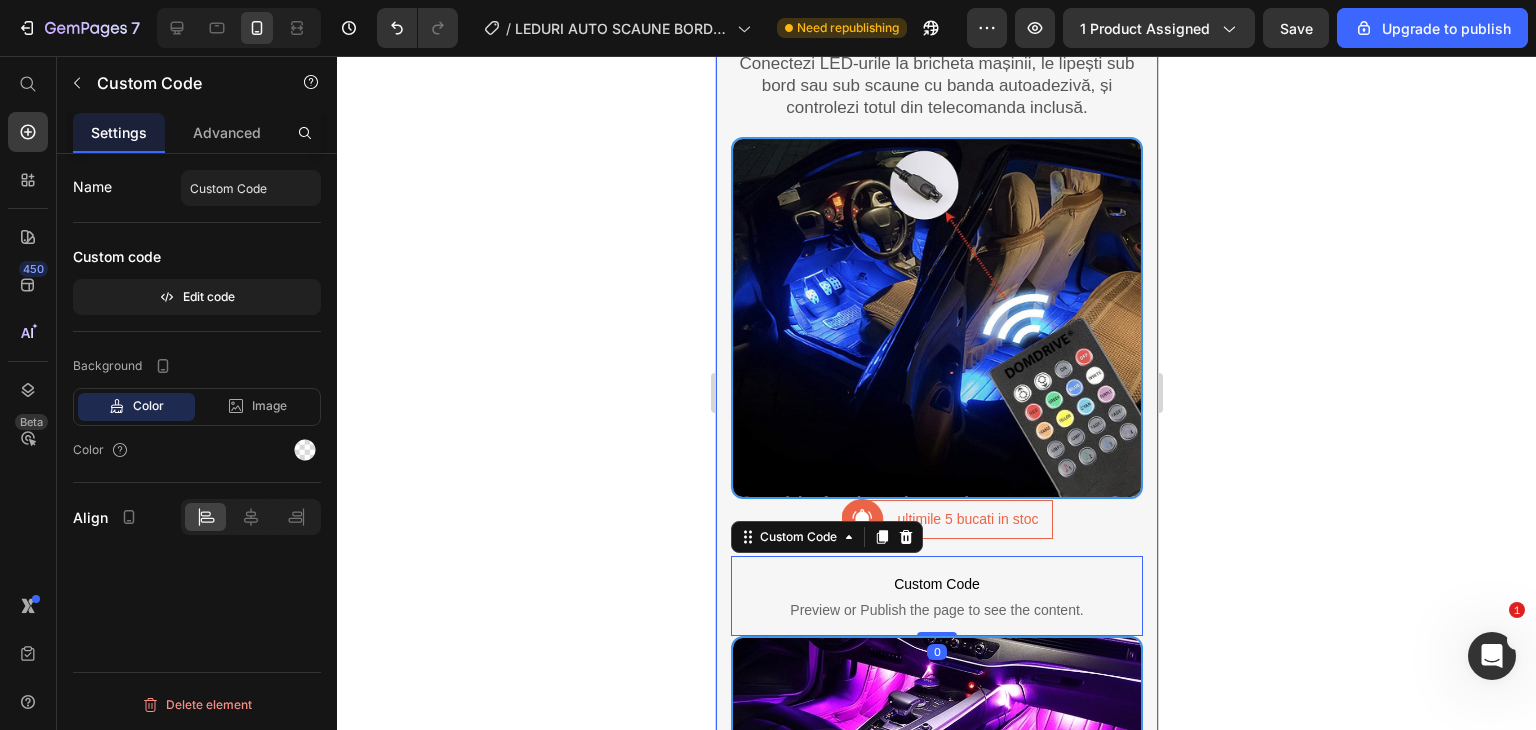 click 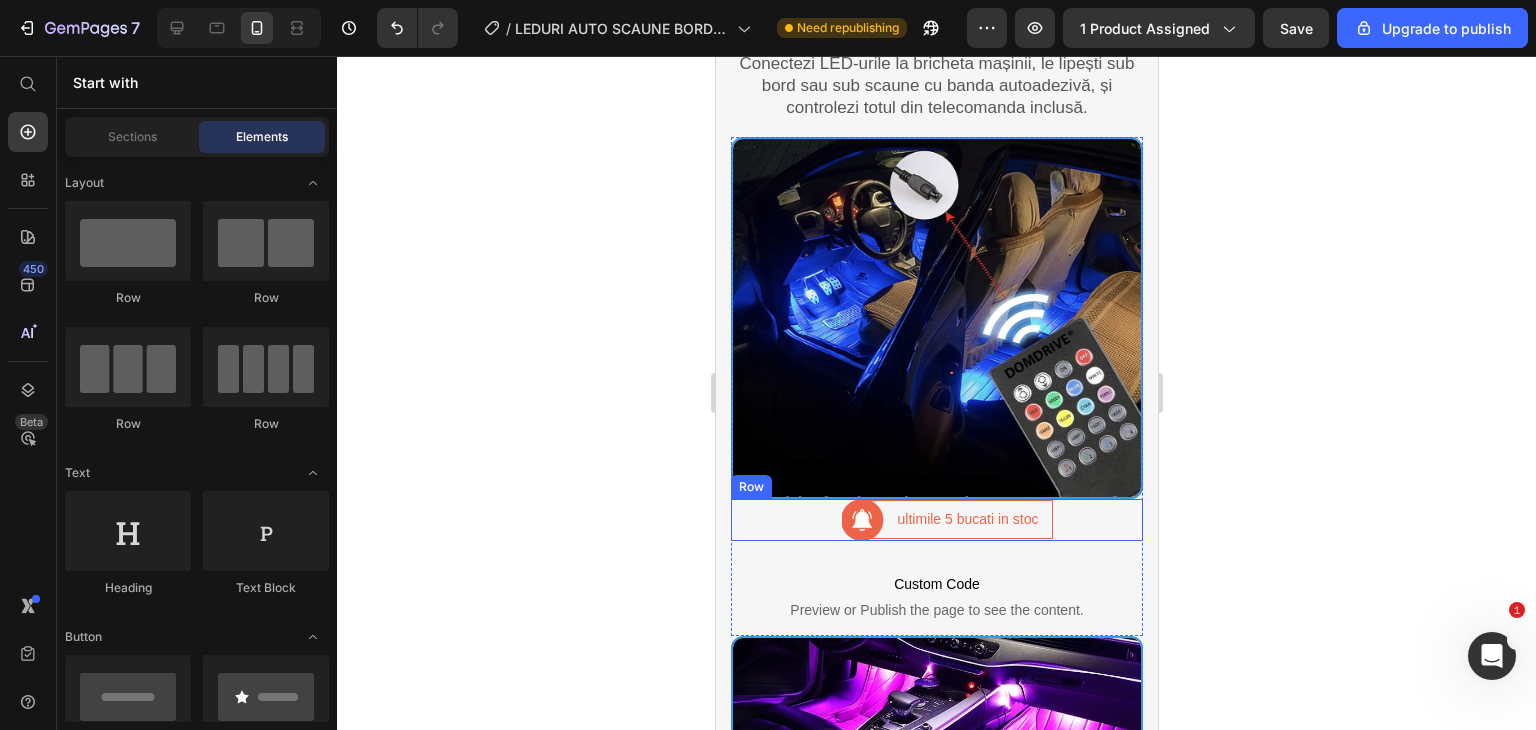 click on "Image ultimile 5 bucati in stoc Text block Row Row" at bounding box center [936, 520] 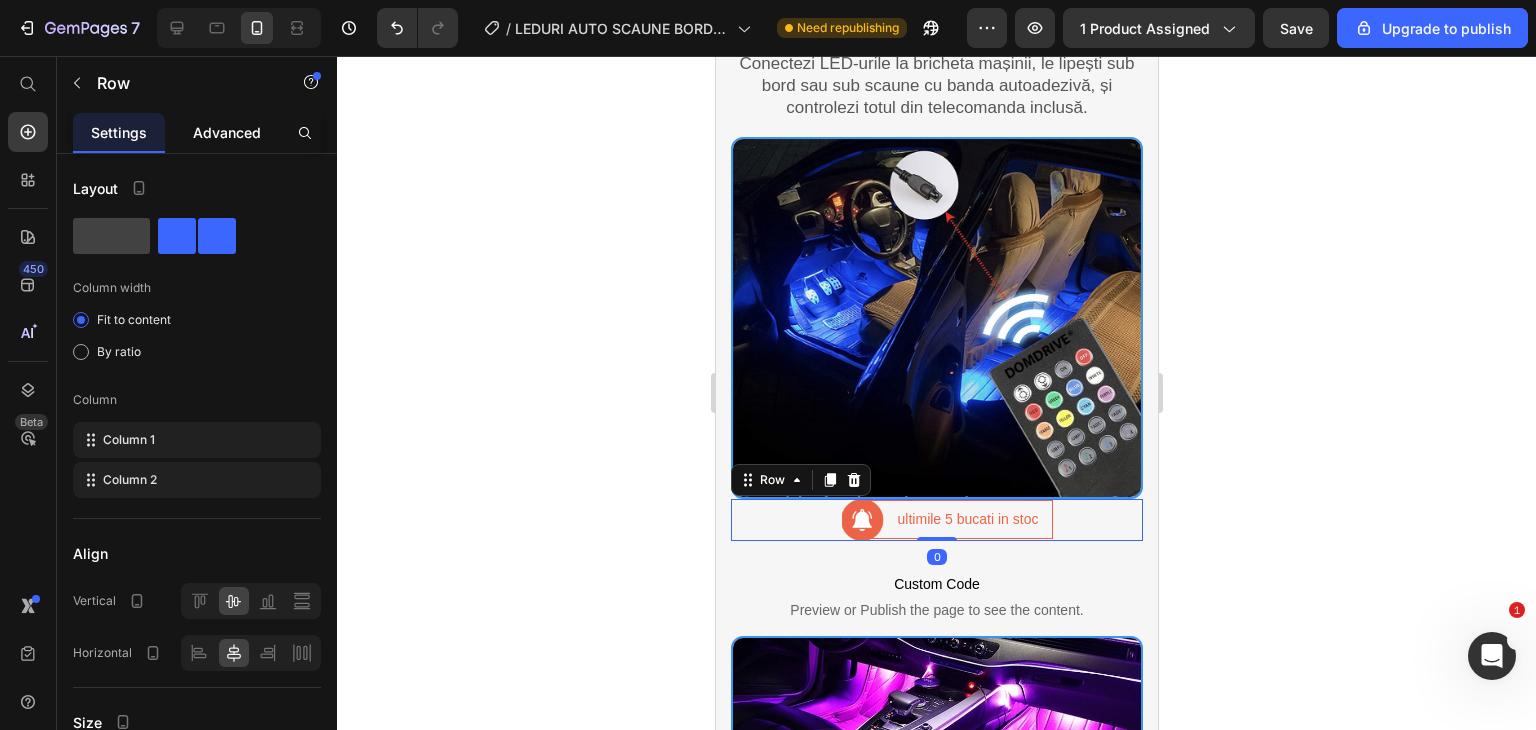 click on "Advanced" at bounding box center (227, 132) 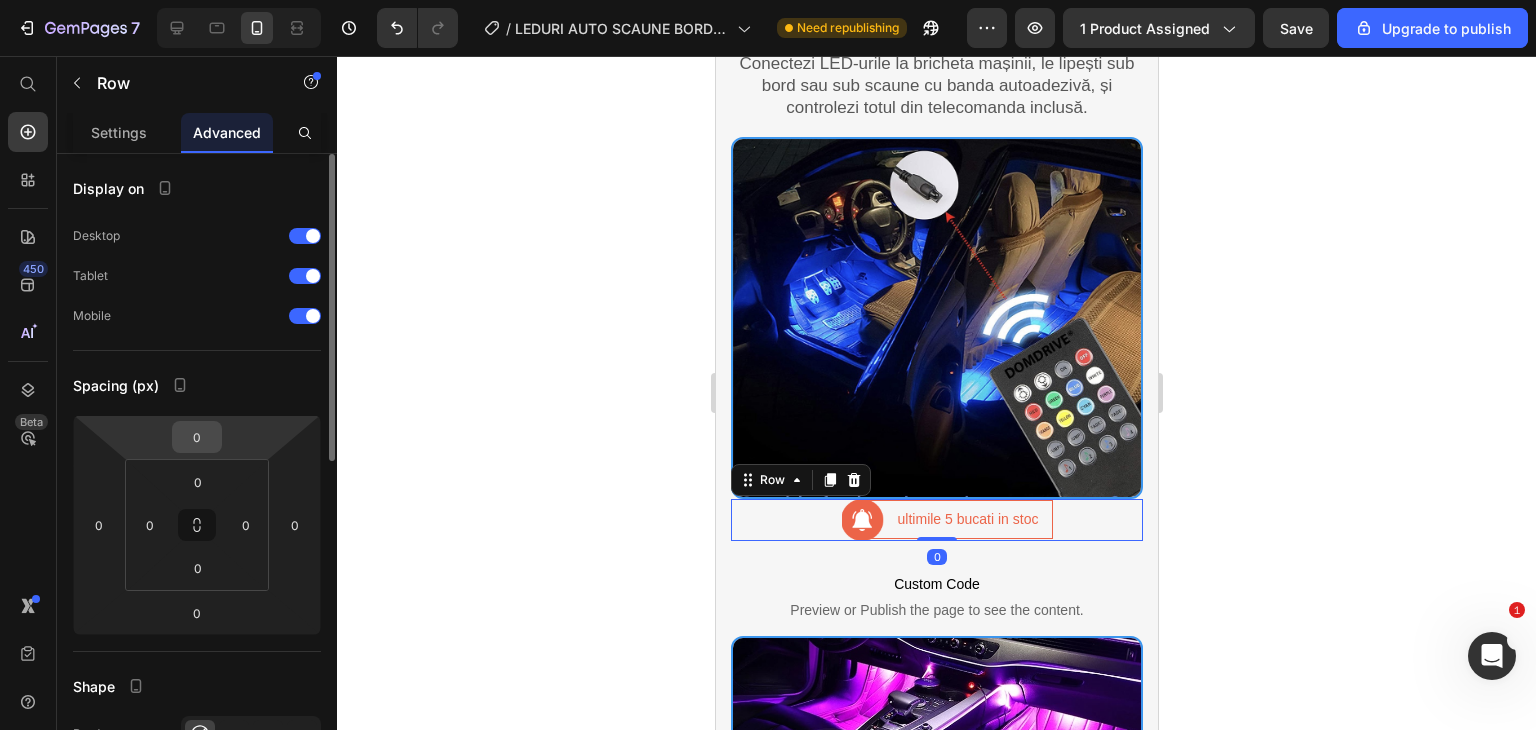 click on "0" at bounding box center (197, 437) 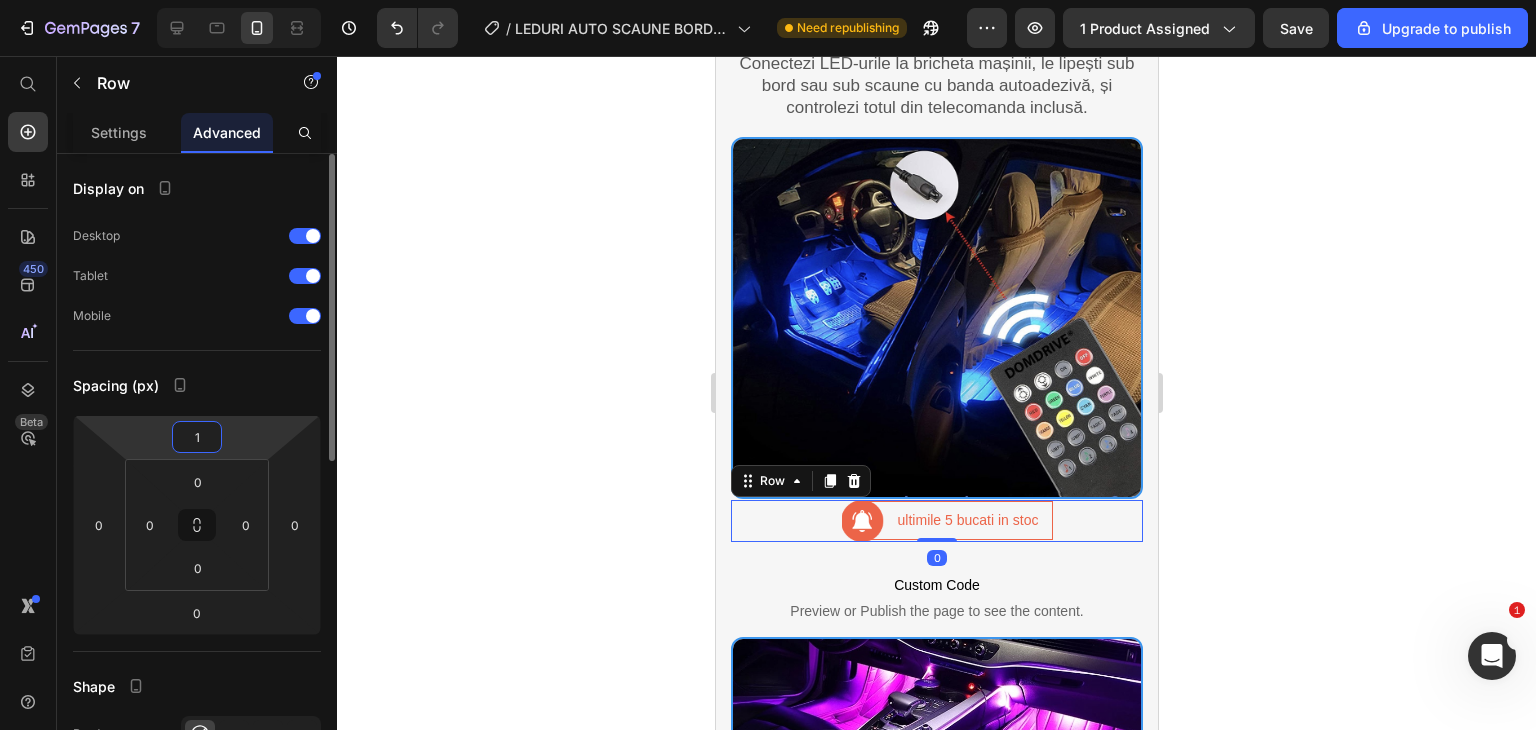 type on "15" 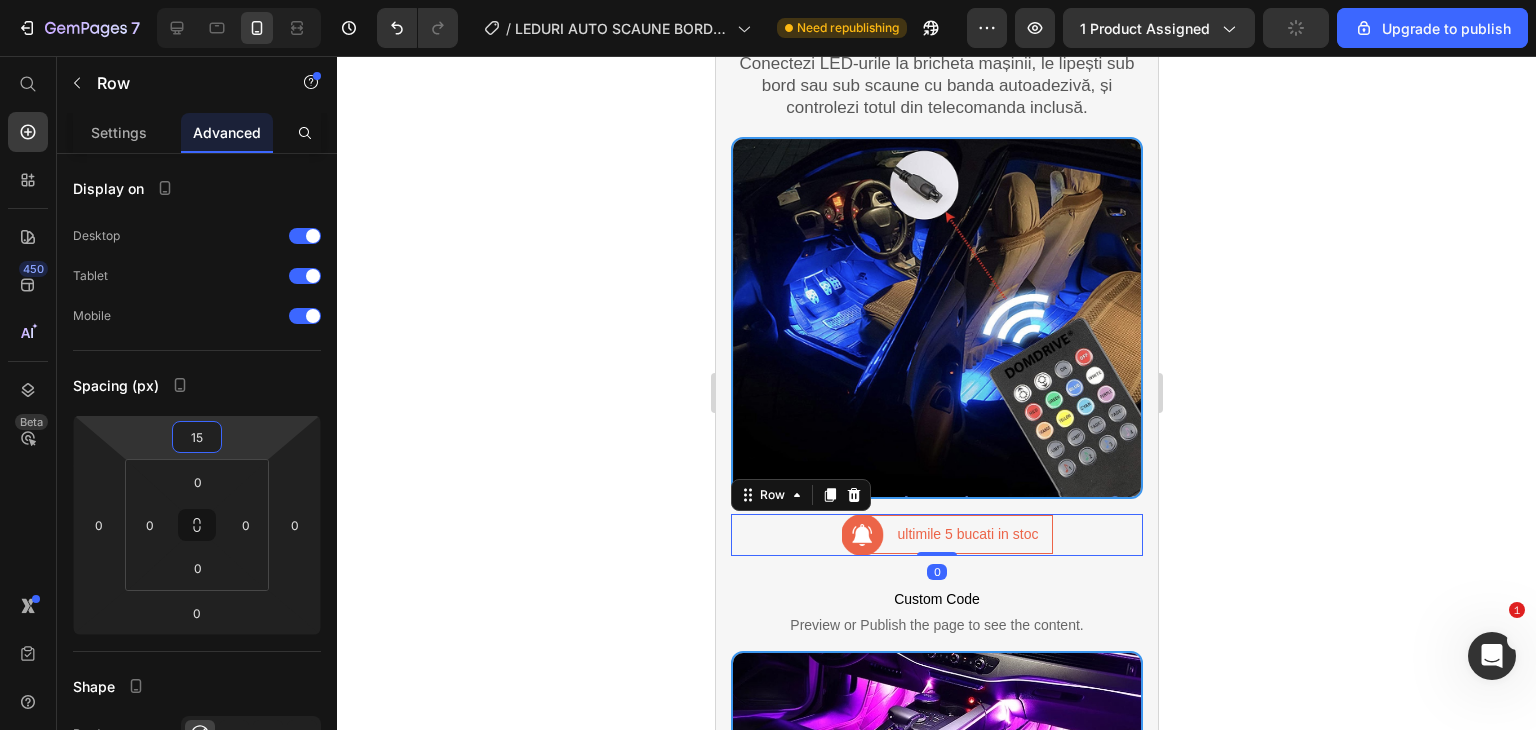 click 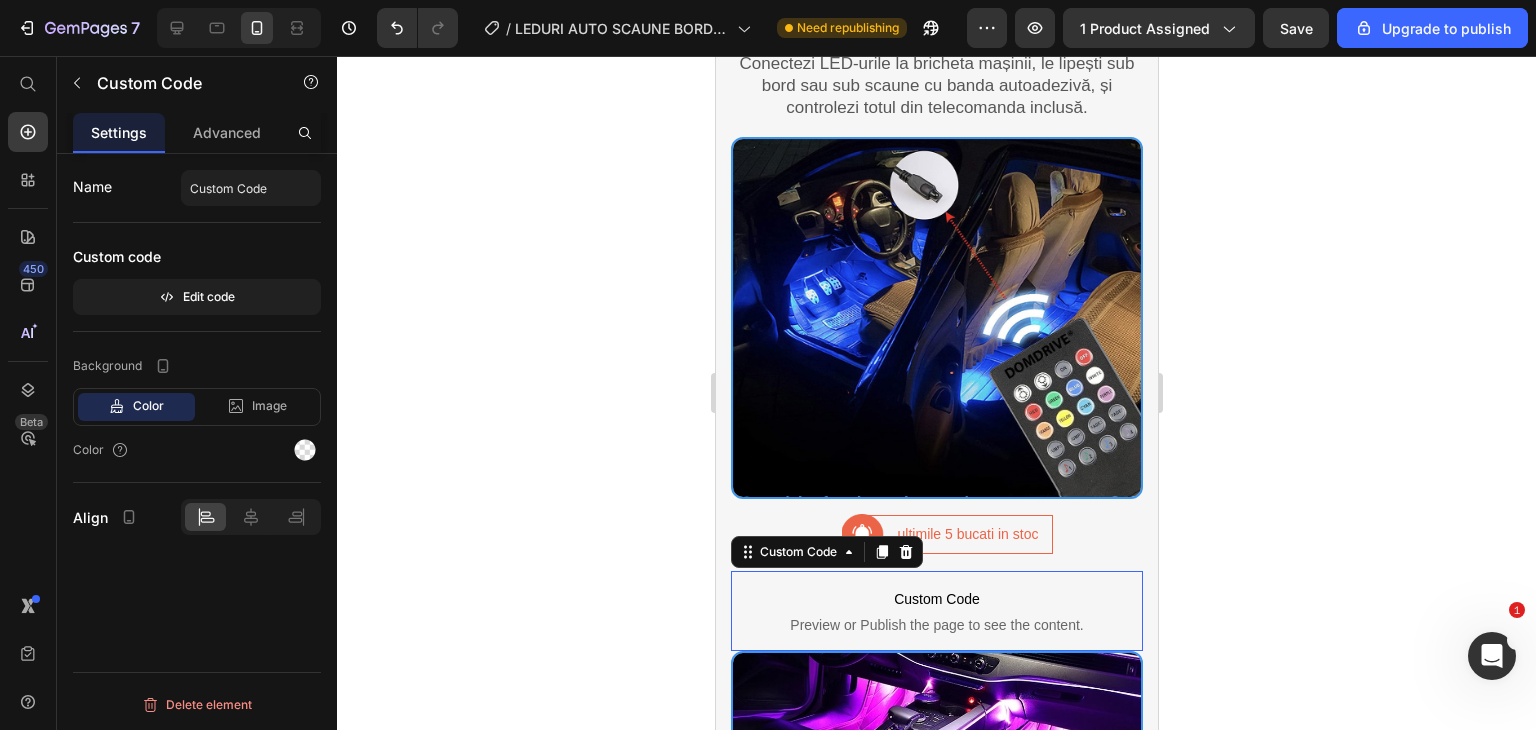 click on "Preview or Publish the page to see the content." at bounding box center [936, 625] 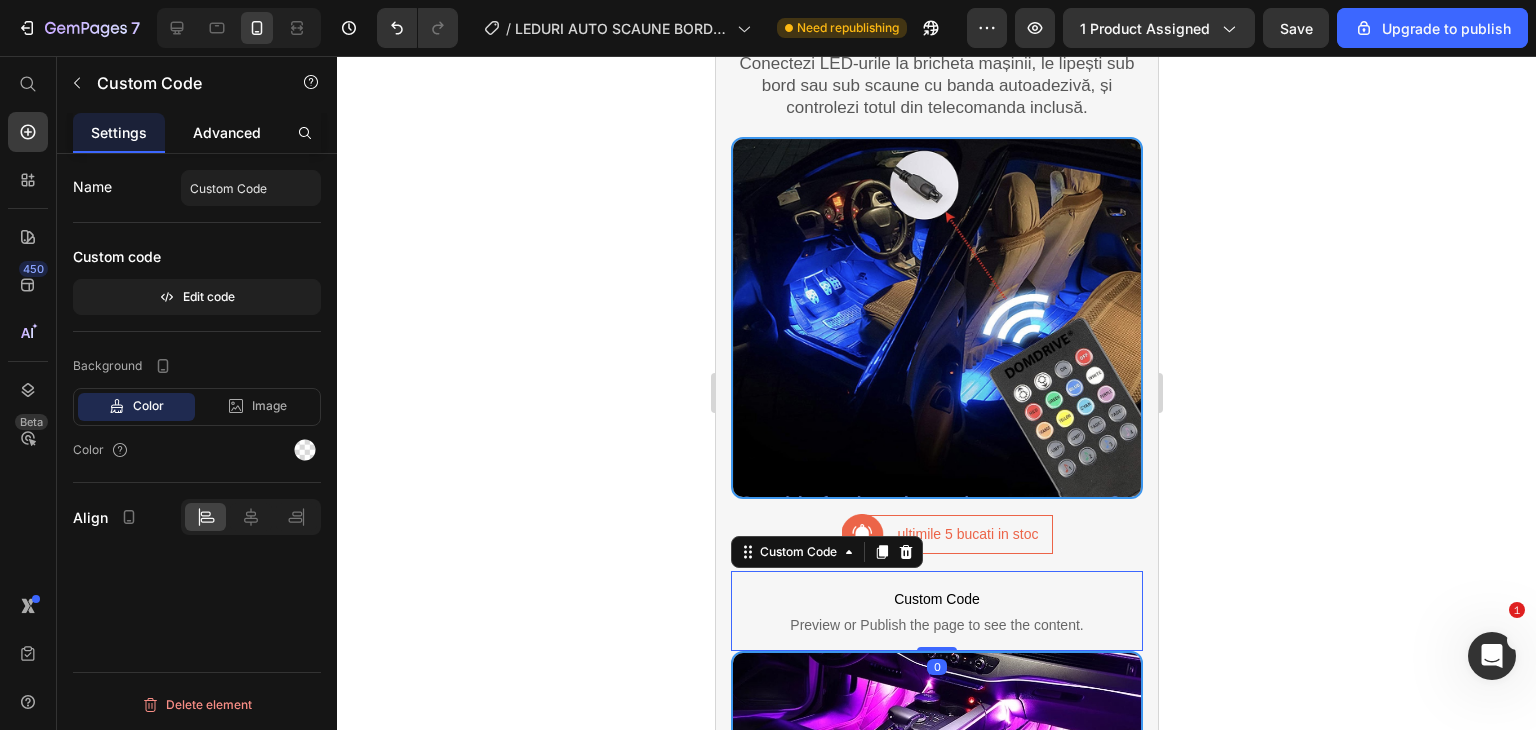 click on "Advanced" at bounding box center [227, 132] 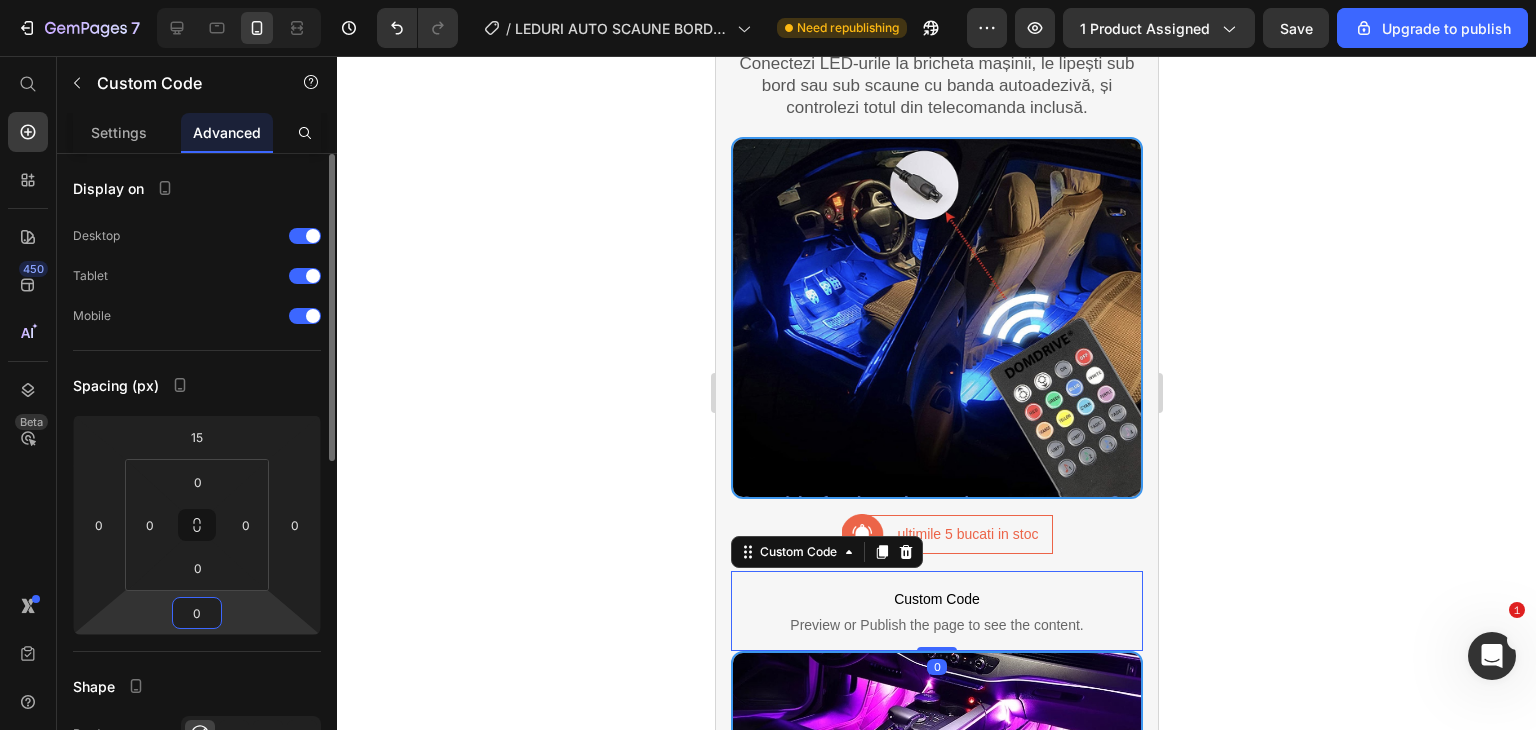 click on "0" at bounding box center [197, 613] 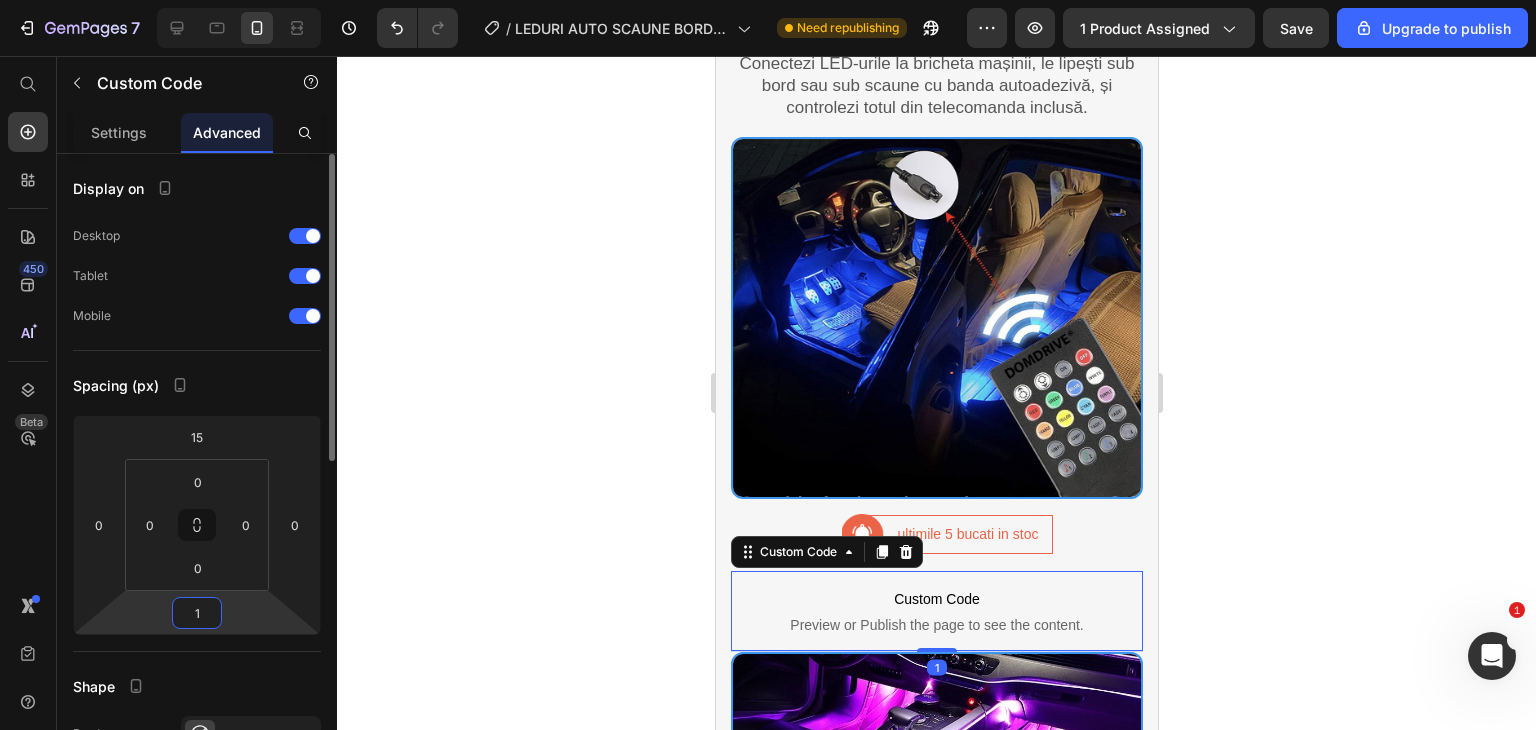 type on "15" 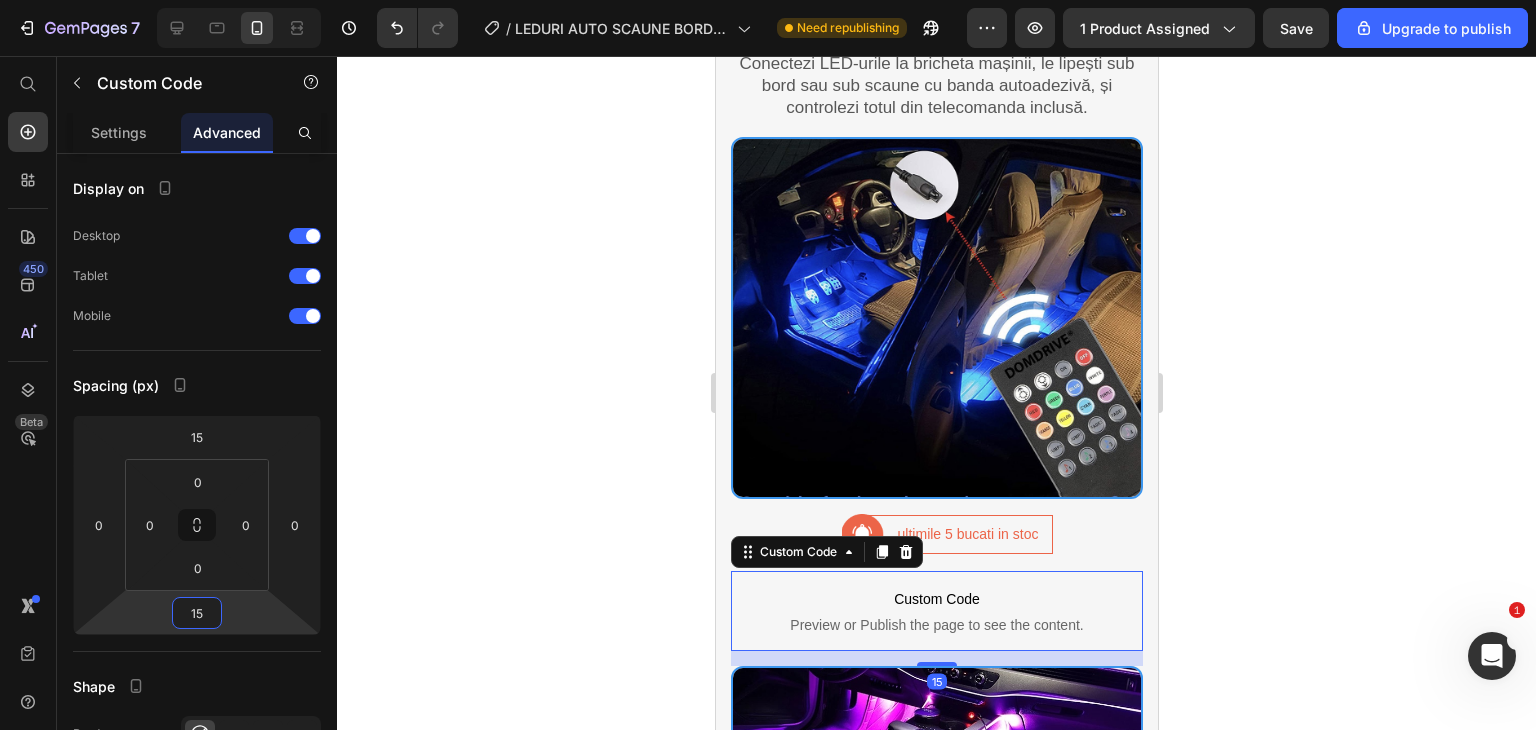 click 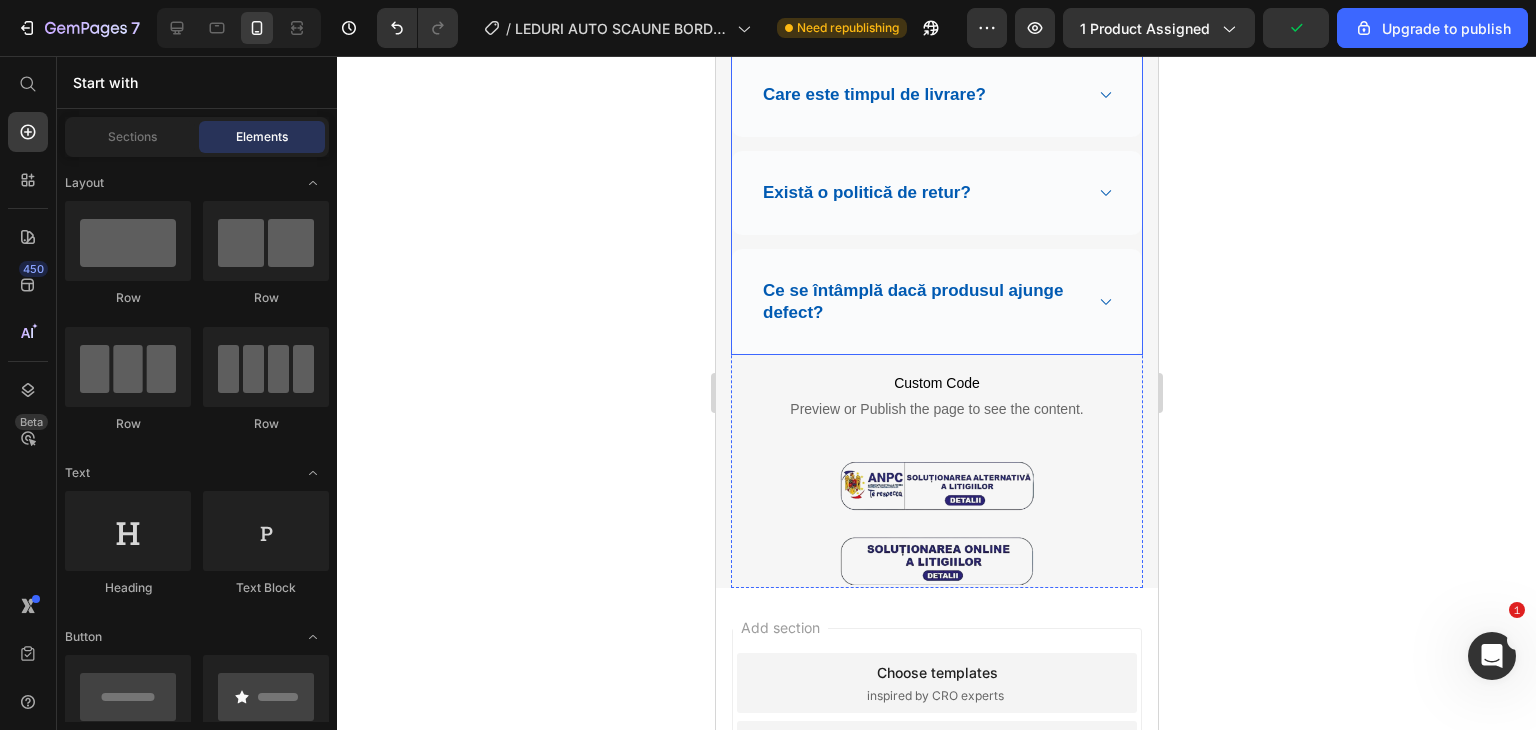 scroll, scrollTop: 5200, scrollLeft: 0, axis: vertical 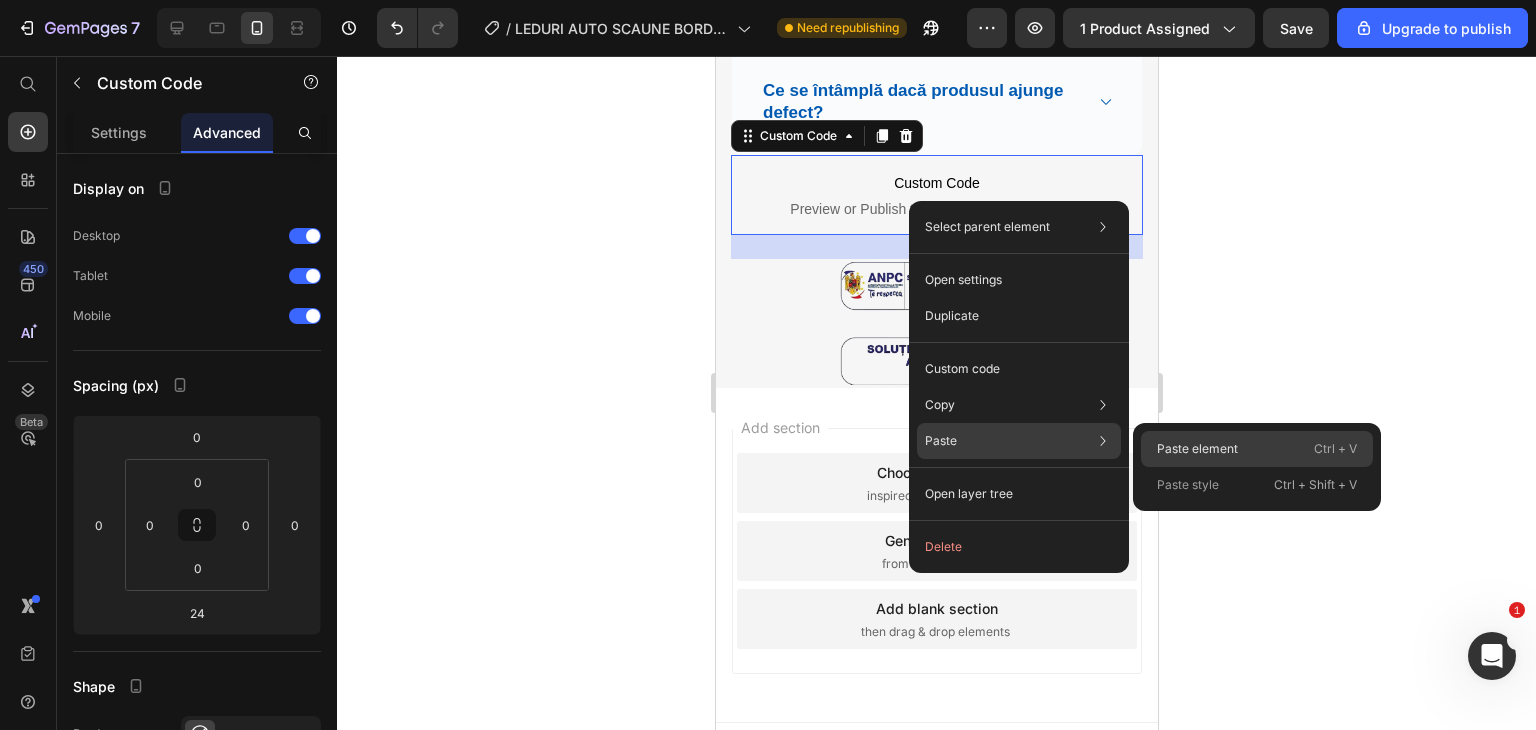 click on "Paste element" at bounding box center [1197, 449] 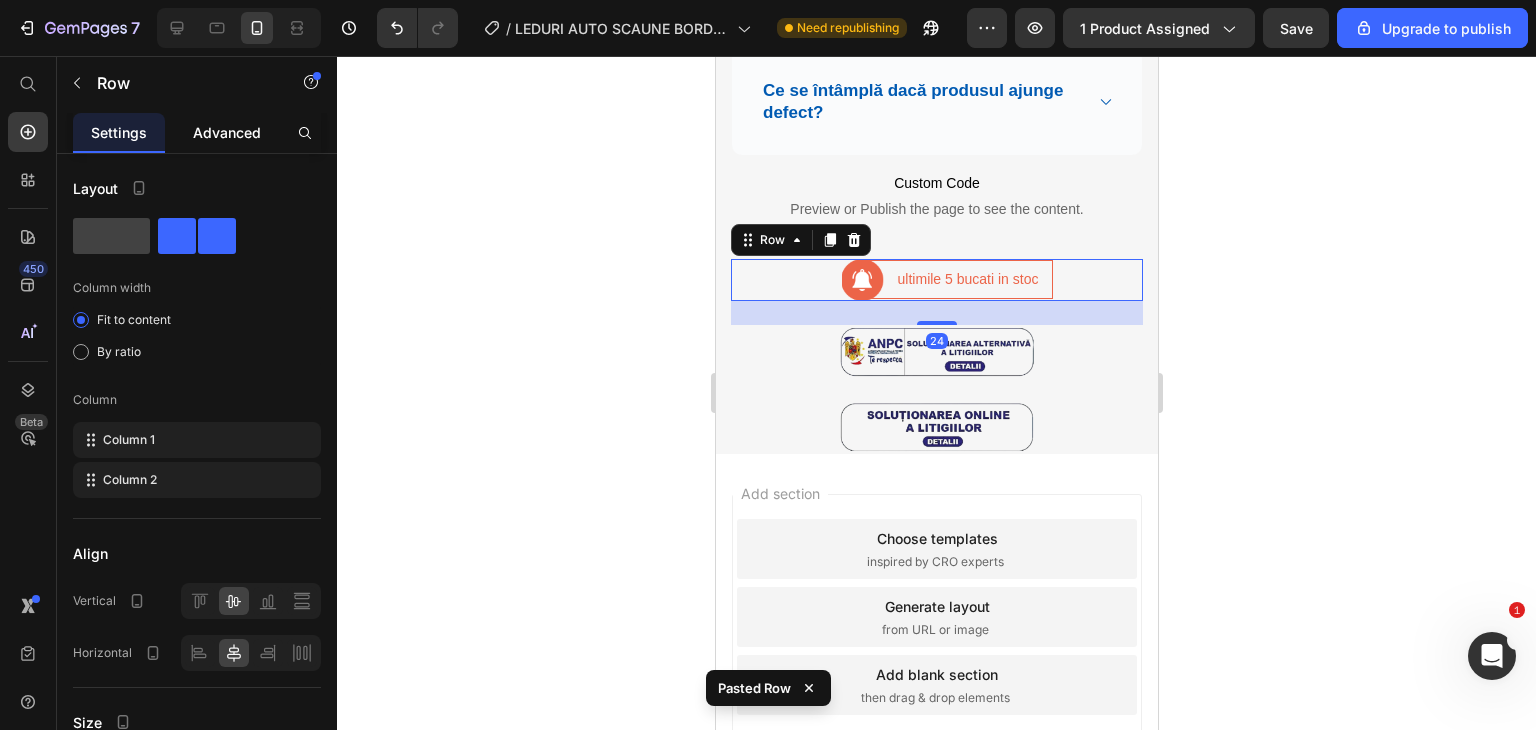 click on "Advanced" at bounding box center (227, 132) 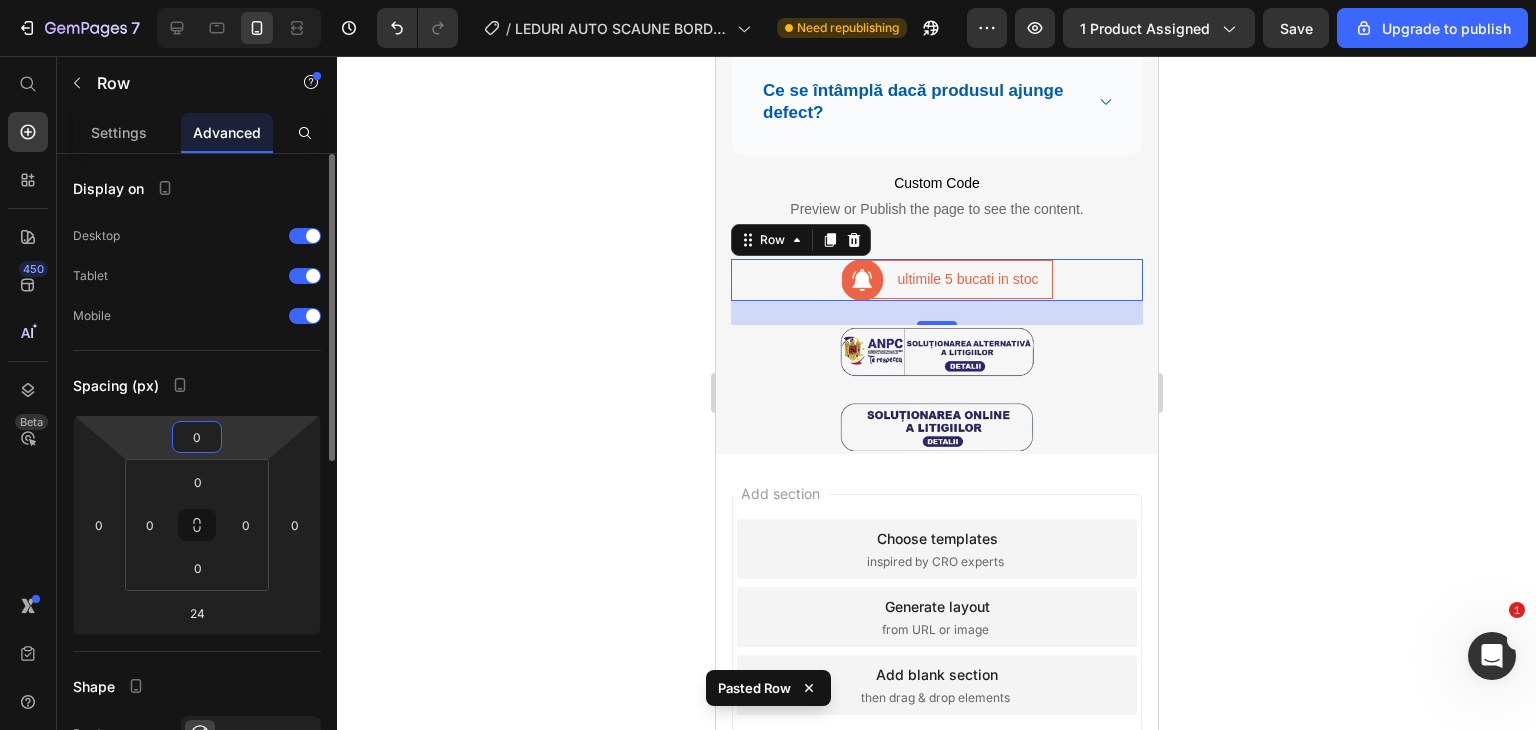 click on "0" at bounding box center (197, 437) 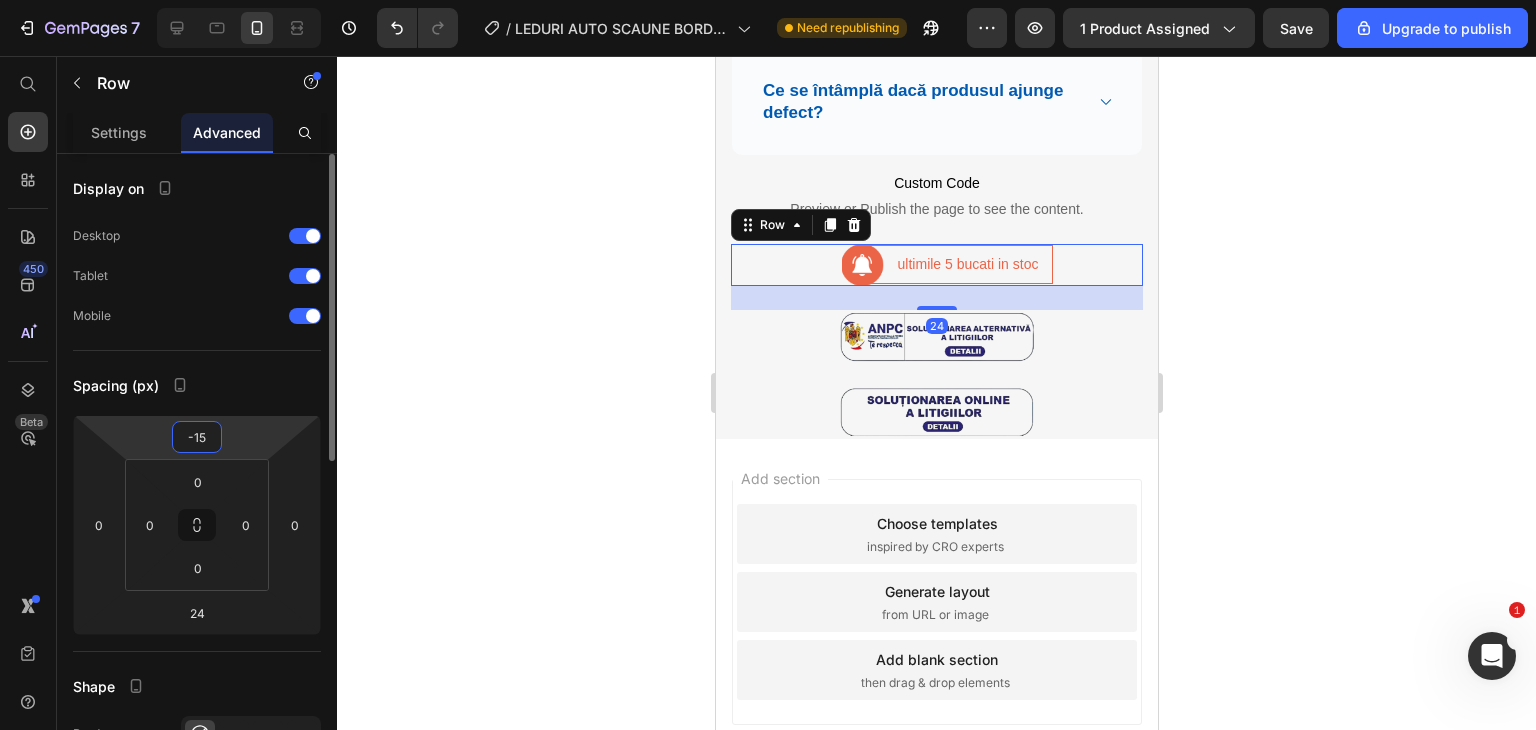 type on "-1" 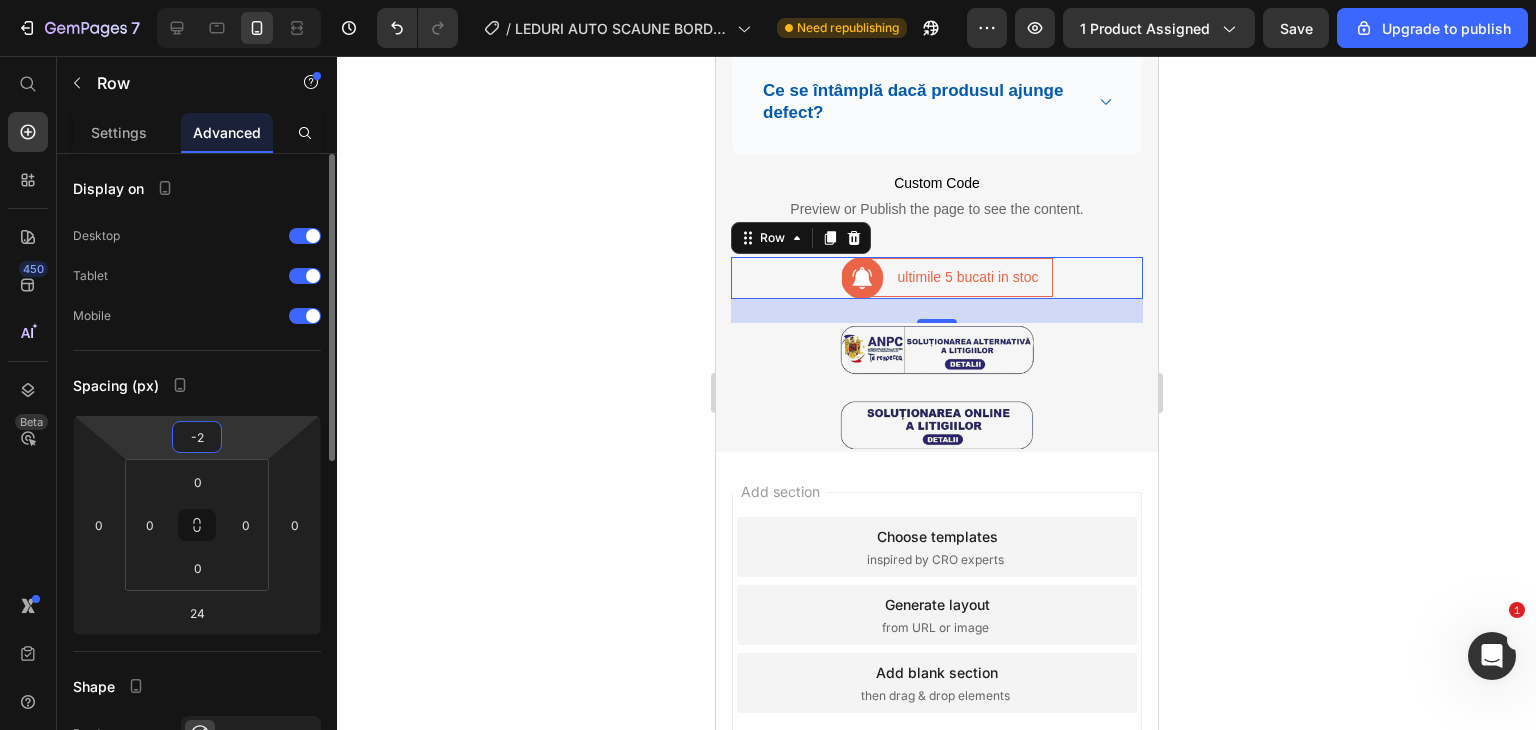 type on "-20" 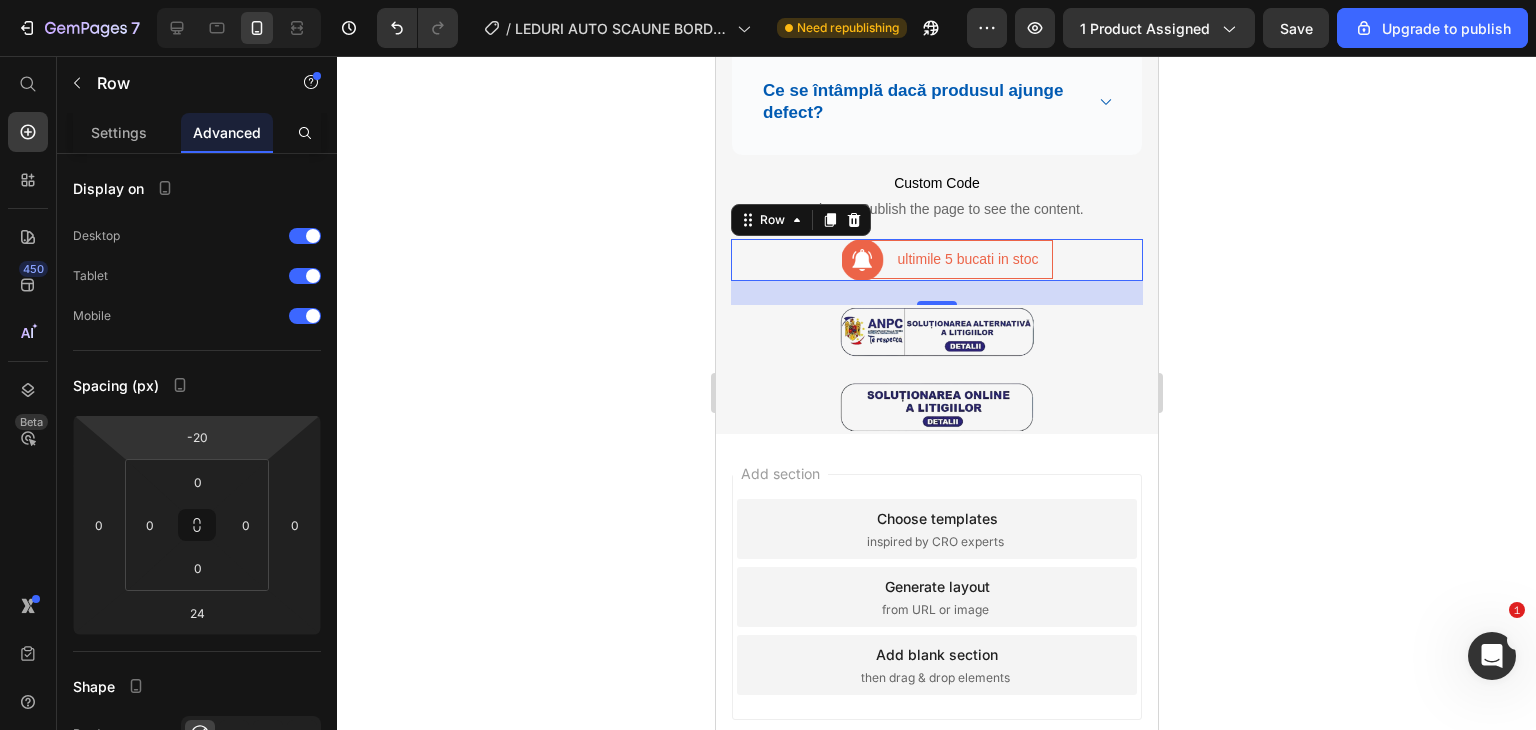 click 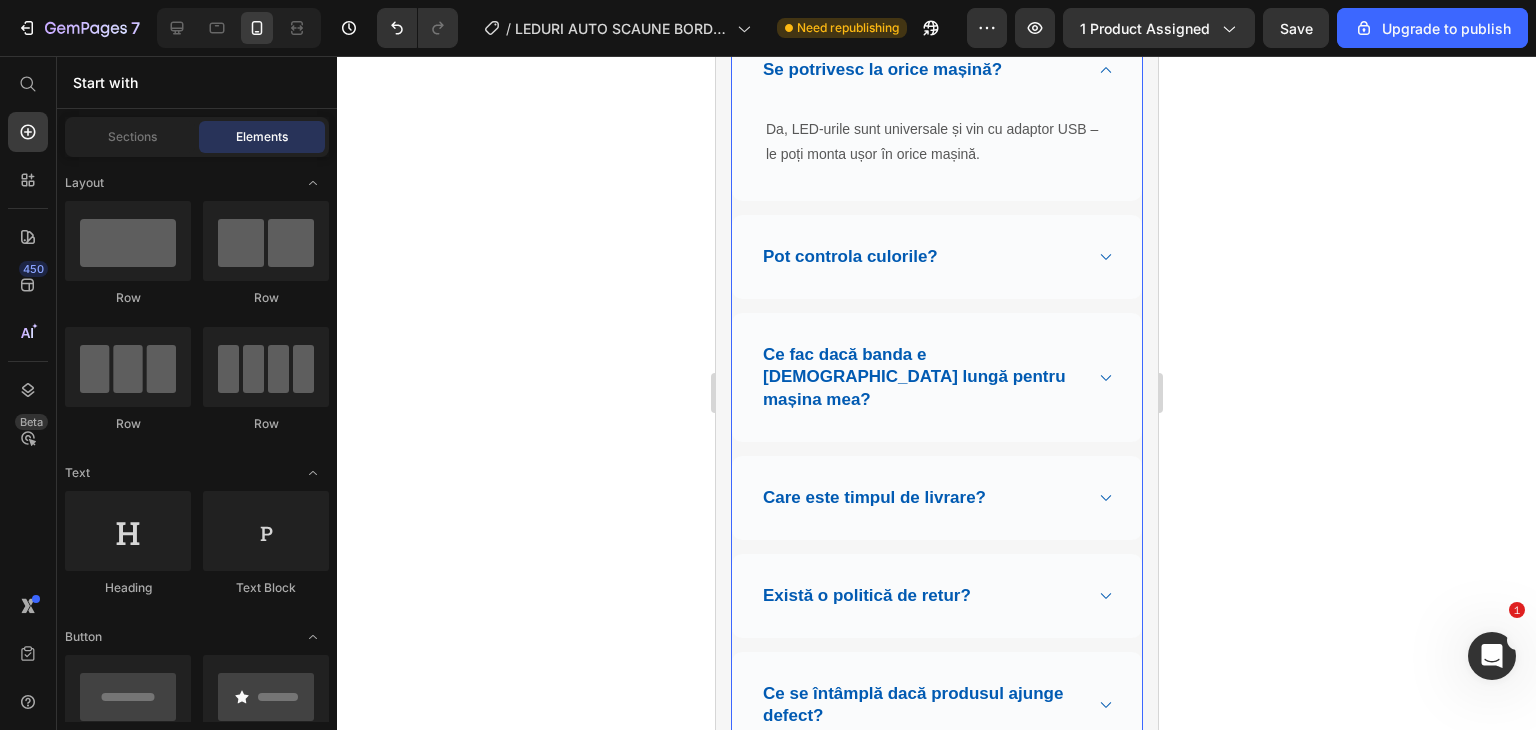 scroll, scrollTop: 3956, scrollLeft: 0, axis: vertical 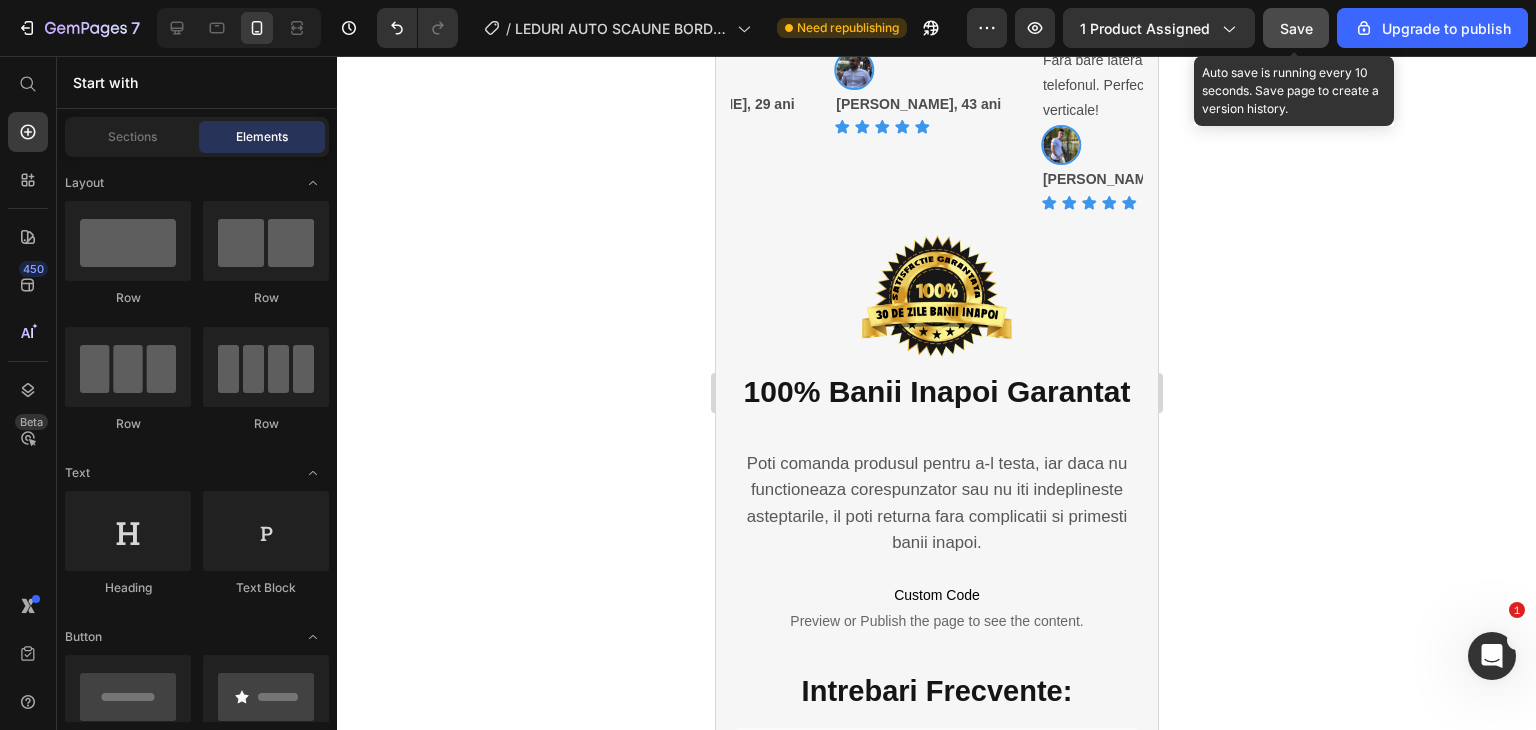 click on "Save" at bounding box center (1296, 28) 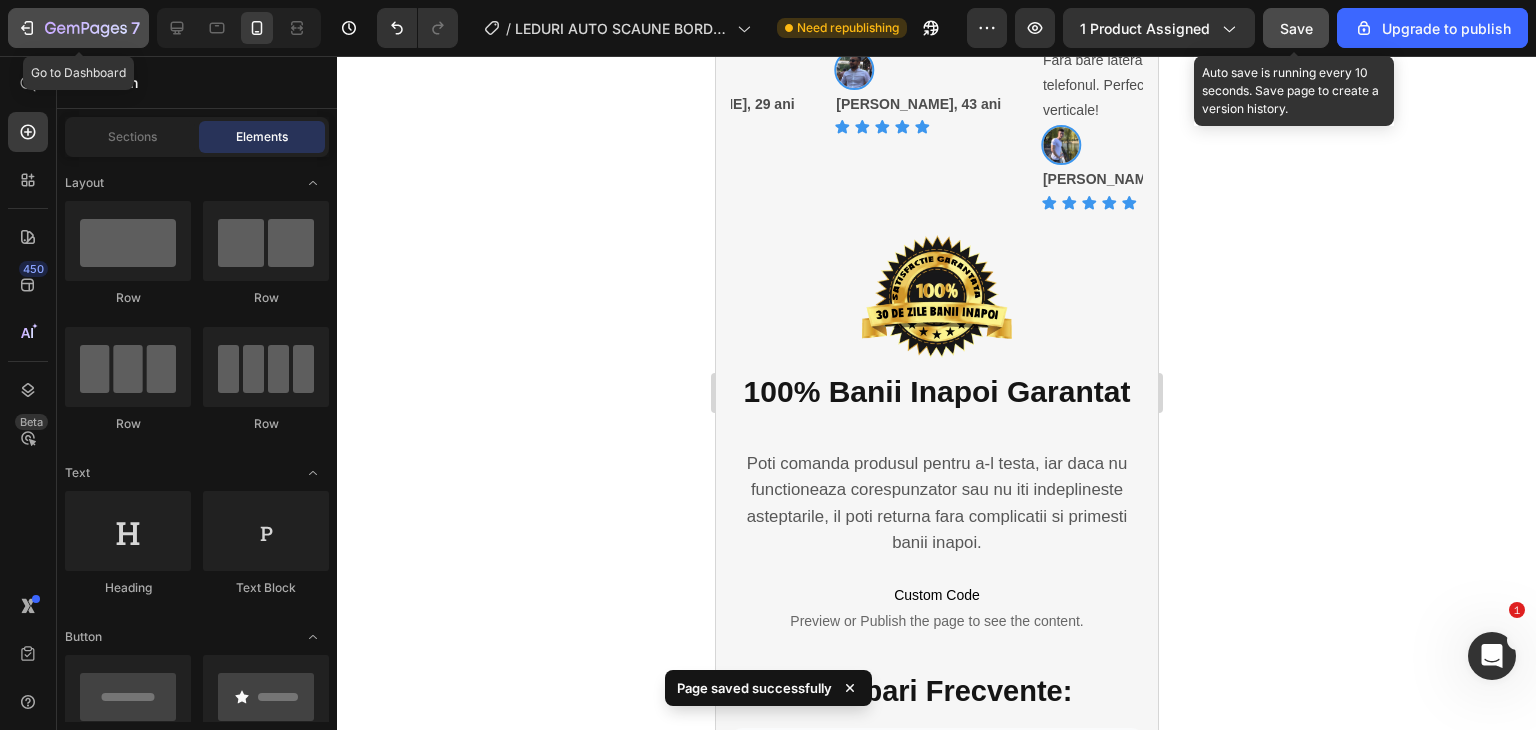 click 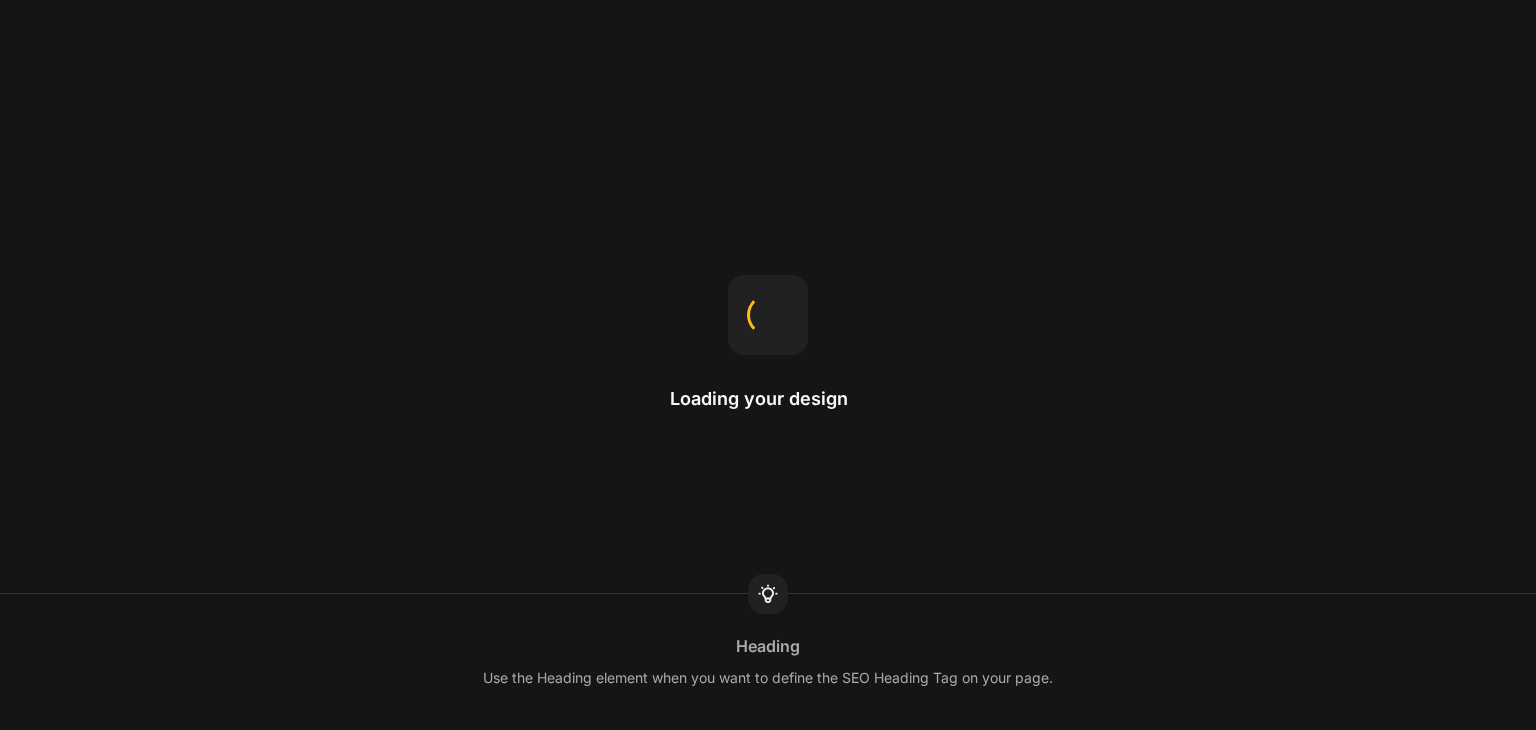 scroll, scrollTop: 0, scrollLeft: 0, axis: both 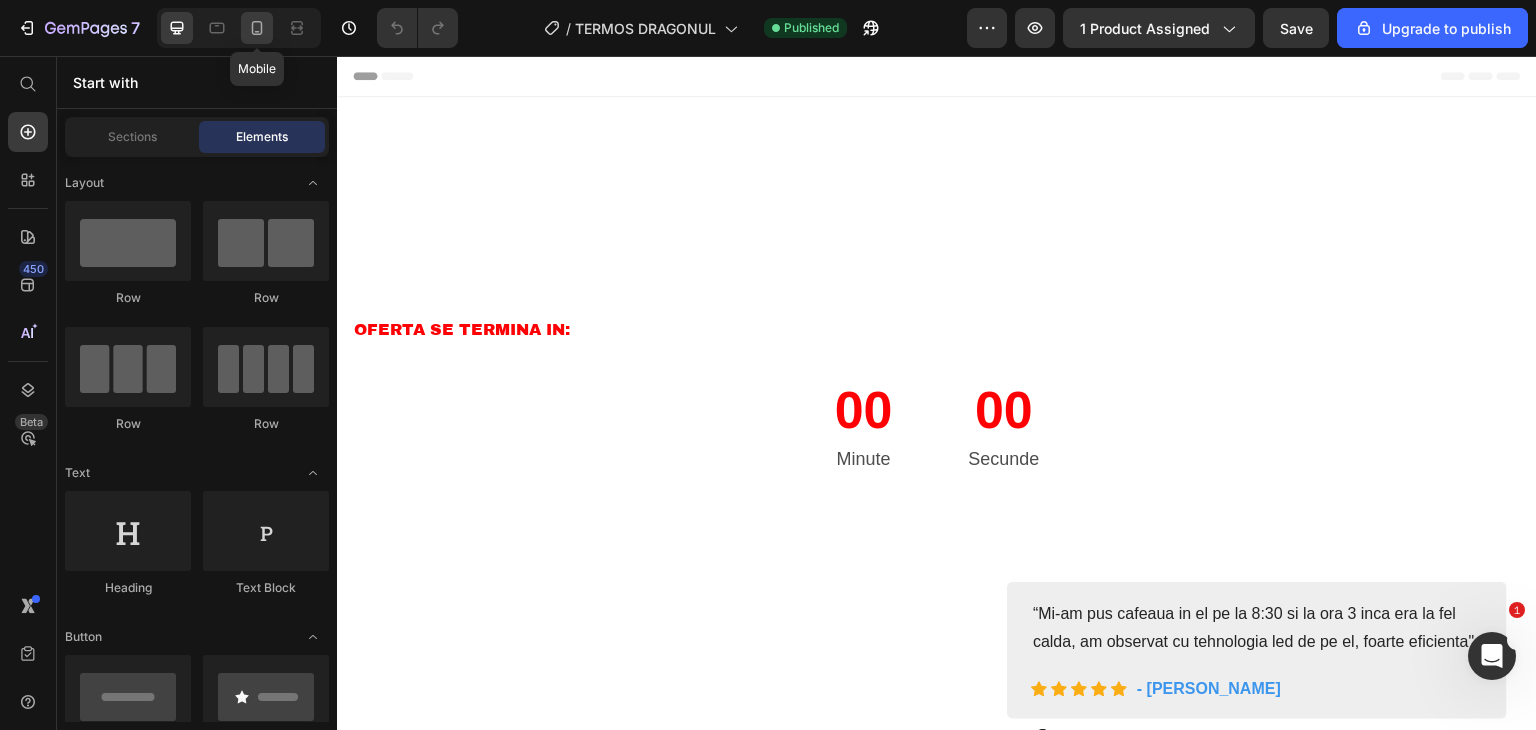 click 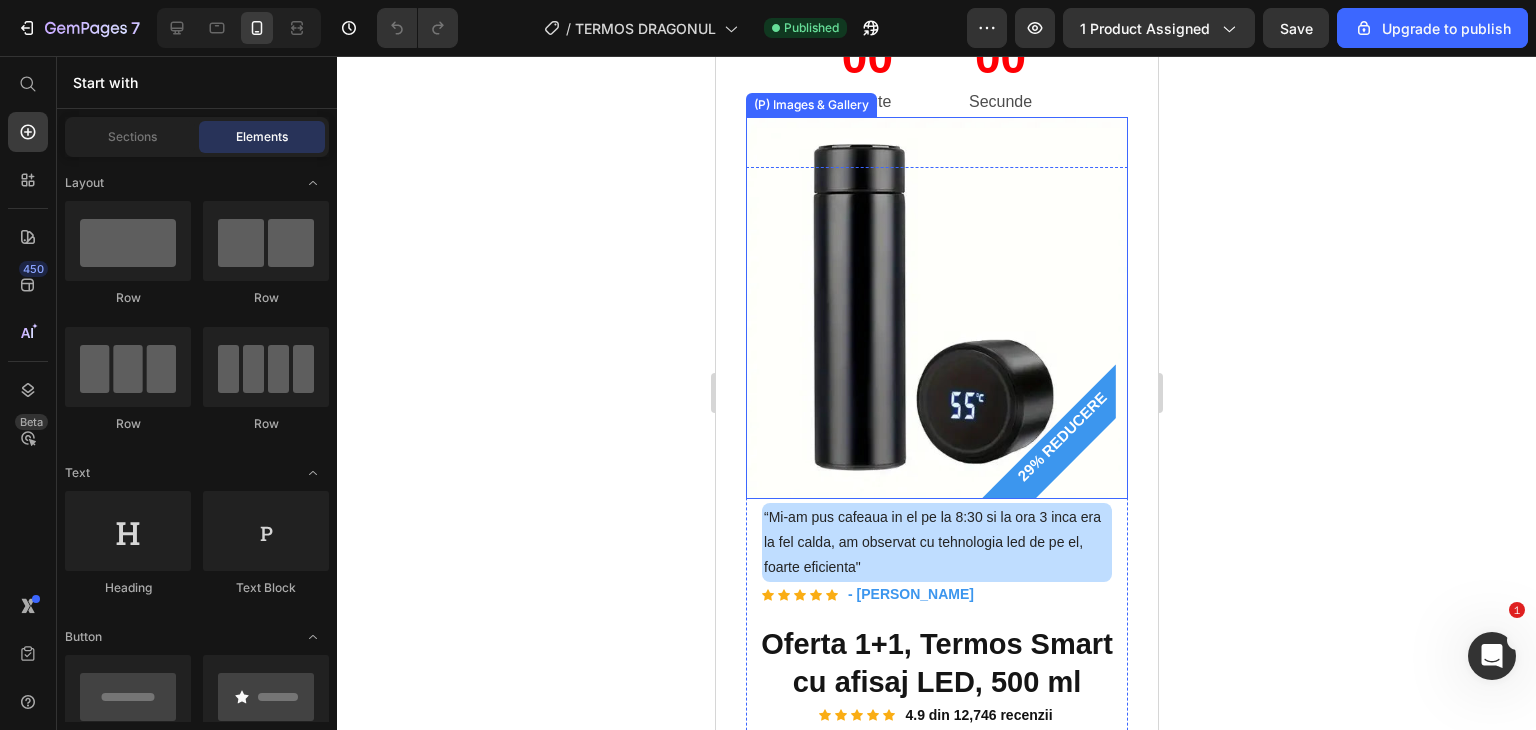 scroll, scrollTop: 200, scrollLeft: 0, axis: vertical 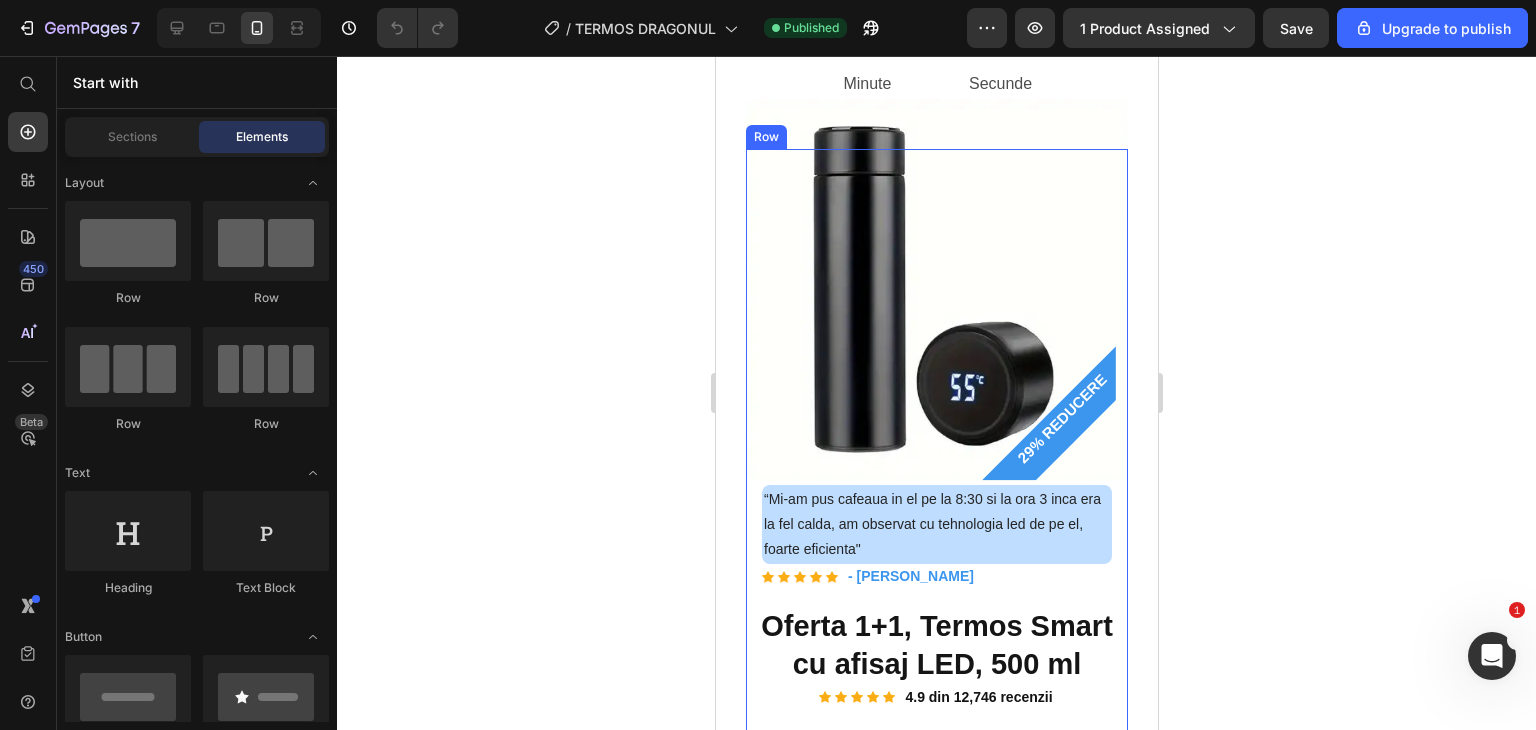 click on "“Mi-am pus cafeaua in el pe la 8:30 si la ora 3 inca era la fel calda, am observat cu tehnologia led de pe el, foarte eficienta"" at bounding box center [936, 525] 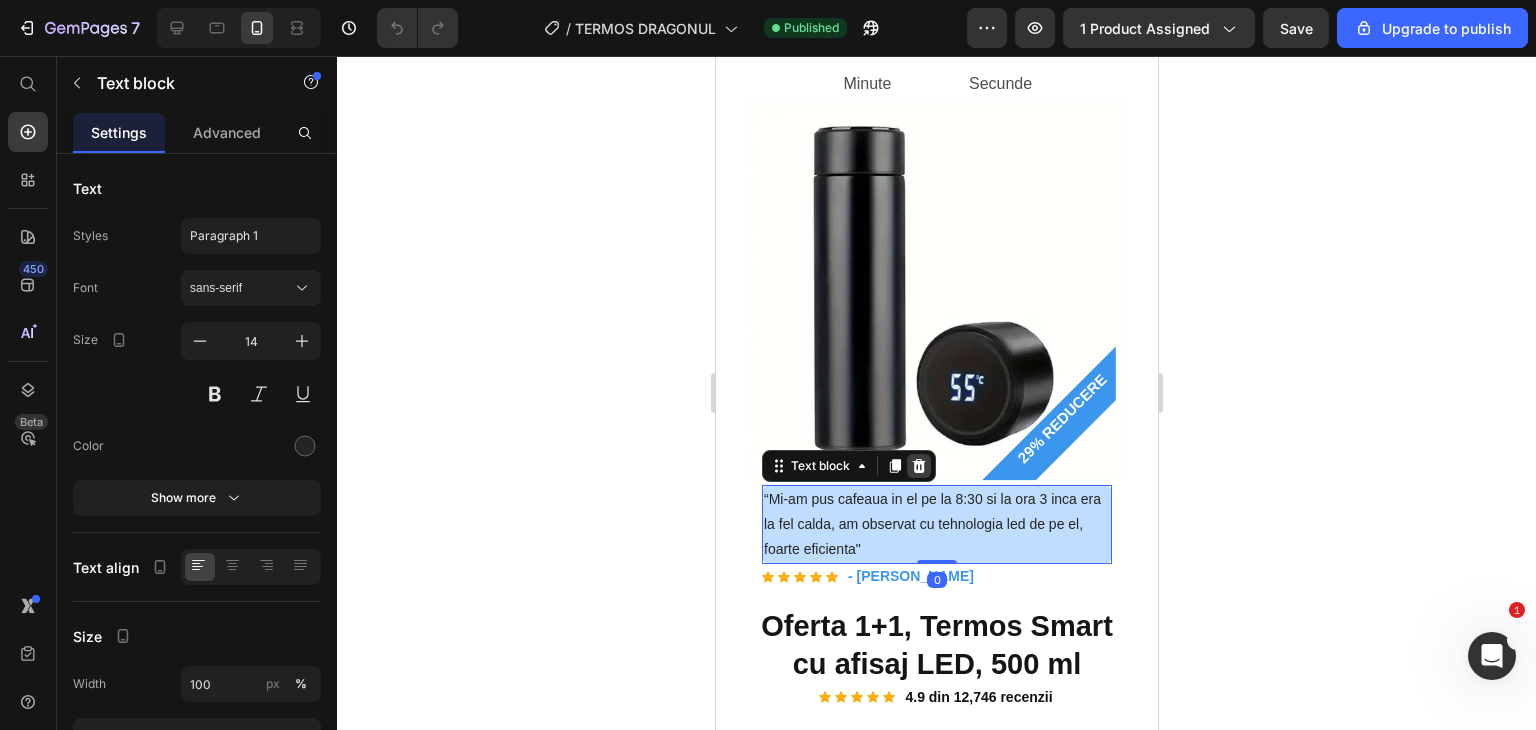 click 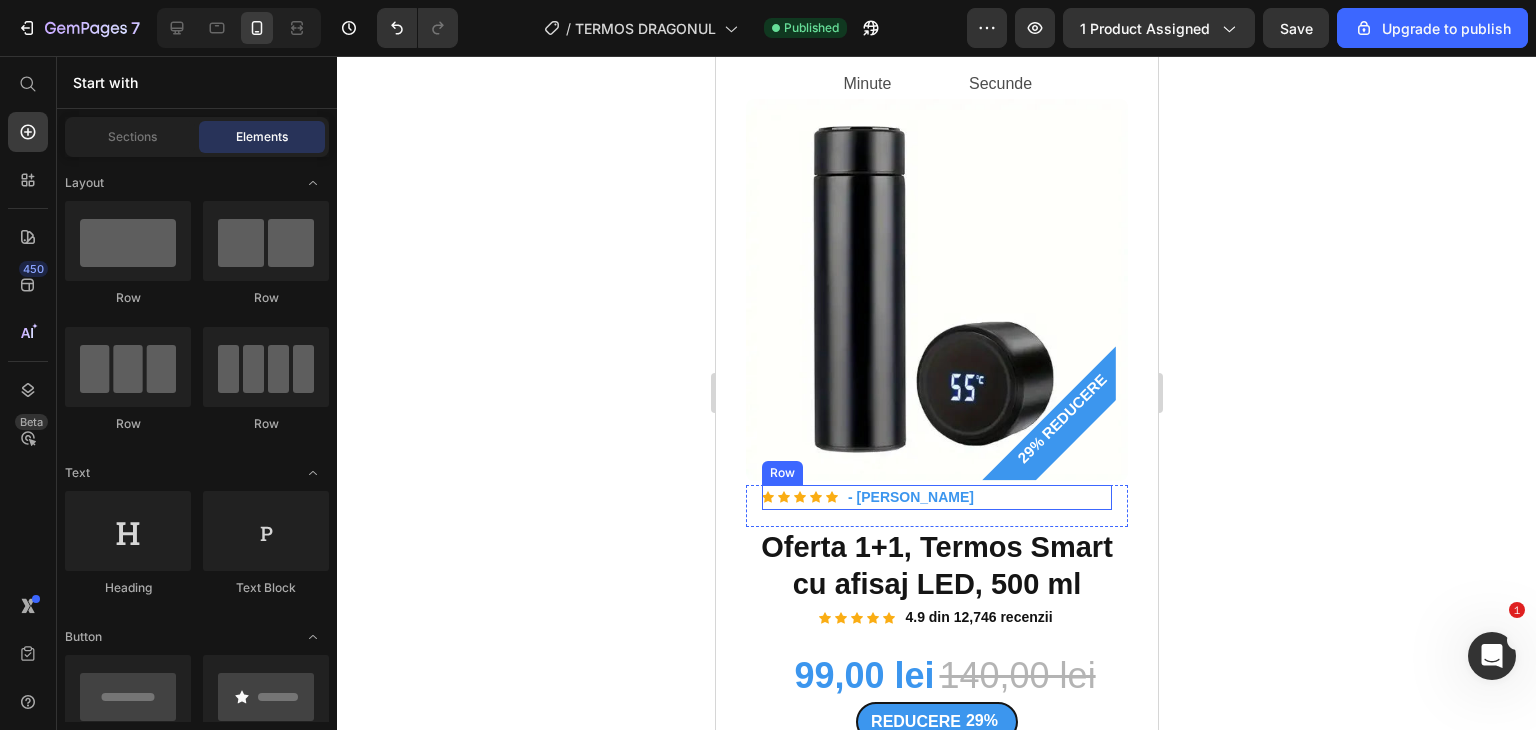 click on "Icon                Icon                Icon                Icon                Icon Icon List Hoz - [PERSON_NAME] Text block Row" at bounding box center [936, 497] 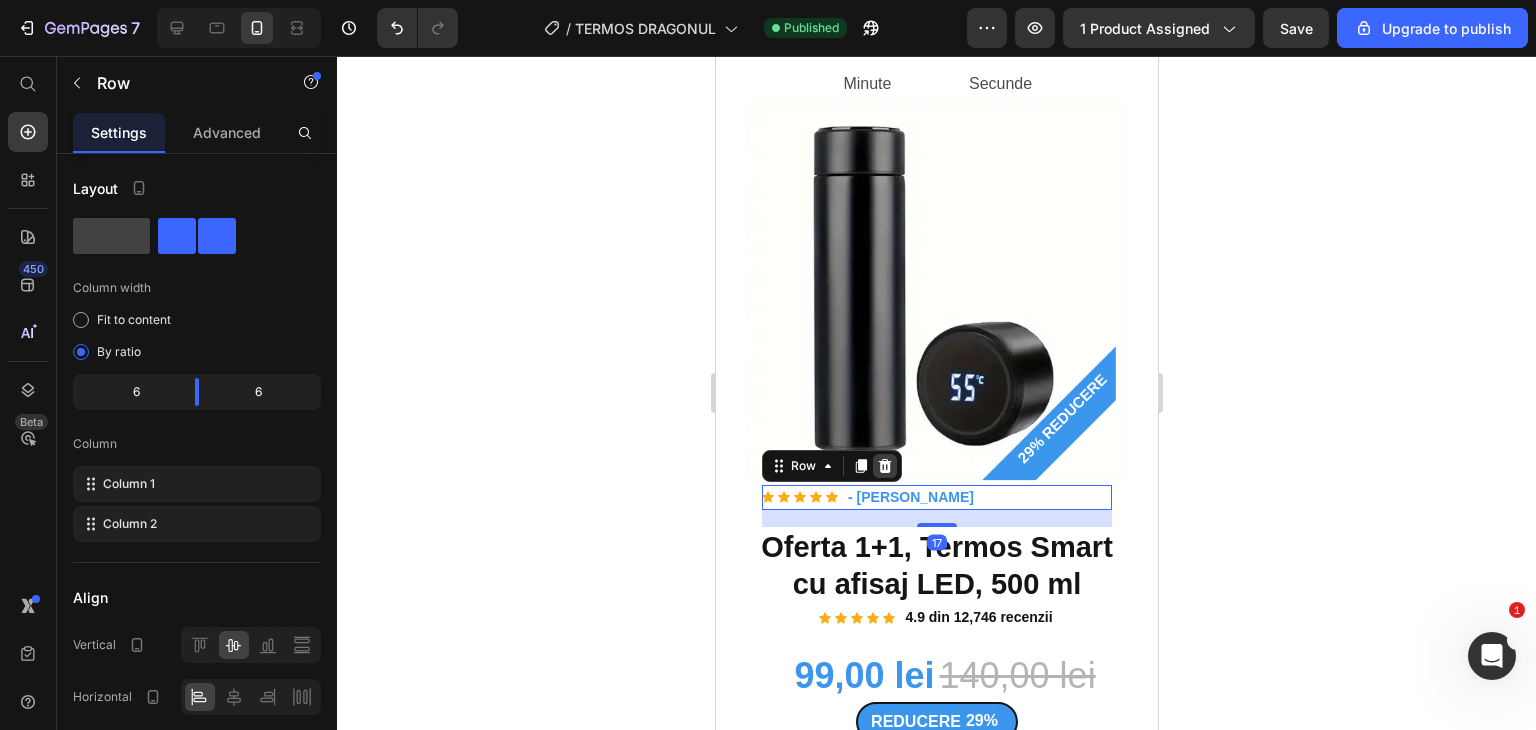click 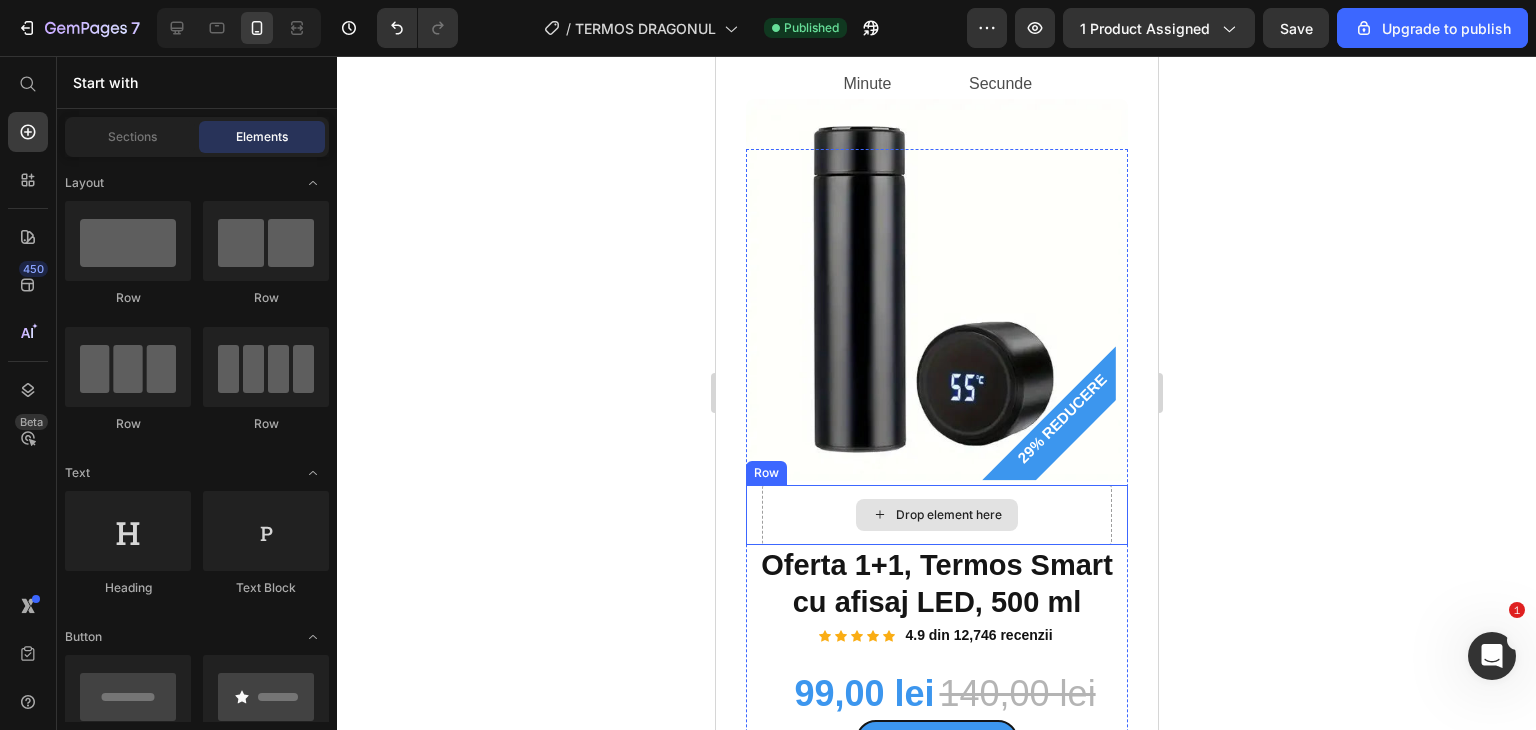 click on "Drop element here" at bounding box center (936, 515) 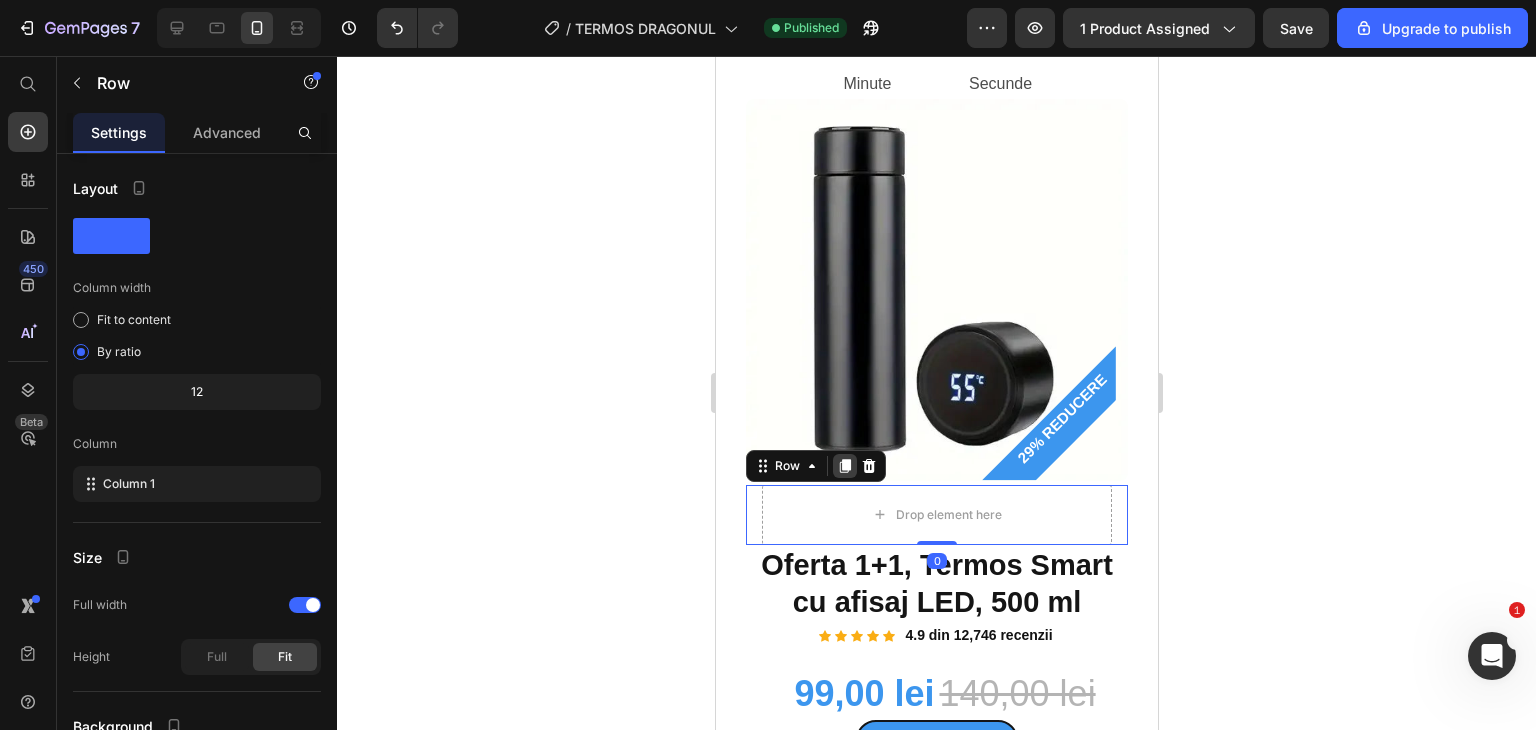 click at bounding box center [844, 466] 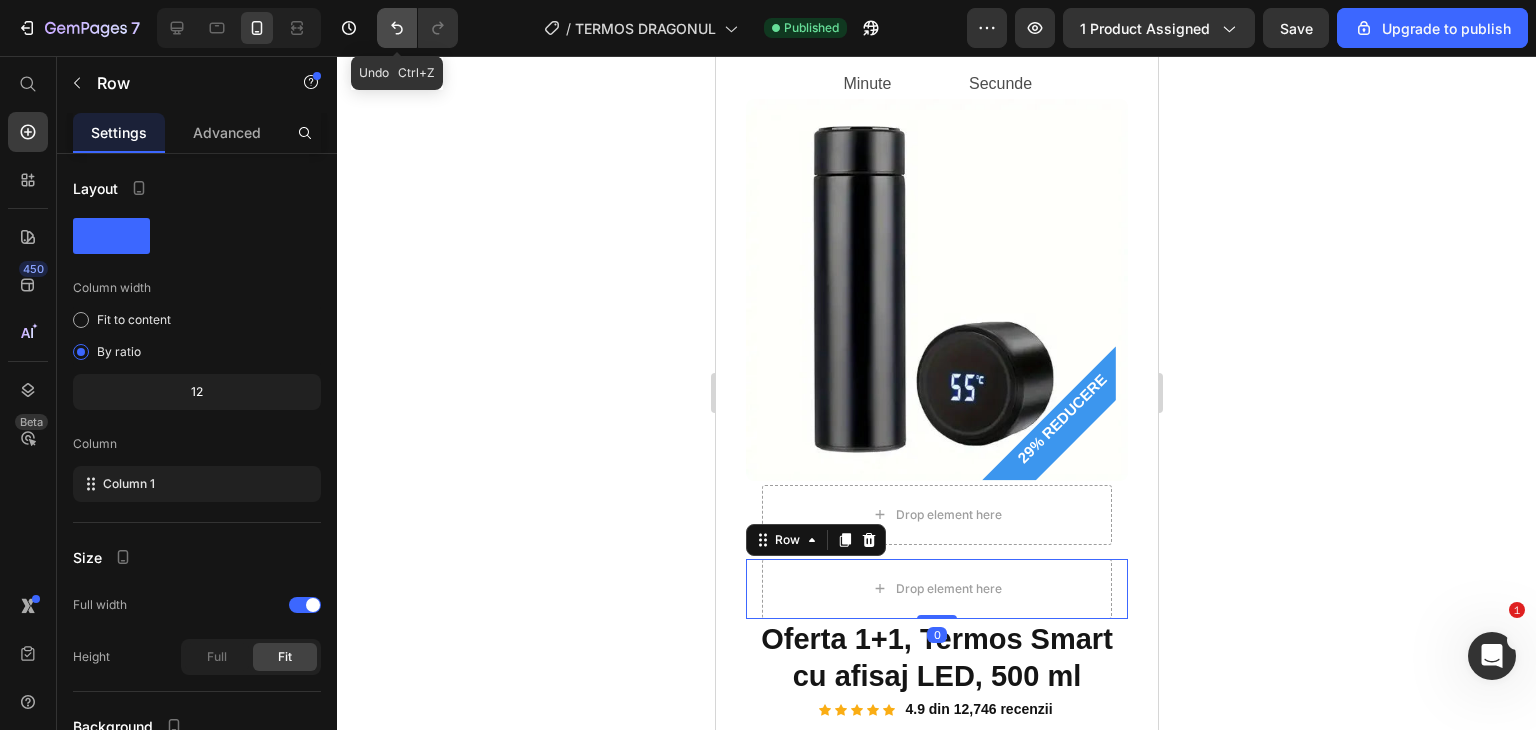 click 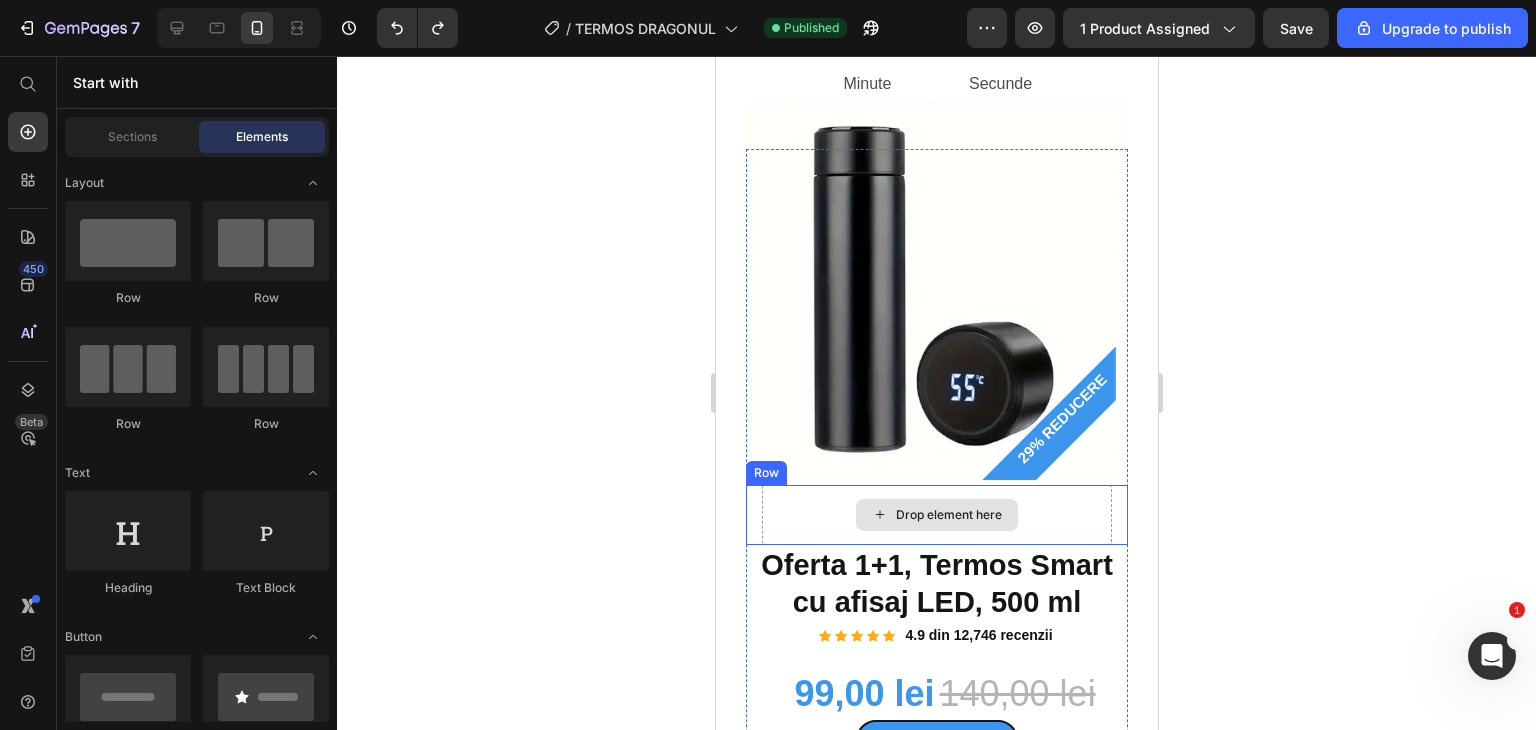 click on "Drop element here" at bounding box center [936, 515] 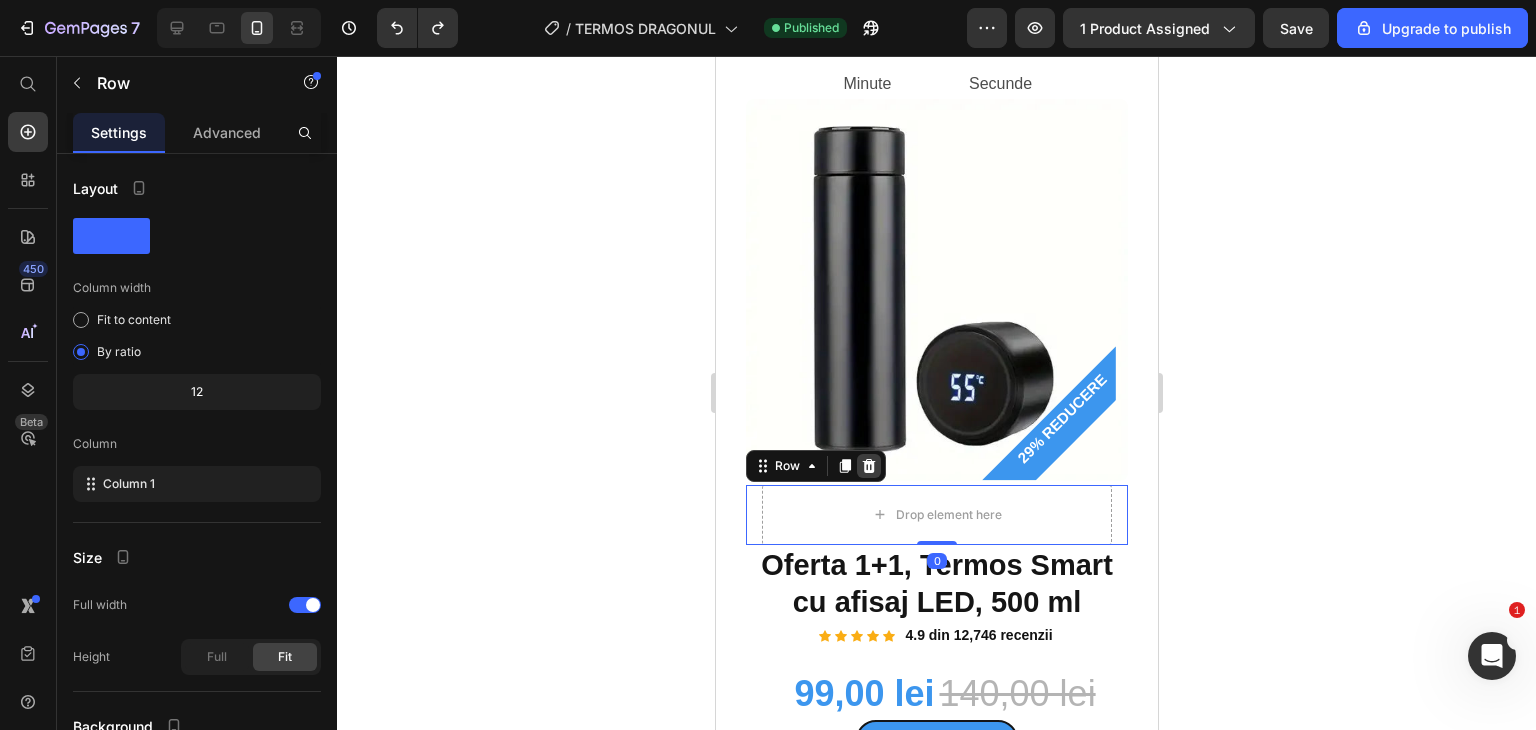 click 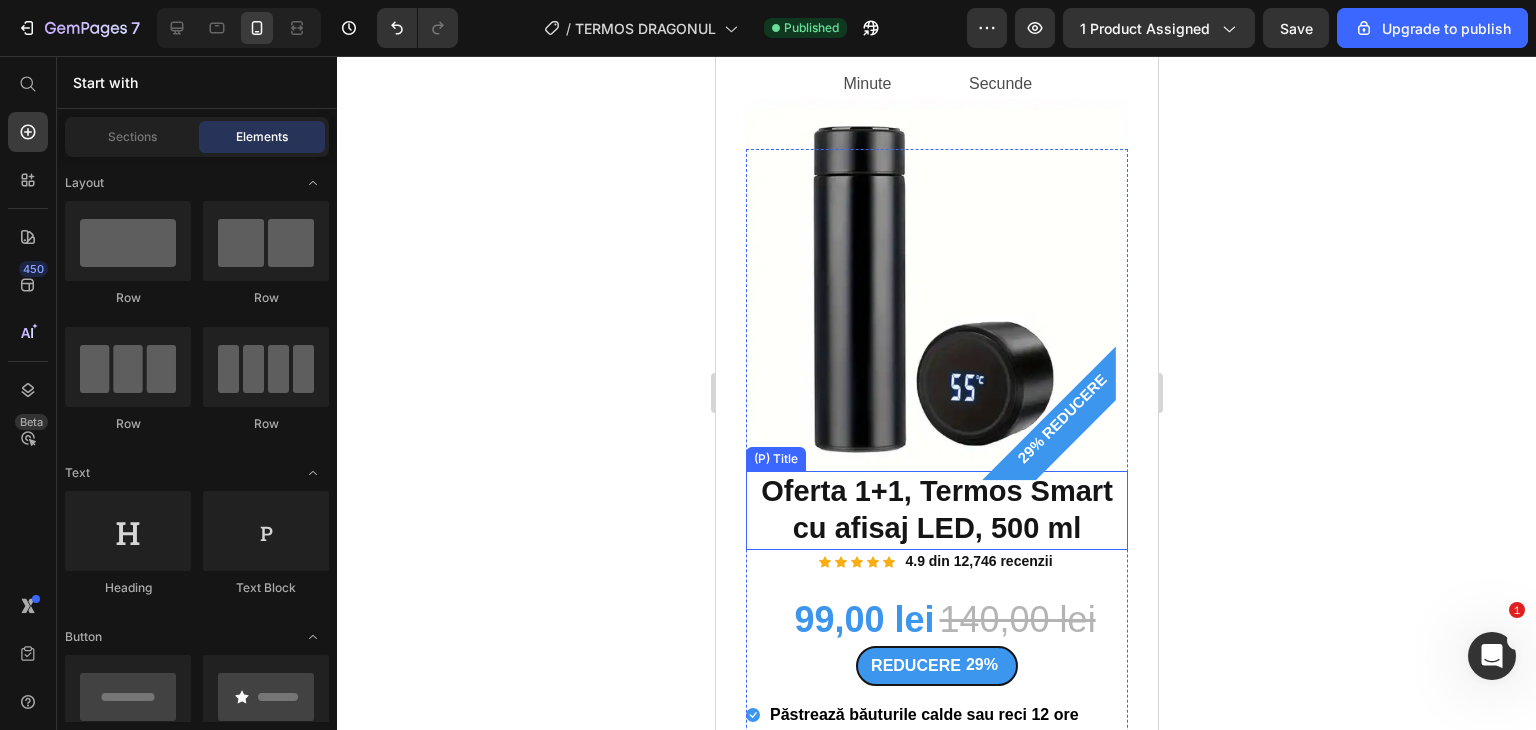 click on "Oferta 1+1, Termos Smart cu afisaj LED, 500 ml" at bounding box center (936, 510) 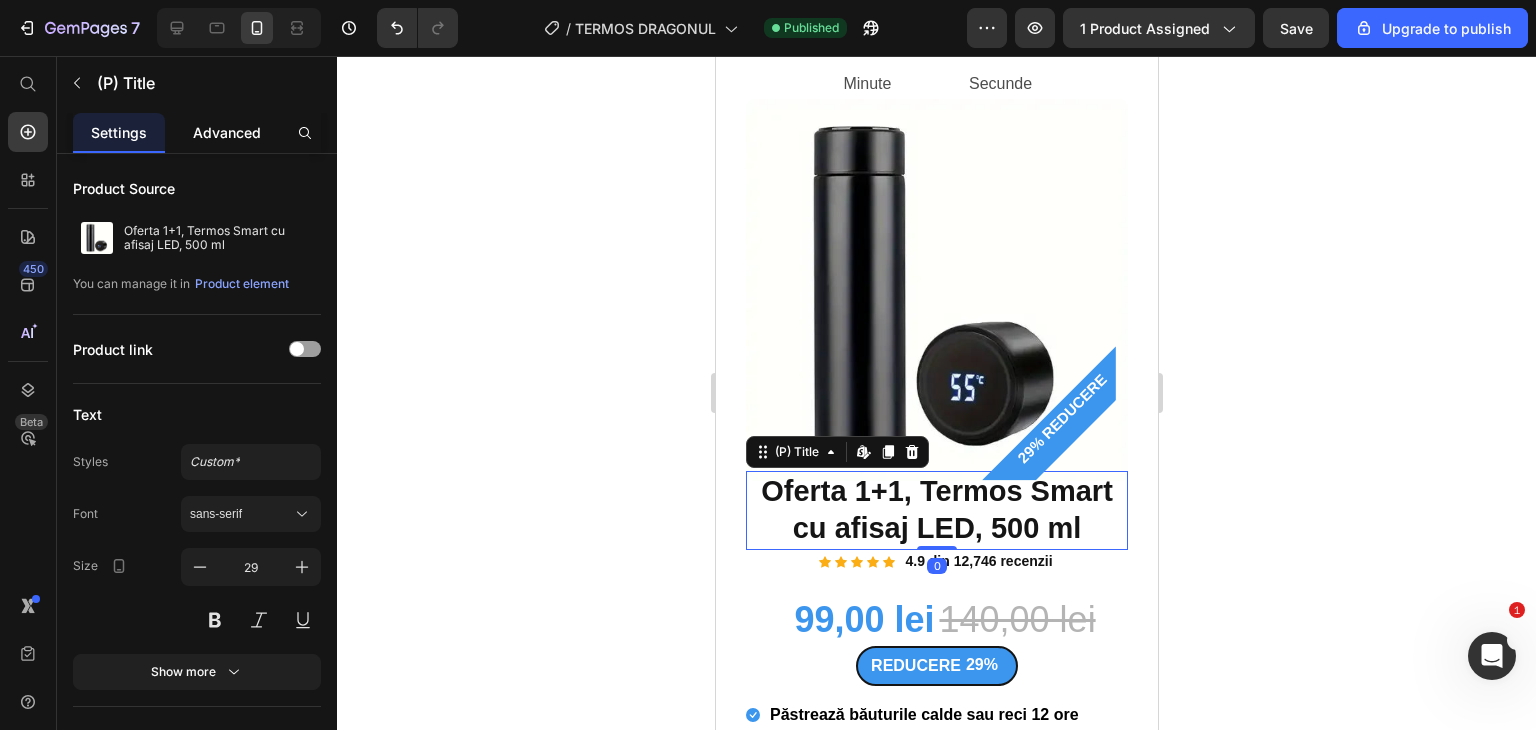 click on "Advanced" 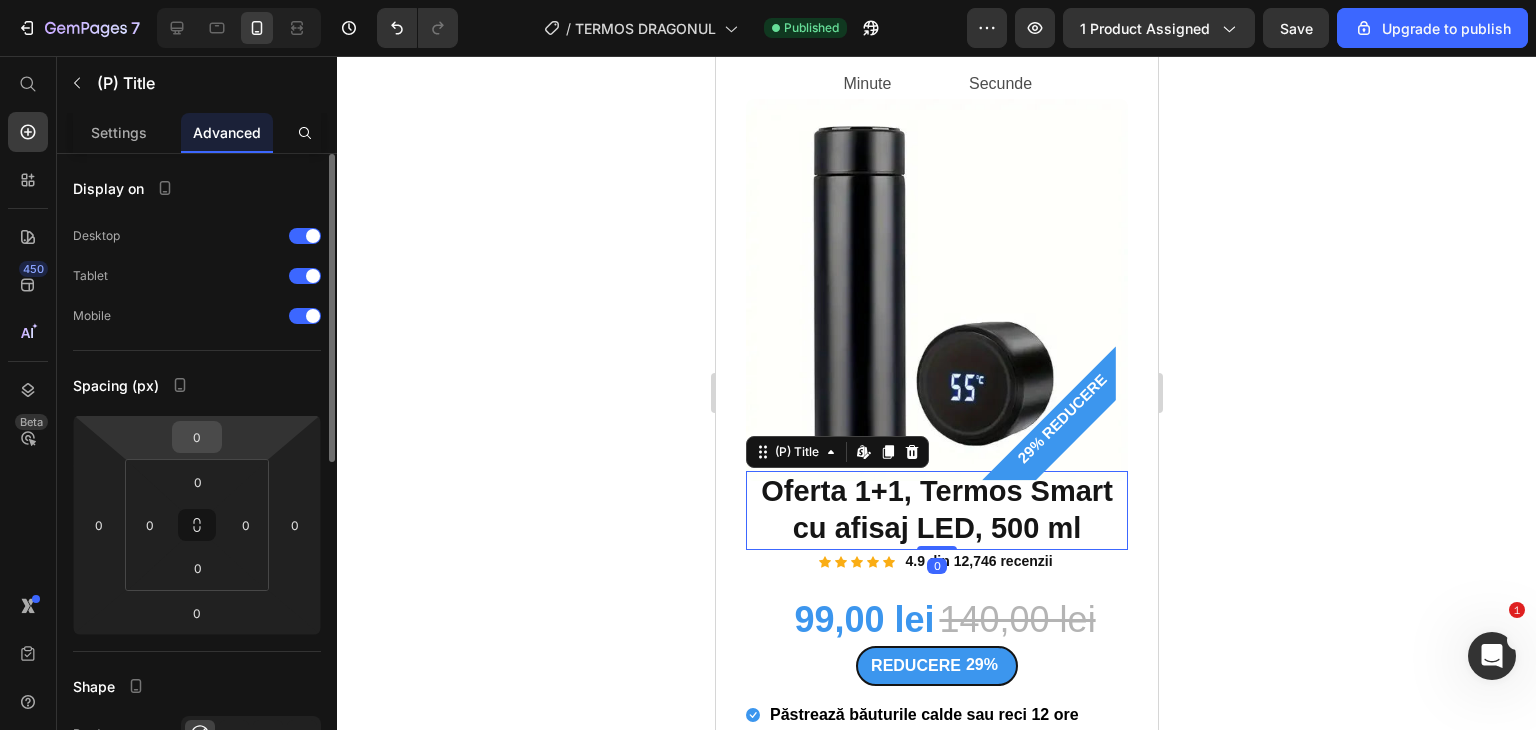 click on "0" at bounding box center (197, 437) 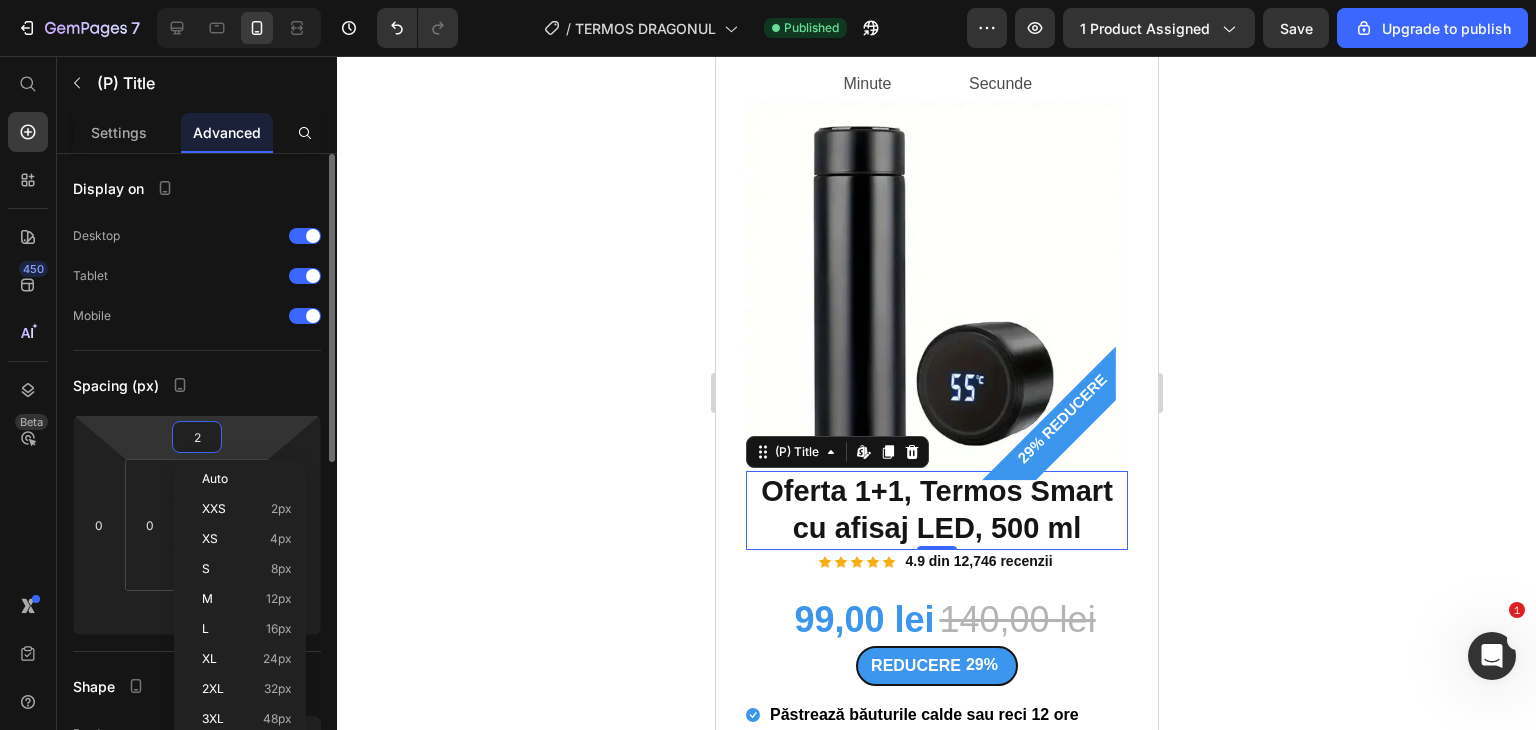 type on "20" 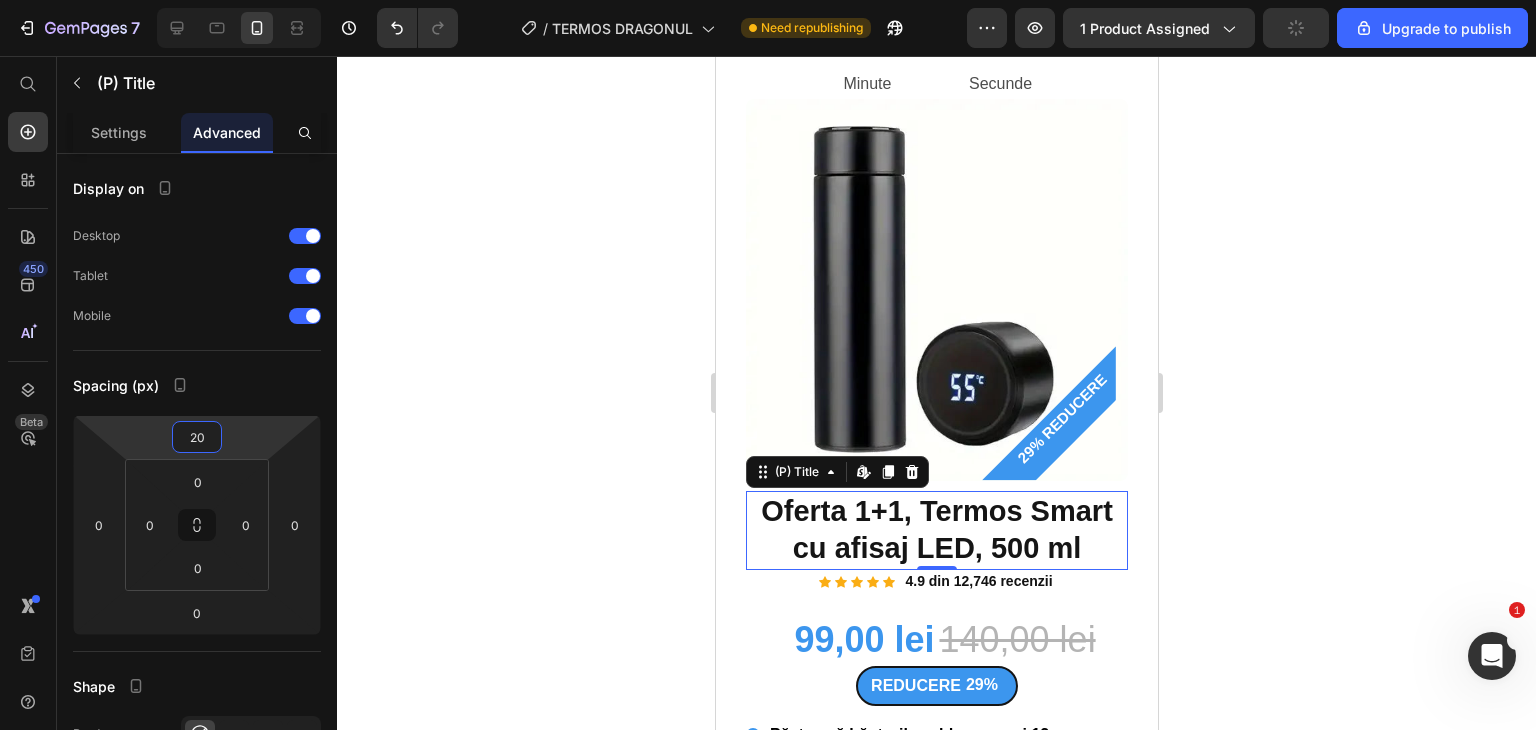 click 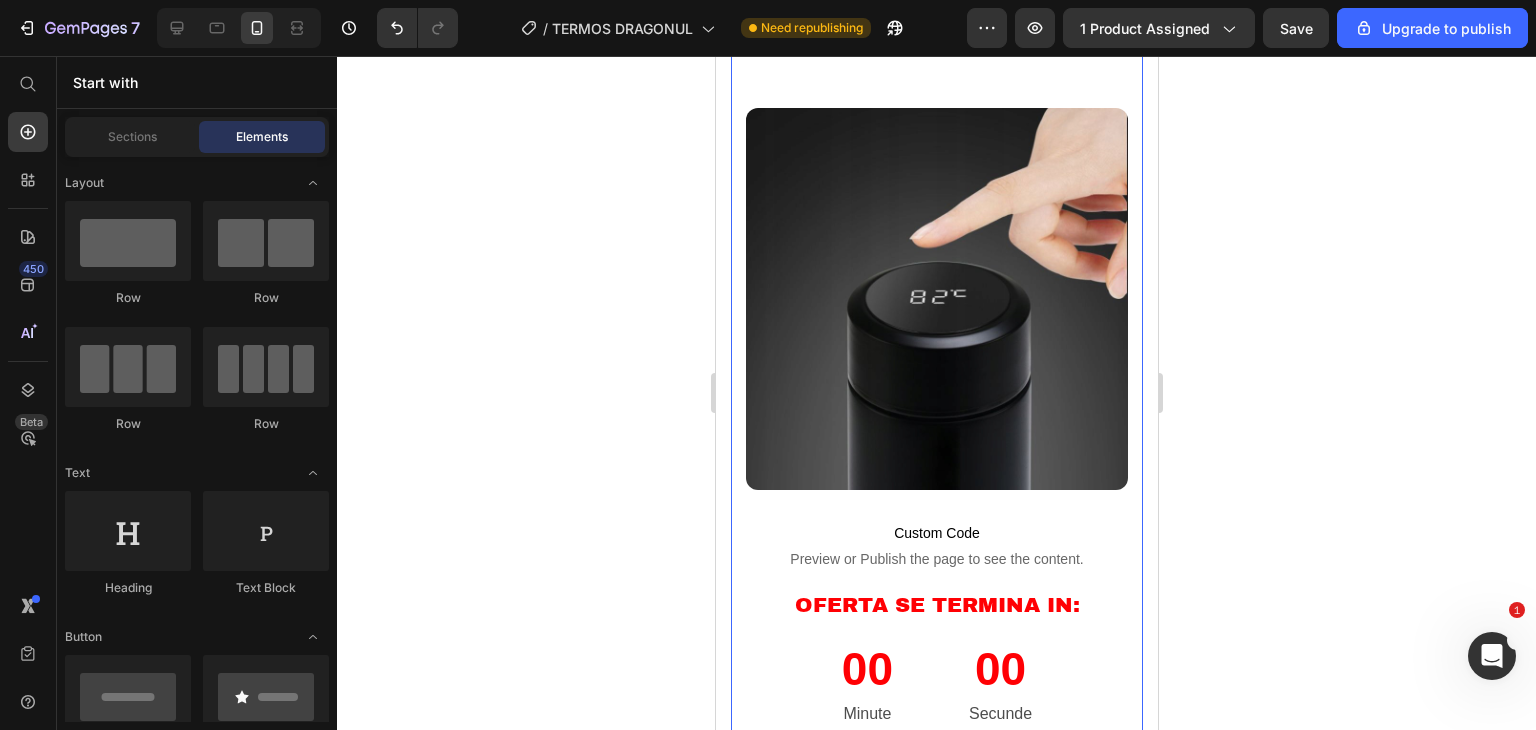 scroll, scrollTop: 1500, scrollLeft: 0, axis: vertical 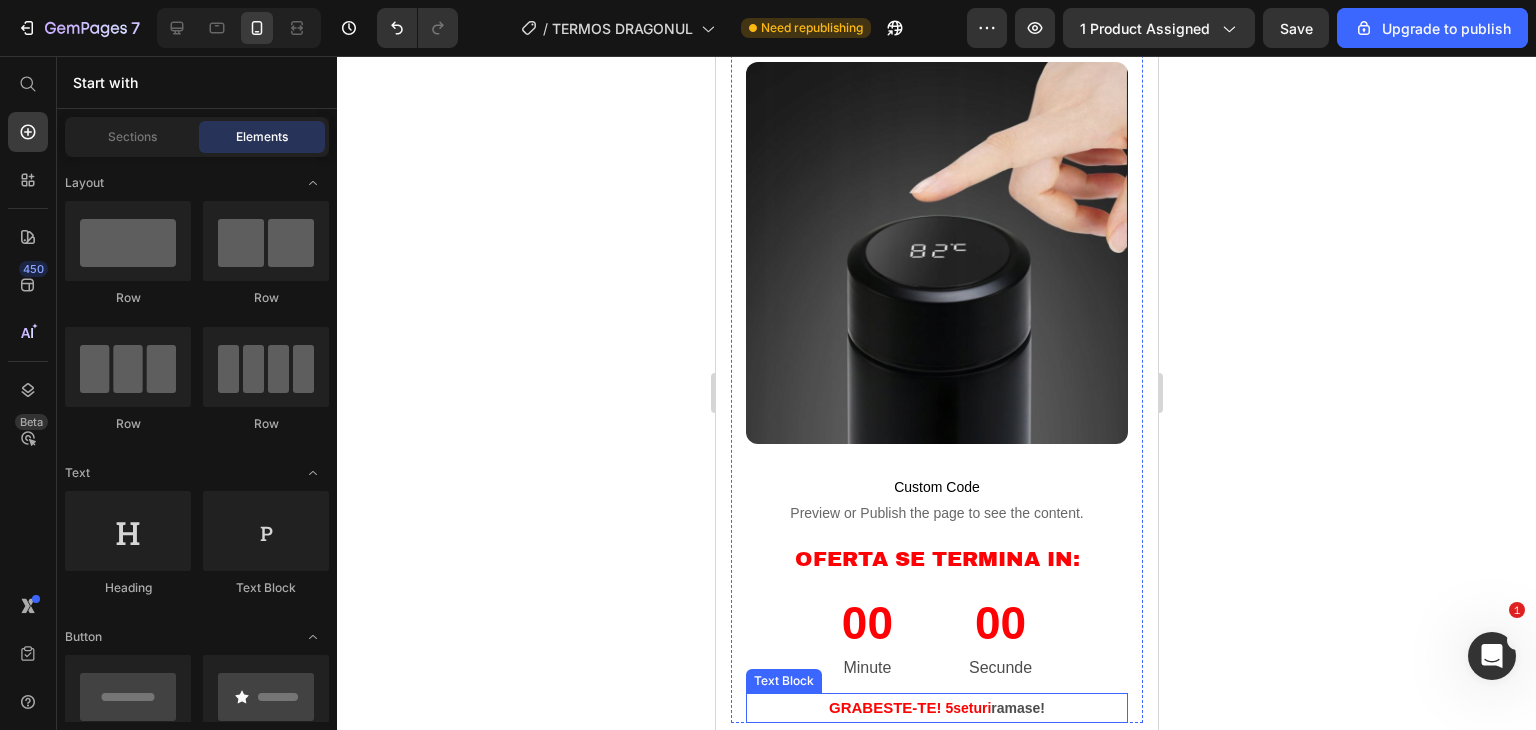 click on "GRABESTE-TE!   5  seturi  ramase!" at bounding box center [936, 708] 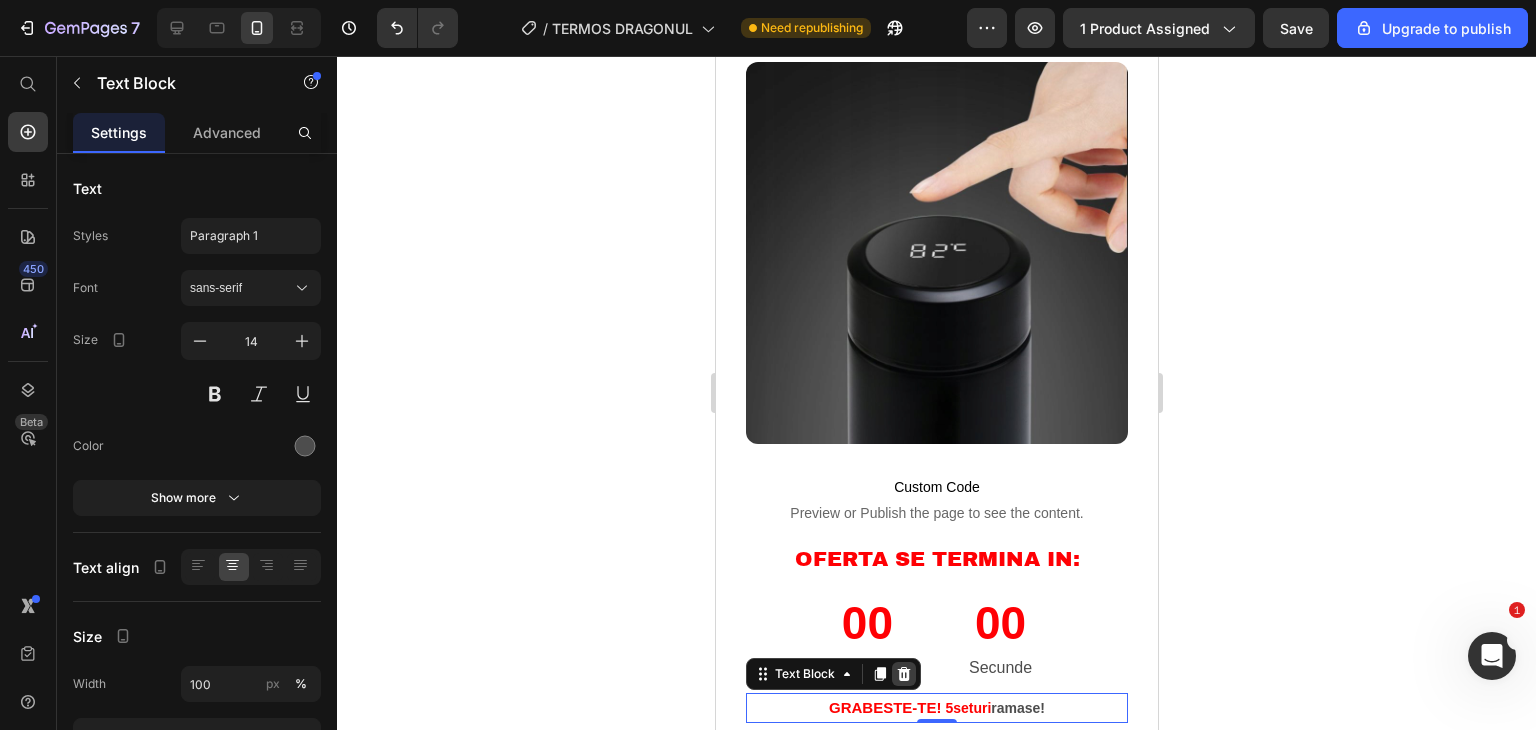 click 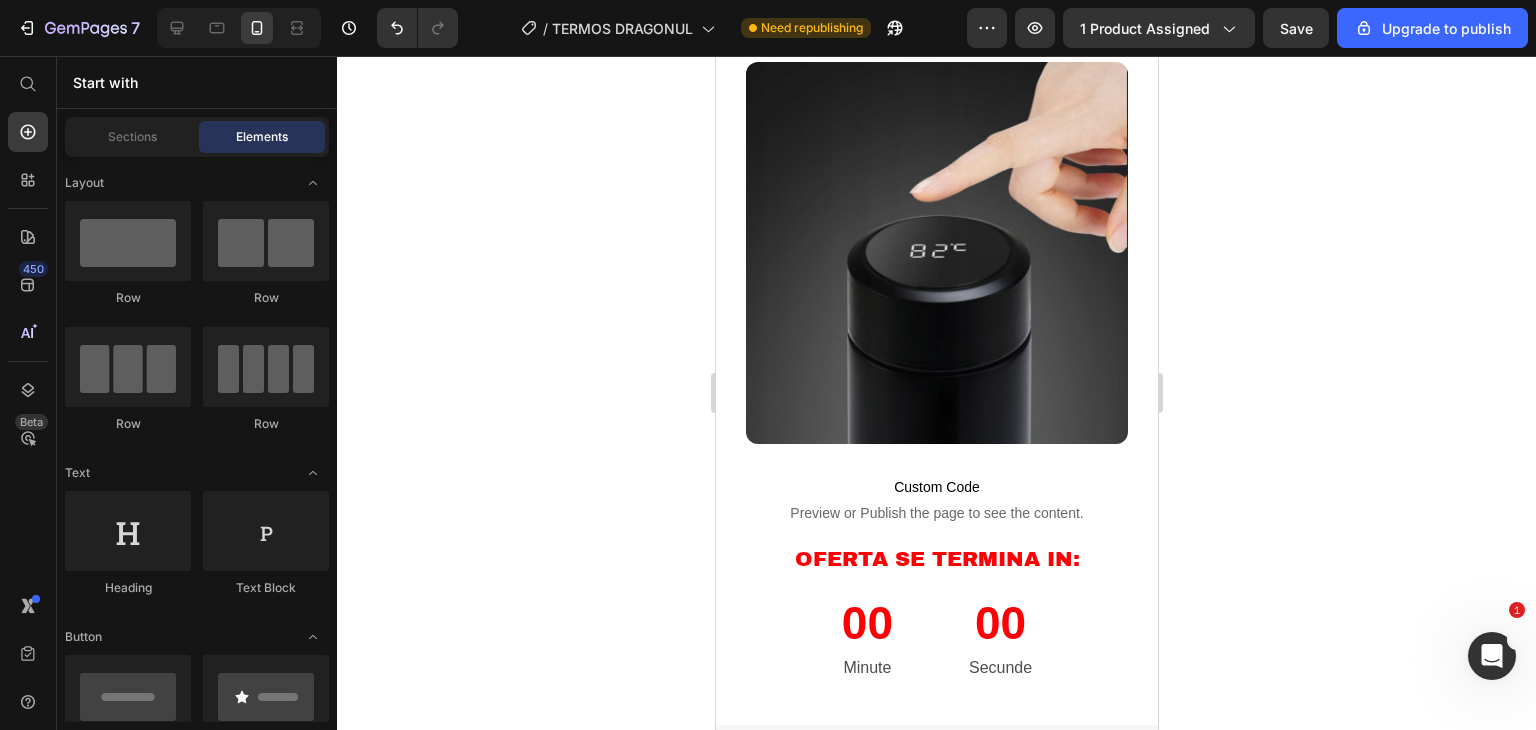scroll, scrollTop: 1700, scrollLeft: 0, axis: vertical 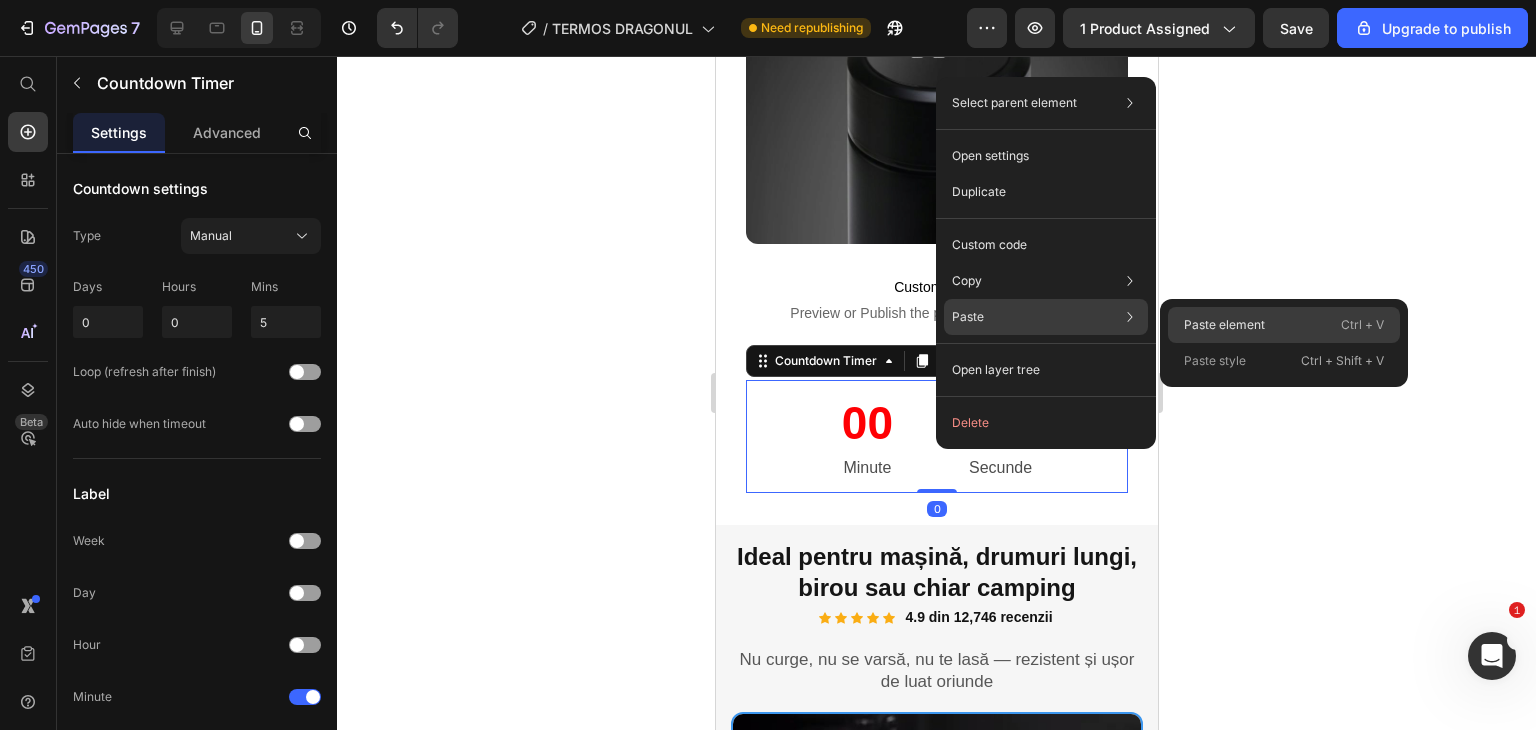 click on "Paste element  Ctrl + V" 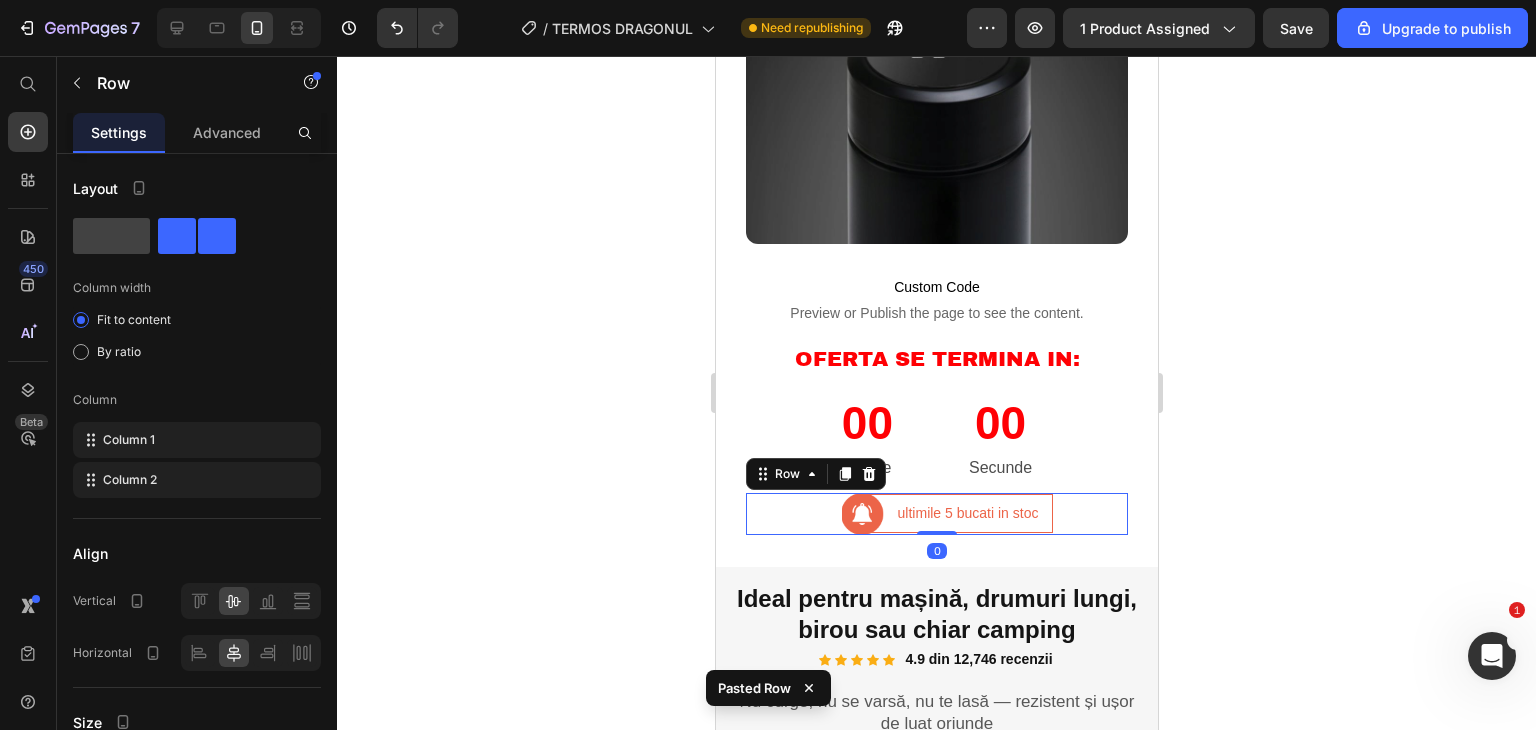 click 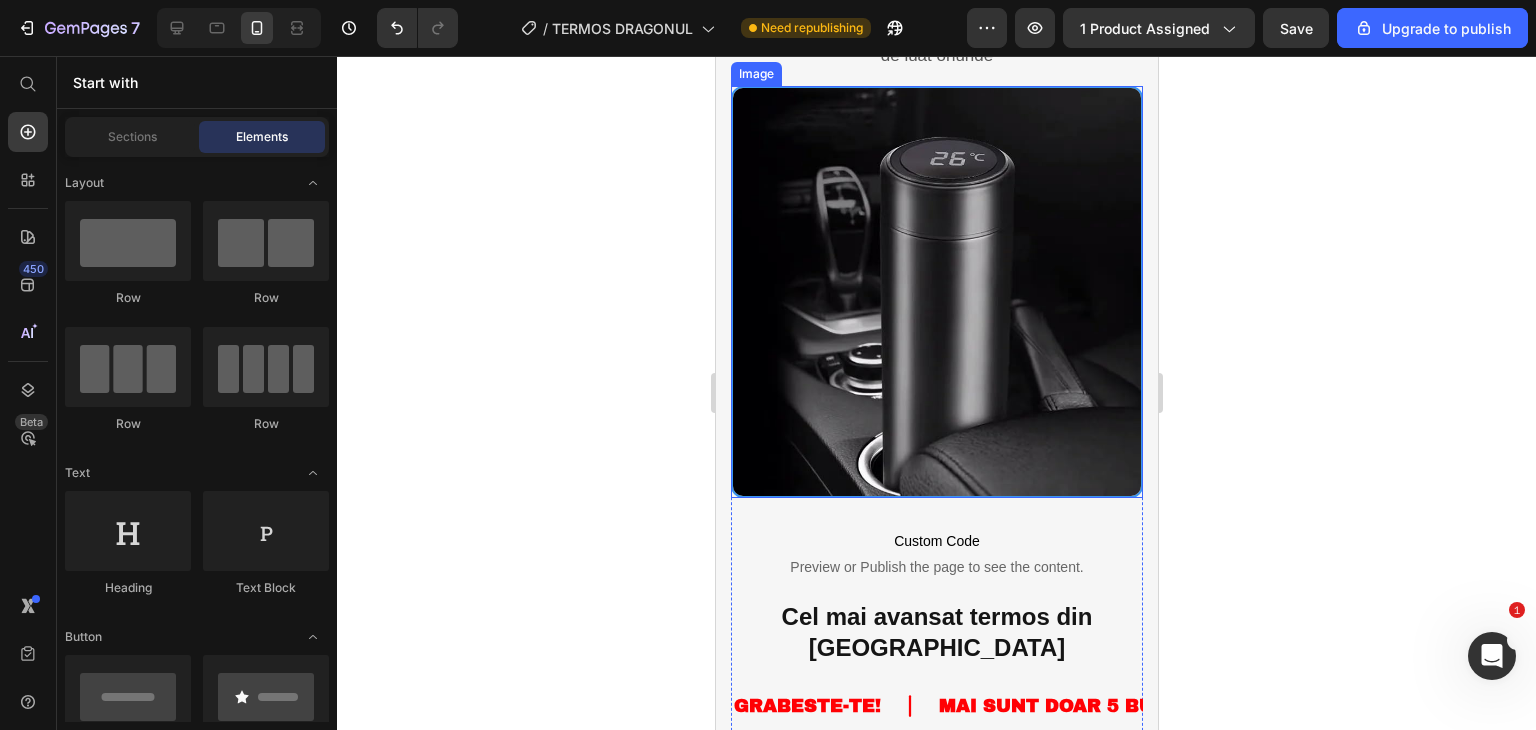 scroll, scrollTop: 2400, scrollLeft: 0, axis: vertical 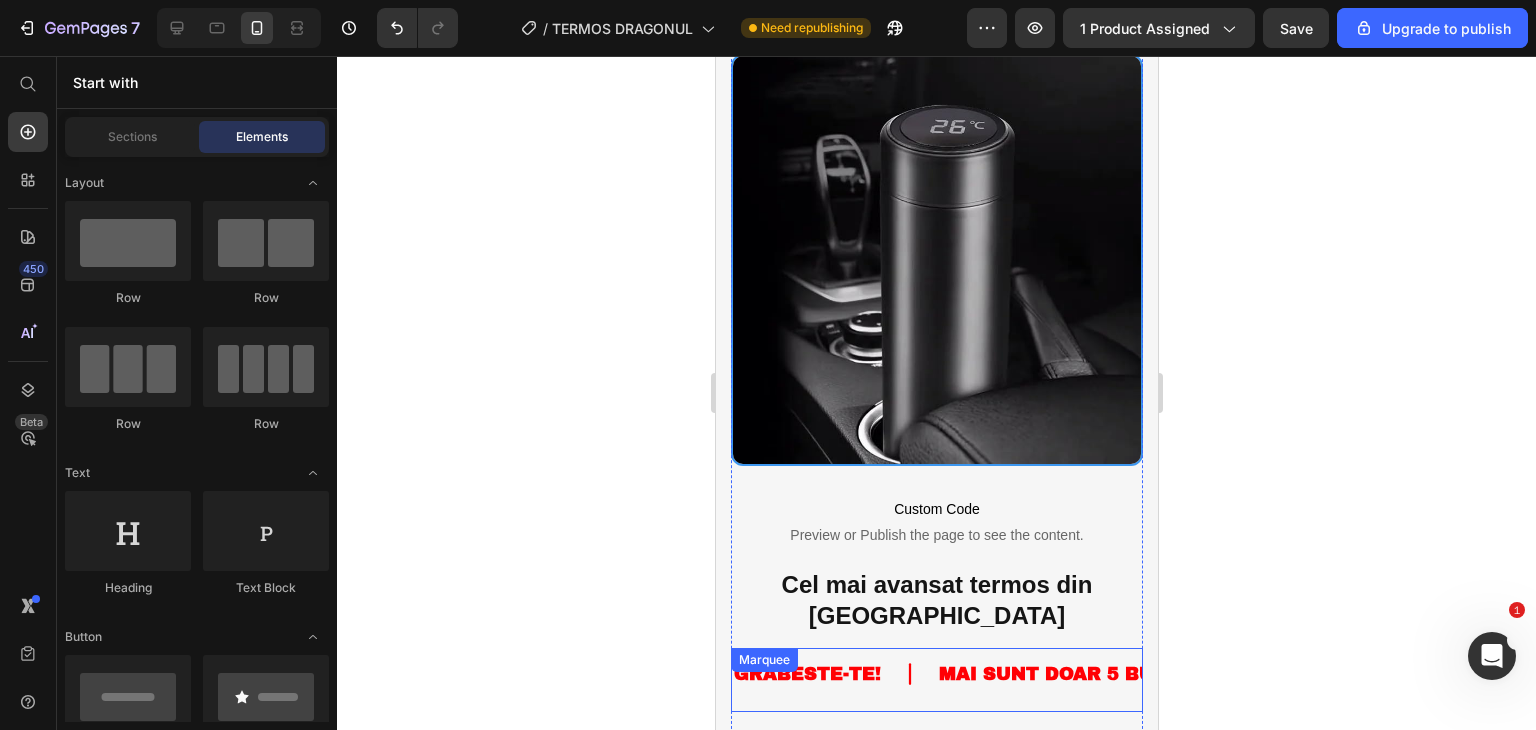 click on "GRABESTE-TE! Text" at bounding box center (833, 674) 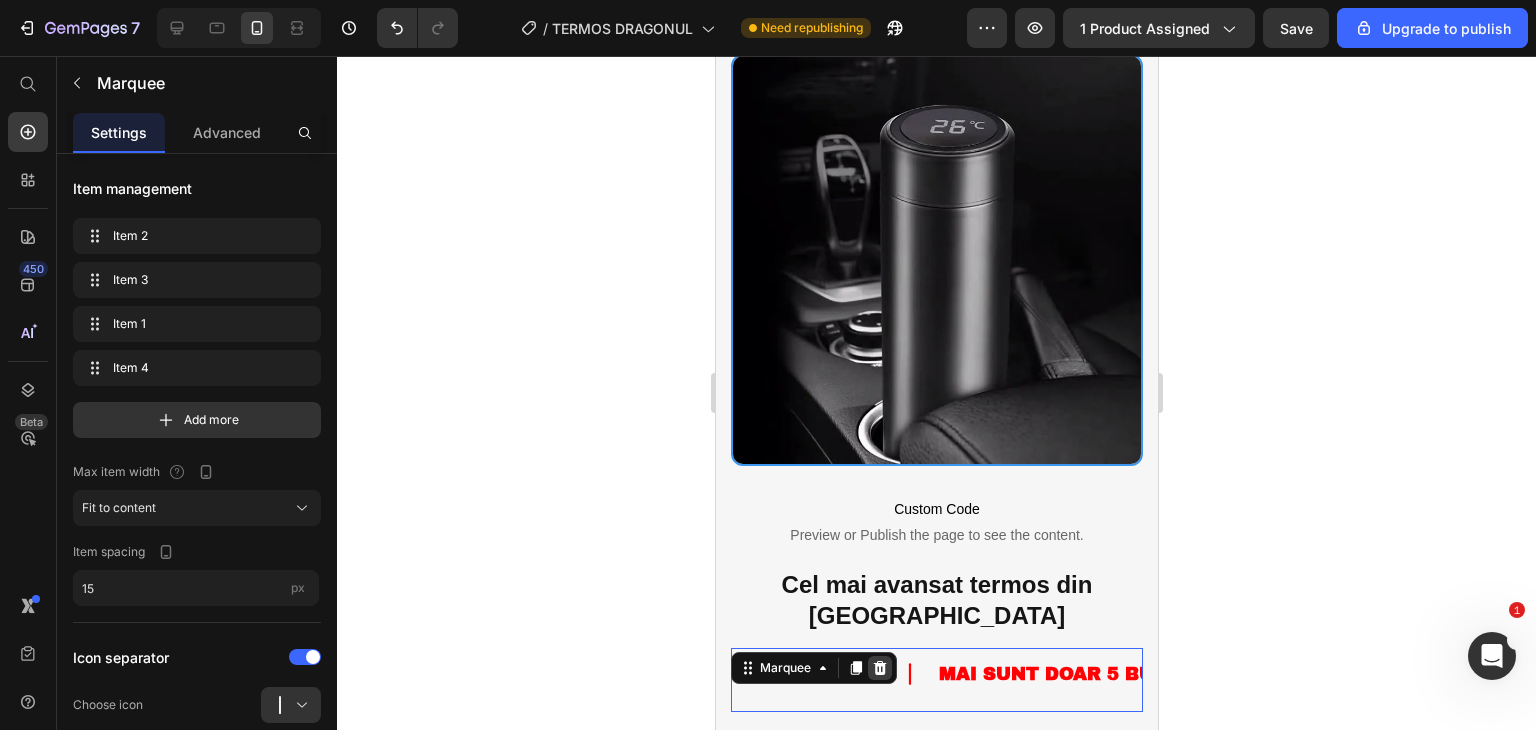 click 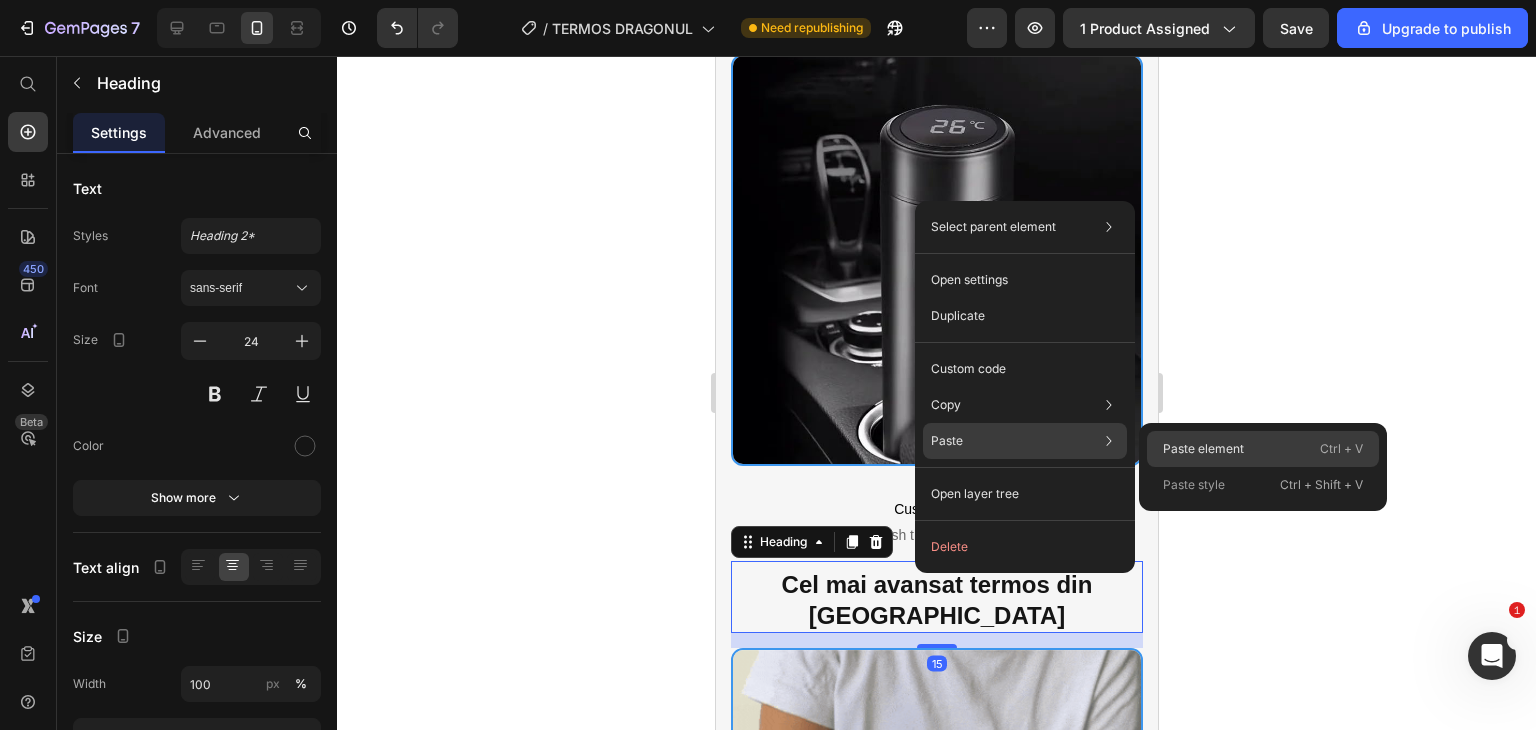click on "Paste element" at bounding box center (1203, 449) 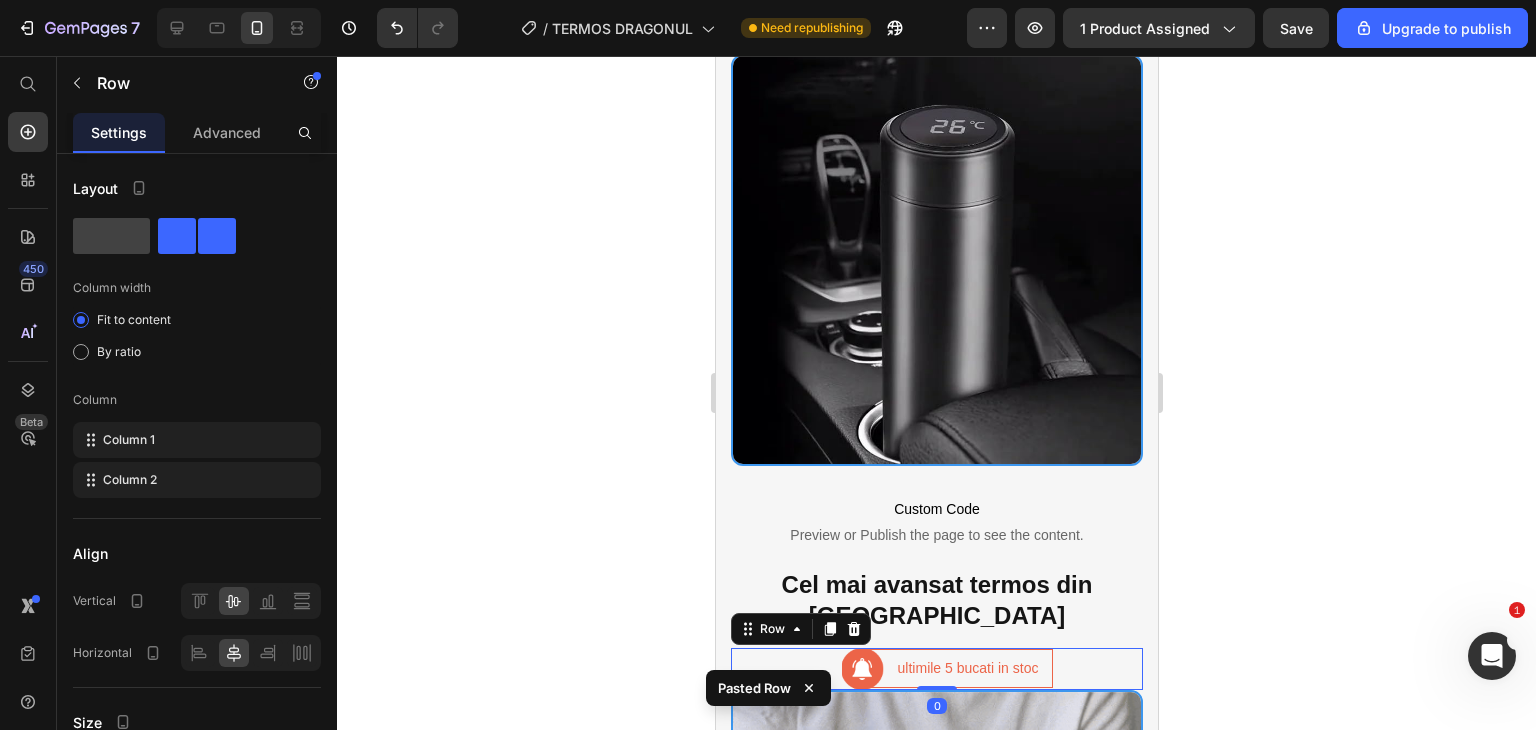 click 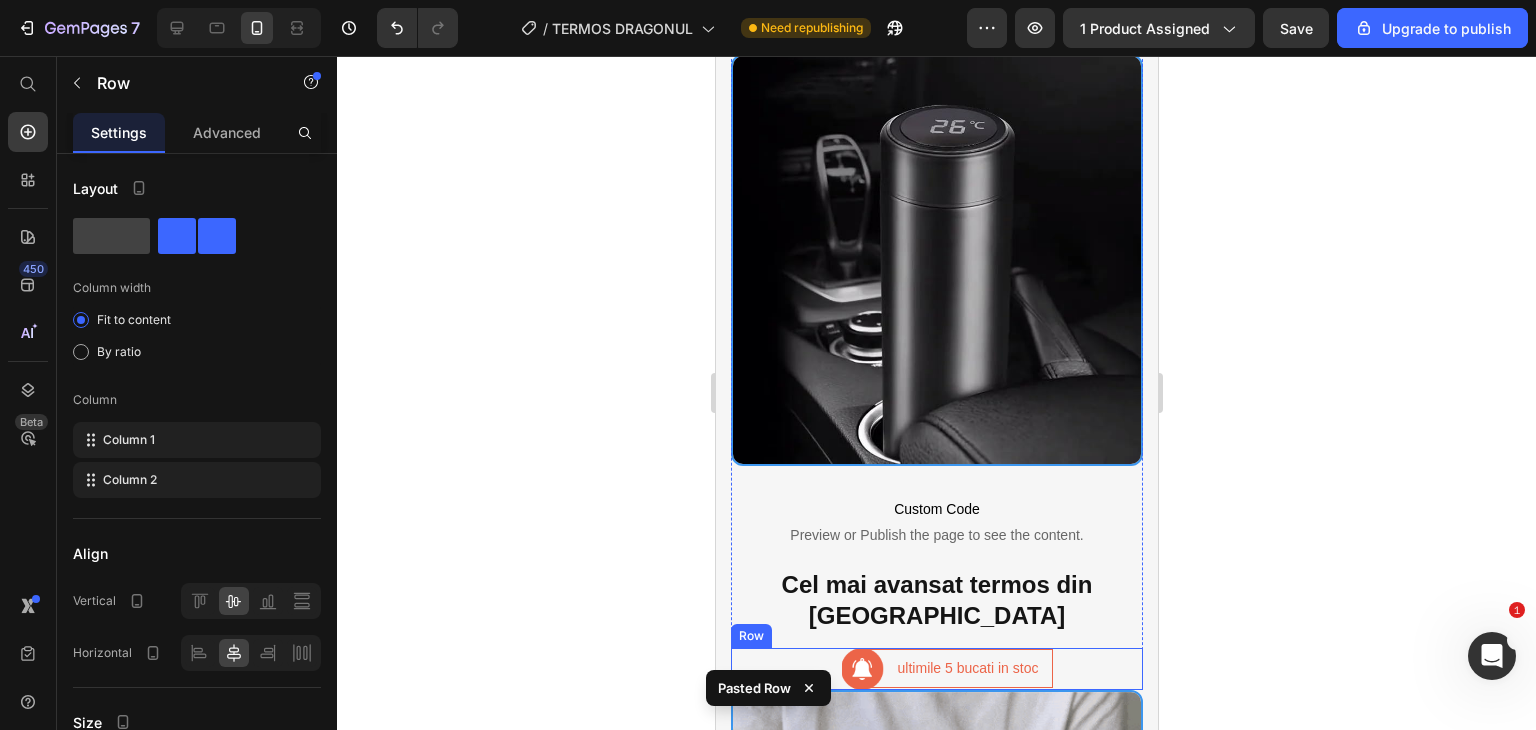 click on "Image ultimile 5 bucati in stoc Text block Row Row" at bounding box center (936, 669) 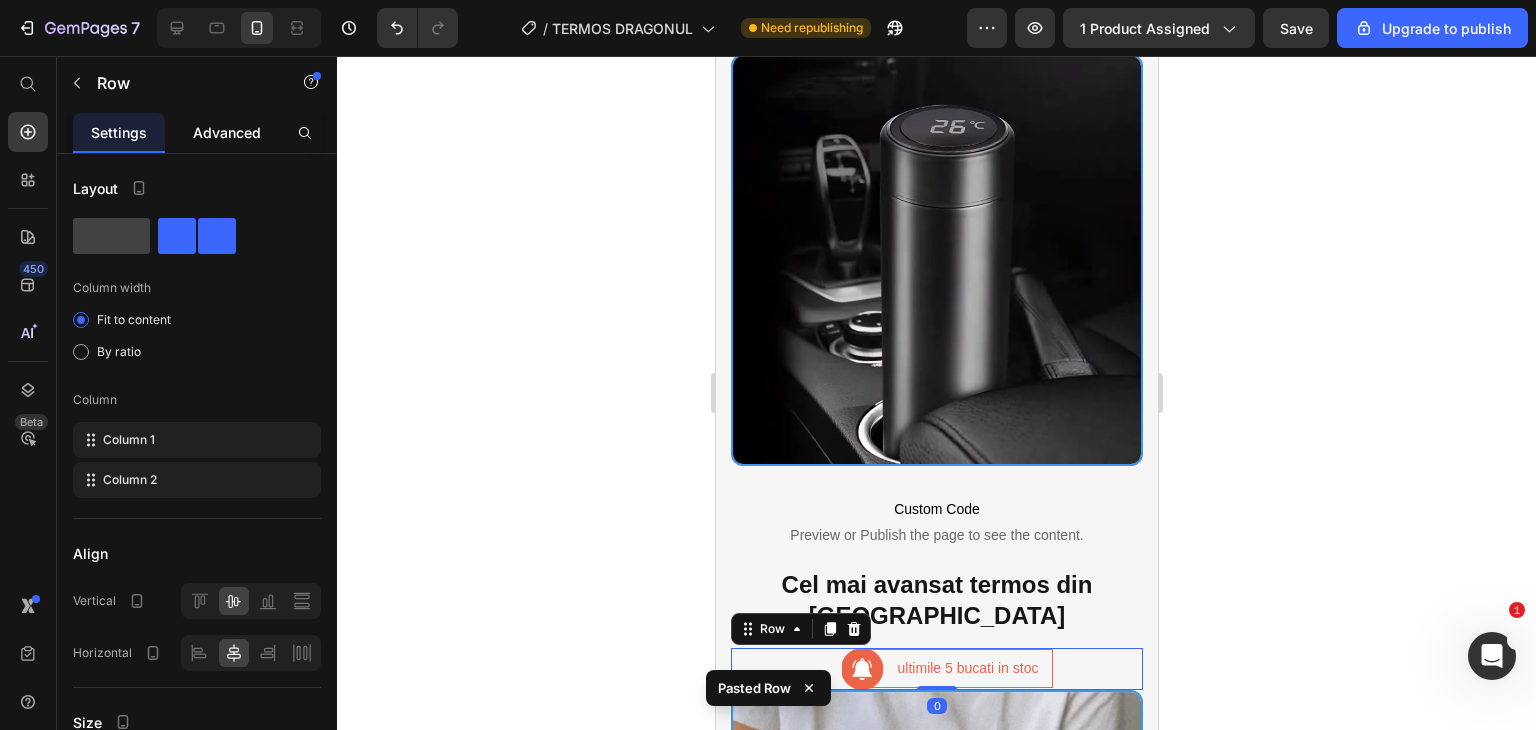 click on "Advanced" at bounding box center [227, 132] 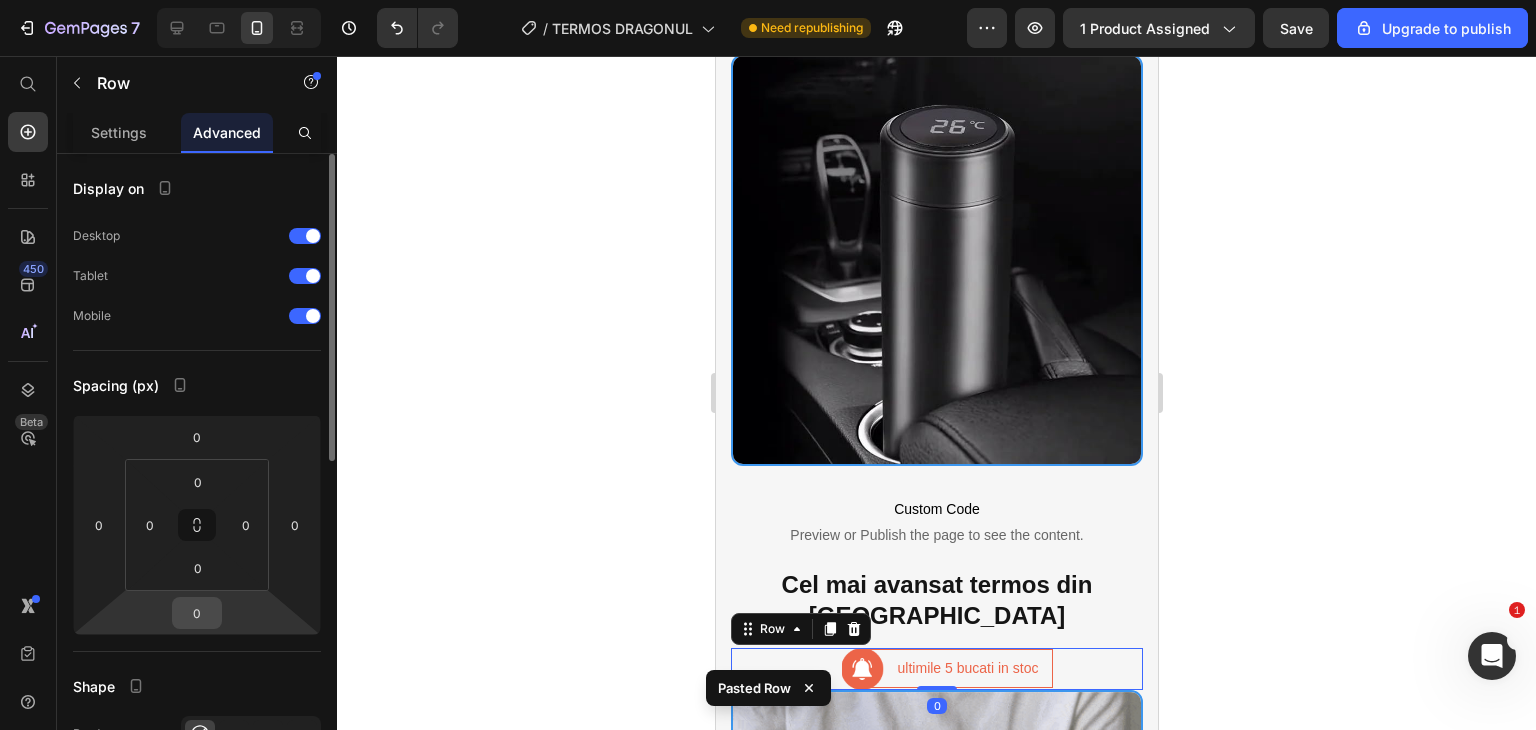 click on "0" at bounding box center (197, 613) 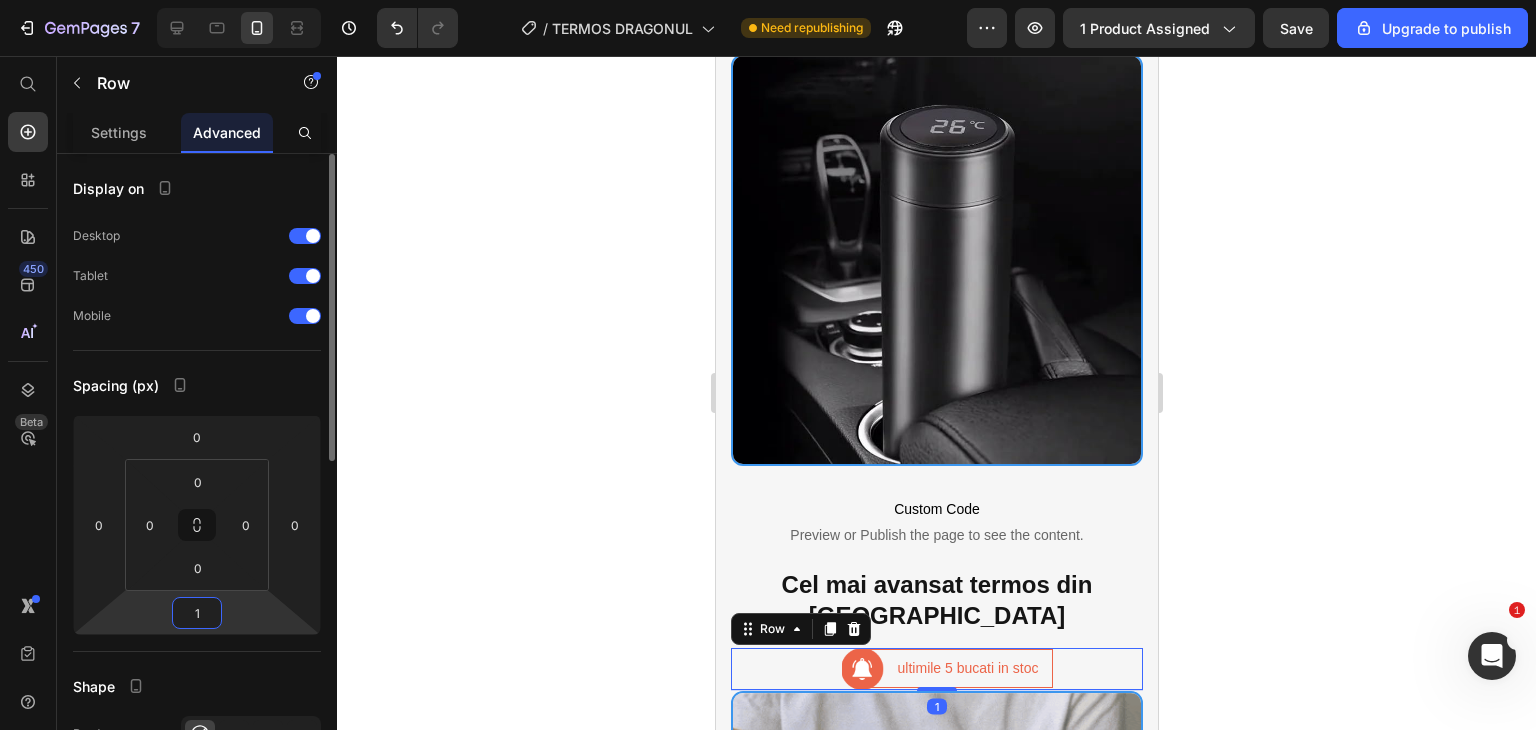 type on "19" 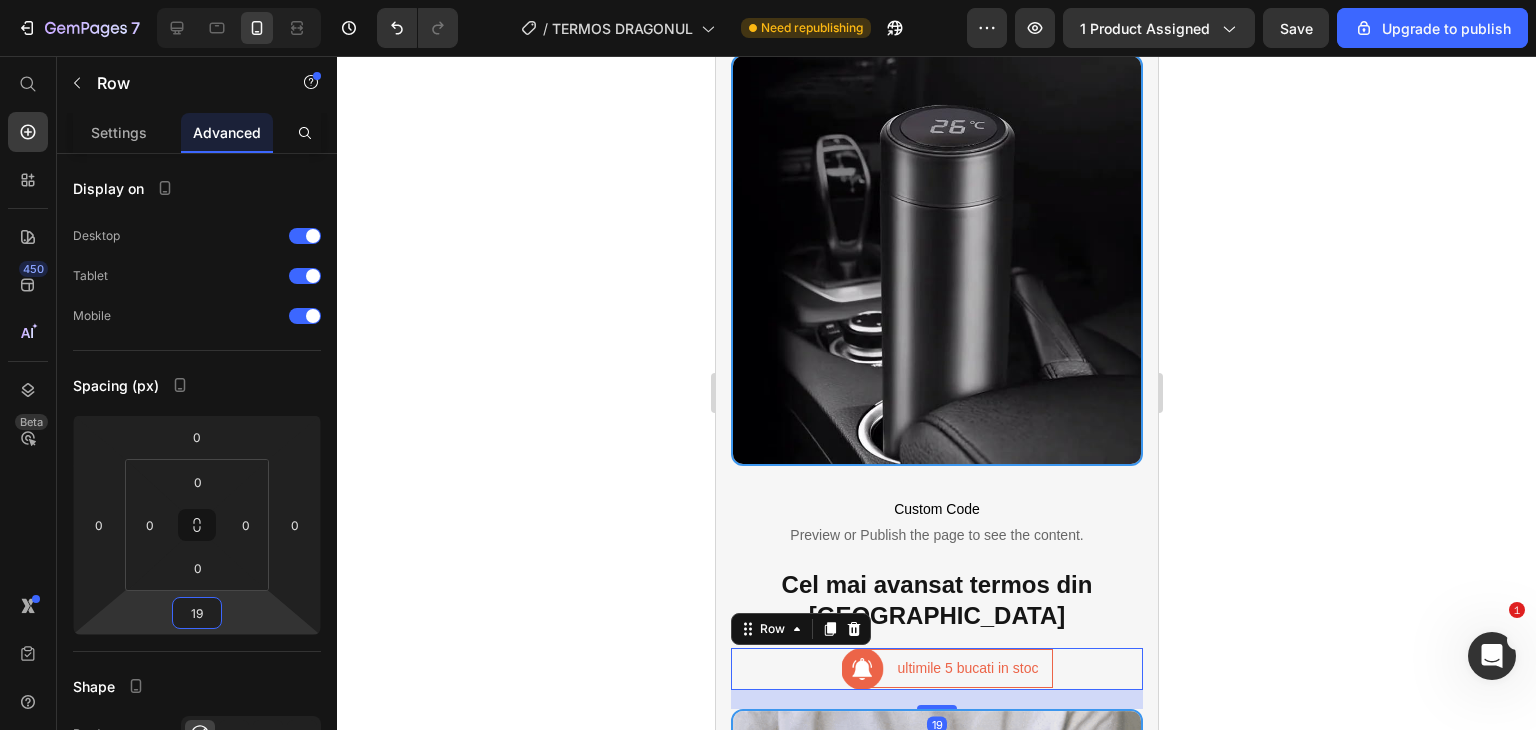 click 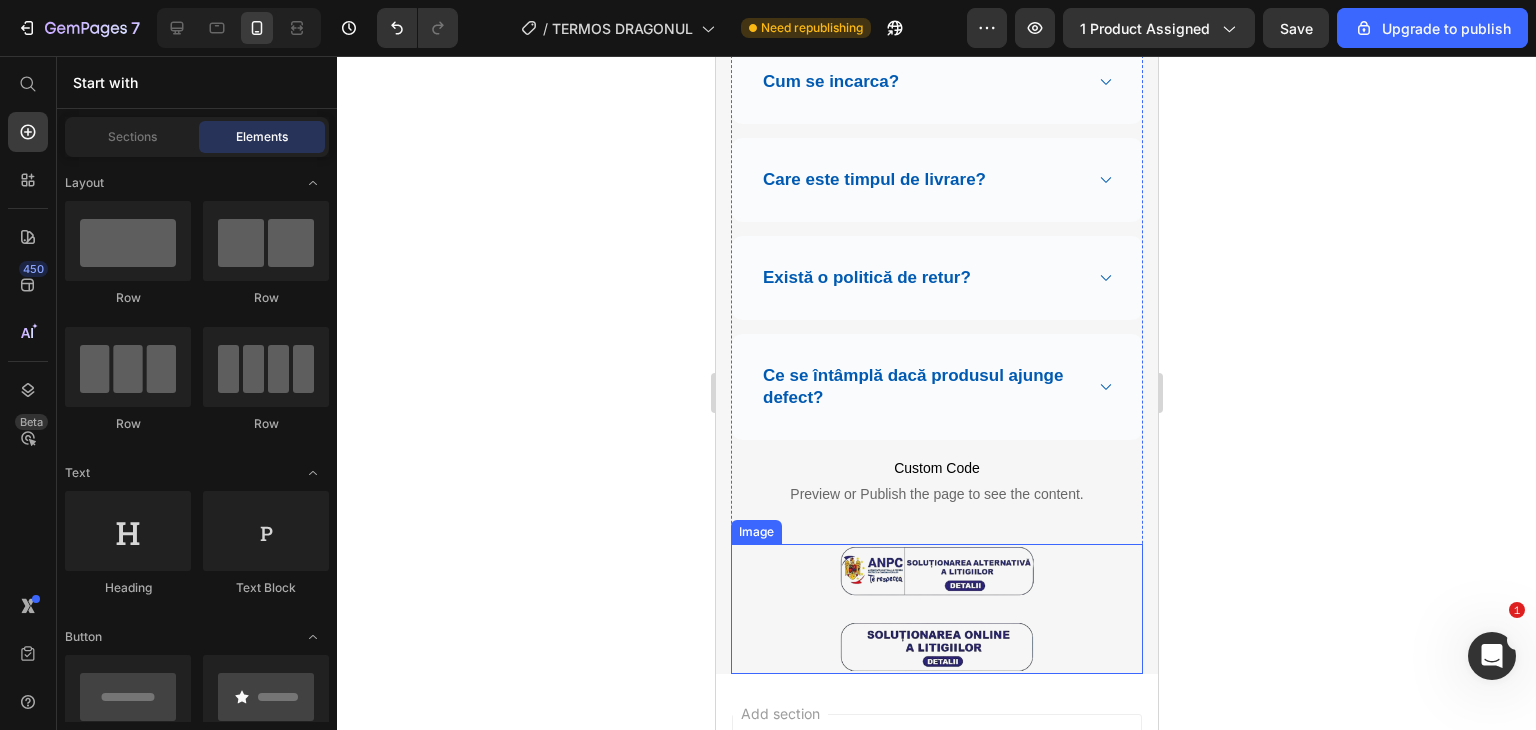 scroll, scrollTop: 5300, scrollLeft: 0, axis: vertical 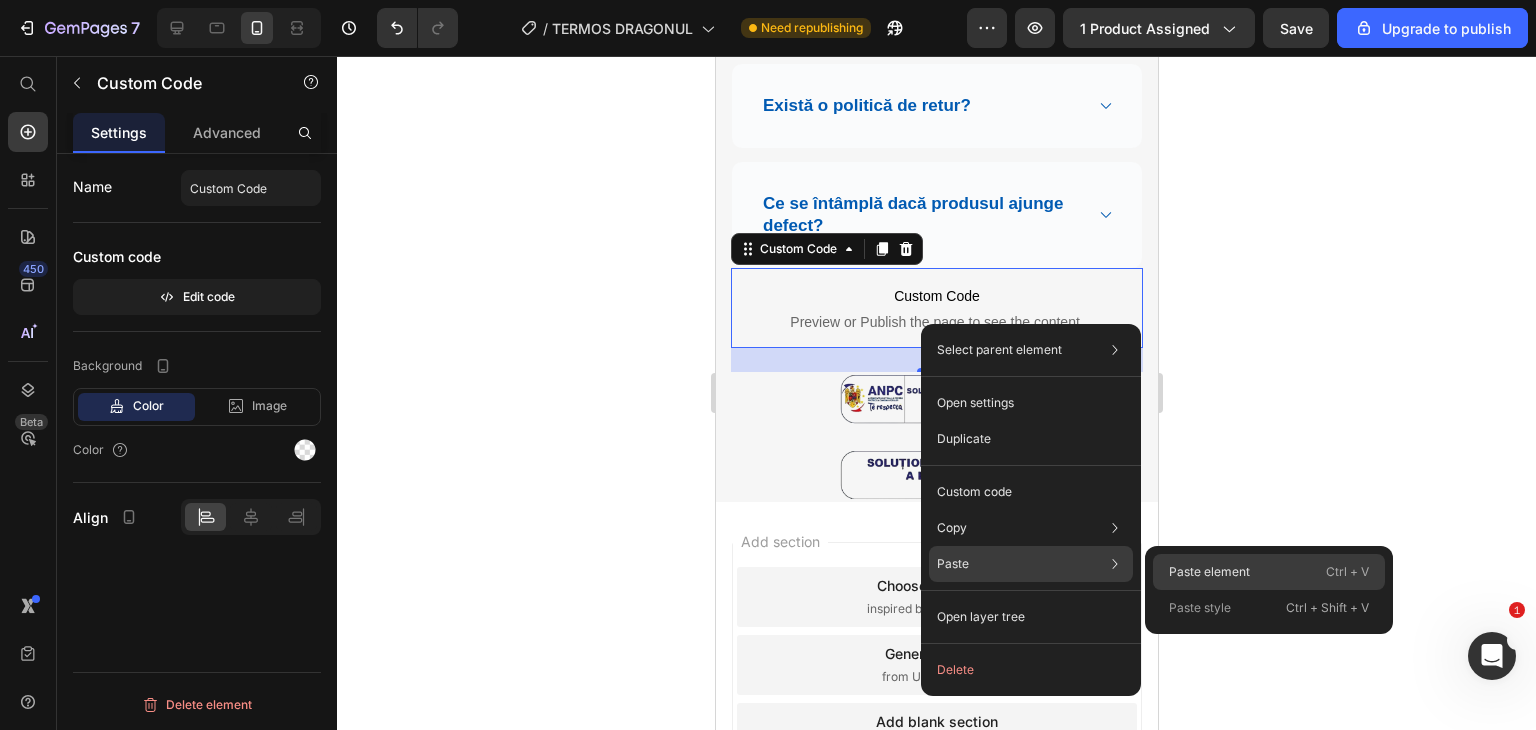 click on "Paste element  Ctrl + V" 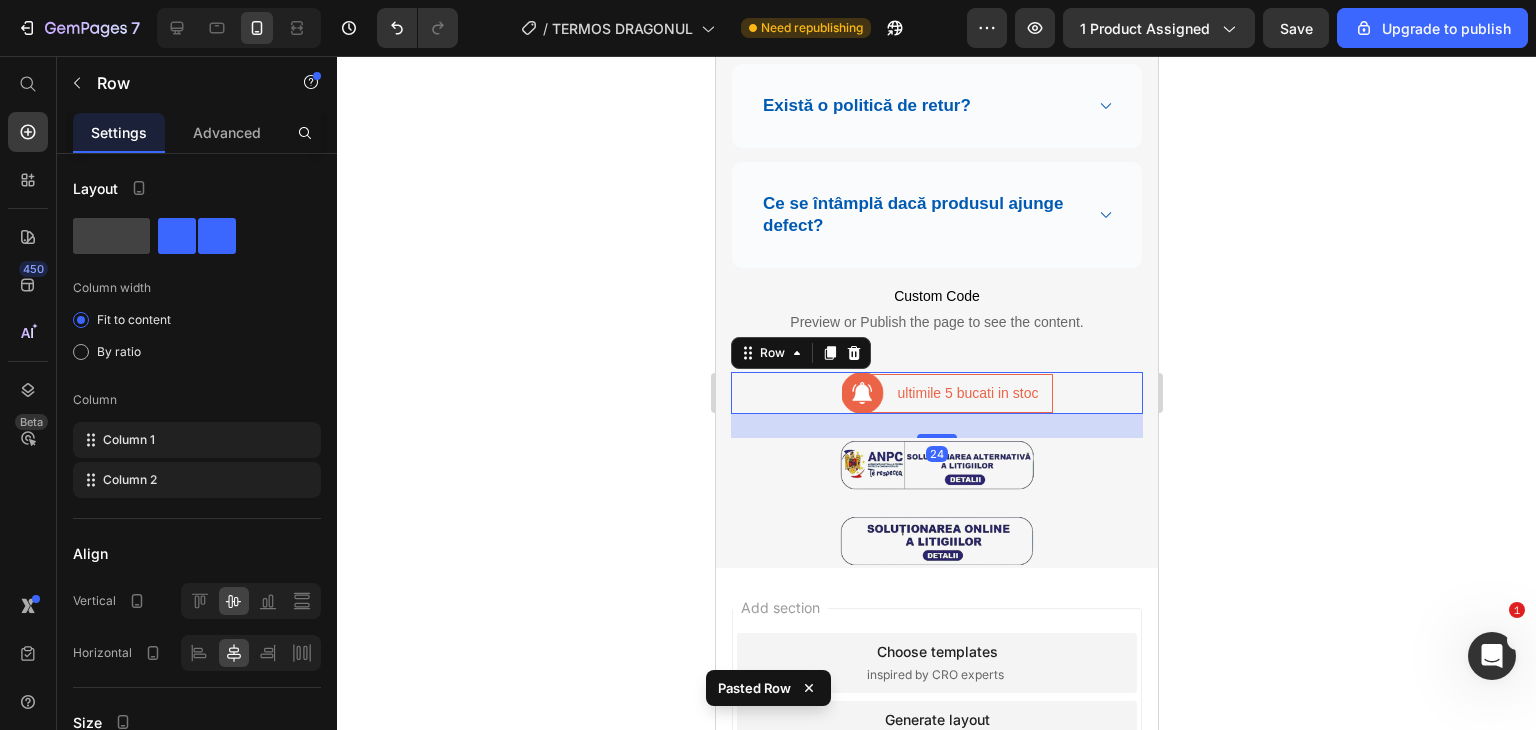 click 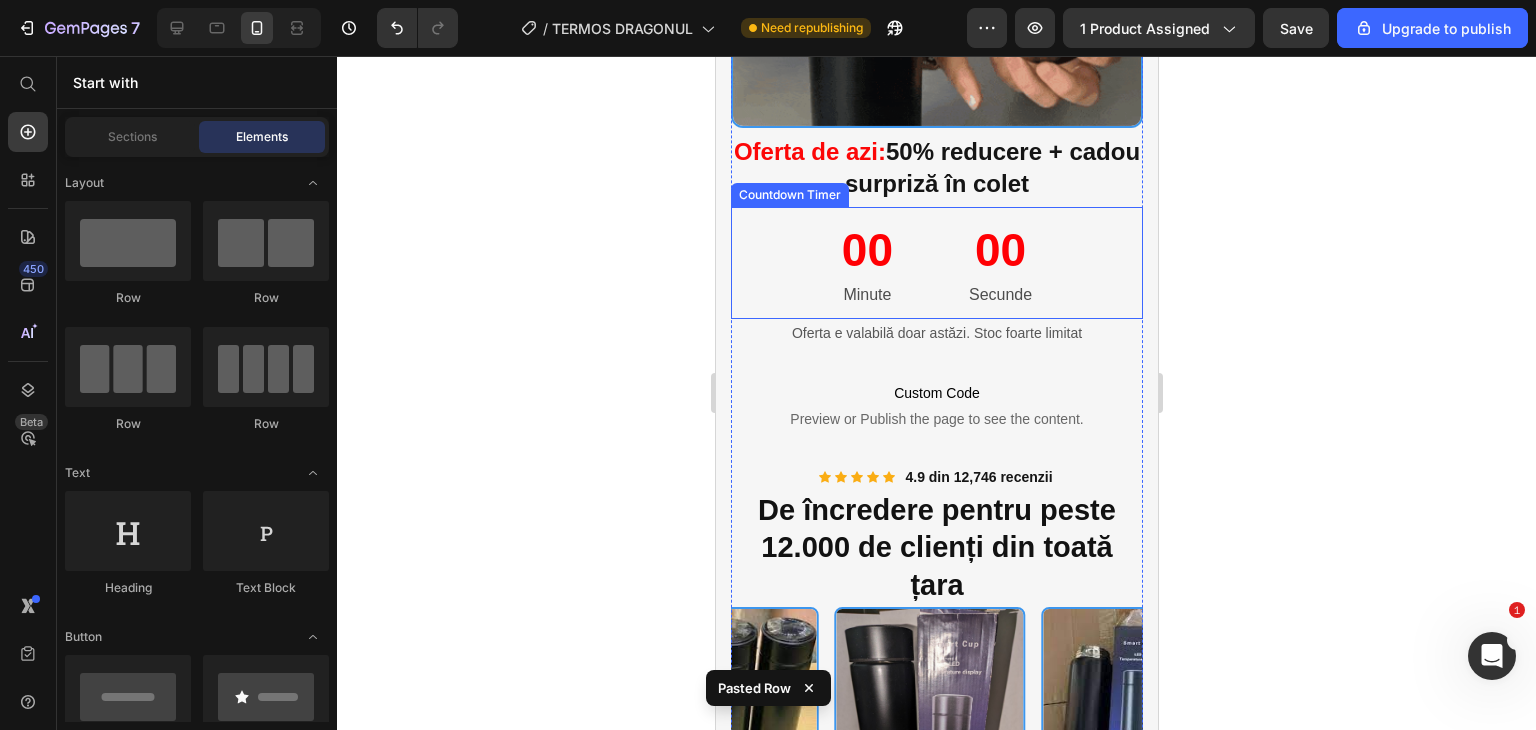 scroll, scrollTop: 3400, scrollLeft: 0, axis: vertical 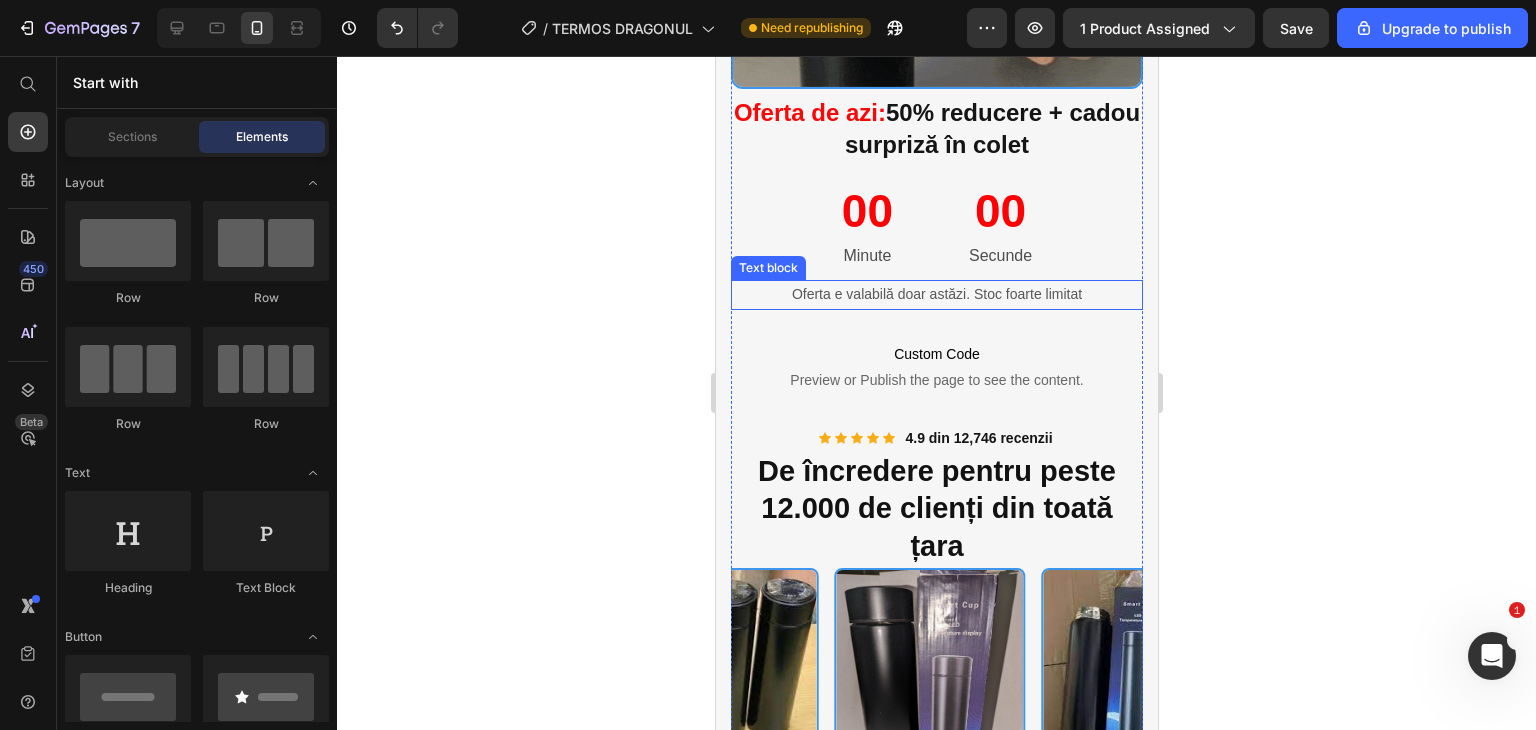 click on "Oferta e valabilă doar astăzi. Stoc foarte limitat" at bounding box center (936, 294) 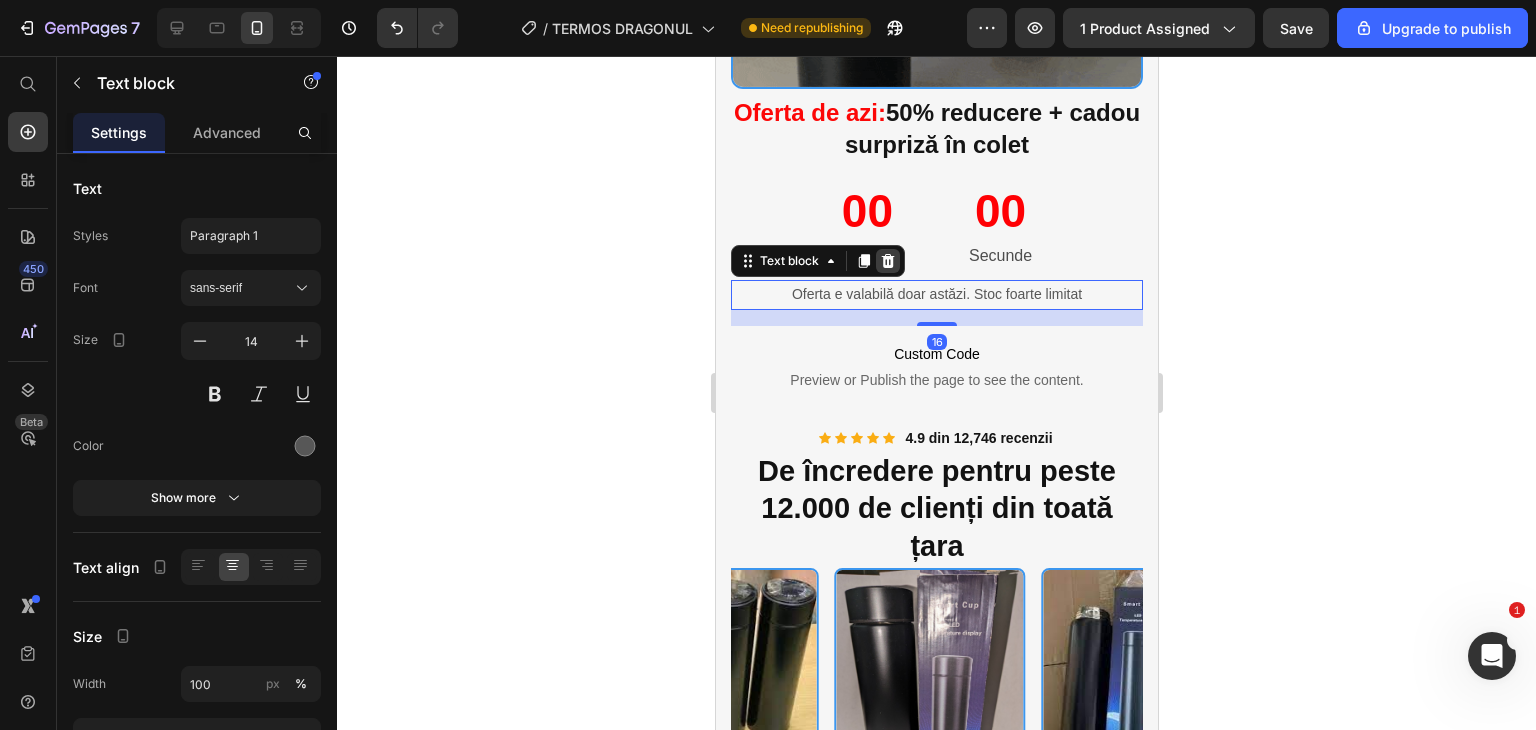 click 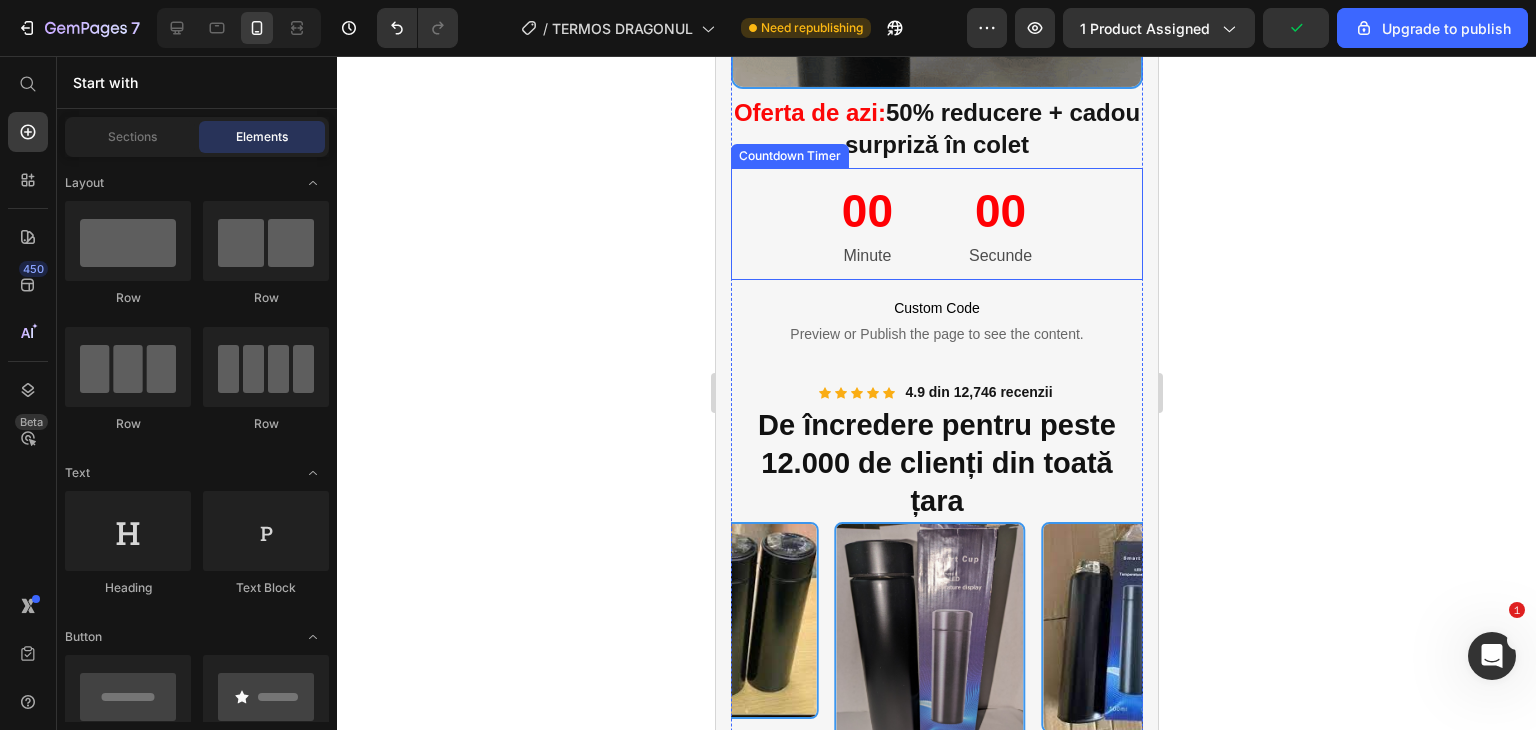 scroll, scrollTop: 3300, scrollLeft: 0, axis: vertical 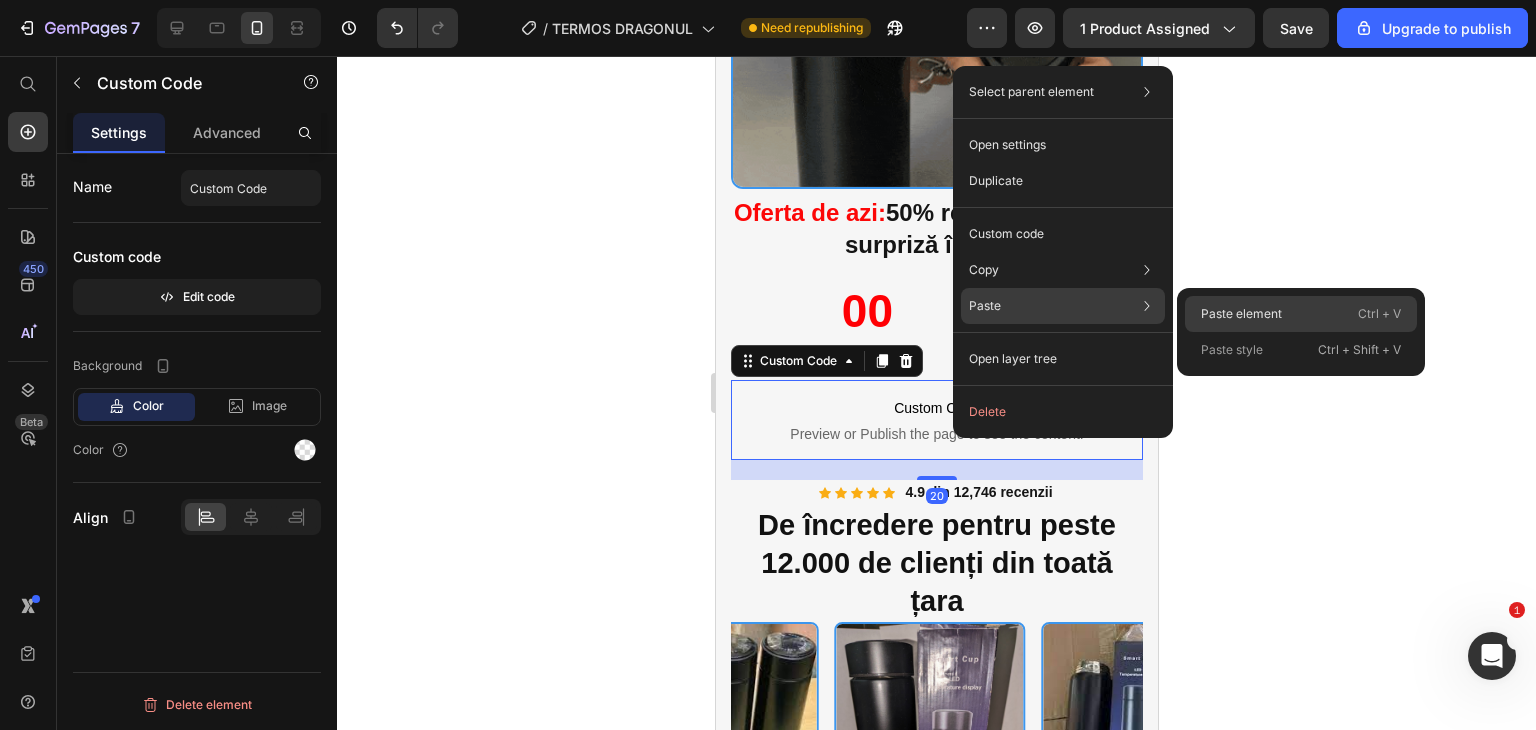 click on "Paste element" at bounding box center (1241, 314) 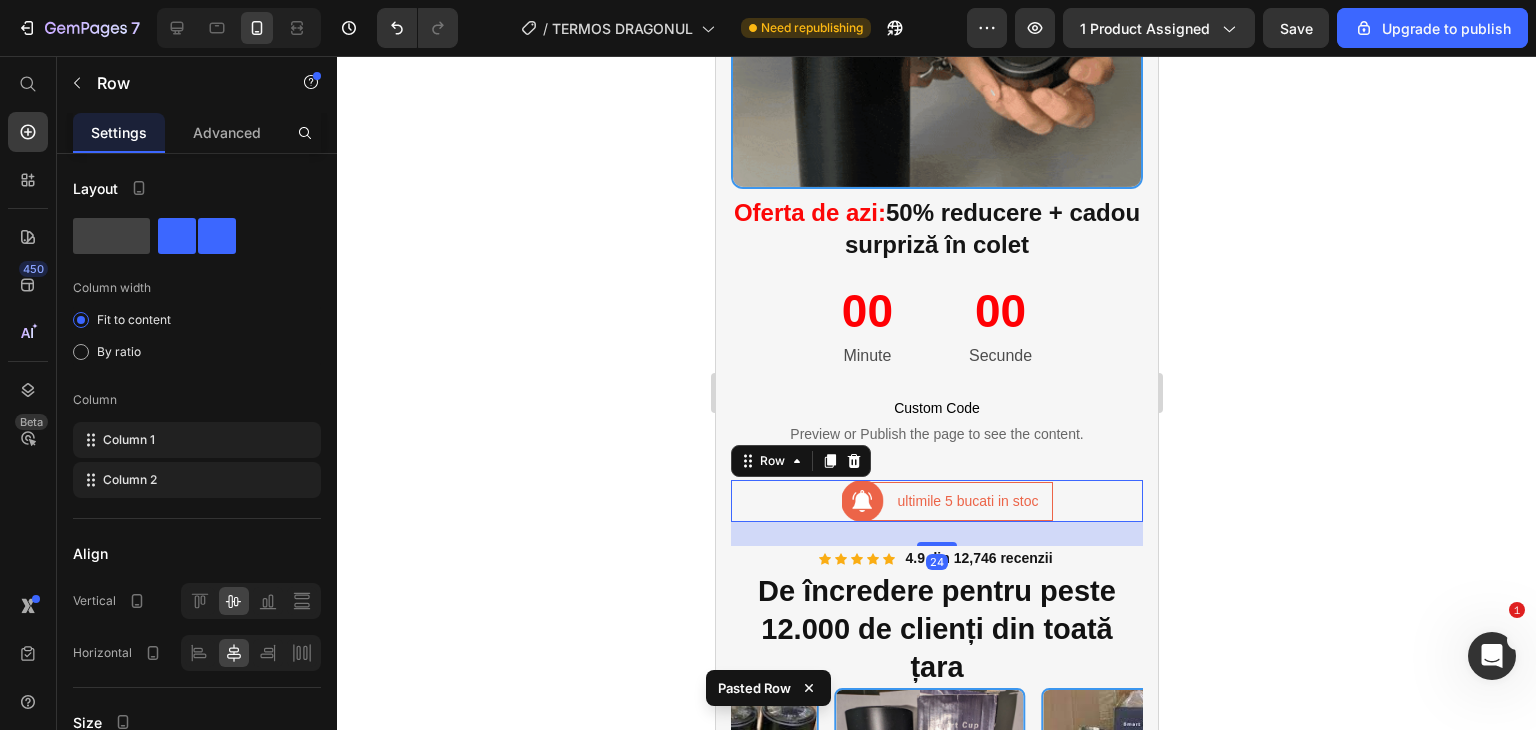 click 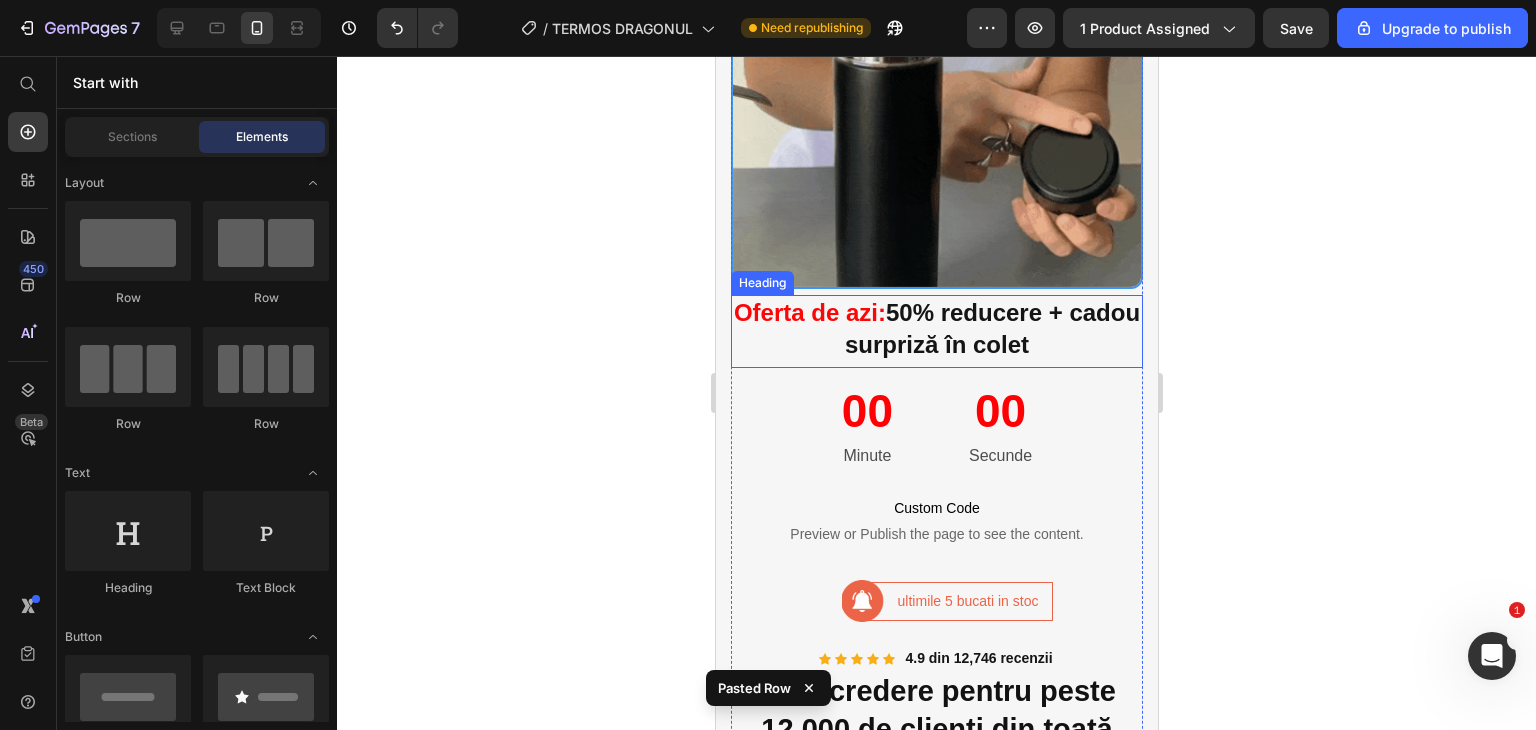 scroll, scrollTop: 3300, scrollLeft: 0, axis: vertical 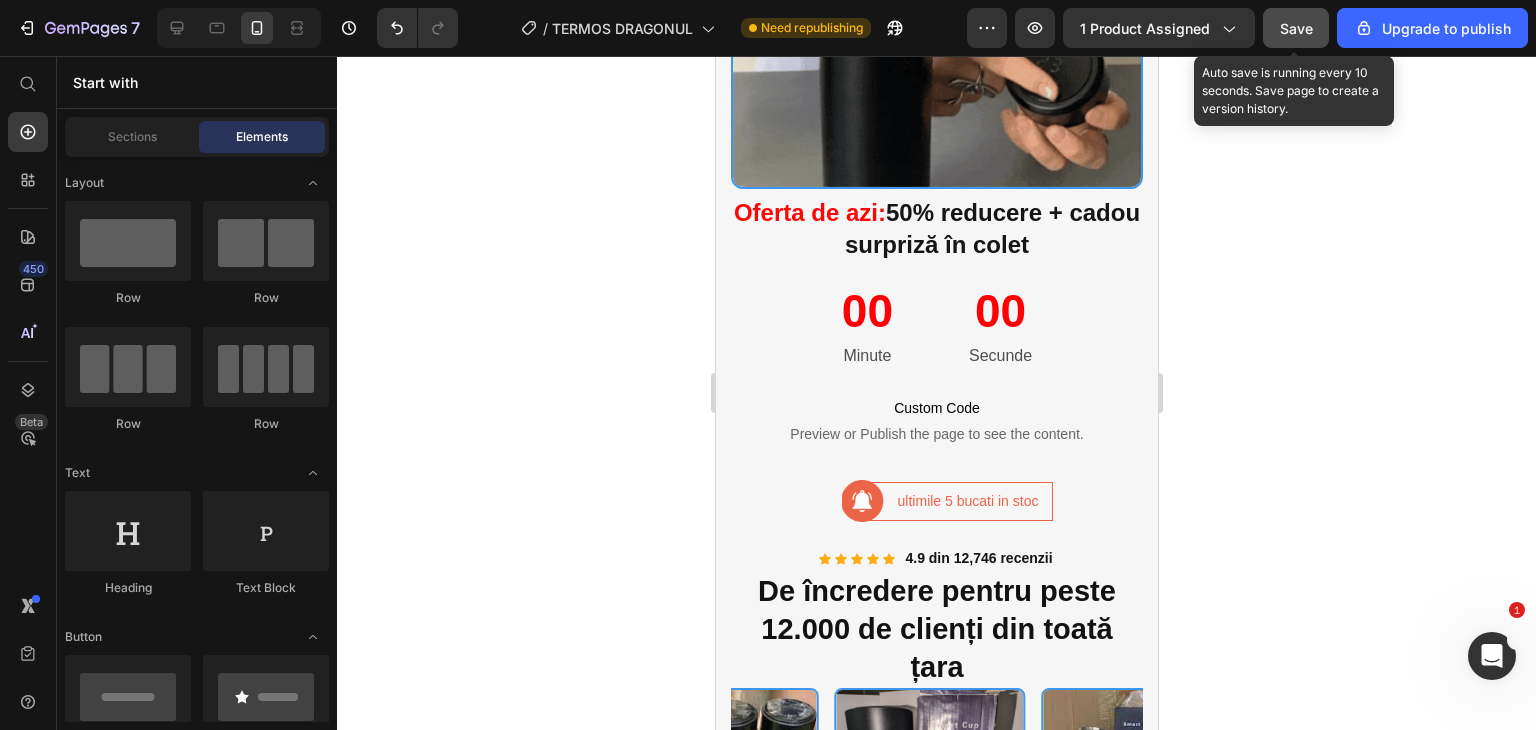 click on "Save" at bounding box center (1296, 28) 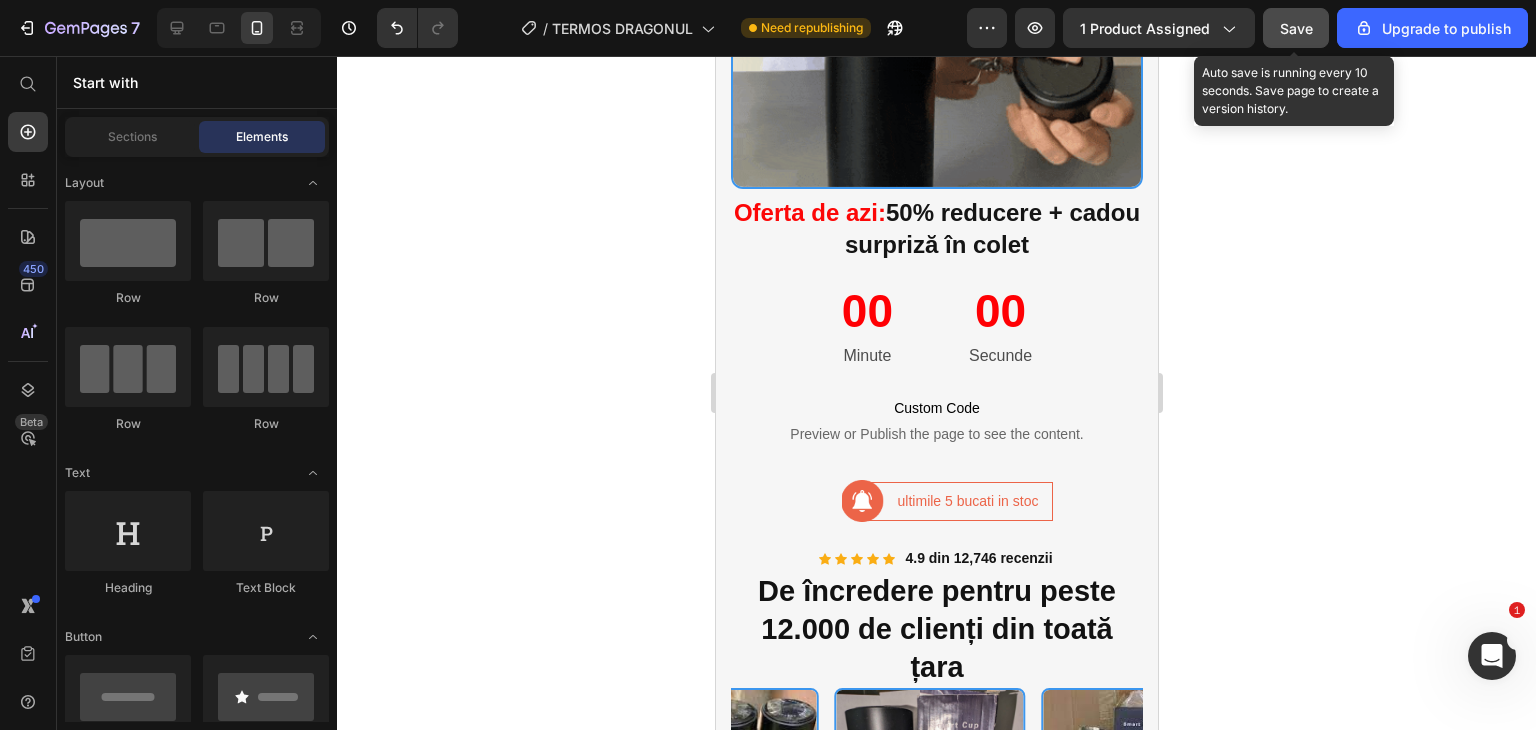 click on "Save" 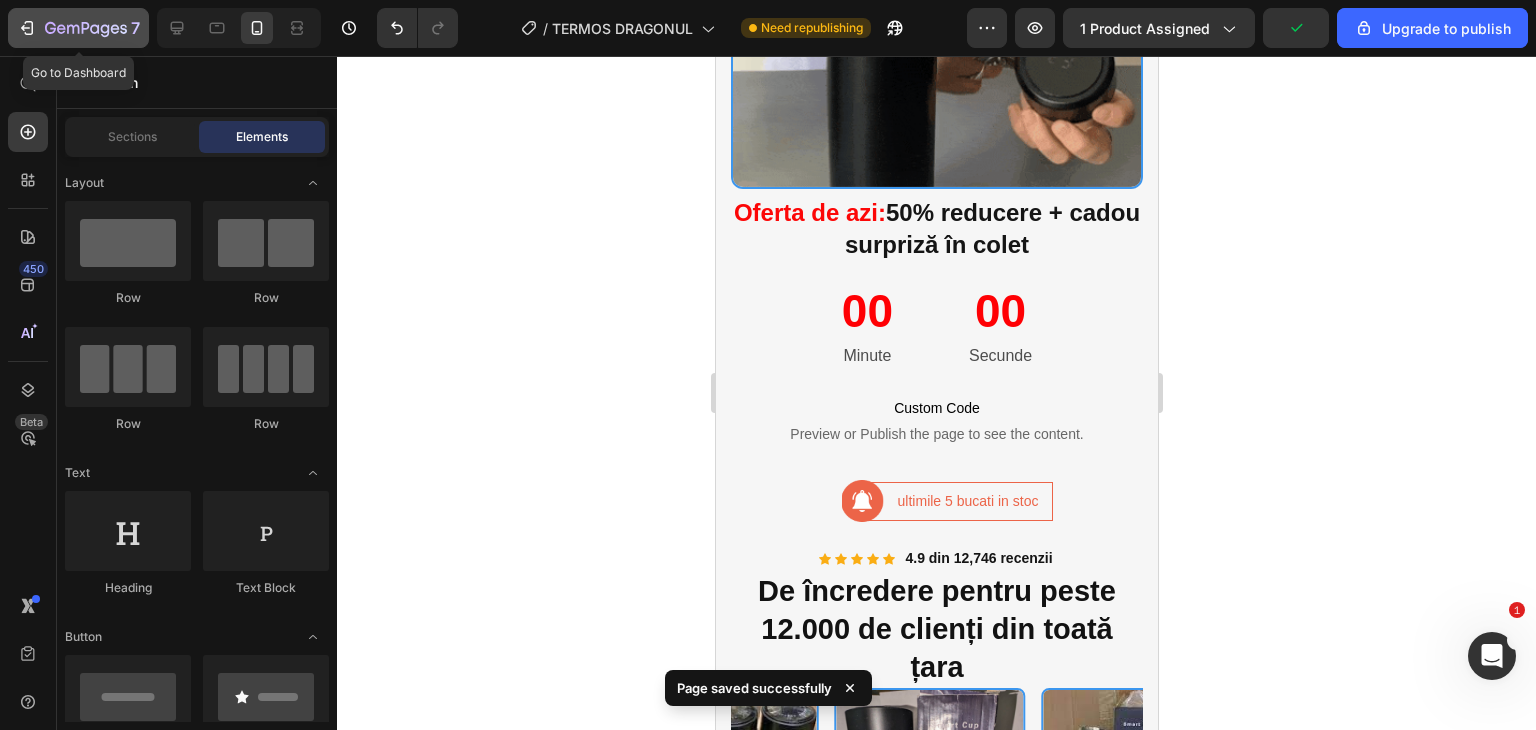 click 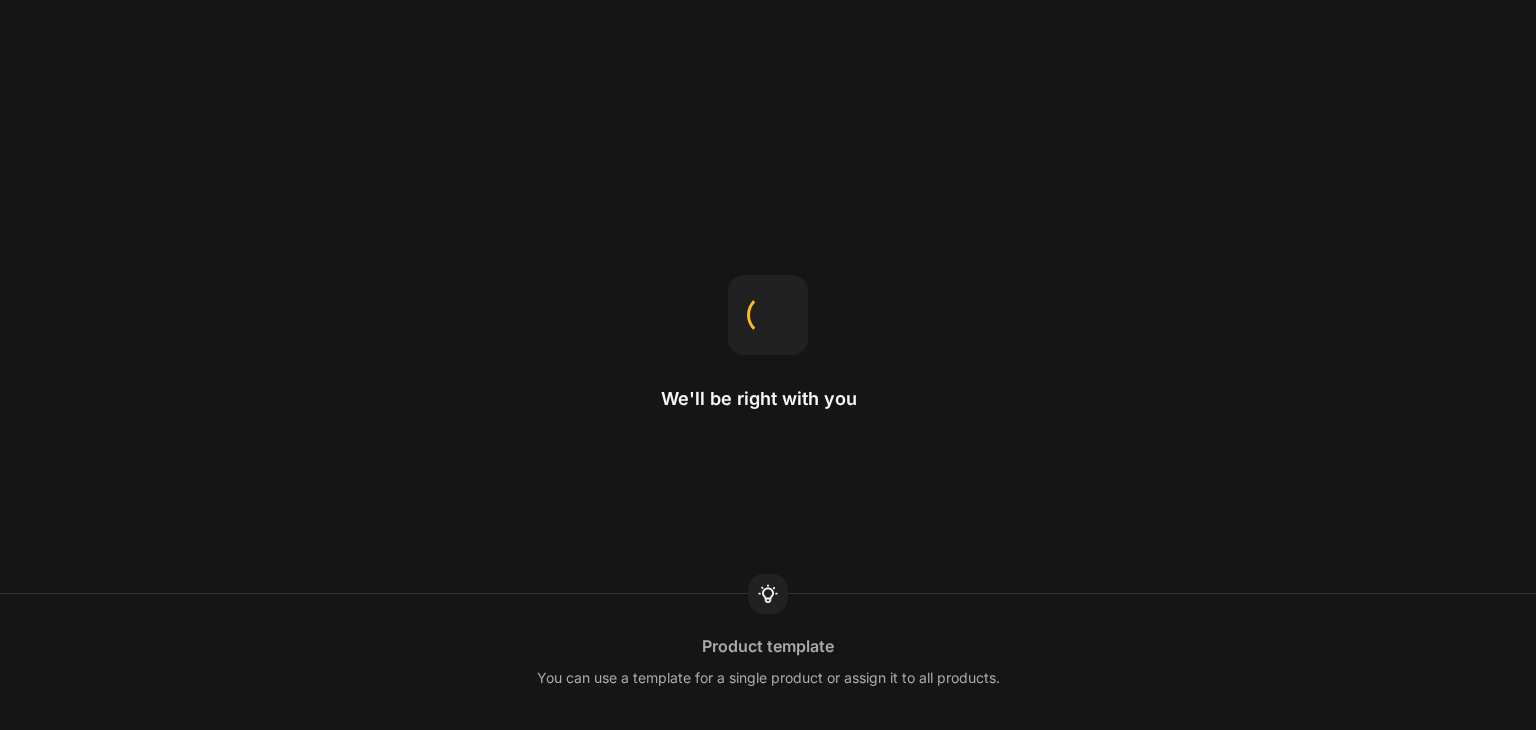 scroll, scrollTop: 0, scrollLeft: 0, axis: both 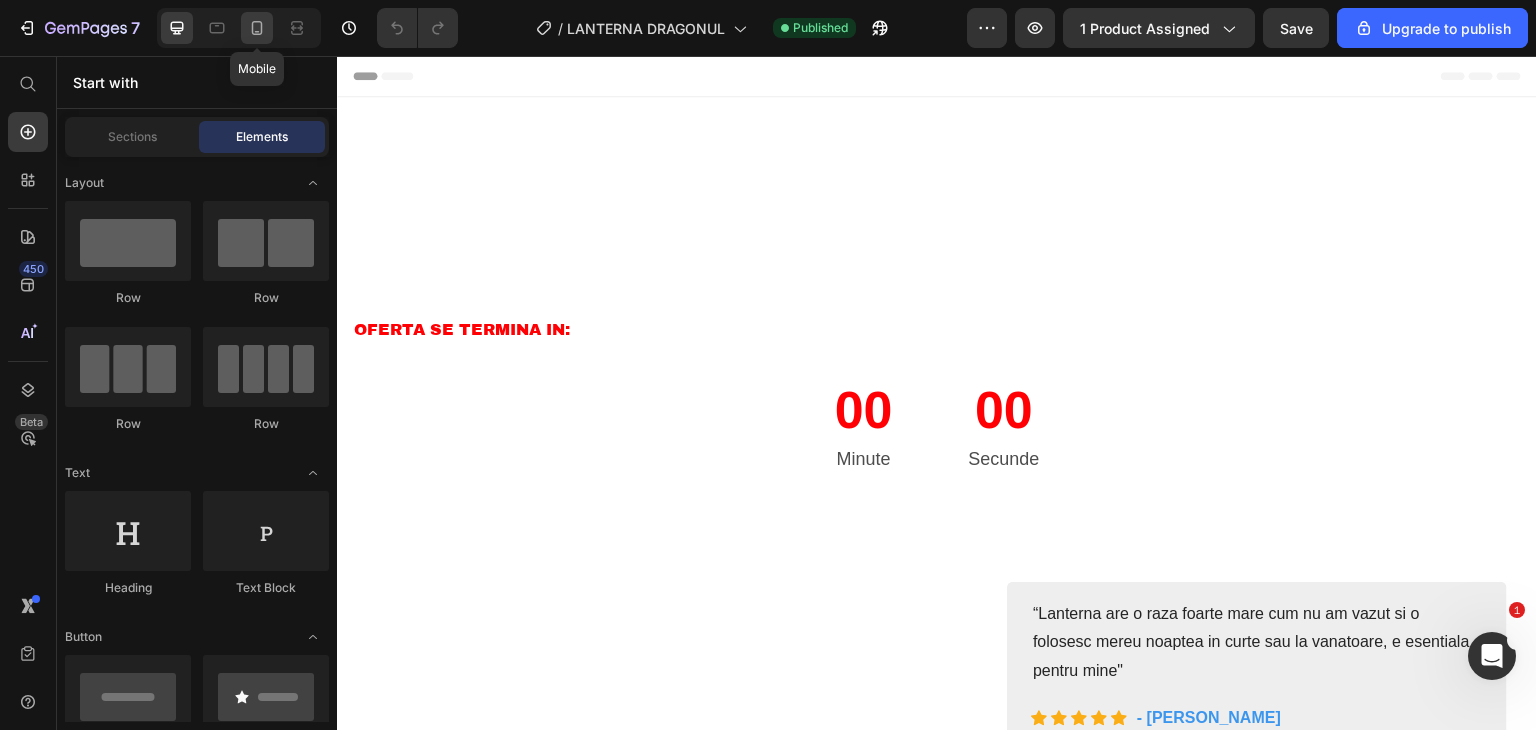 click 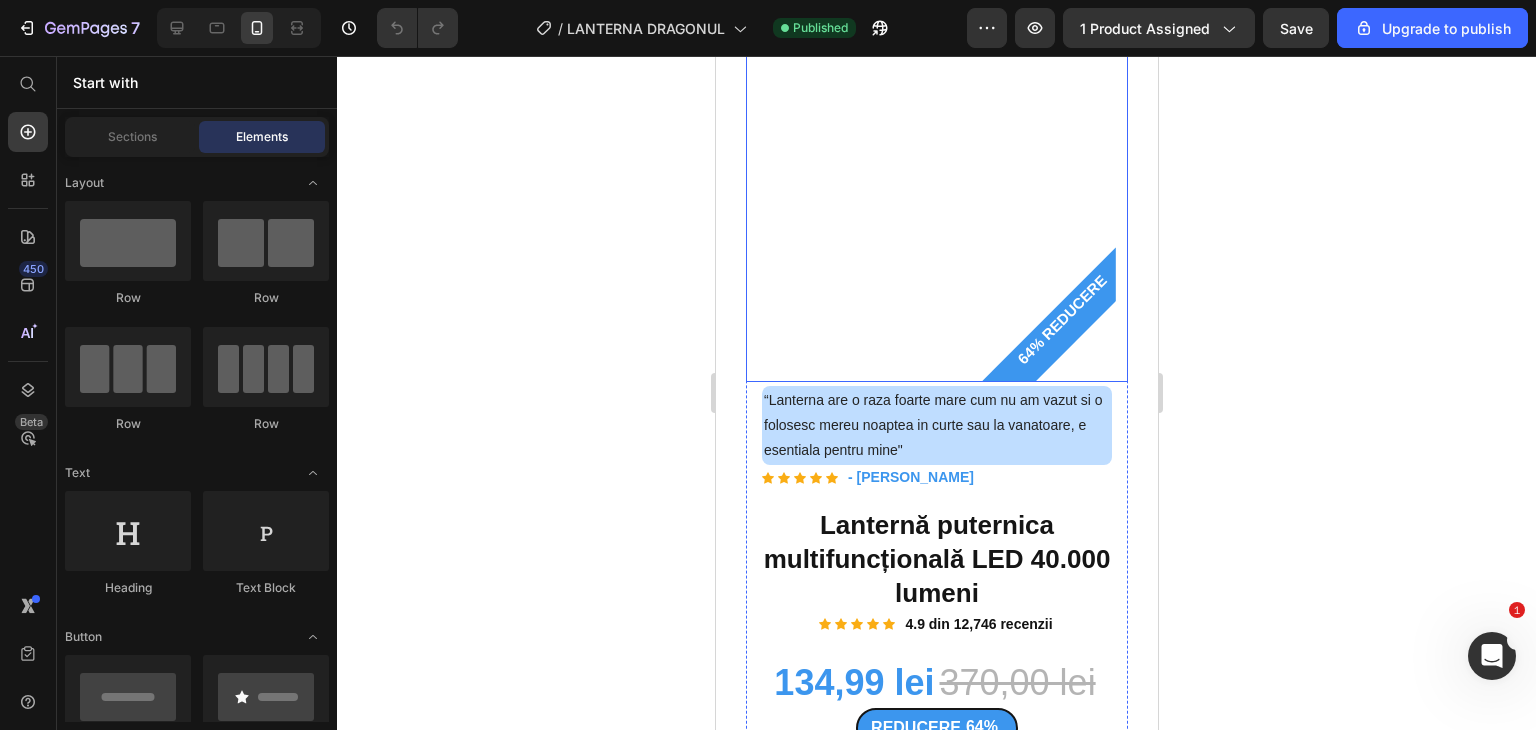 scroll, scrollTop: 500, scrollLeft: 0, axis: vertical 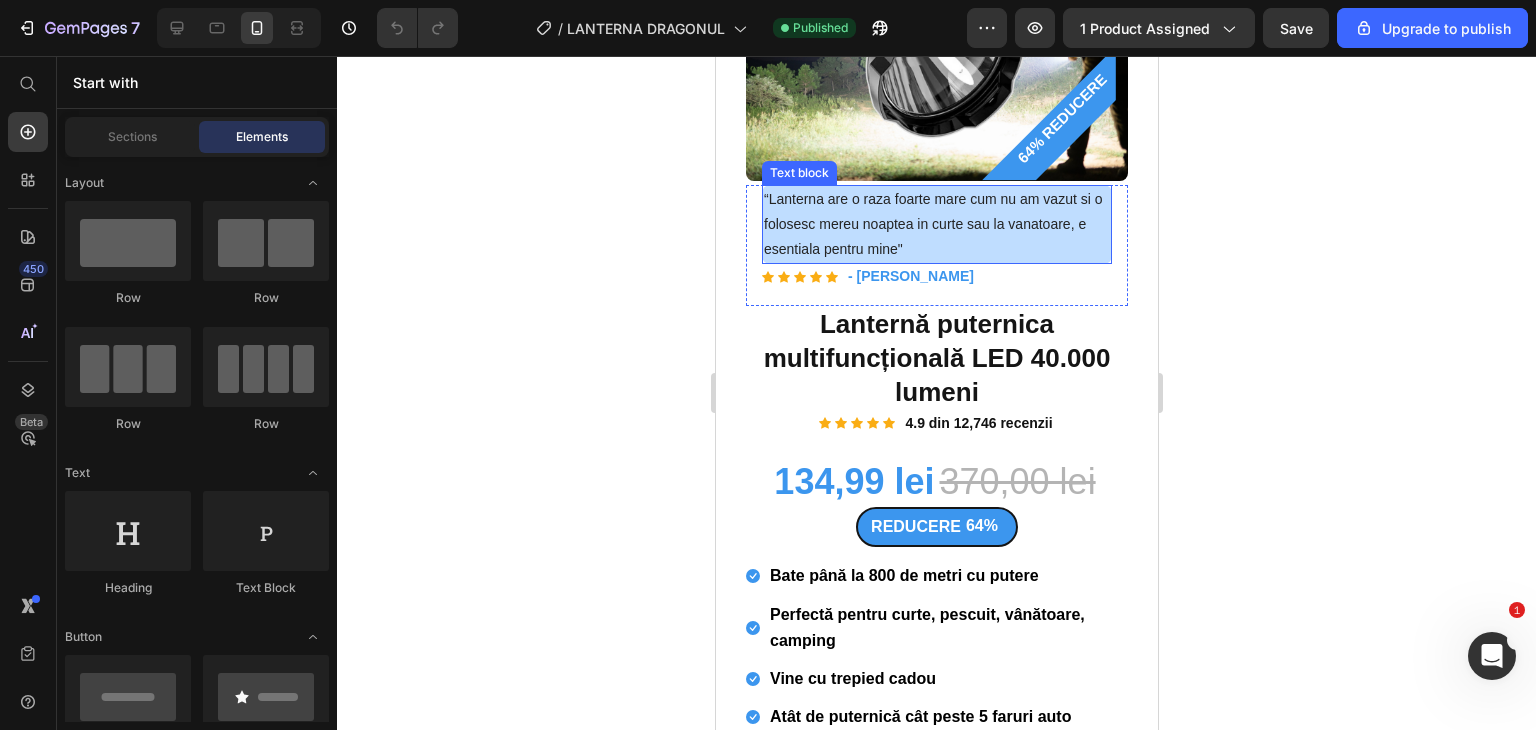 click on "“Lanterna are o raza foarte mare cum nu am vazut si o folosesc mereu noaptea in curte sau la vanatoare, e esentiala pentru mine"" at bounding box center [936, 225] 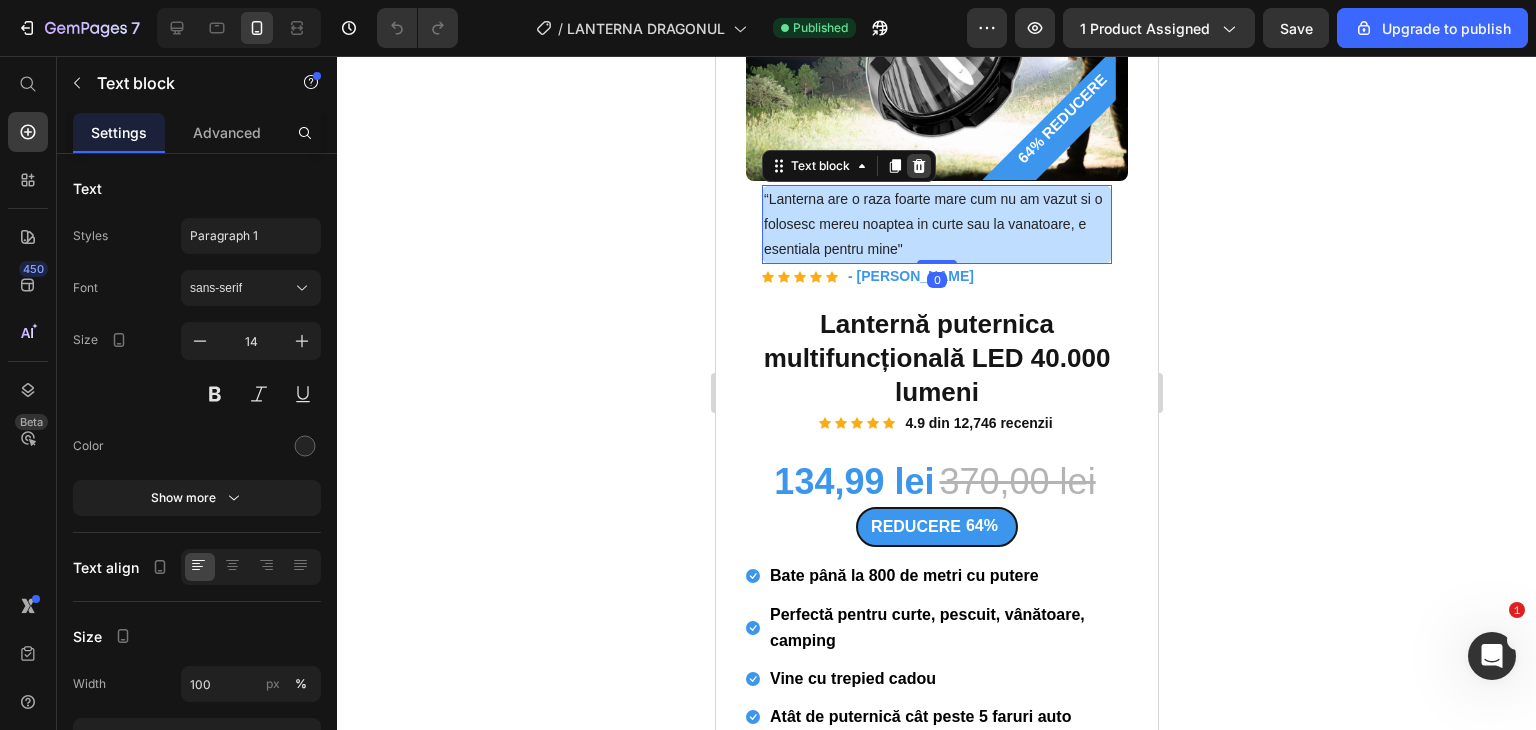 click 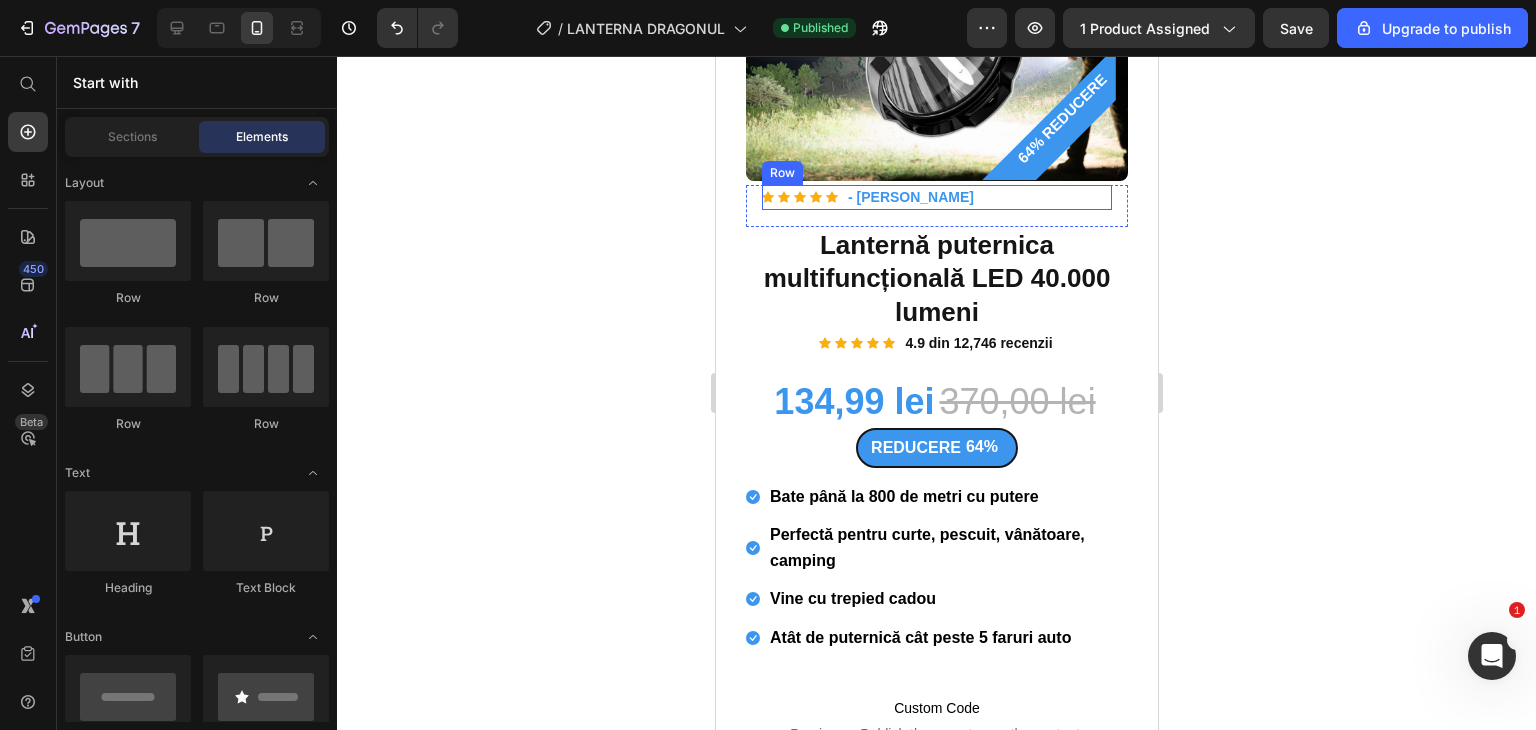 click on "Icon                Icon                Icon                Icon                Icon Icon List Hoz - Andrei M. Text block Row" at bounding box center (936, 197) 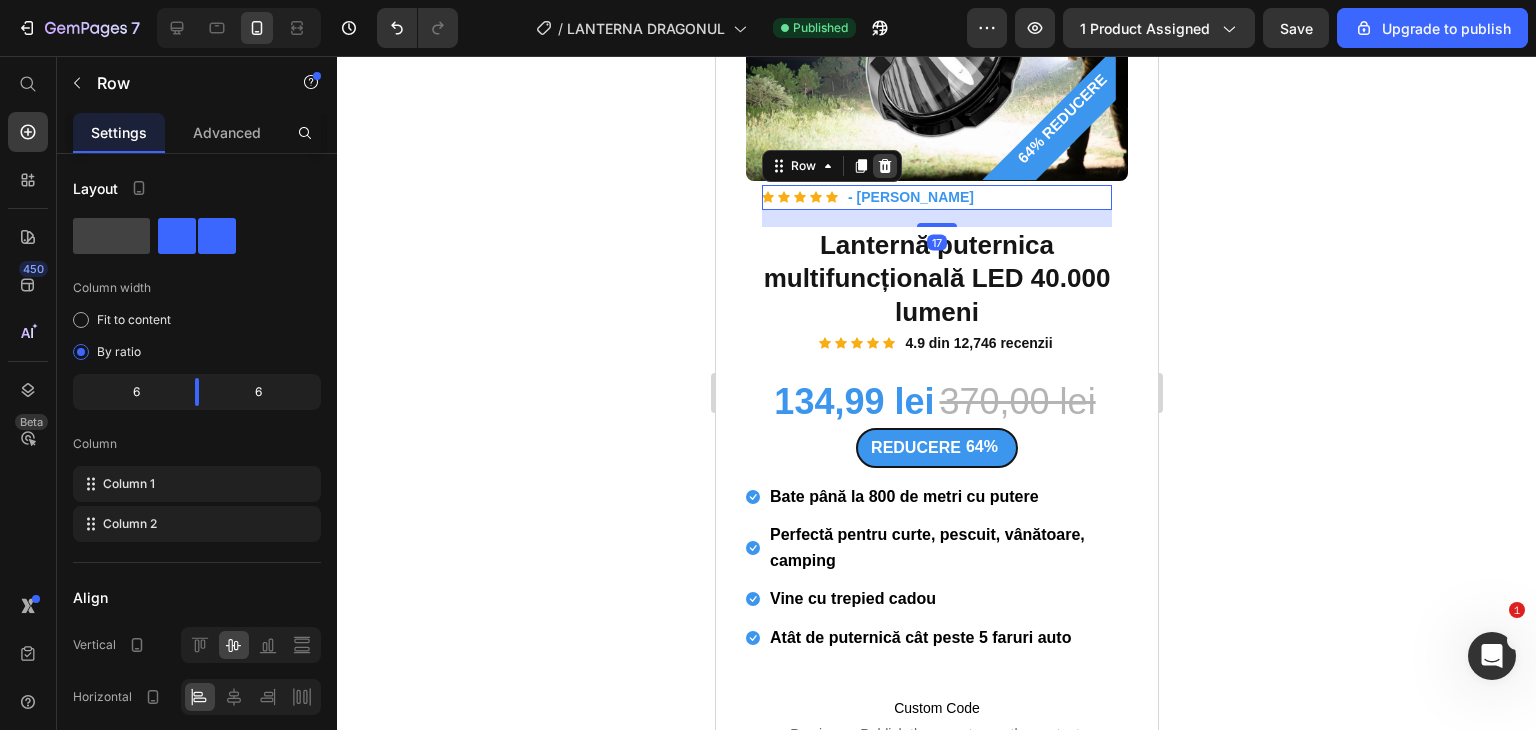 click at bounding box center (884, 166) 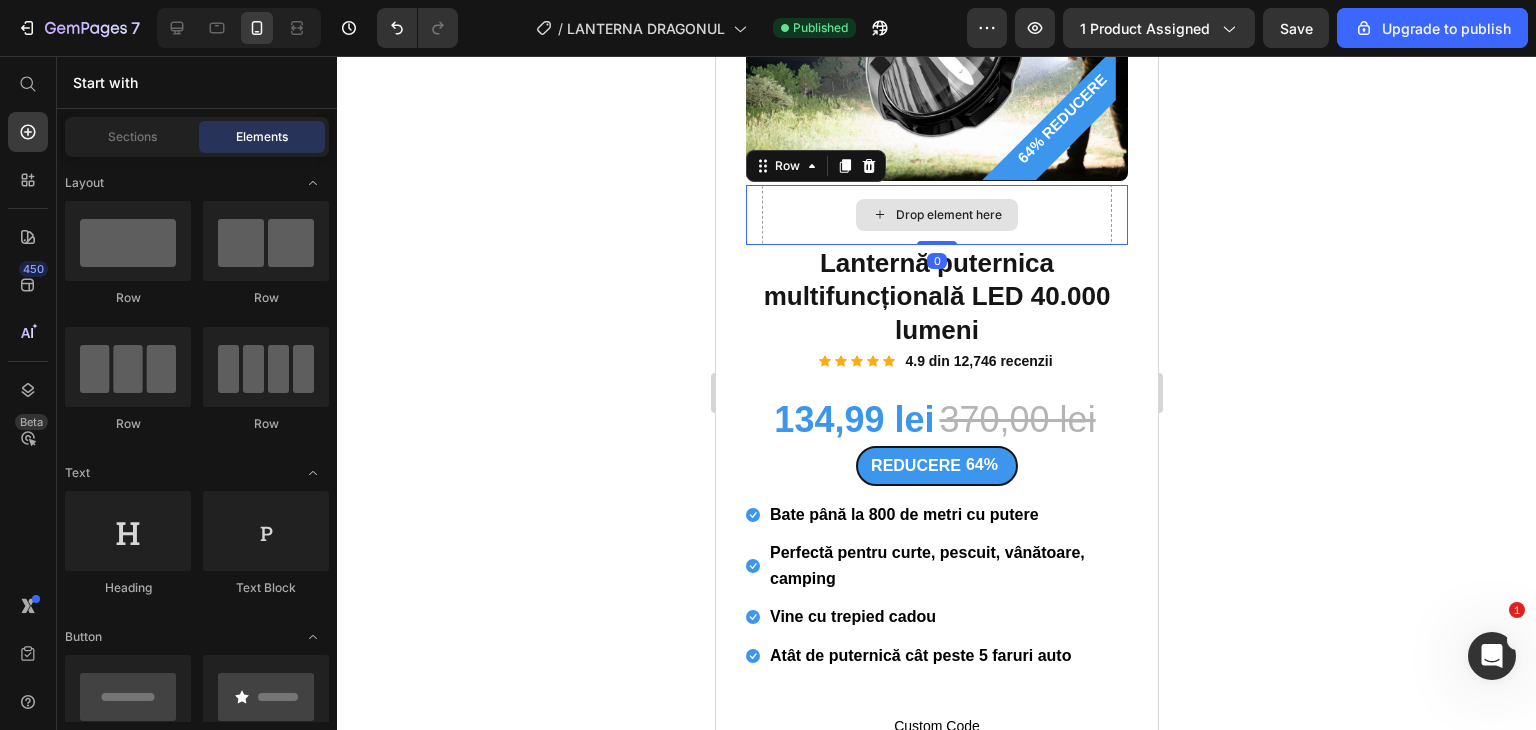 click on "Drop element here" at bounding box center (936, 215) 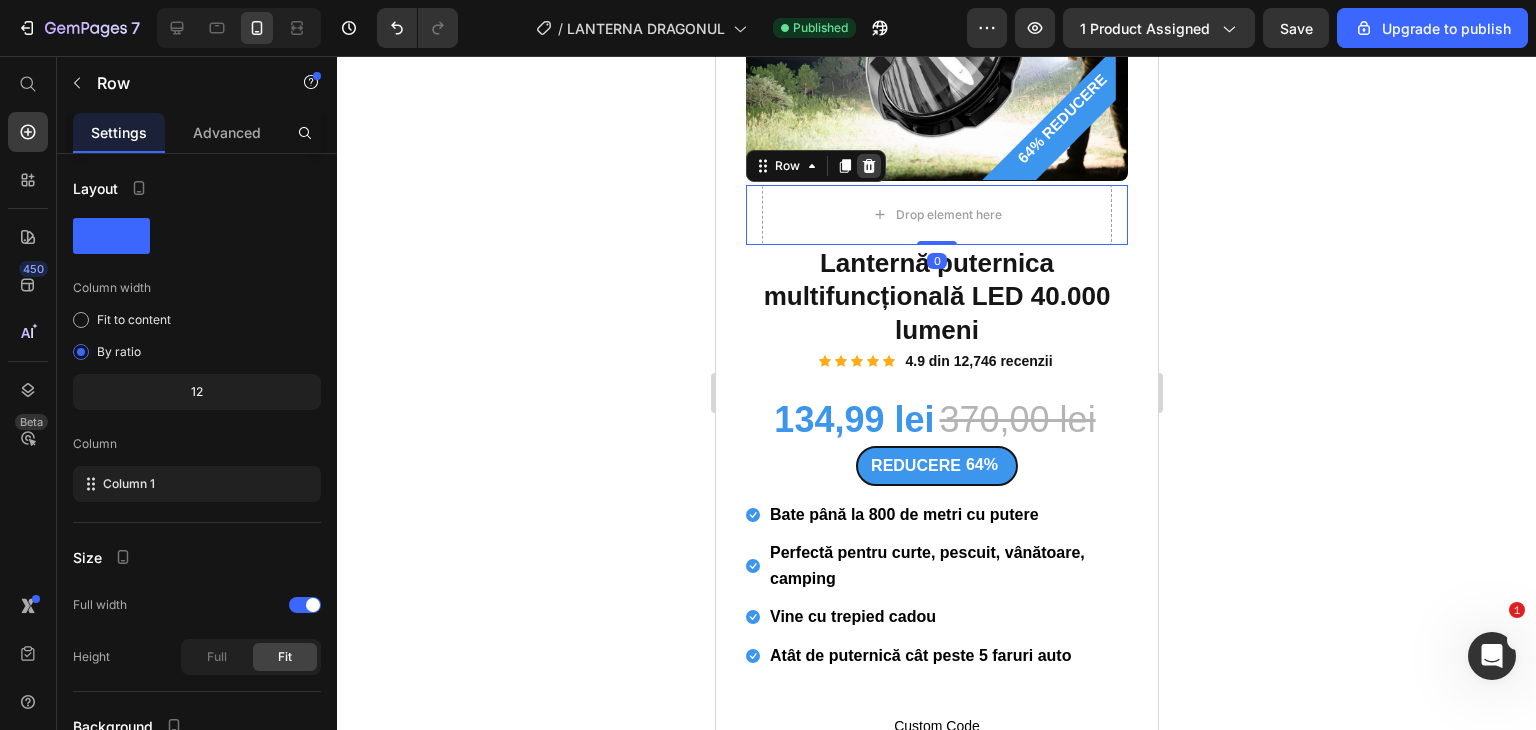 click 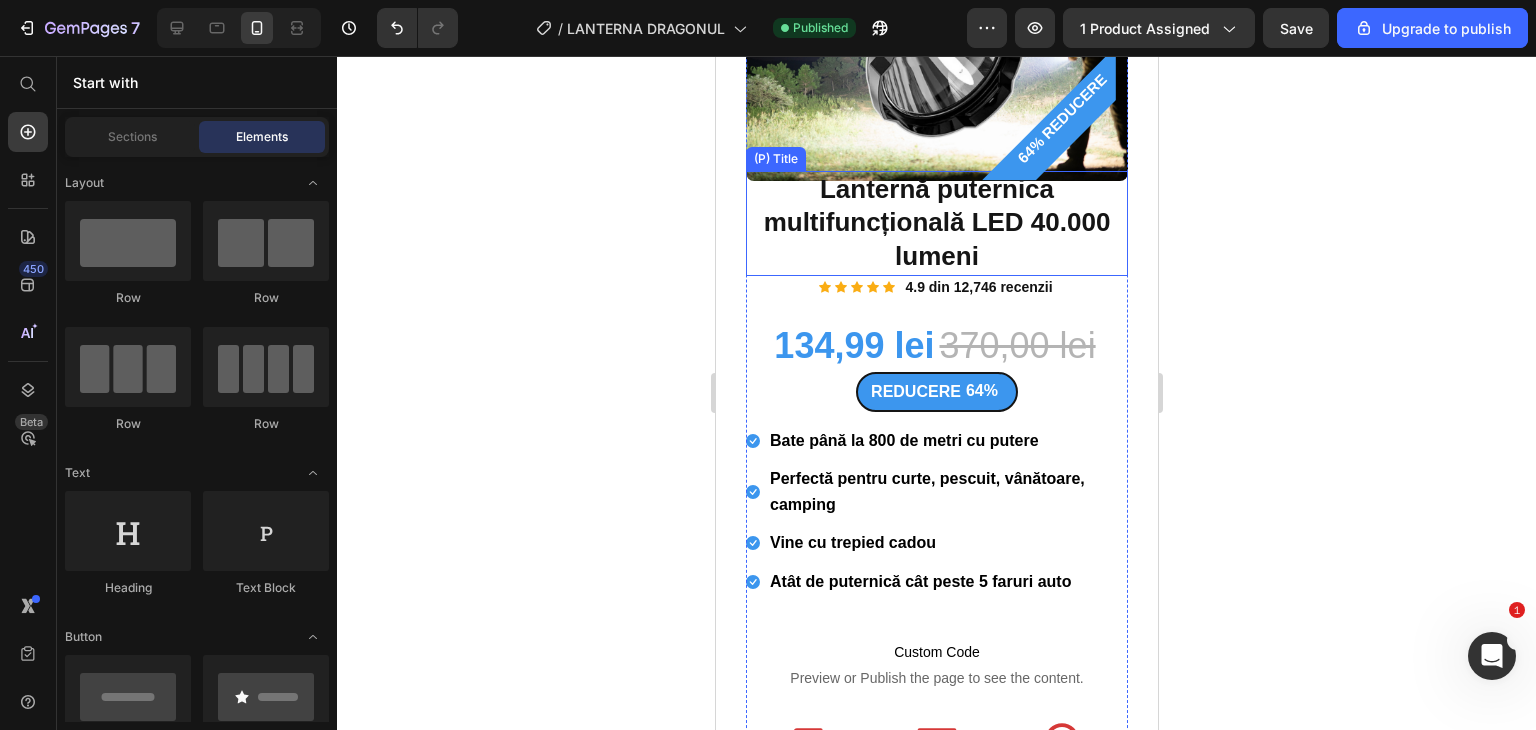 click on "Lanternă puternica multifuncțională LED 40.000 lumeni" at bounding box center [936, 223] 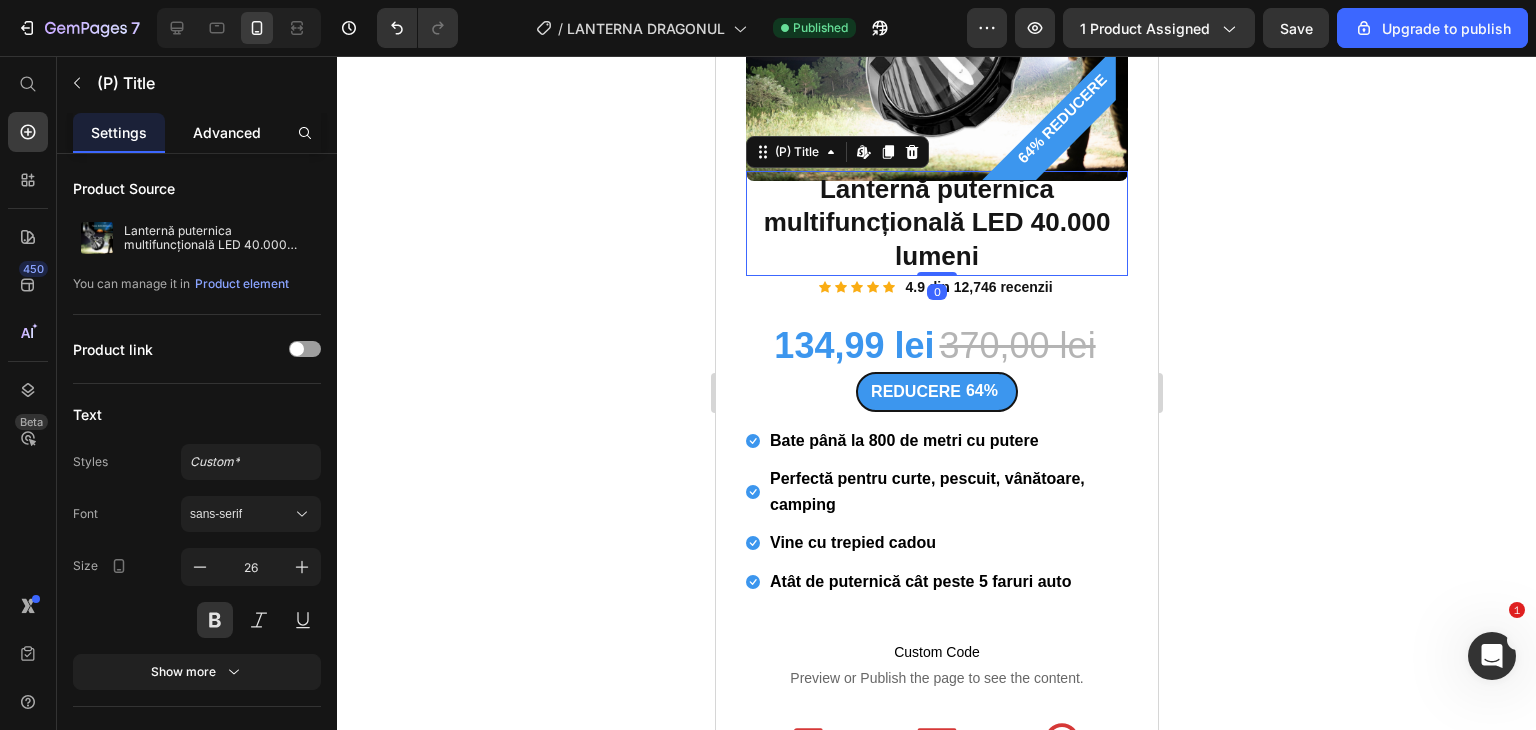 click on "Advanced" at bounding box center [227, 132] 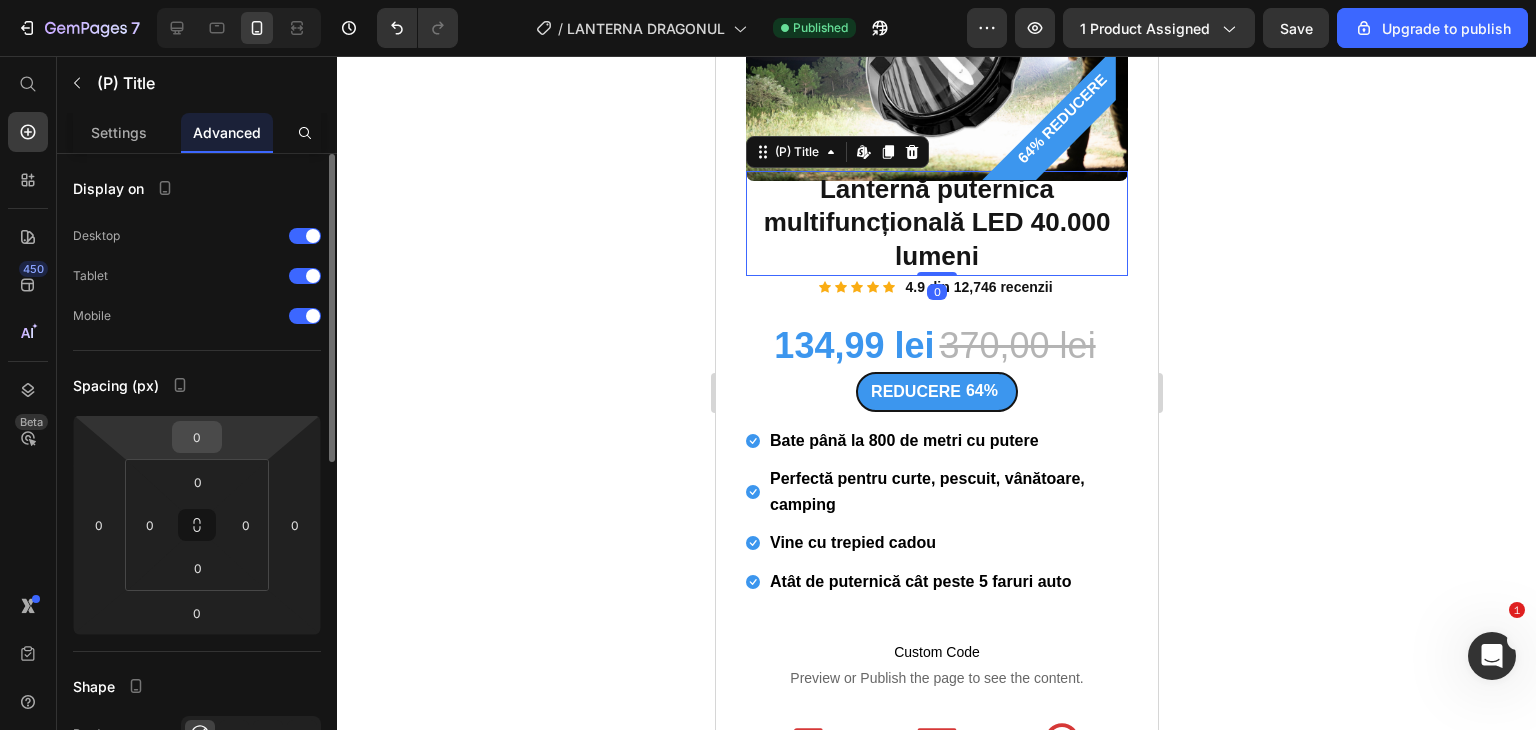 click on "0" at bounding box center (197, 437) 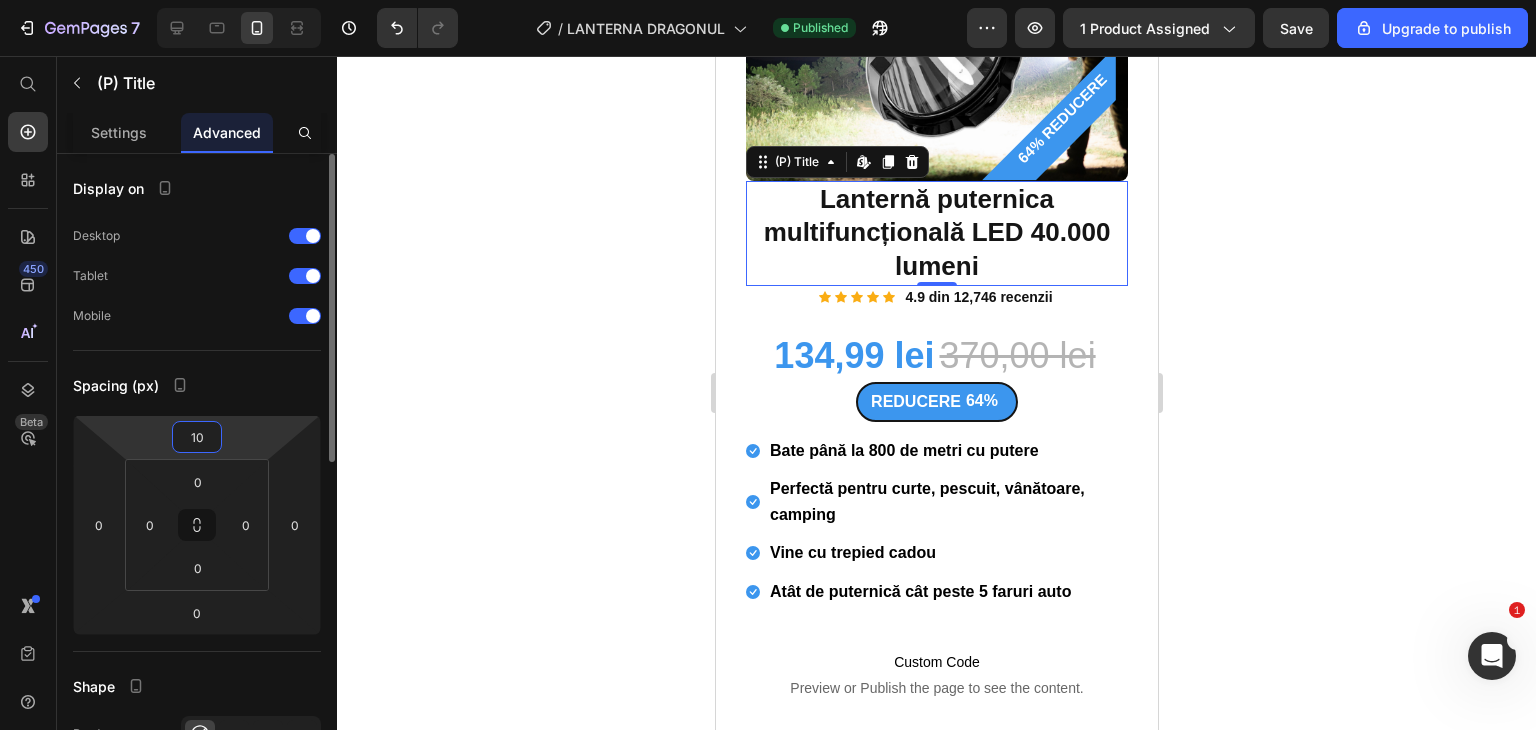 type on "1" 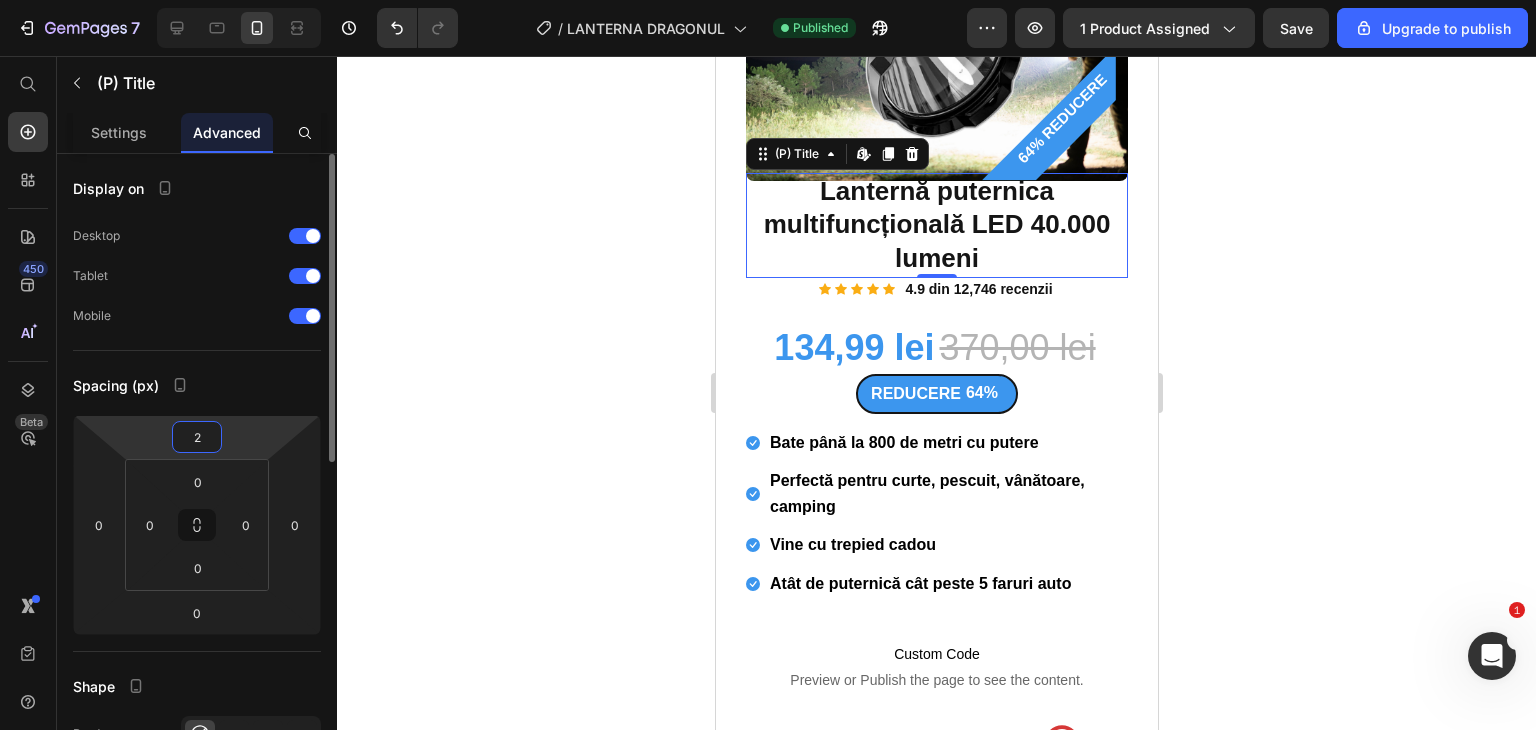 type on "20" 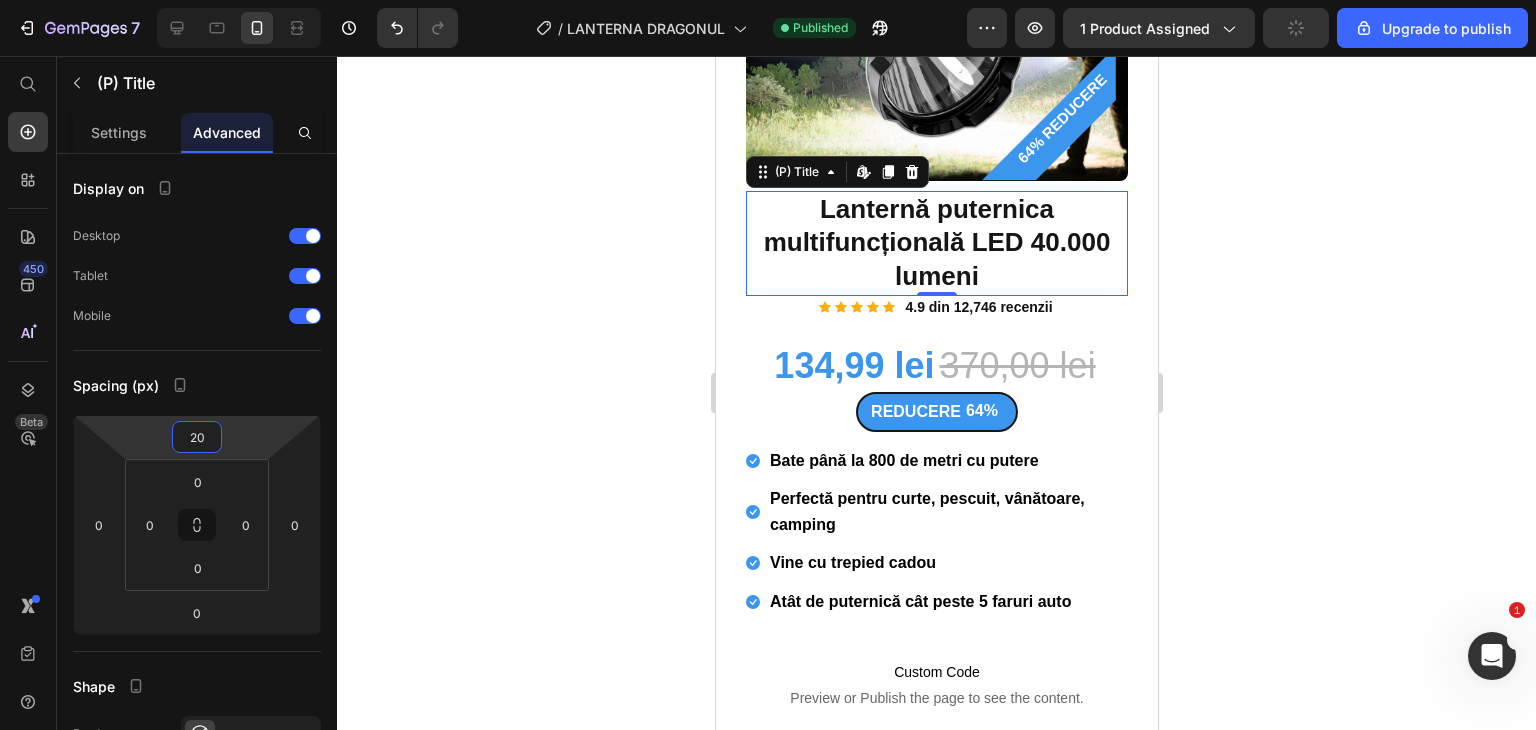 click 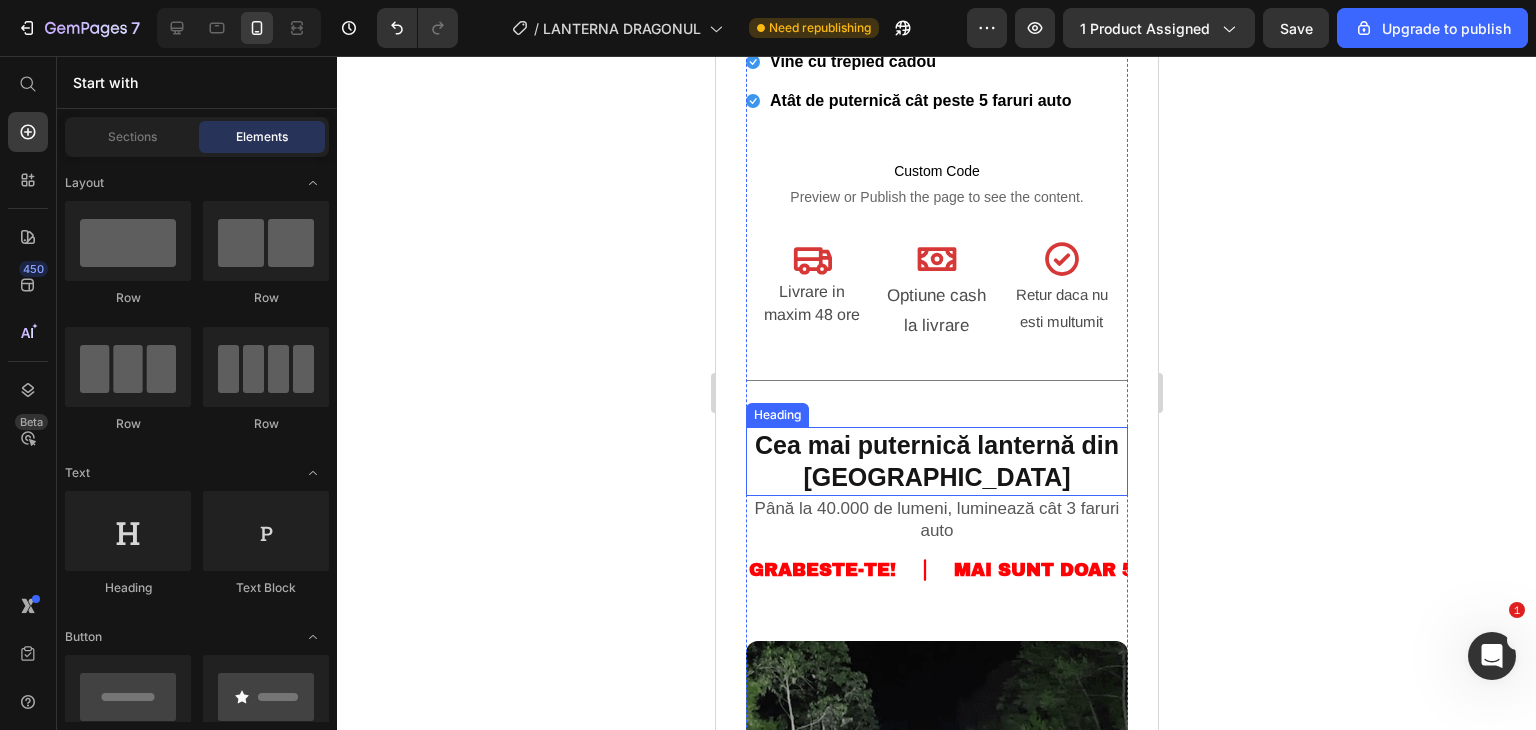 scroll, scrollTop: 1700, scrollLeft: 0, axis: vertical 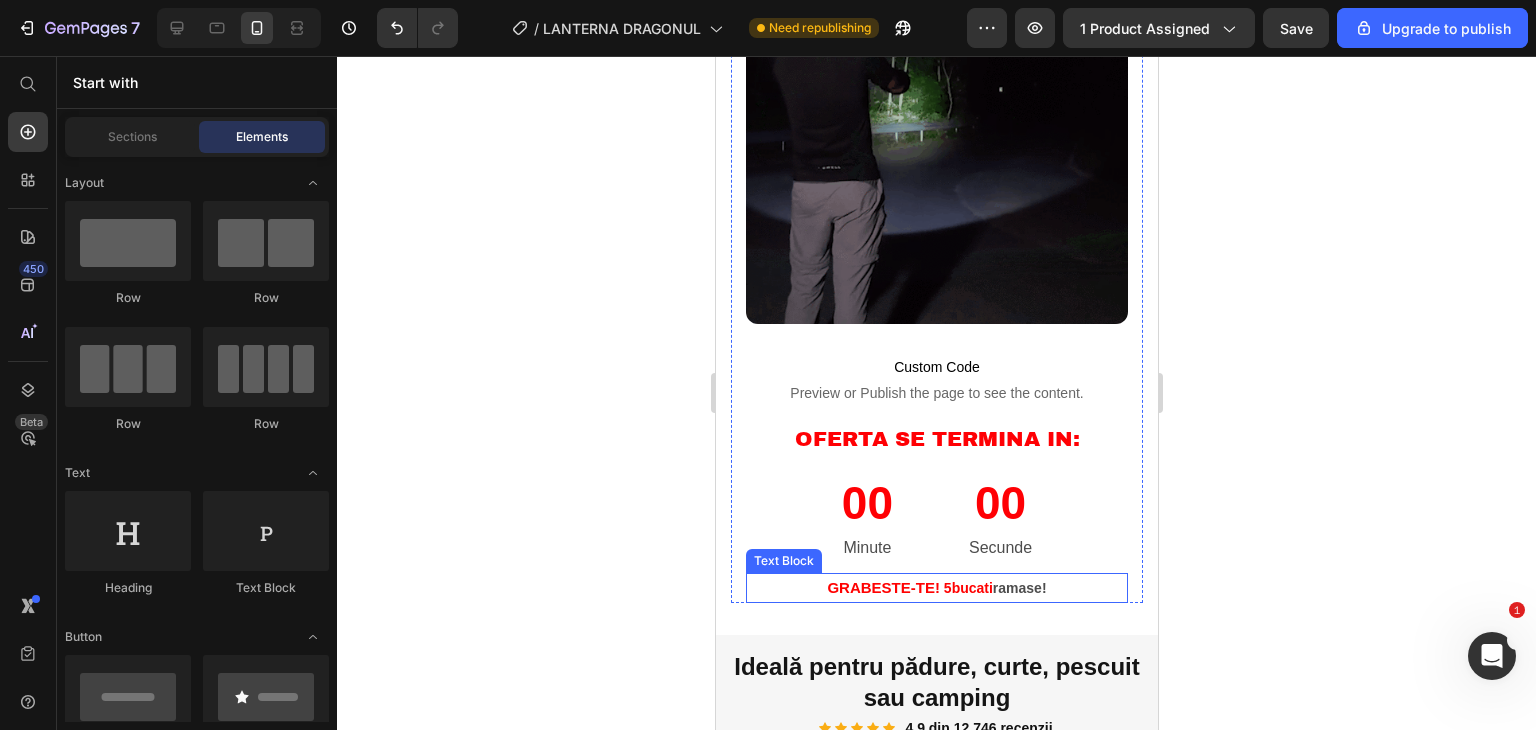 click on "GRABESTE-TE!   5  bucati  ramase!" at bounding box center (936, 588) 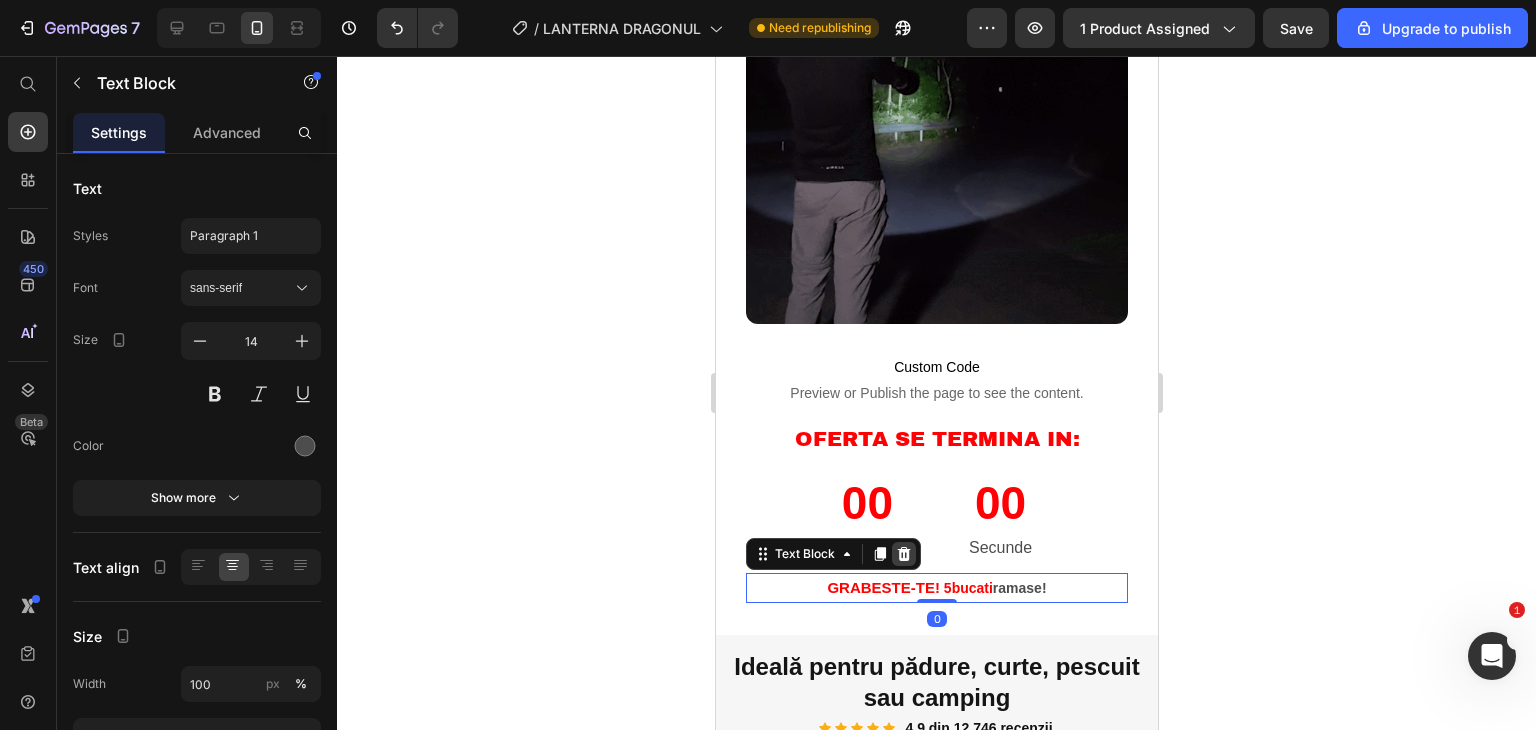 click 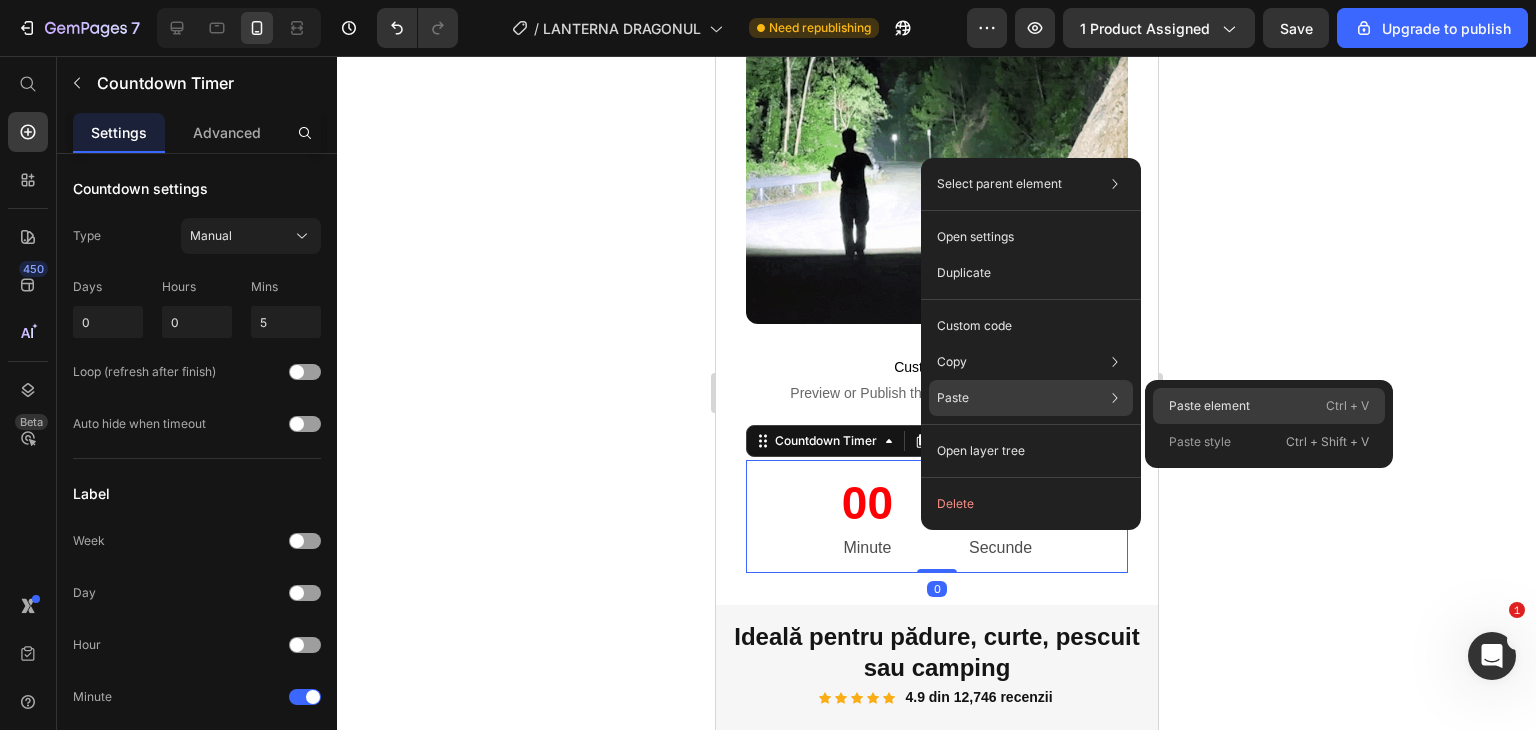 click on "Paste element" at bounding box center (1209, 406) 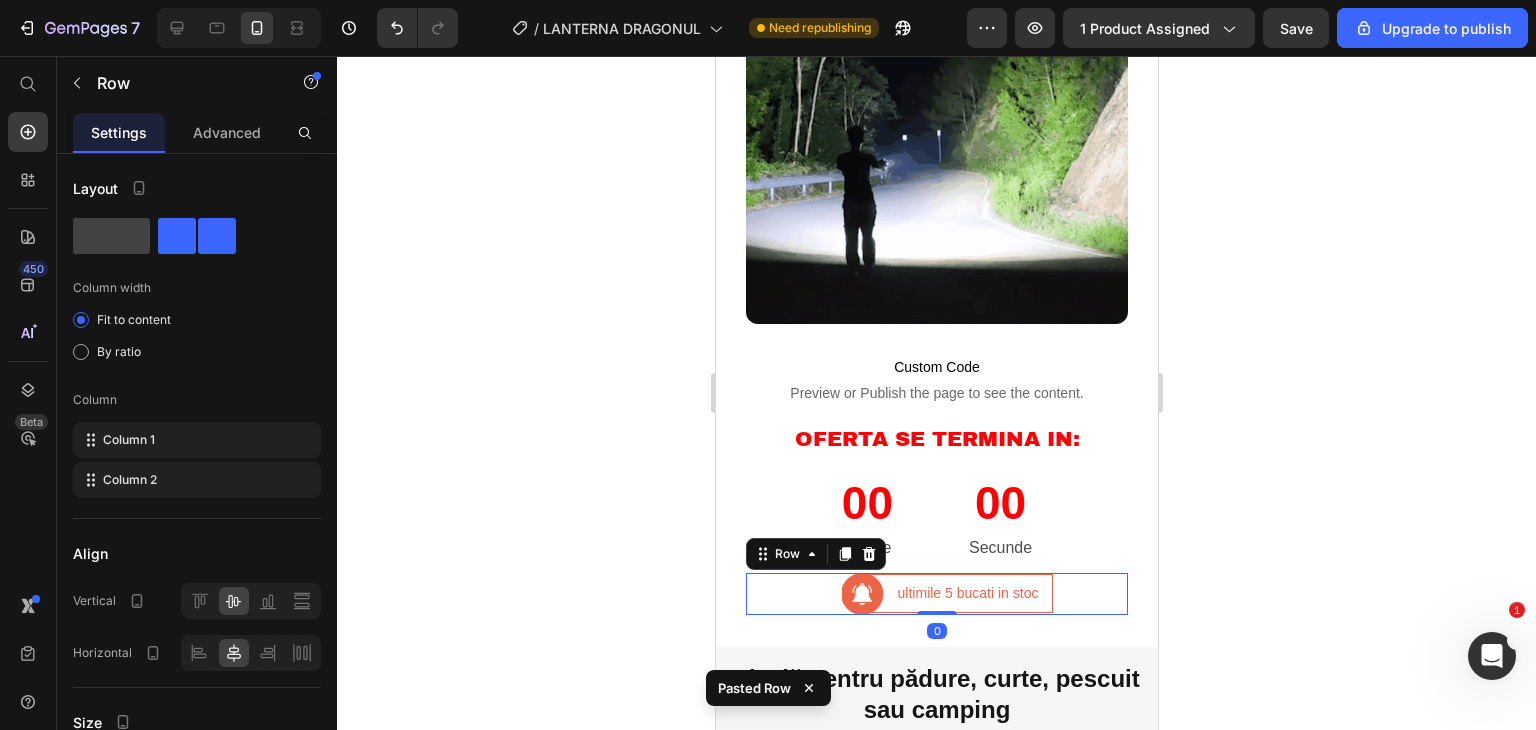 click 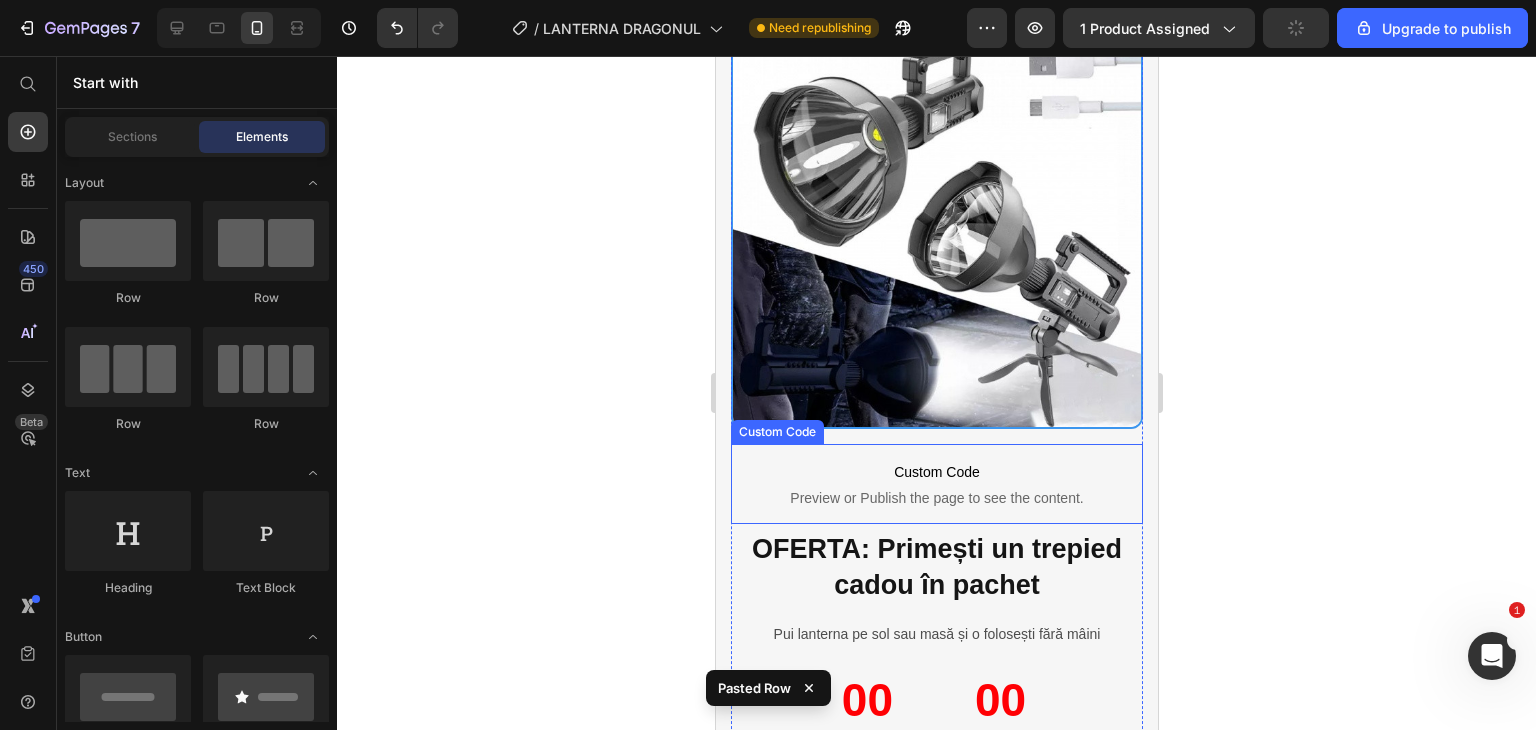 scroll, scrollTop: 2600, scrollLeft: 0, axis: vertical 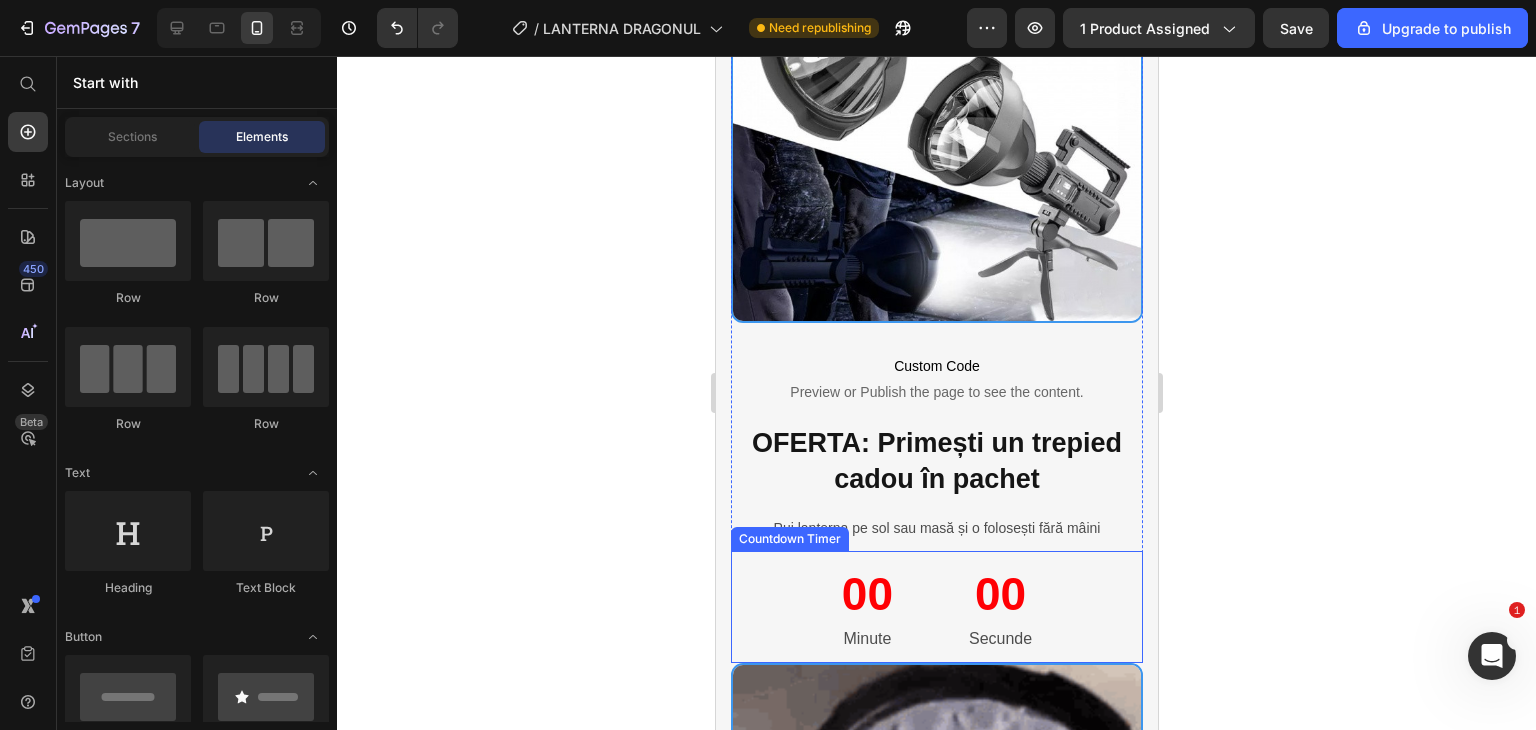 click on "00" at bounding box center (999, 595) 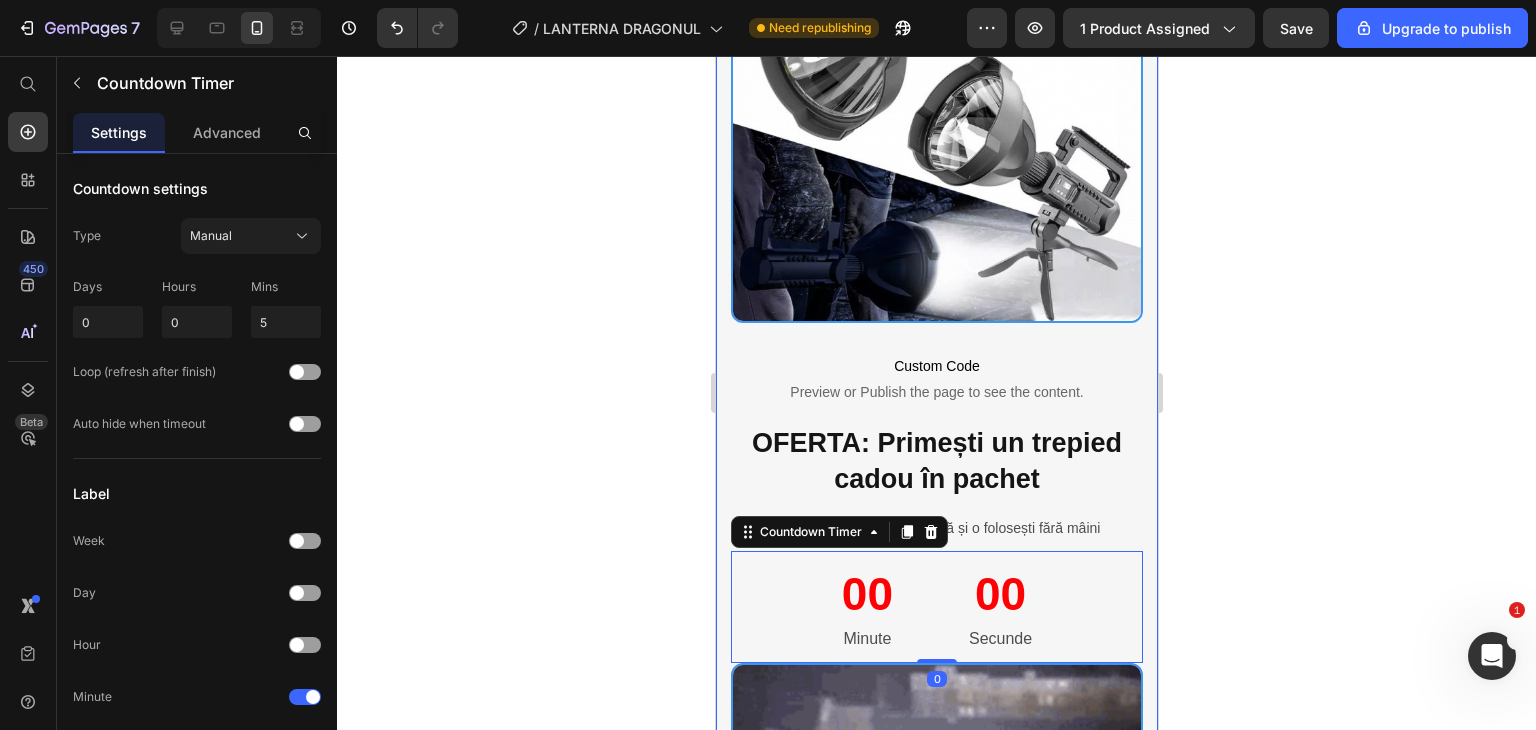 click 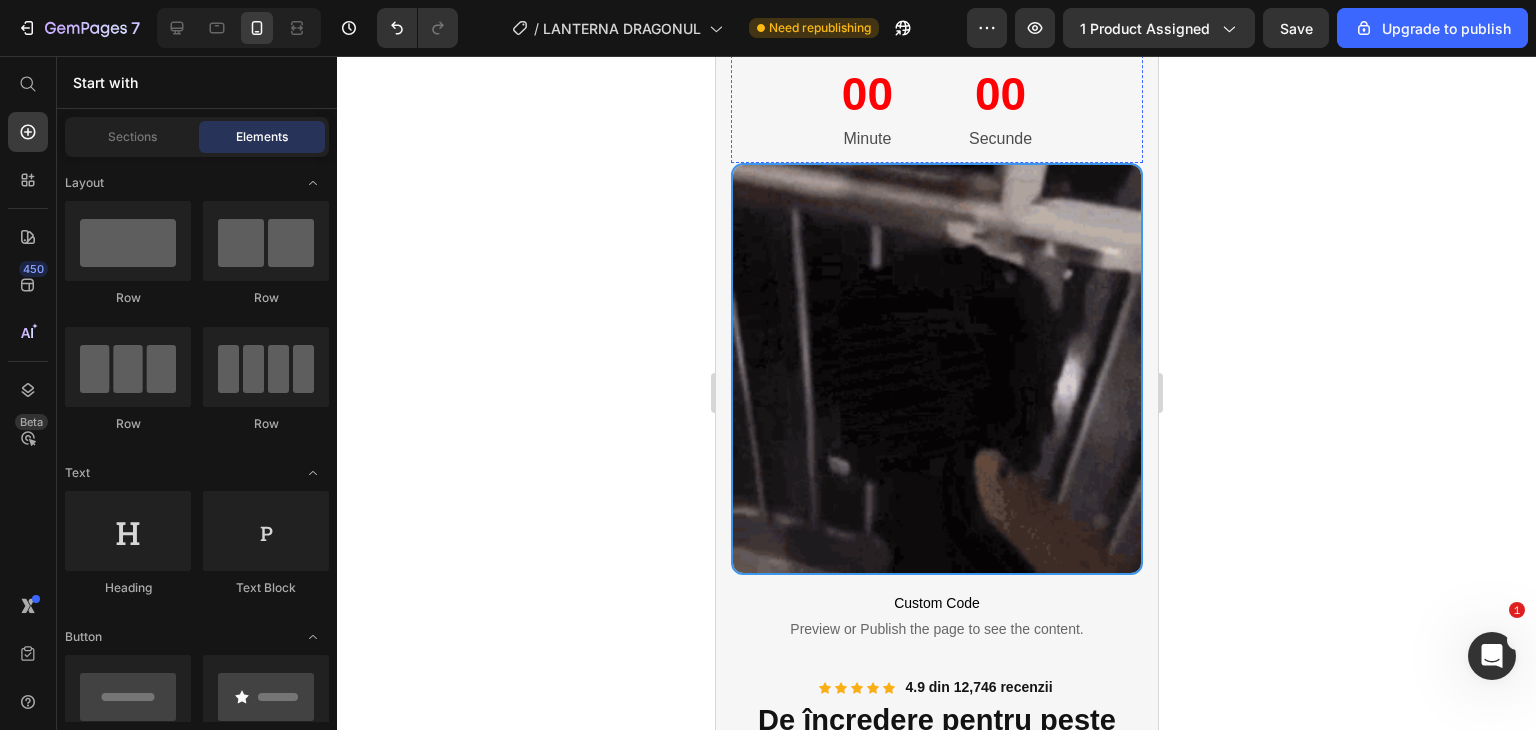 scroll, scrollTop: 3300, scrollLeft: 0, axis: vertical 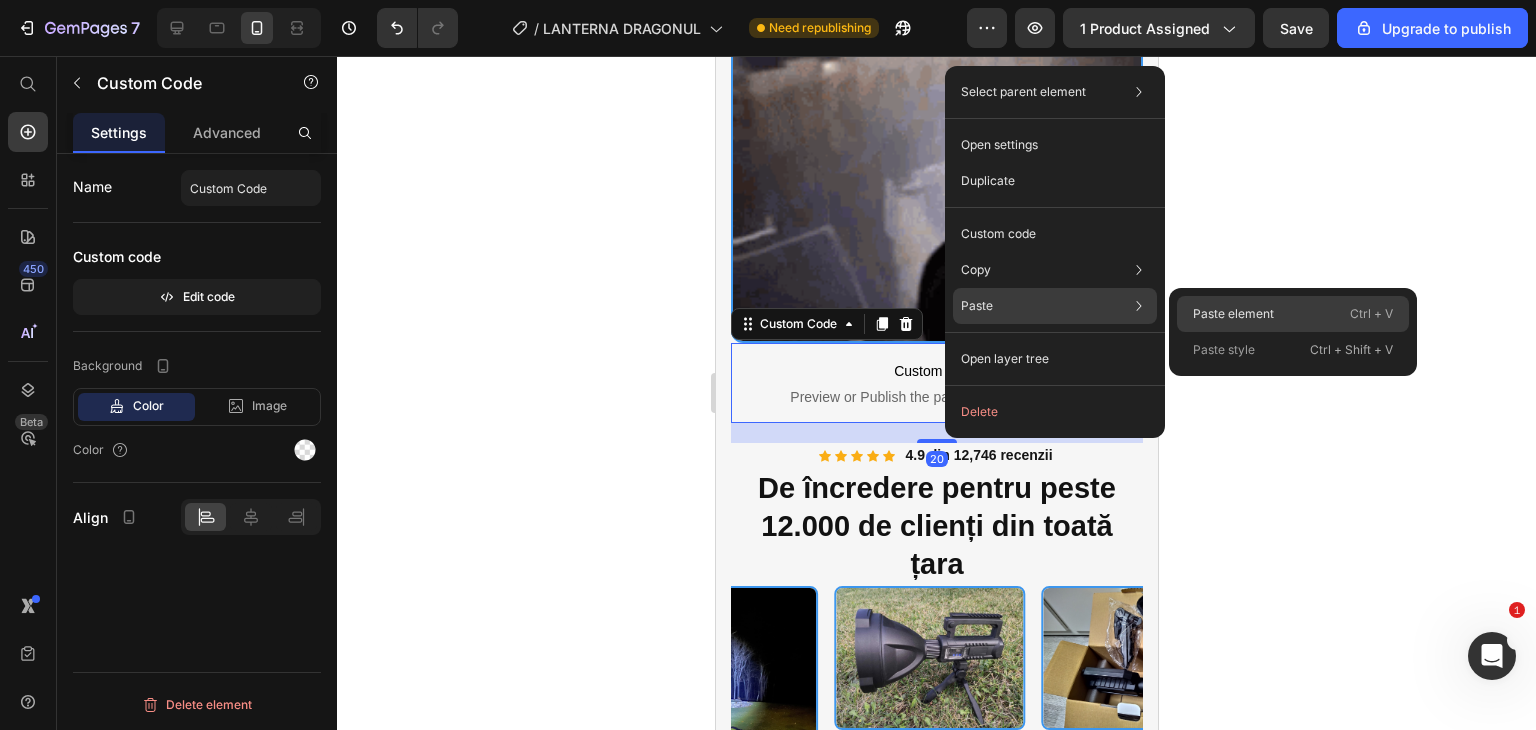 click on "Paste element  Ctrl + V" 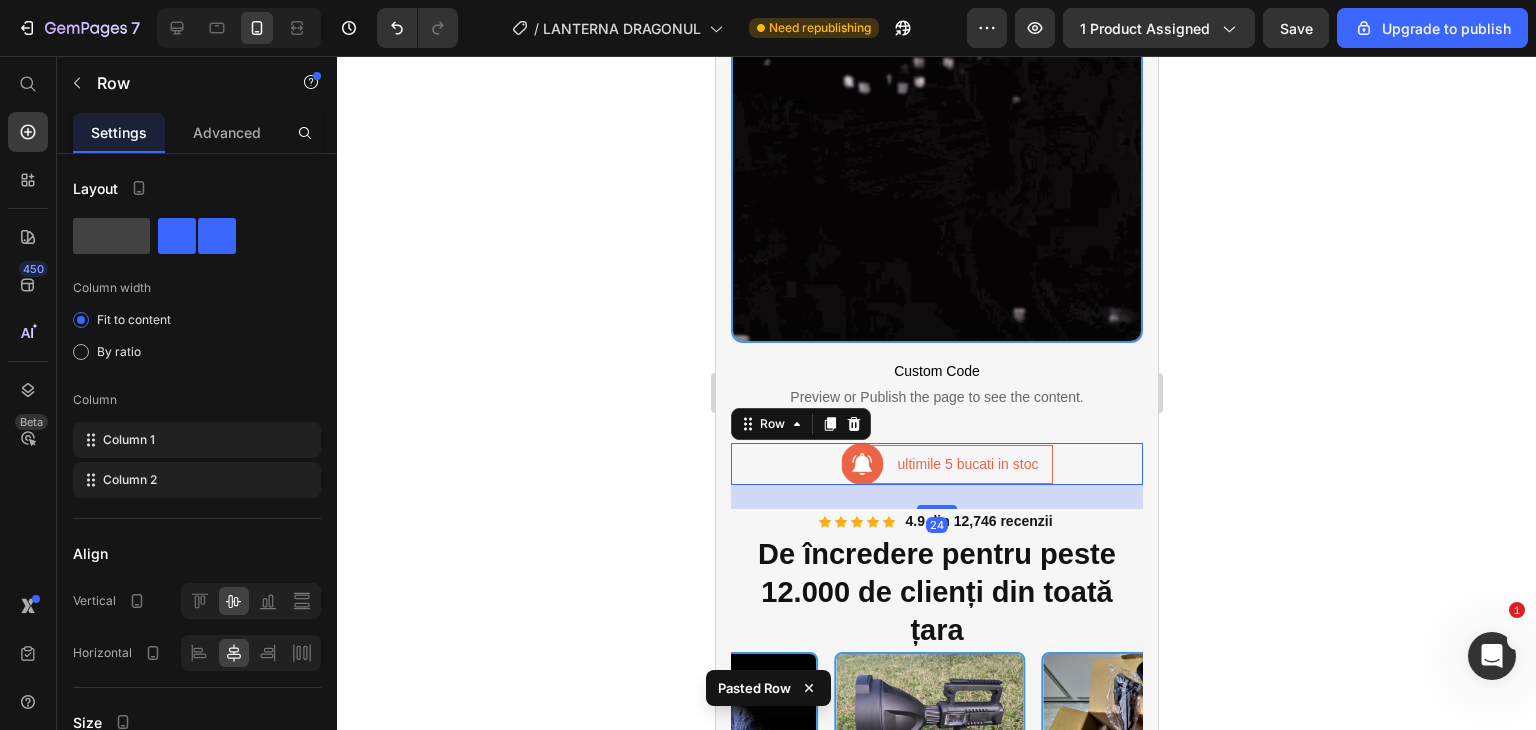 click 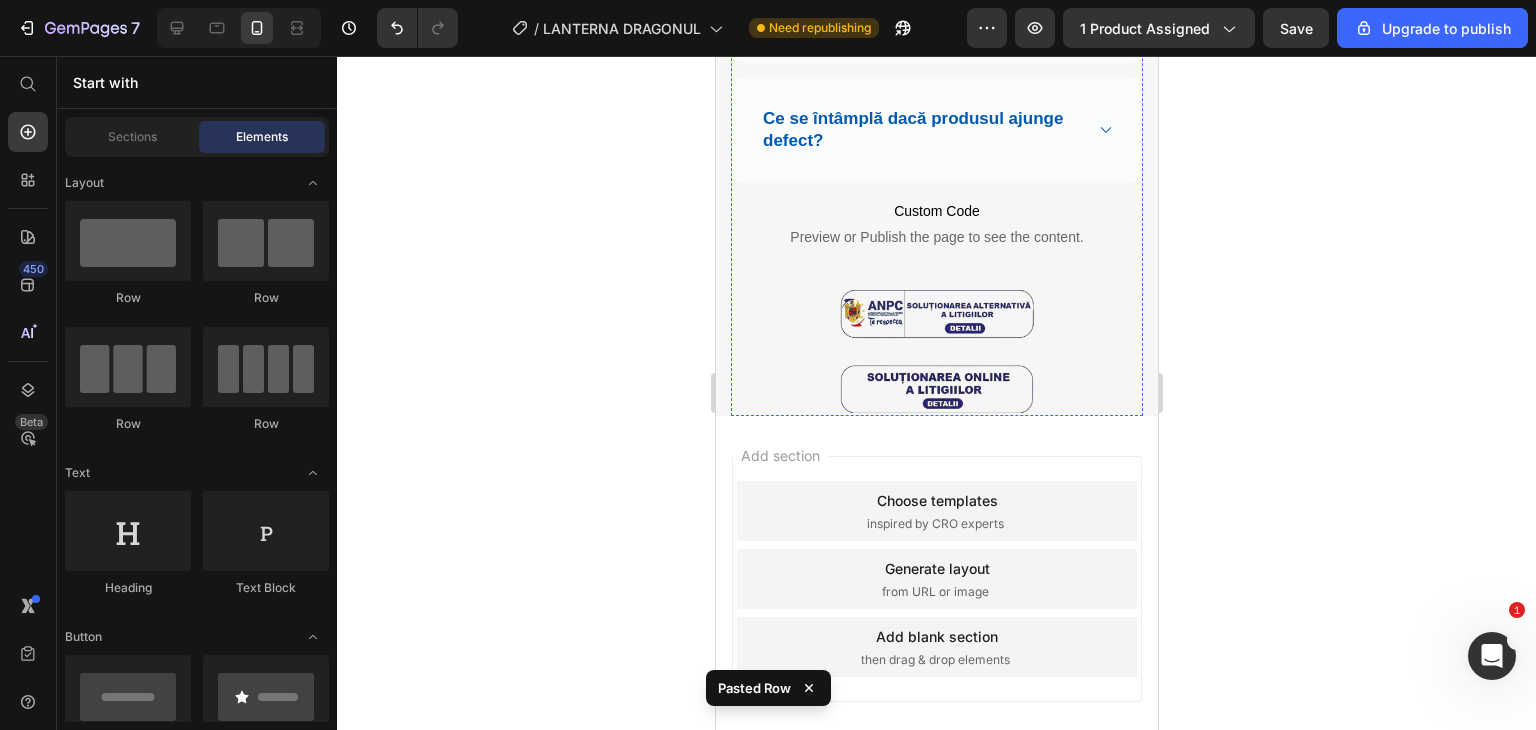 scroll, scrollTop: 5461, scrollLeft: 0, axis: vertical 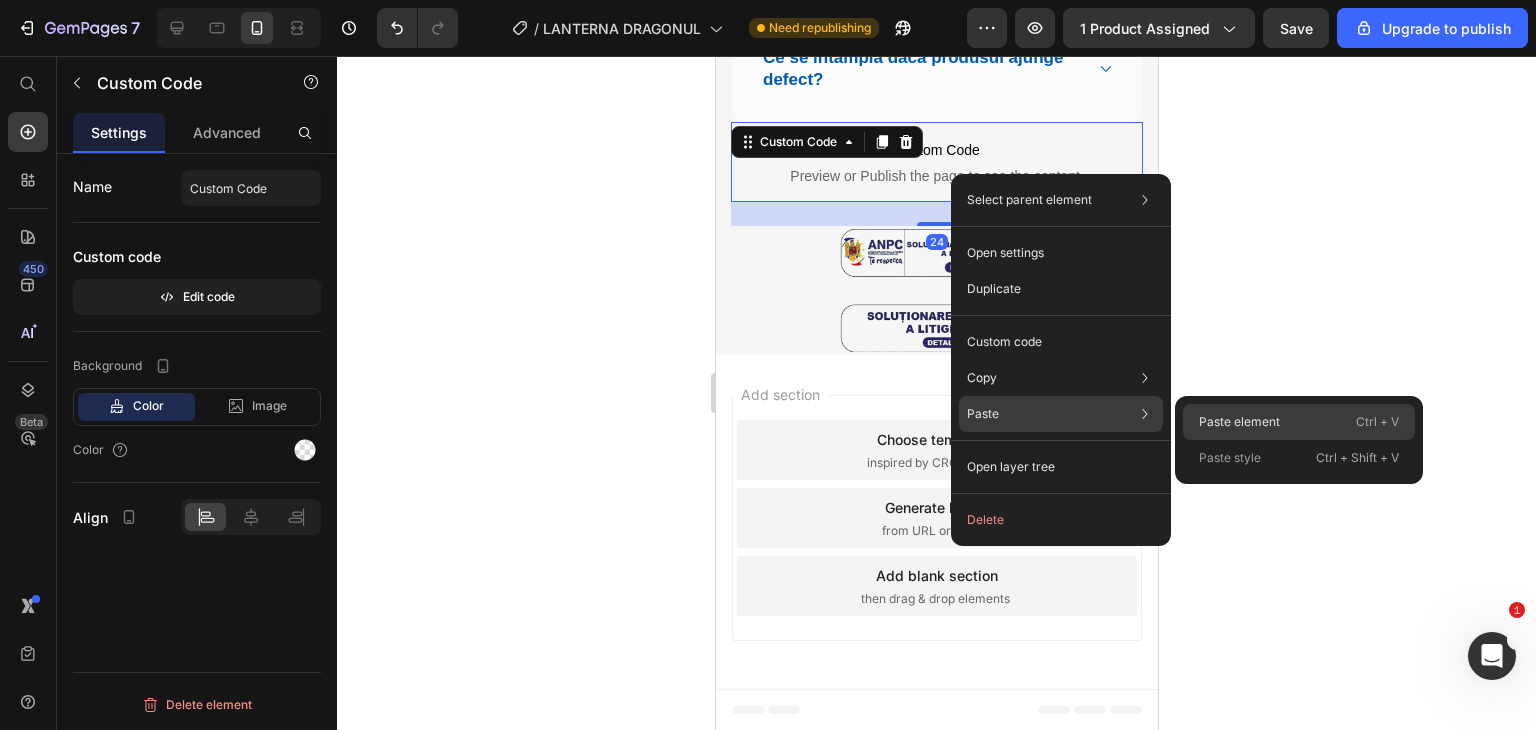 click on "Paste element" at bounding box center (1239, 422) 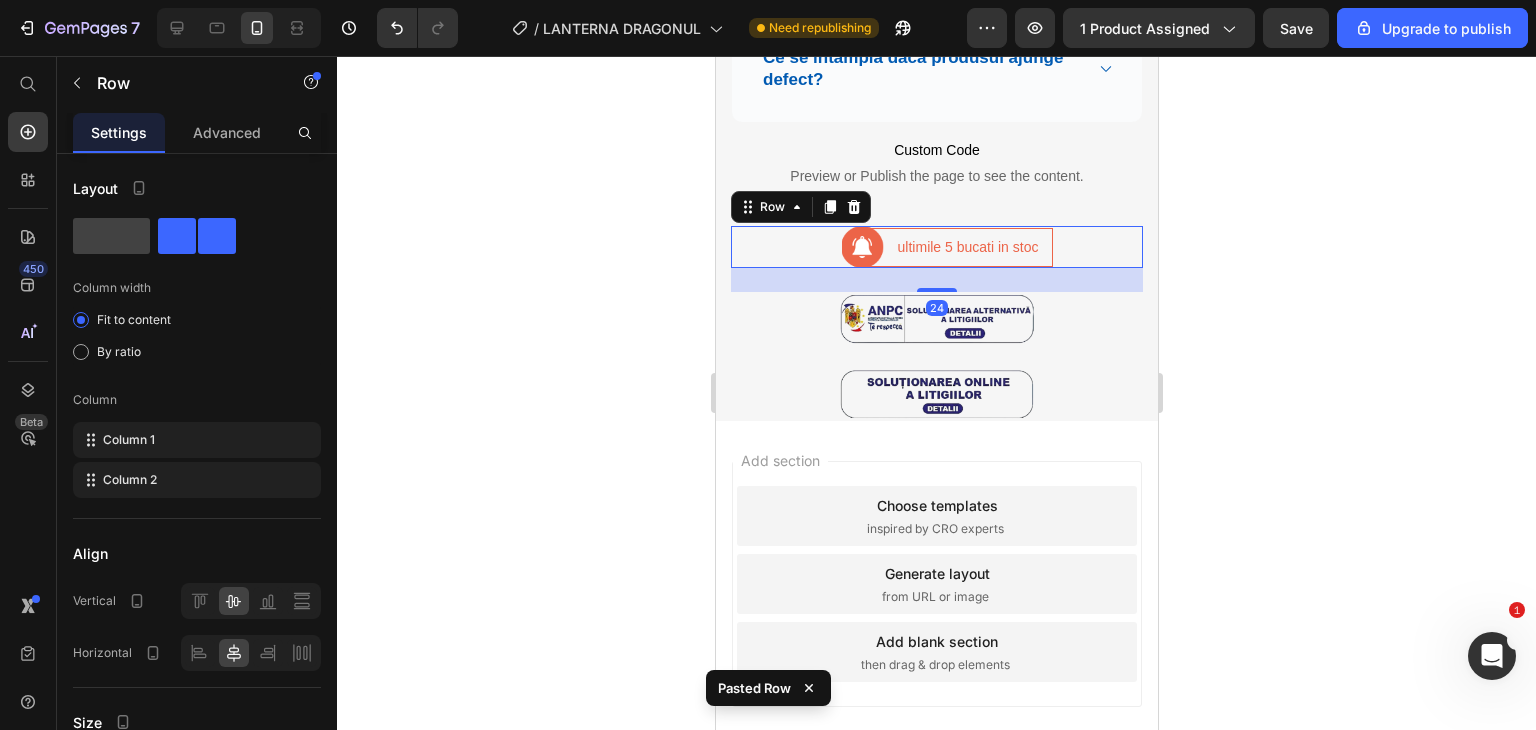 click 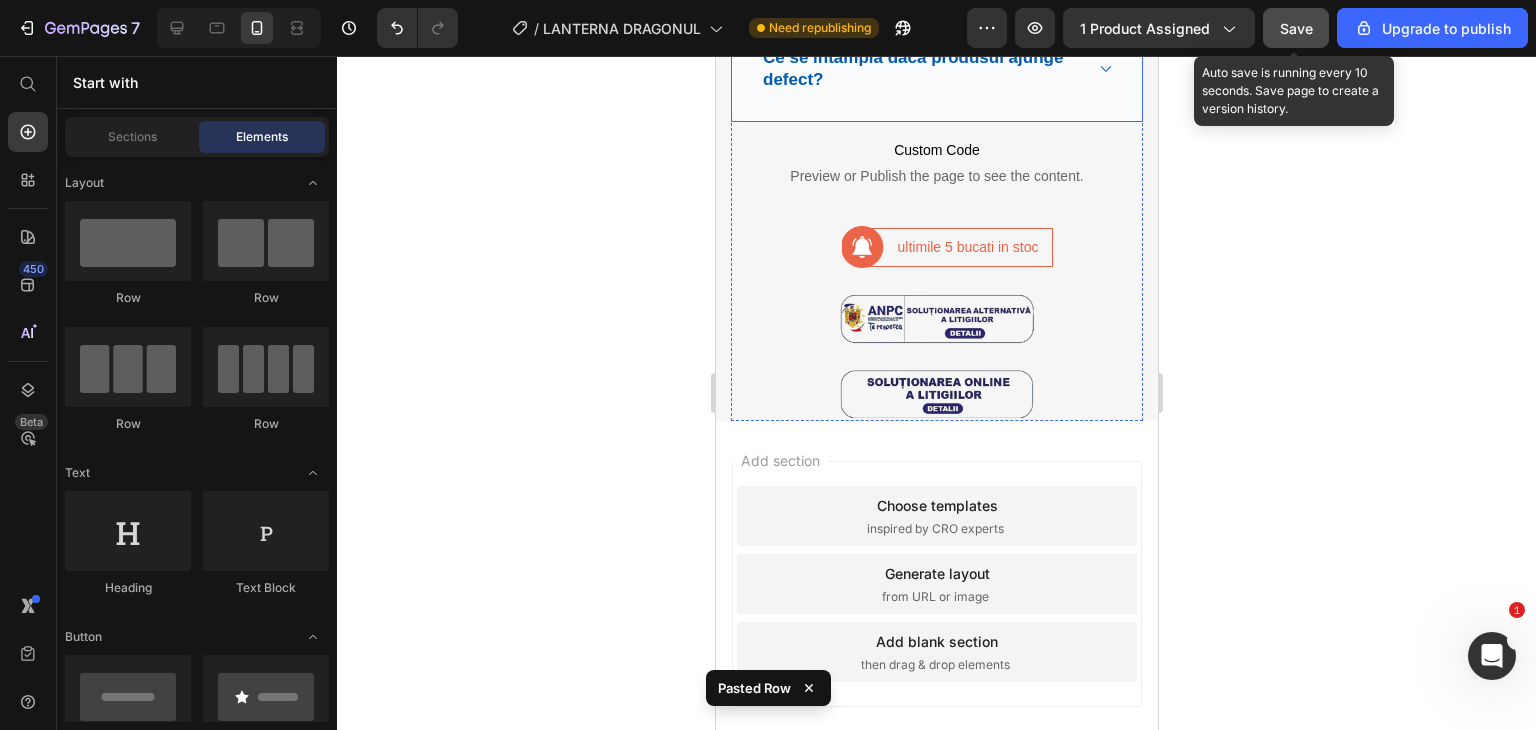click on "Save" at bounding box center (1296, 28) 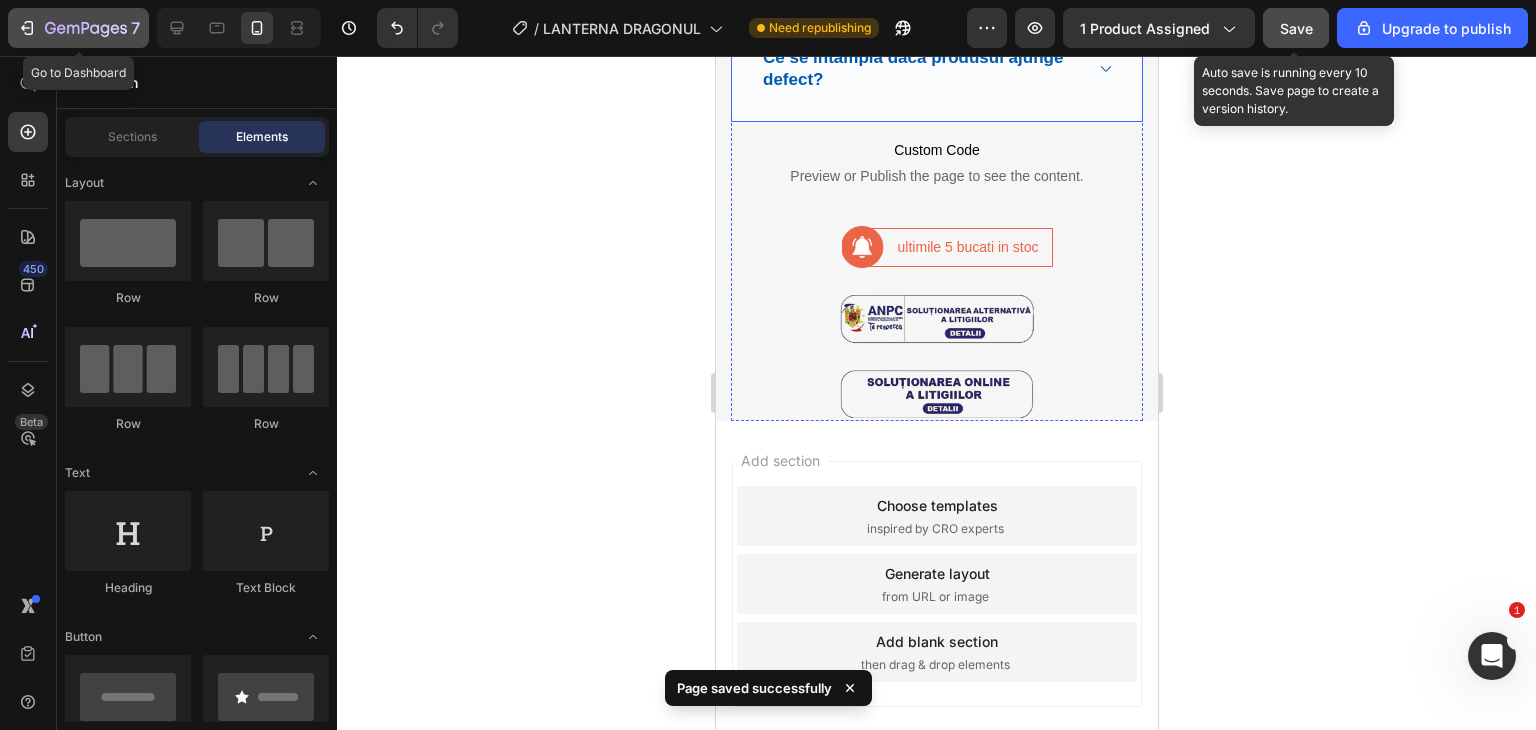 click 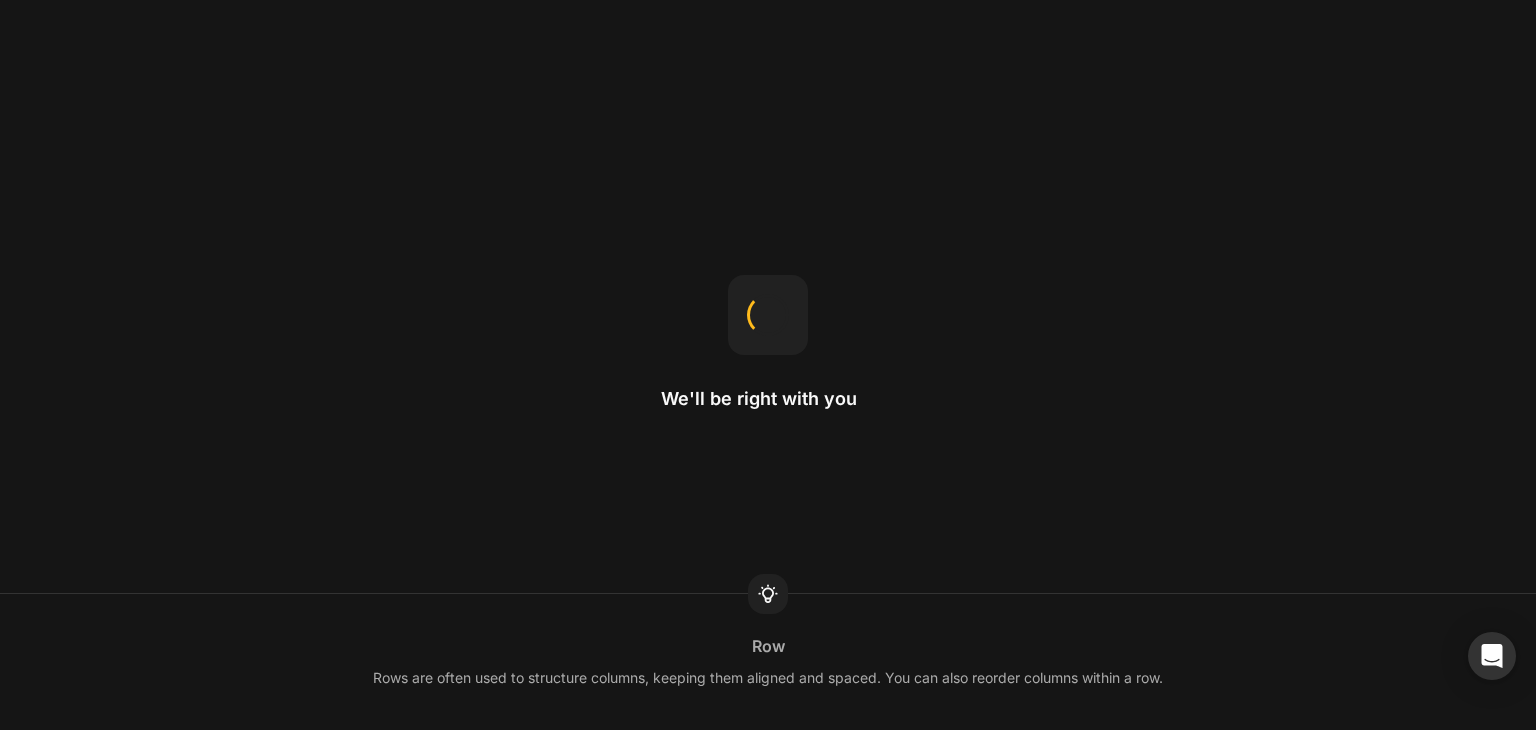 scroll, scrollTop: 0, scrollLeft: 0, axis: both 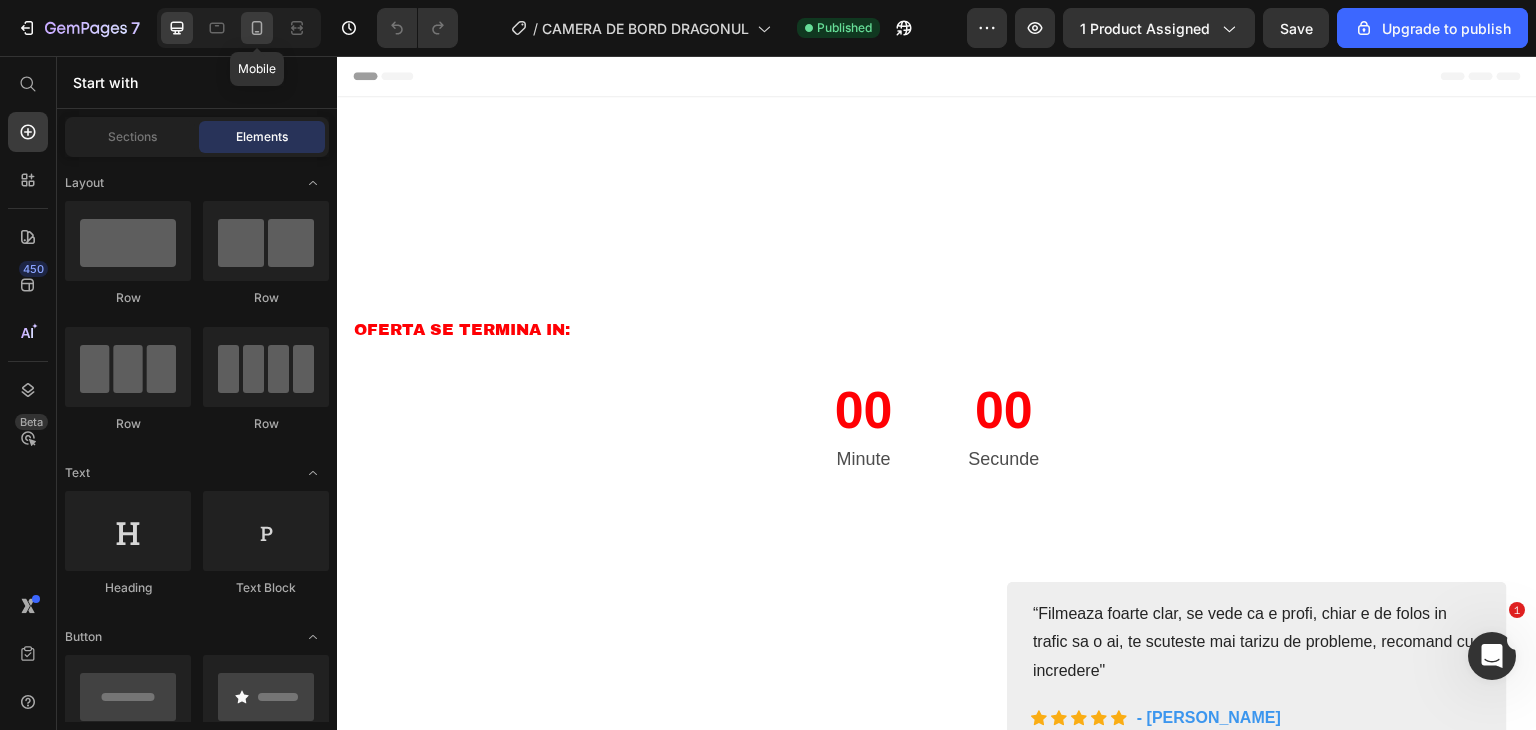 click 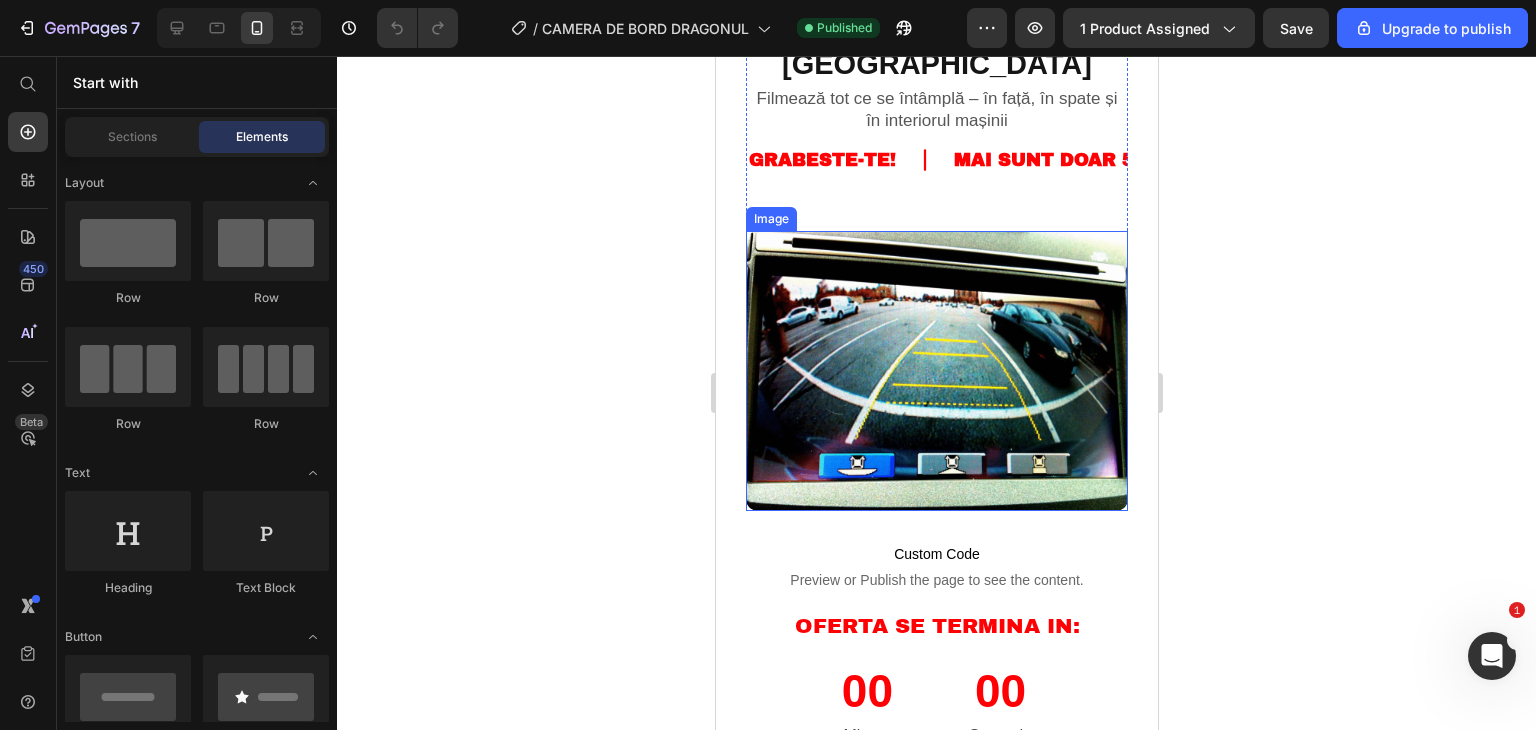 scroll, scrollTop: 1700, scrollLeft: 0, axis: vertical 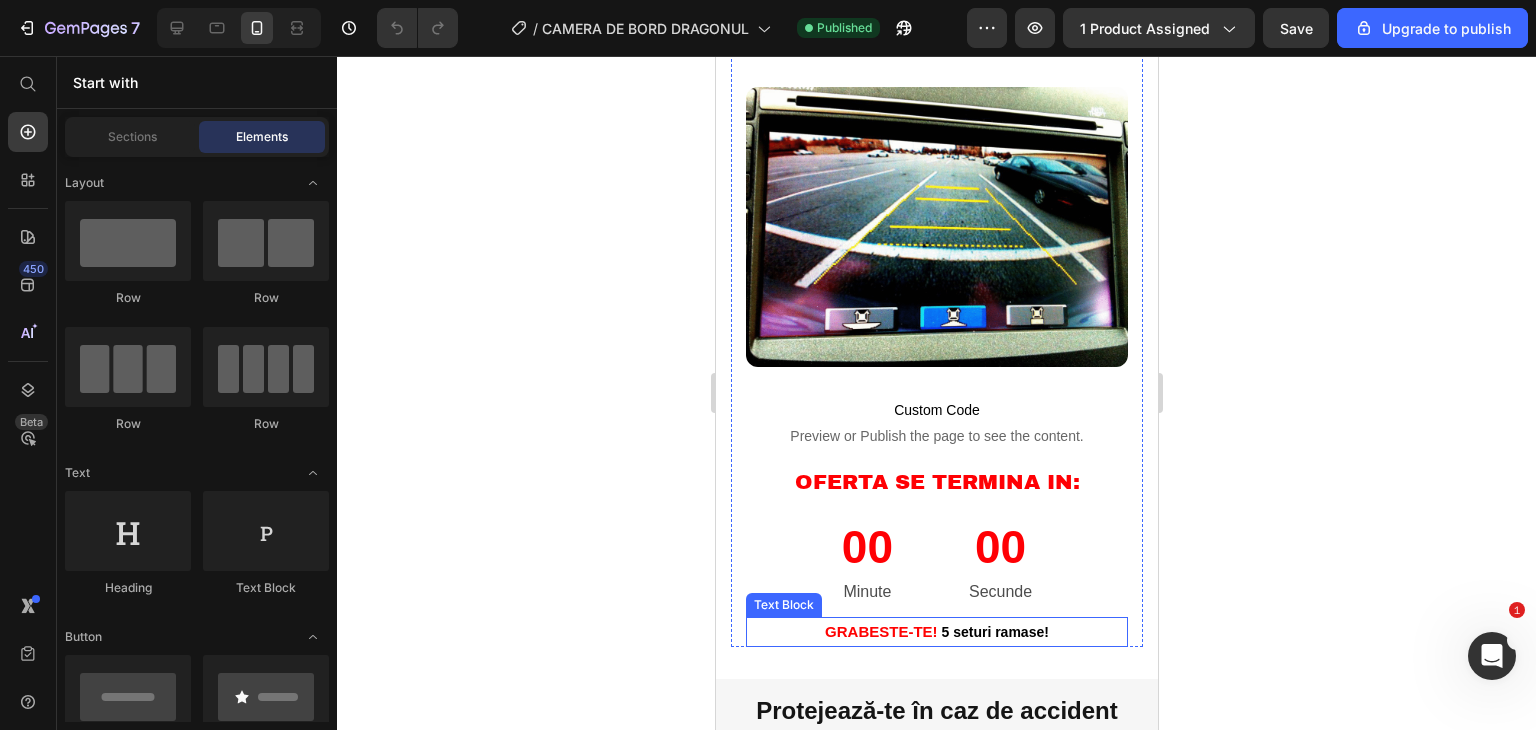 click on "5 seturi ramase!" at bounding box center (993, 632) 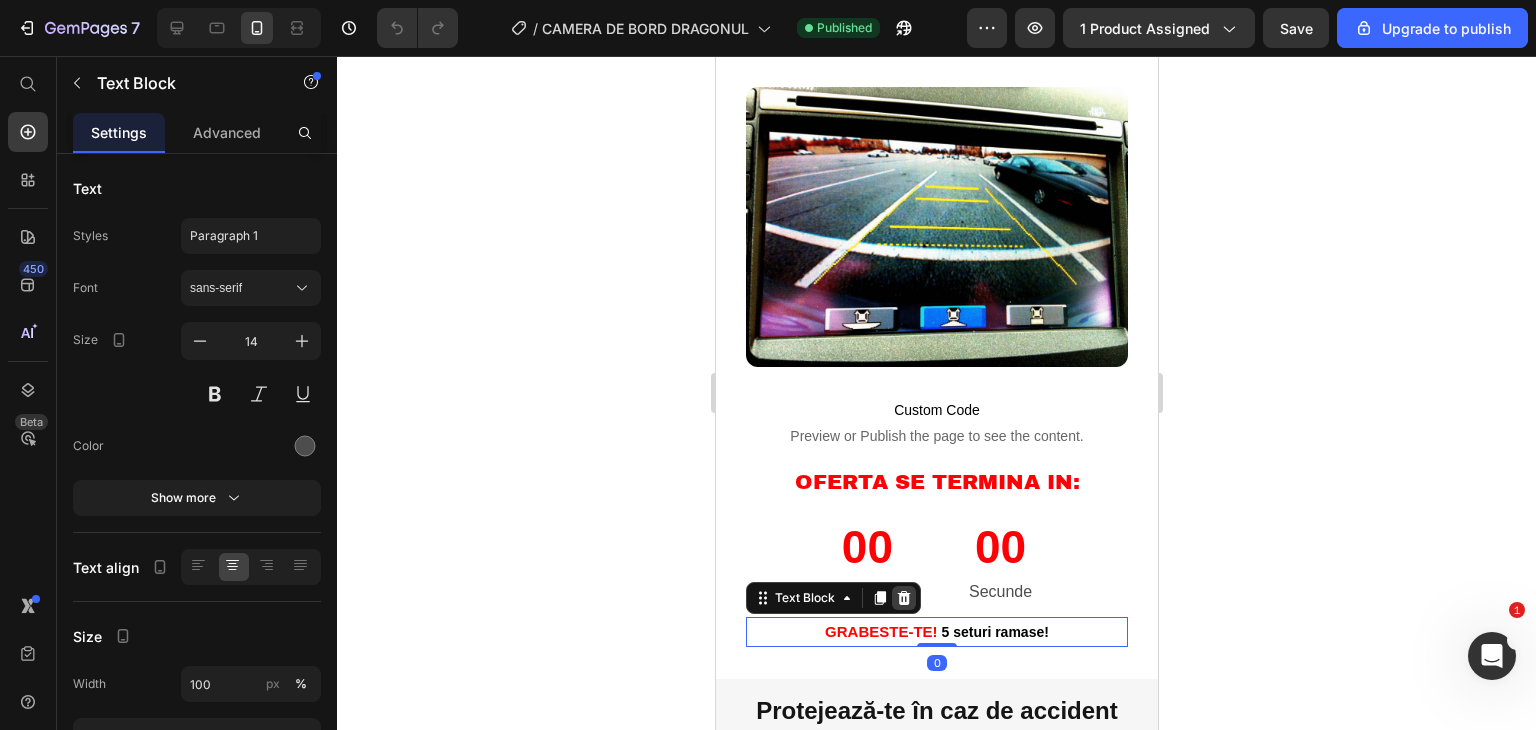 click 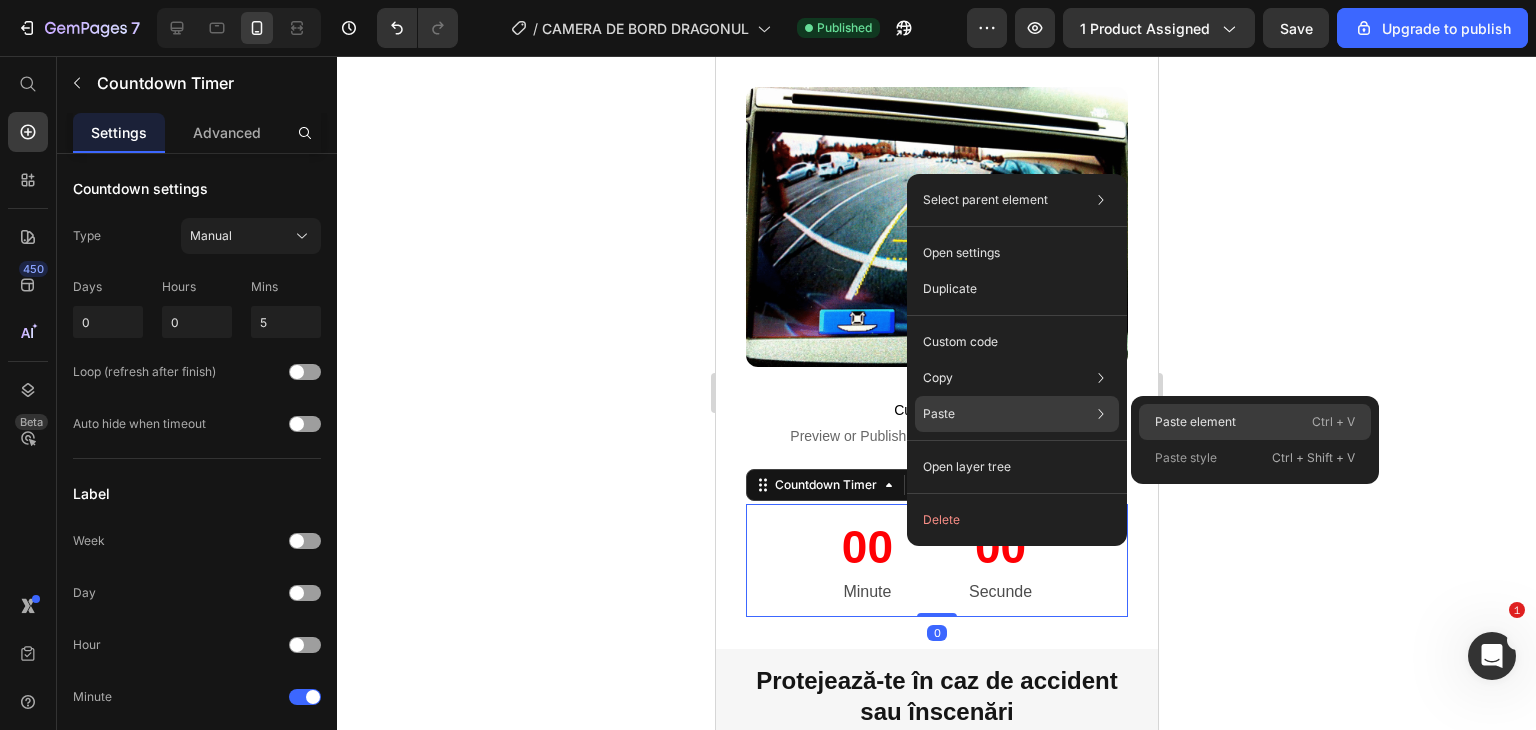 click on "Paste element  Ctrl + V" 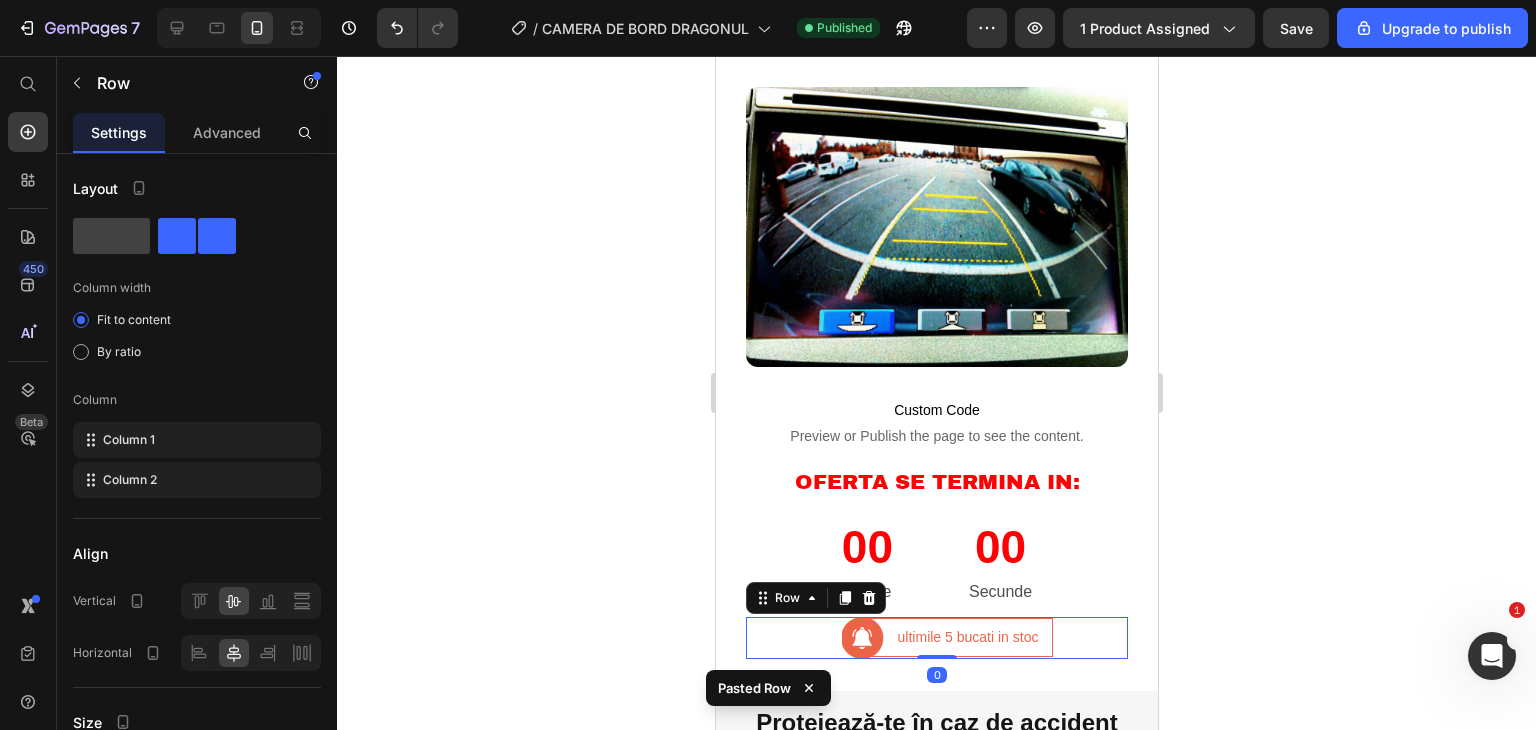 click 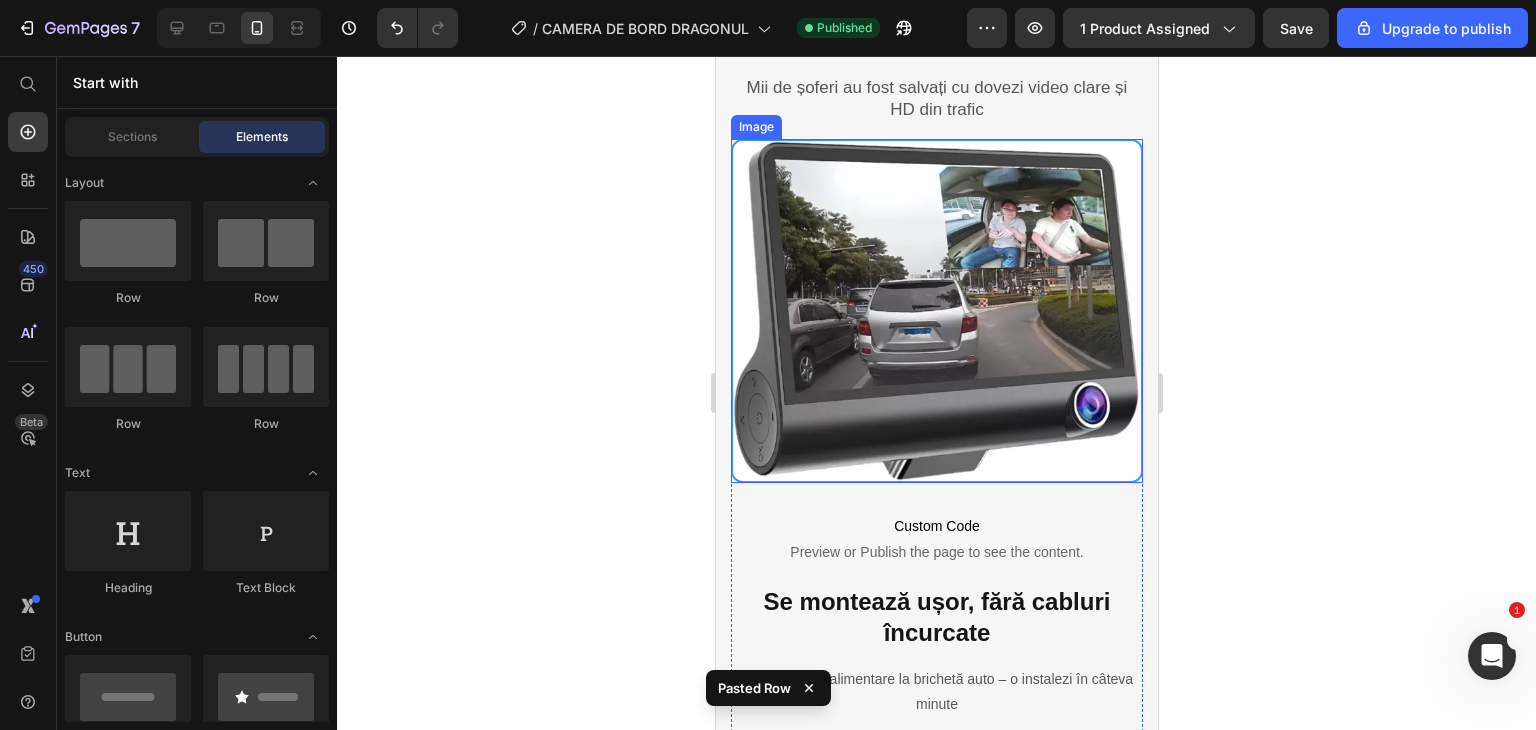 scroll, scrollTop: 2500, scrollLeft: 0, axis: vertical 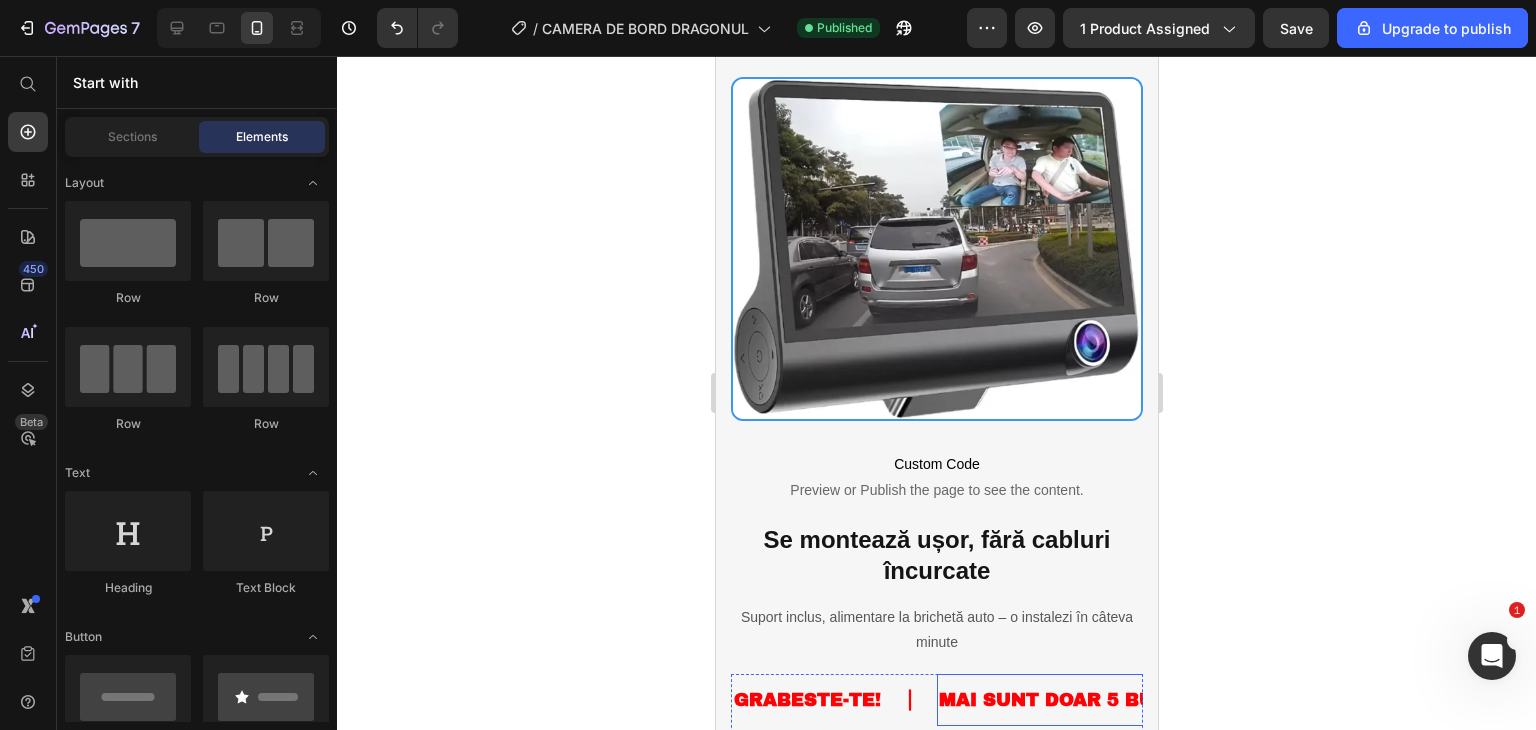 click on "MAI SUNT DOAR 5 BUCATI IN STOC!" at bounding box center [1116, 700] 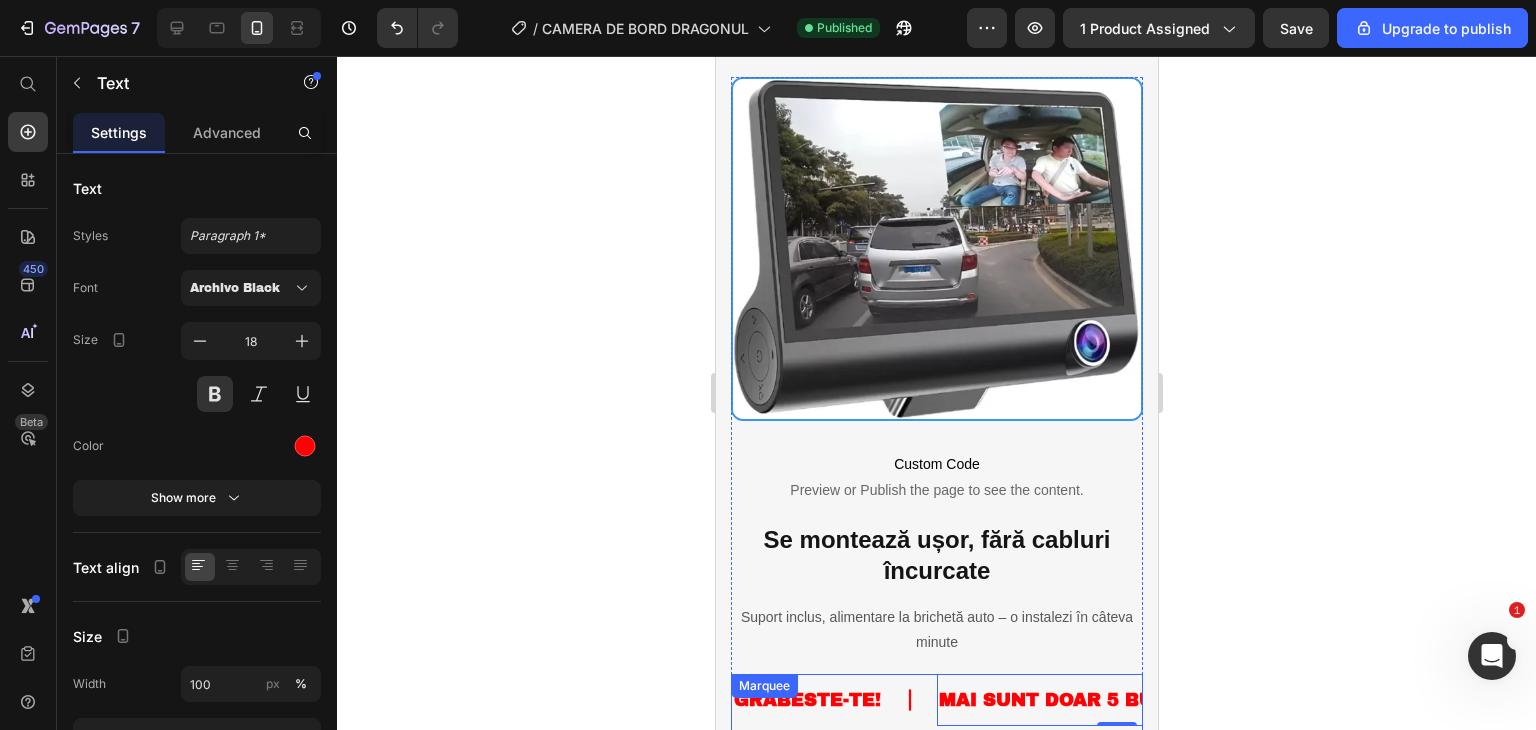 click on "GRABESTE-TE! Text
MAI SUNT DOAR 5 BUCATI IN STOC! Text   0
OFERTA NU VA MAI TINE MULT! Text
BANII INAPOI GARANTAT! Text
GRABESTE-TE! Text
MAI SUNT DOAR 5 BUCATI IN STOC! Text   0
OFERTA NU VA MAI TINE MULT! Text
BANII INAPOI GARANTAT! Text
Marquee" at bounding box center [936, 706] 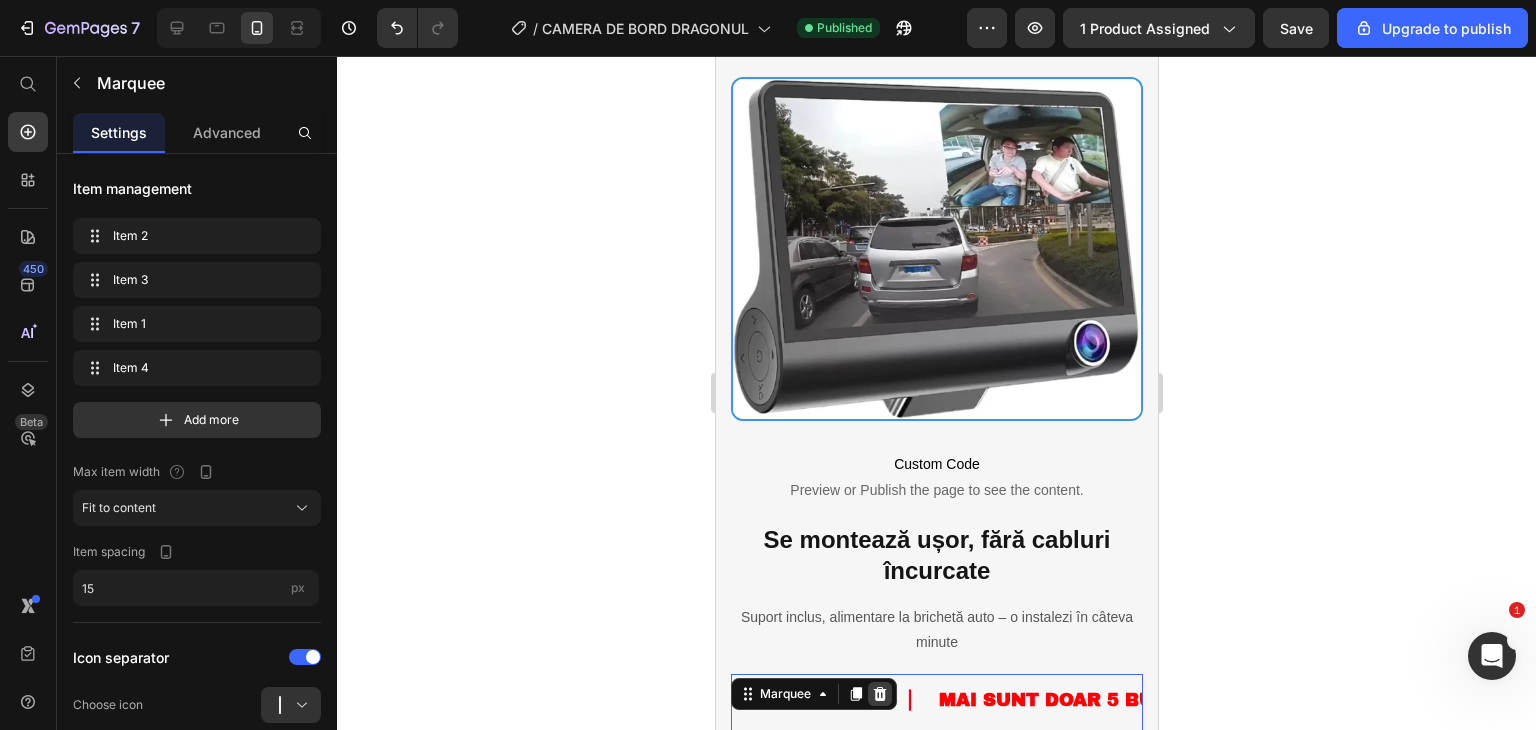 click 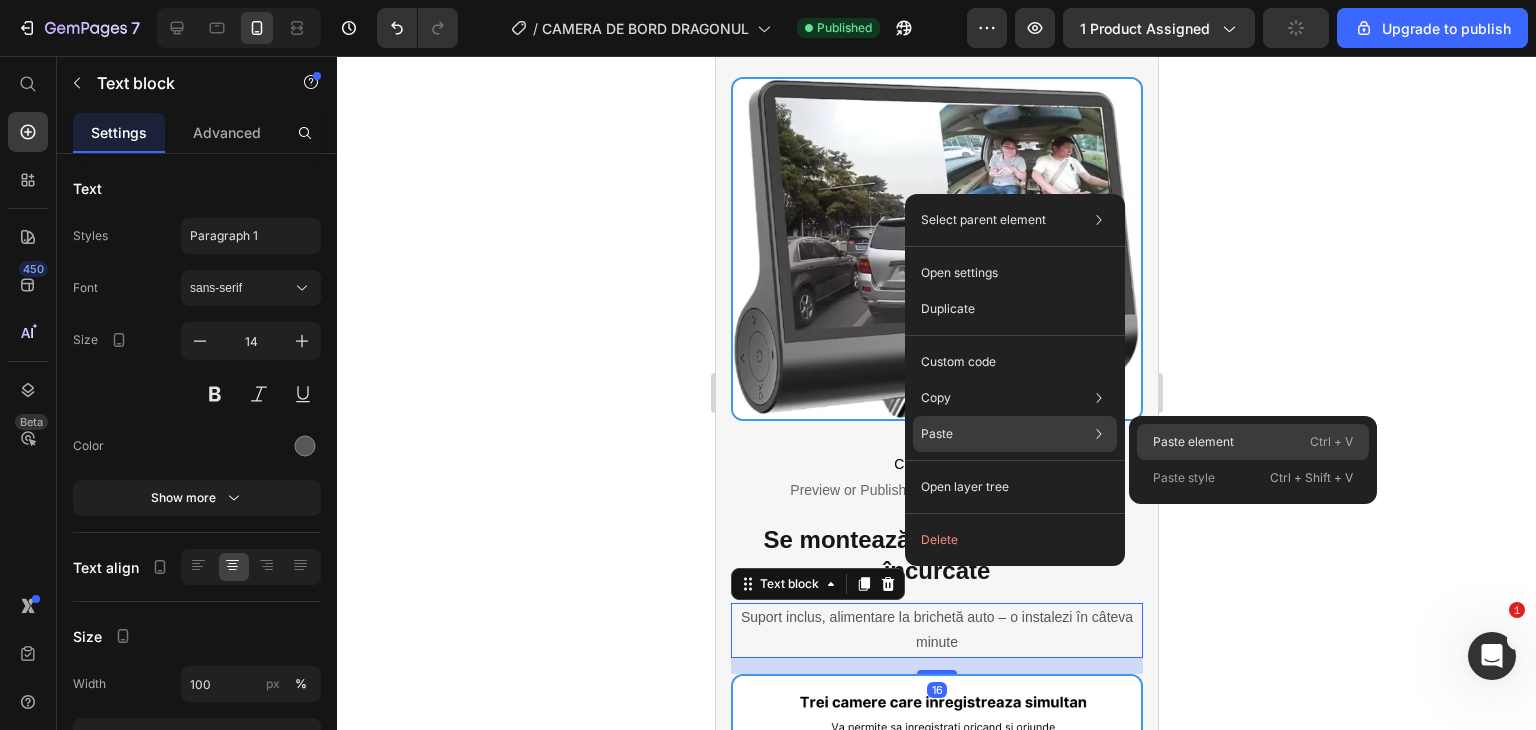 click on "Paste element  Ctrl + V" 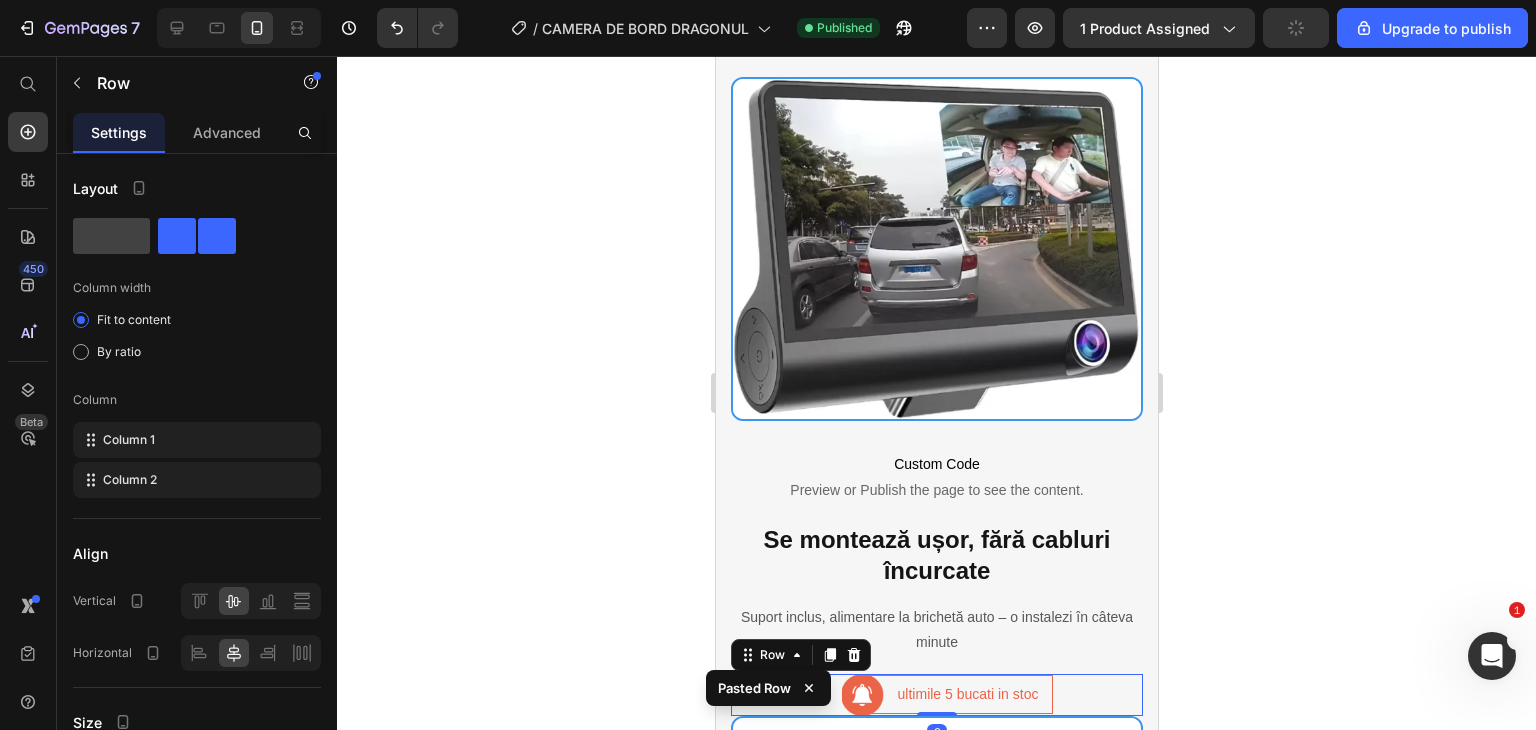 click 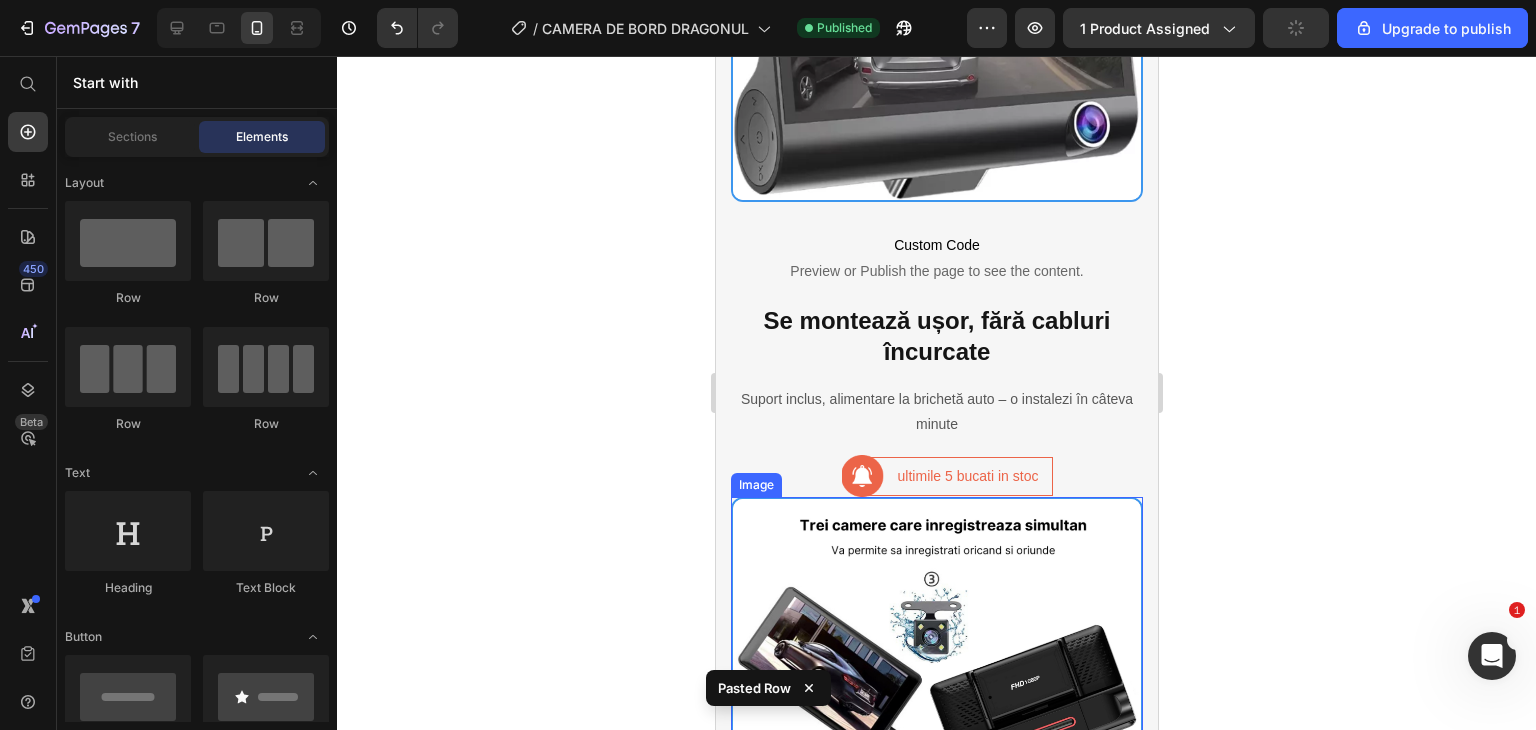 scroll, scrollTop: 2800, scrollLeft: 0, axis: vertical 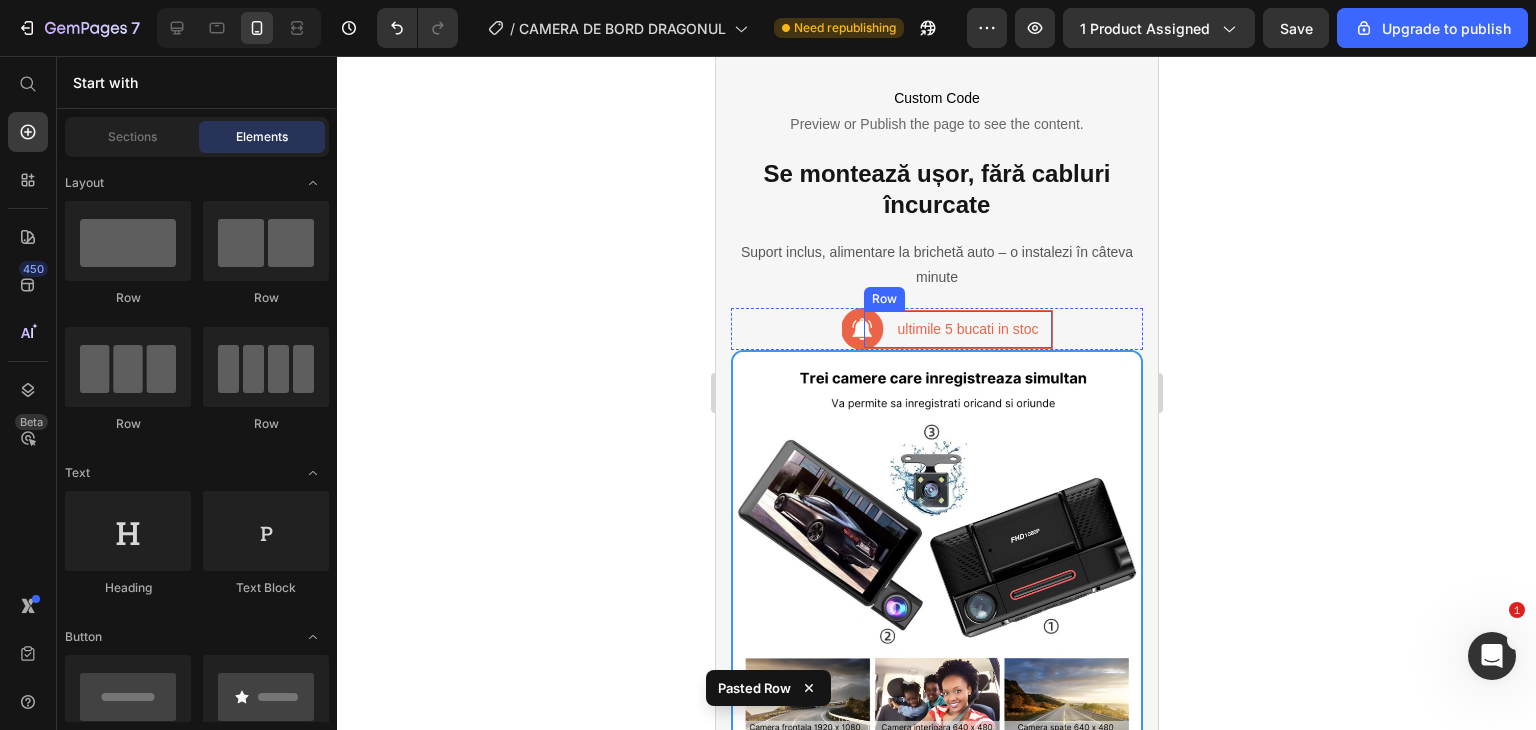 click on "ultimile 5 bucati in stoc Text block Row" at bounding box center [957, 329] 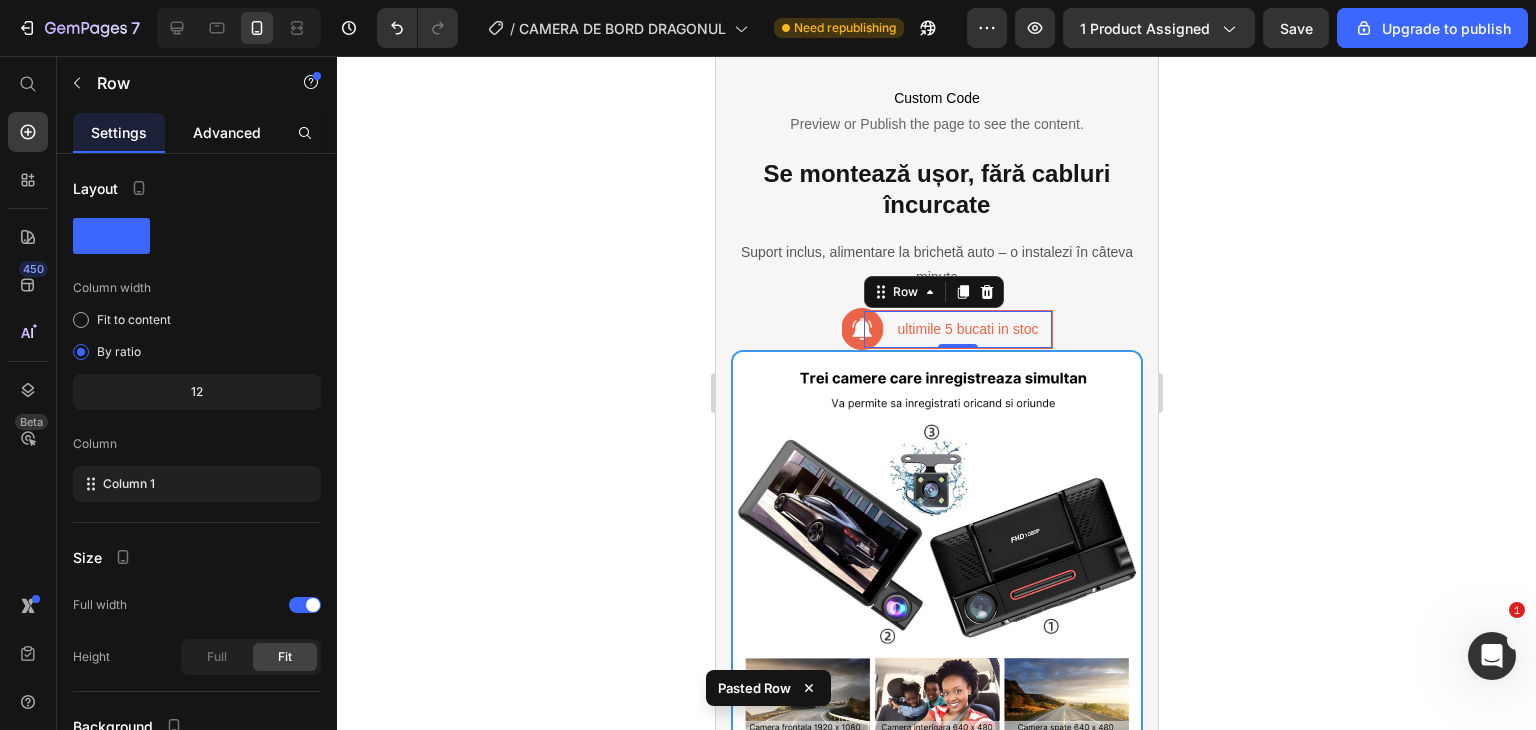 click on "Advanced" at bounding box center (227, 132) 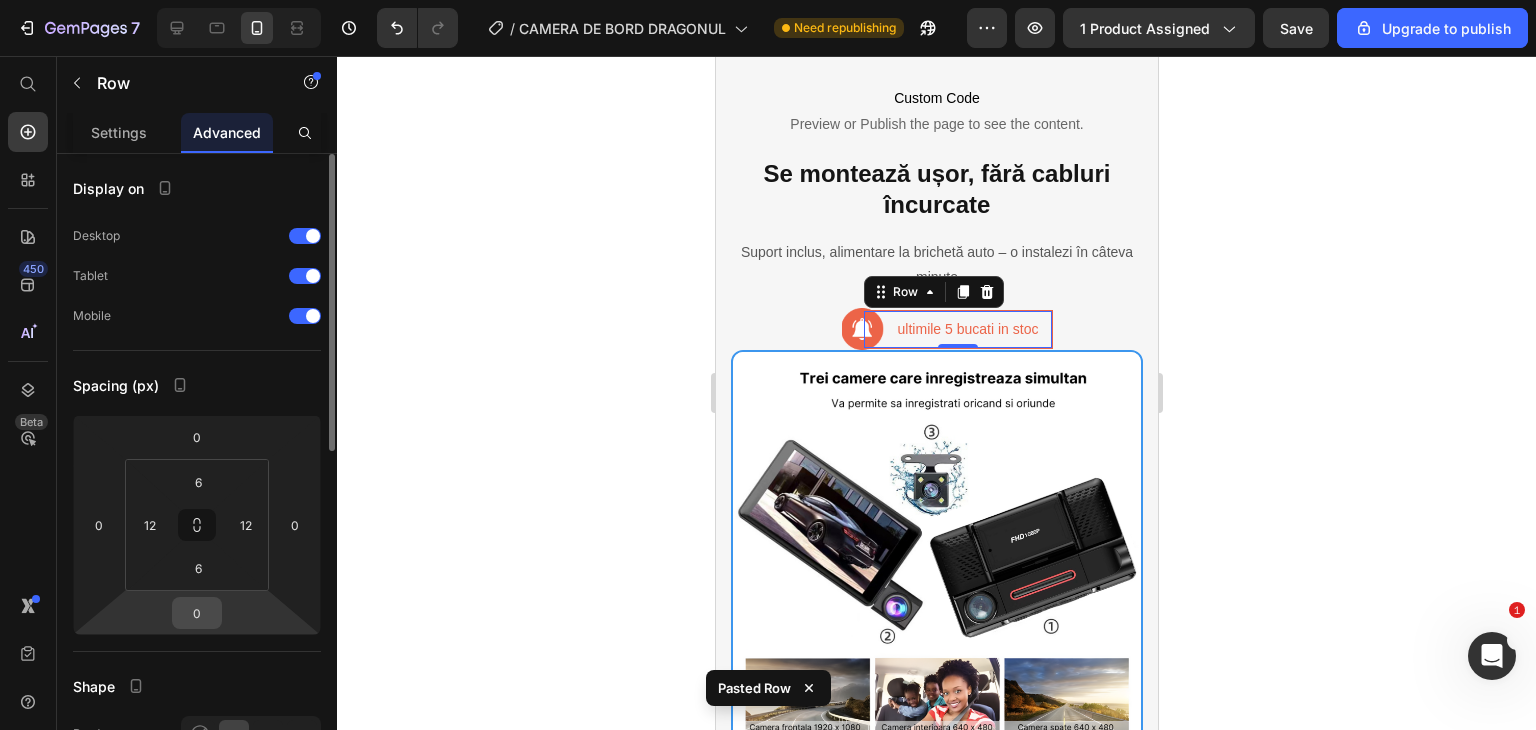 click on "0" at bounding box center (197, 613) 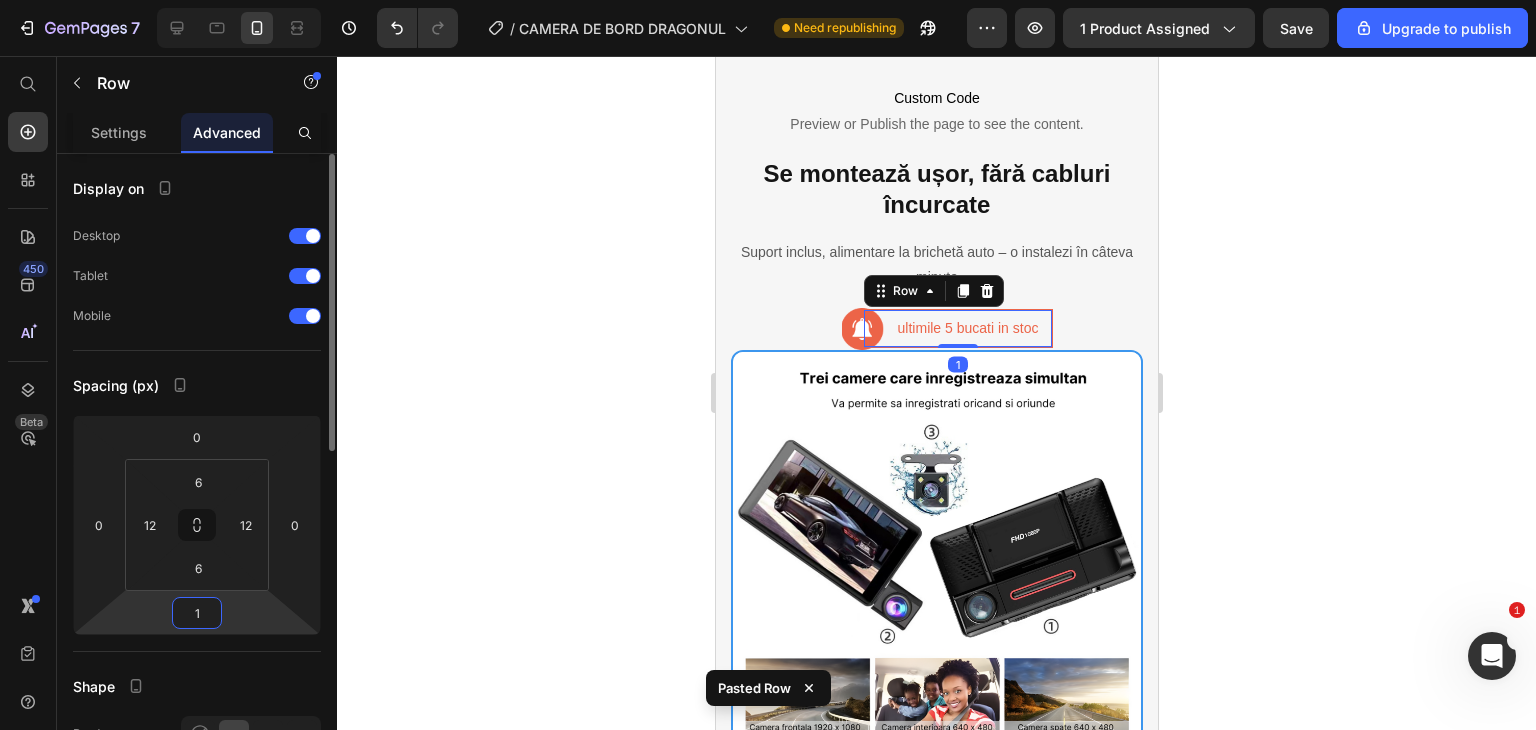 type on "15" 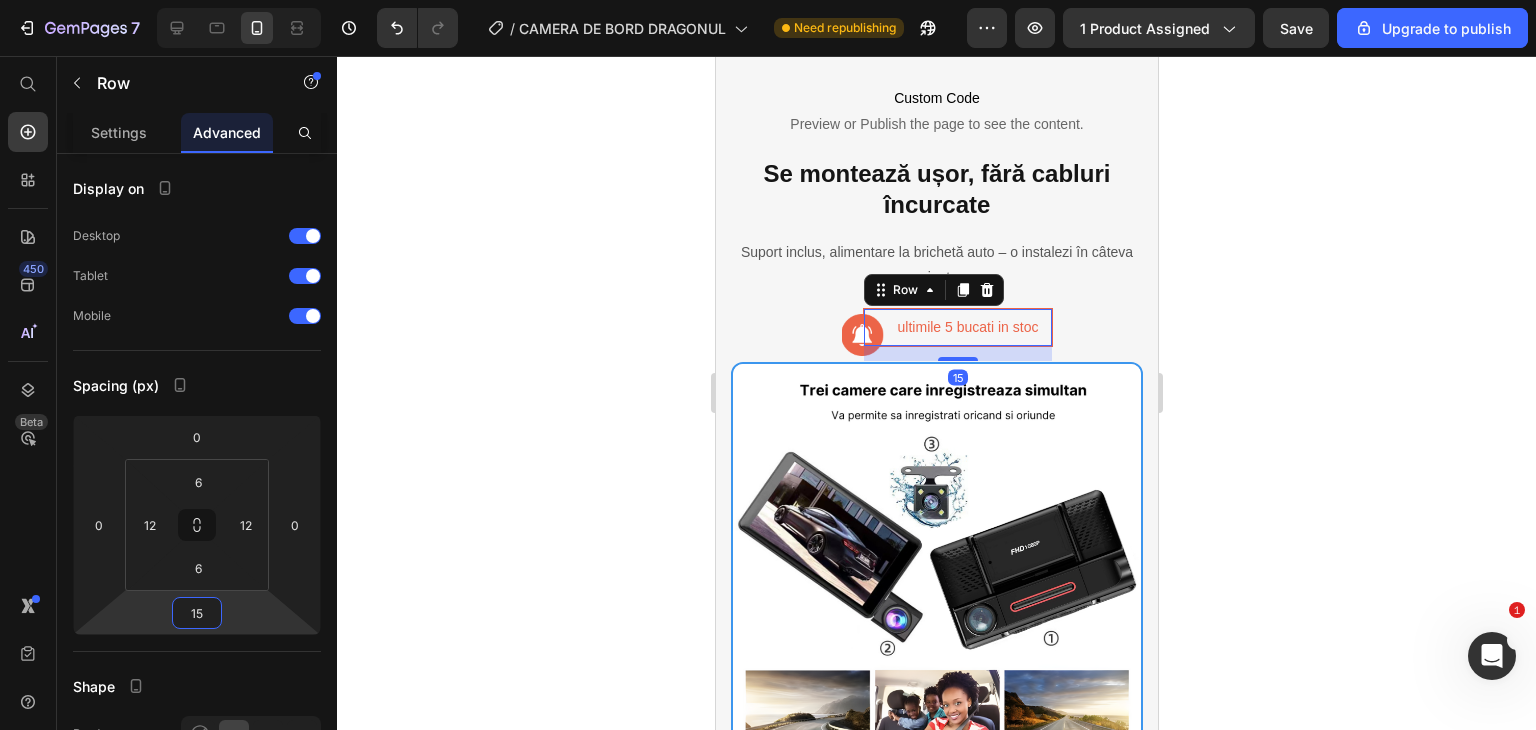 click 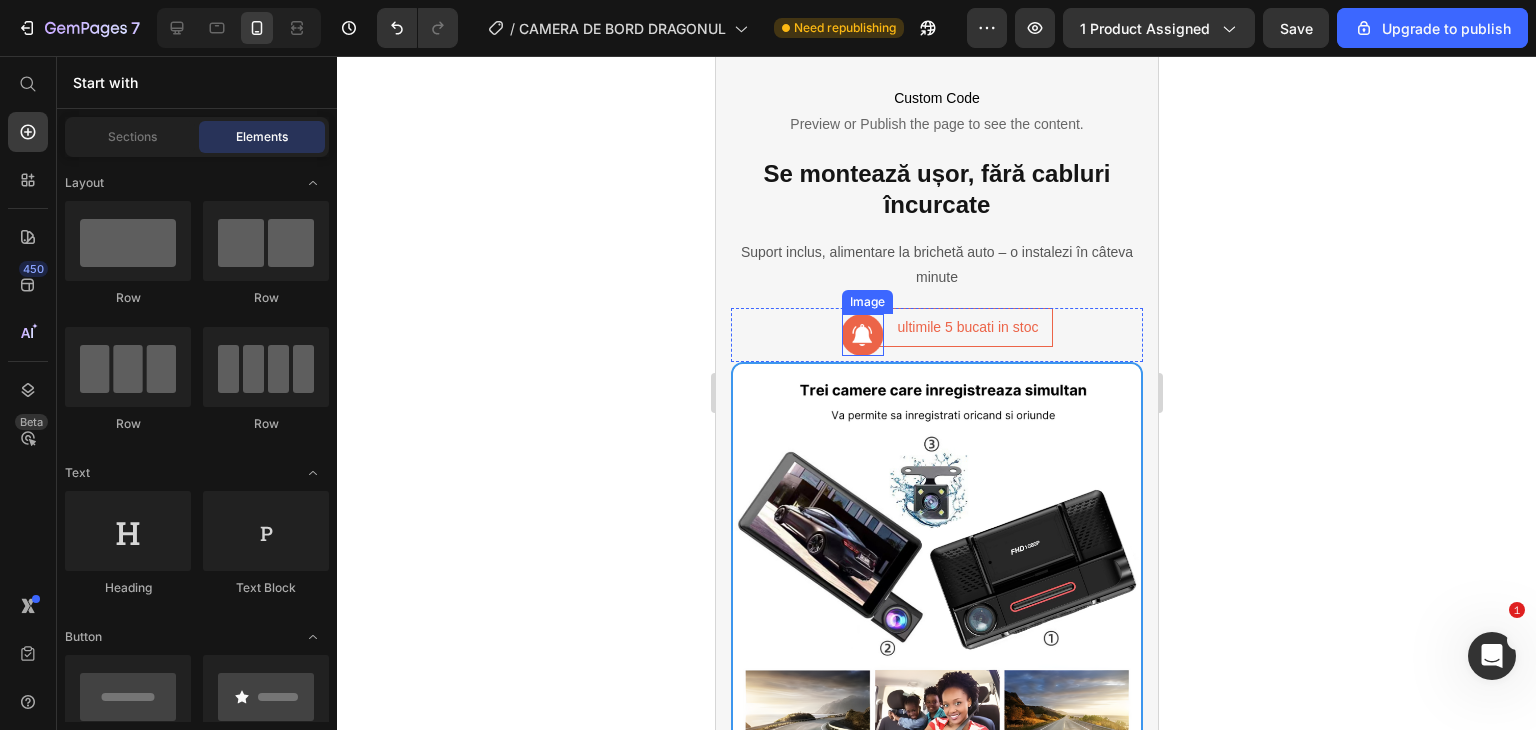 click at bounding box center [862, 335] 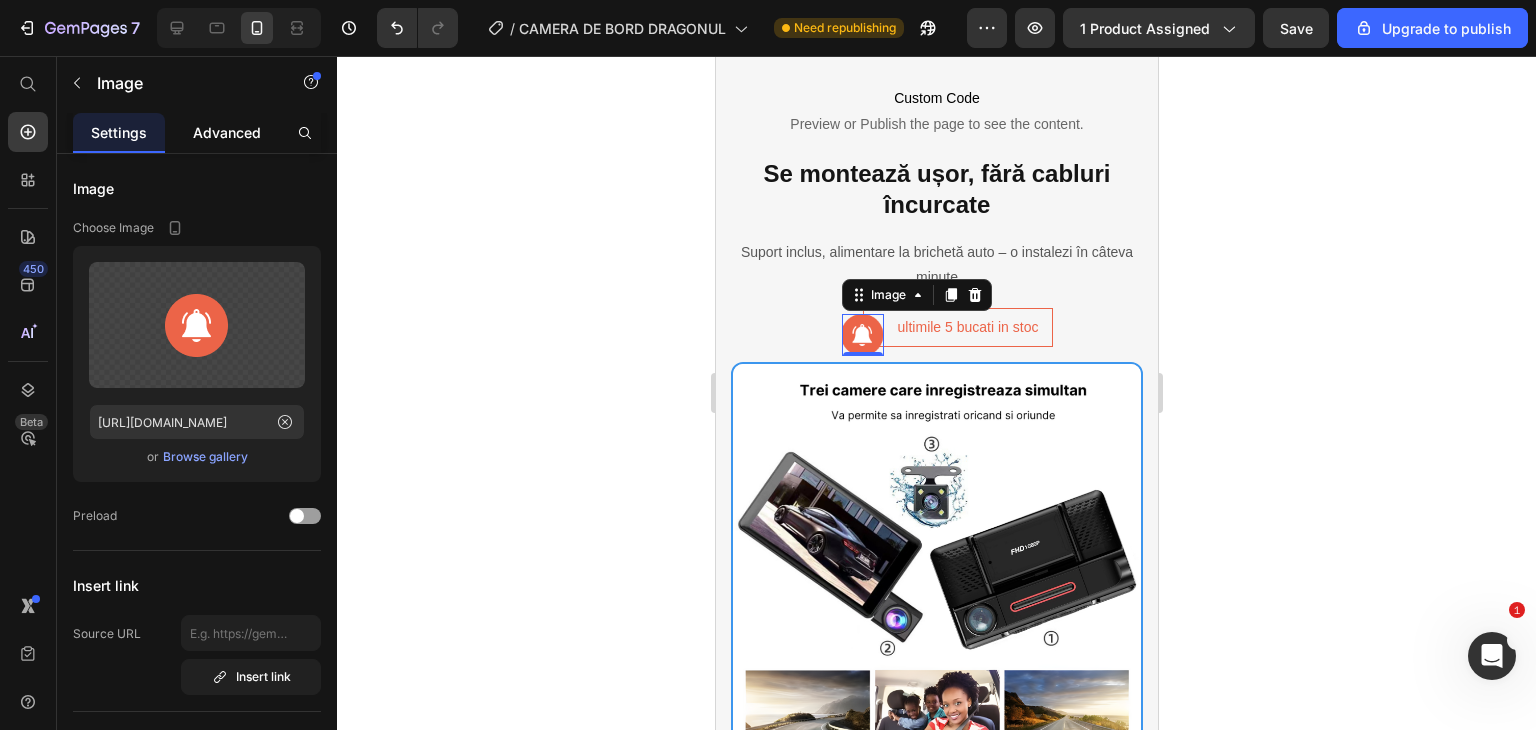 click on "Advanced" at bounding box center [227, 132] 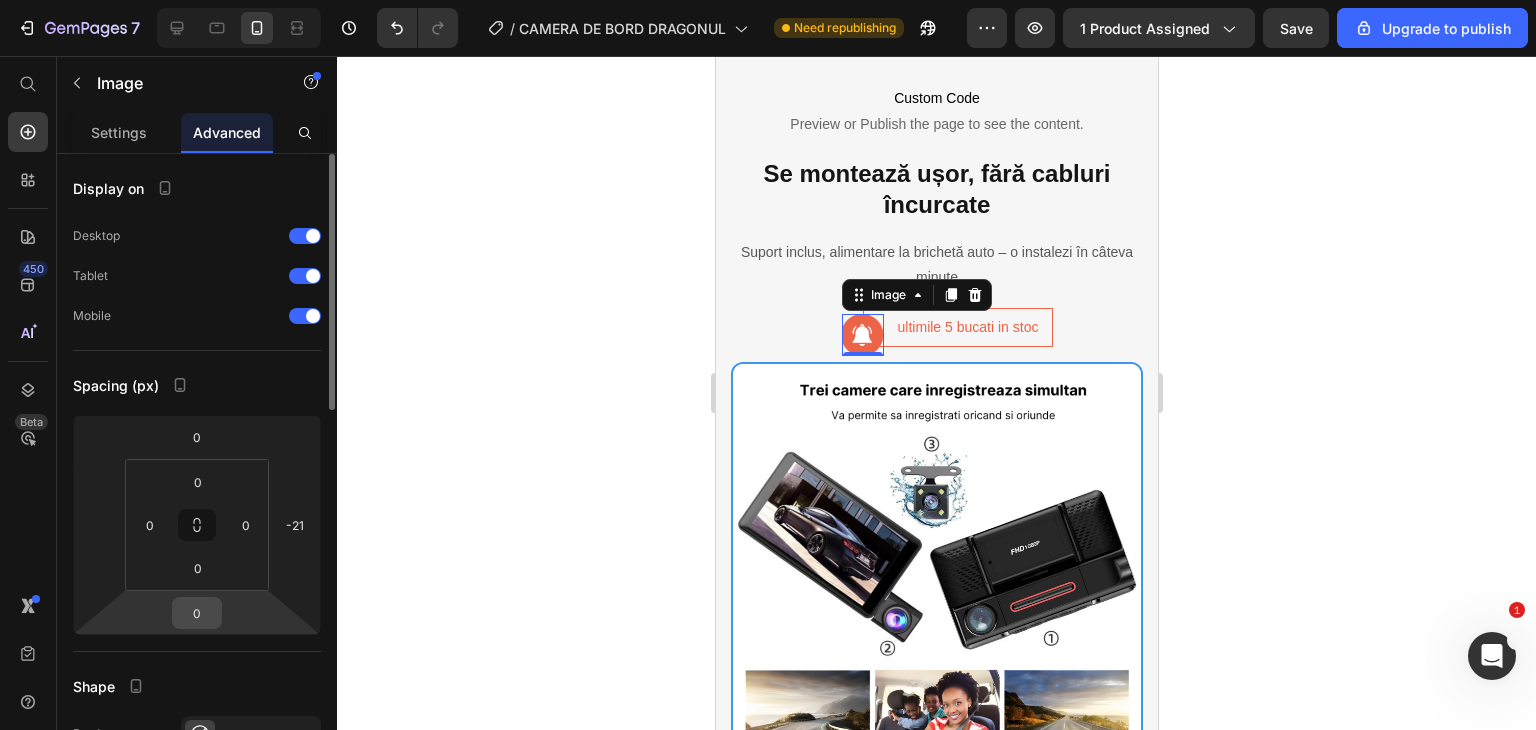 click on "0" at bounding box center [197, 613] 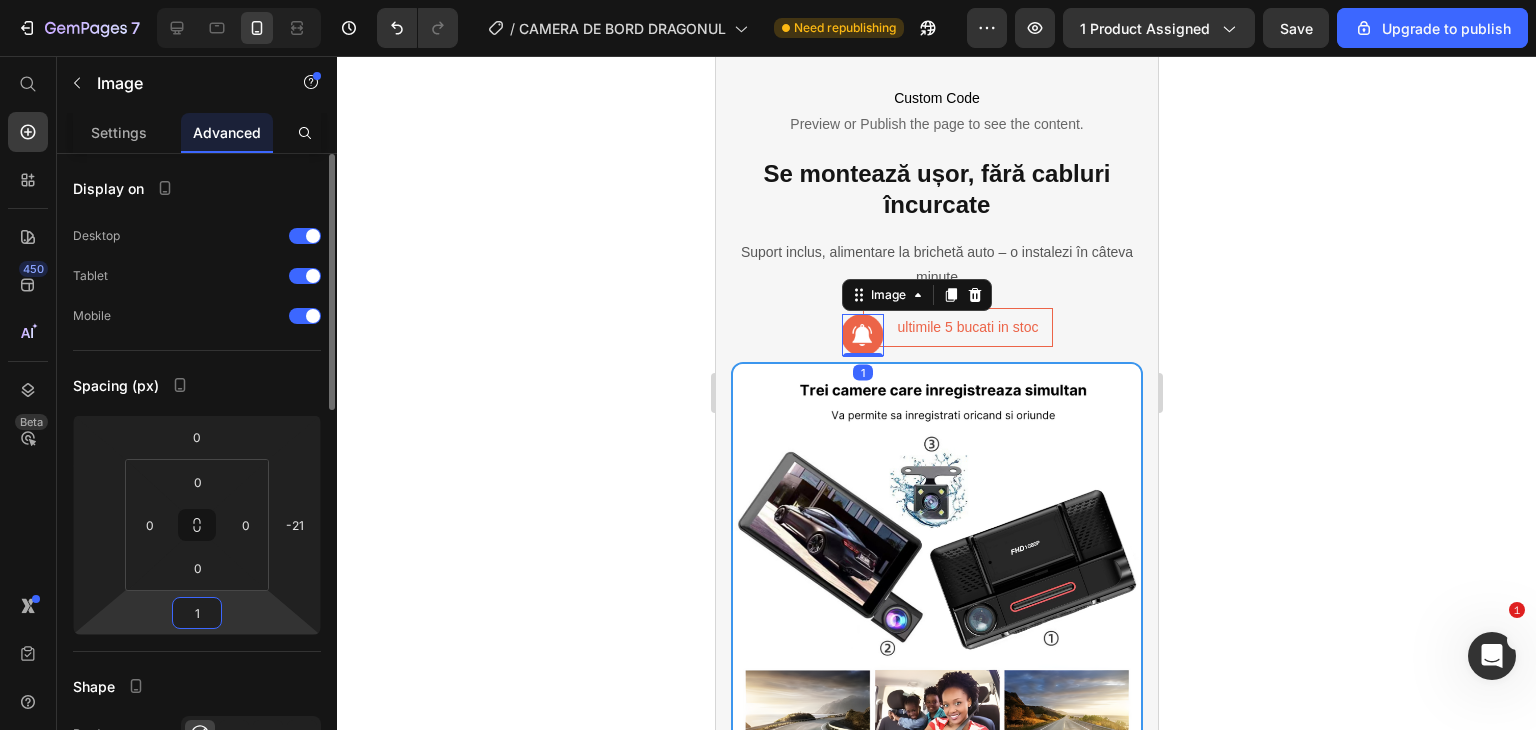 type on "15" 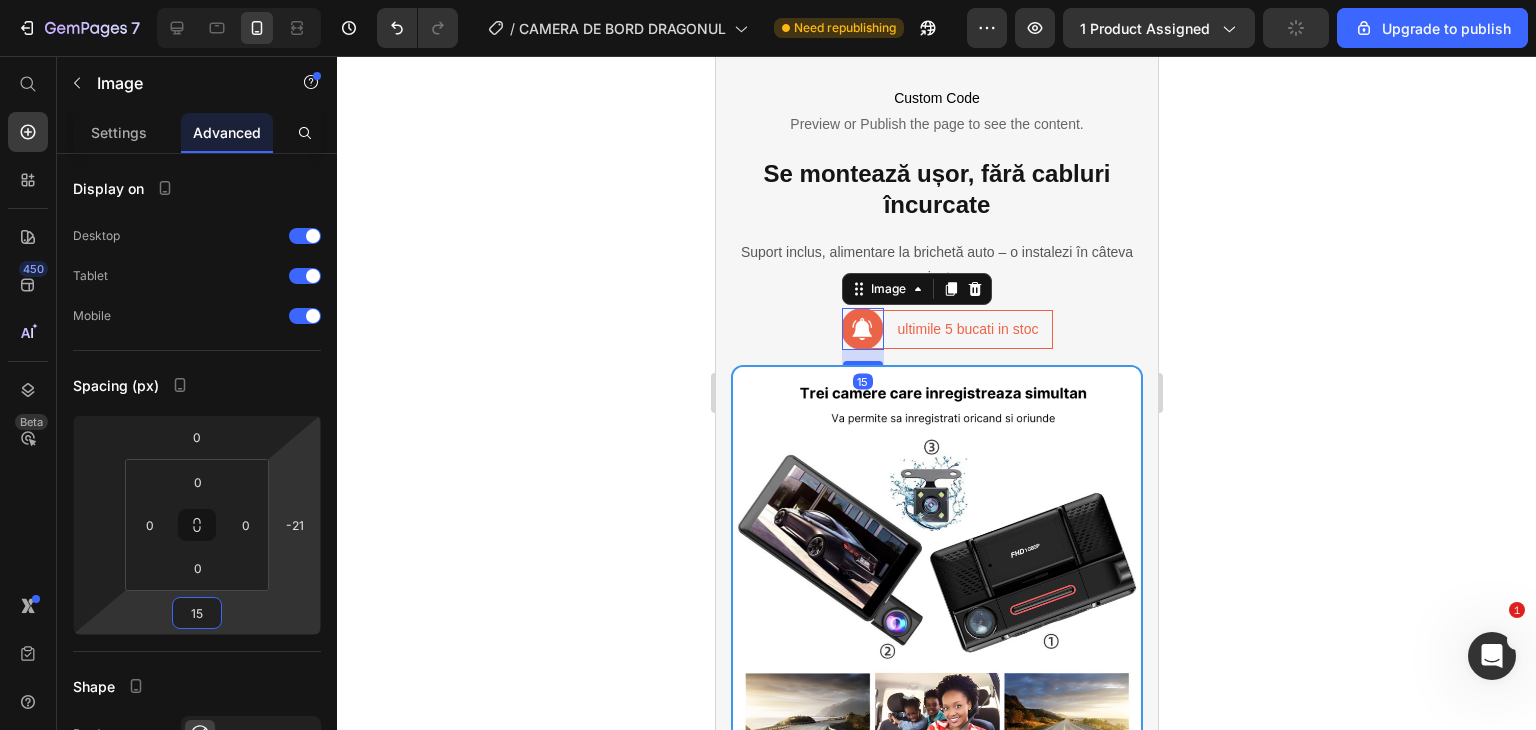 click 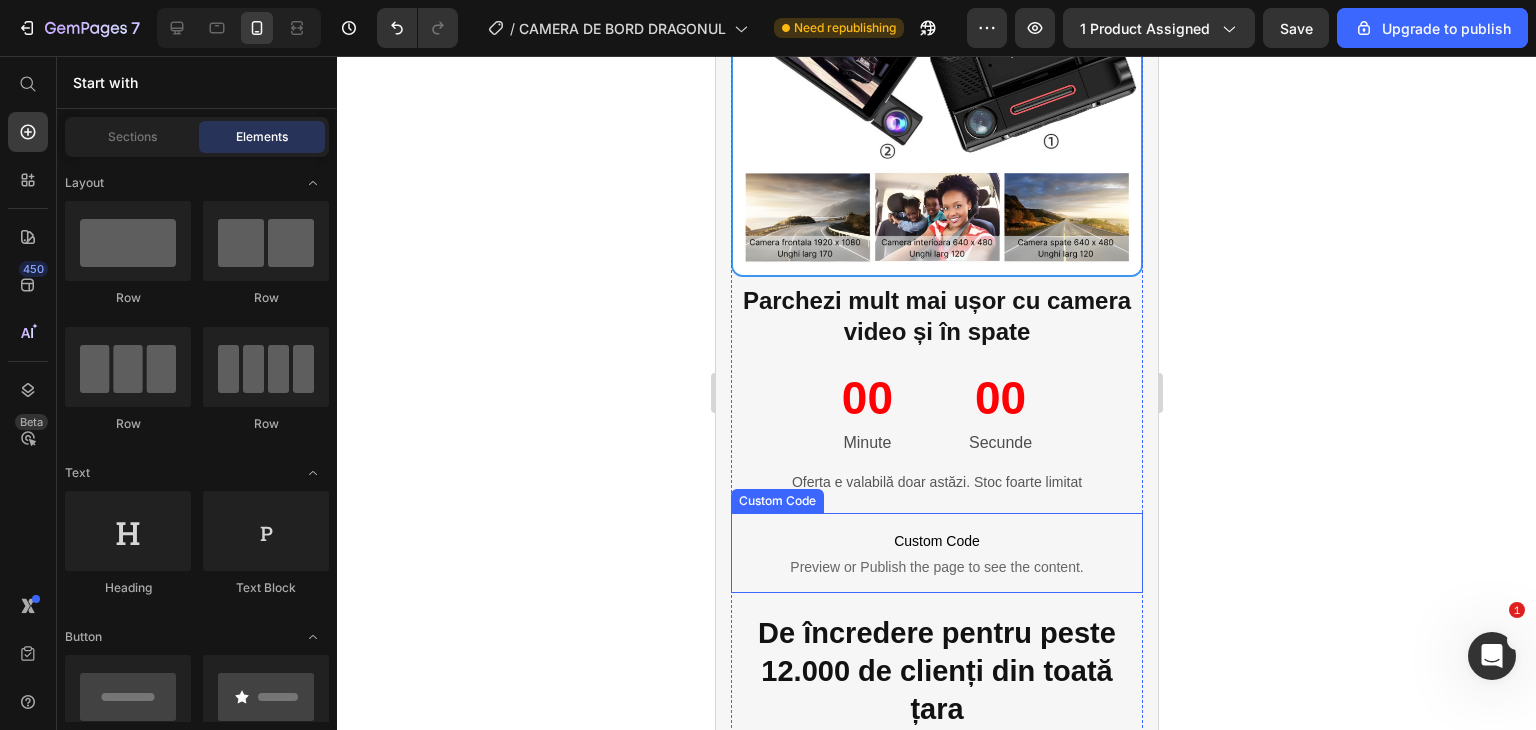 scroll, scrollTop: 3500, scrollLeft: 0, axis: vertical 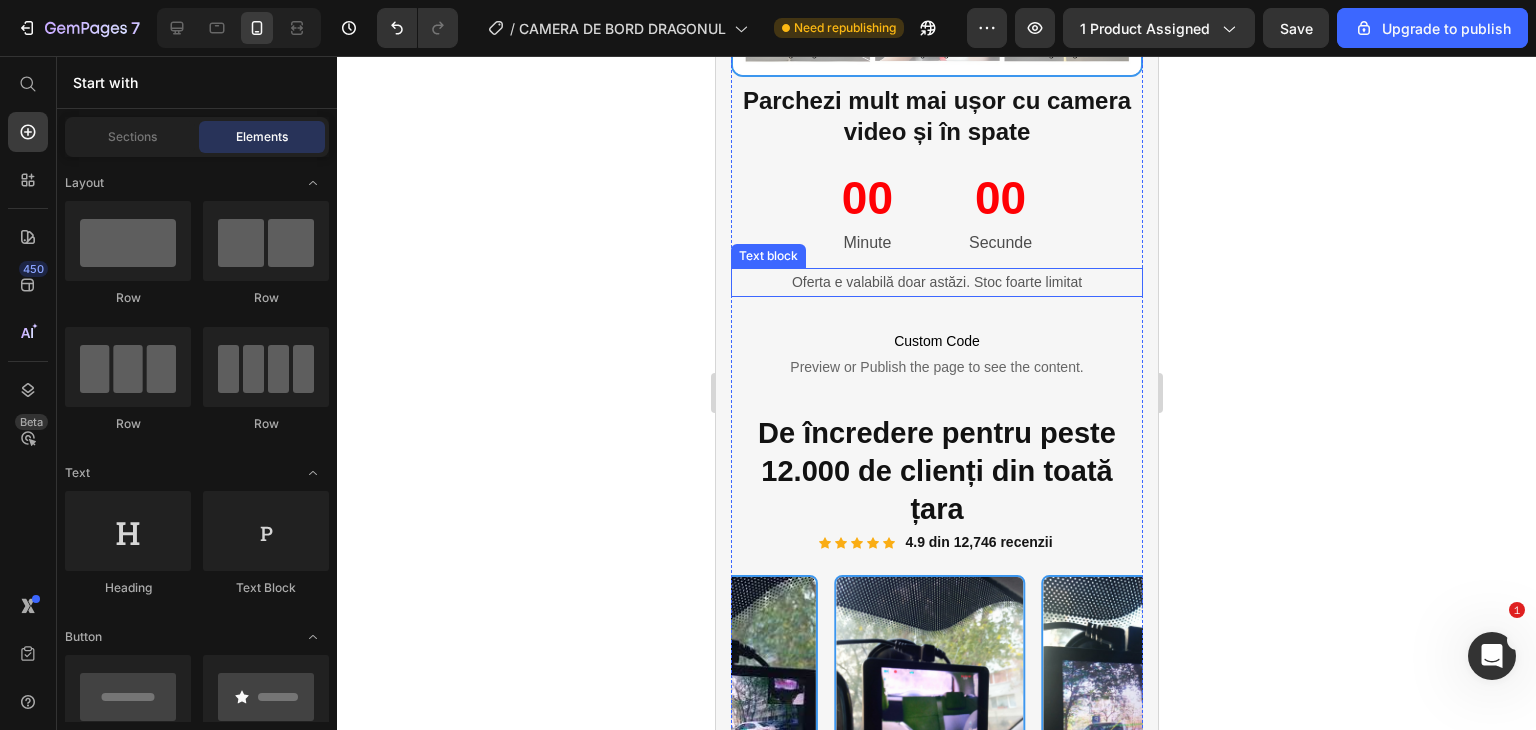 click on "Oferta e valabilă doar astăzi. Stoc foarte limitat" at bounding box center [936, 282] 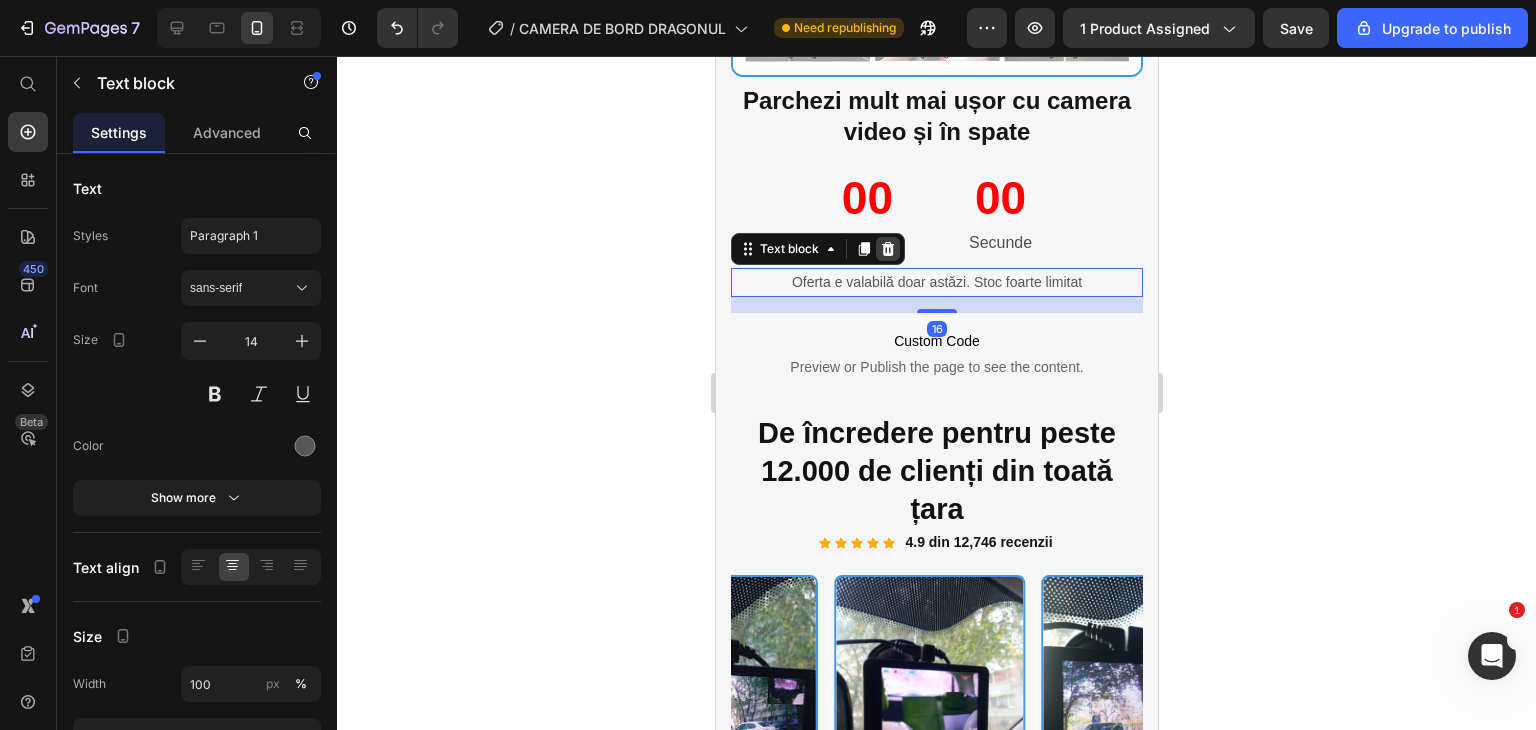 click 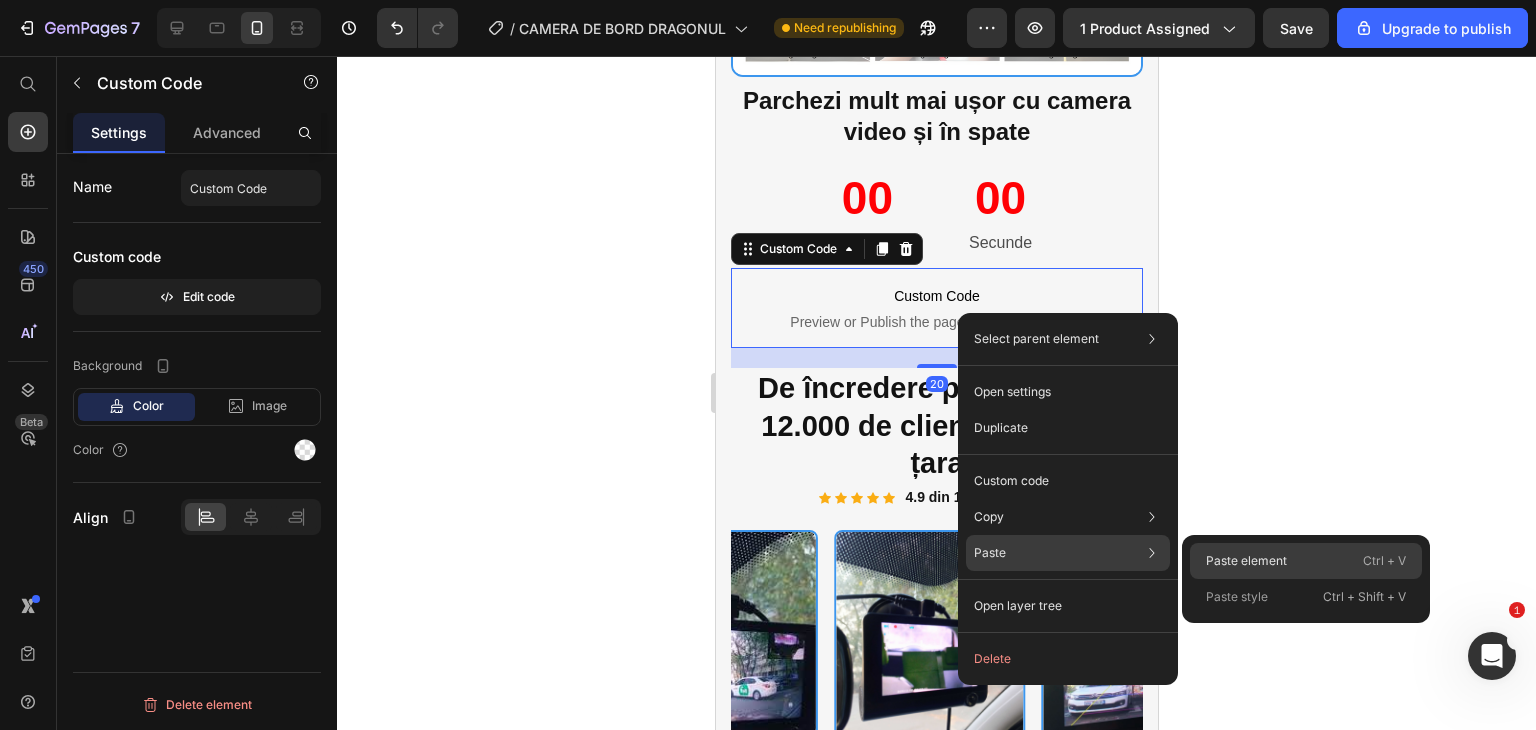 click on "Paste element  Ctrl + V" 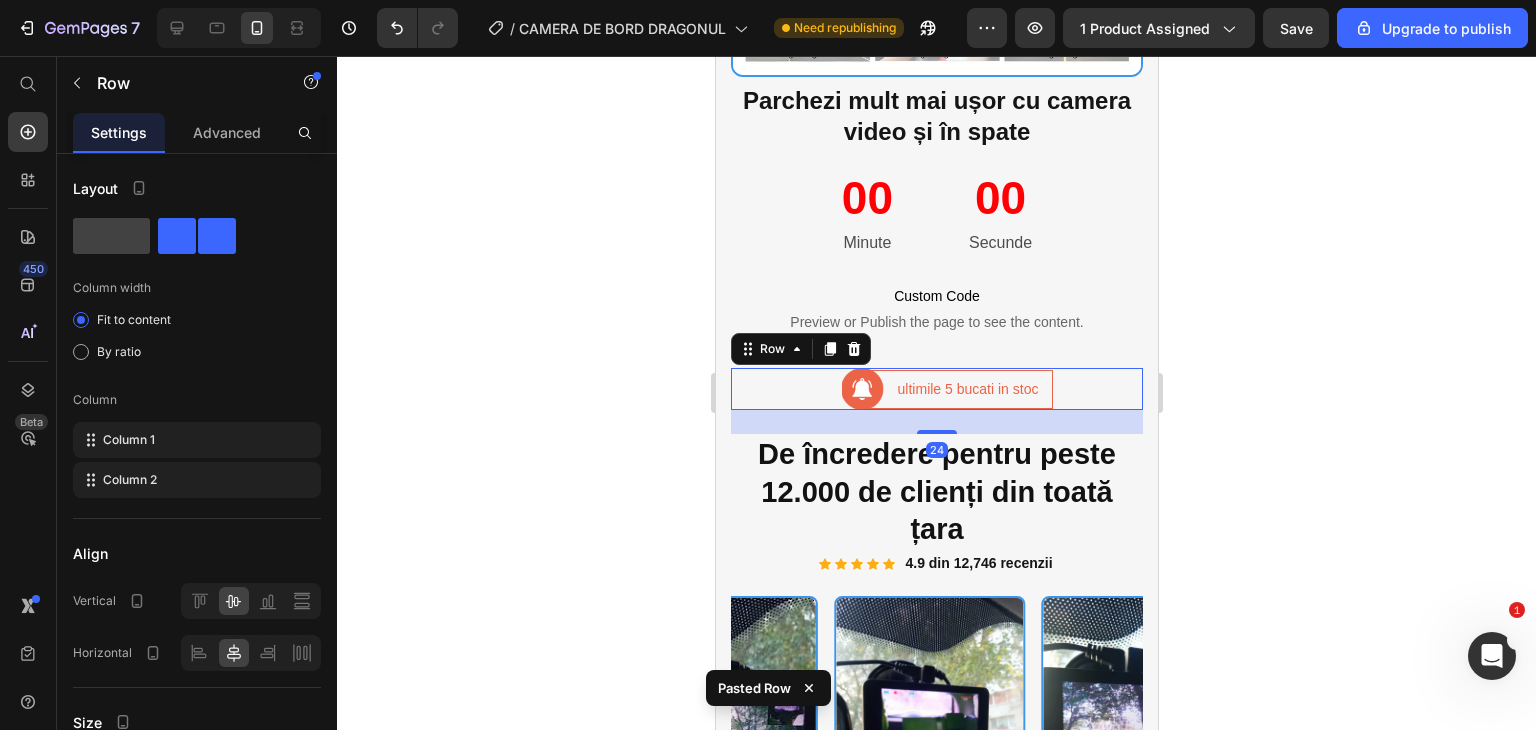 click 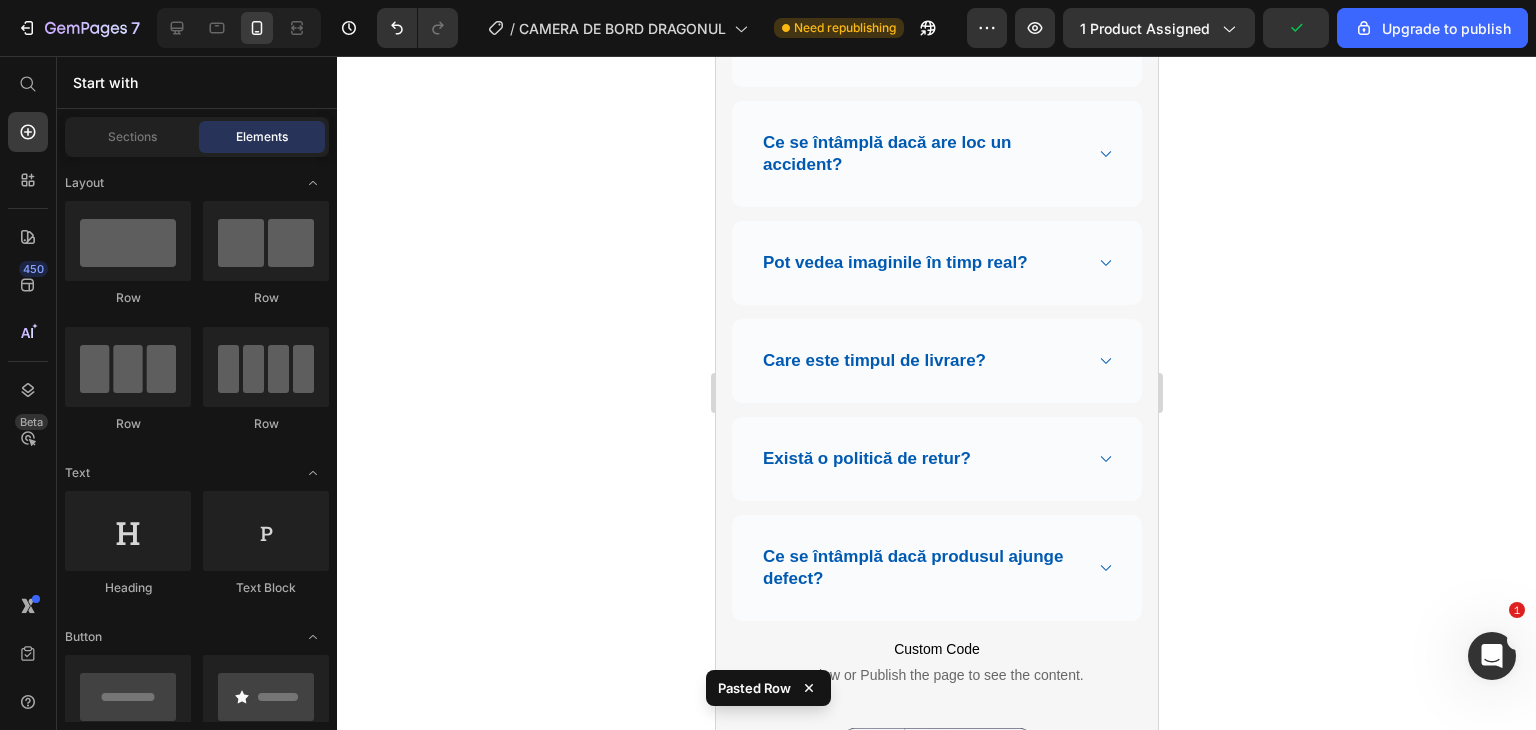 scroll, scrollTop: 5700, scrollLeft: 0, axis: vertical 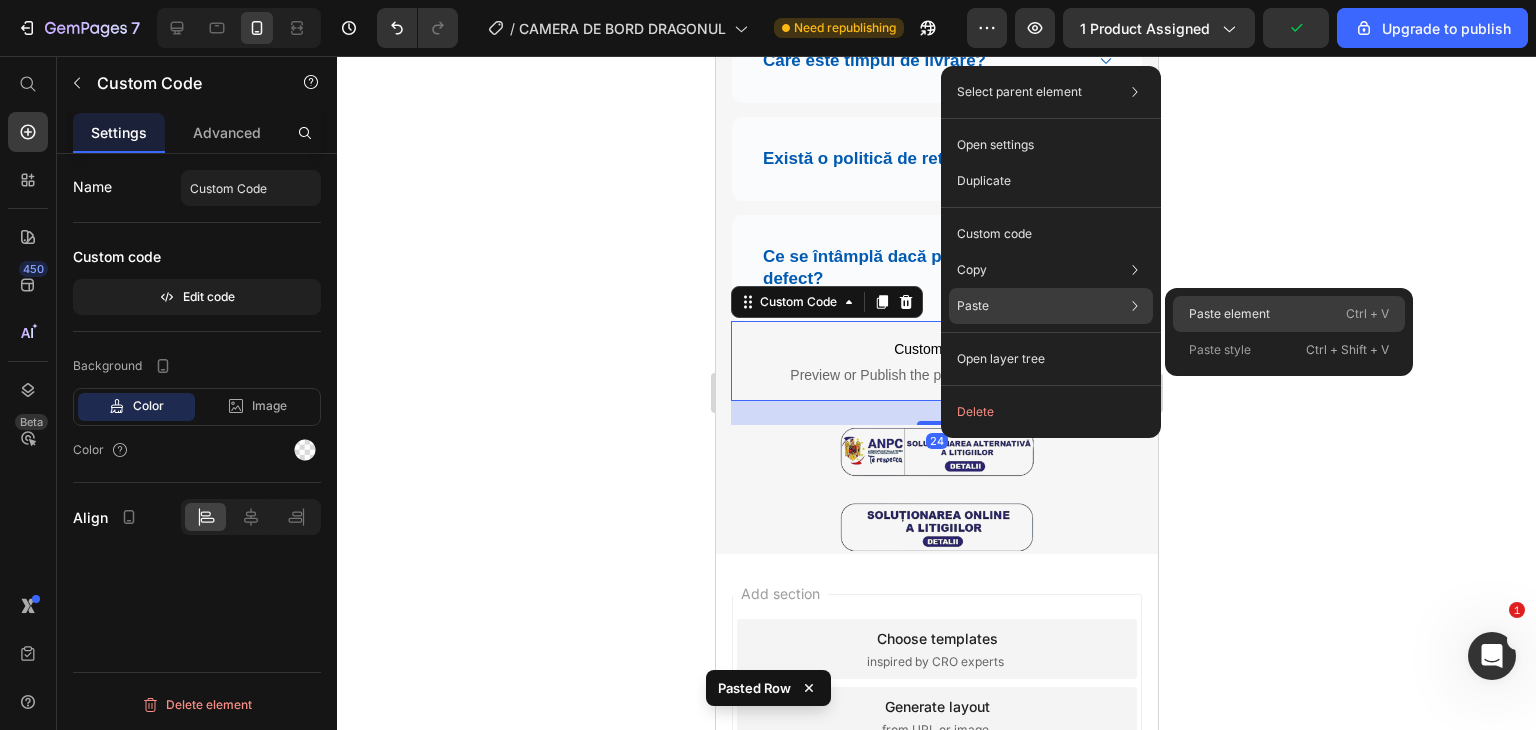click on "Paste element" at bounding box center [1229, 314] 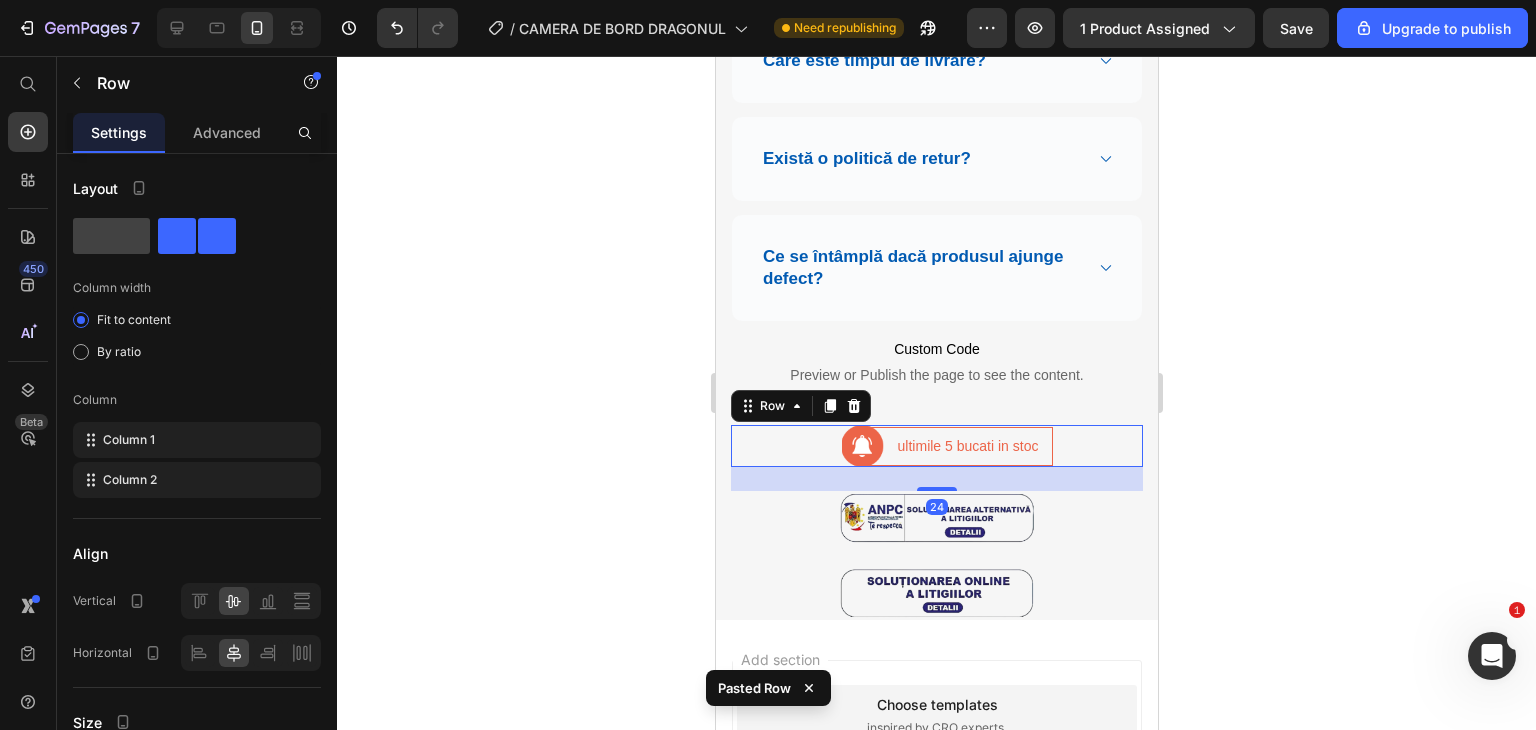 click 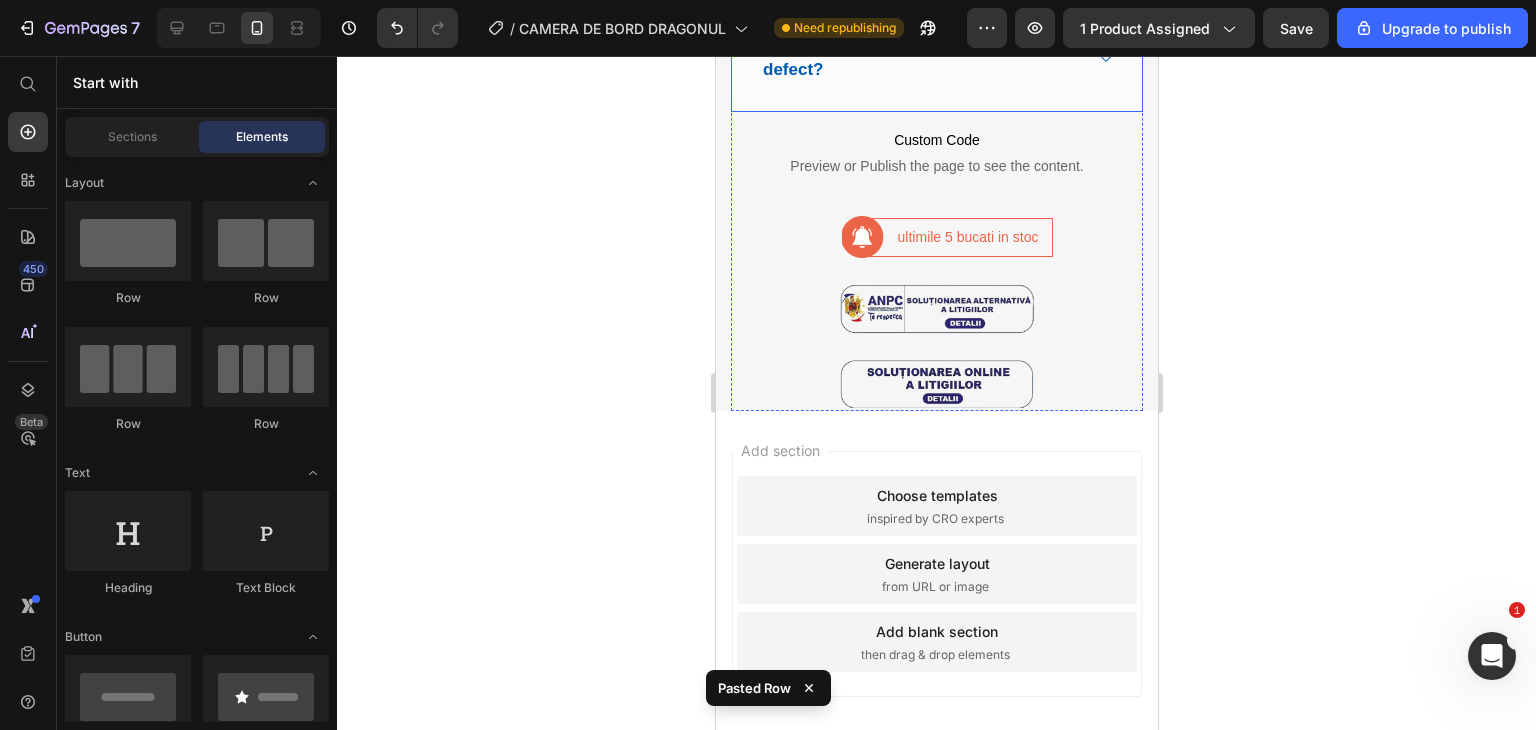 scroll, scrollTop: 5987, scrollLeft: 0, axis: vertical 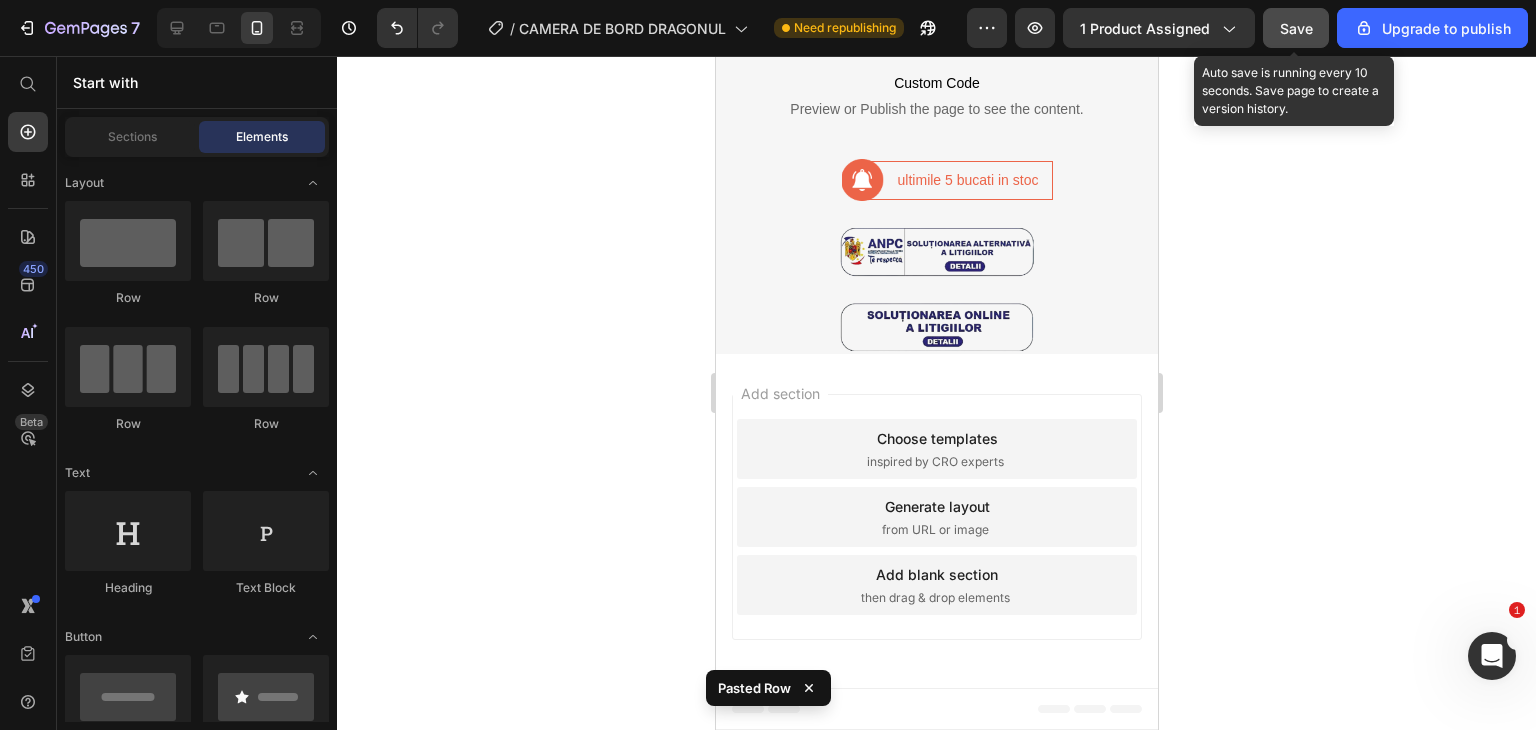 click on "Save" 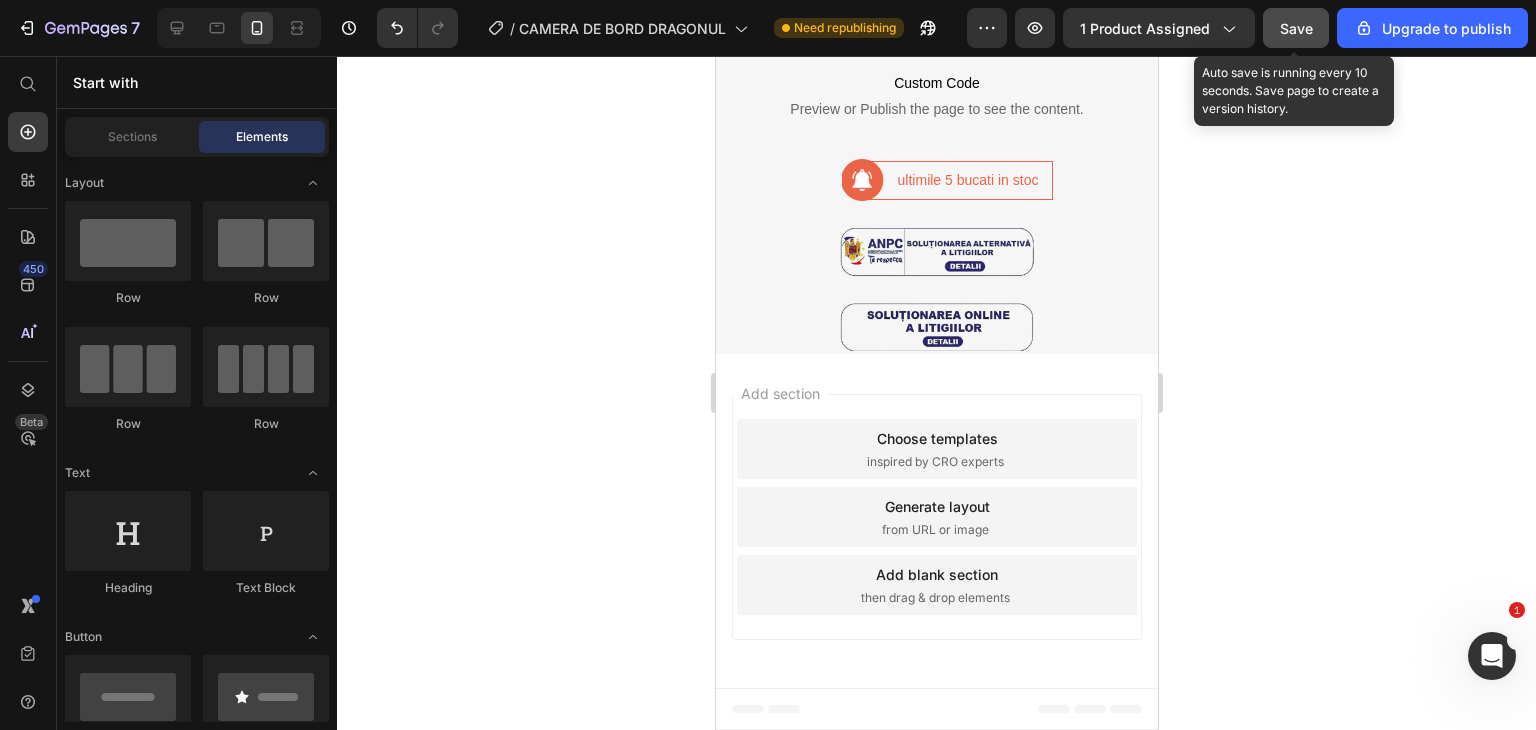 click on "Save" at bounding box center [1296, 28] 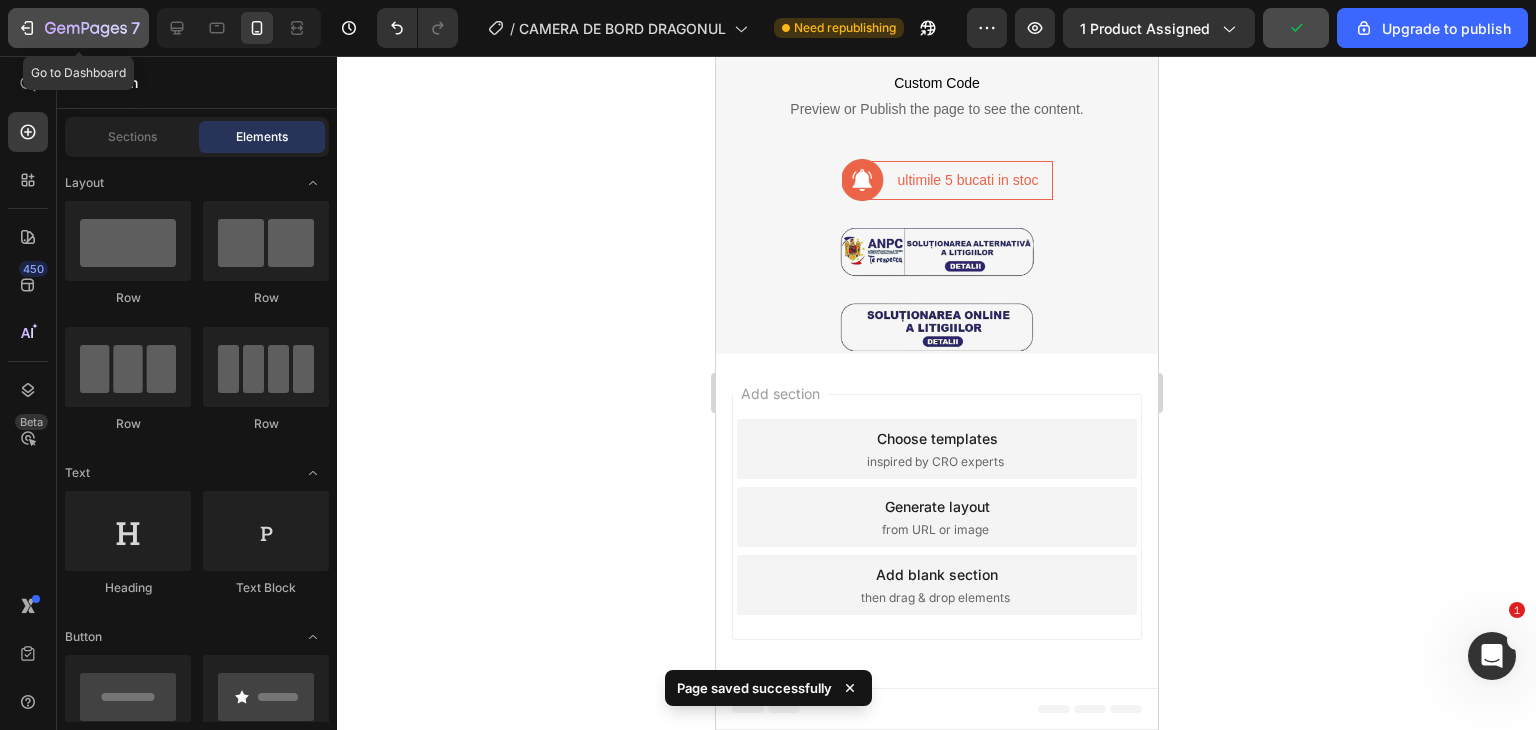 click 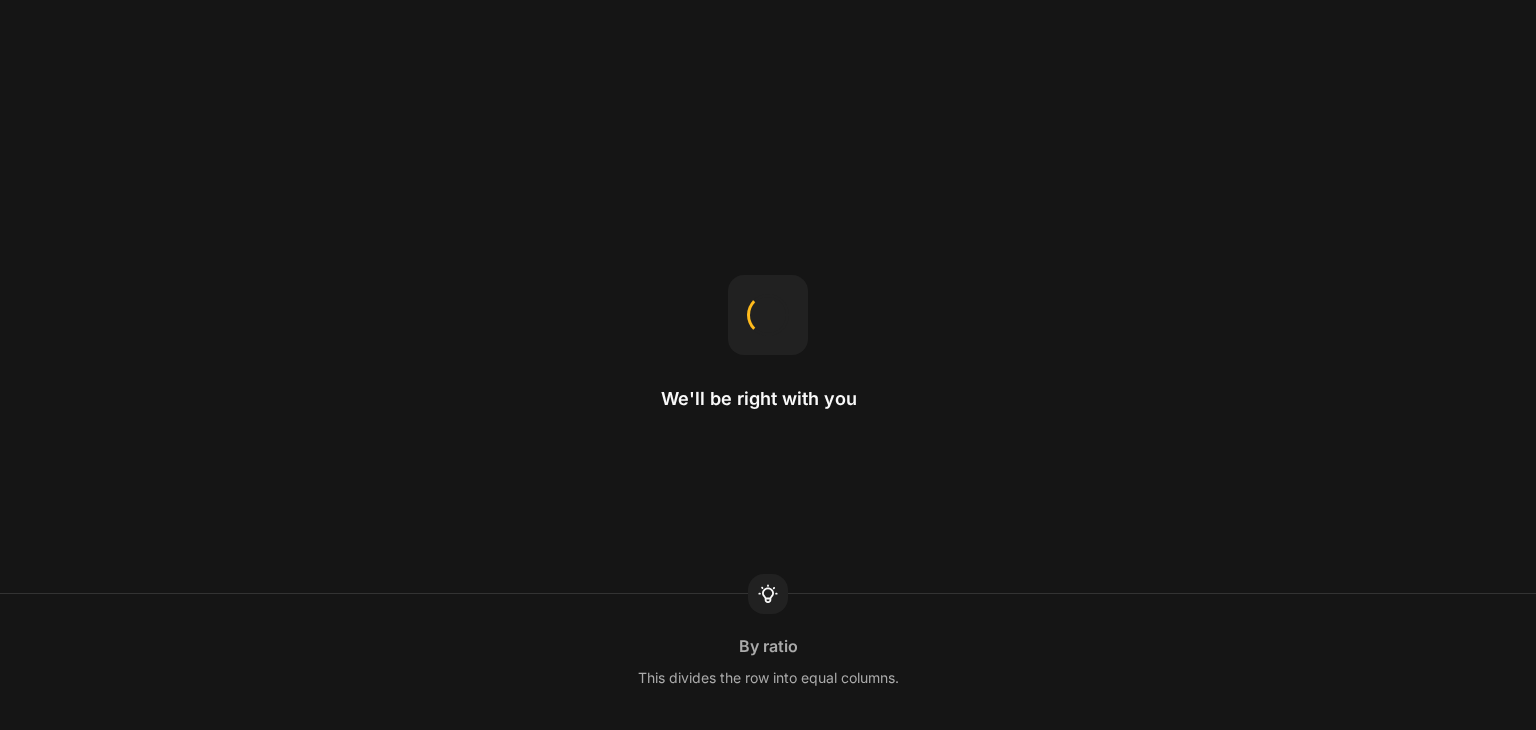 scroll, scrollTop: 0, scrollLeft: 0, axis: both 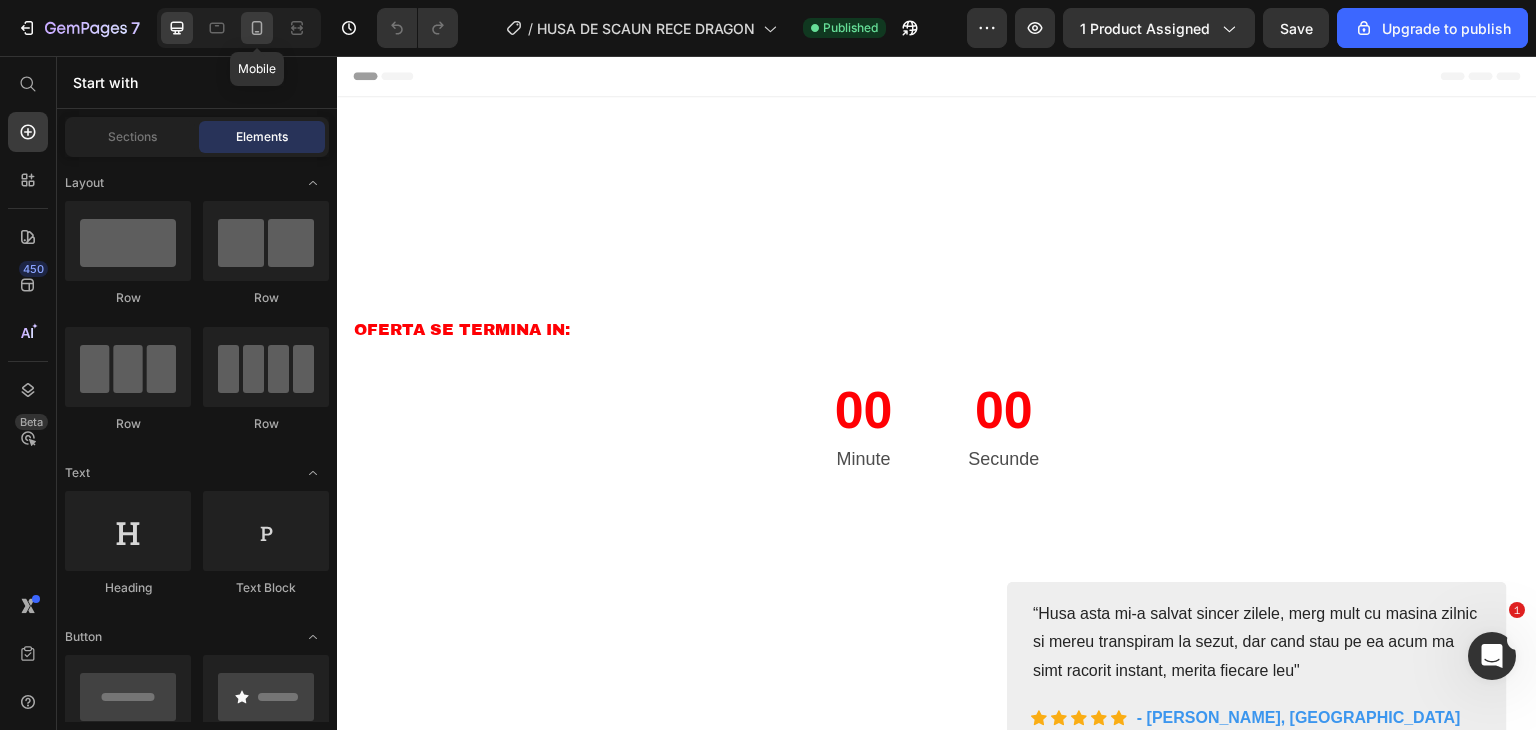click 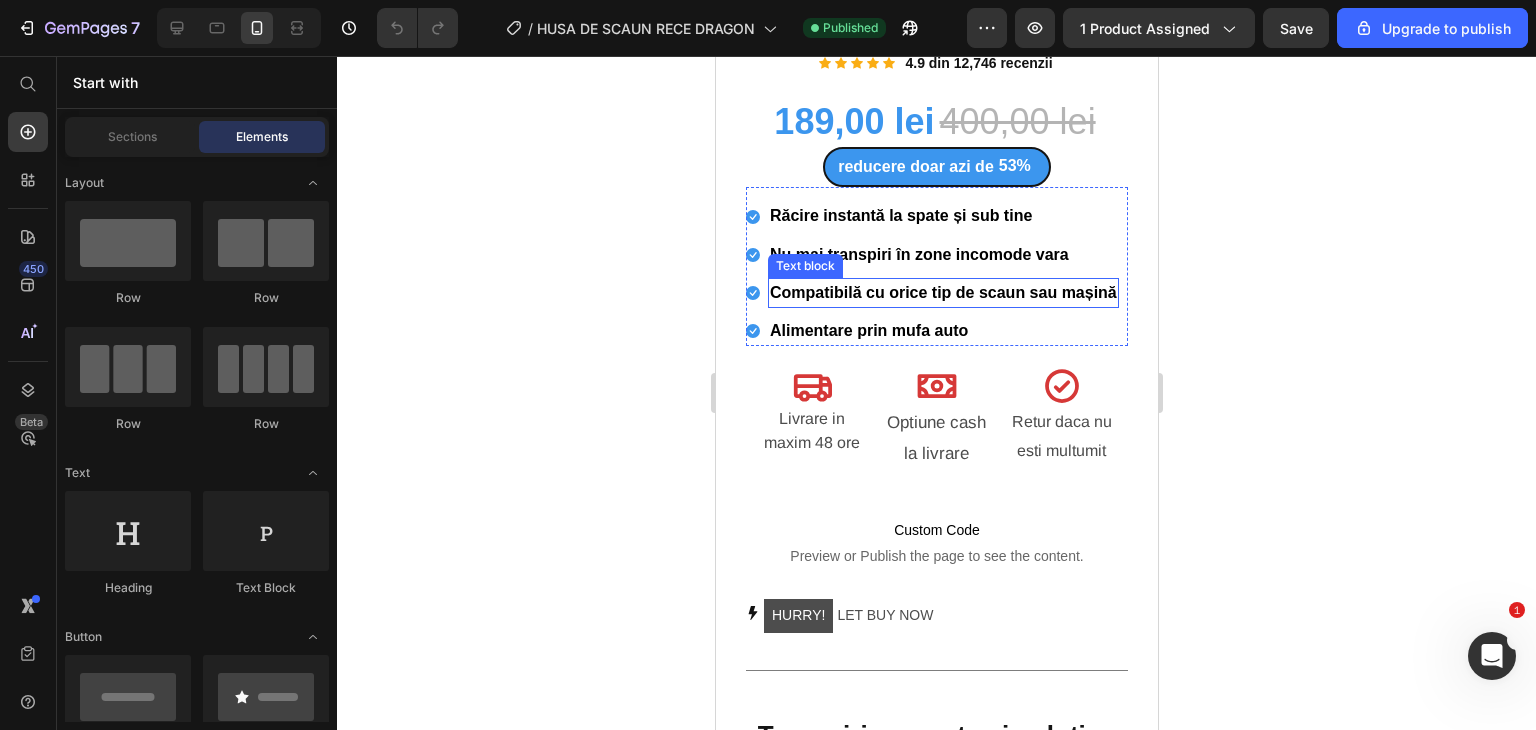 scroll, scrollTop: 1000, scrollLeft: 0, axis: vertical 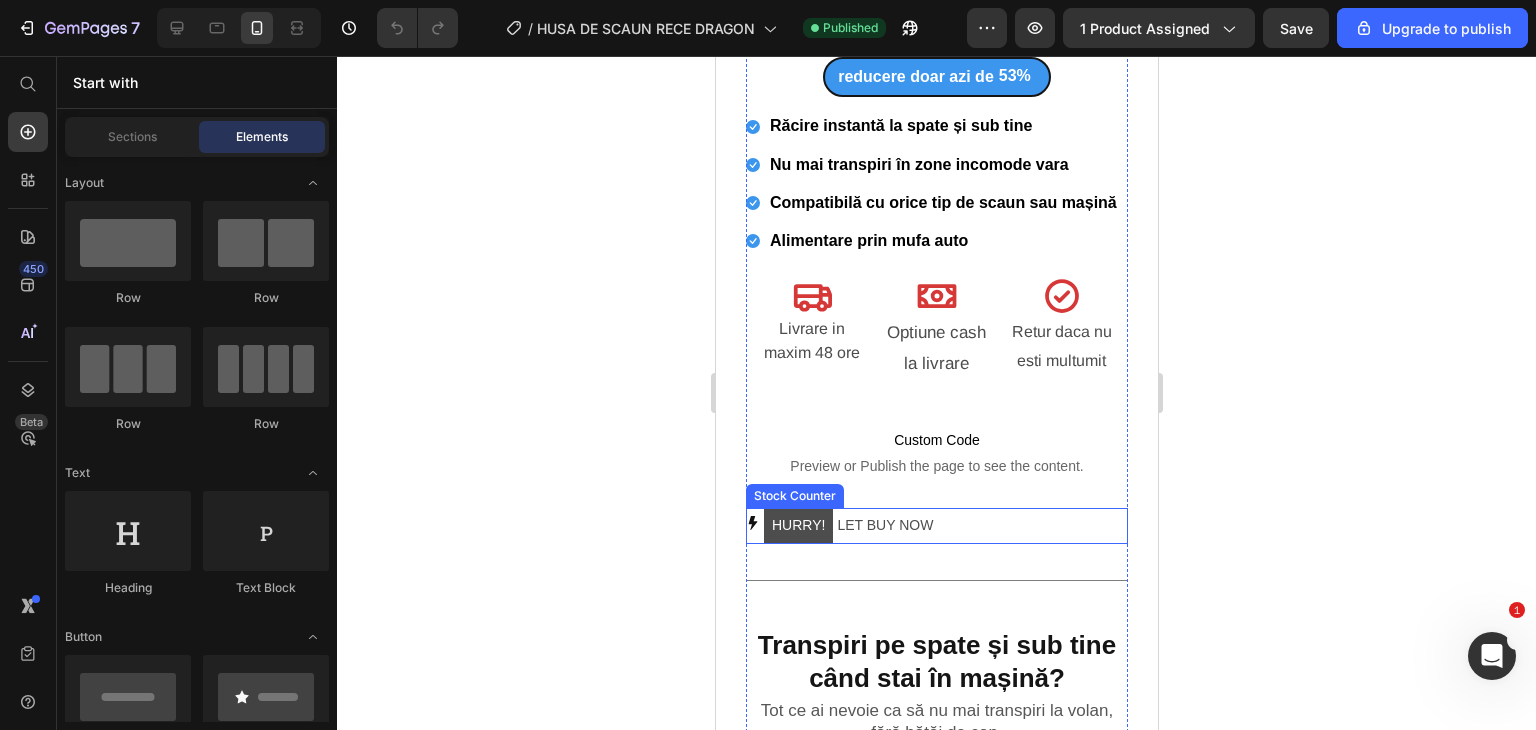 click on "HURRY!  LET BUY NOW" at bounding box center (936, 525) 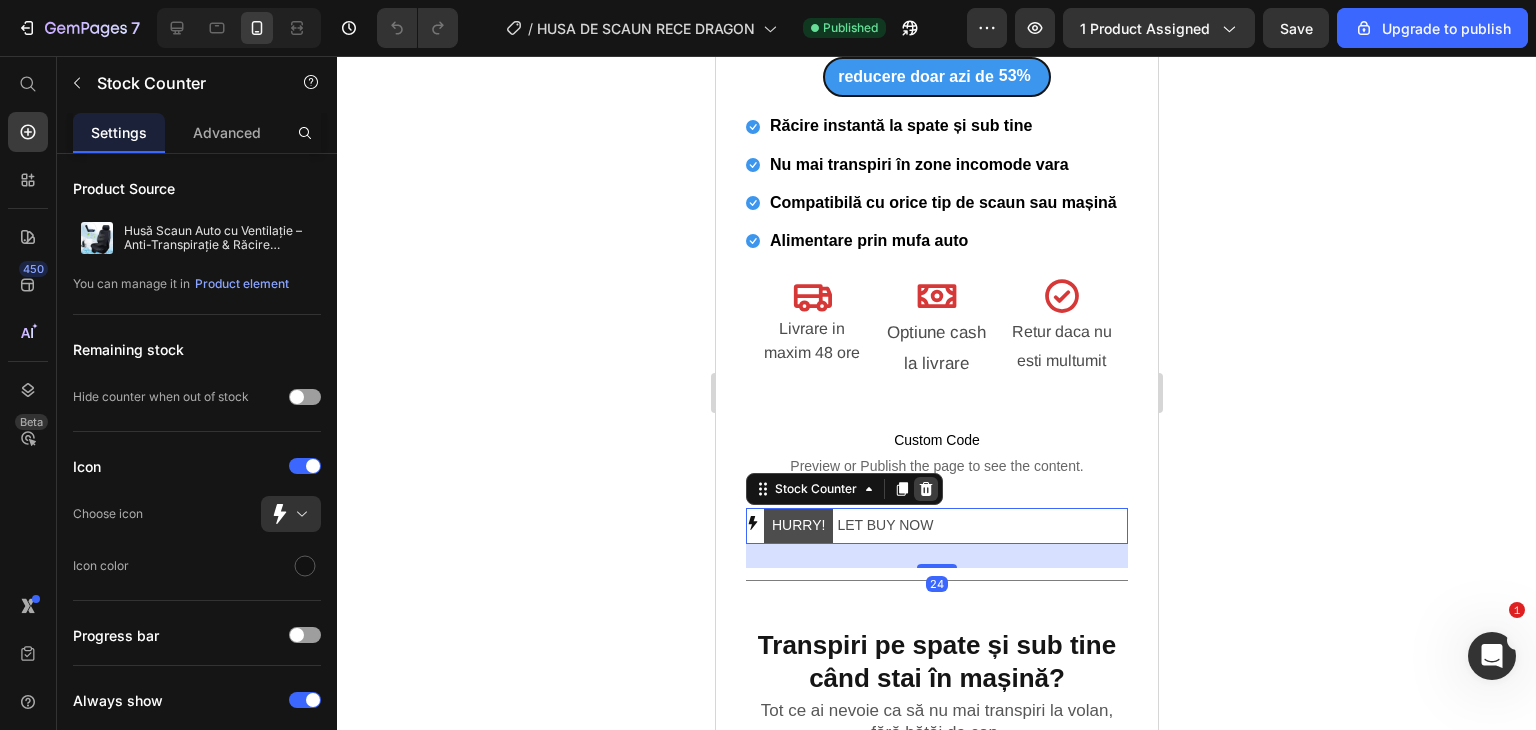 click 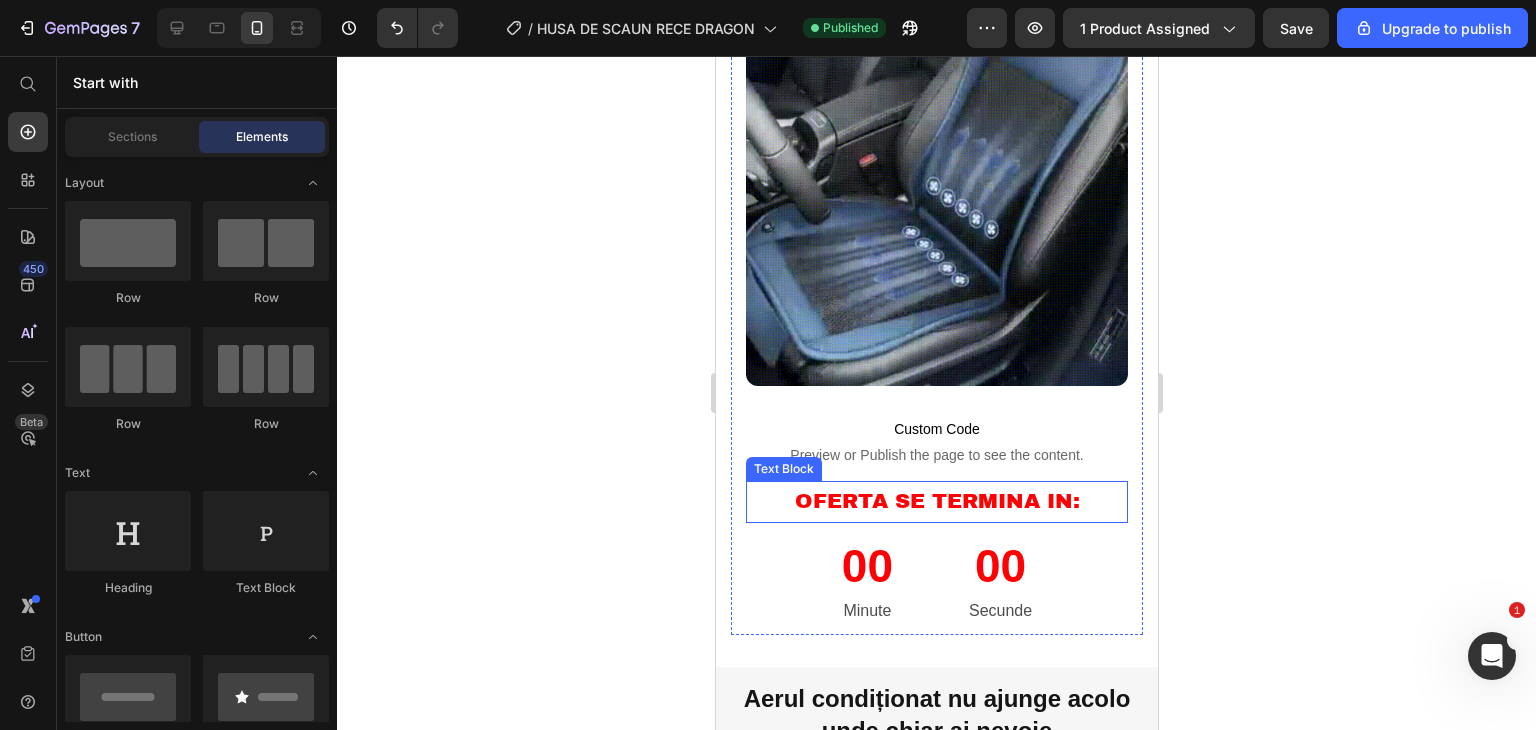 scroll, scrollTop: 2000, scrollLeft: 0, axis: vertical 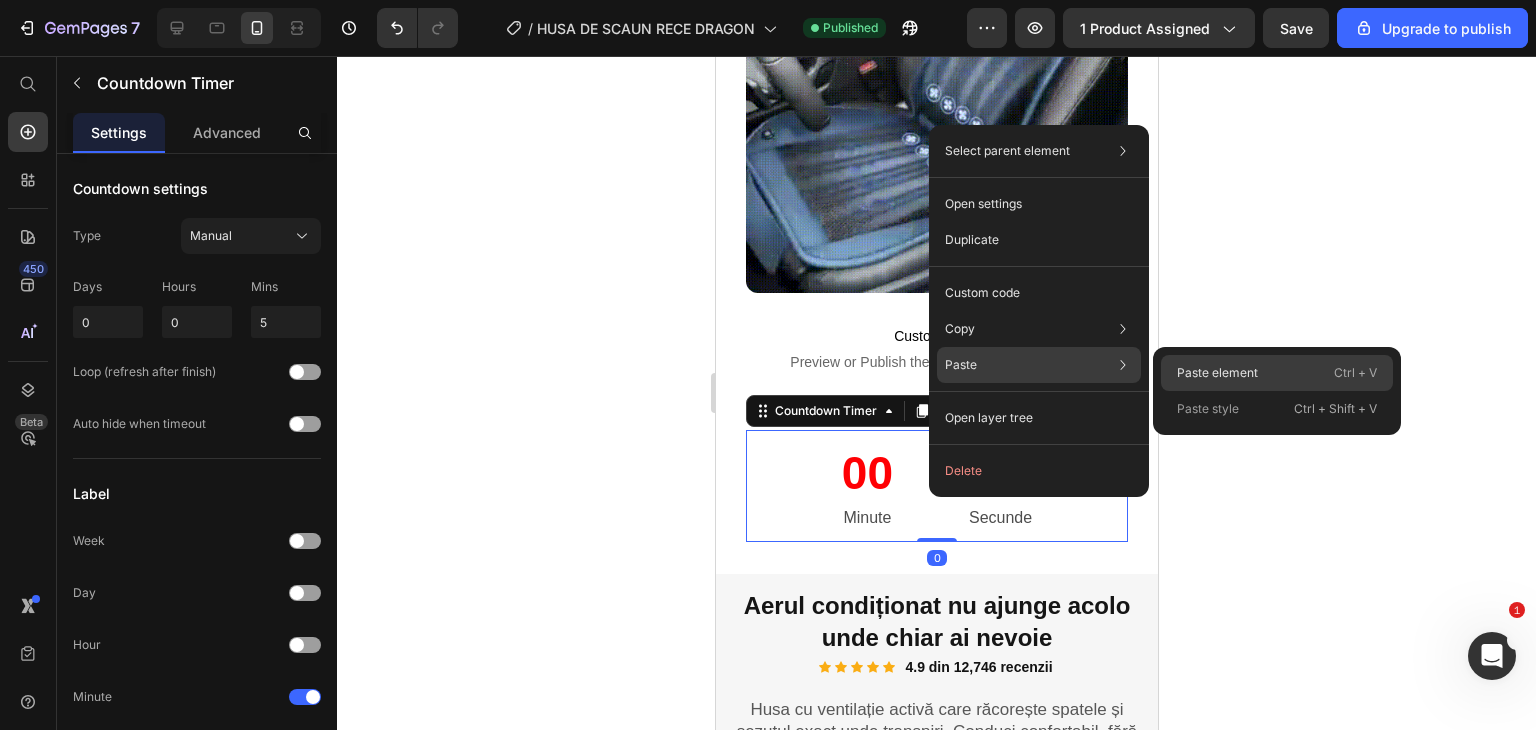 click on "Paste element" at bounding box center [1217, 373] 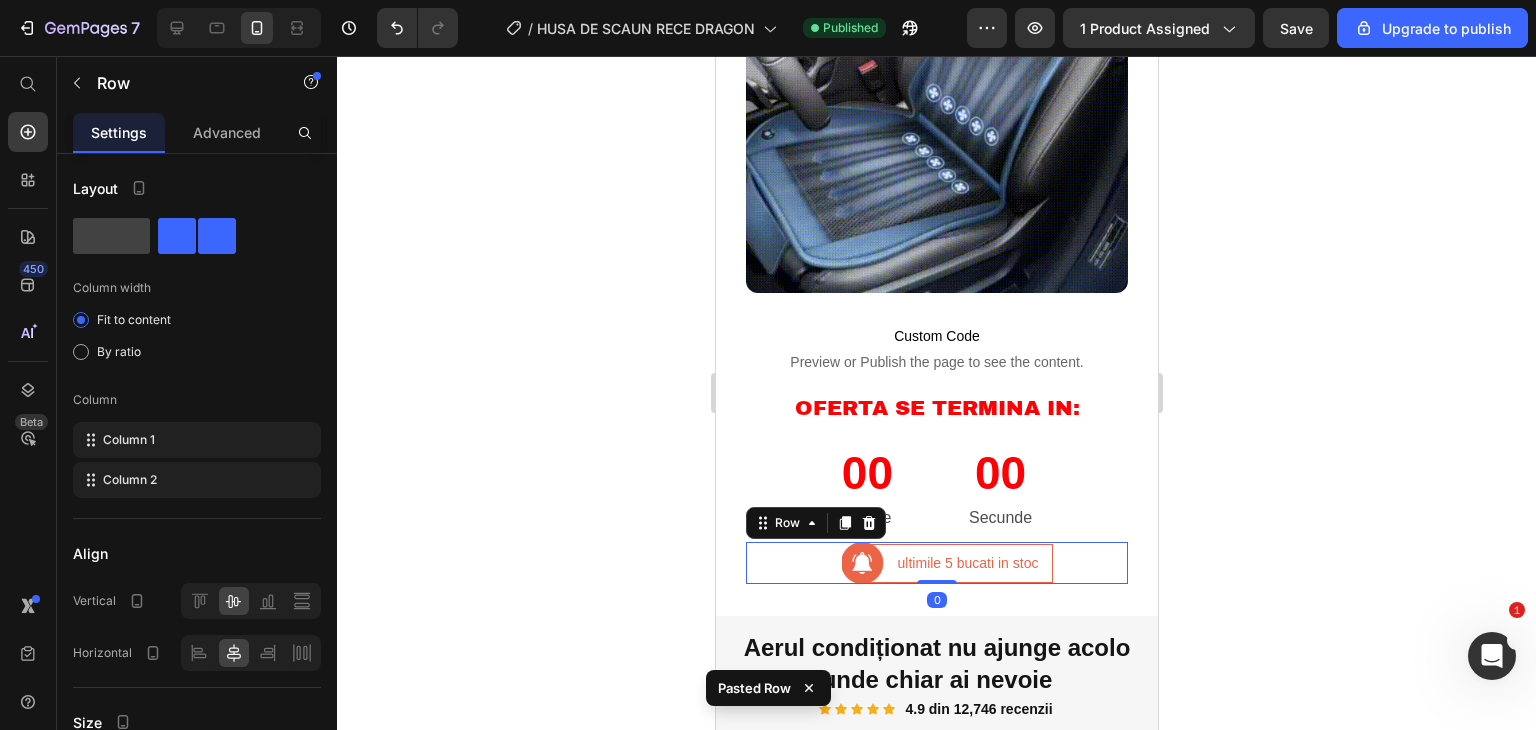 click 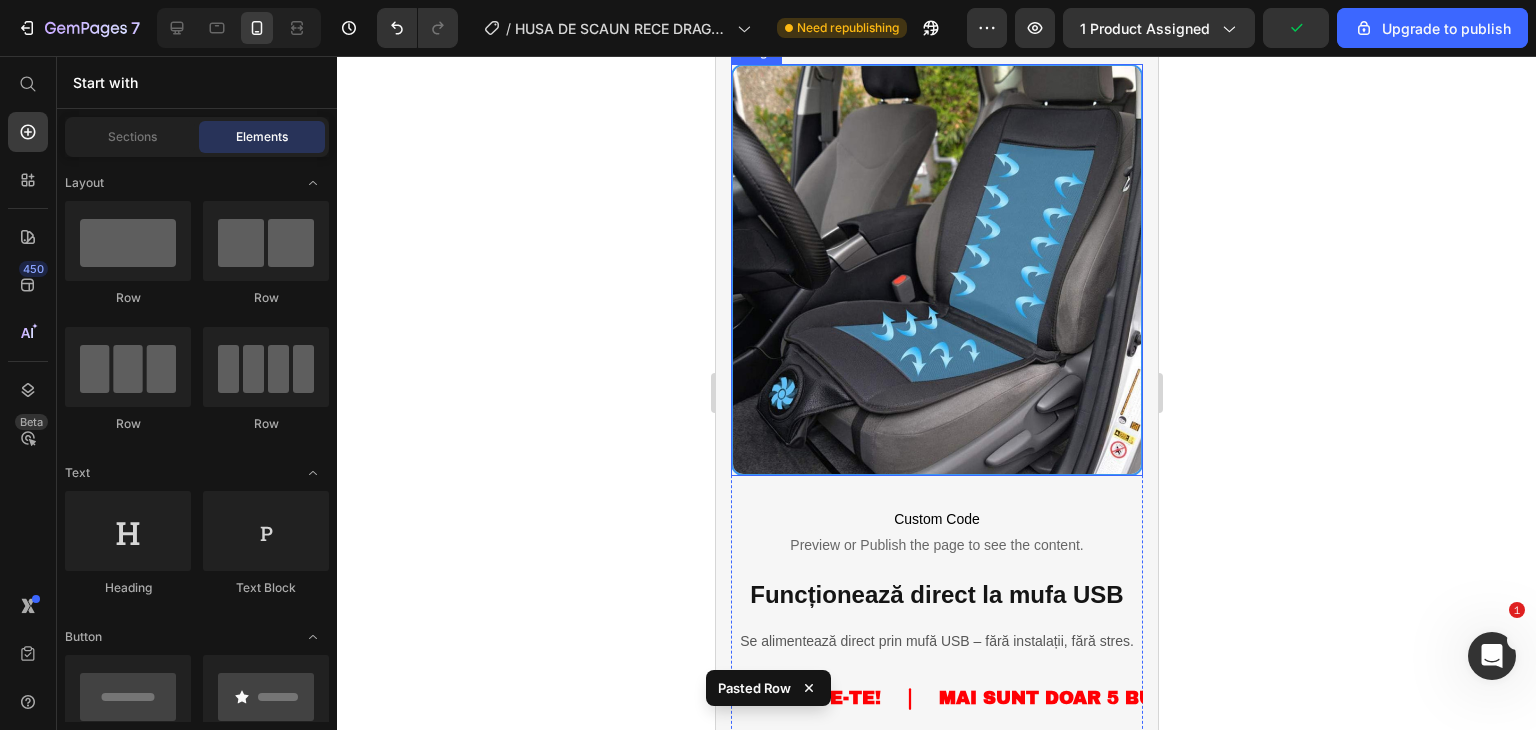 scroll, scrollTop: 2400, scrollLeft: 0, axis: vertical 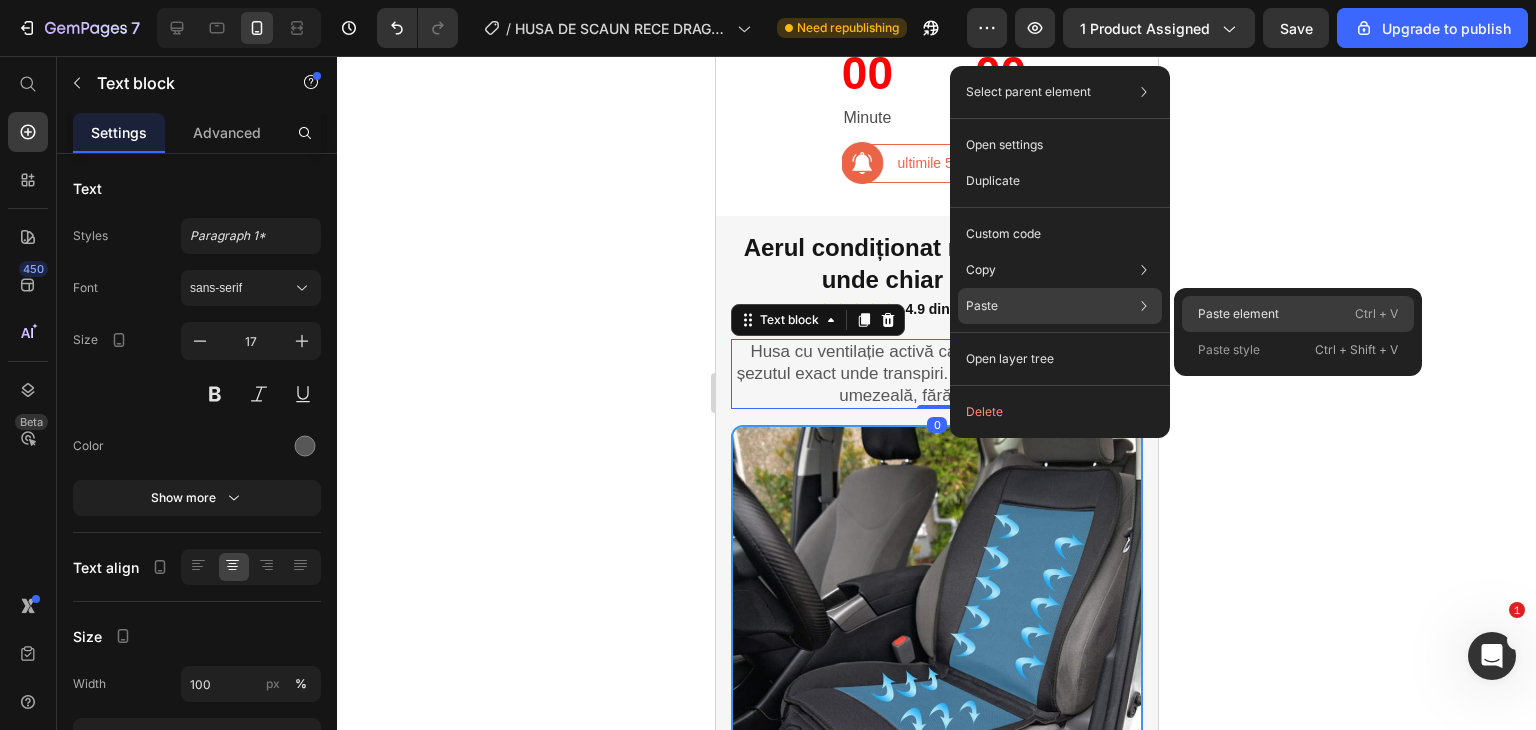 click on "Paste element" at bounding box center (1238, 314) 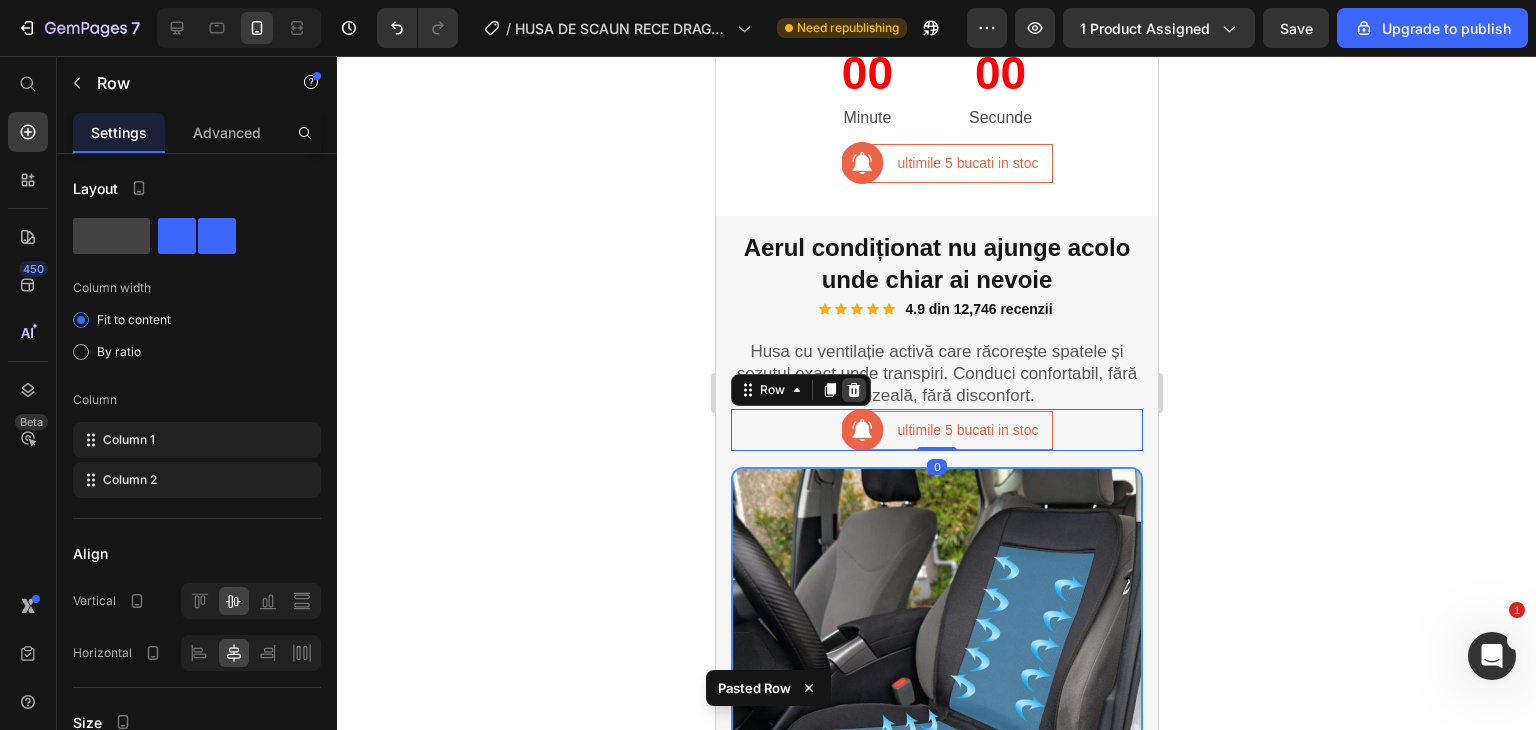 click 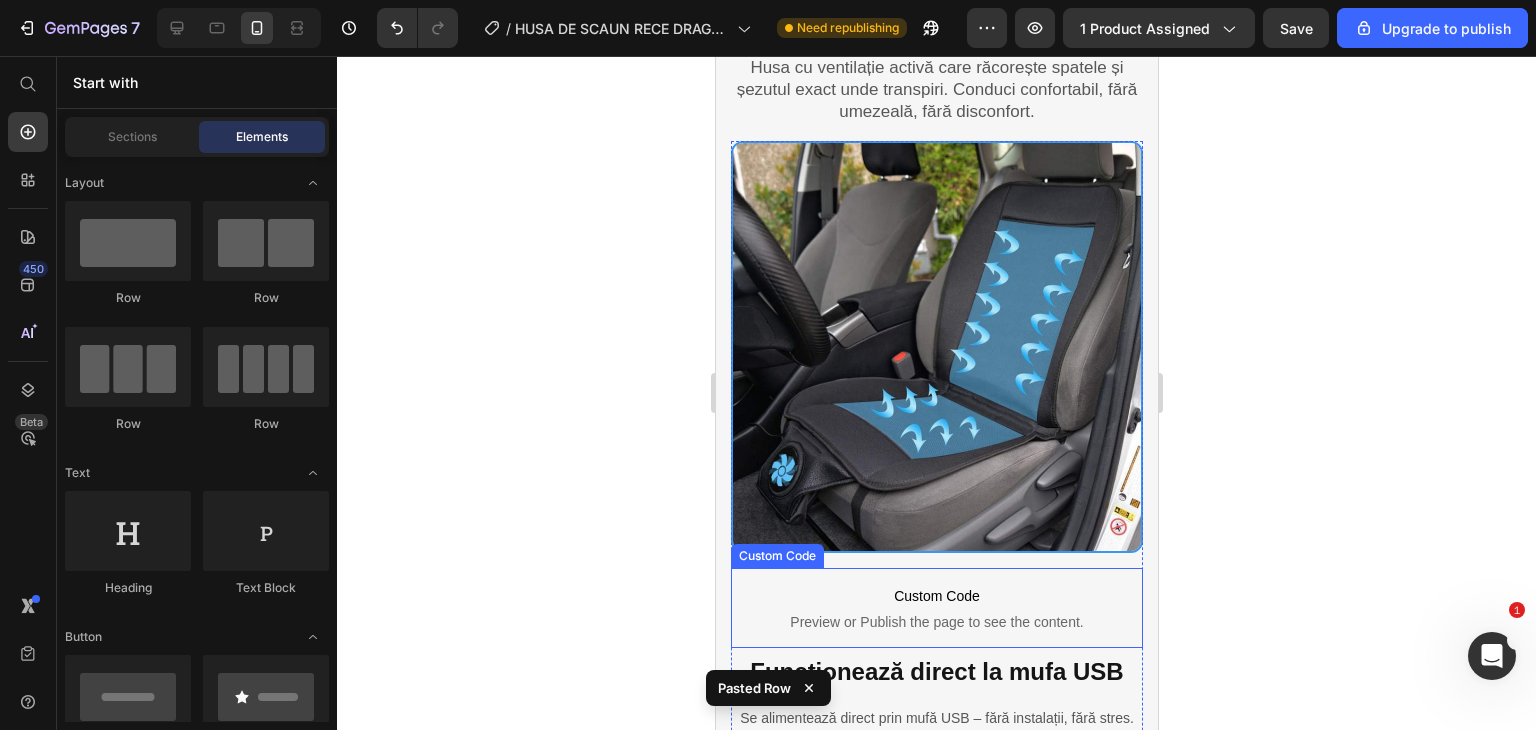 scroll, scrollTop: 2800, scrollLeft: 0, axis: vertical 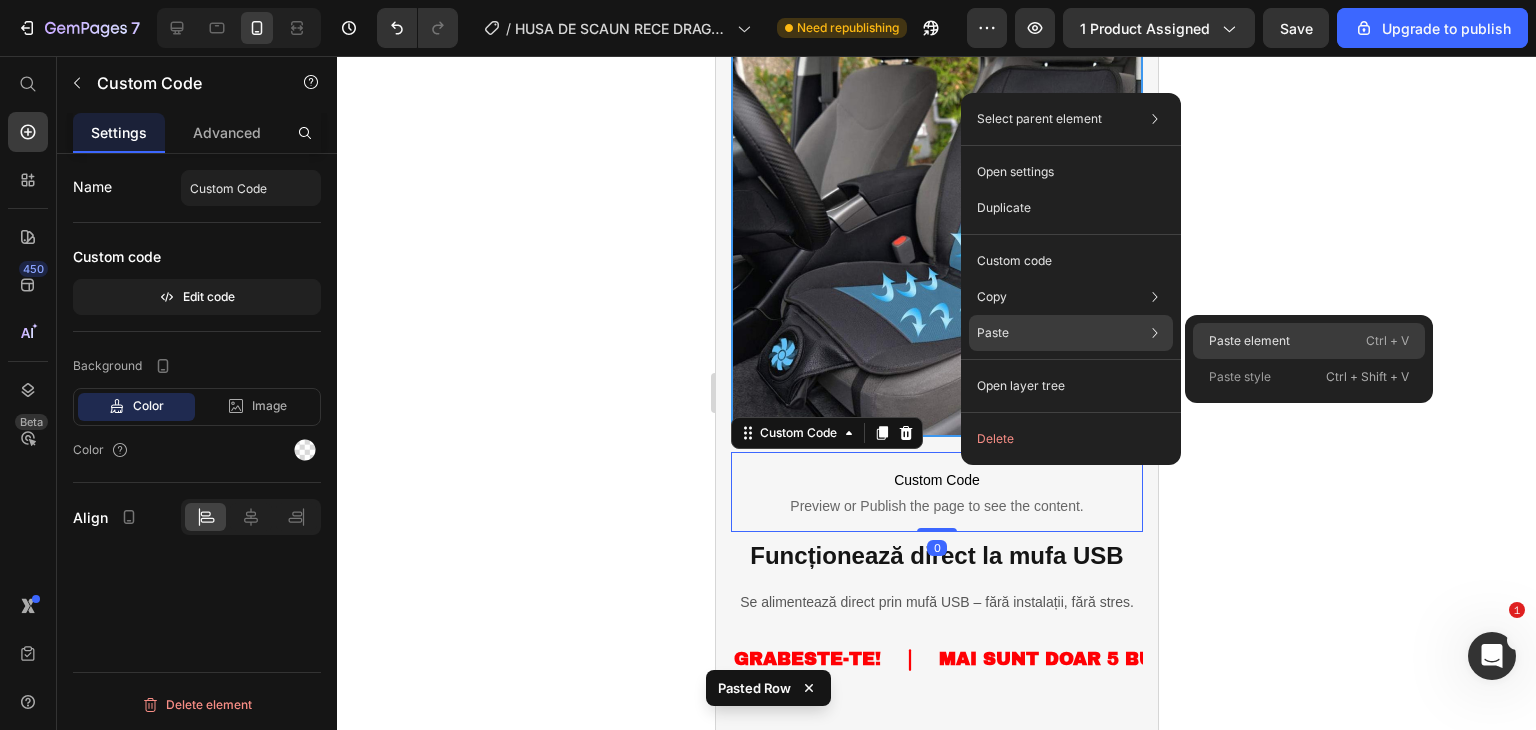 click on "Paste element" at bounding box center [1249, 341] 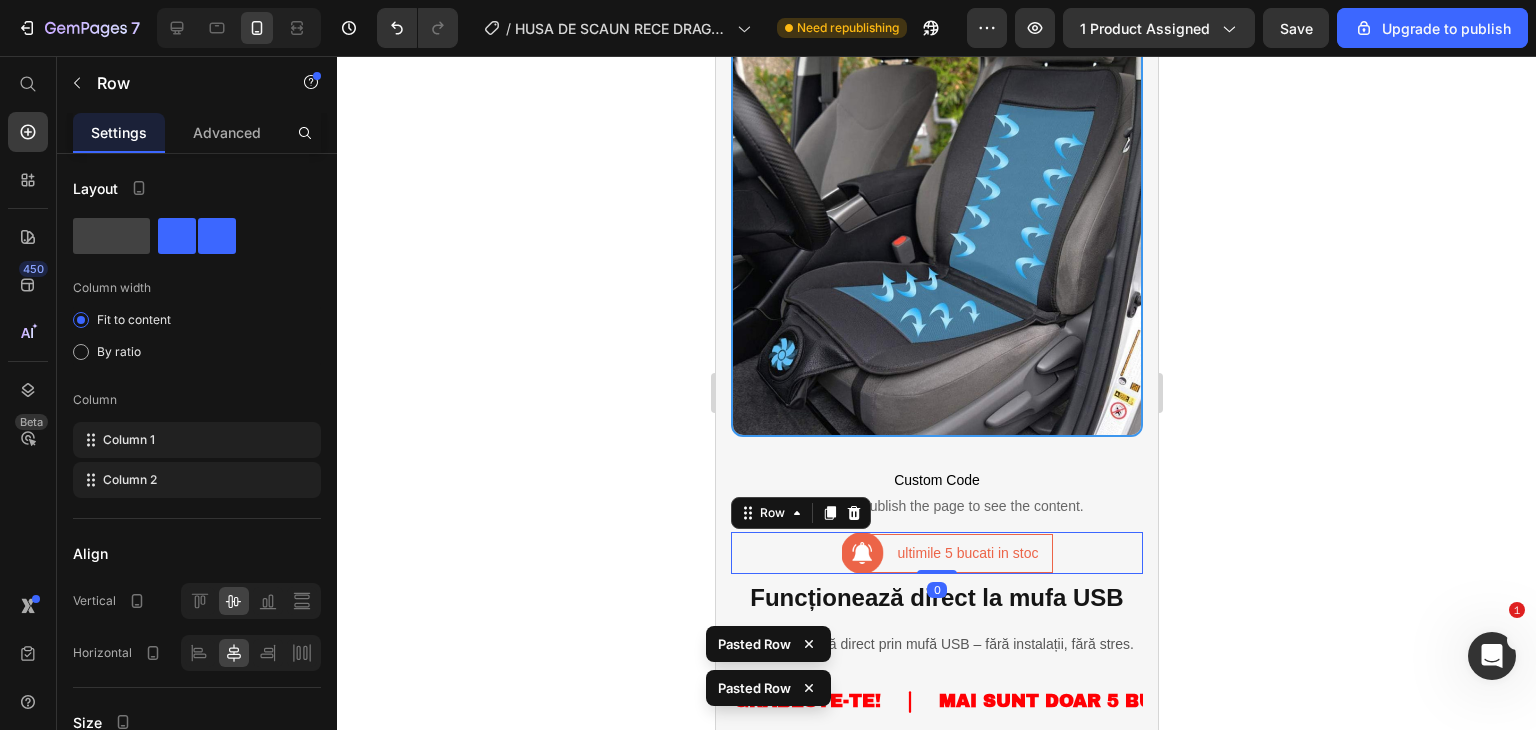 click 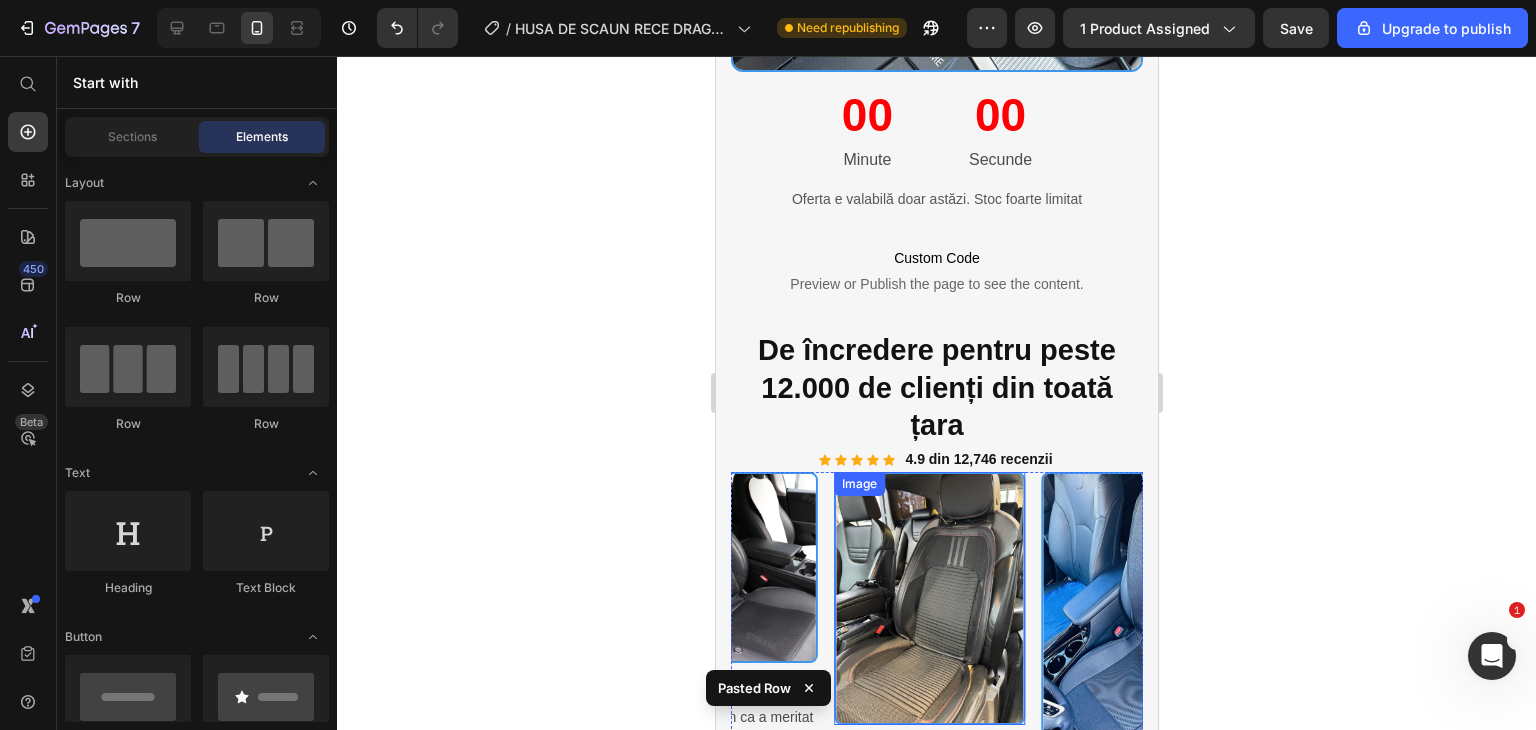 scroll, scrollTop: 3900, scrollLeft: 0, axis: vertical 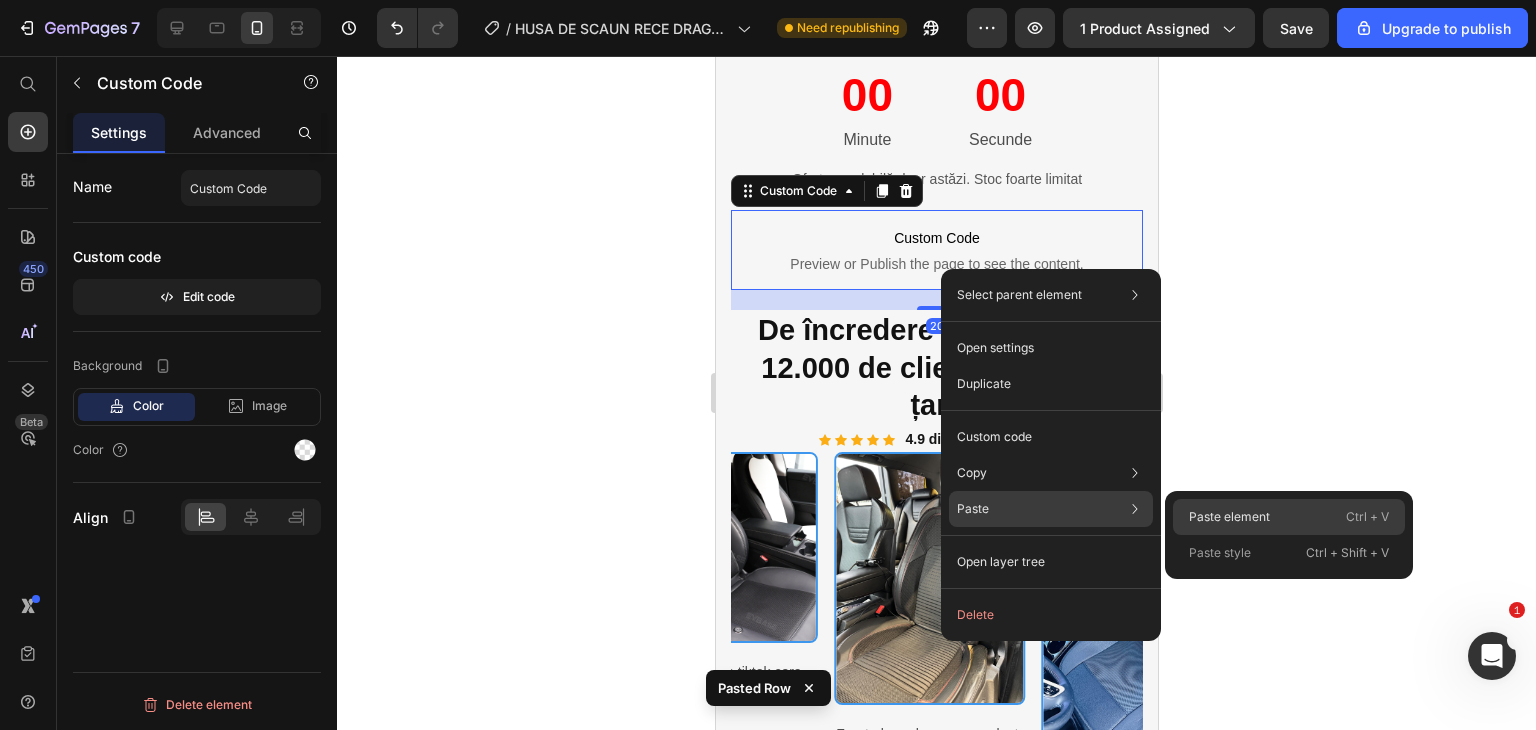 click on "Paste element" at bounding box center [1229, 517] 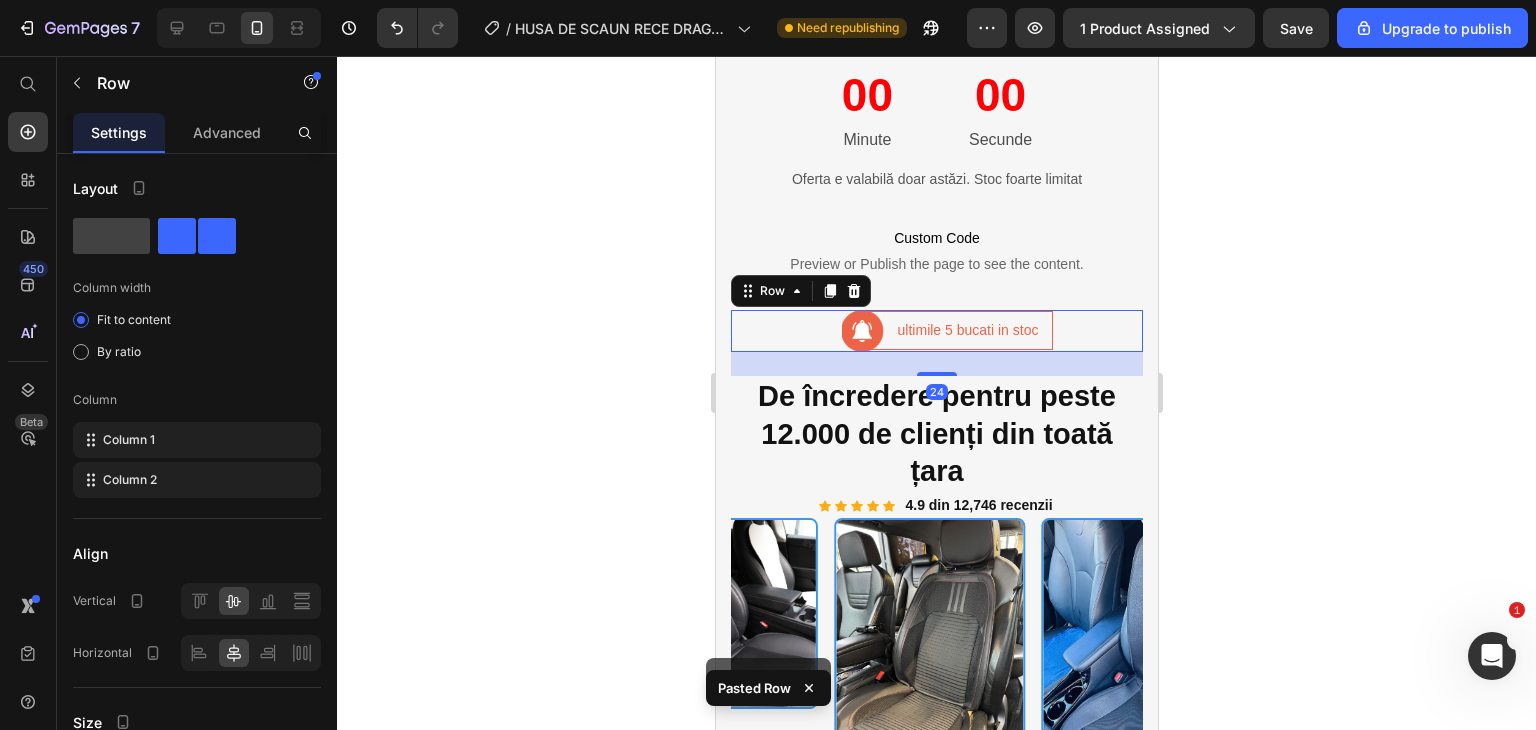 click 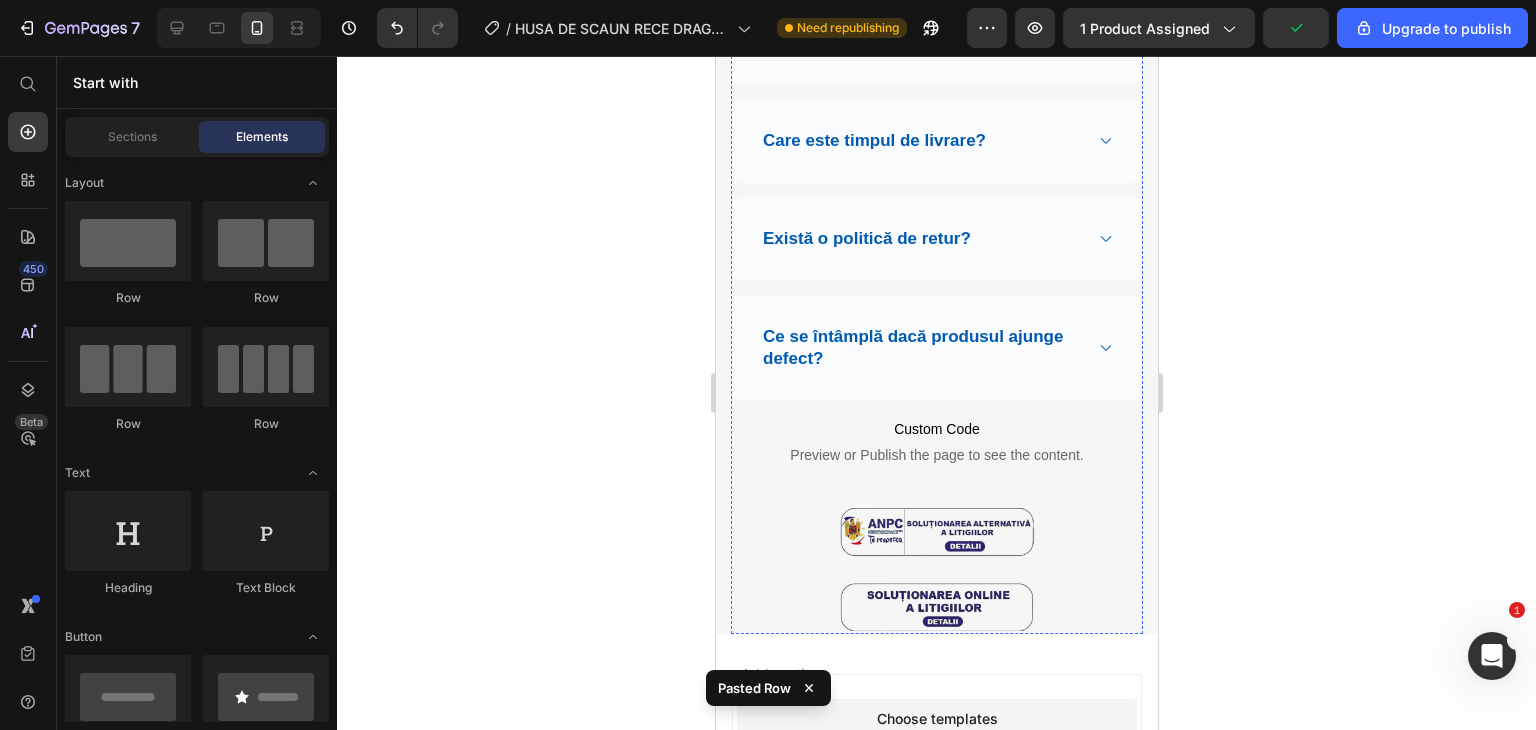 scroll, scrollTop: 6000, scrollLeft: 0, axis: vertical 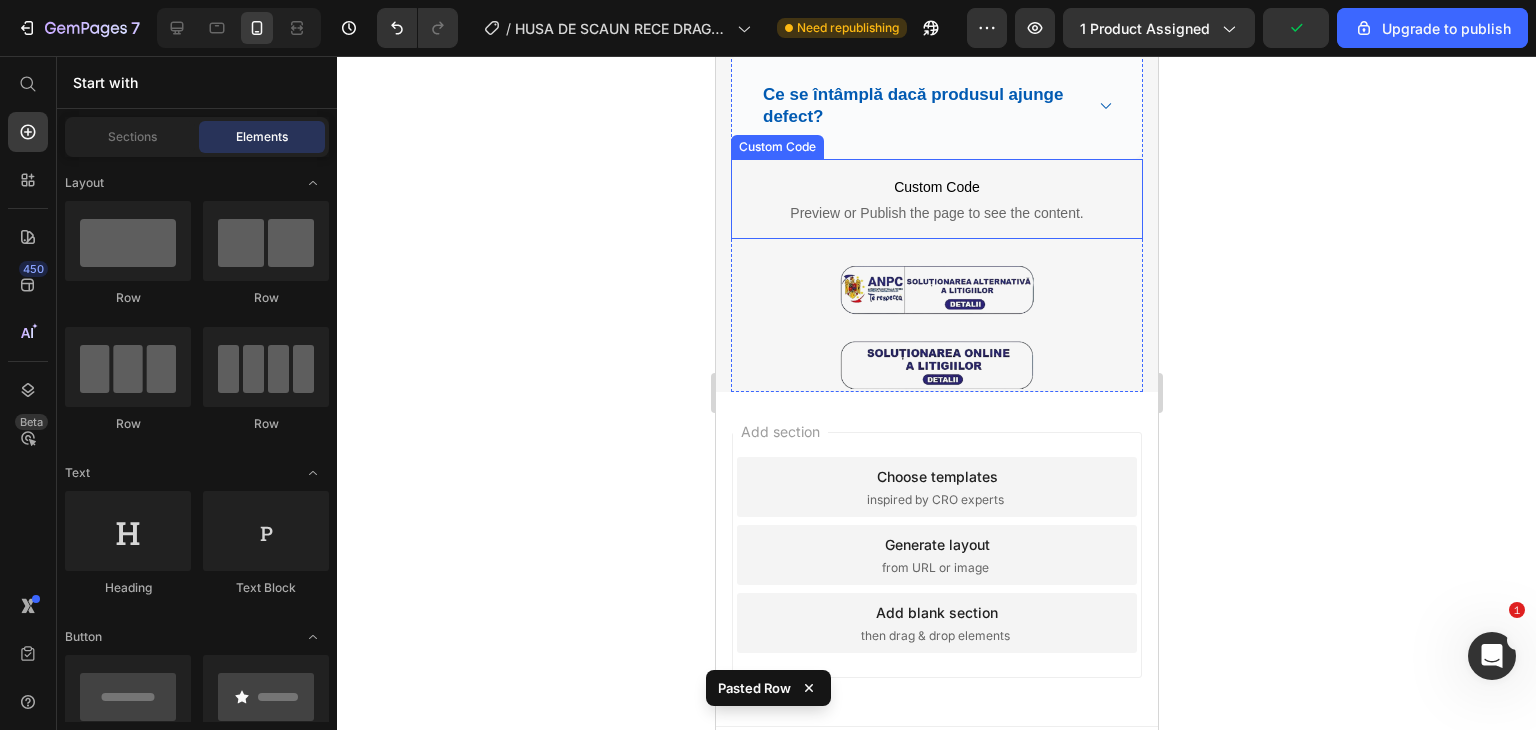 click on "Custom Code
Preview or Publish the page to see the content." at bounding box center (936, 199) 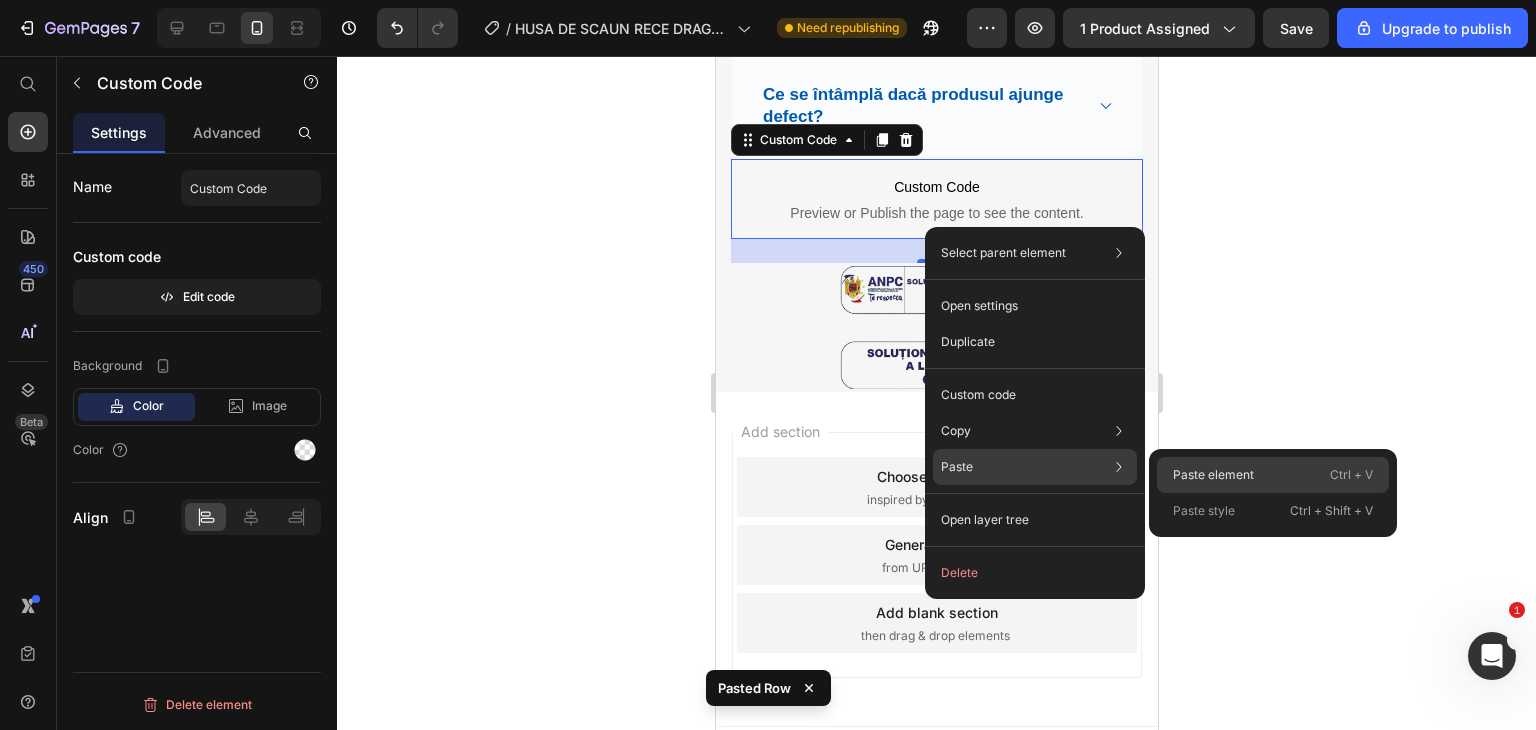 click on "Paste element" at bounding box center (1213, 475) 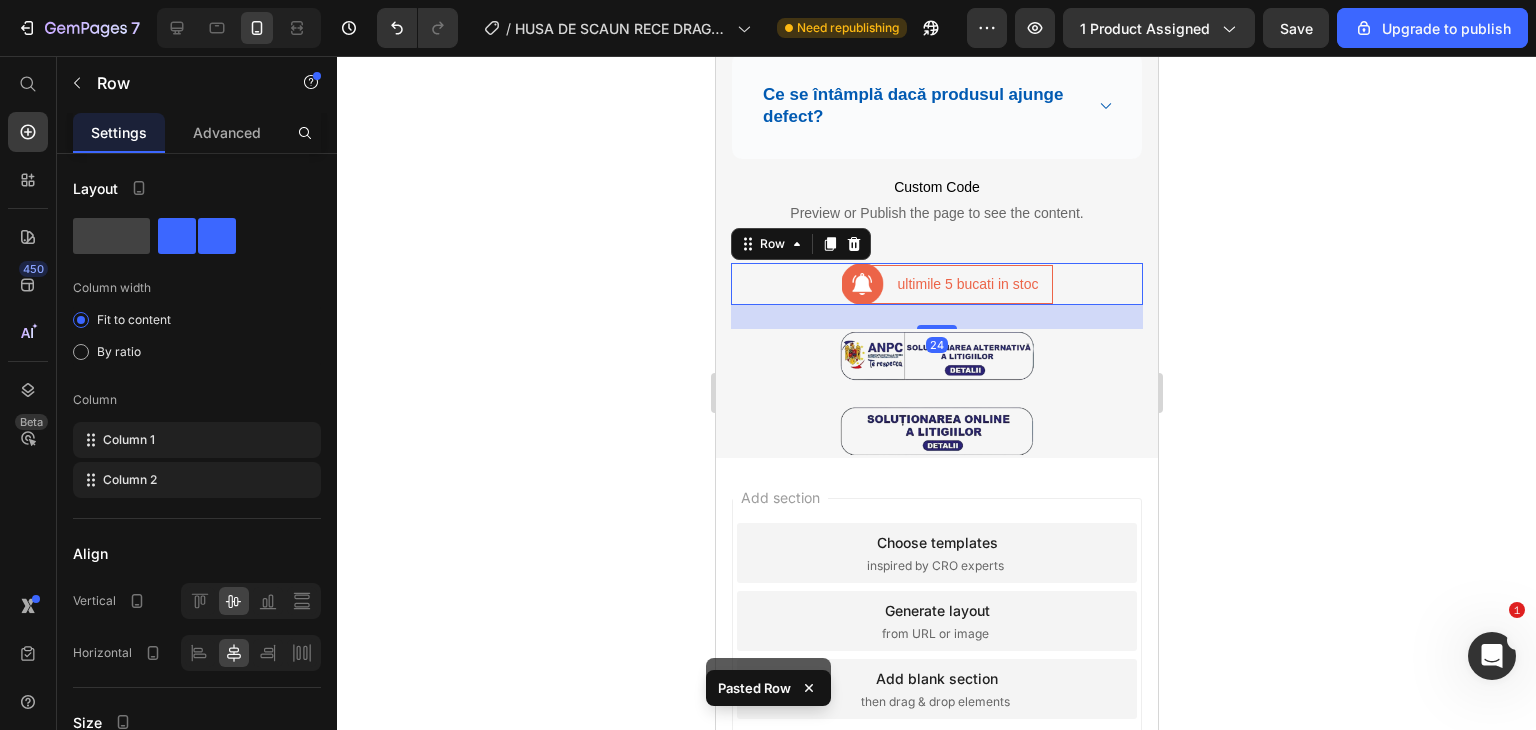 click 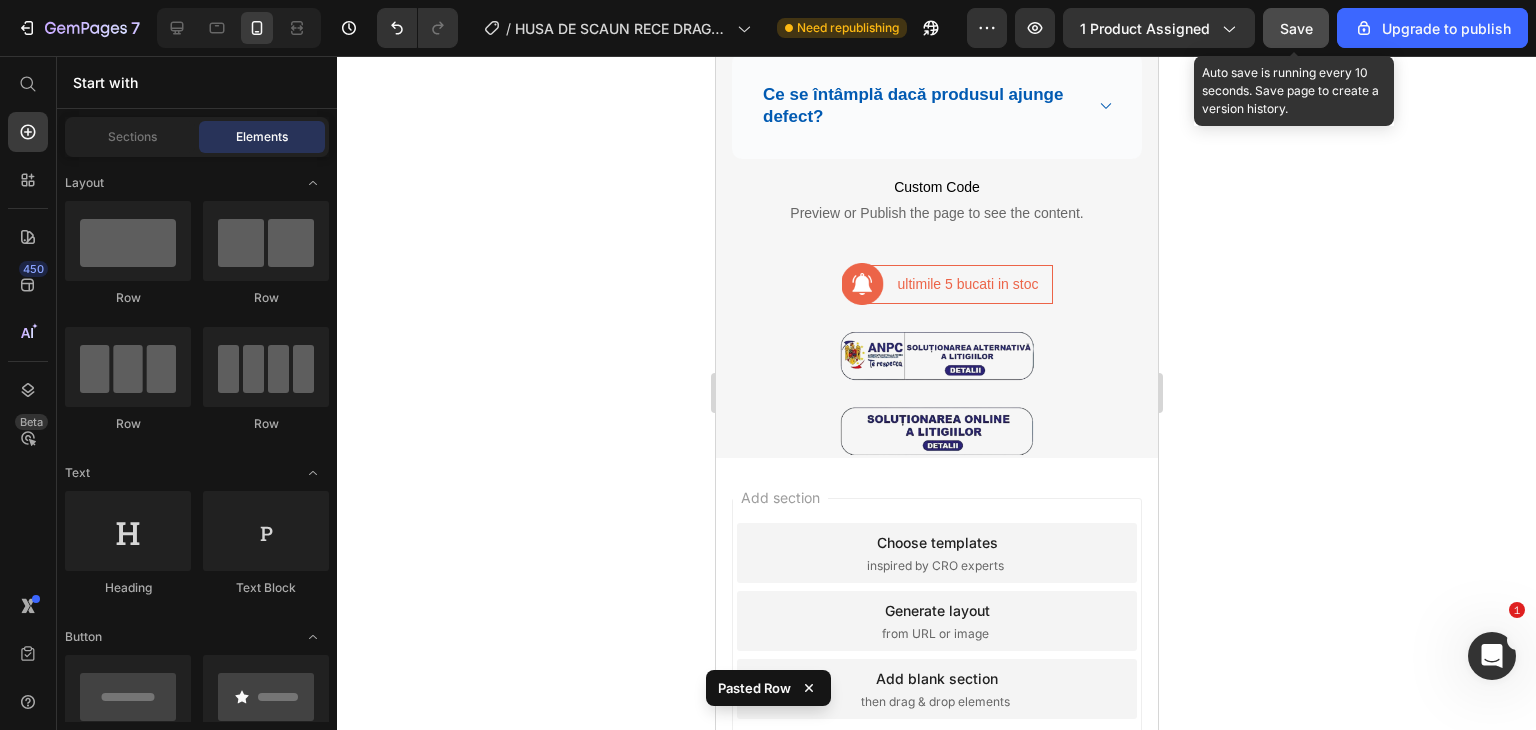 click on "Save" at bounding box center [1296, 28] 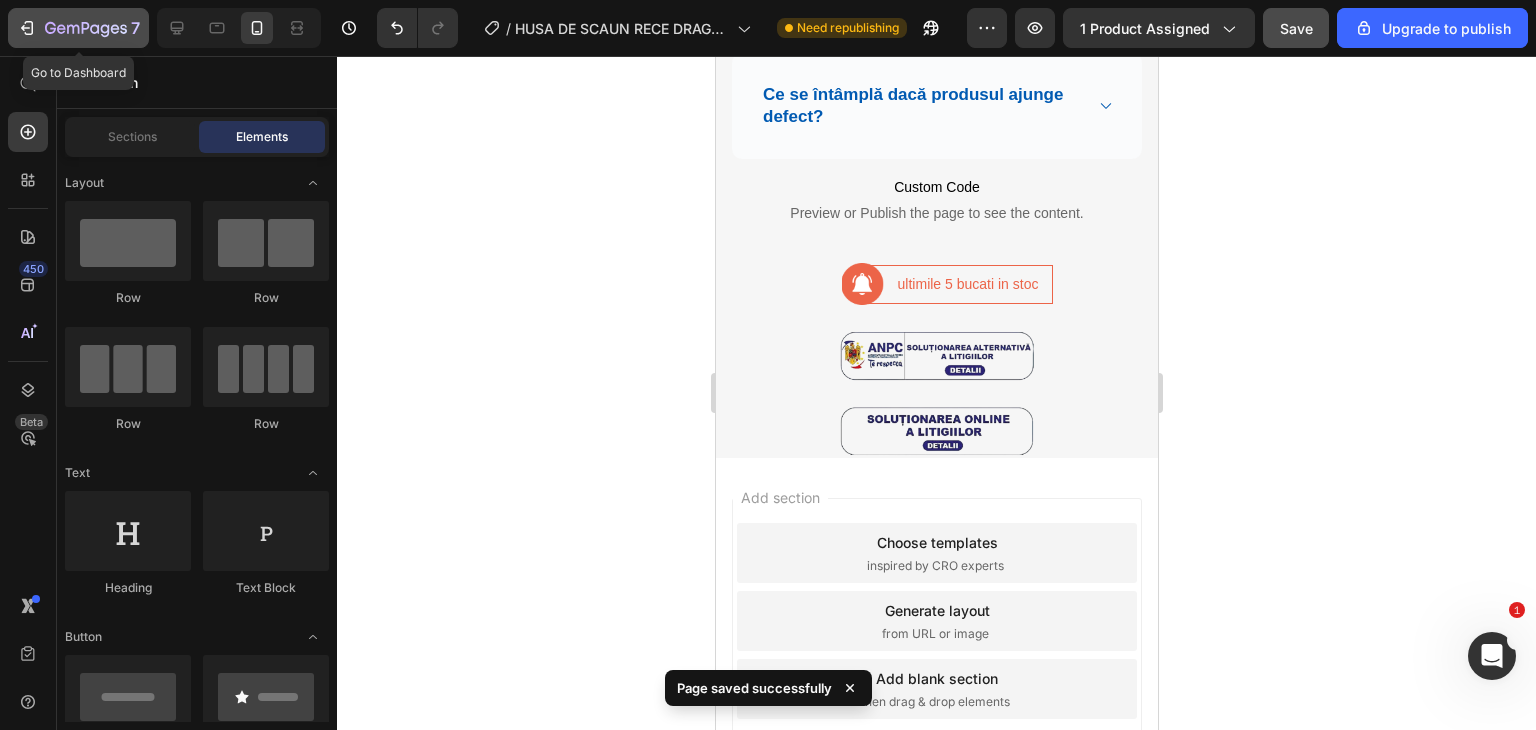 click on "7" at bounding box center (78, 28) 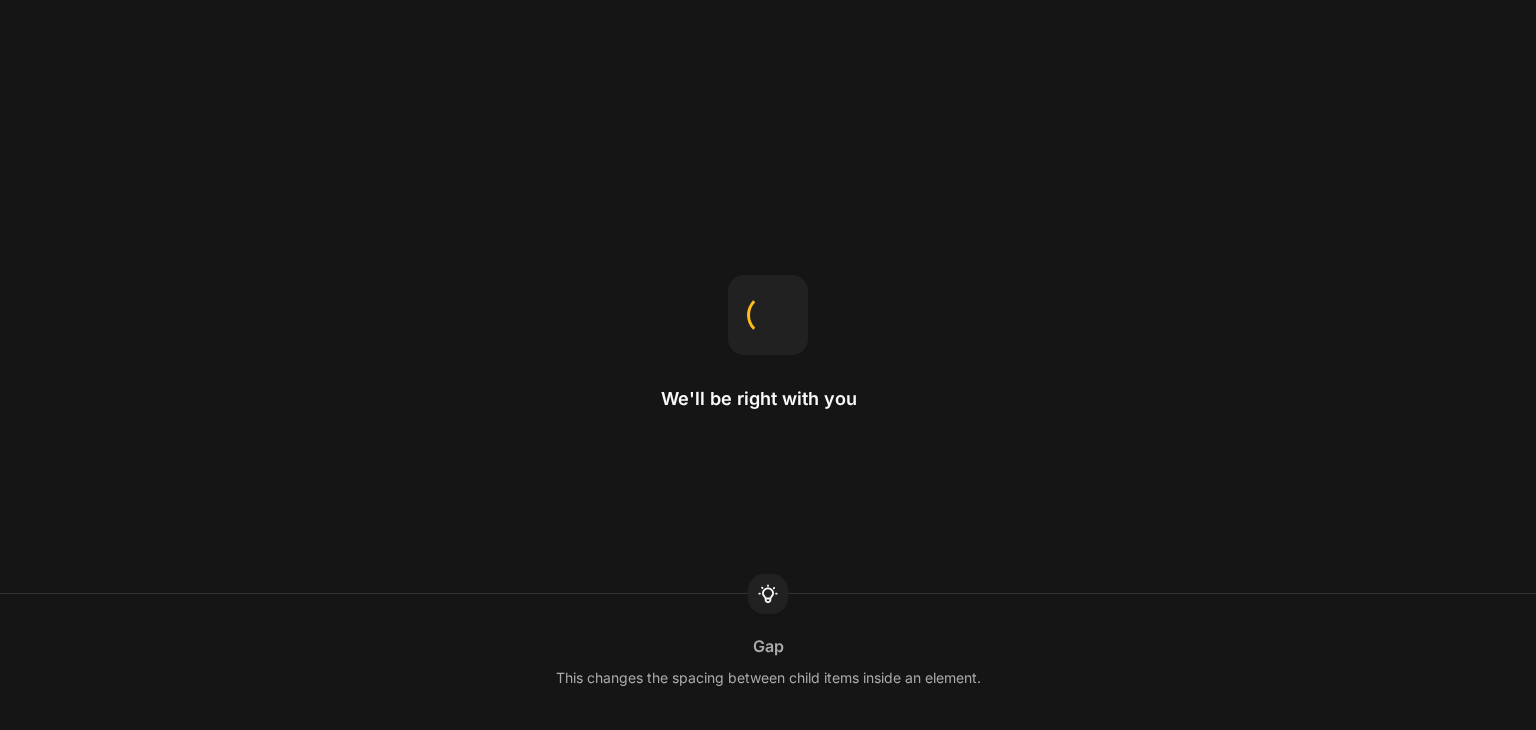 scroll, scrollTop: 0, scrollLeft: 0, axis: both 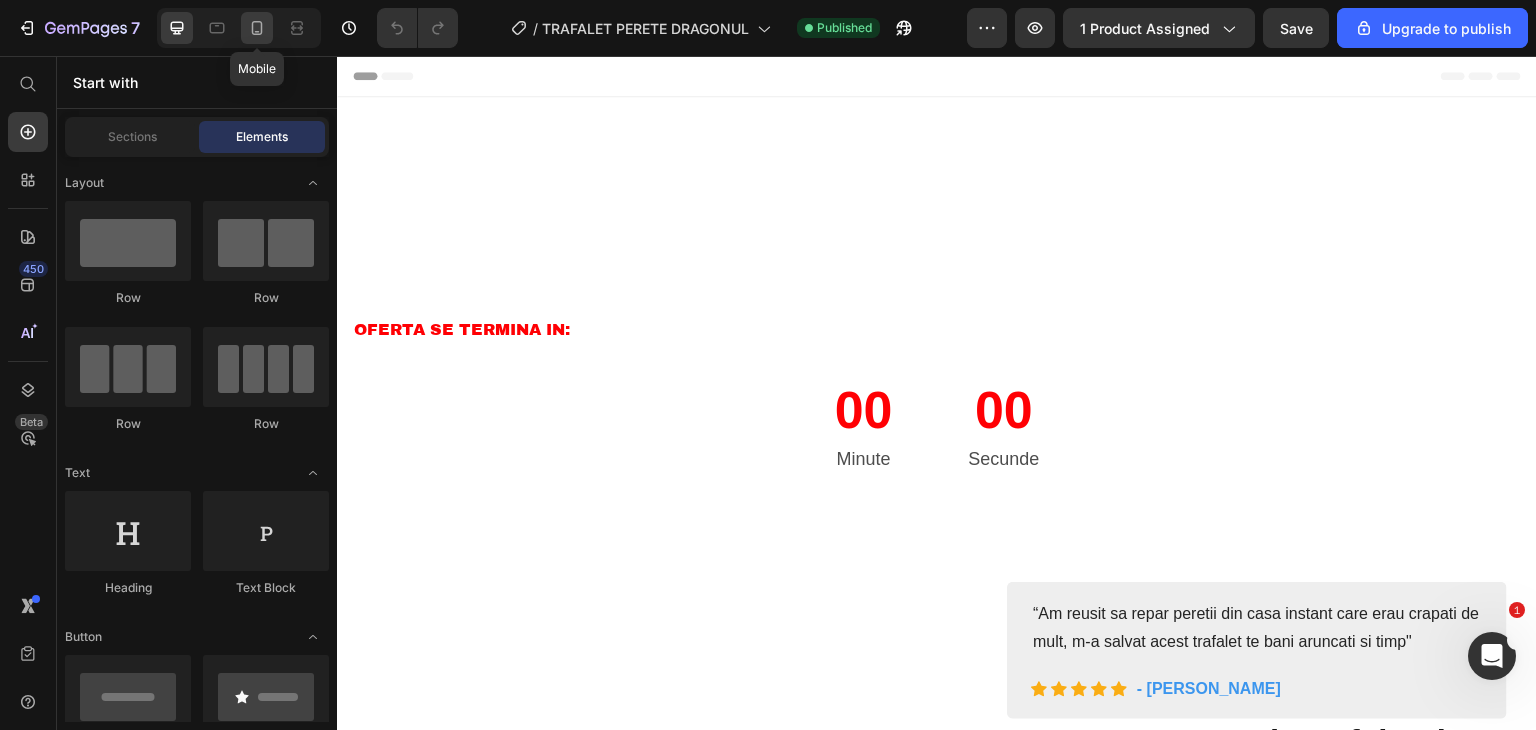 click 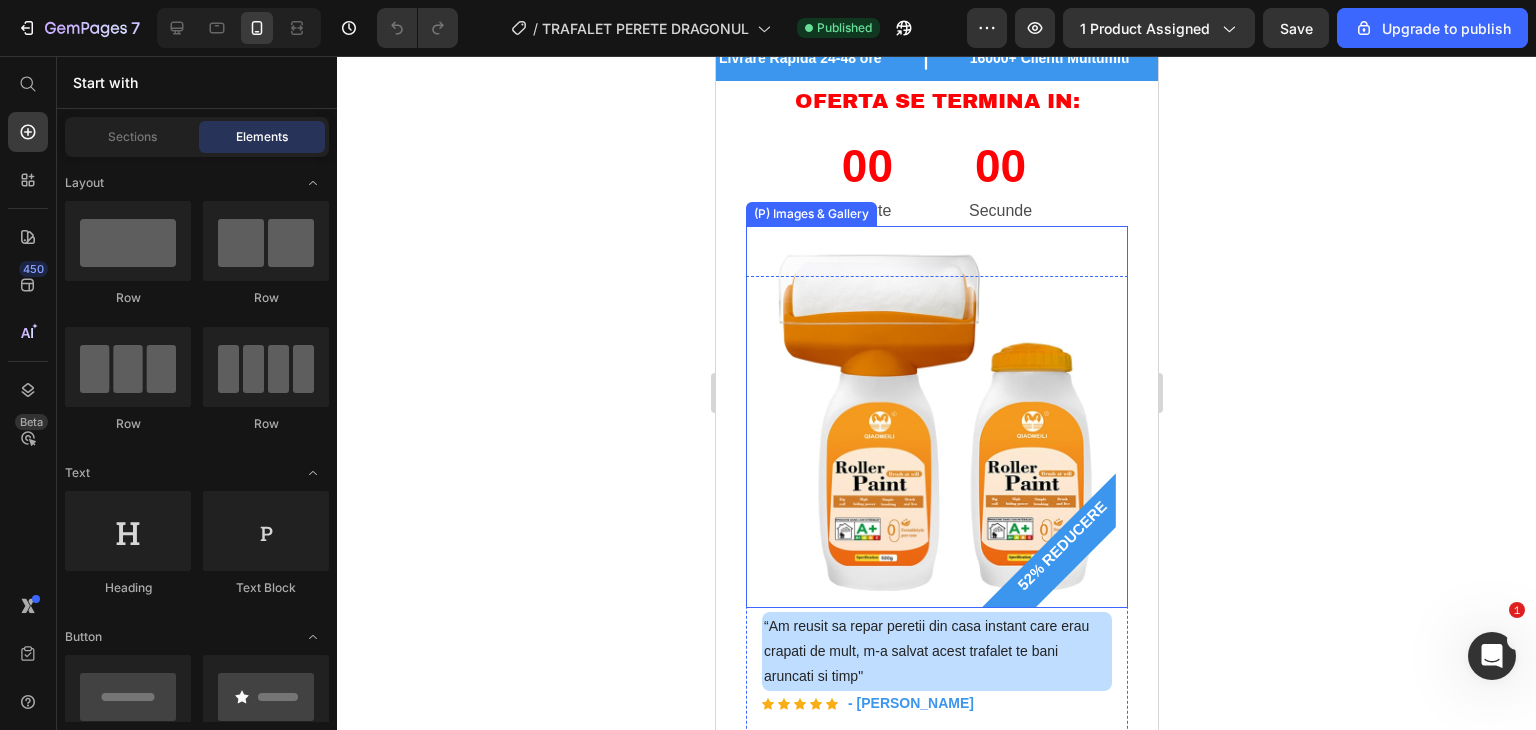 scroll, scrollTop: 200, scrollLeft: 0, axis: vertical 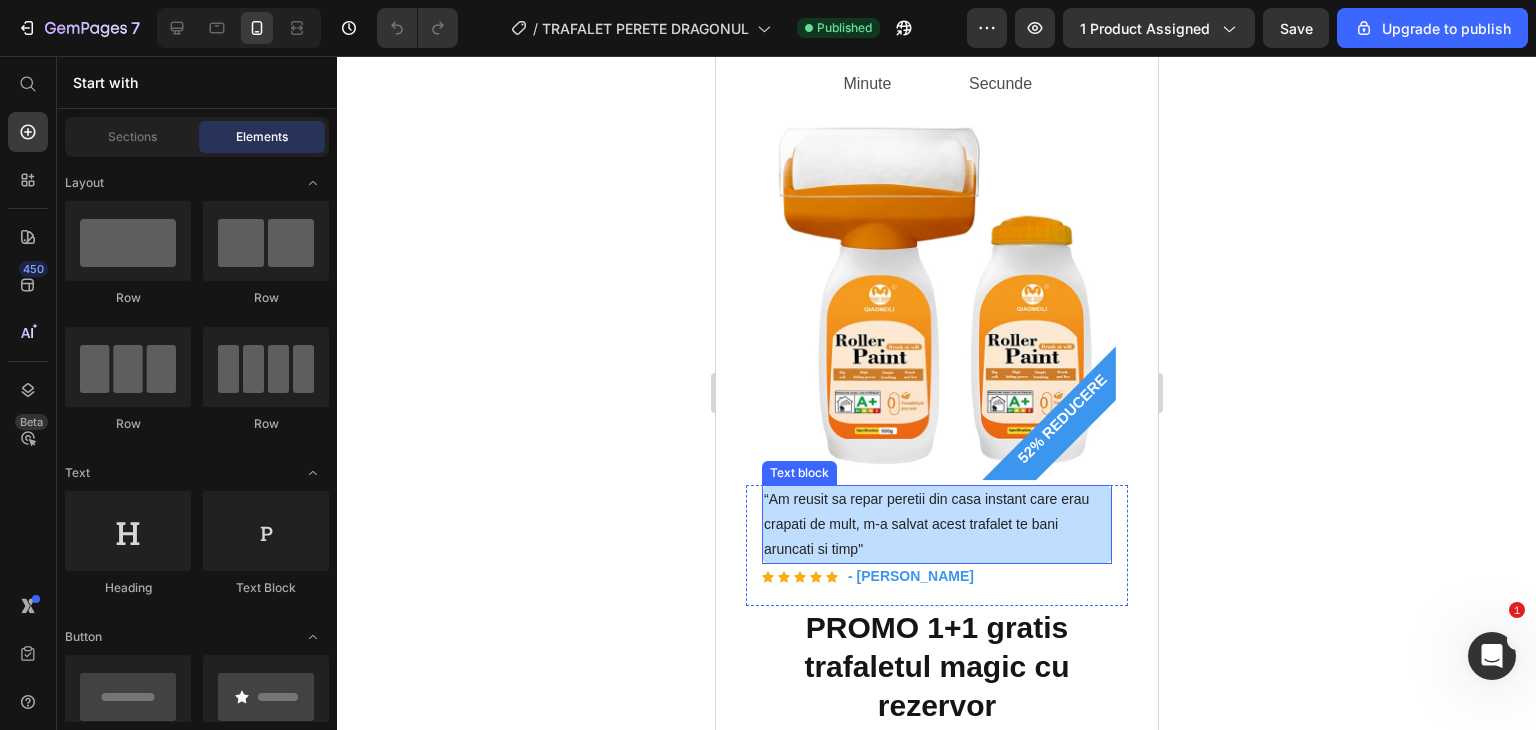 click on "“Am reusit sa repar peretii din casa instant care erau crapati de mult, m-a salvat acest trafalet te bani aruncati si timp"" at bounding box center (936, 525) 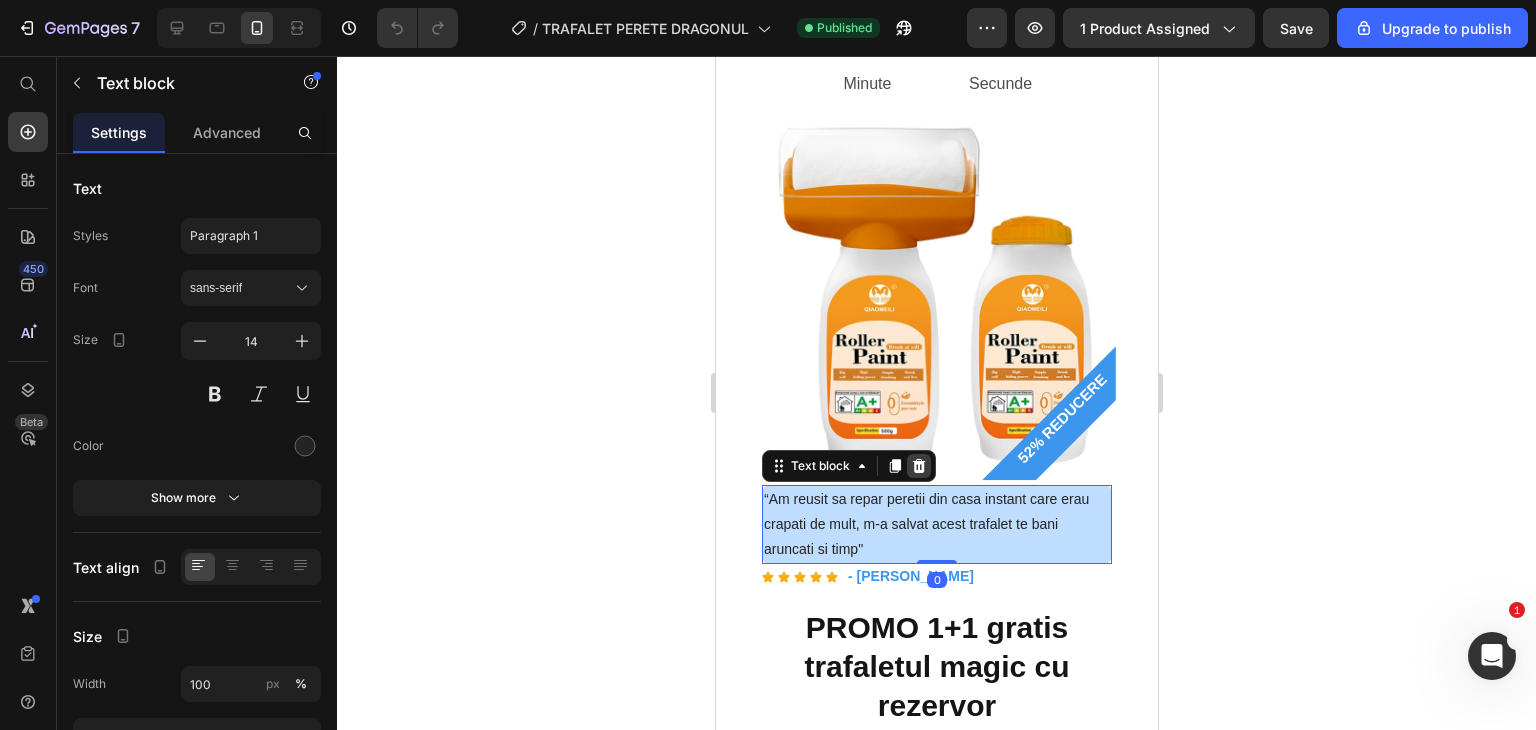 click at bounding box center [918, 466] 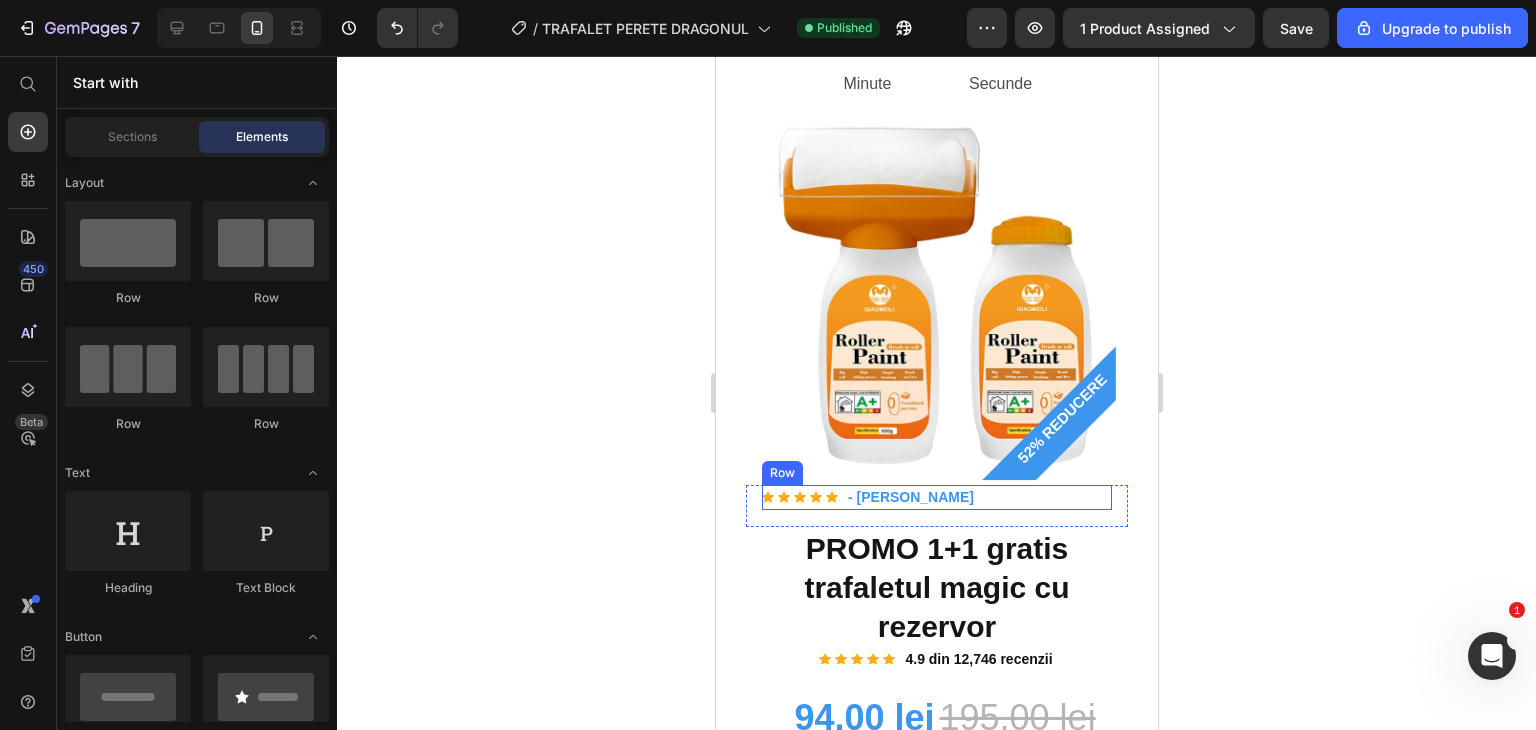 click on "Icon                Icon                Icon                Icon                Icon Icon List Hoz - Andrei M. Text block Row" at bounding box center [936, 497] 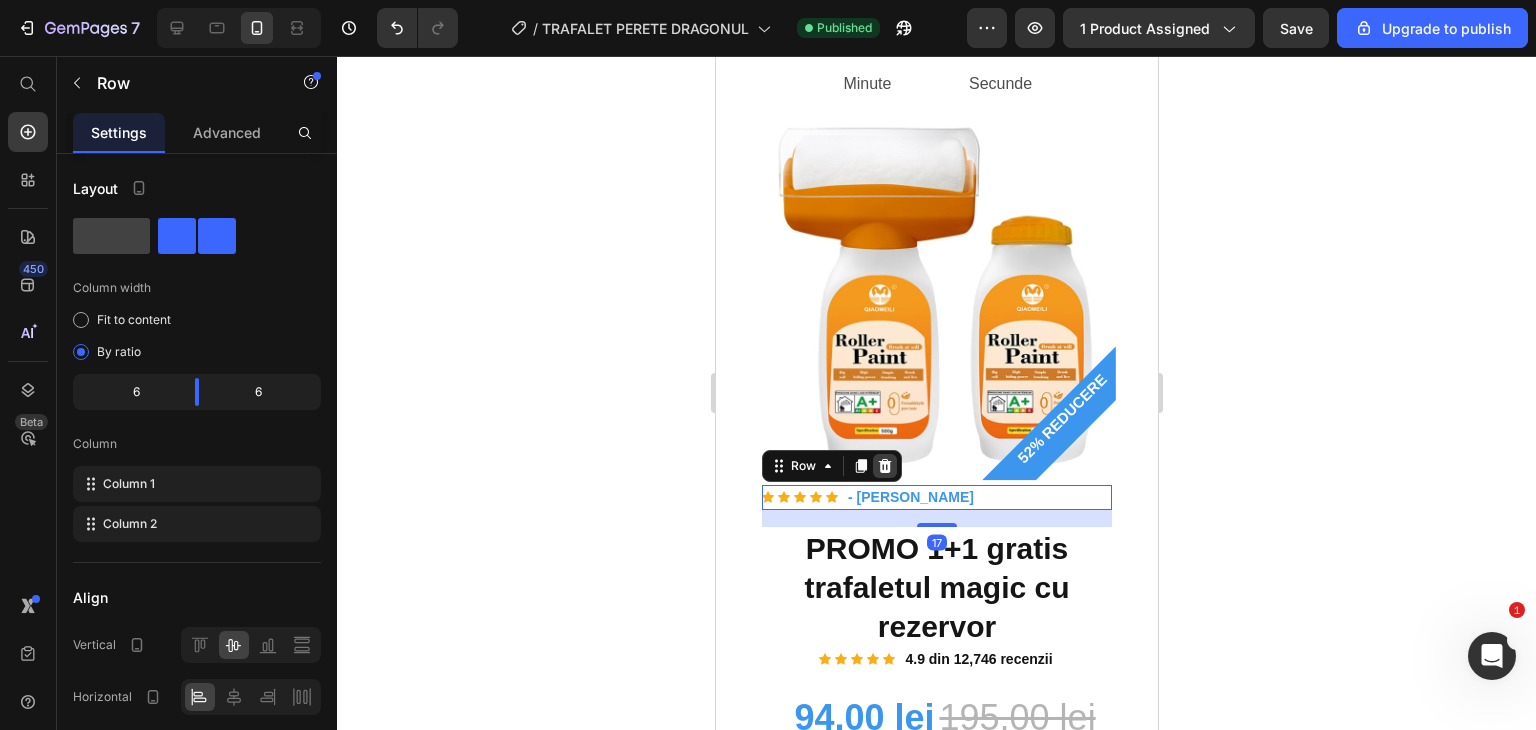 click 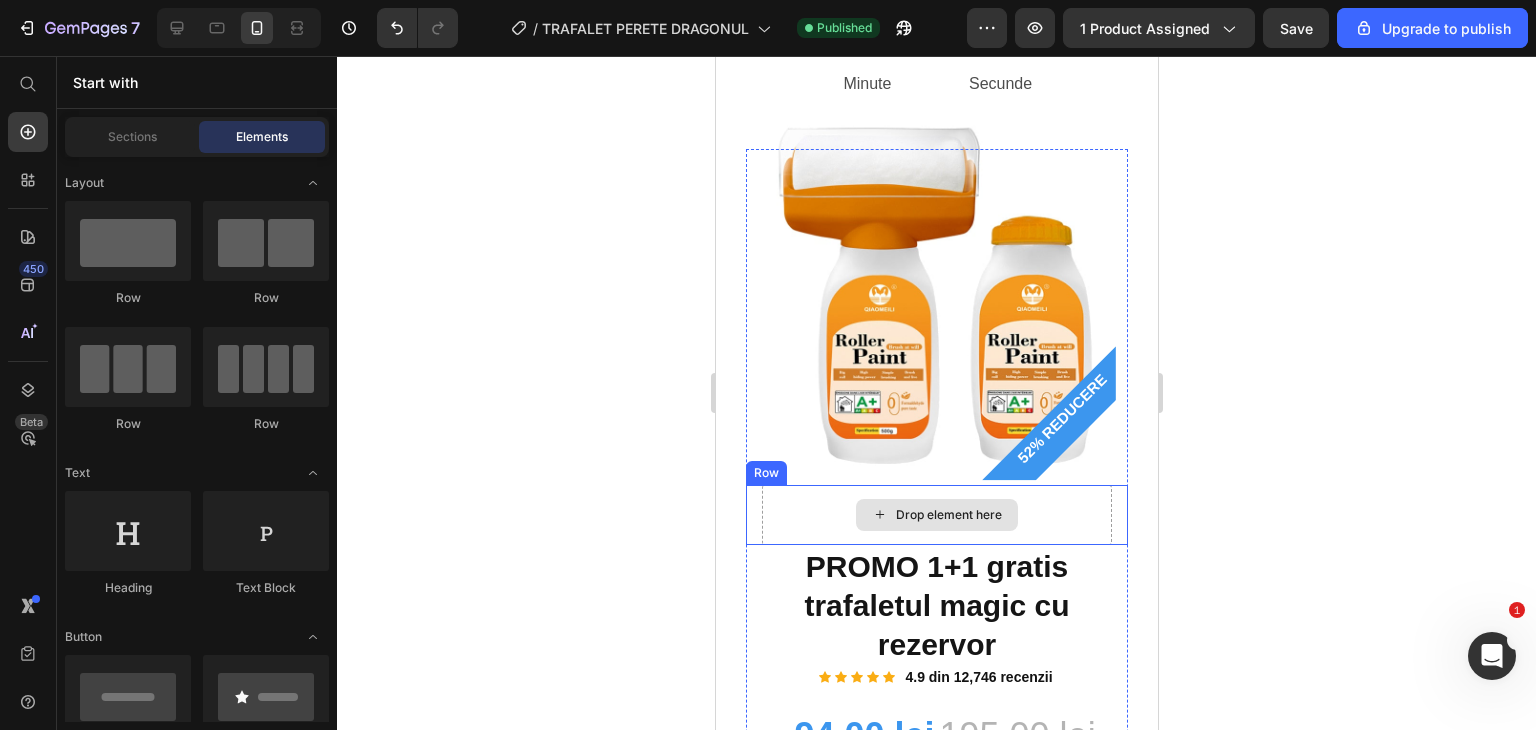 click on "Drop element here" at bounding box center [936, 515] 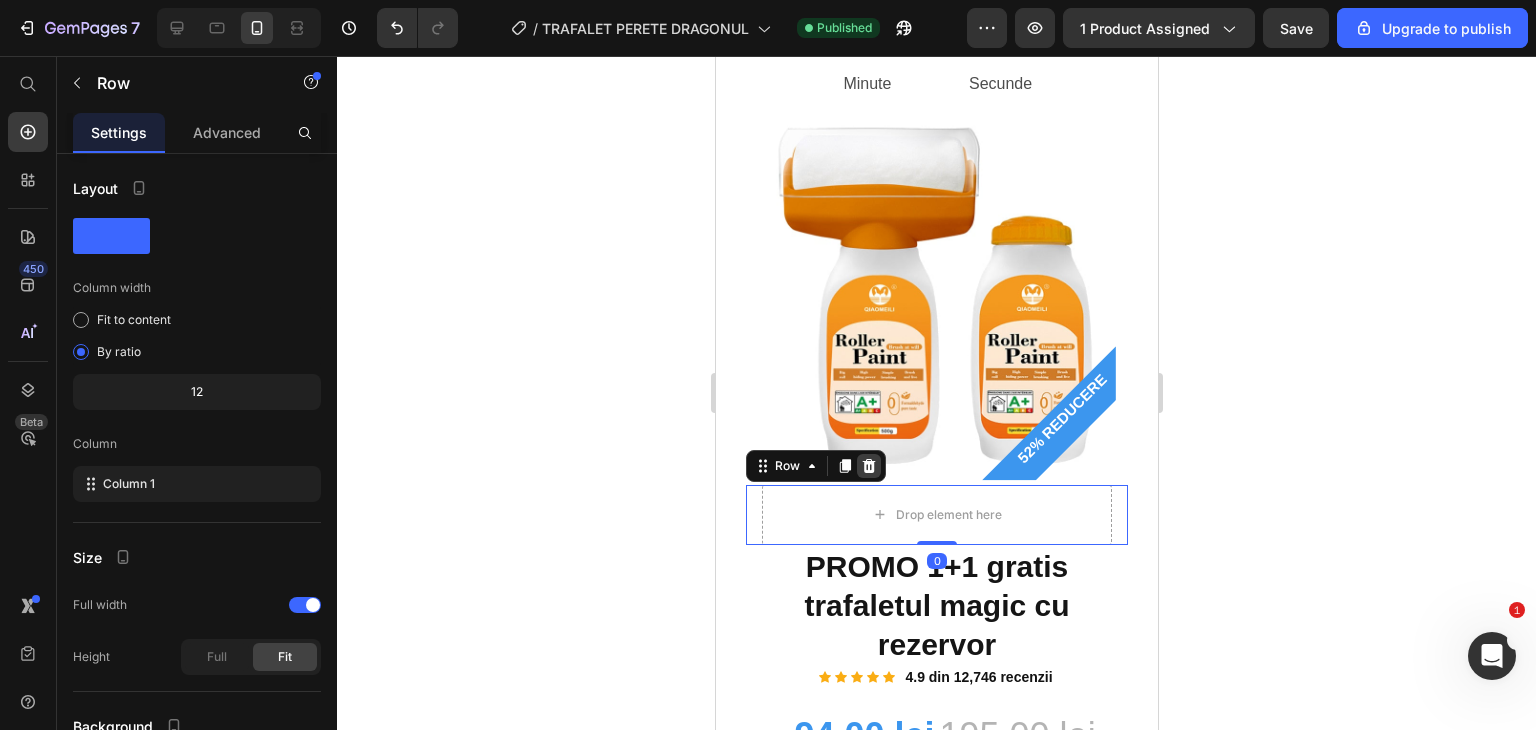 click 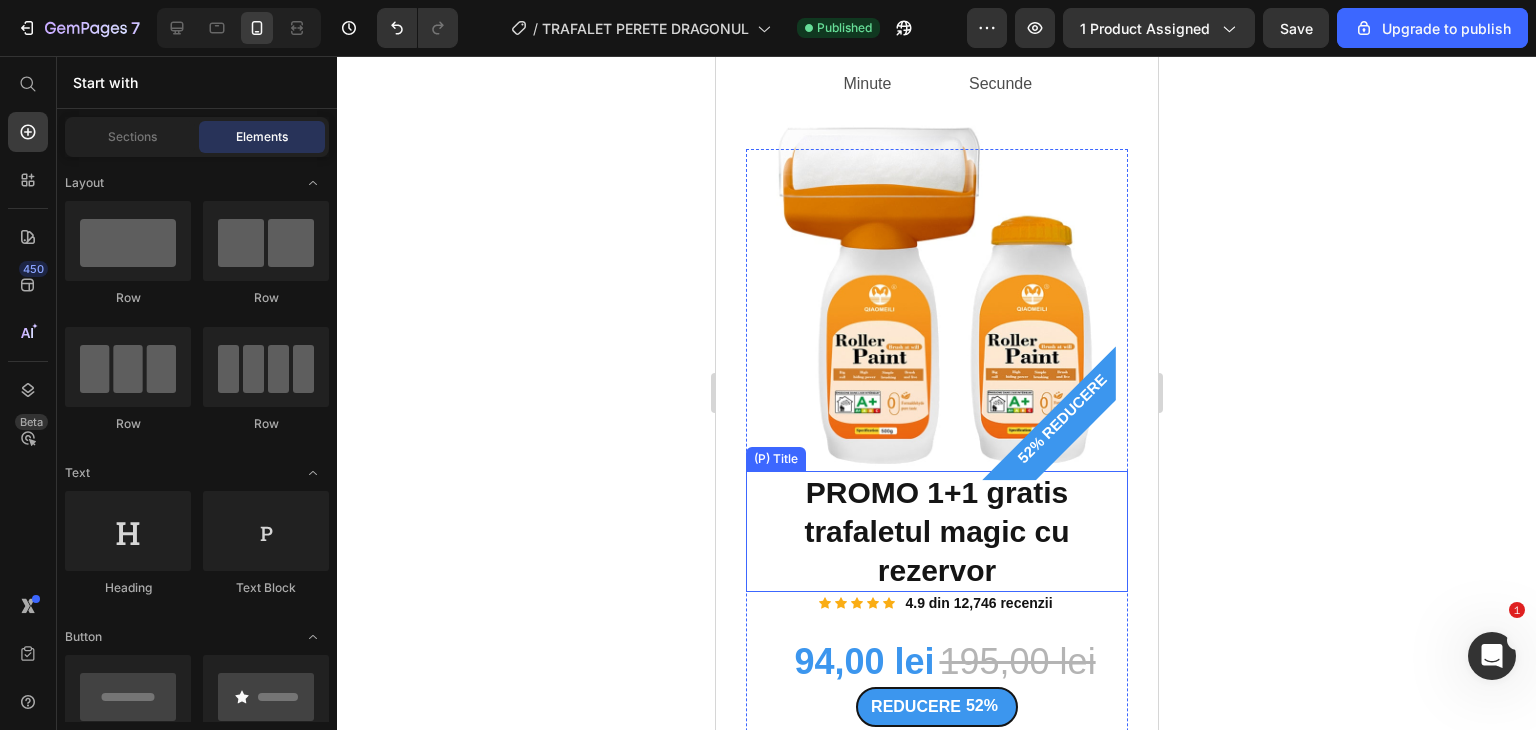 click on "PROMO 1+1 gratis trafaletul magic cu rezervor" at bounding box center [936, 531] 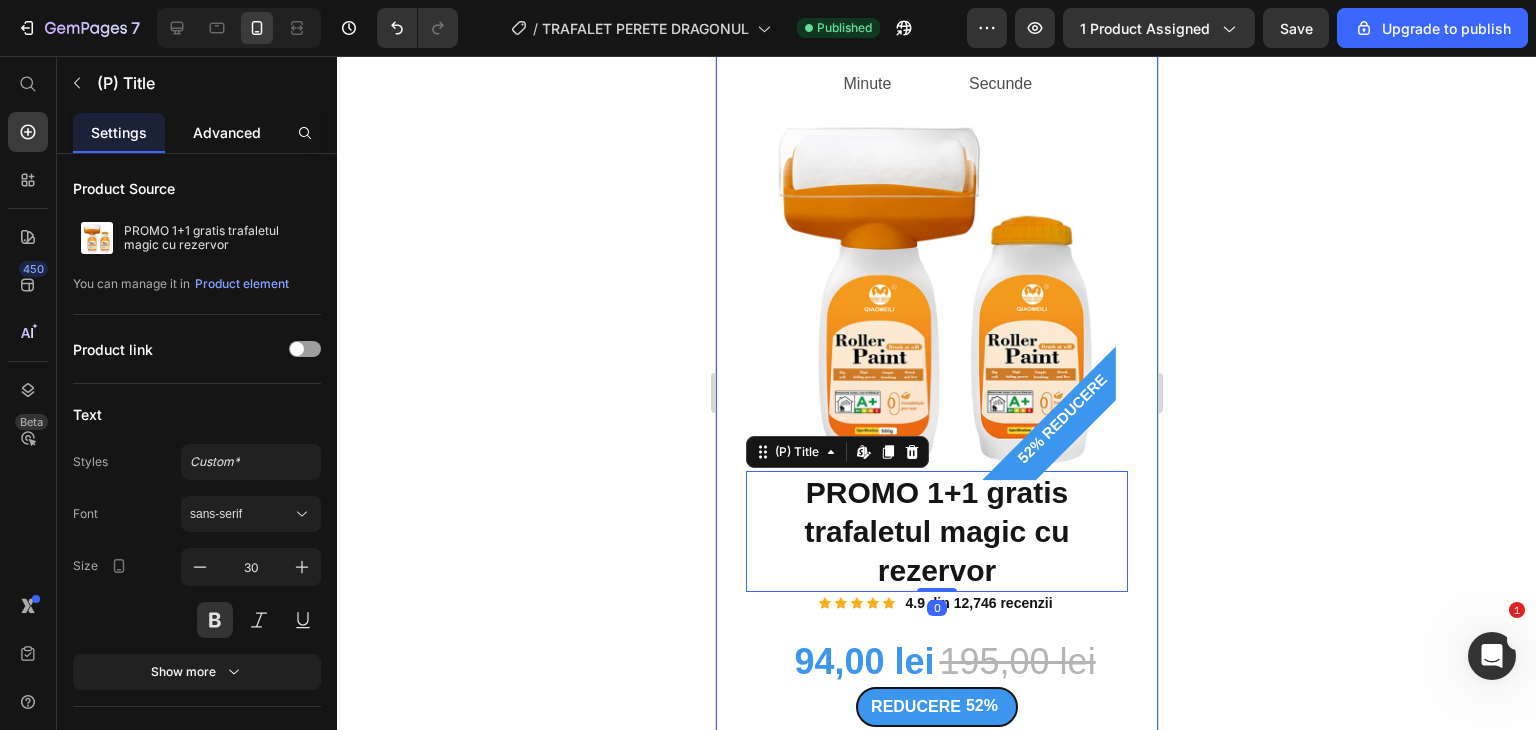 click on "Advanced" at bounding box center [227, 132] 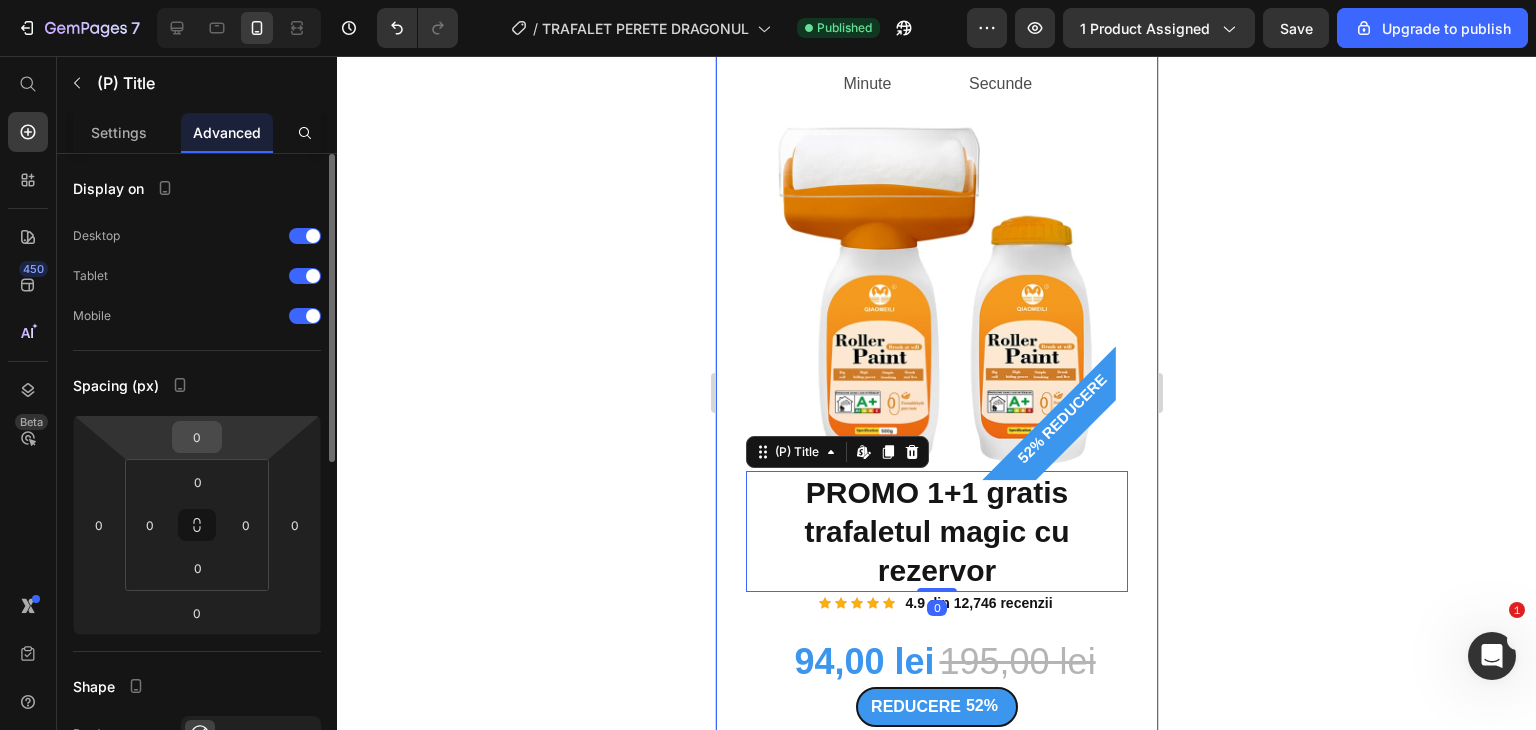 click on "0" at bounding box center (197, 437) 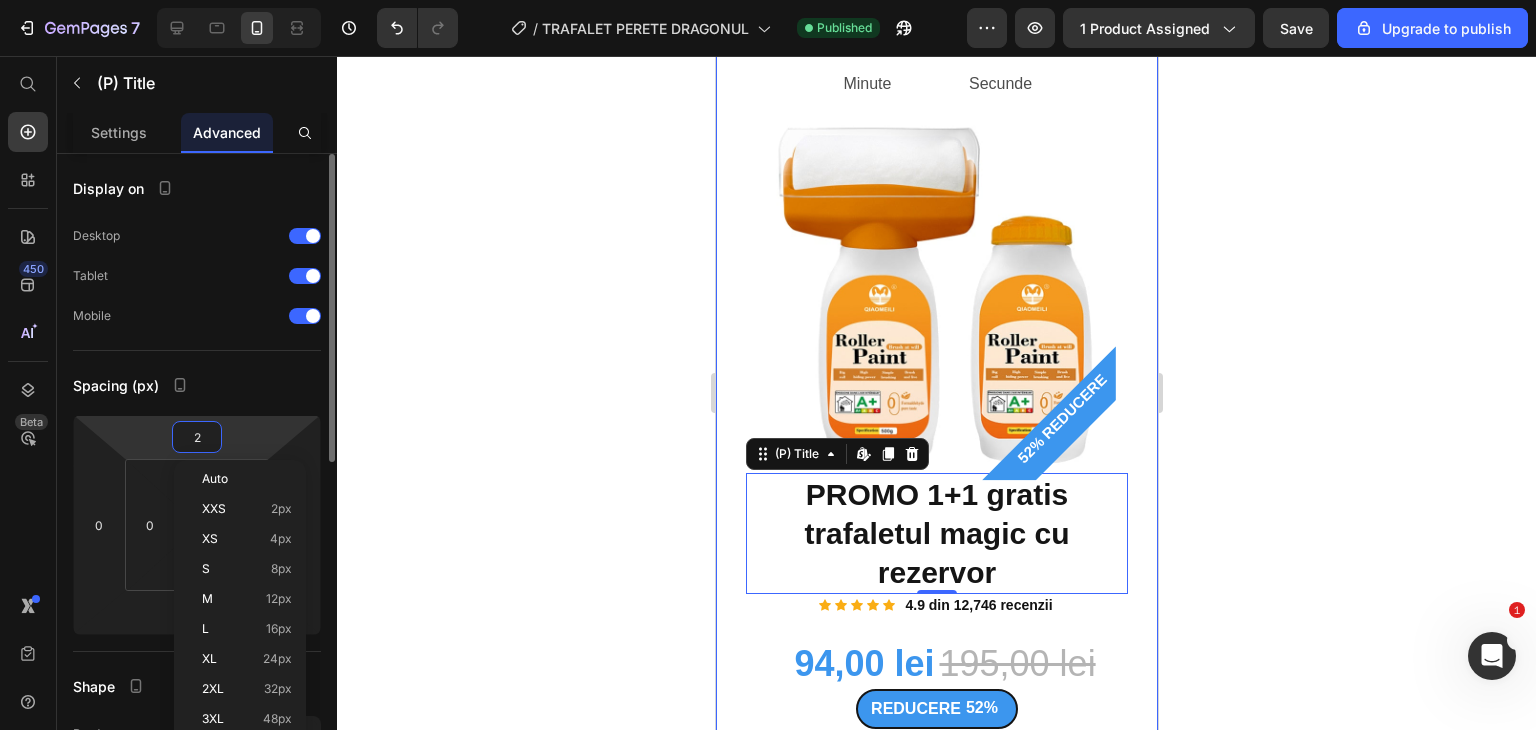 type on "20" 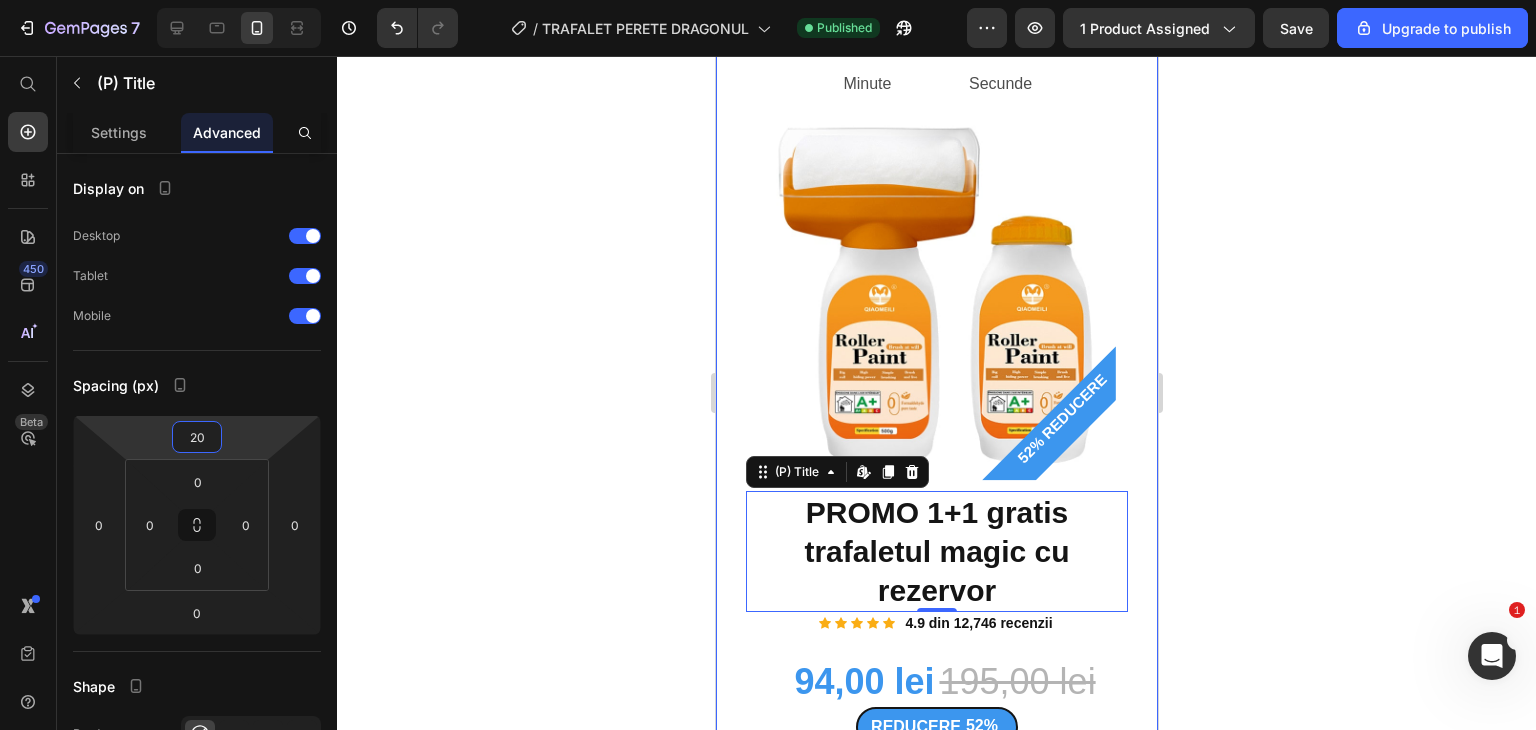 click 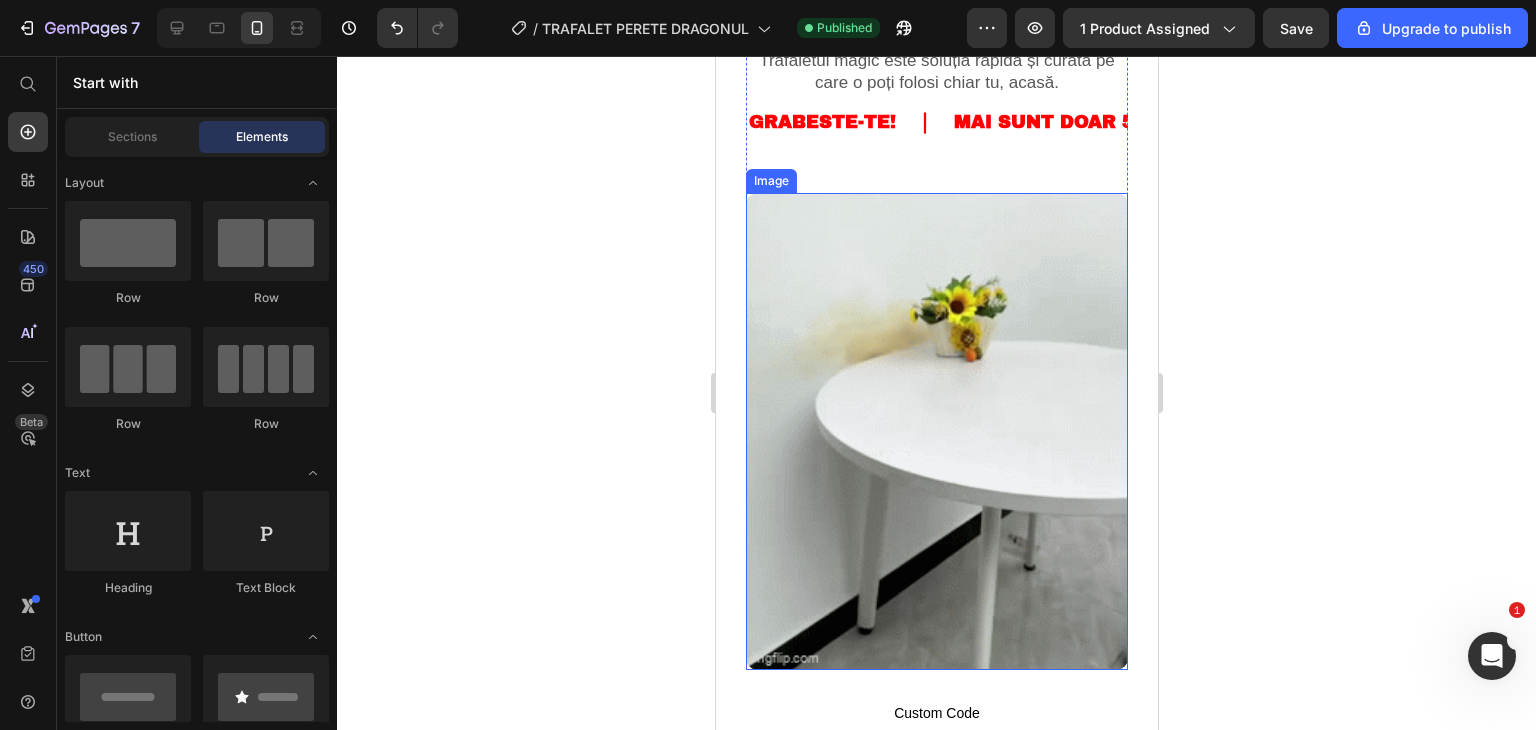 scroll, scrollTop: 1800, scrollLeft: 0, axis: vertical 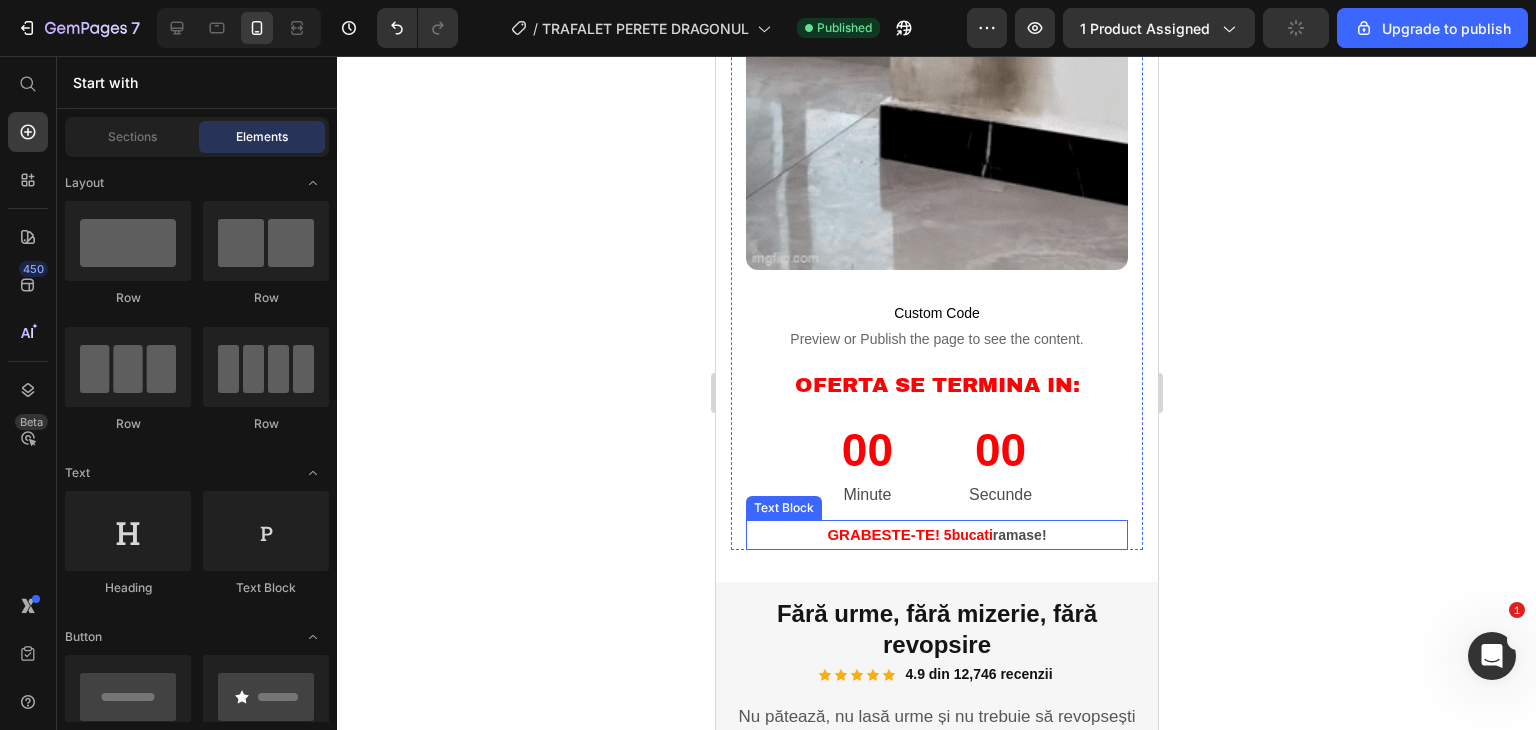 click on "GRABESTE-TE!" at bounding box center [882, 534] 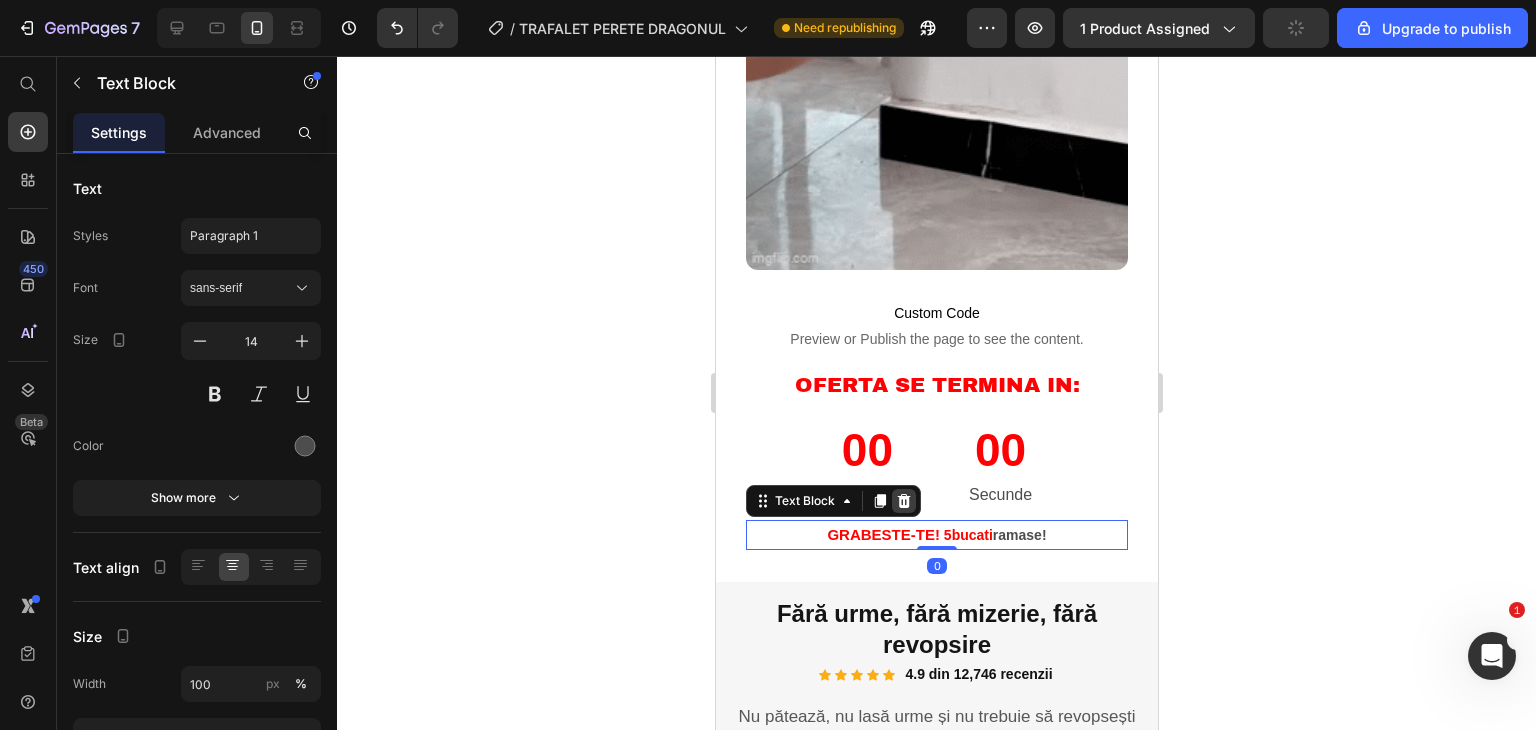 click 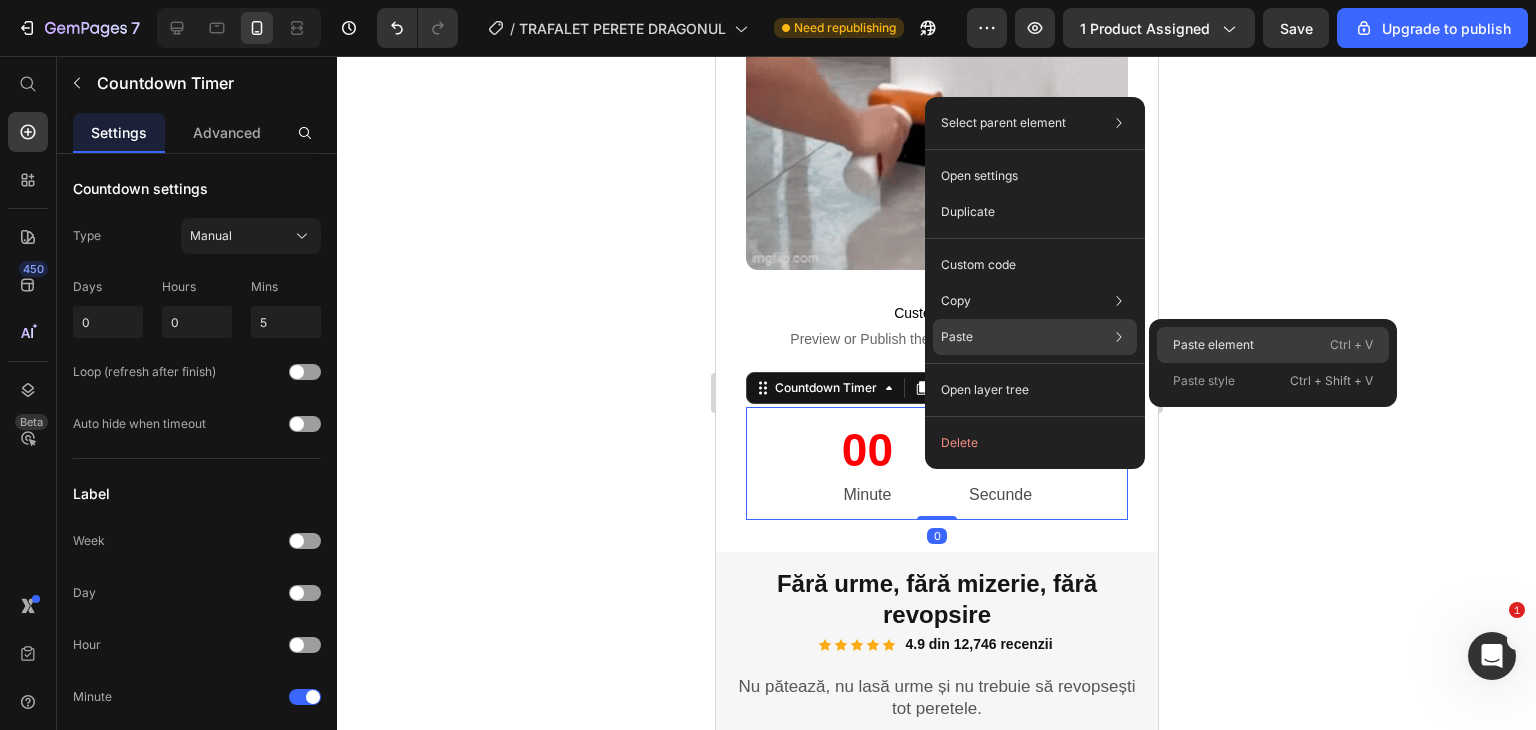 click on "Paste element" at bounding box center [1213, 345] 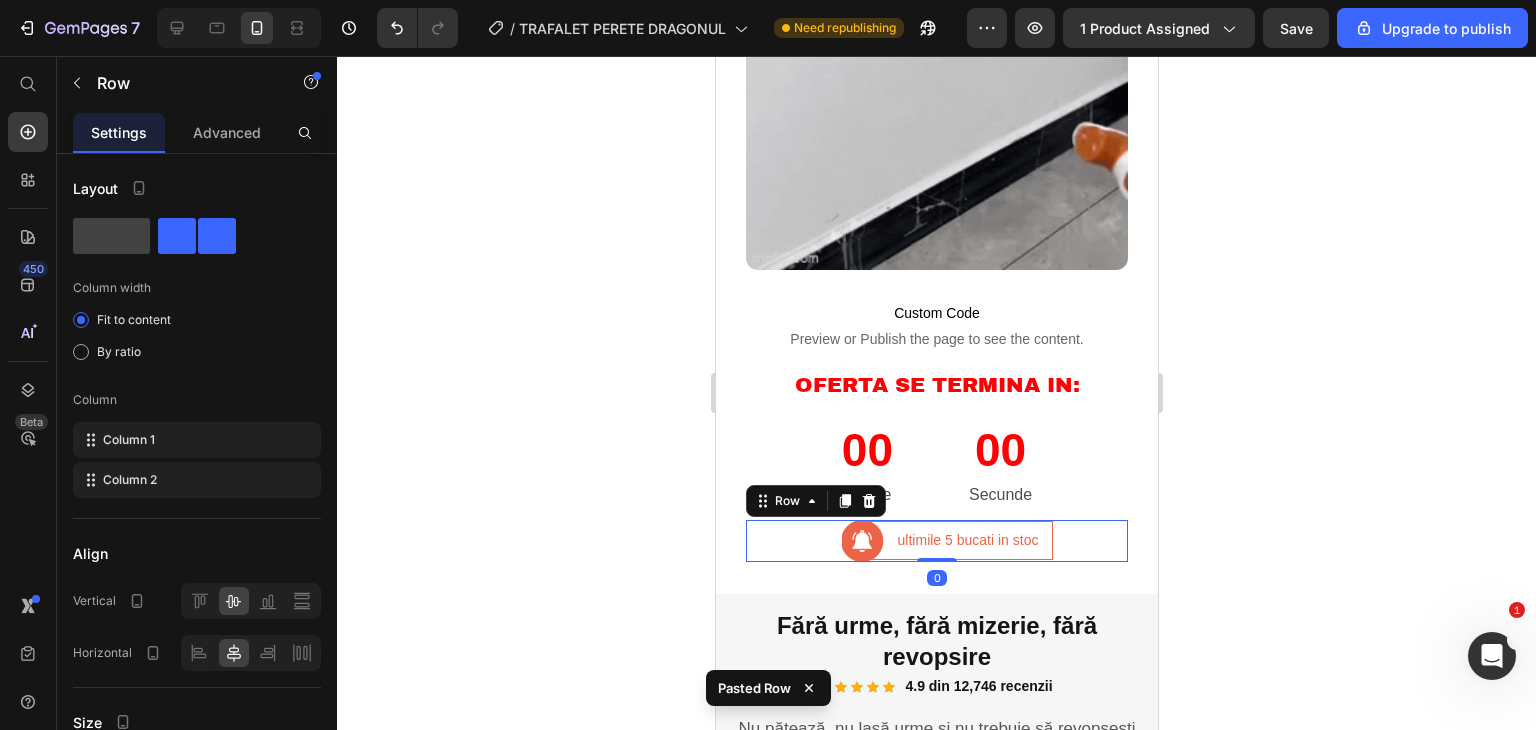 click 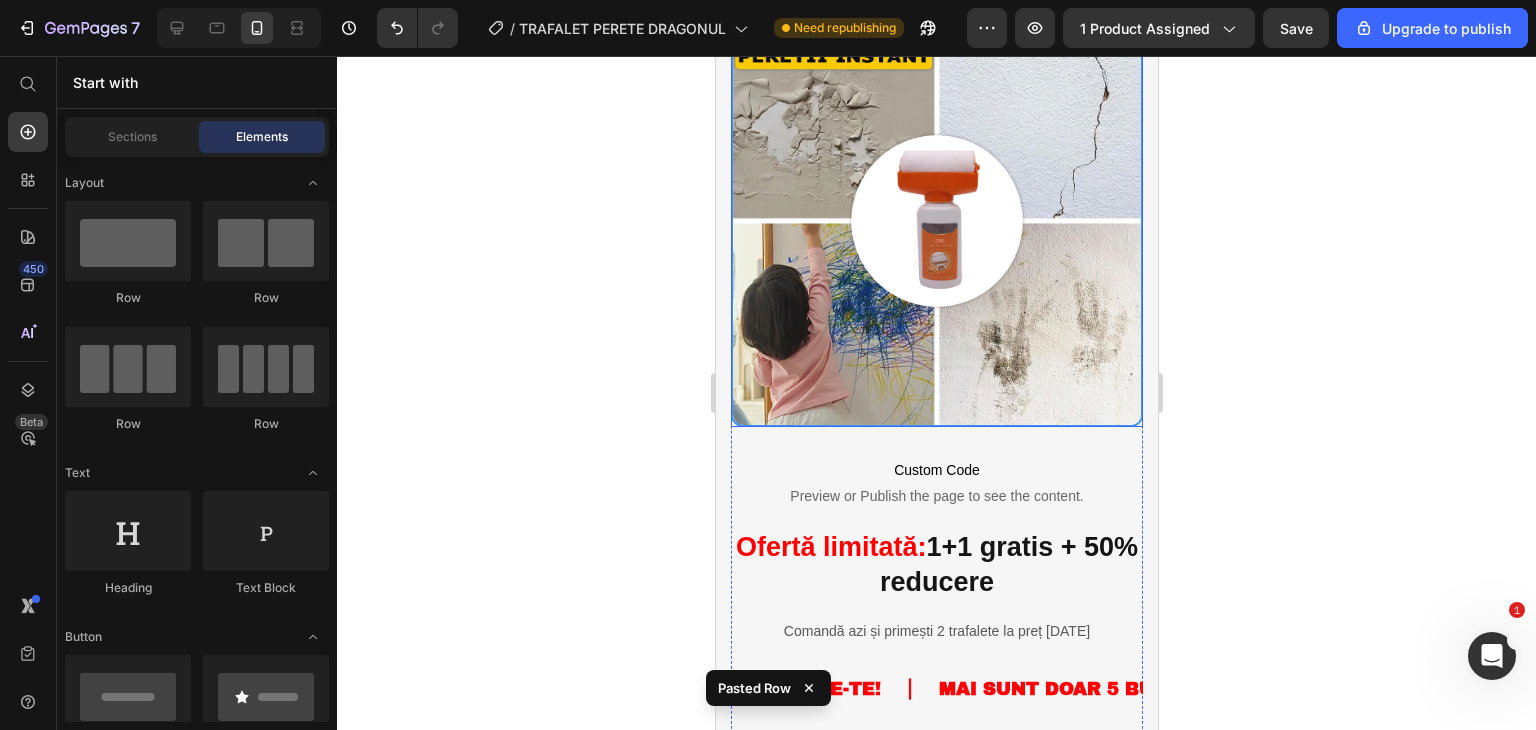 scroll, scrollTop: 2800, scrollLeft: 0, axis: vertical 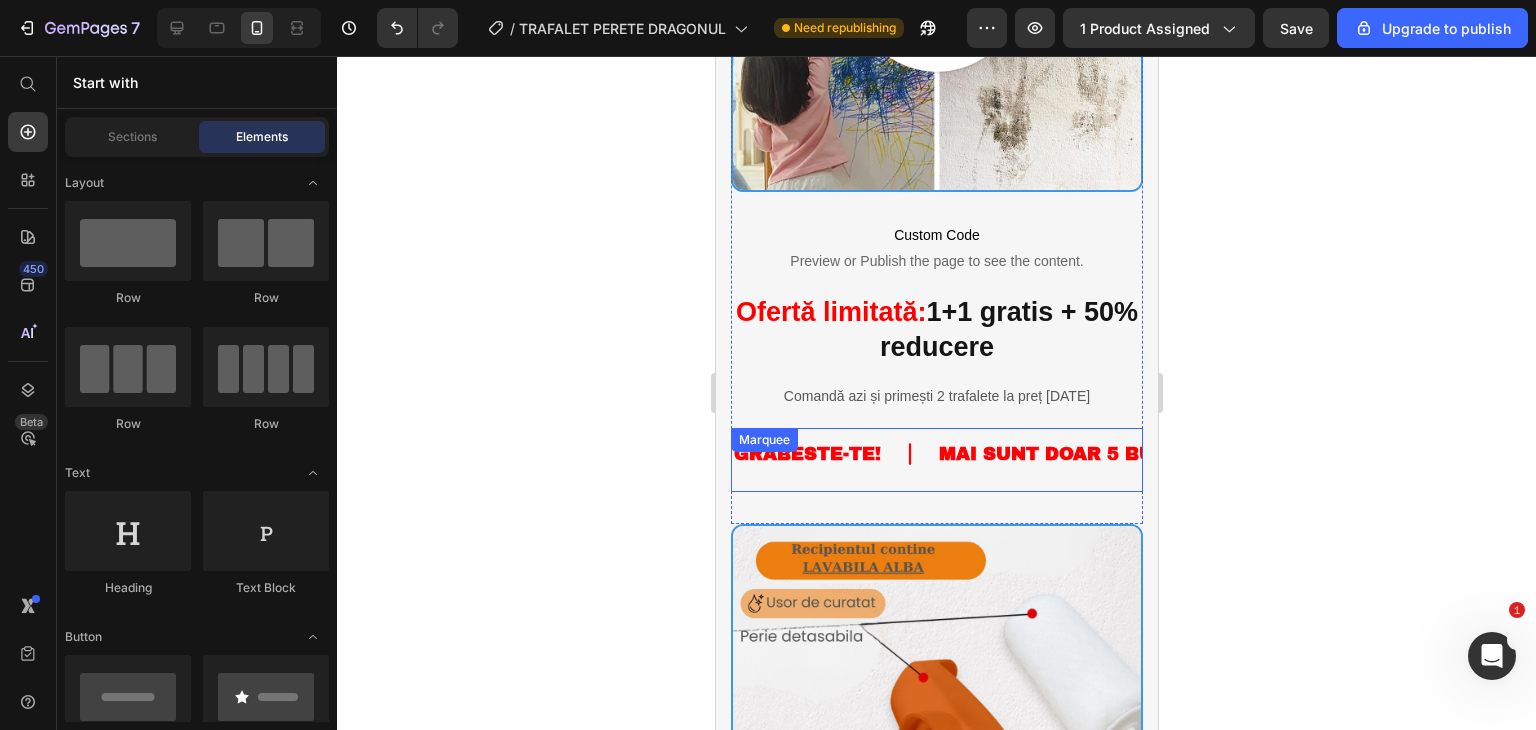 click on "GRABESTE-TE! Text" at bounding box center [833, 454] 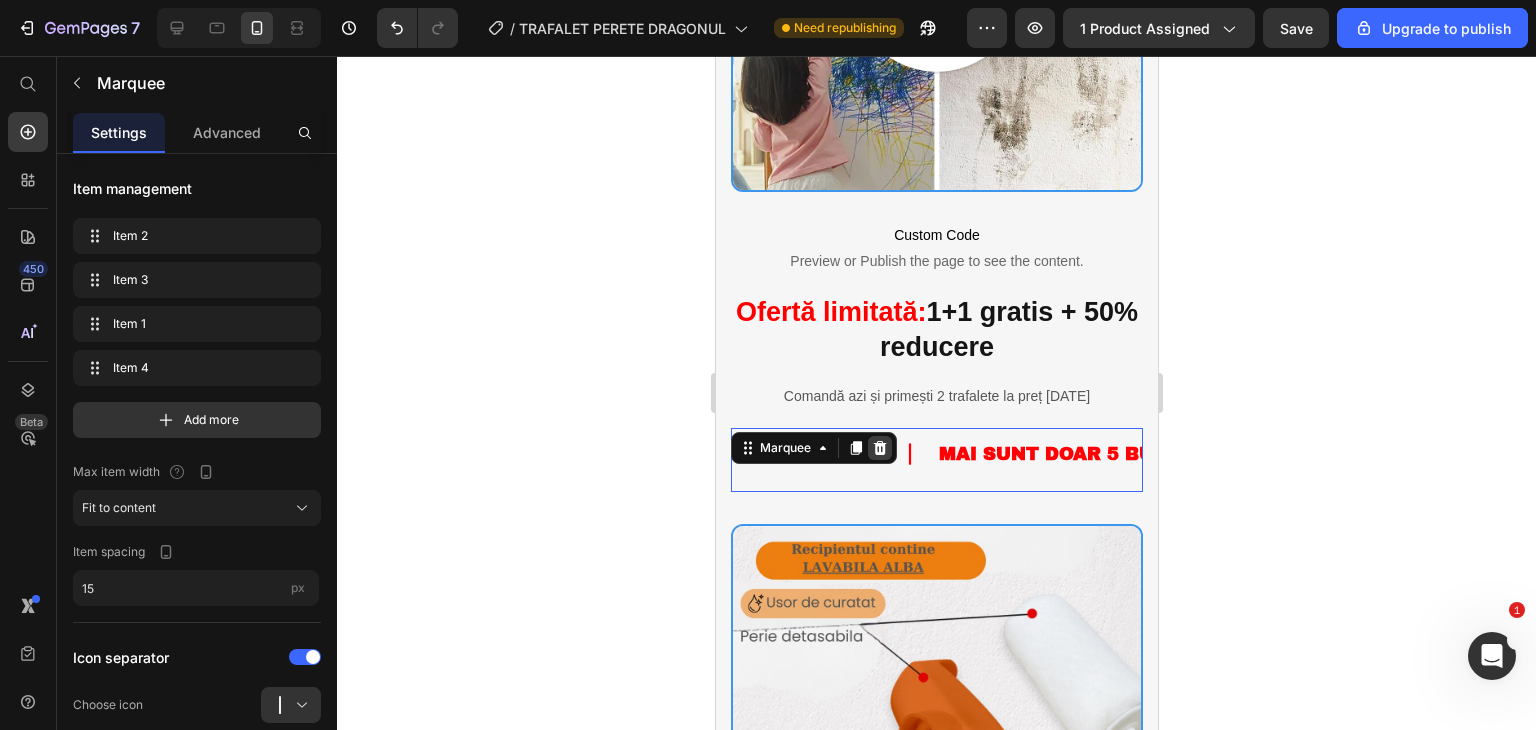 click 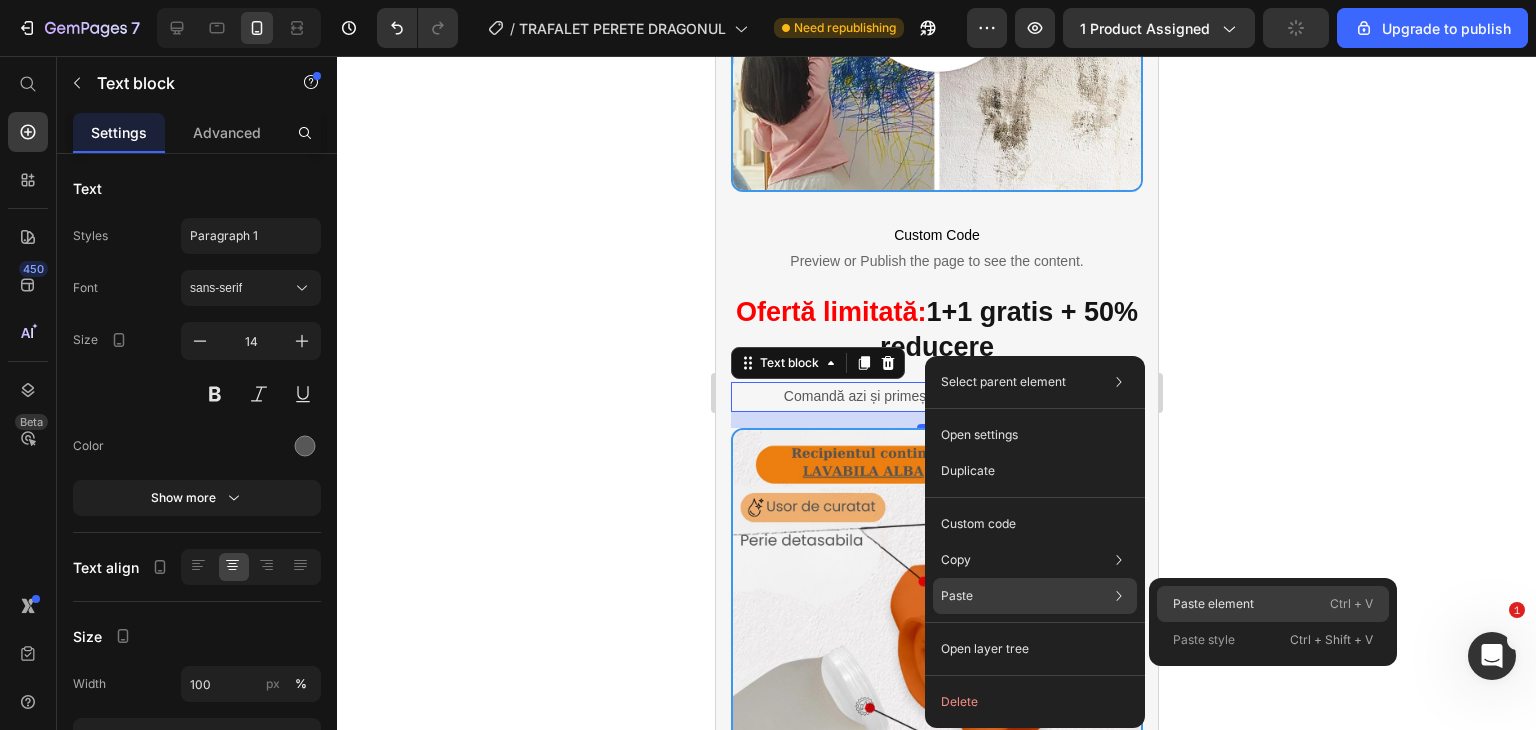 click on "Paste element" at bounding box center (1213, 604) 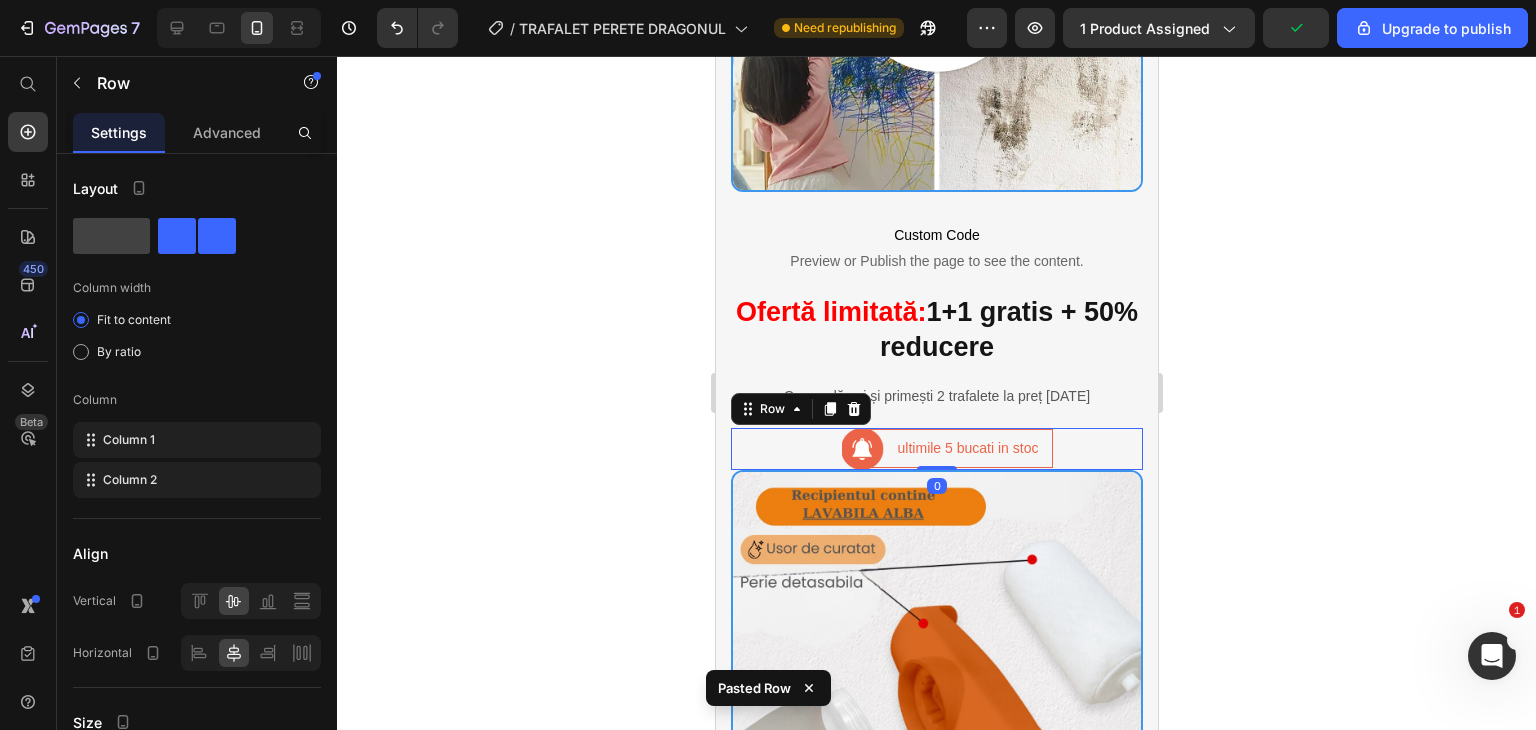 click 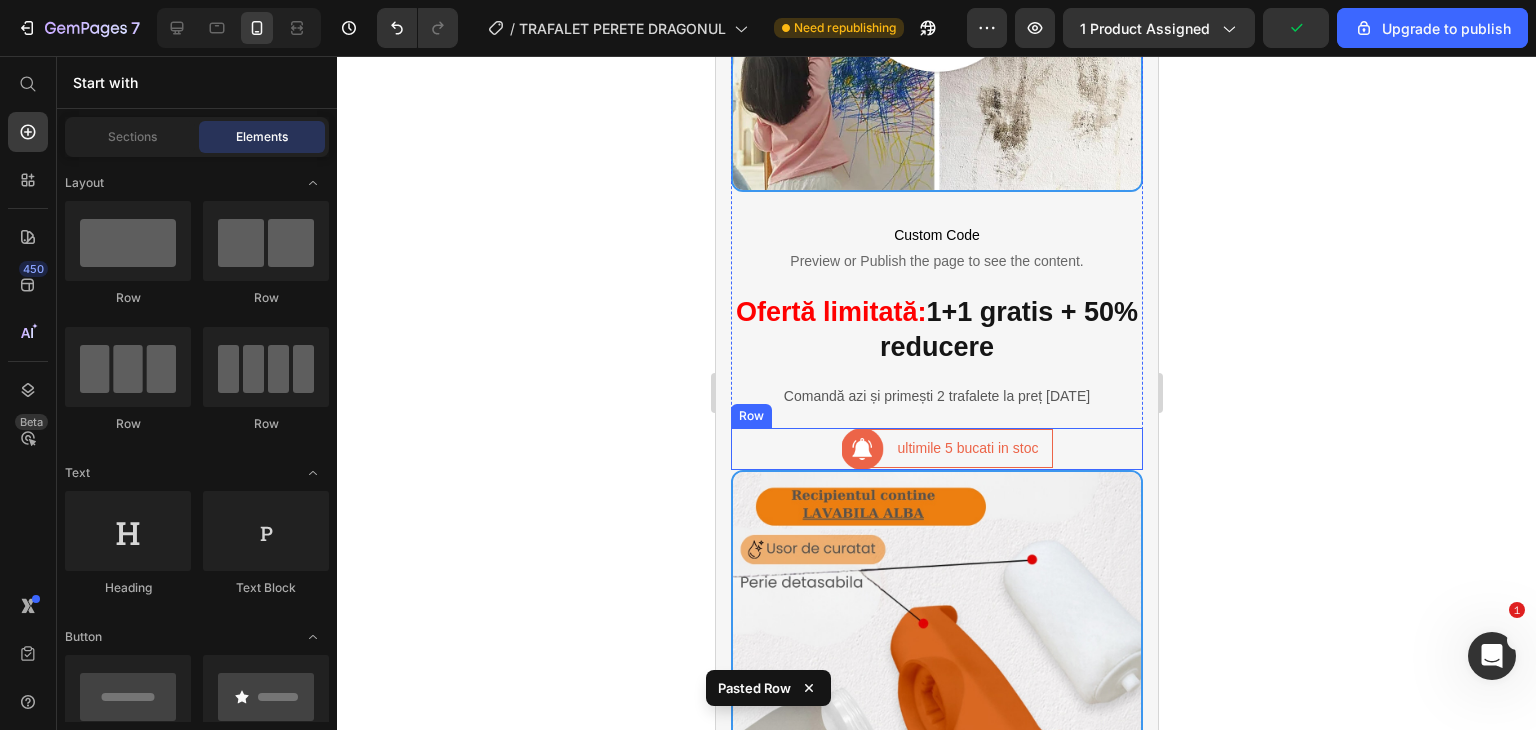 click on "Image ultimile 5 bucati in stoc Text block Row Row" at bounding box center [936, 449] 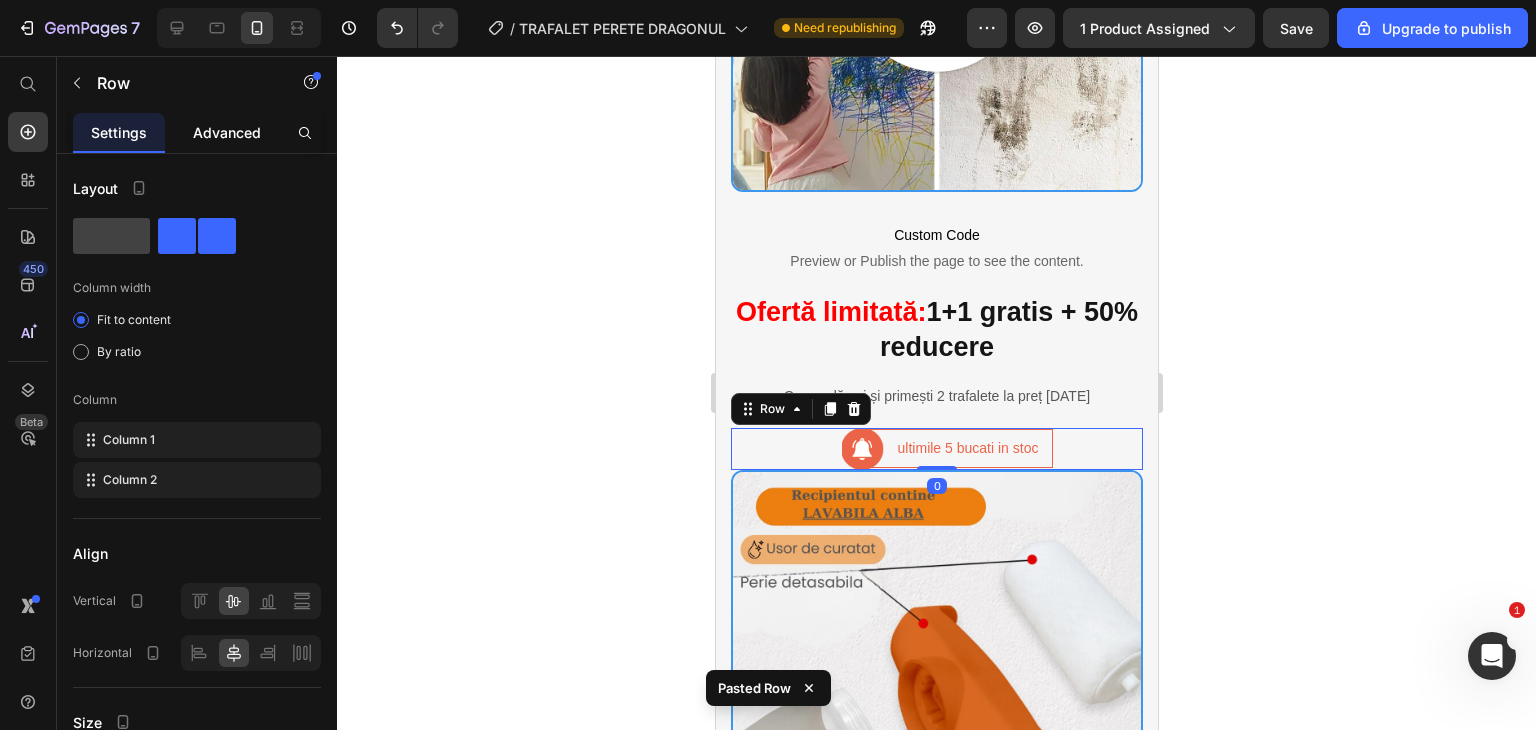 click on "Advanced" at bounding box center (227, 132) 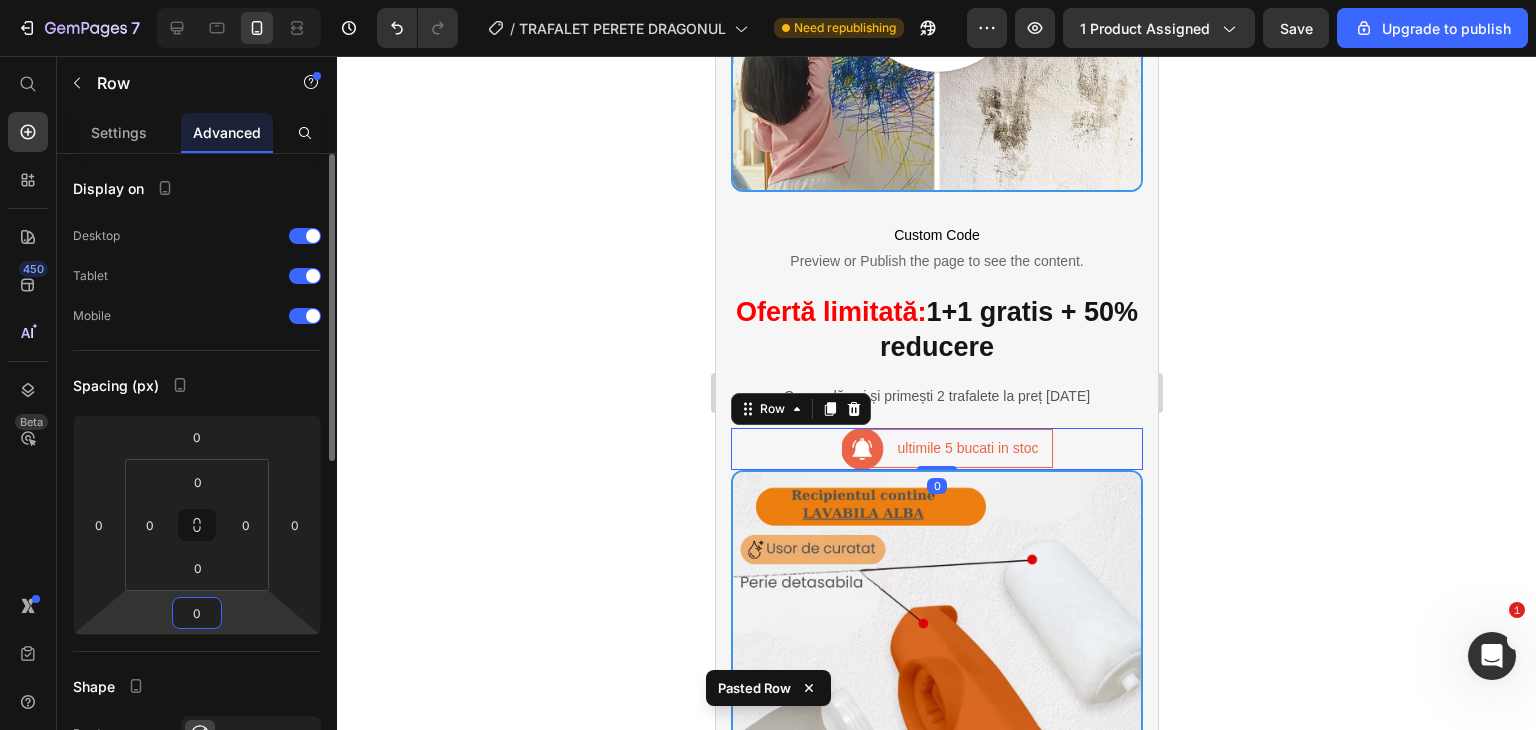 click on "0" at bounding box center [197, 613] 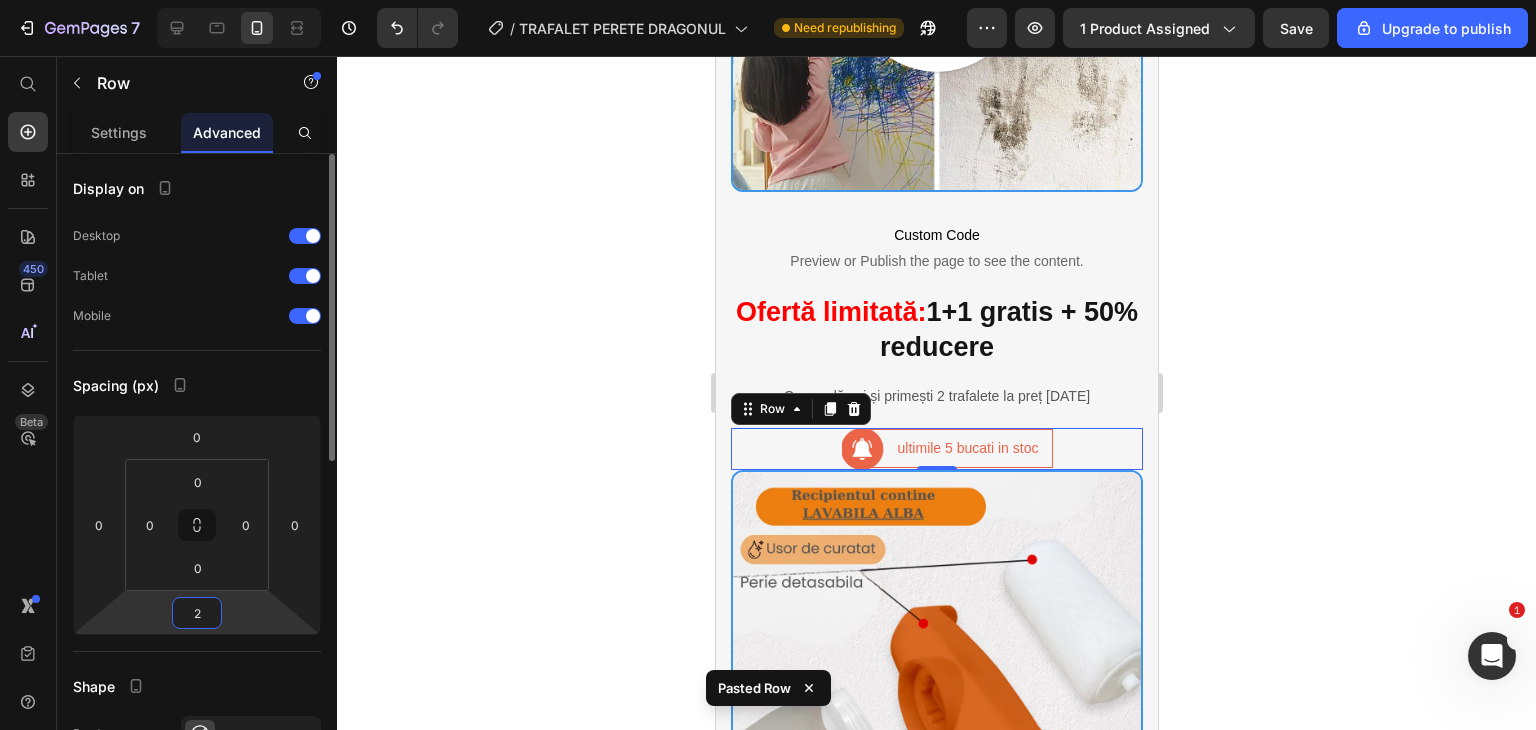 type on "20" 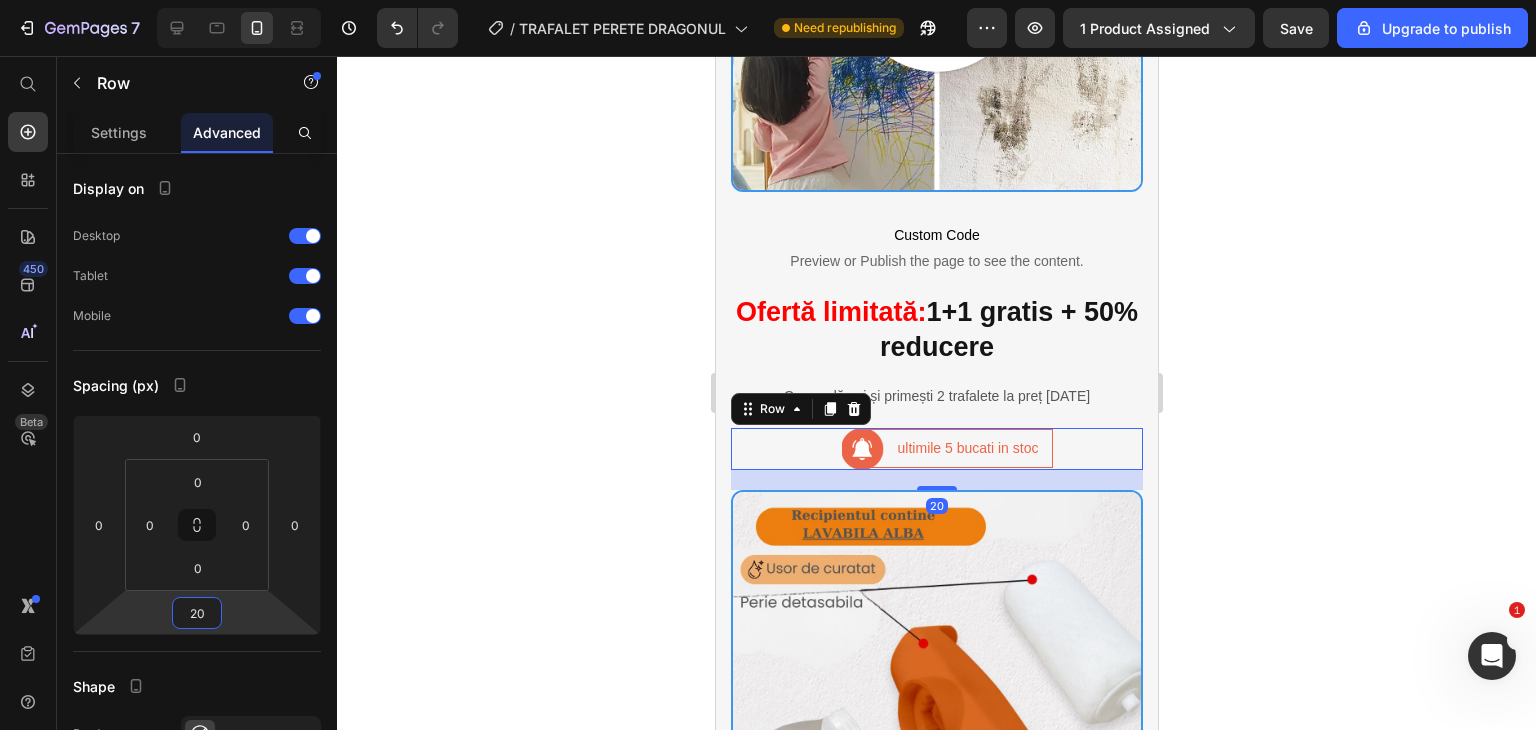 click 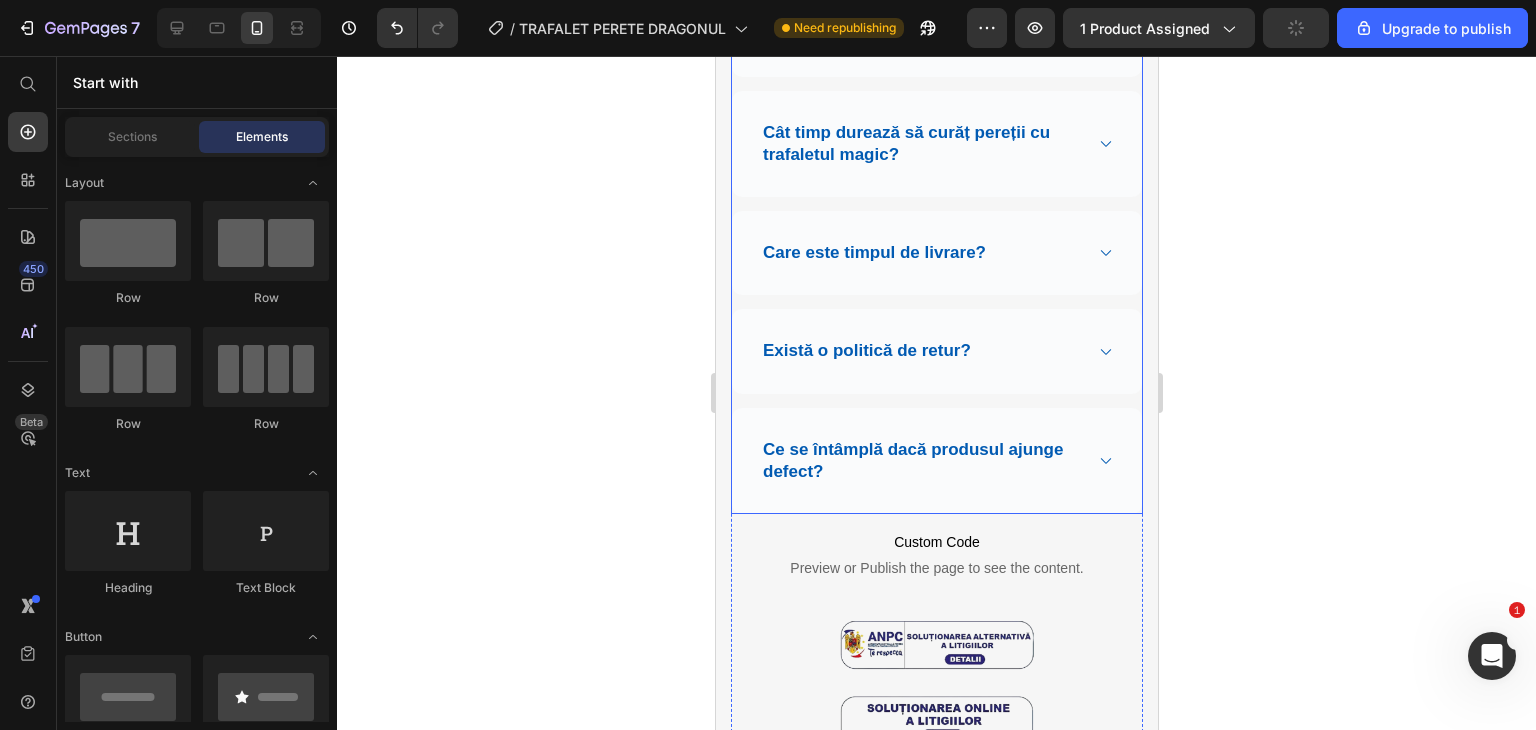 scroll, scrollTop: 5200, scrollLeft: 0, axis: vertical 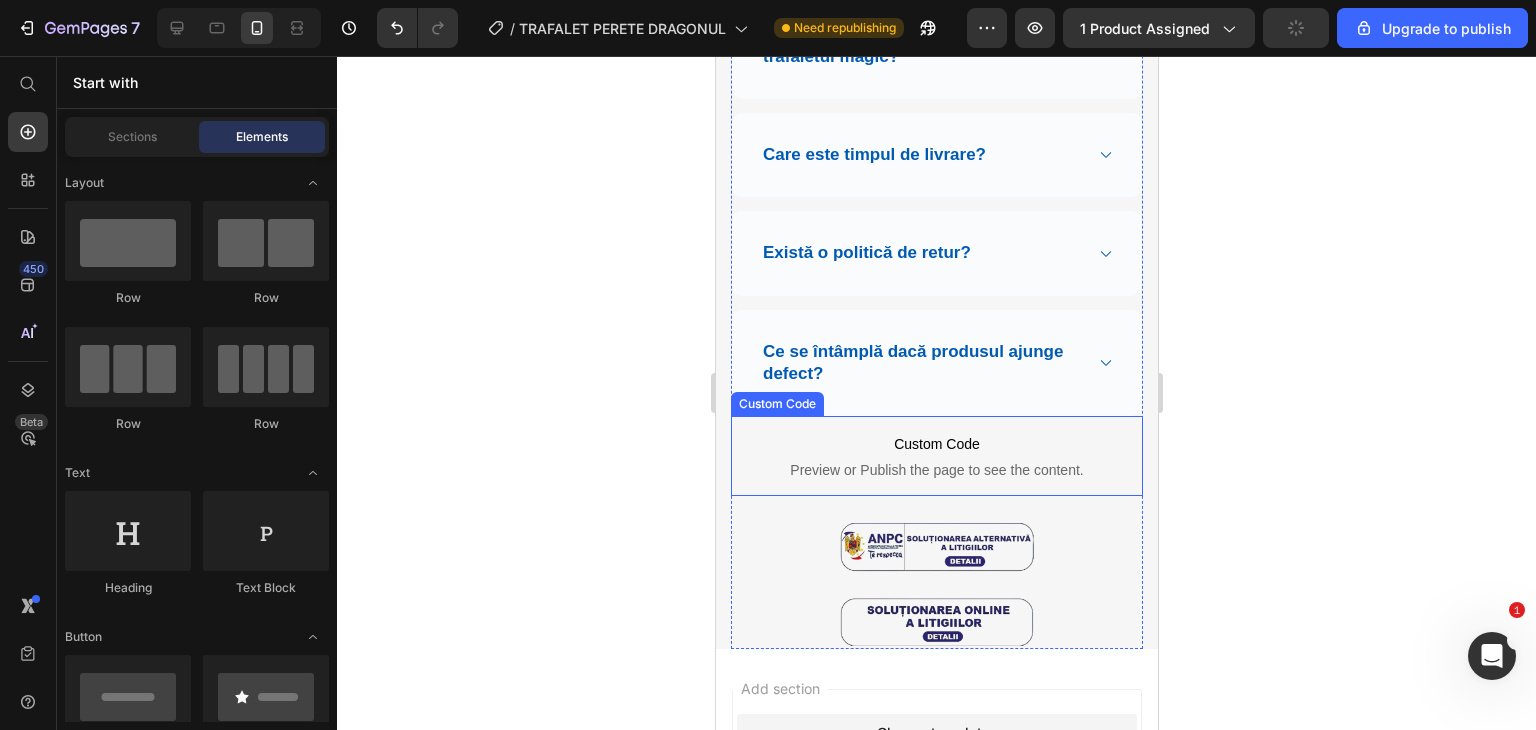 click on "Preview or Publish the page to see the content." at bounding box center (936, 470) 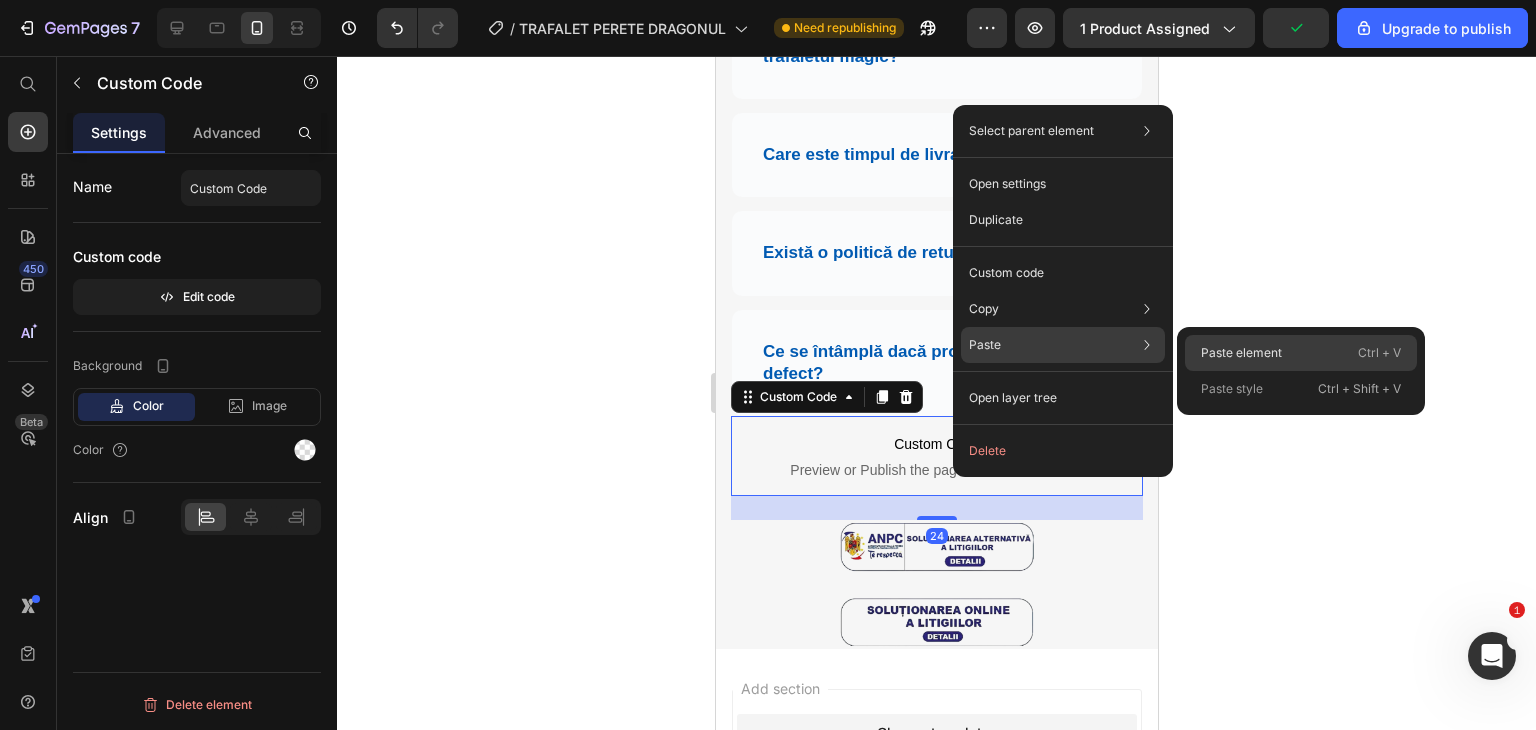 click on "Paste element  Ctrl + V" 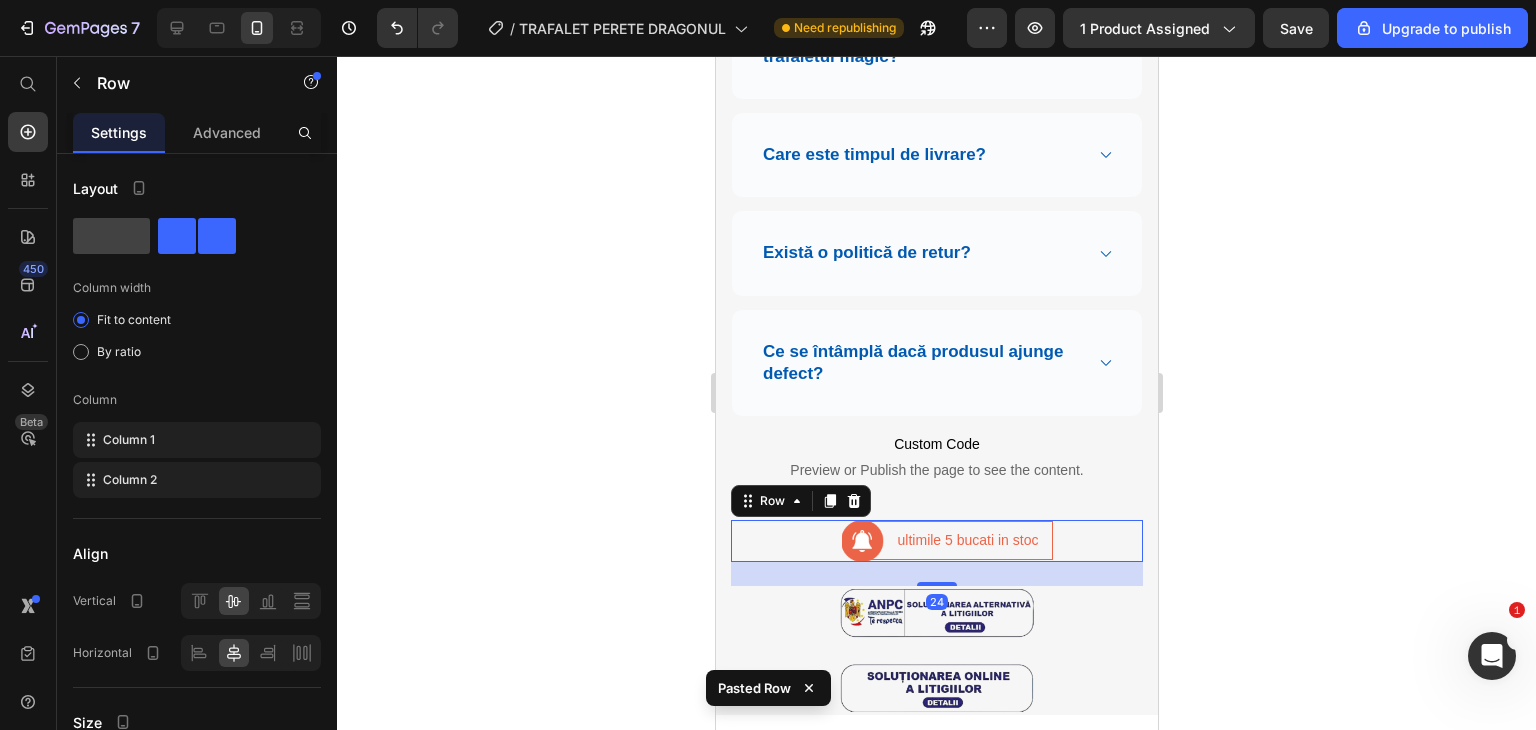 click 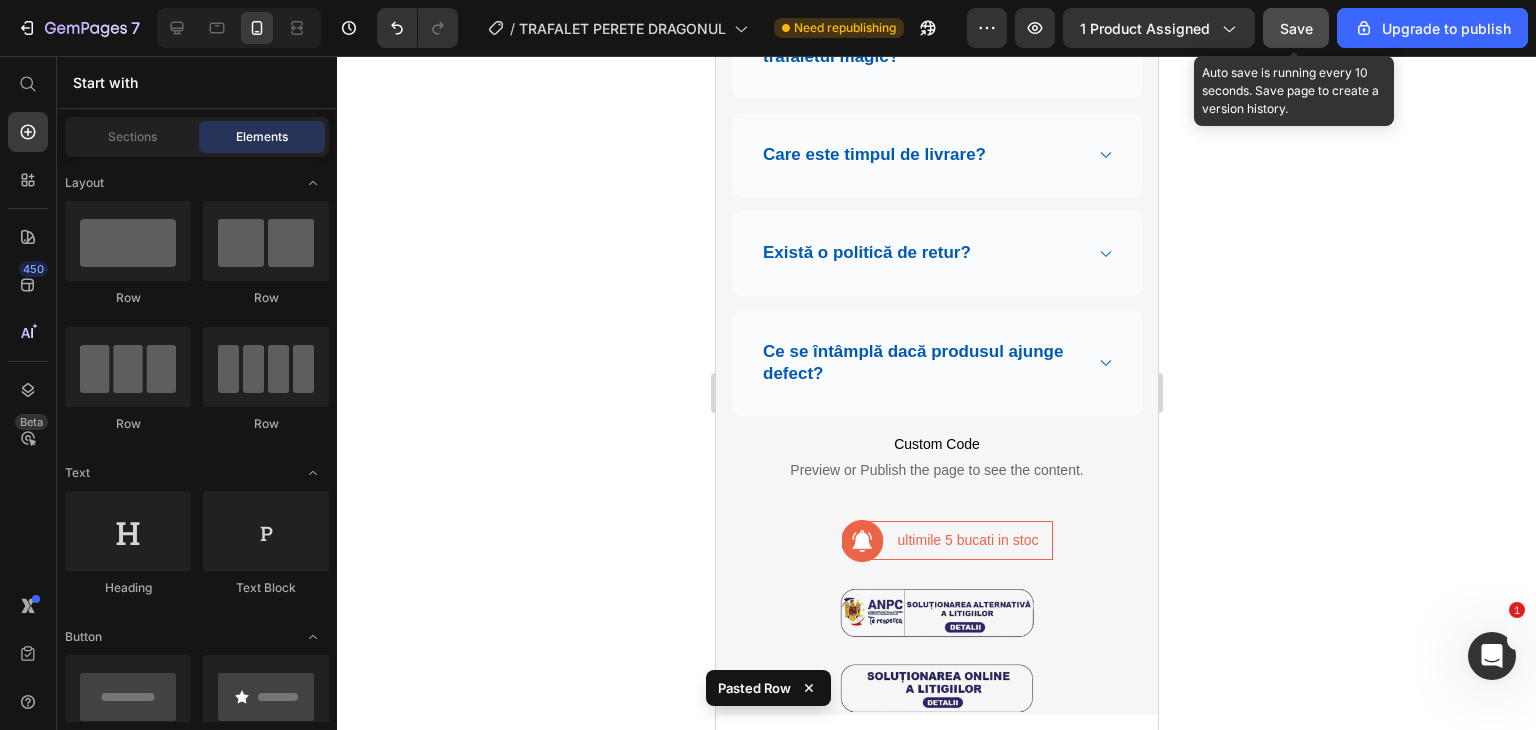 click on "Save" 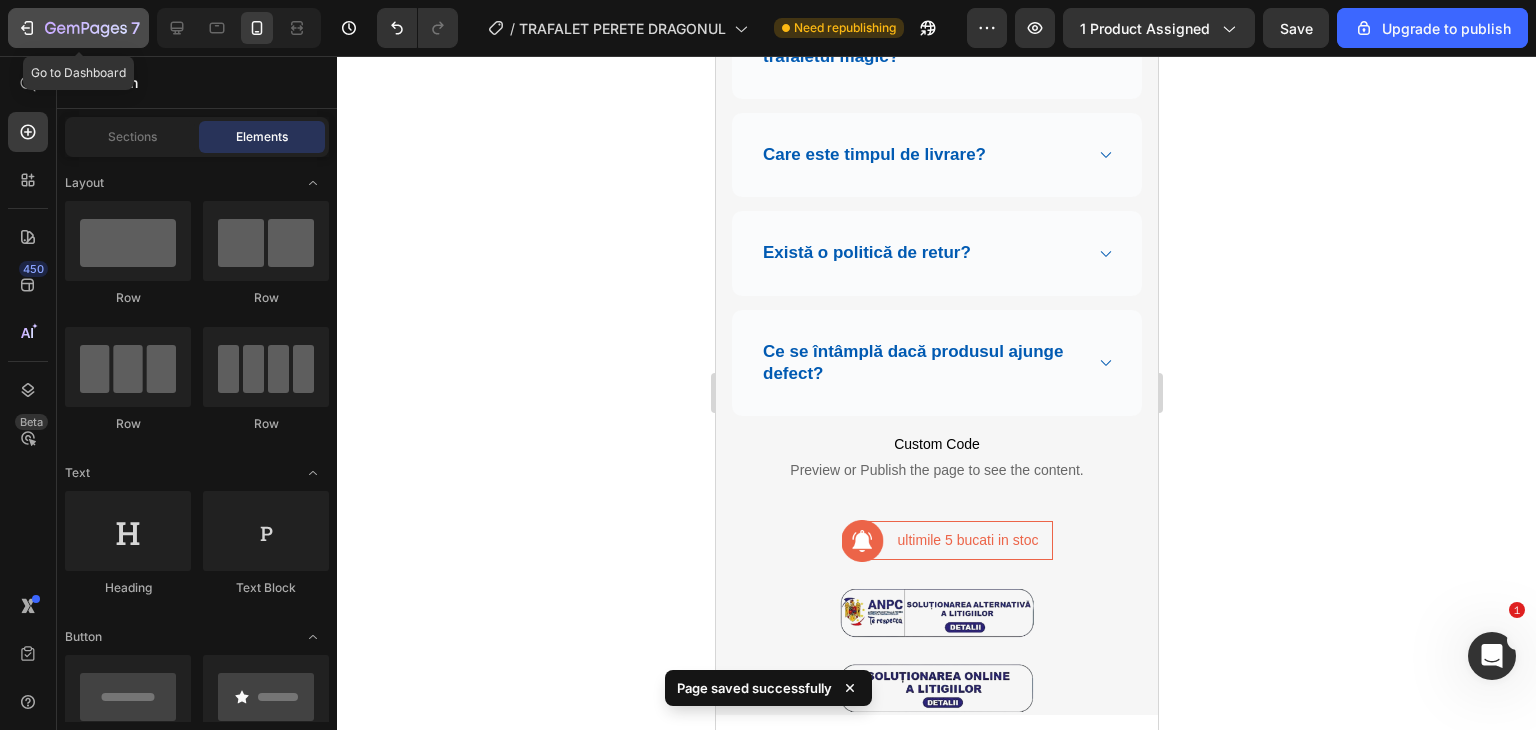 click on "7" 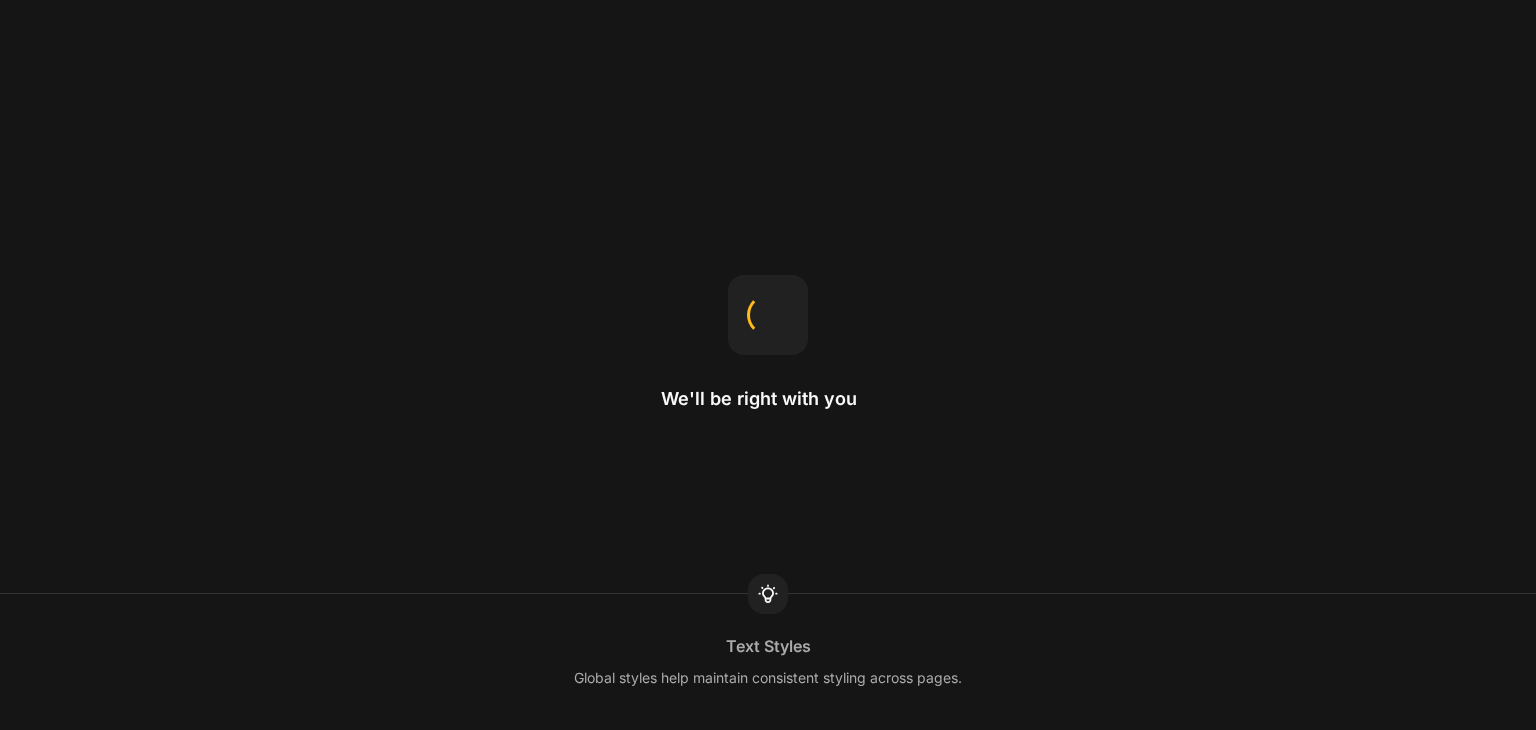 scroll, scrollTop: 0, scrollLeft: 0, axis: both 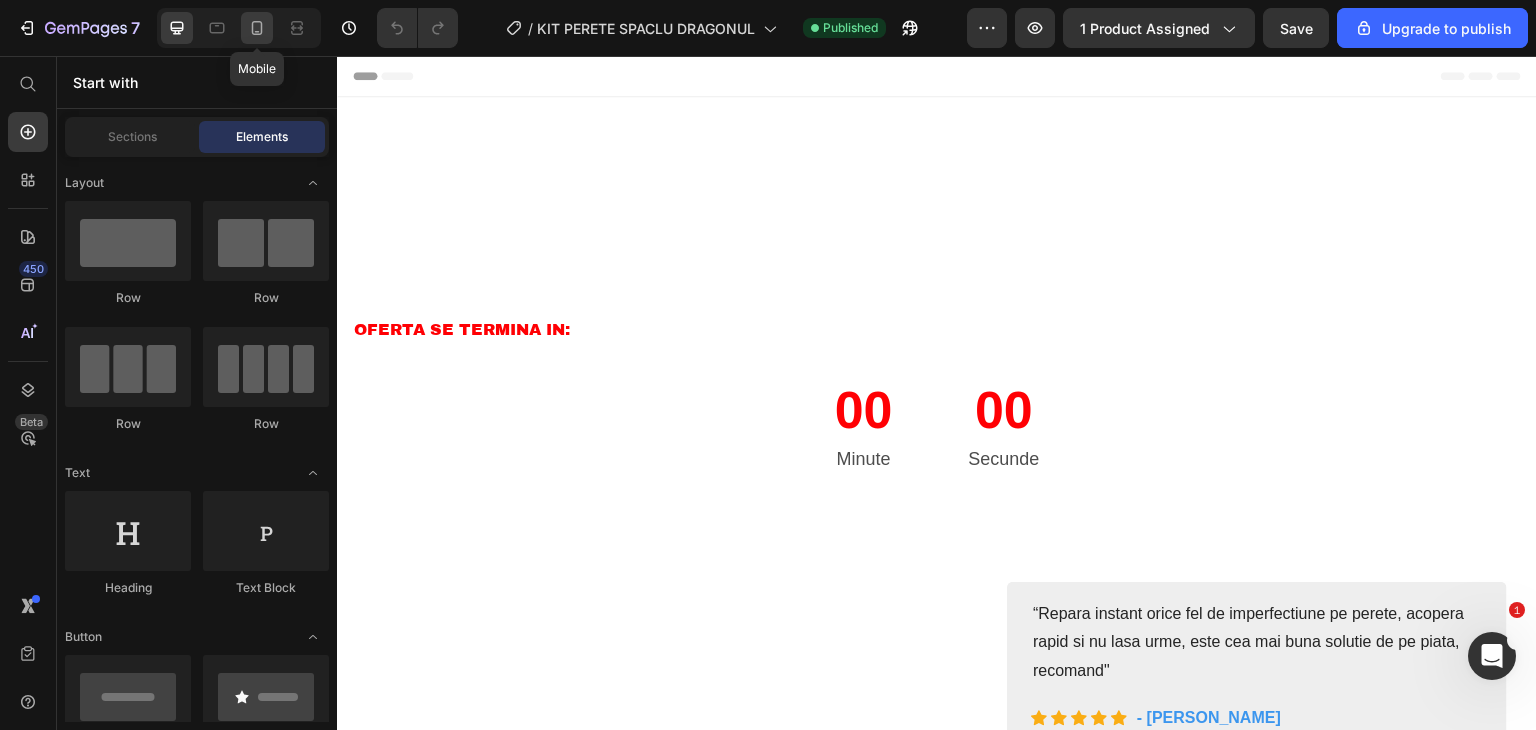 click 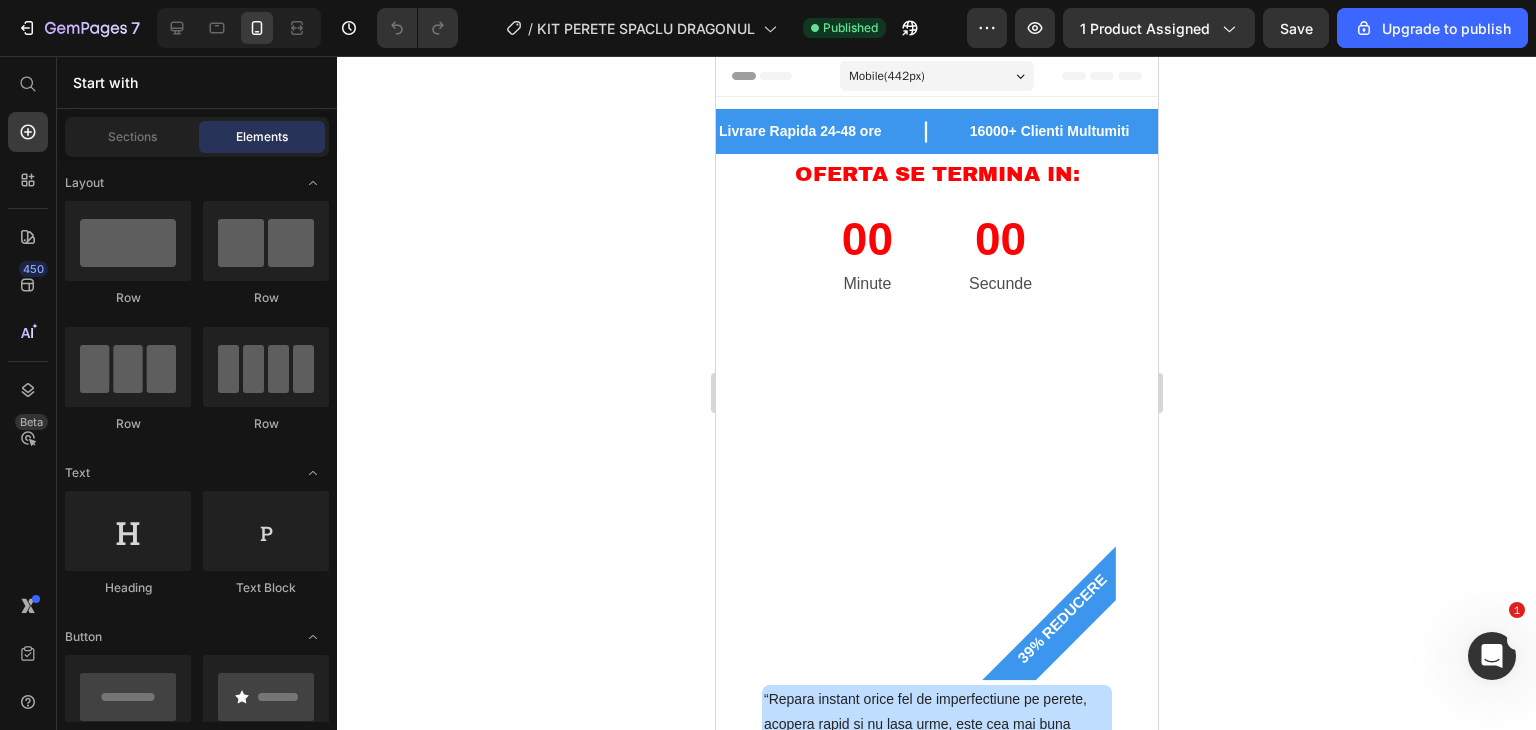 scroll, scrollTop: 300, scrollLeft: 0, axis: vertical 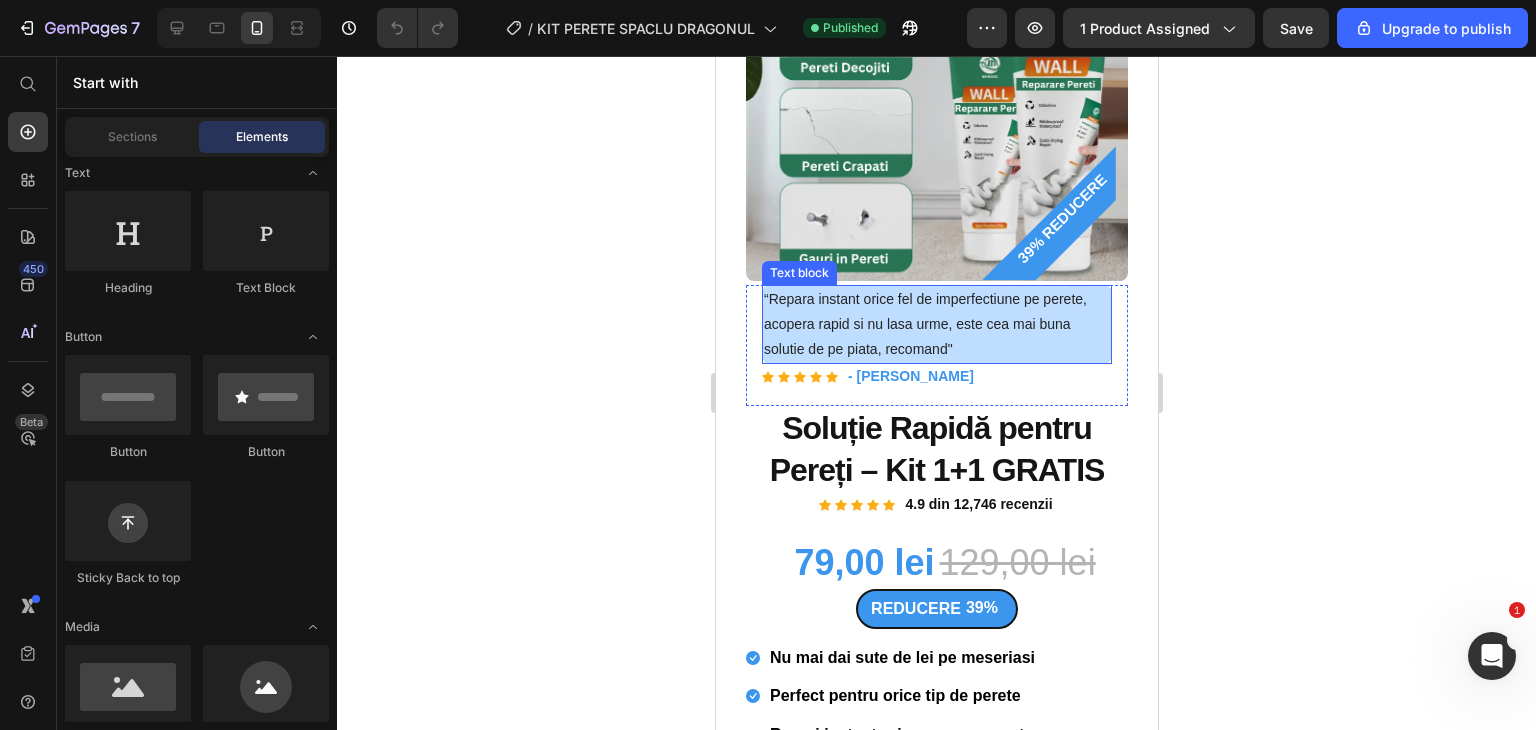 click on "“Repara instant orice fel de imperfectiune pe perete, acopera rapid si nu lasa urme, este cea mai buna solutie de pe piata, recomand"" at bounding box center (936, 325) 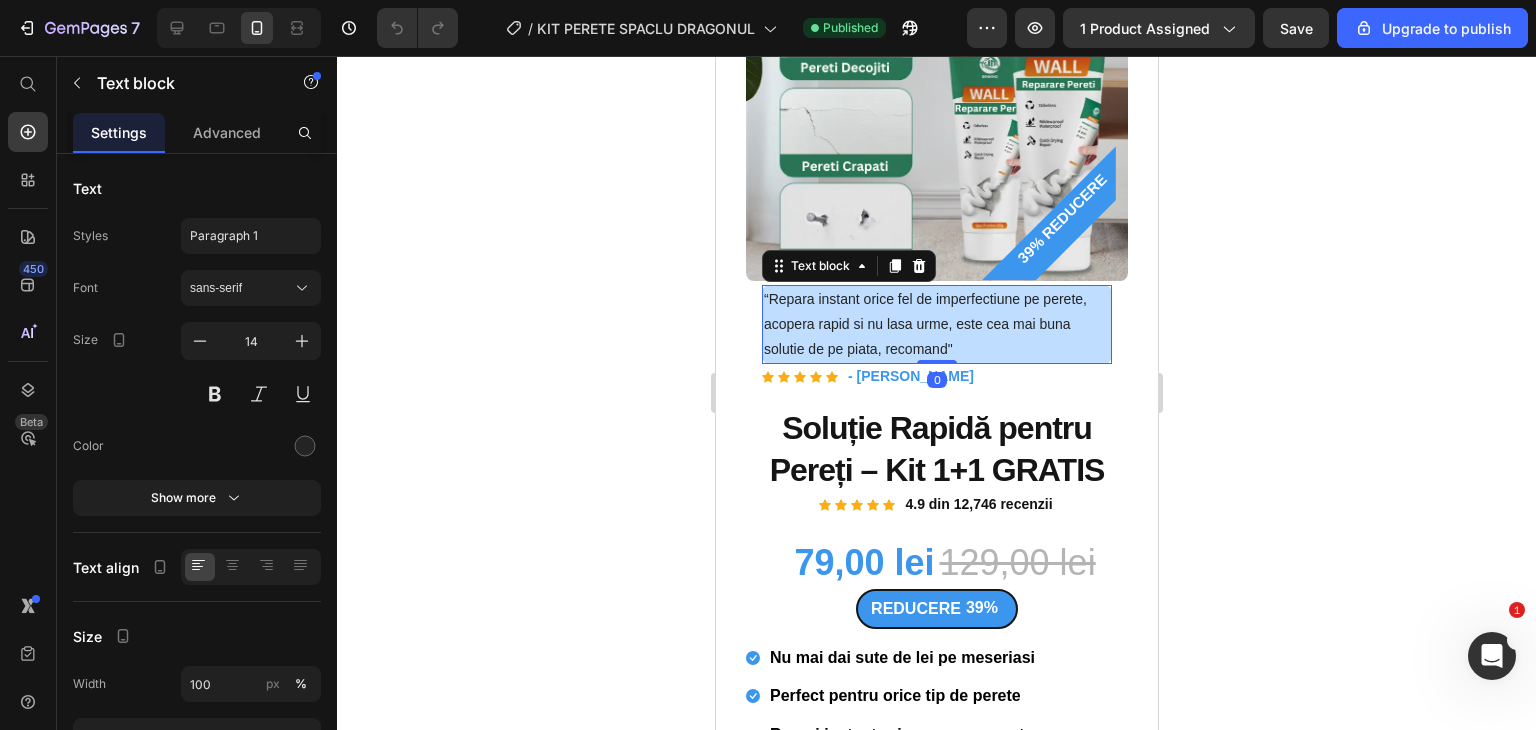 click 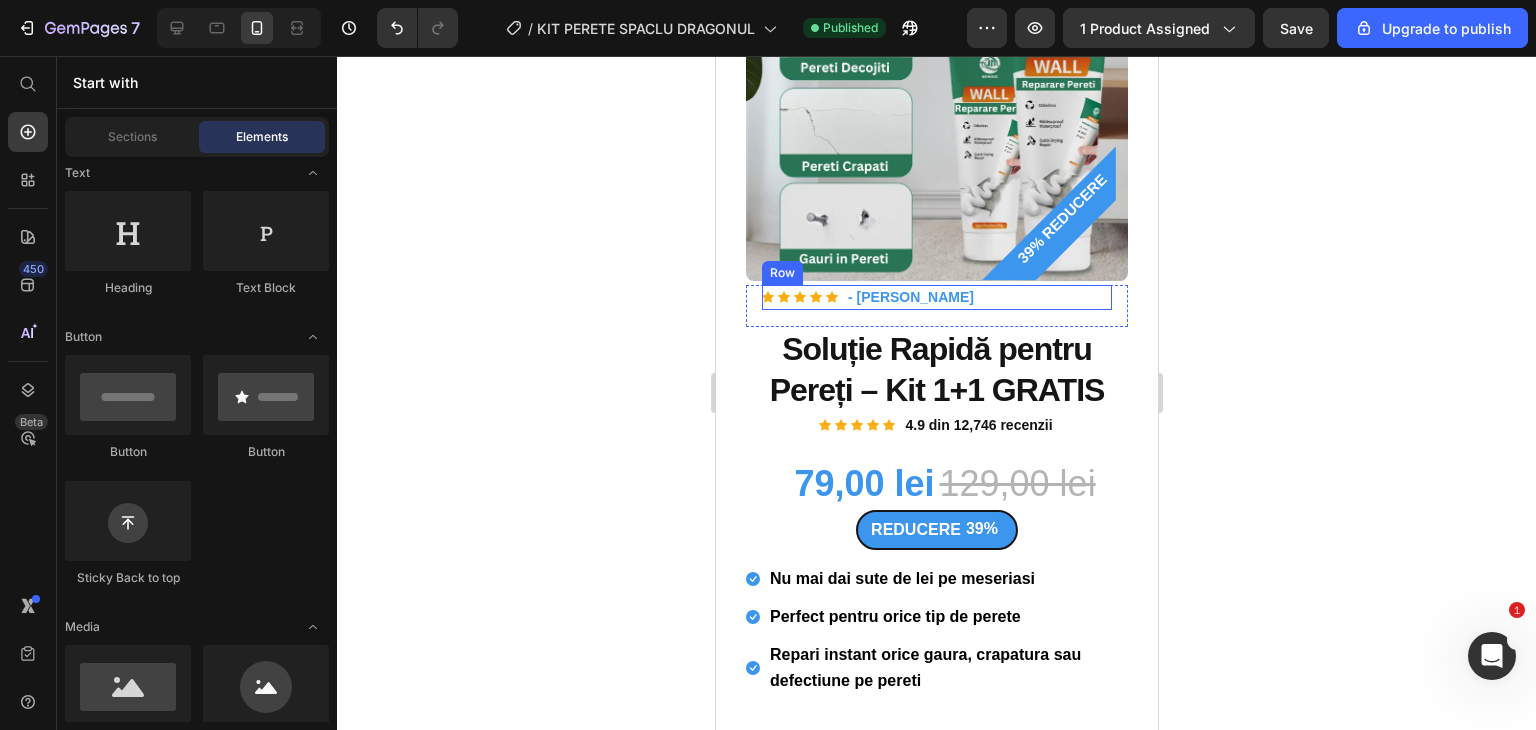 click on "Icon                Icon                Icon                Icon                Icon Icon List Hoz - Andrei M. Text block Row" at bounding box center (936, 297) 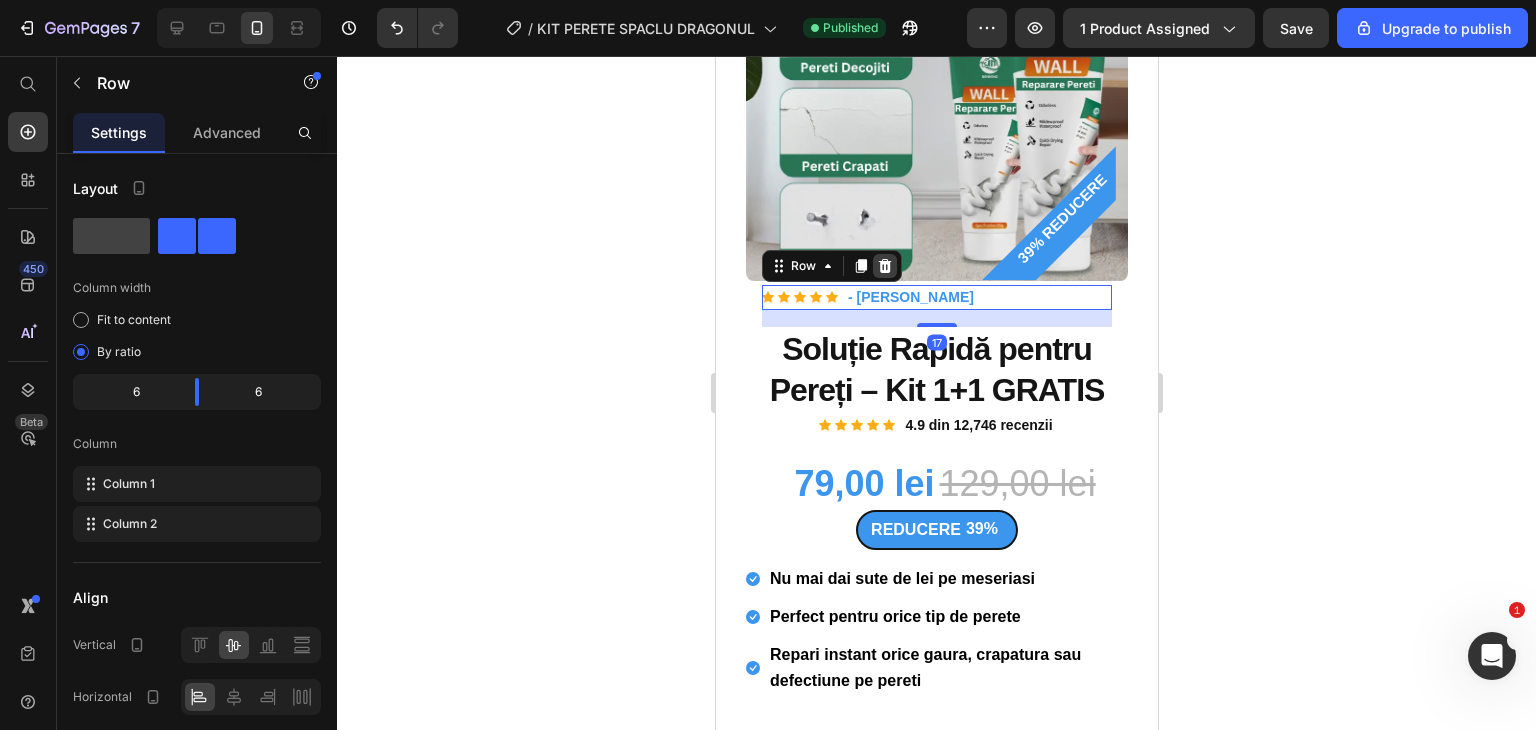 click 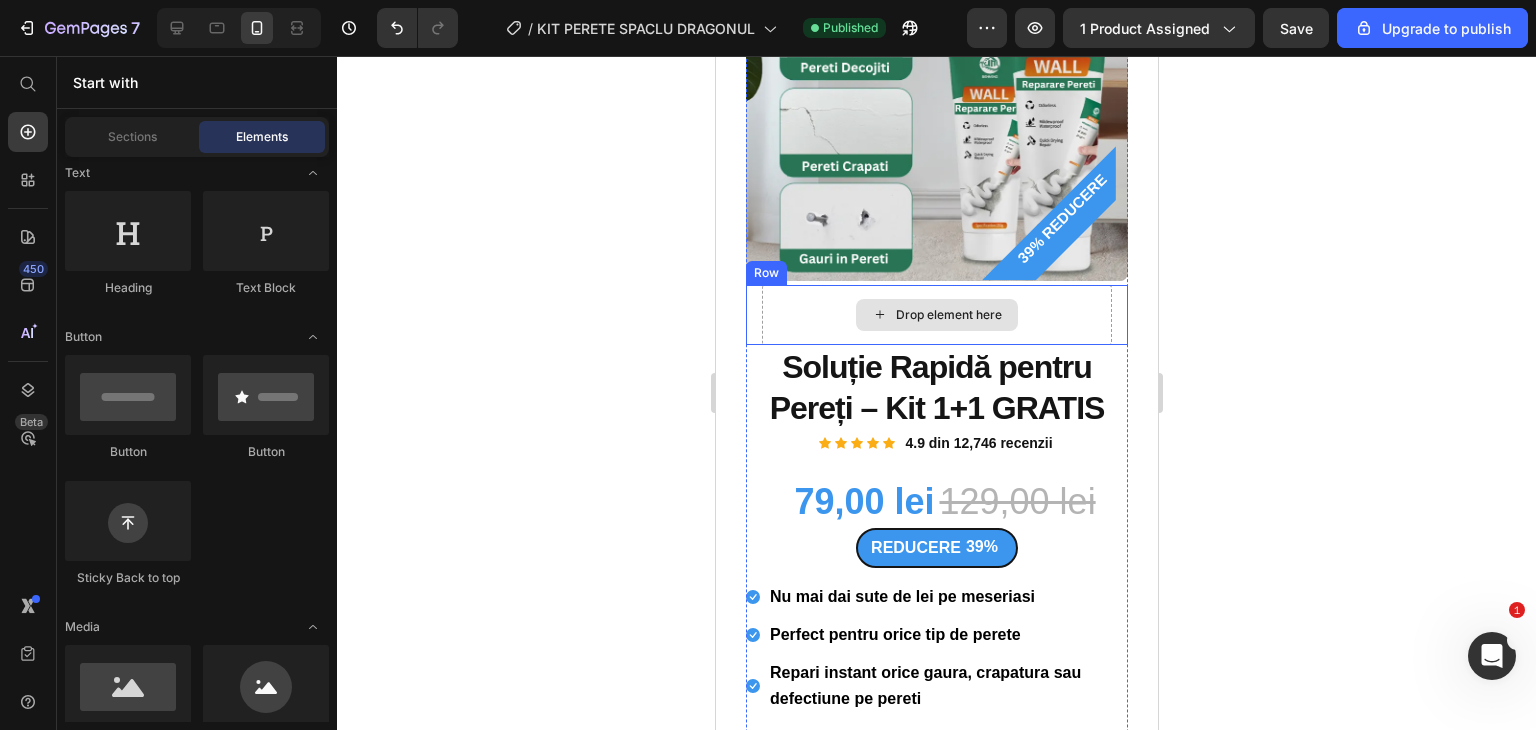 click on "Drop element here" at bounding box center [936, 315] 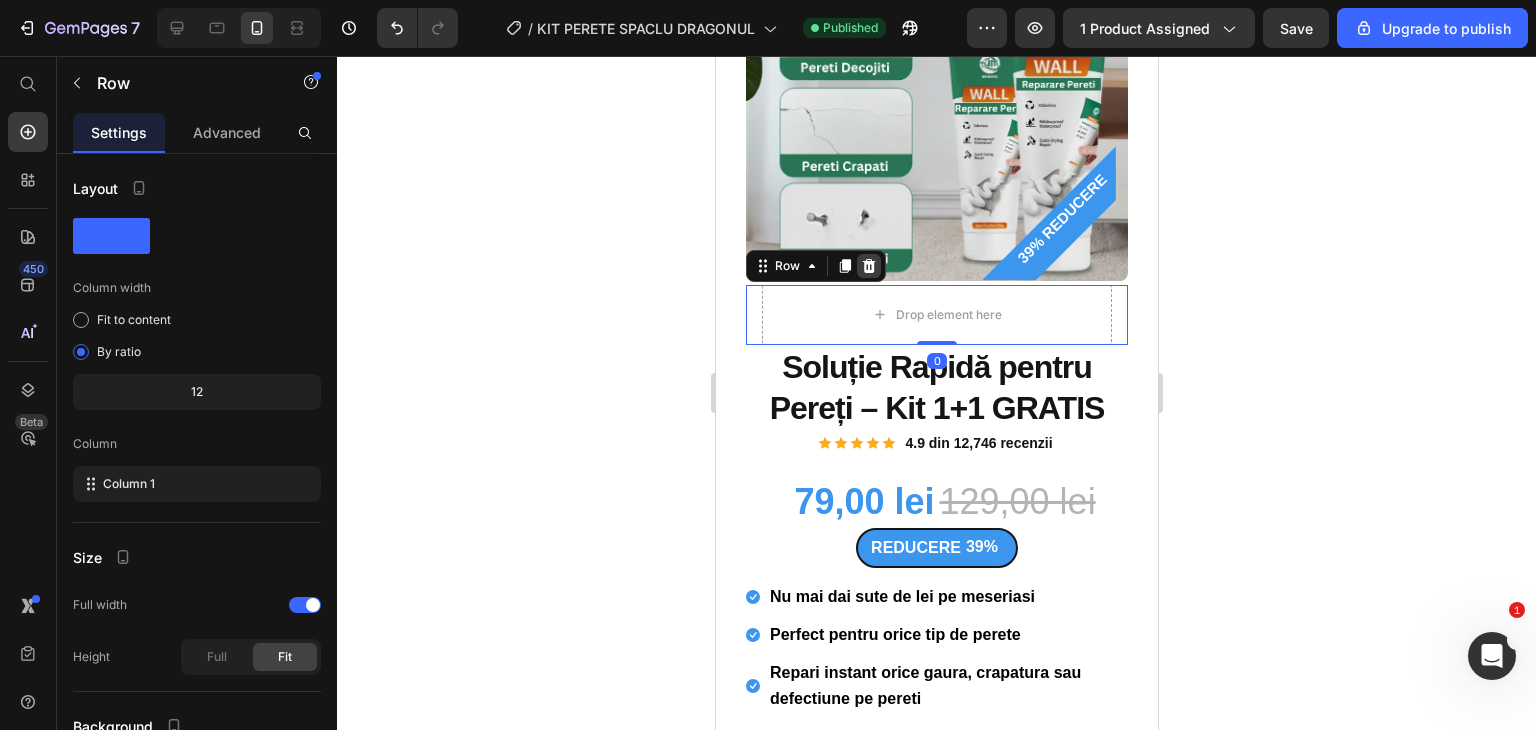 click 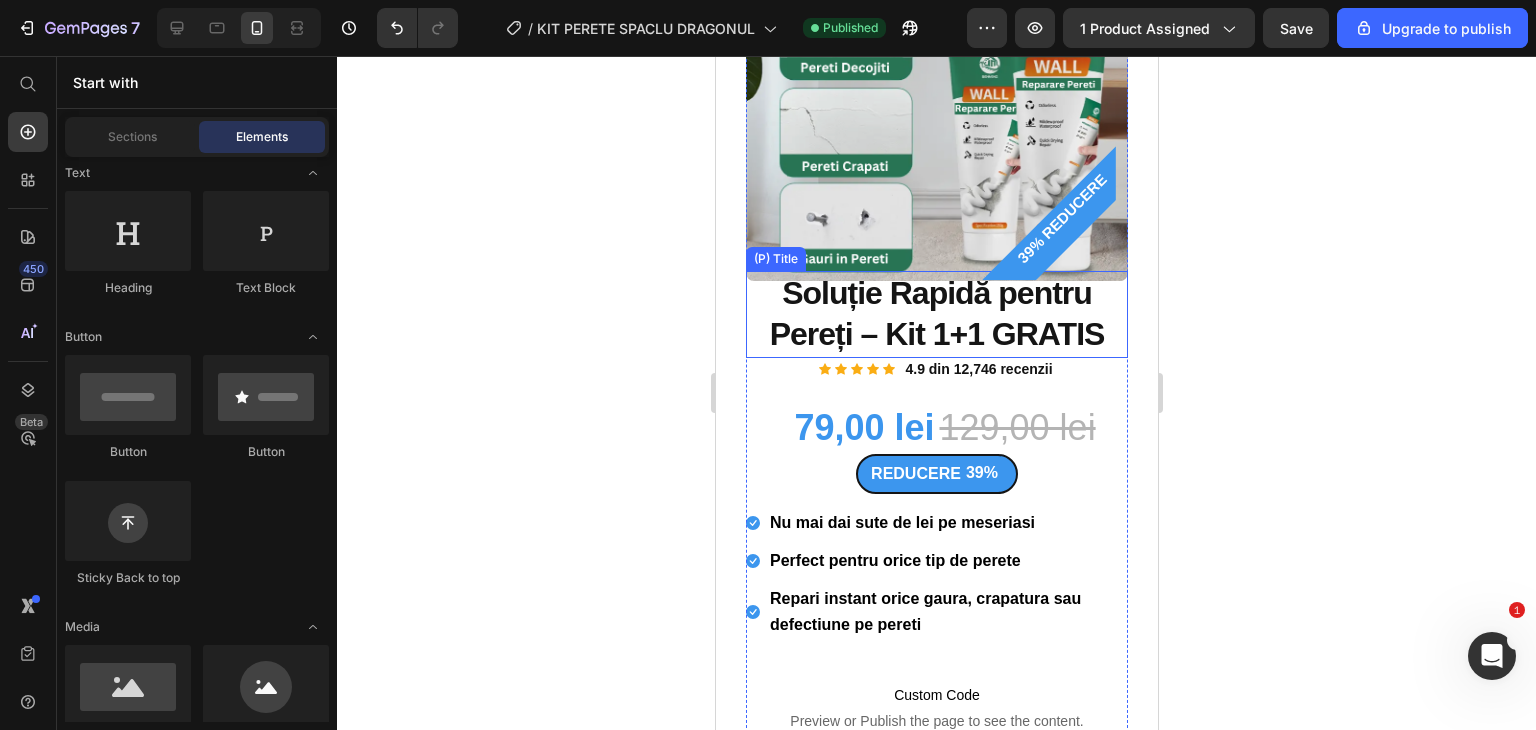 click on "Soluție Rapidă pentru Pereți – Kit 1+1 GRATIS" at bounding box center [936, 314] 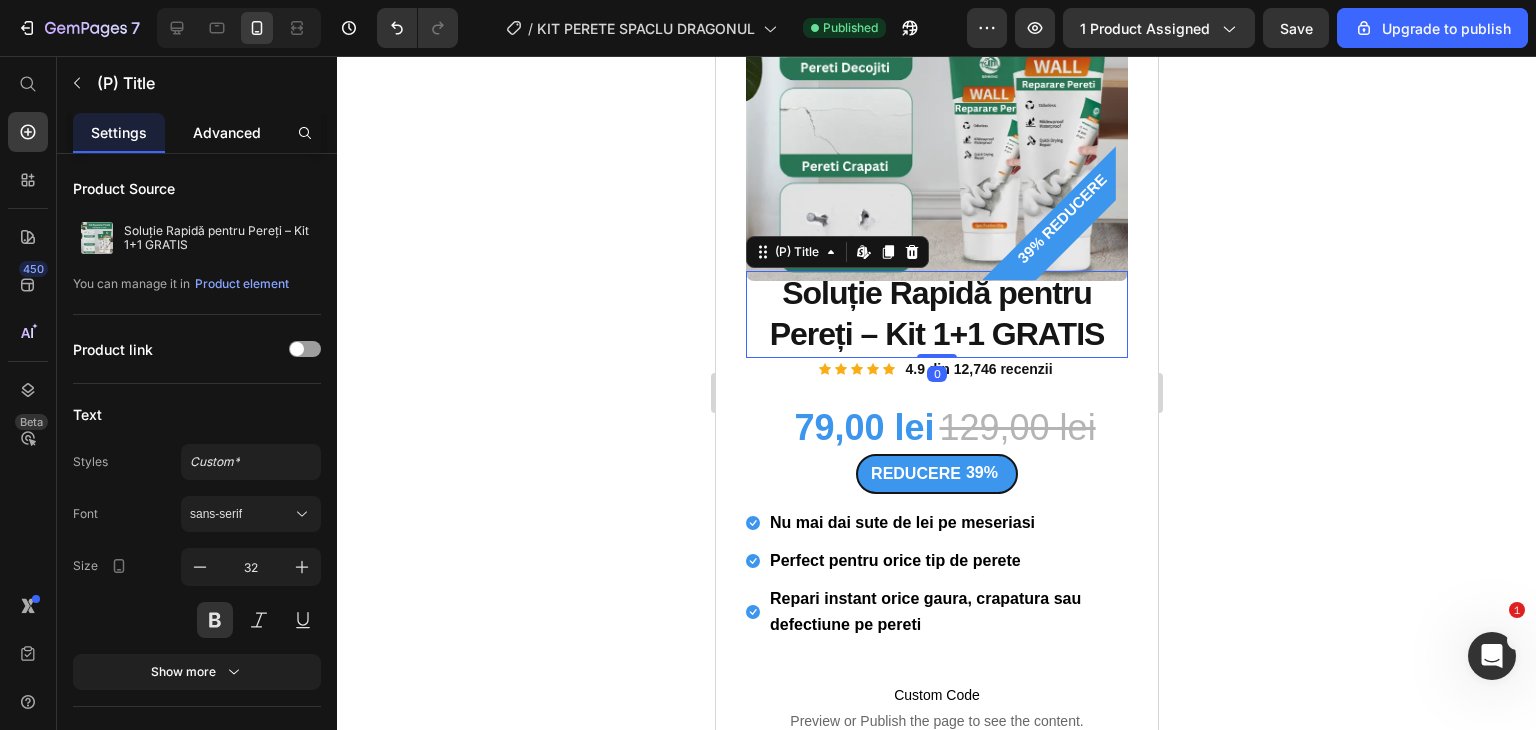 click on "Advanced" at bounding box center (227, 132) 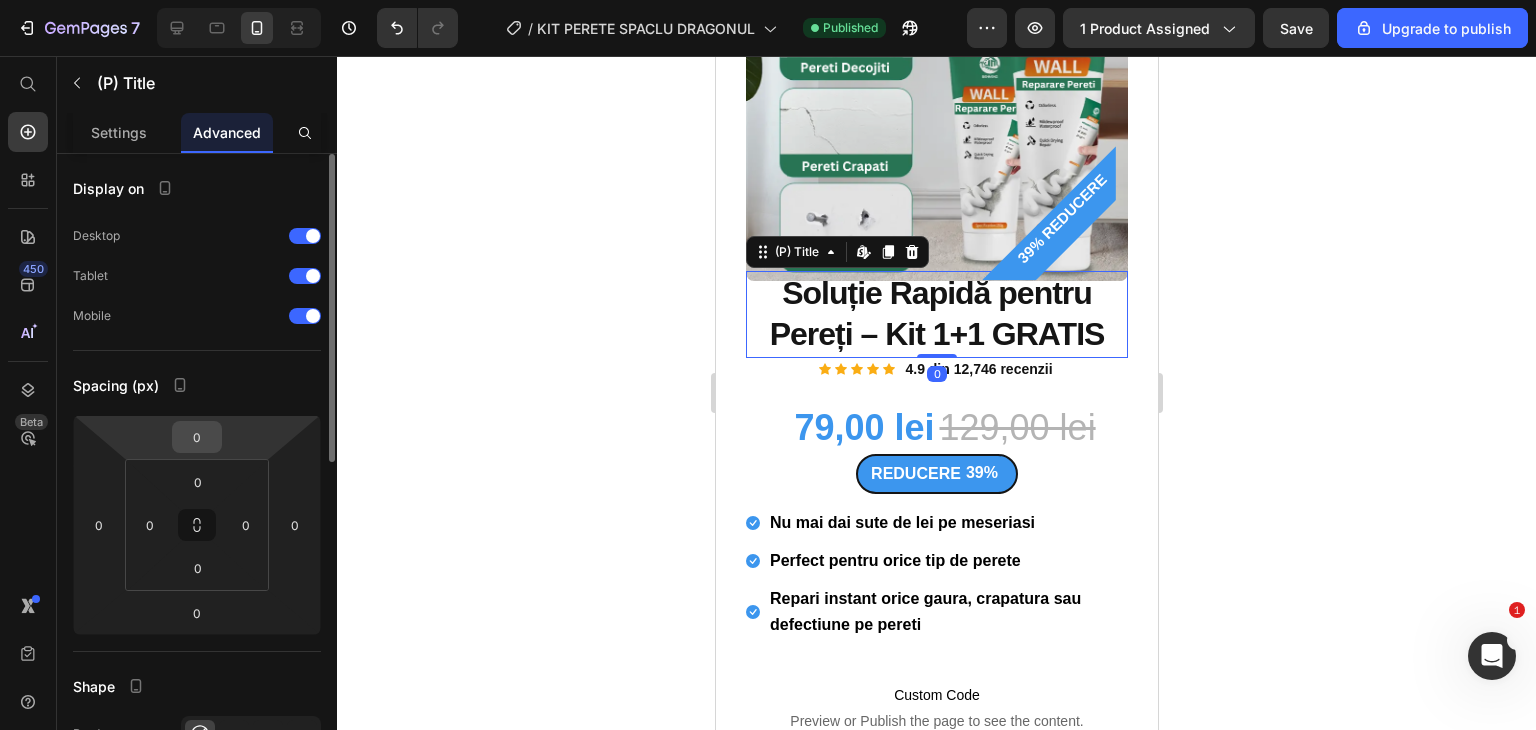 click on "0" at bounding box center [197, 437] 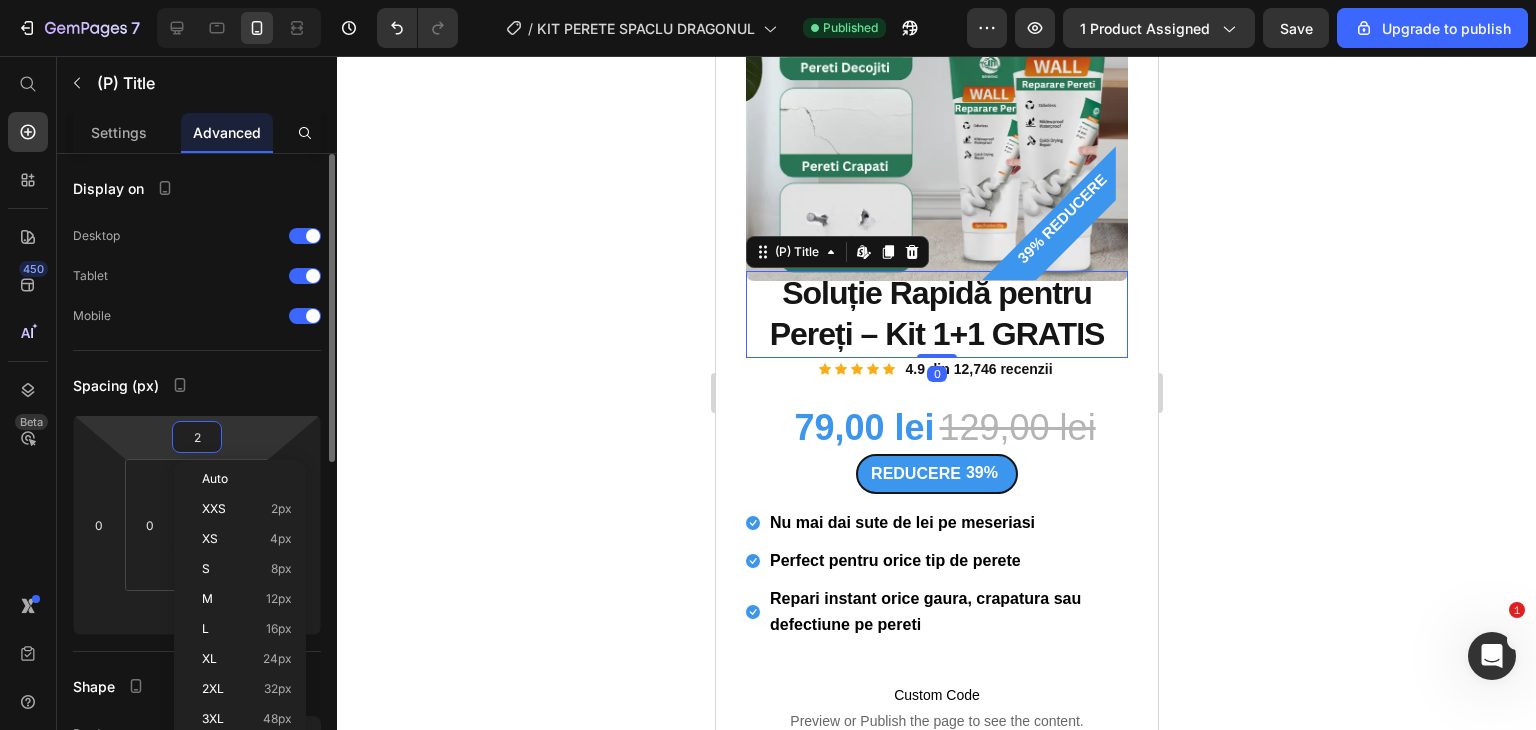 type on "20" 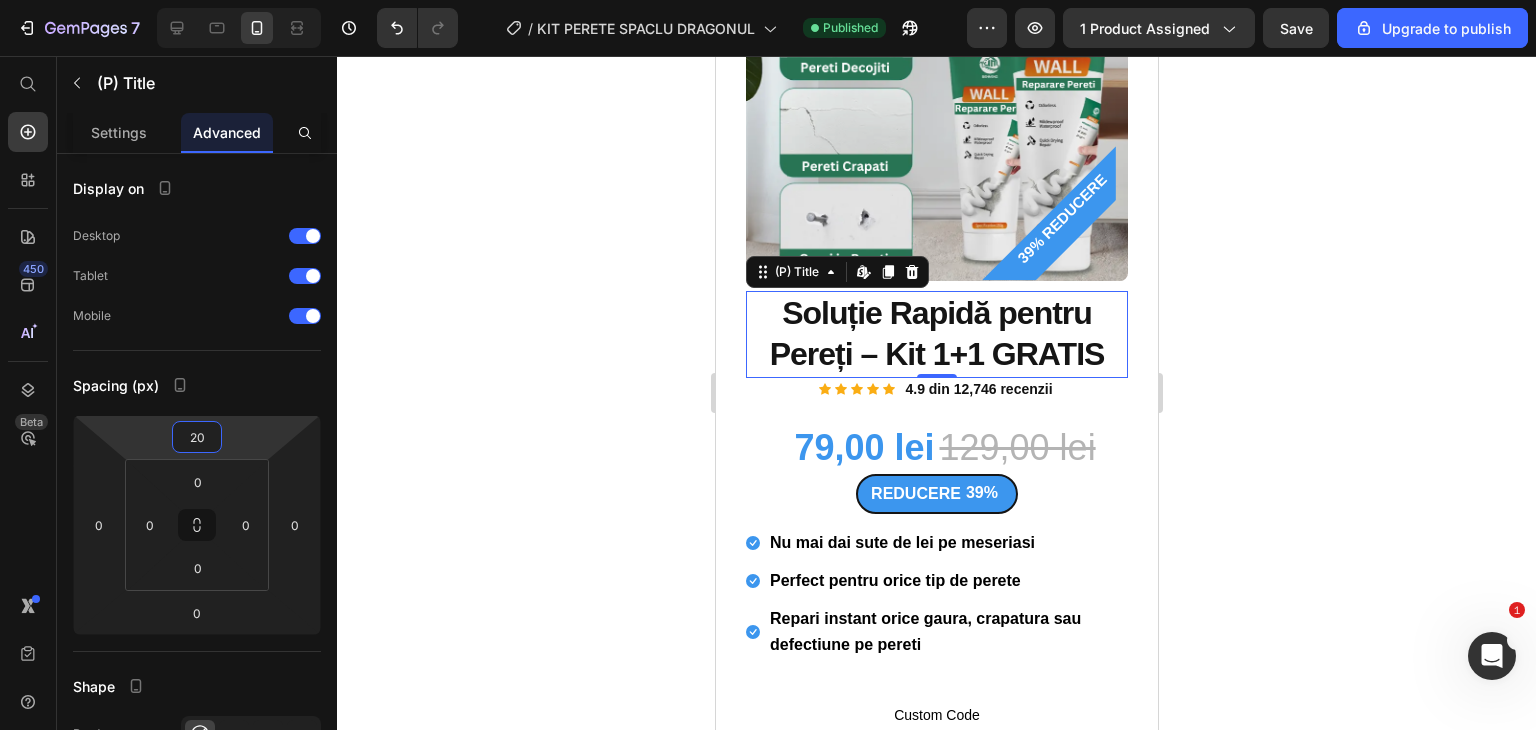 click 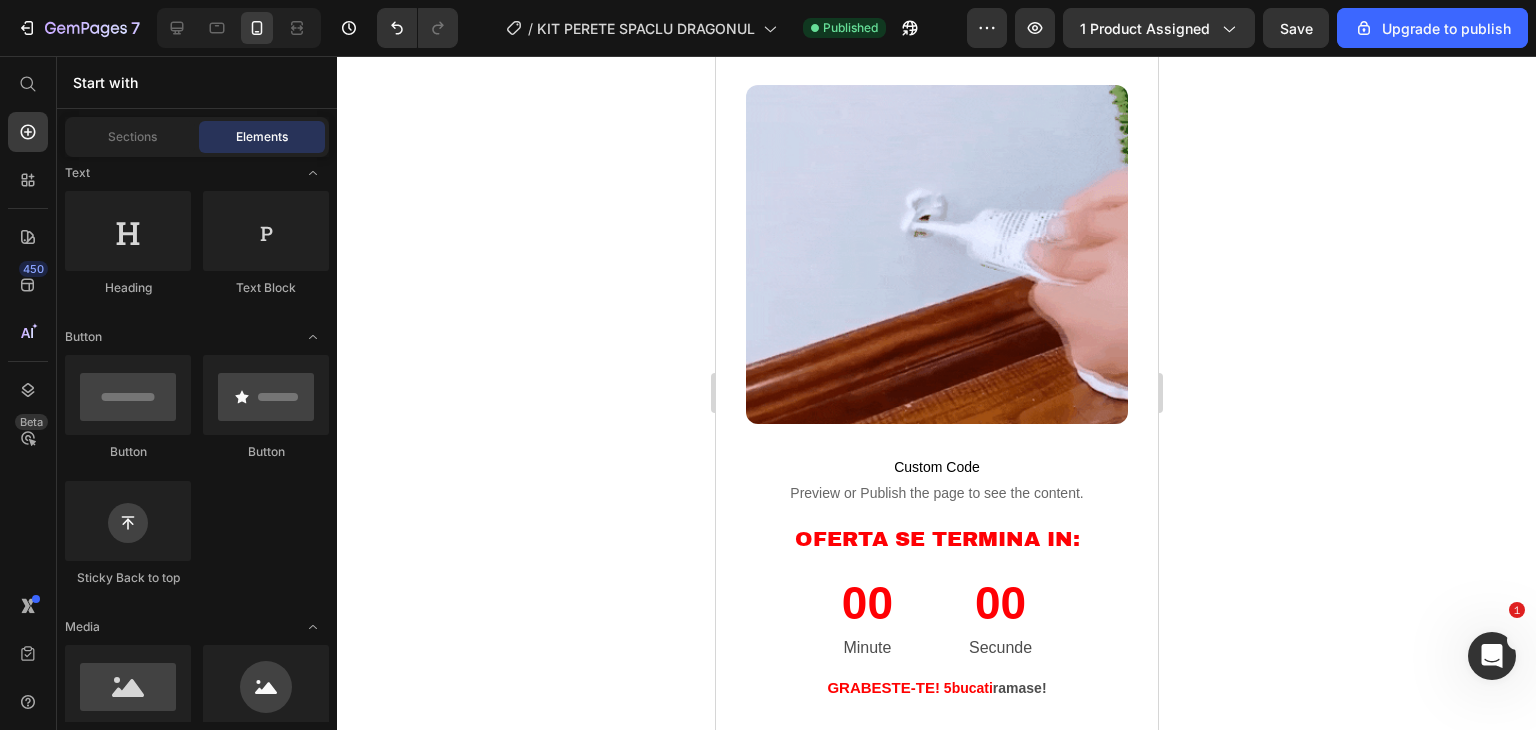 scroll, scrollTop: 1700, scrollLeft: 0, axis: vertical 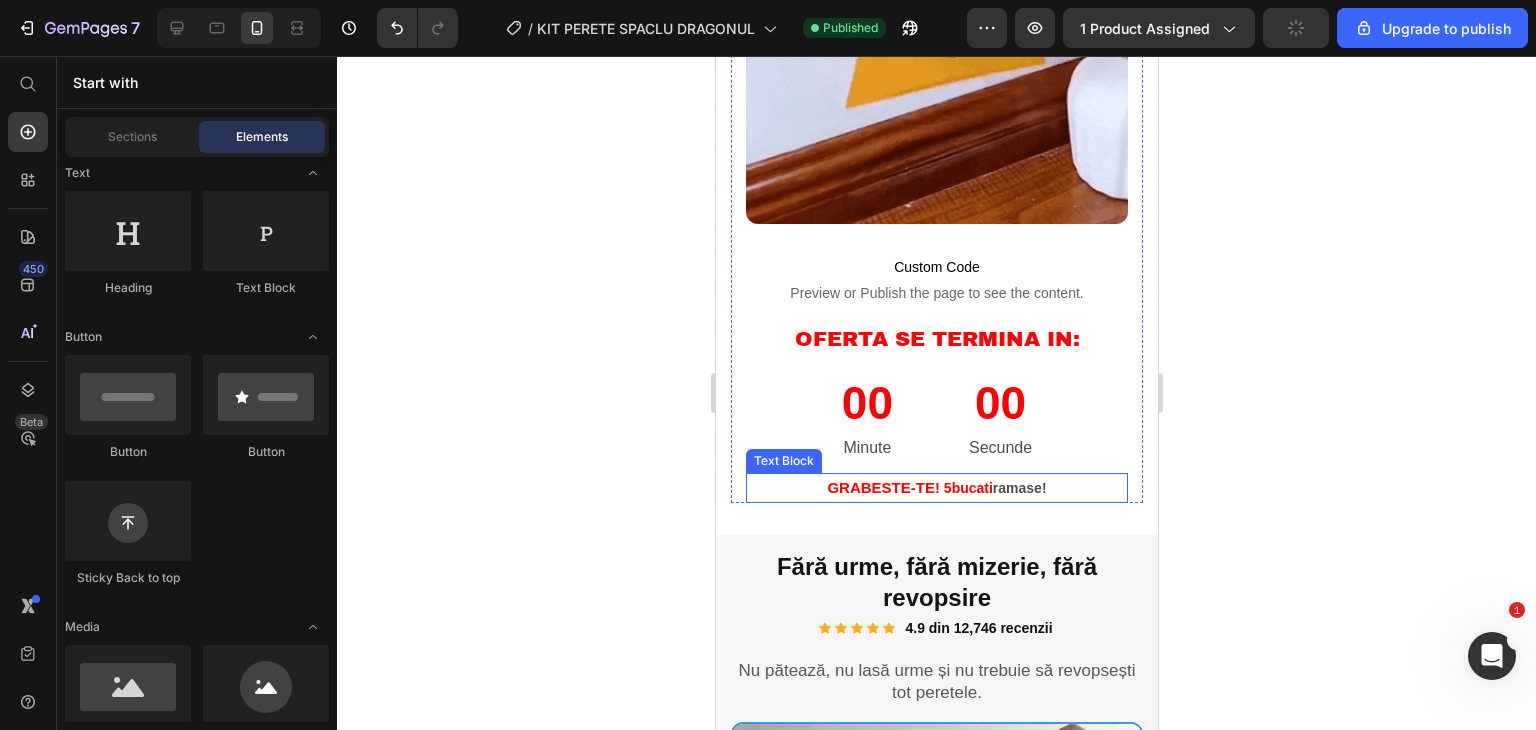 click on "bucati" at bounding box center [971, 488] 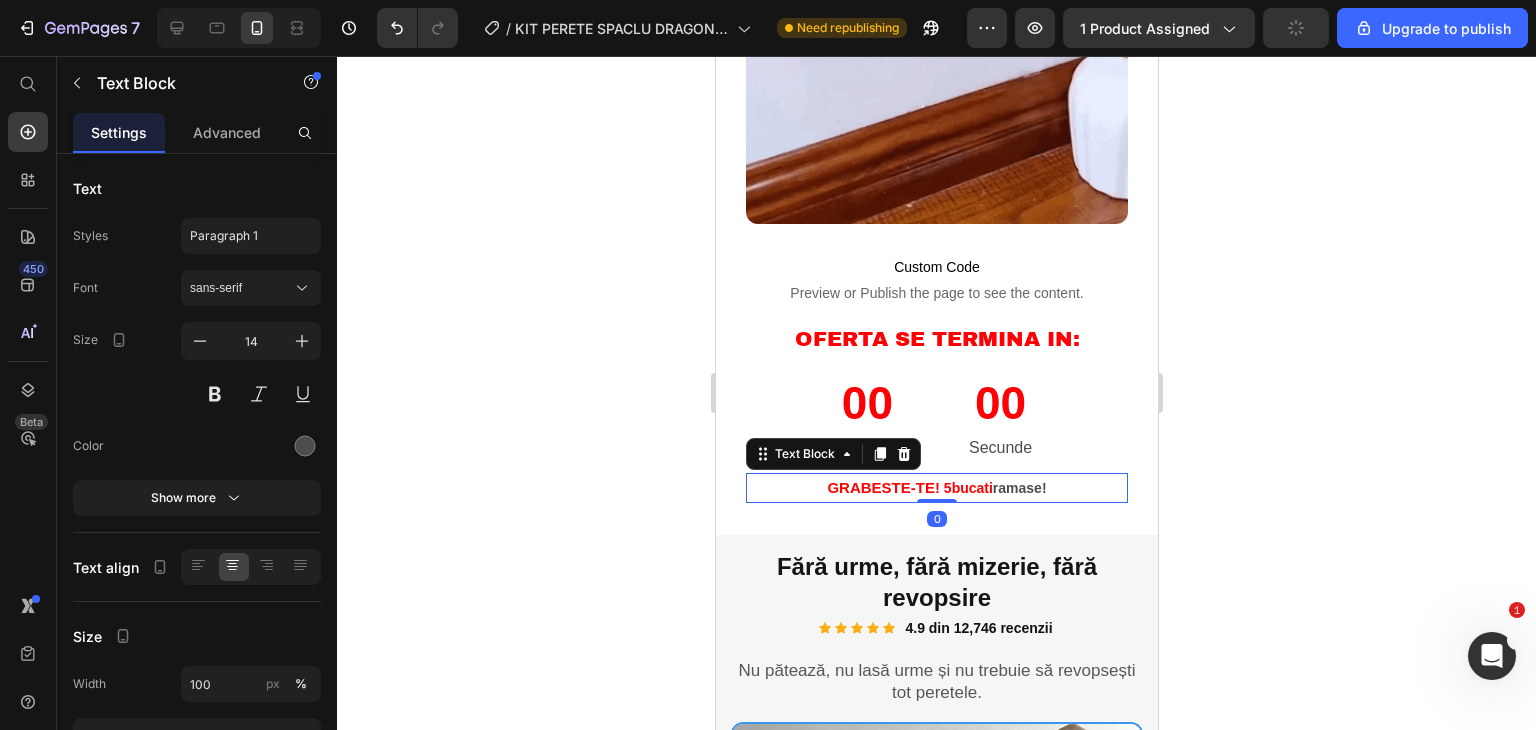 click 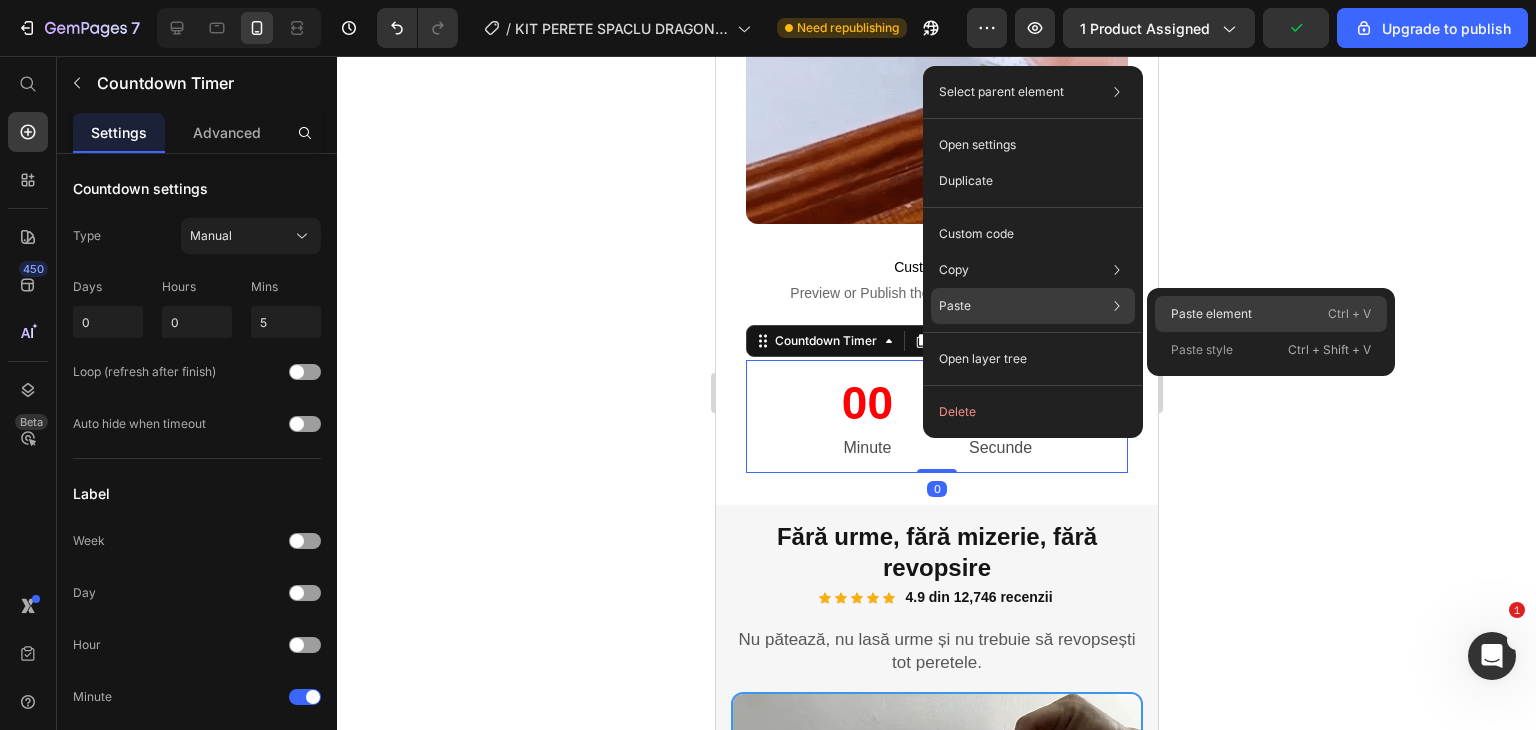 click on "Paste element  Ctrl + V" 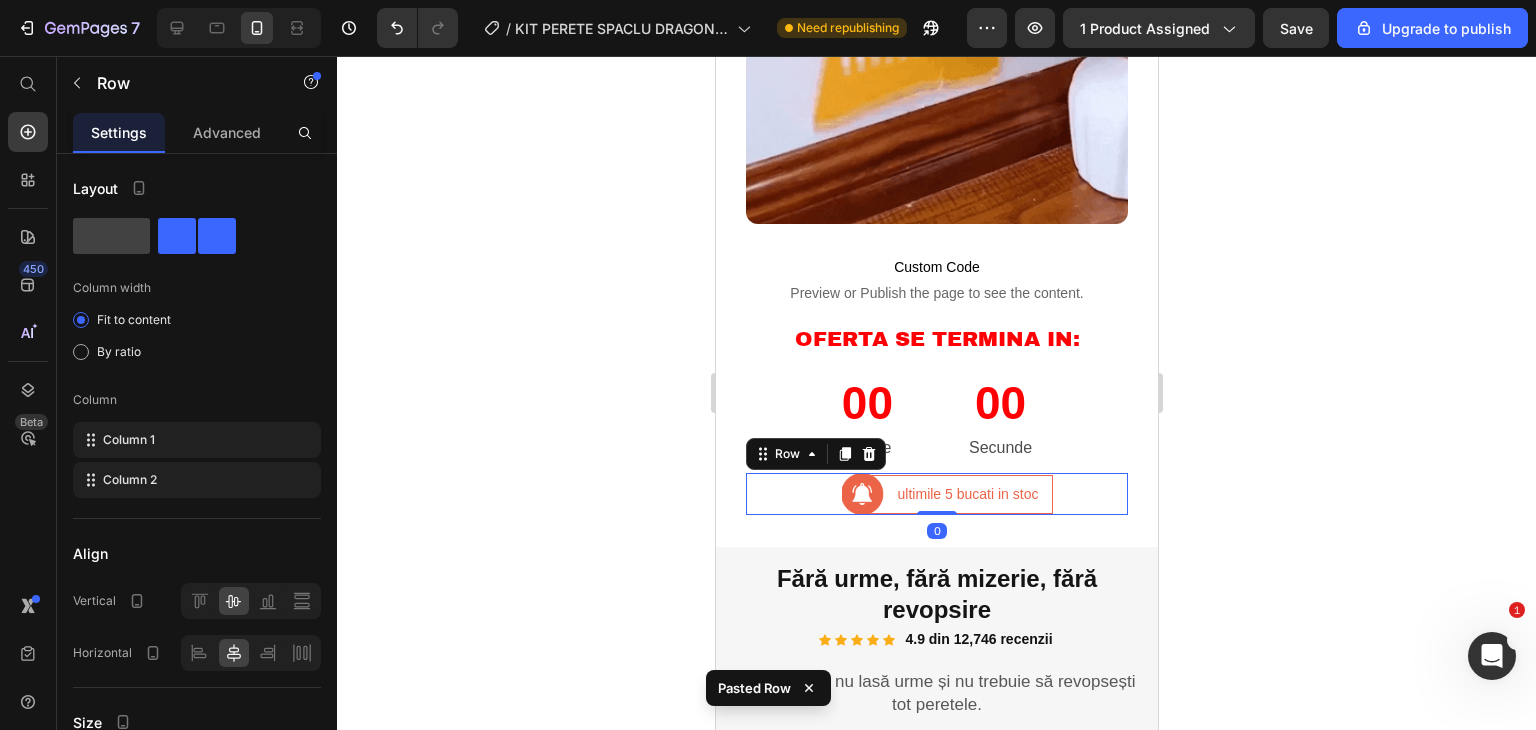 click 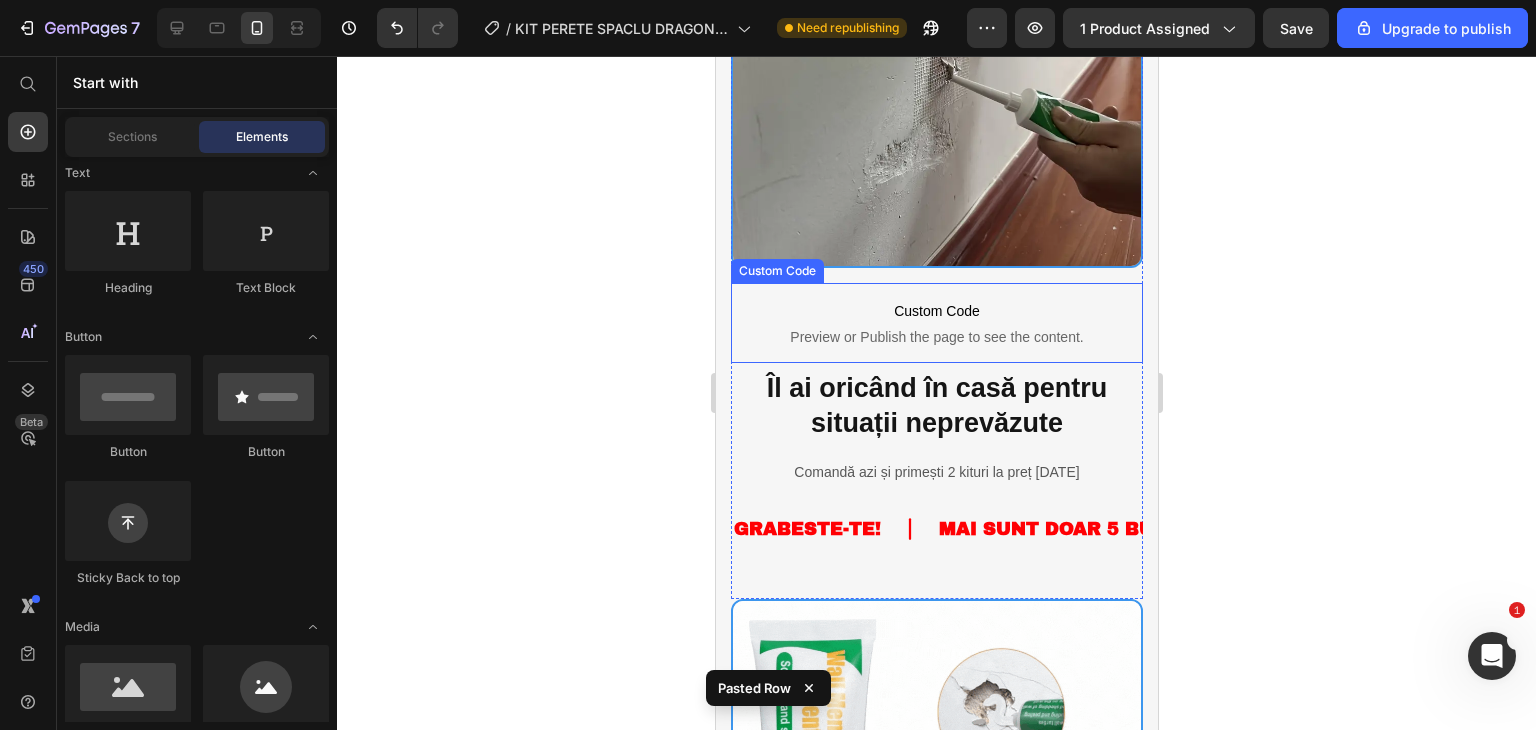 scroll, scrollTop: 2700, scrollLeft: 0, axis: vertical 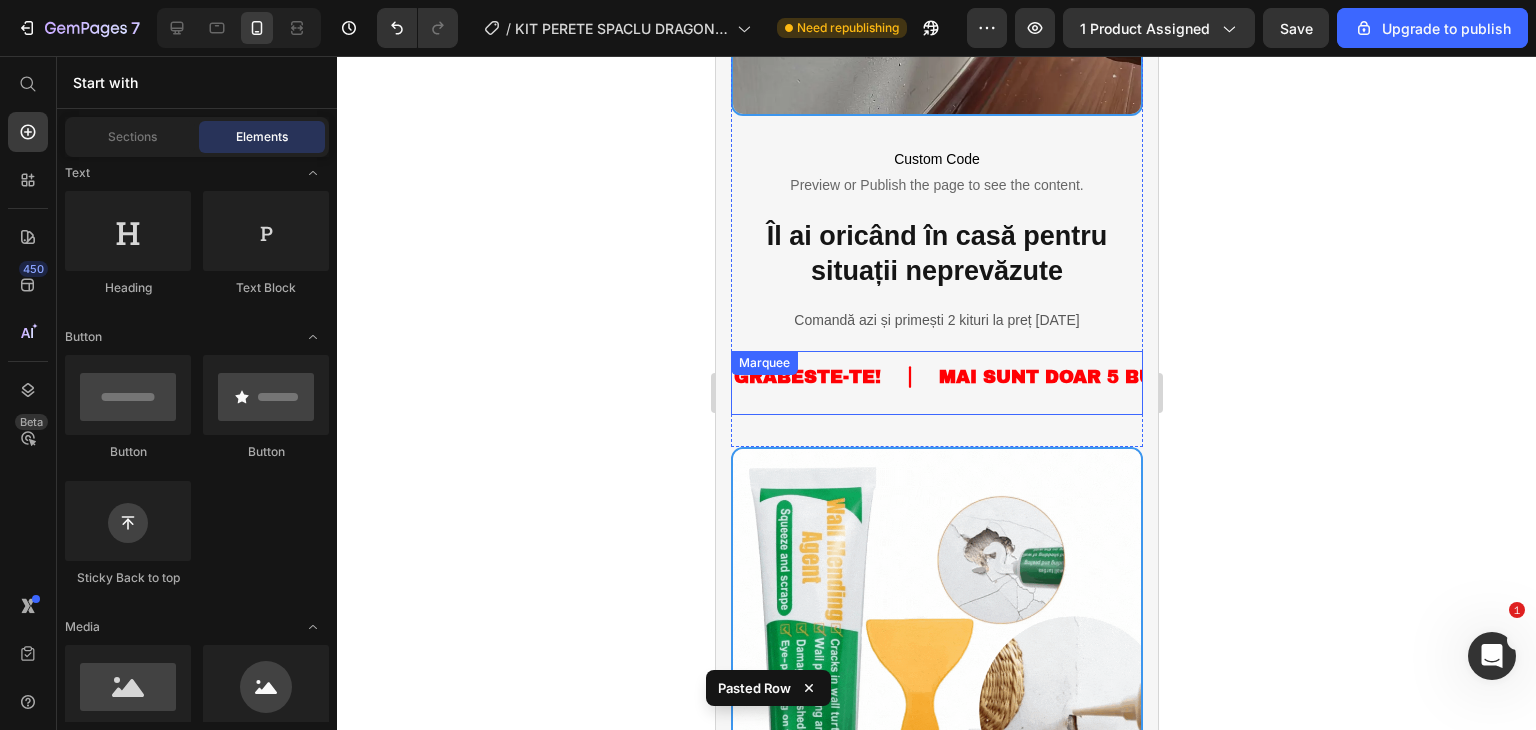 click on "GRABESTE-TE! Text
MAI SUNT DOAR 5 BUCATI IN STOC! Text
OFERTA NU VA MAI TINE MULT! Text
BANII INAPOI GARANTAT! Text
GRABESTE-TE! Text
MAI SUNT DOAR 5 BUCATI IN STOC! Text
OFERTA NU VA MAI TINE MULT! Text
BANII INAPOI GARANTAT! Text
Marquee" at bounding box center [936, 383] 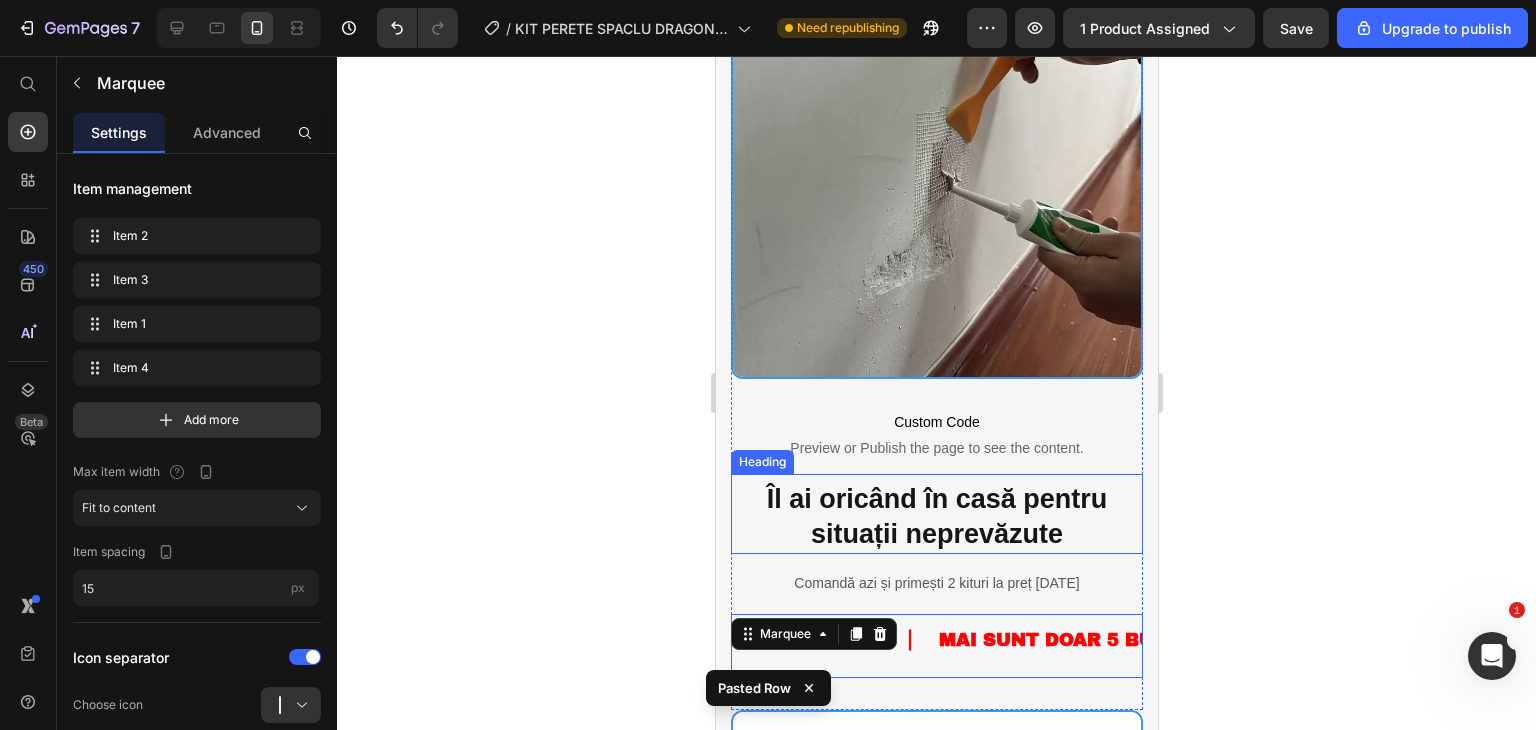 scroll, scrollTop: 2500, scrollLeft: 0, axis: vertical 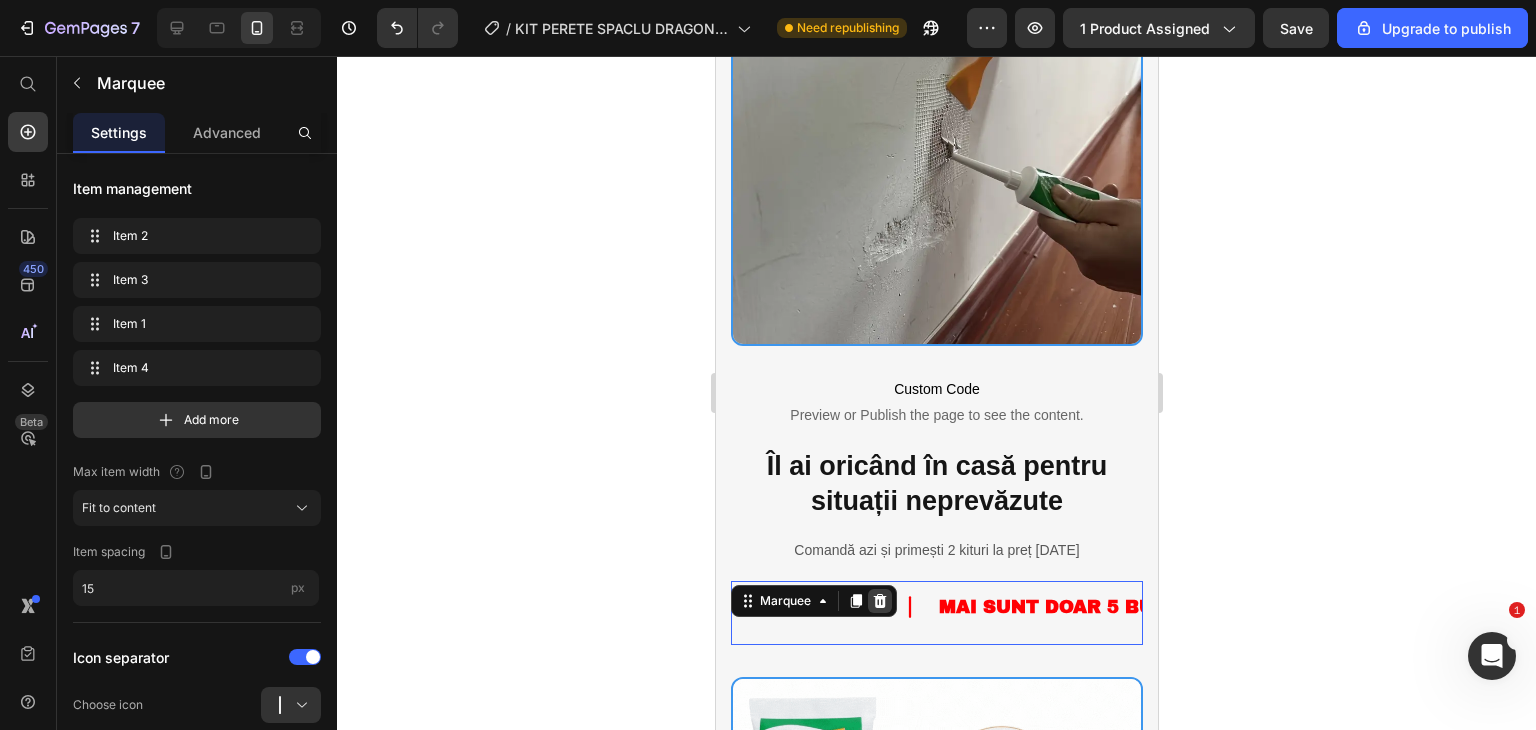 click 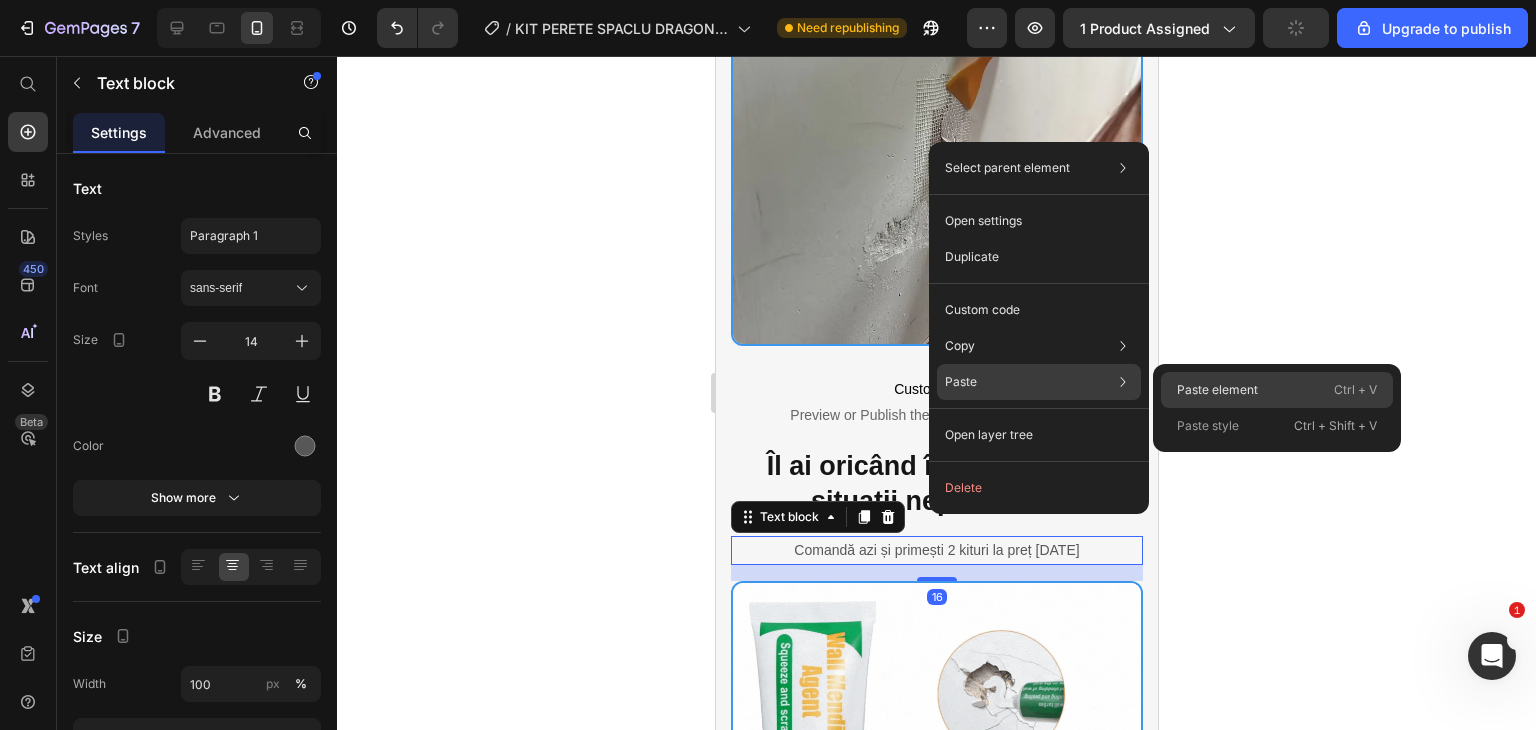 click on "Paste element" at bounding box center [1217, 390] 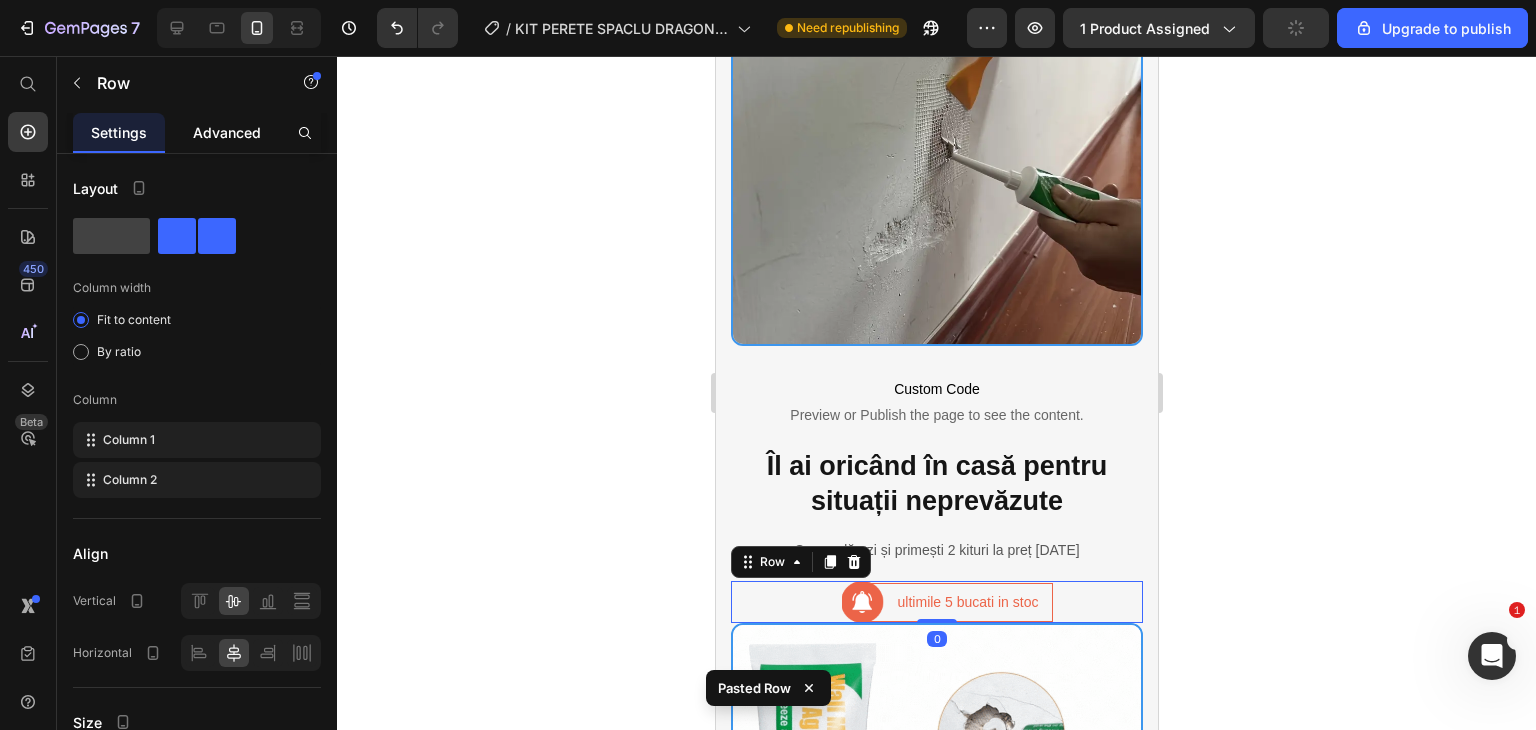 click on "Advanced" at bounding box center [227, 132] 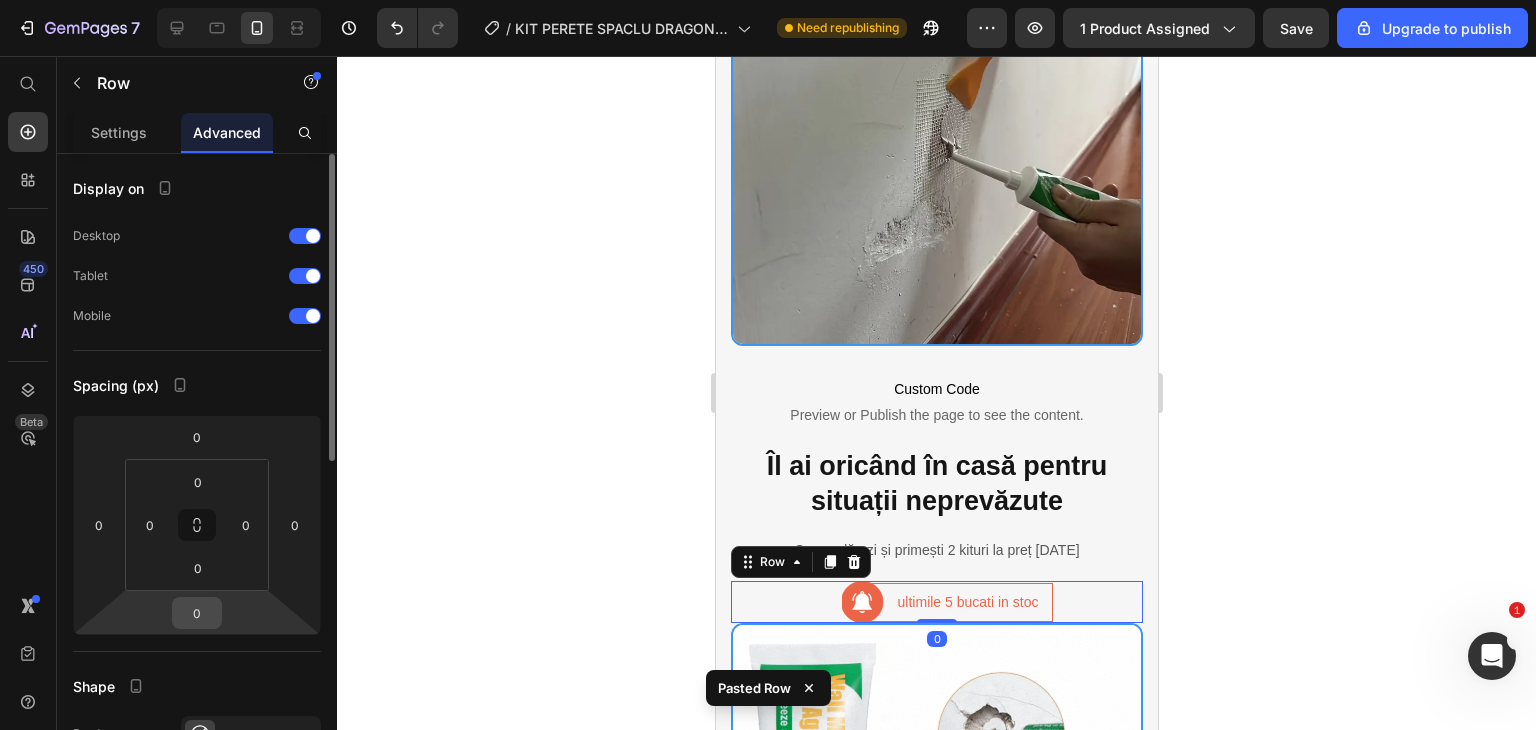 click on "0" at bounding box center (197, 613) 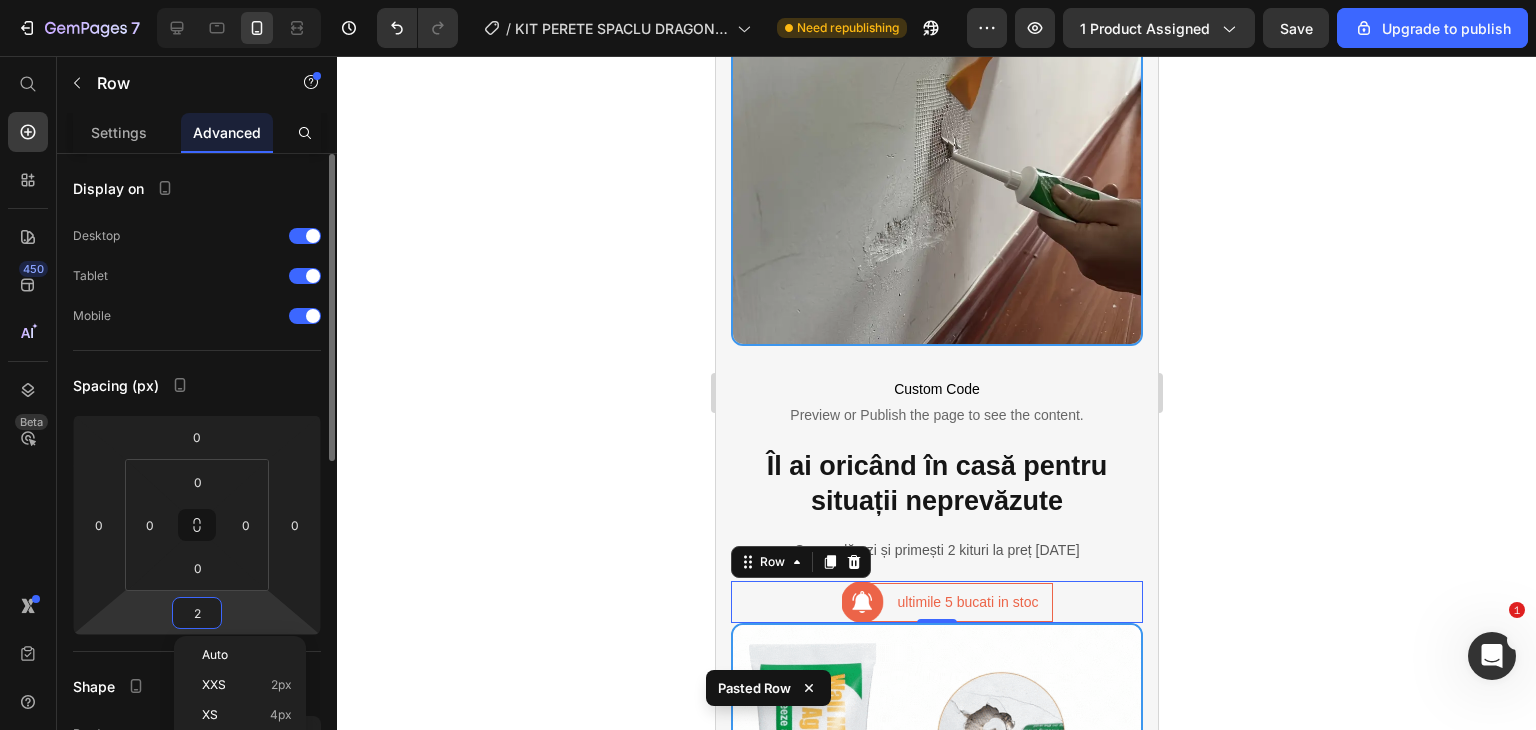 type on "20" 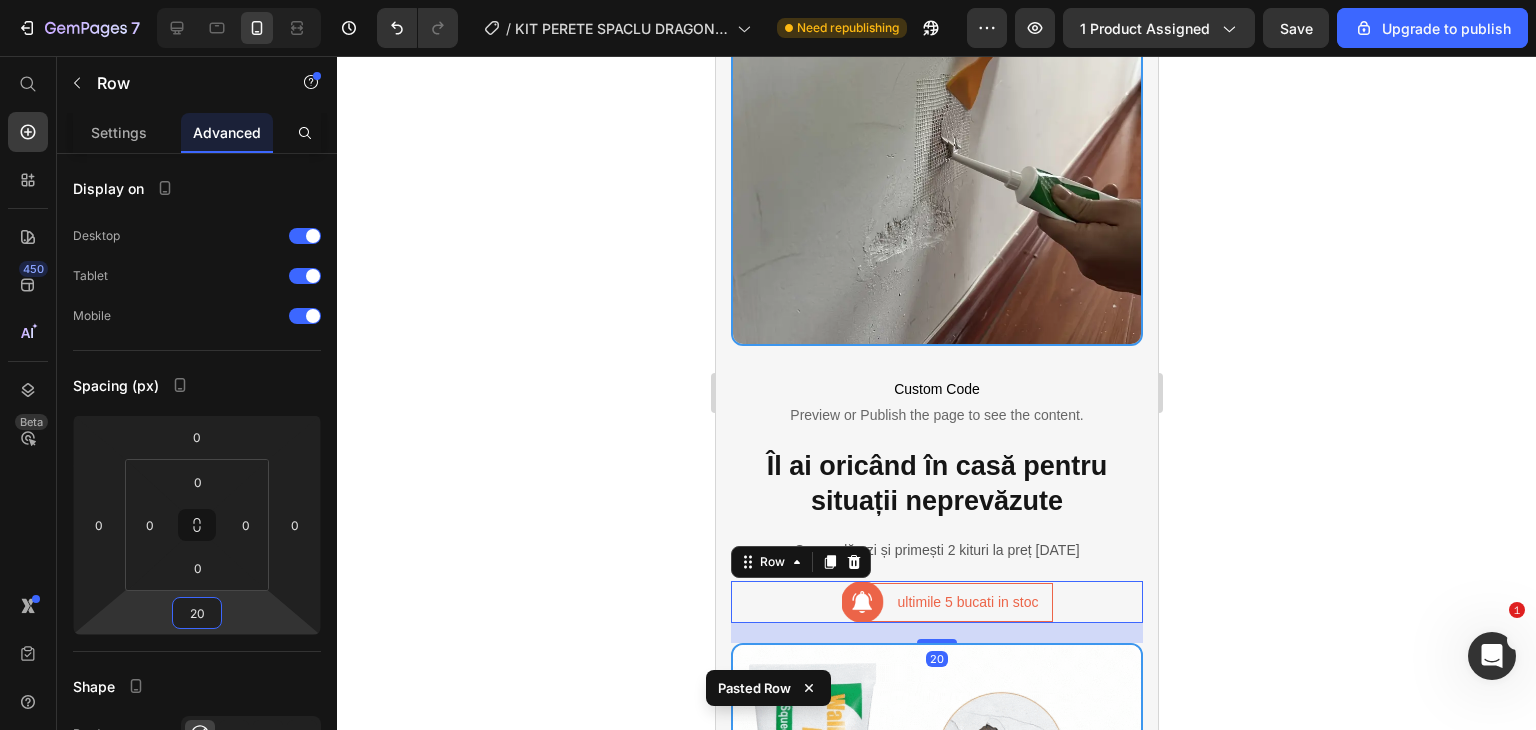 click 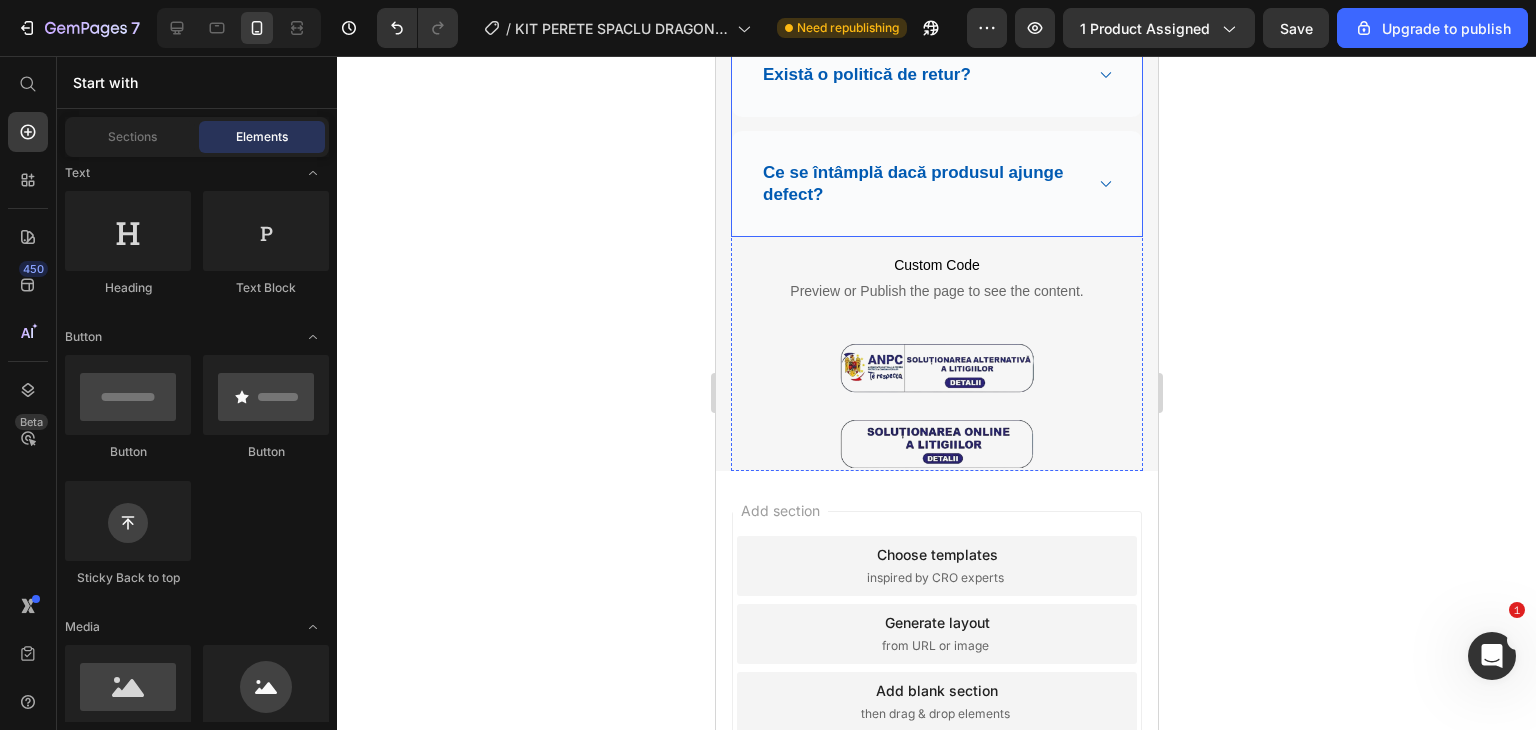 scroll, scrollTop: 5200, scrollLeft: 0, axis: vertical 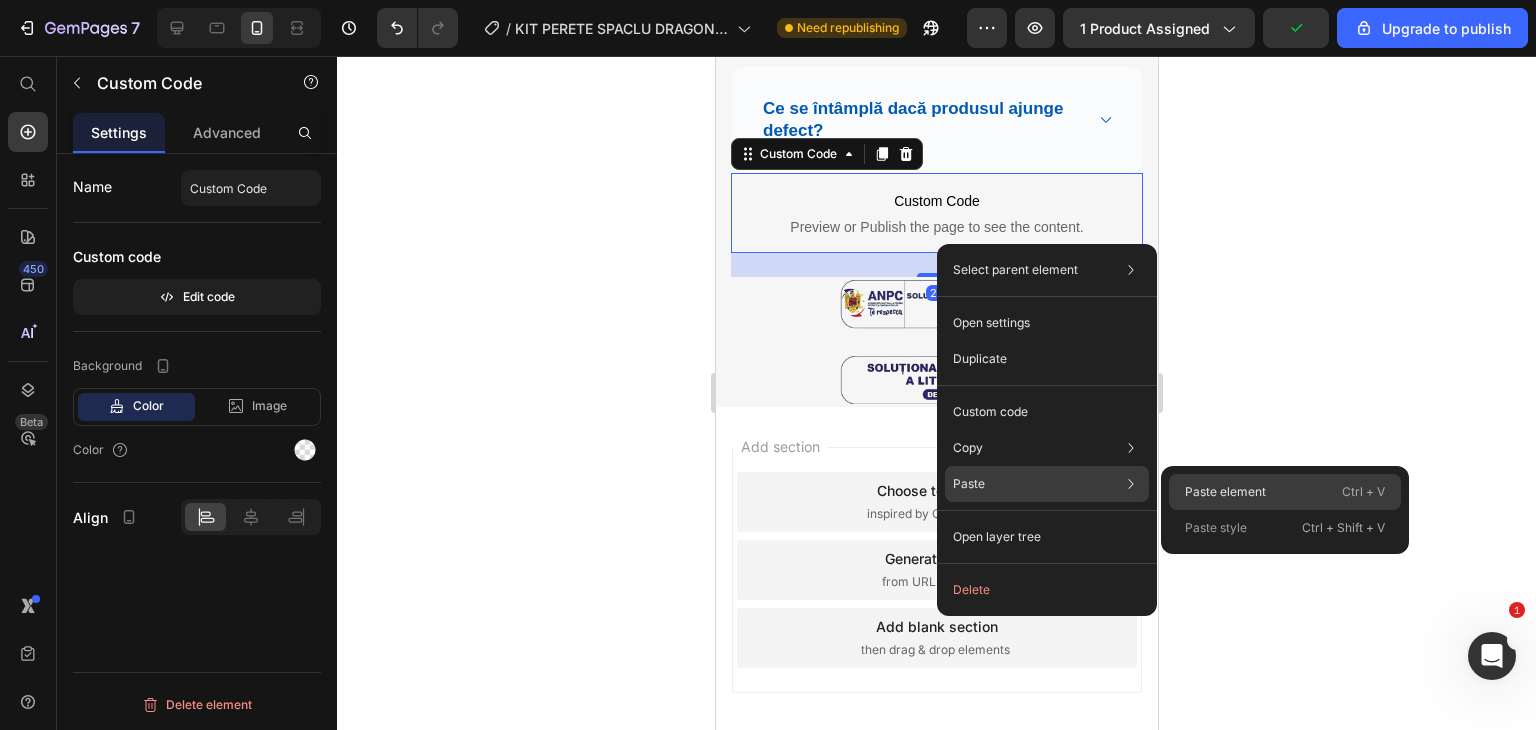 click on "Paste element" at bounding box center [1225, 492] 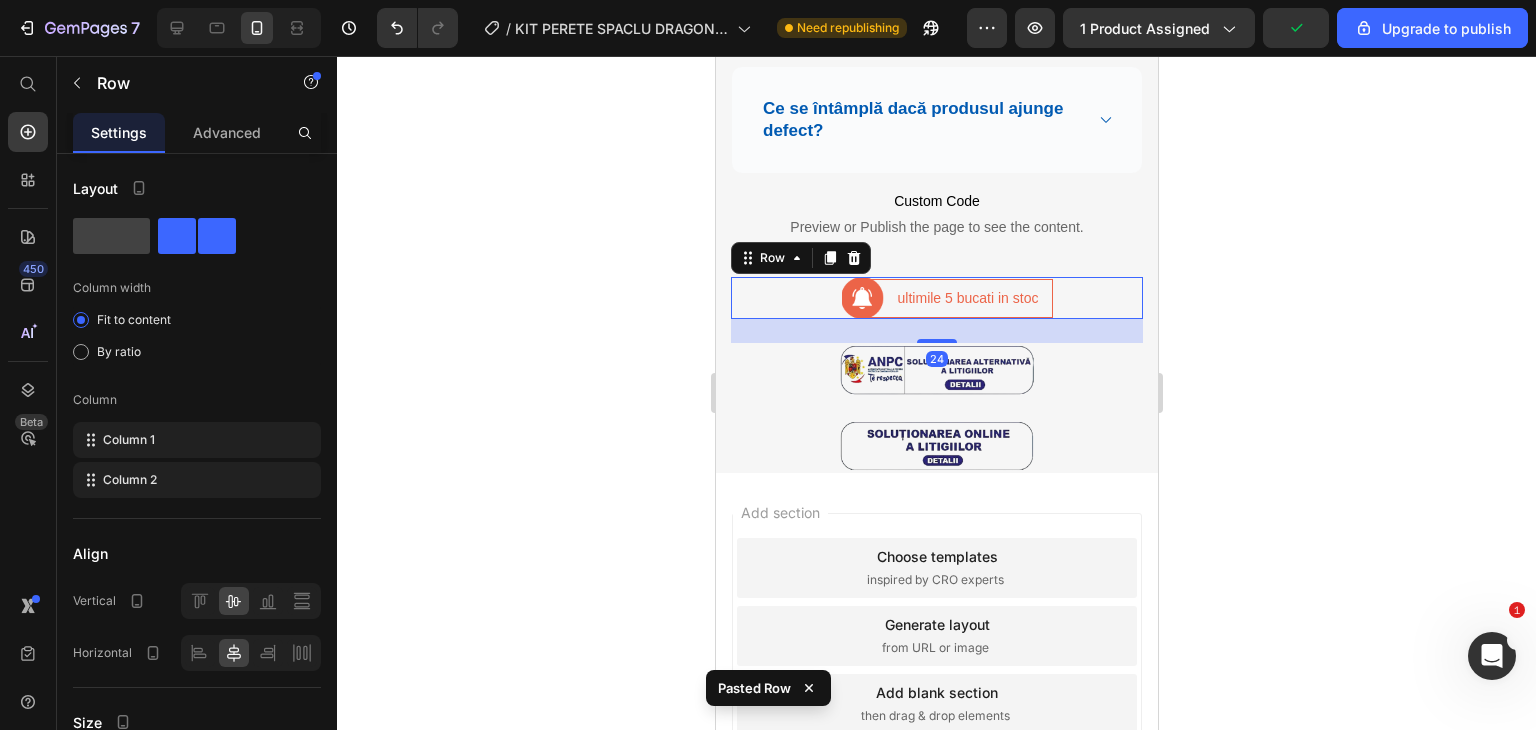 click 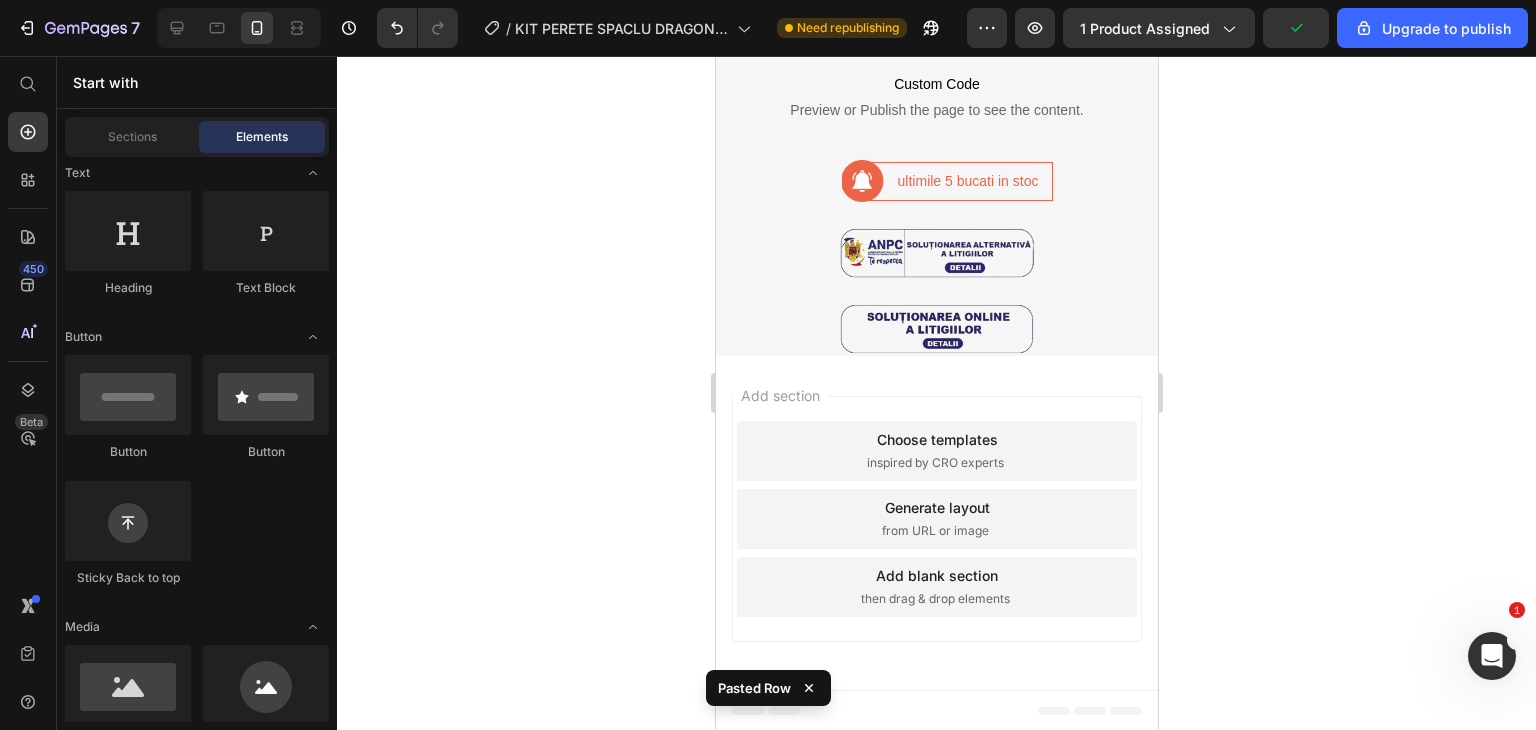 scroll, scrollTop: 4917, scrollLeft: 0, axis: vertical 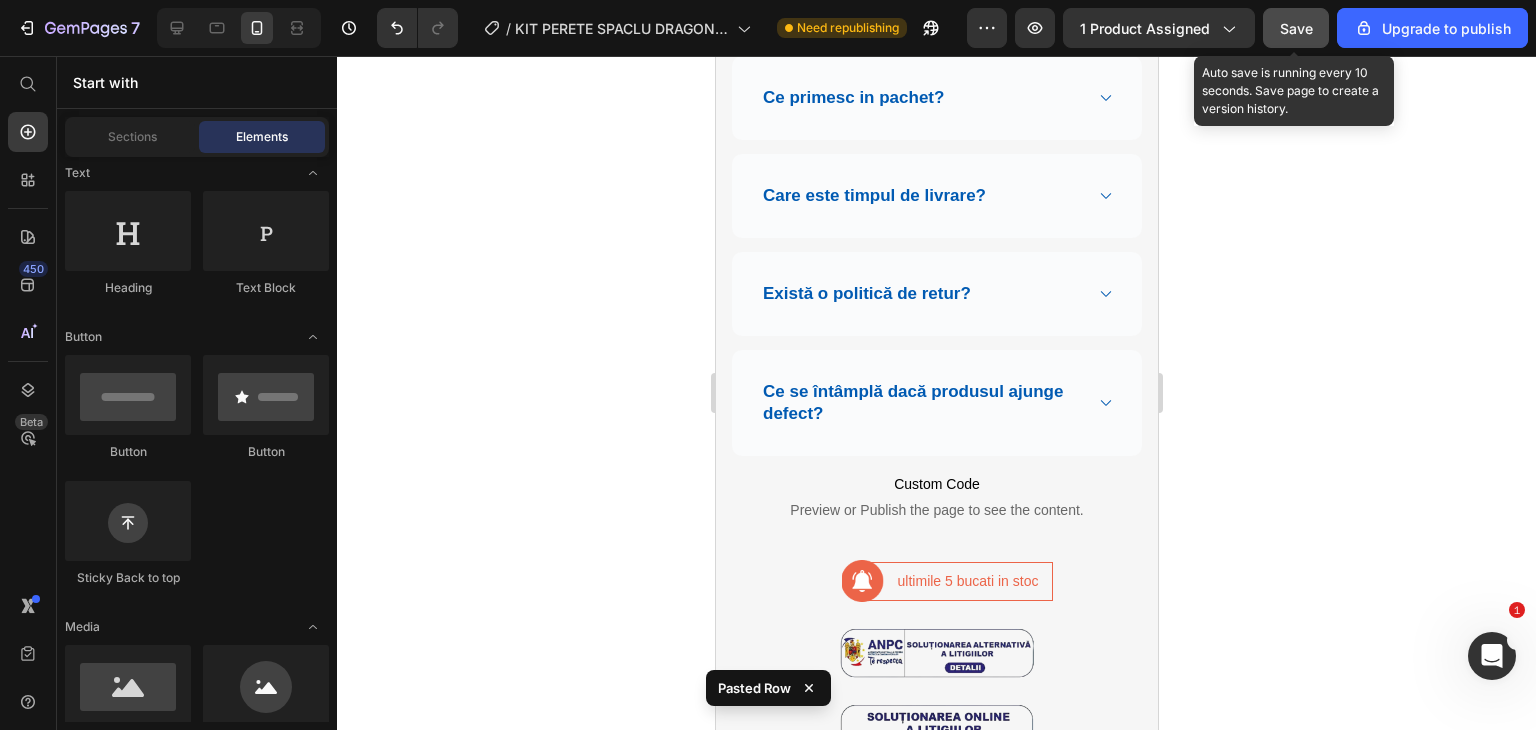 click on "Save" at bounding box center [1296, 28] 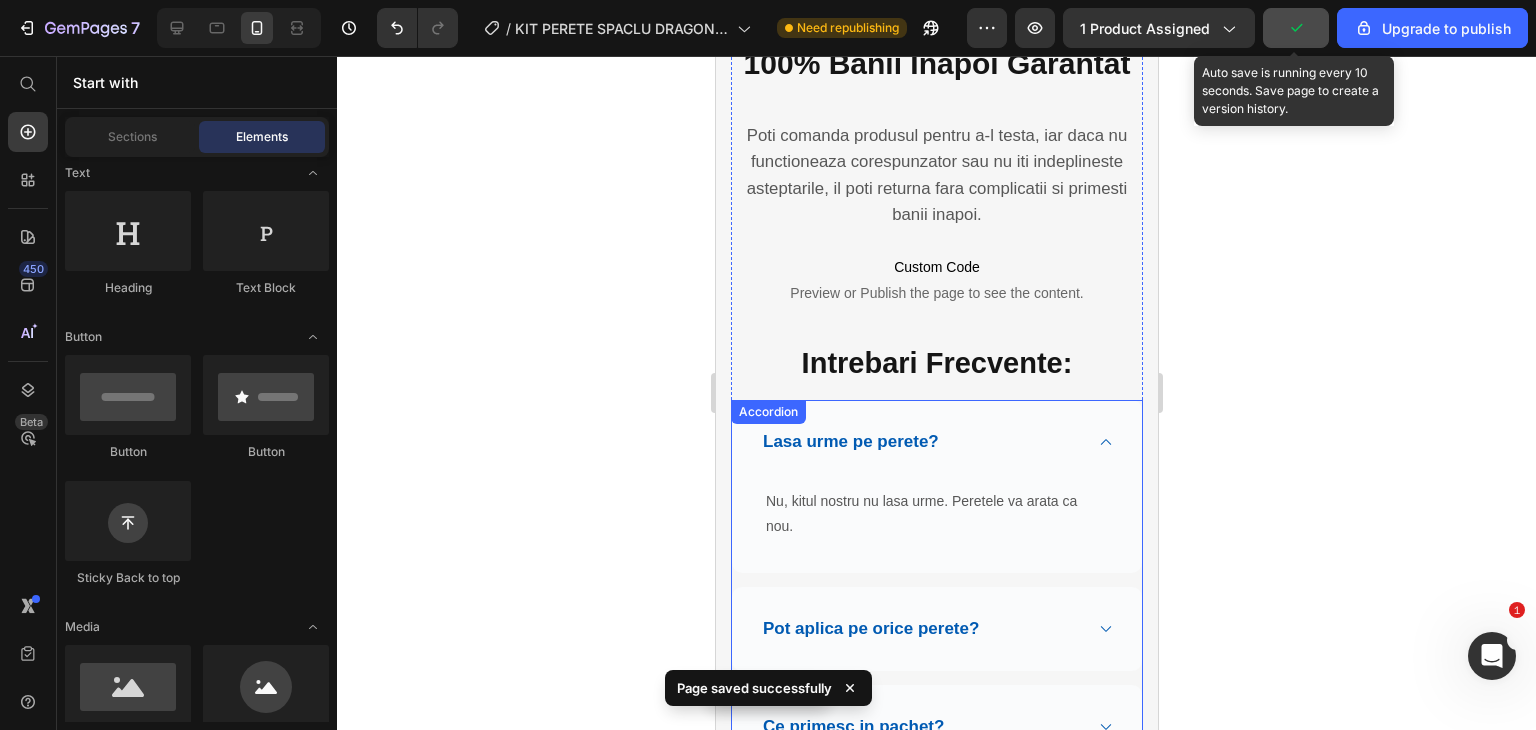 scroll, scrollTop: 4117, scrollLeft: 0, axis: vertical 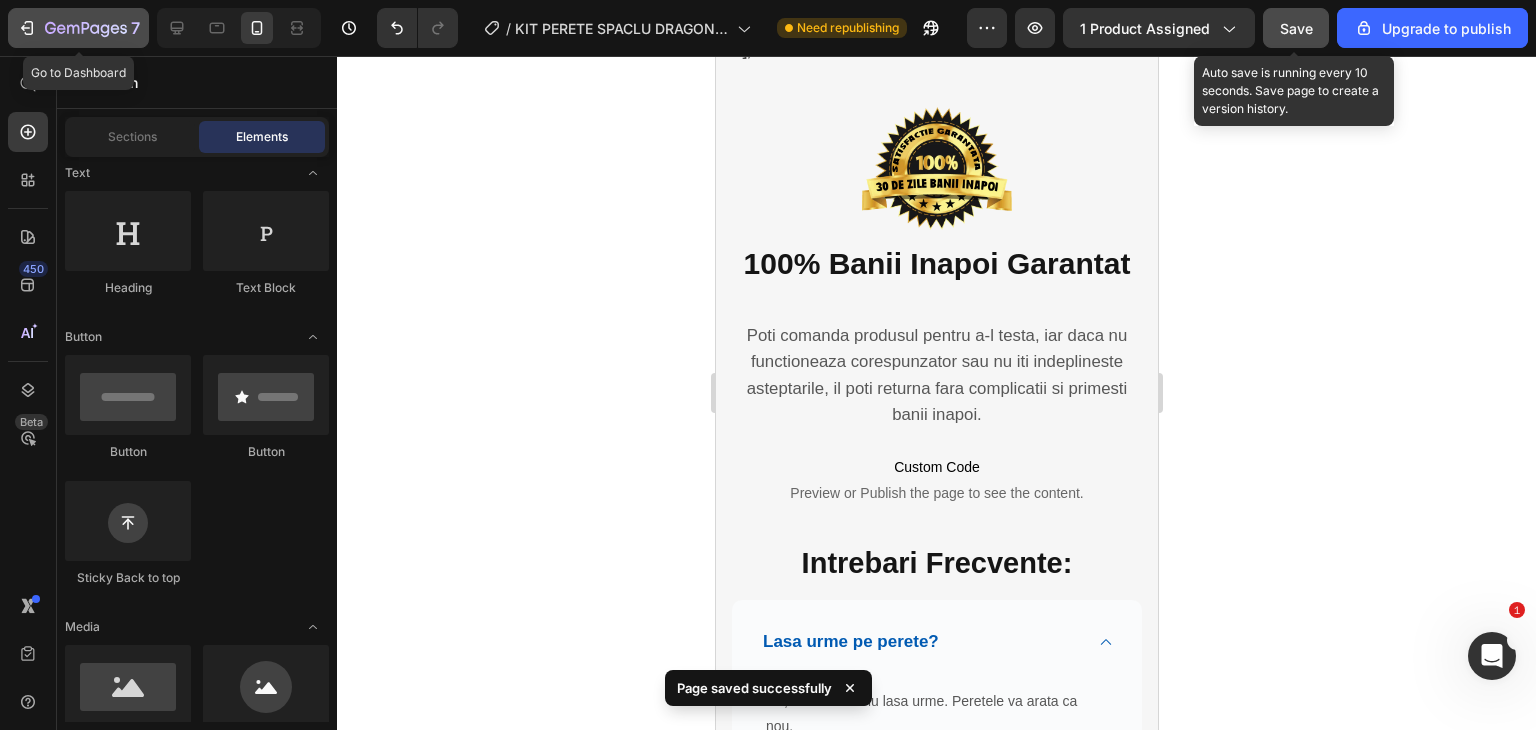 click 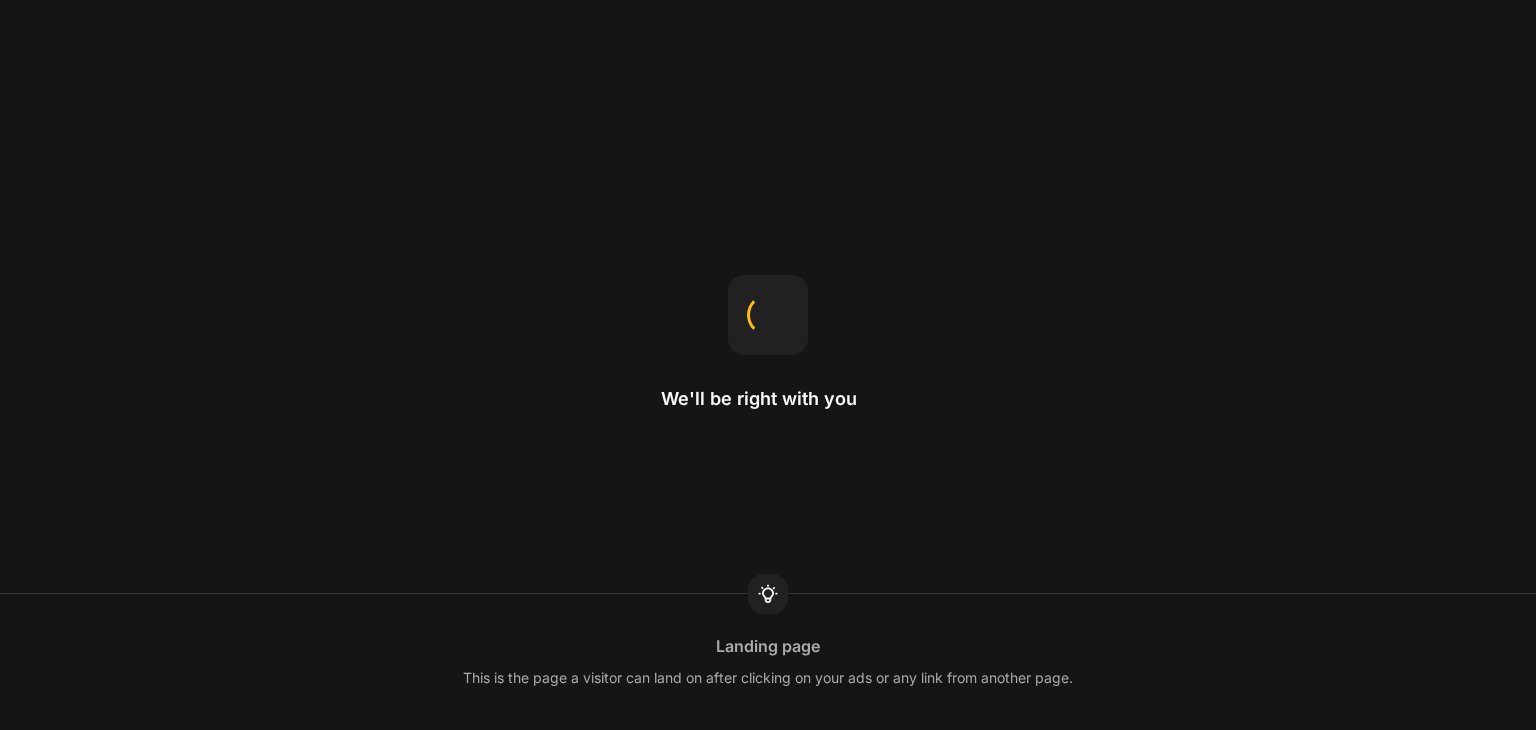 scroll, scrollTop: 0, scrollLeft: 0, axis: both 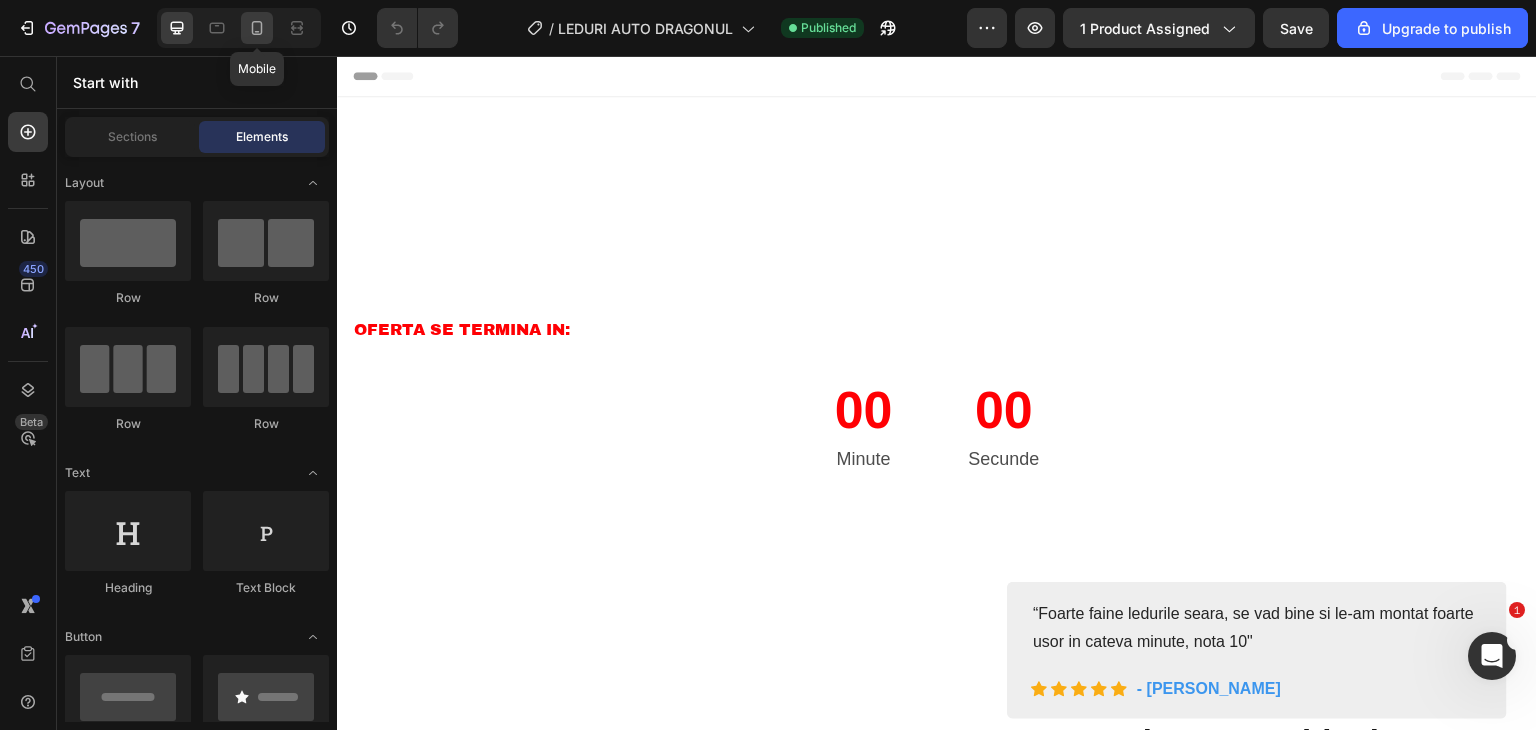 click 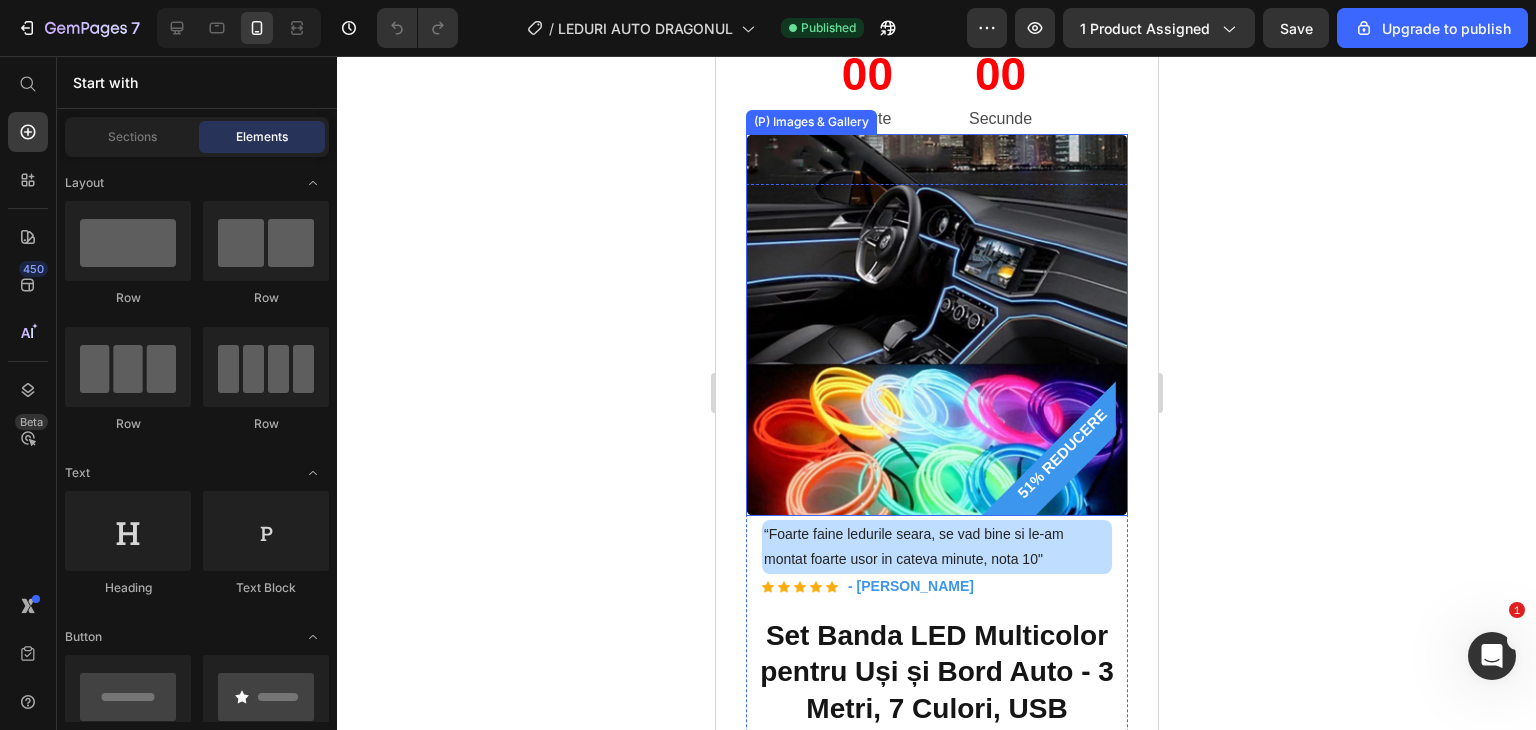 scroll, scrollTop: 300, scrollLeft: 0, axis: vertical 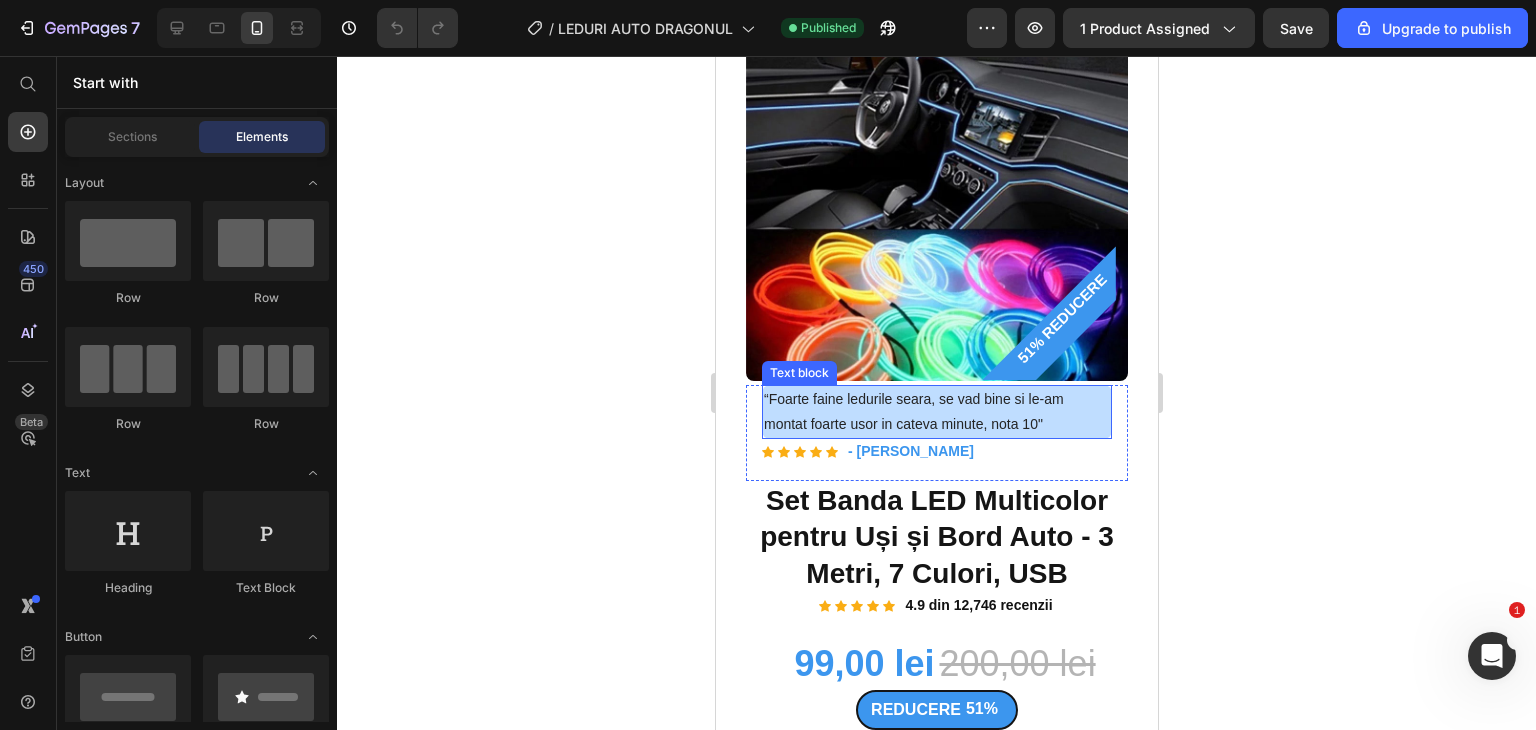 click on "“Foarte faine ledurile seara, se vad bine si le-am montat foarte usor in cateva minute, nota 10"" at bounding box center (936, 412) 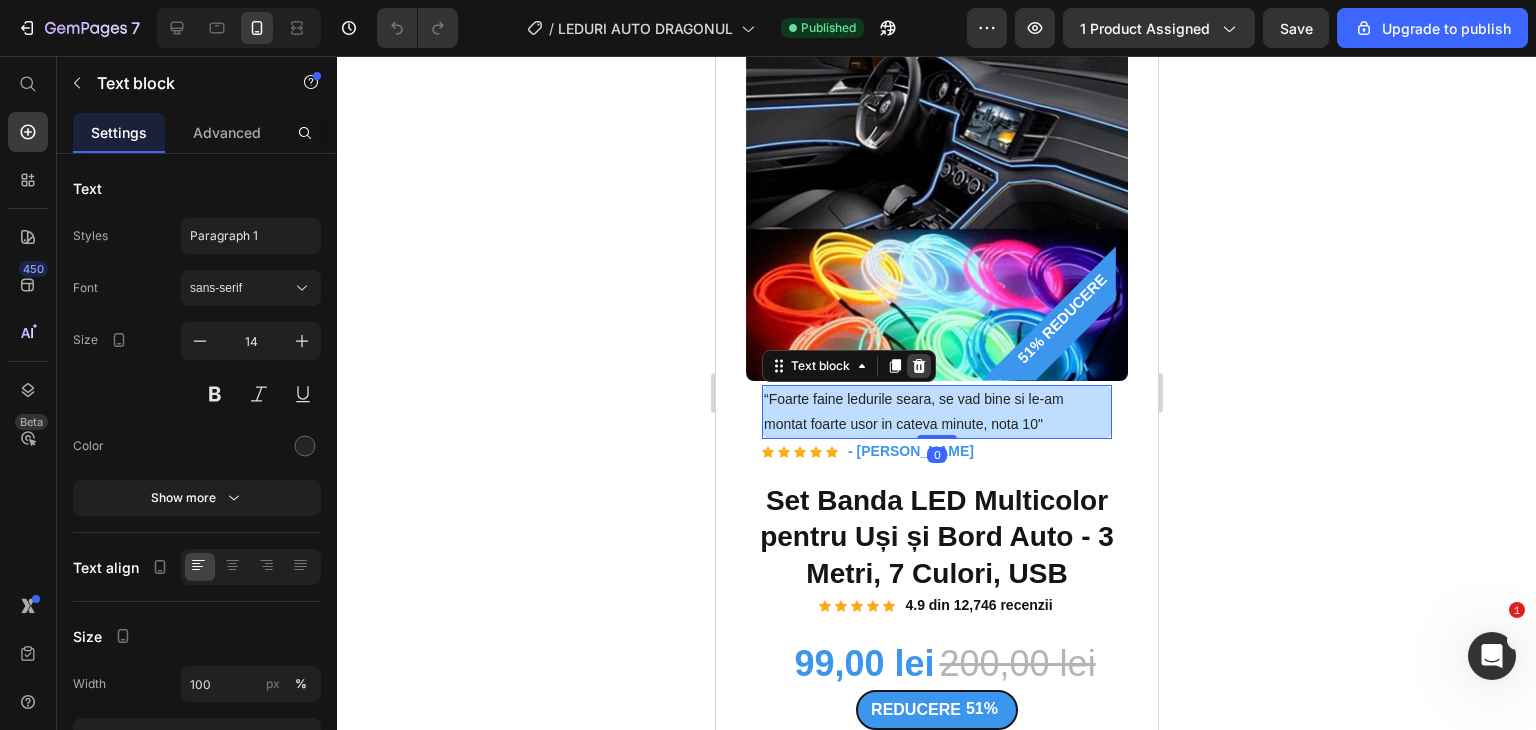 click 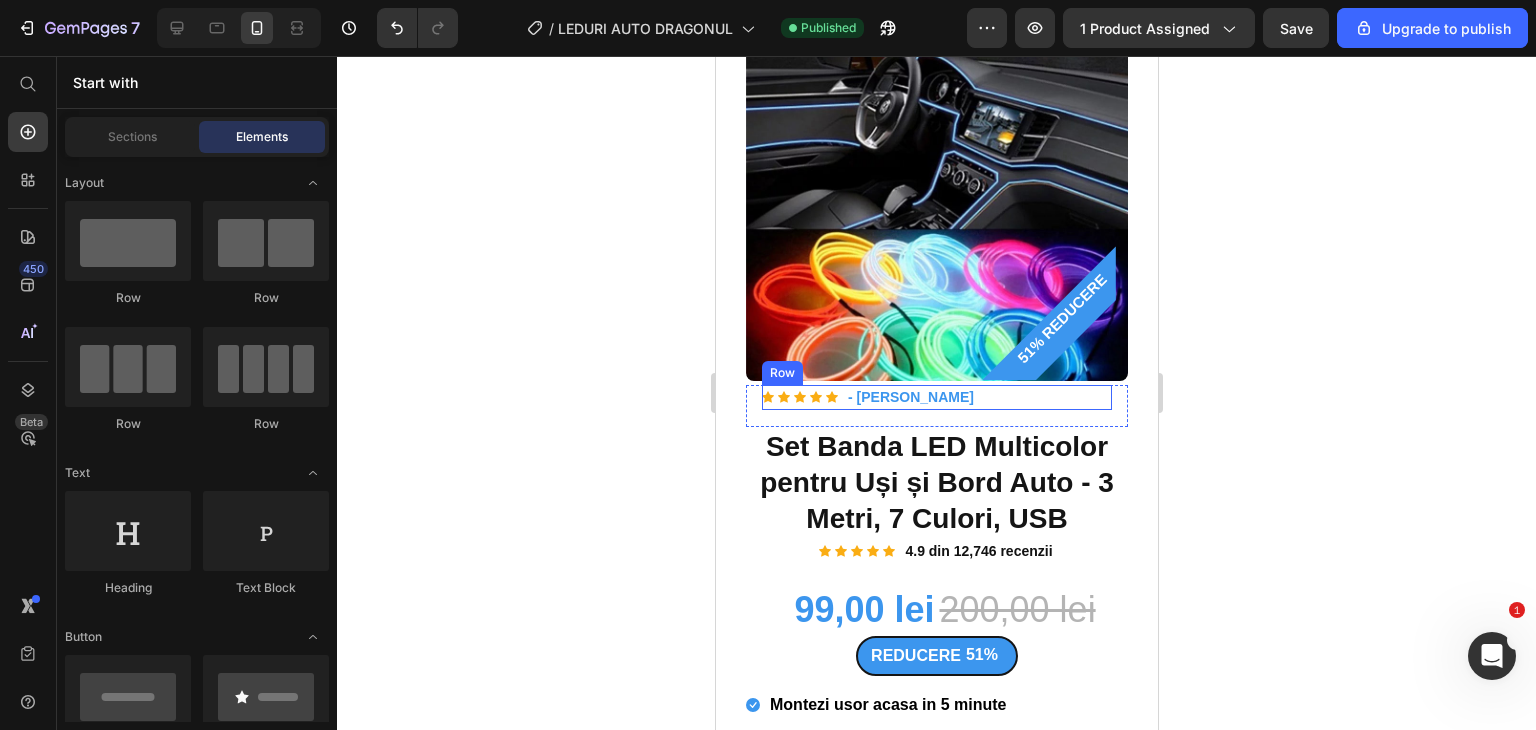 click on "Icon                Icon                Icon                Icon                Icon Icon List Hoz - Andrei M. Text block Row" at bounding box center [936, 397] 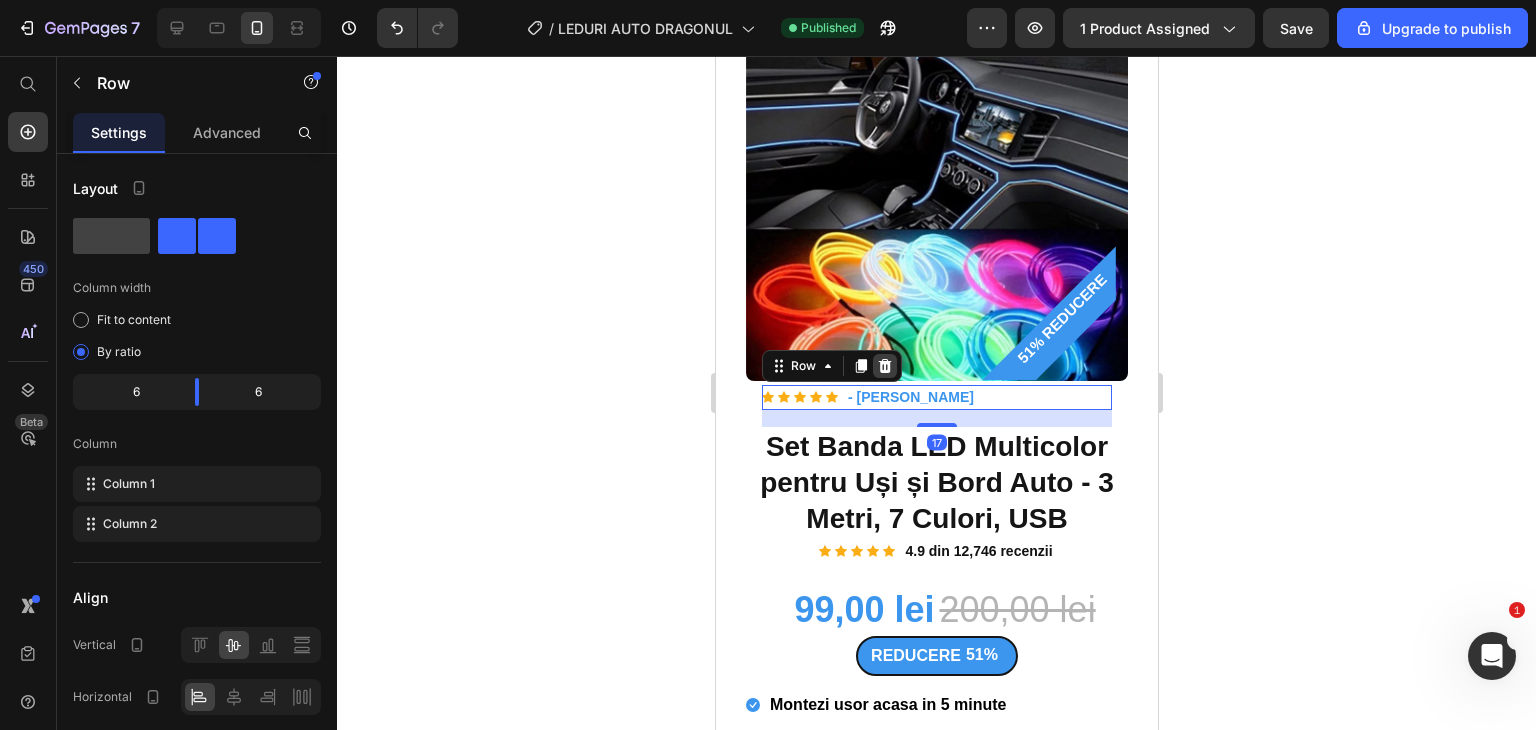 click 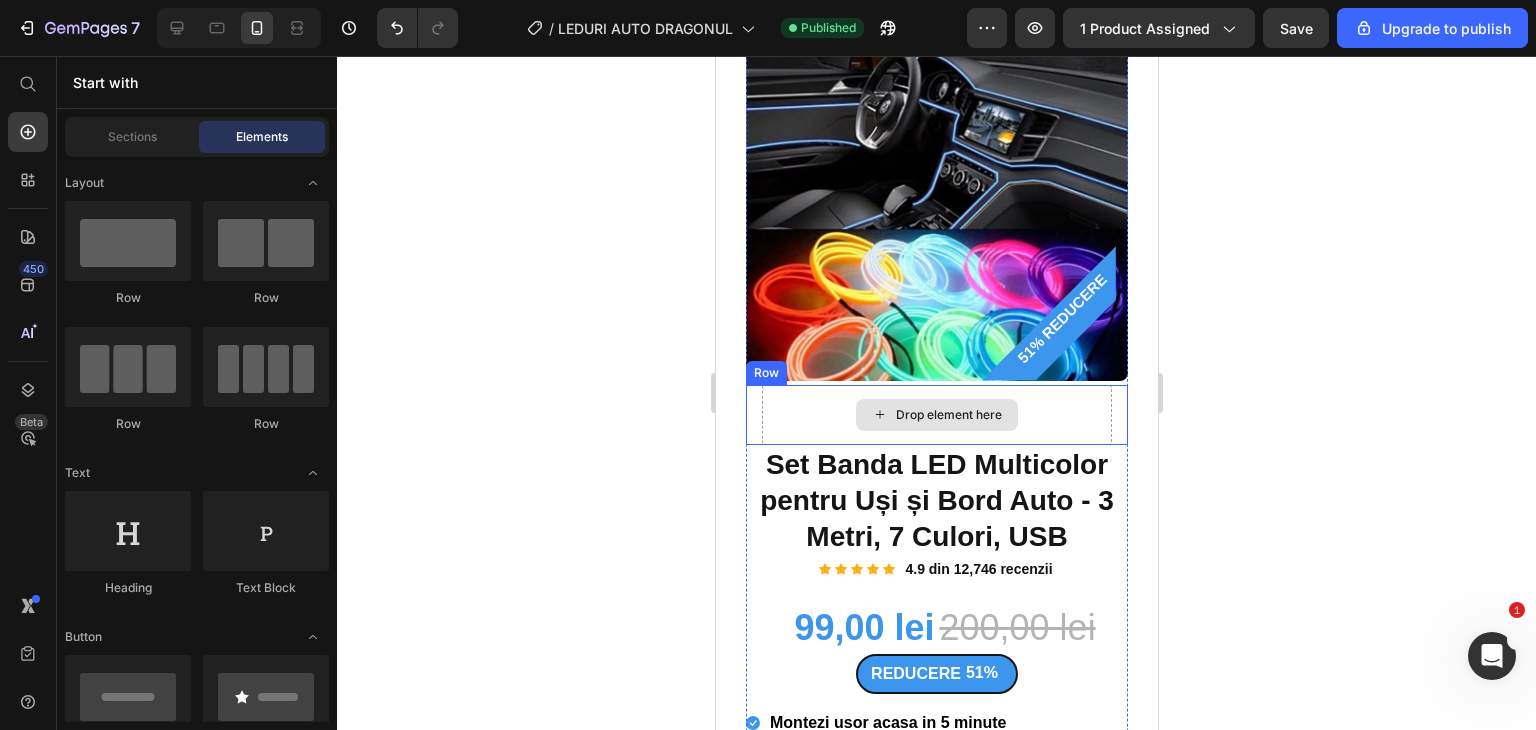 click on "Drop element here" at bounding box center (936, 415) 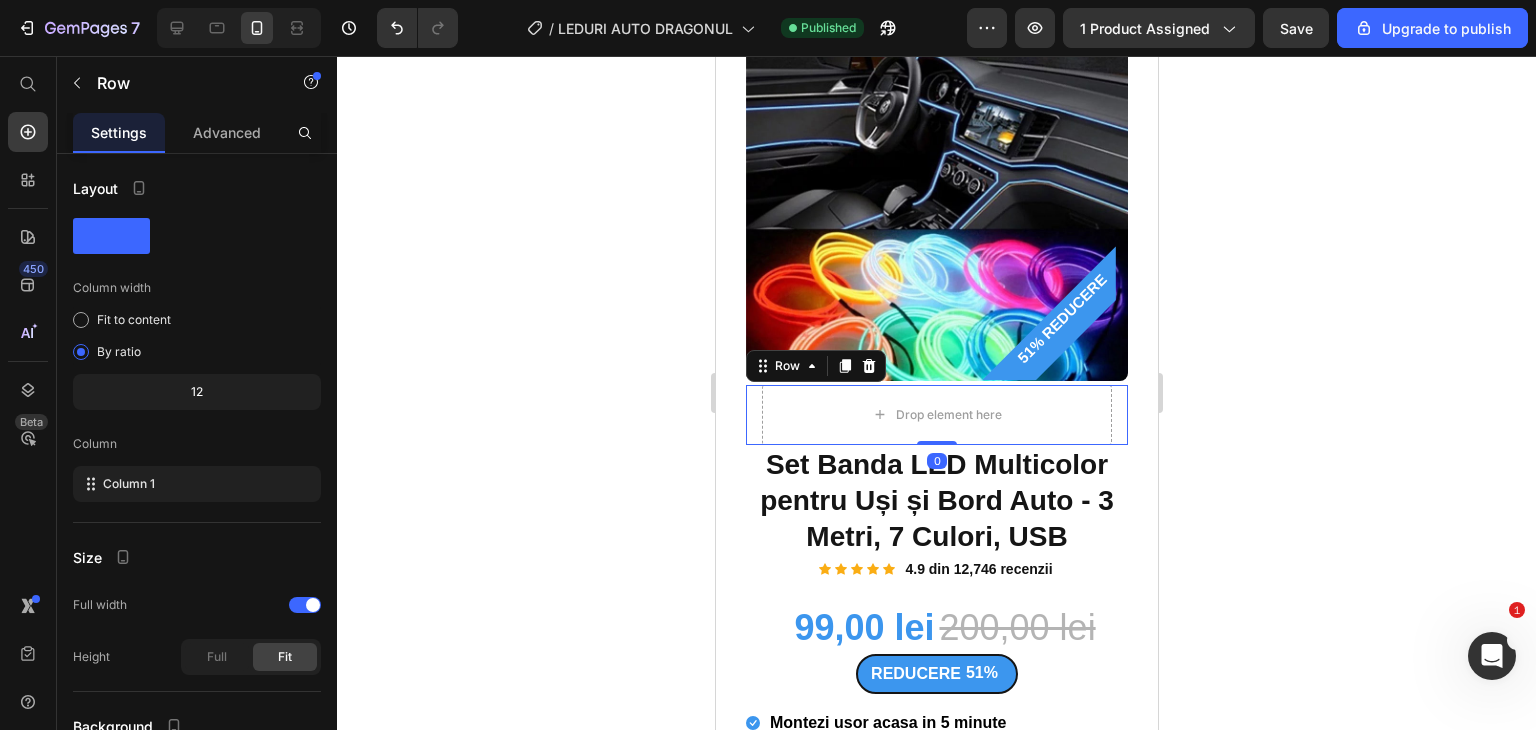 click at bounding box center [868, 366] 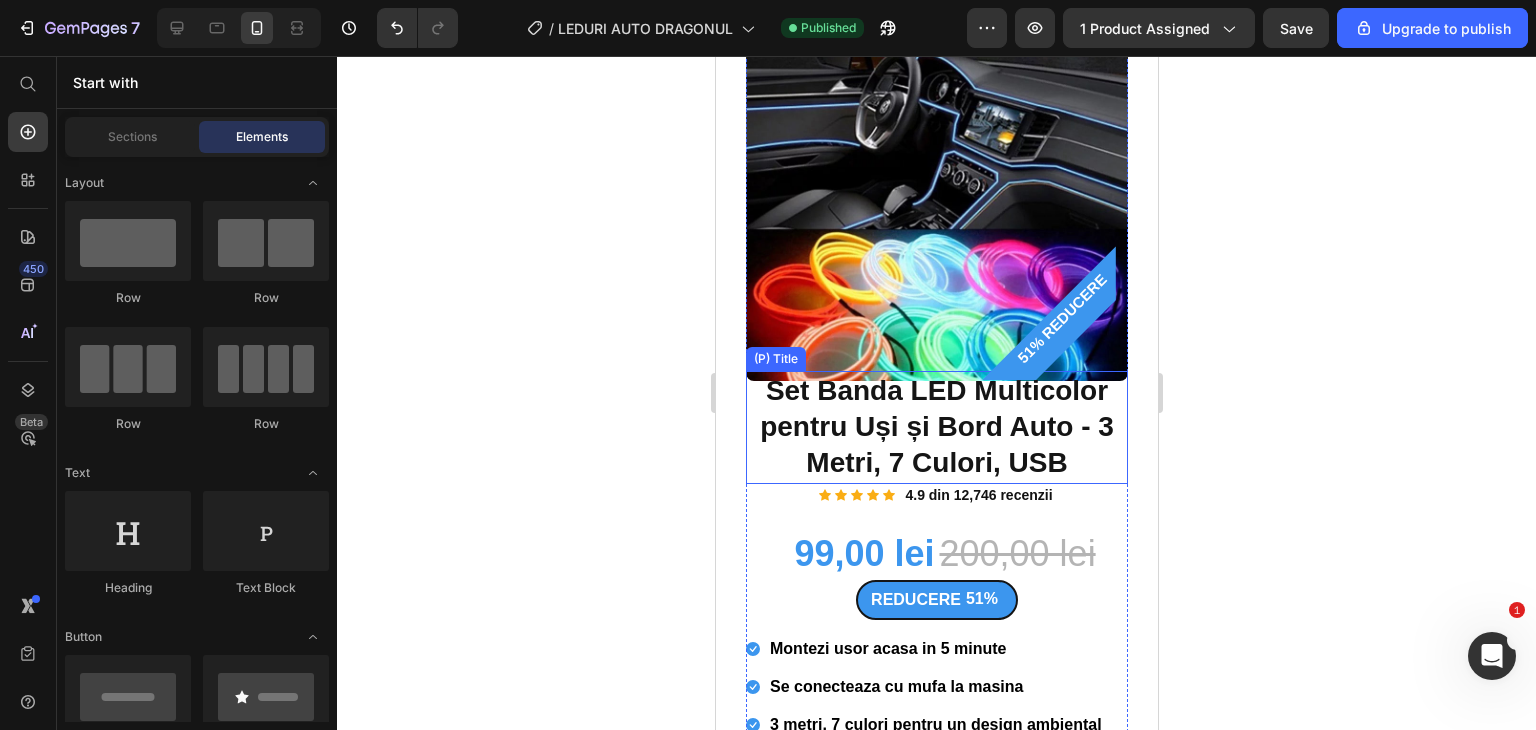 click on "Set Banda LED Multicolor pentru Uși și Bord Auto - 3 Metri, 7 Culori, USB" at bounding box center (936, 427) 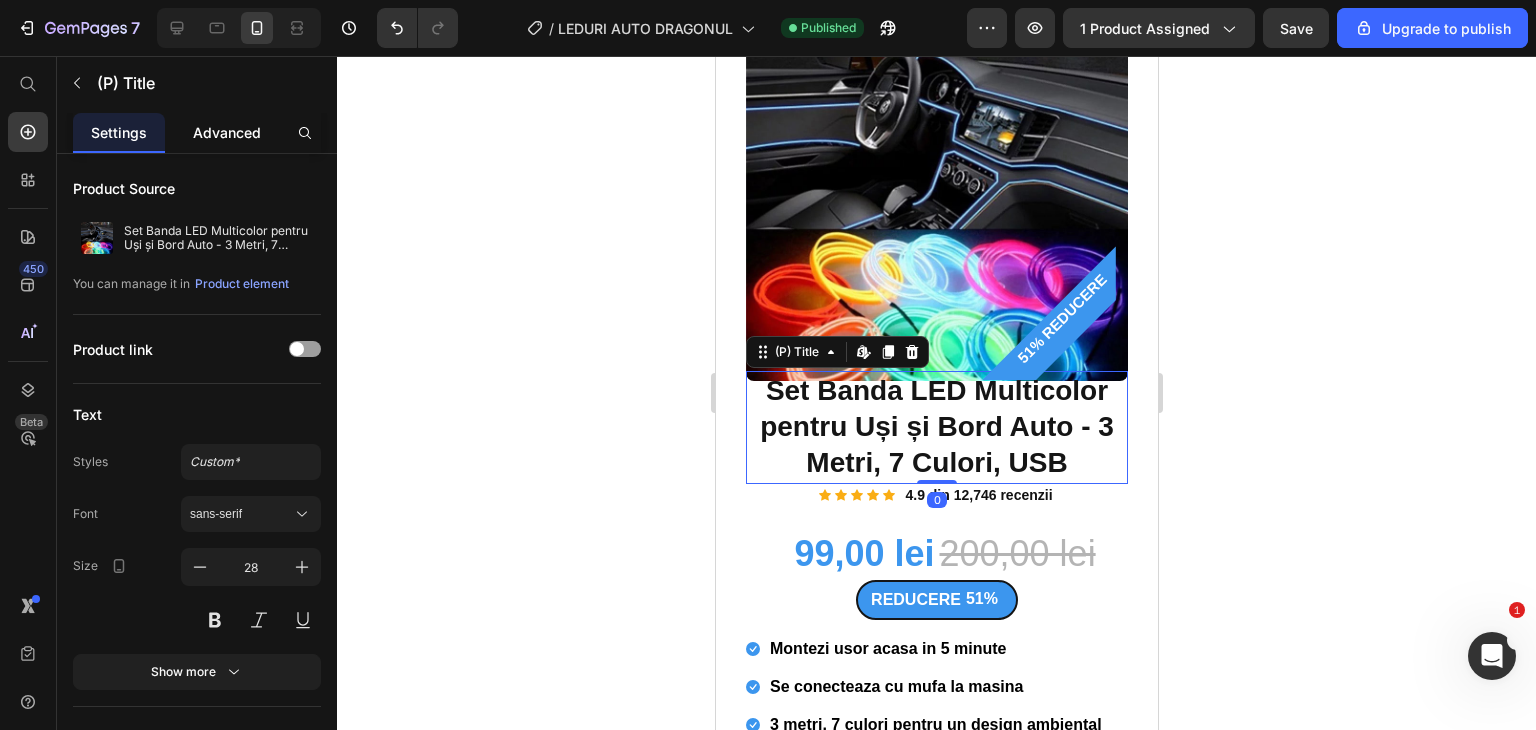 click on "Advanced" at bounding box center (227, 132) 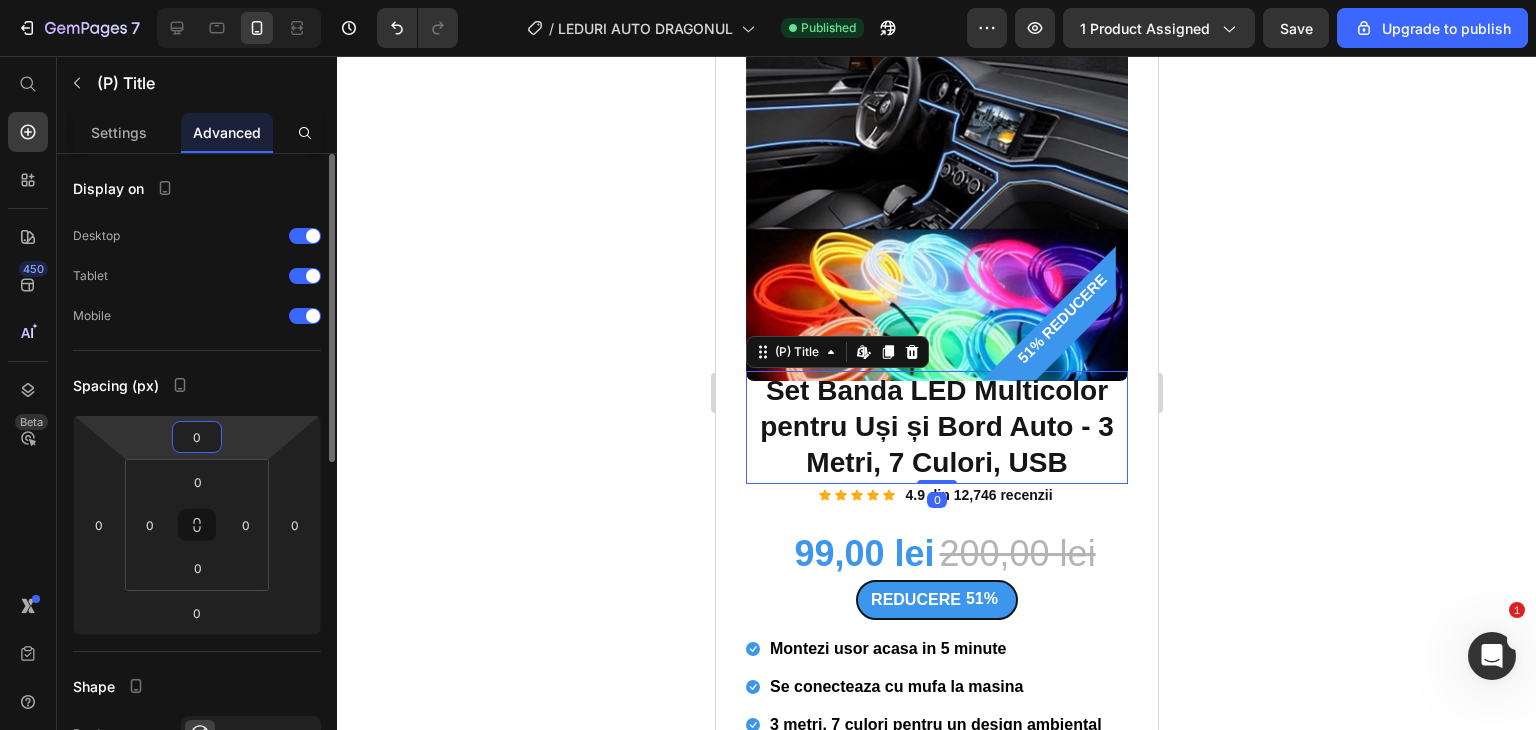 click on "0" at bounding box center [197, 437] 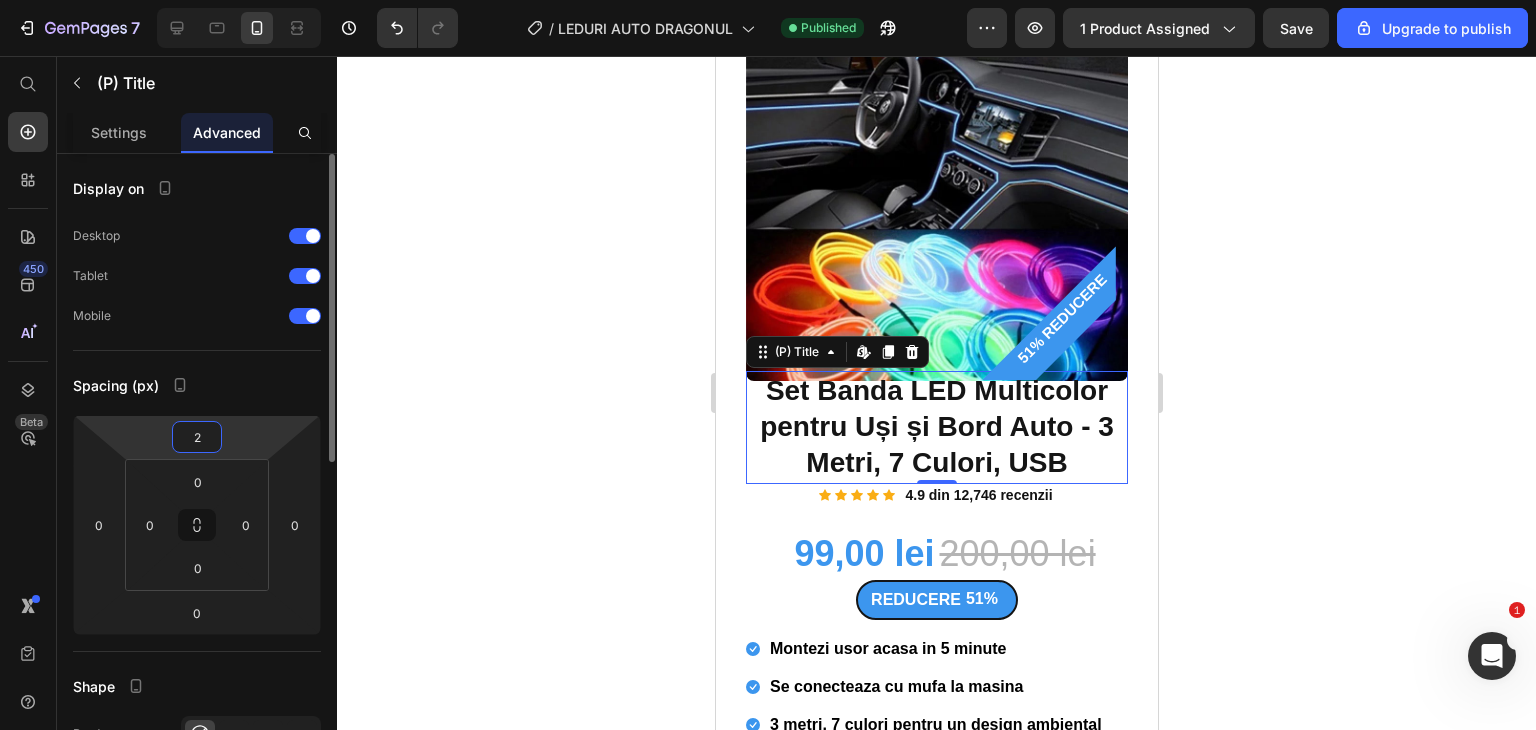 type on "20" 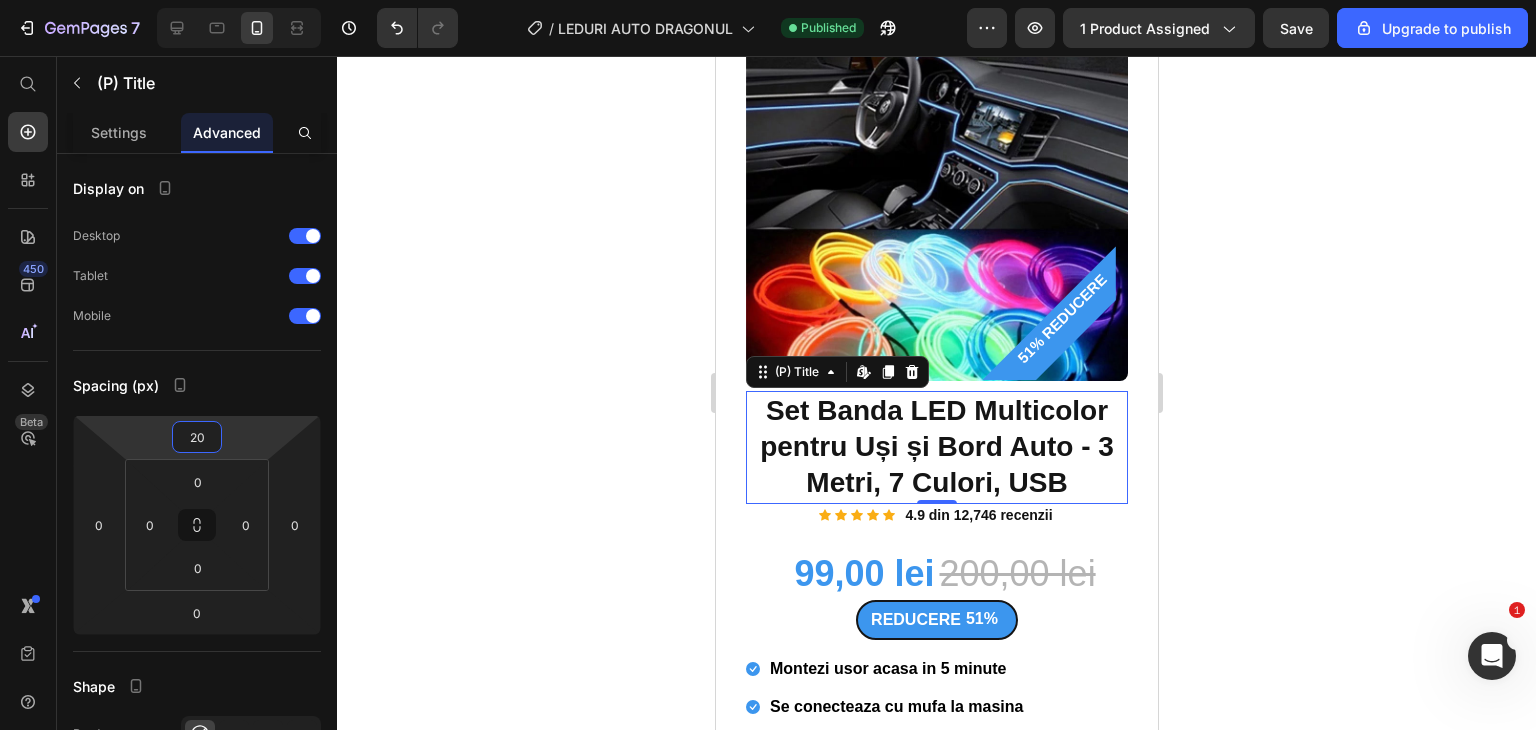 click 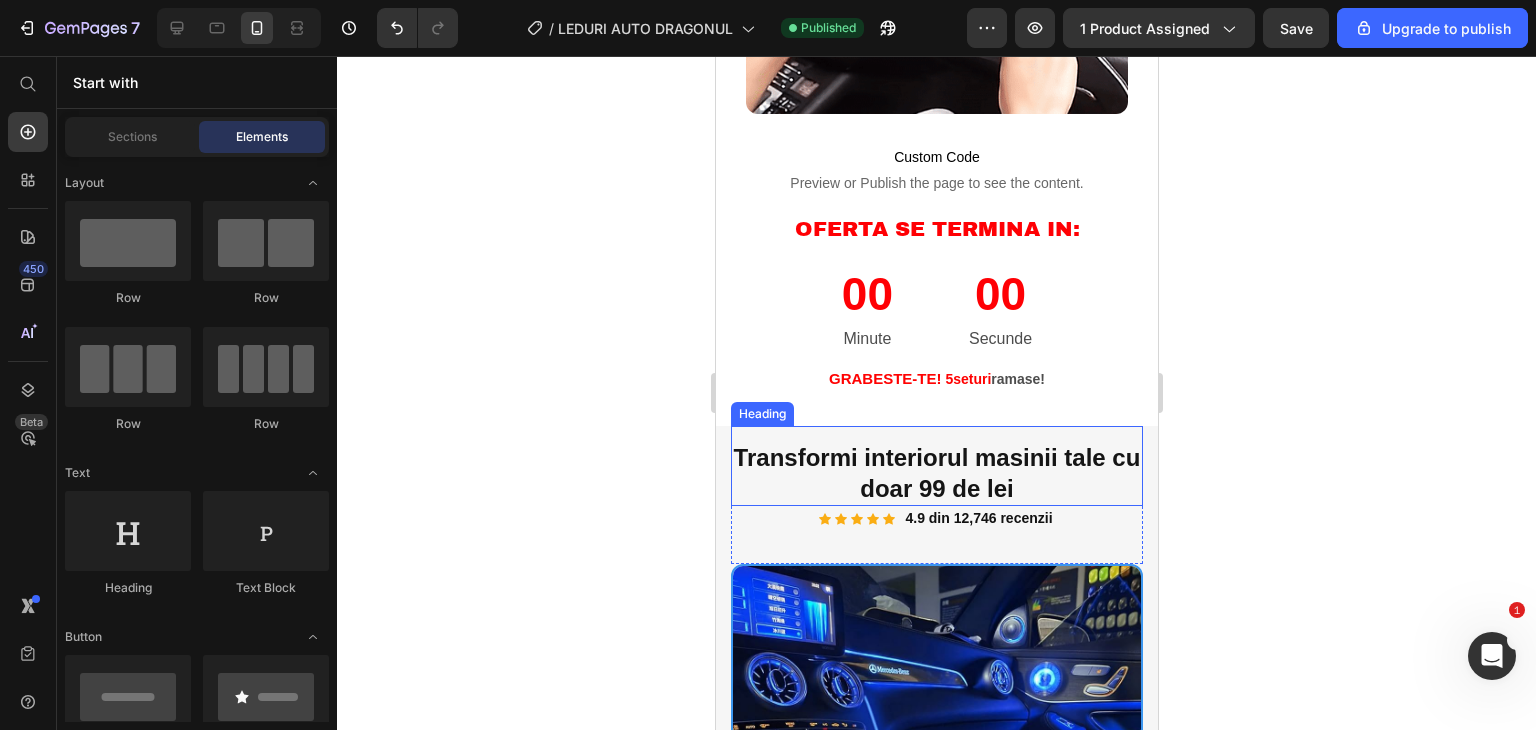 scroll, scrollTop: 1800, scrollLeft: 0, axis: vertical 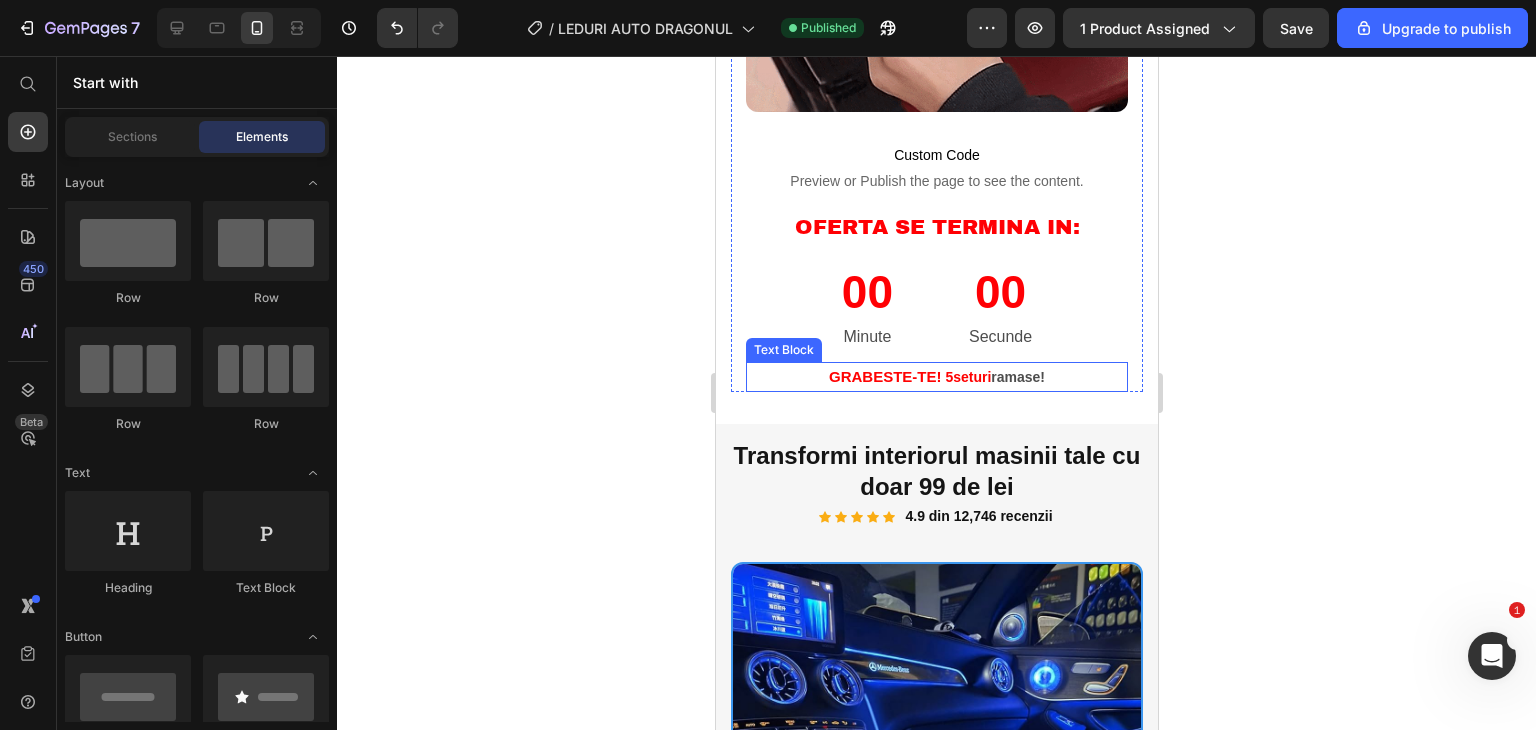 click on "GRABESTE-TE!   5  seturi  ramase!" at bounding box center [936, 377] 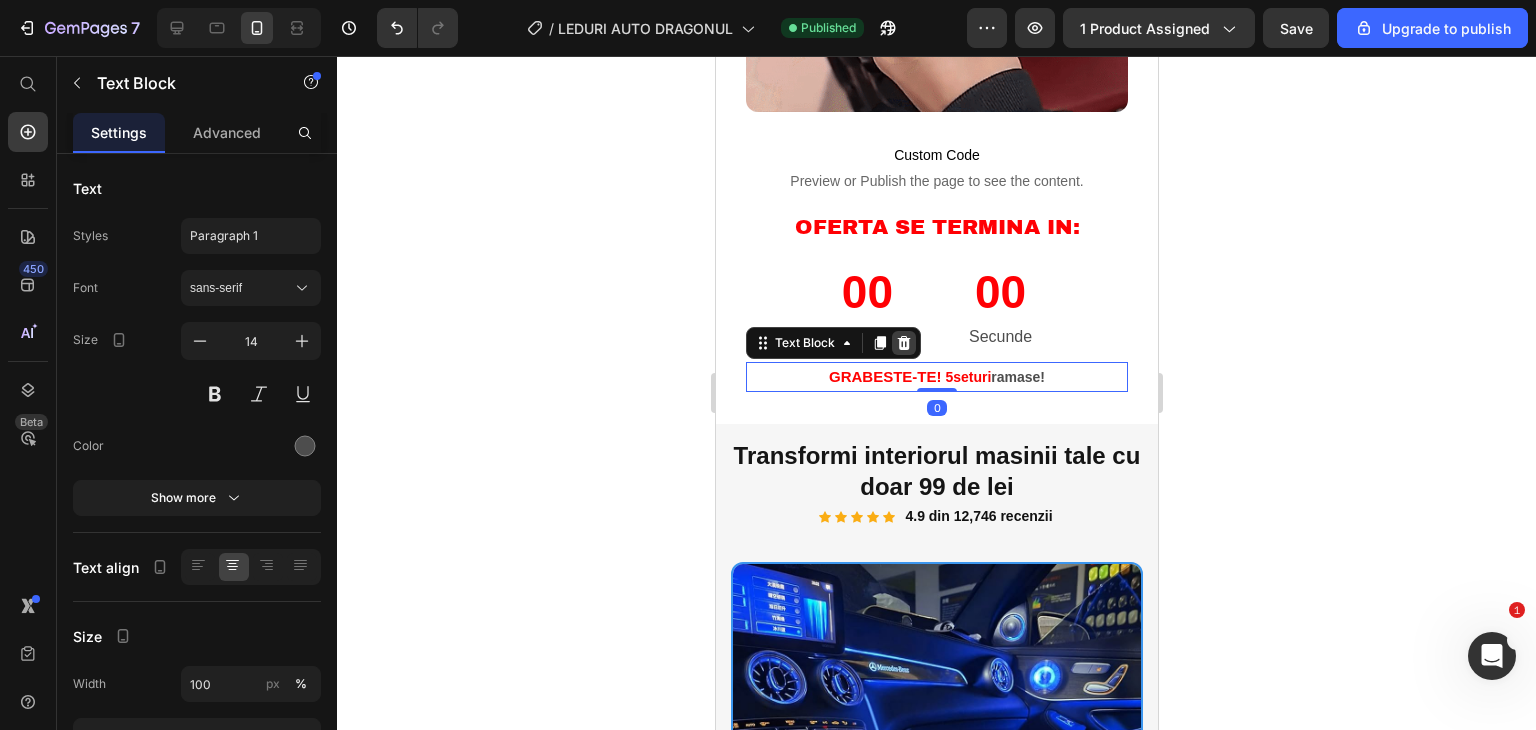 click 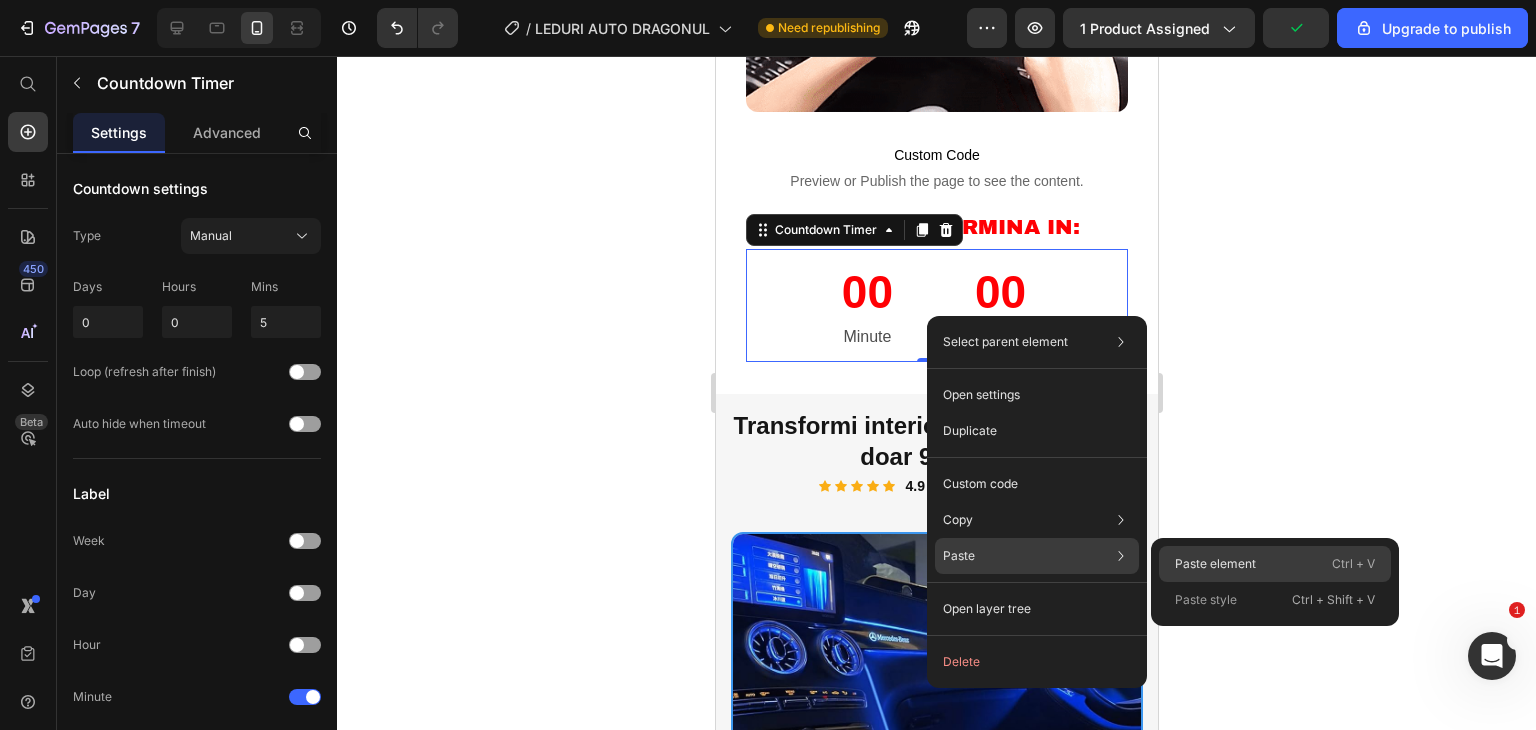click on "Paste element" at bounding box center (1215, 564) 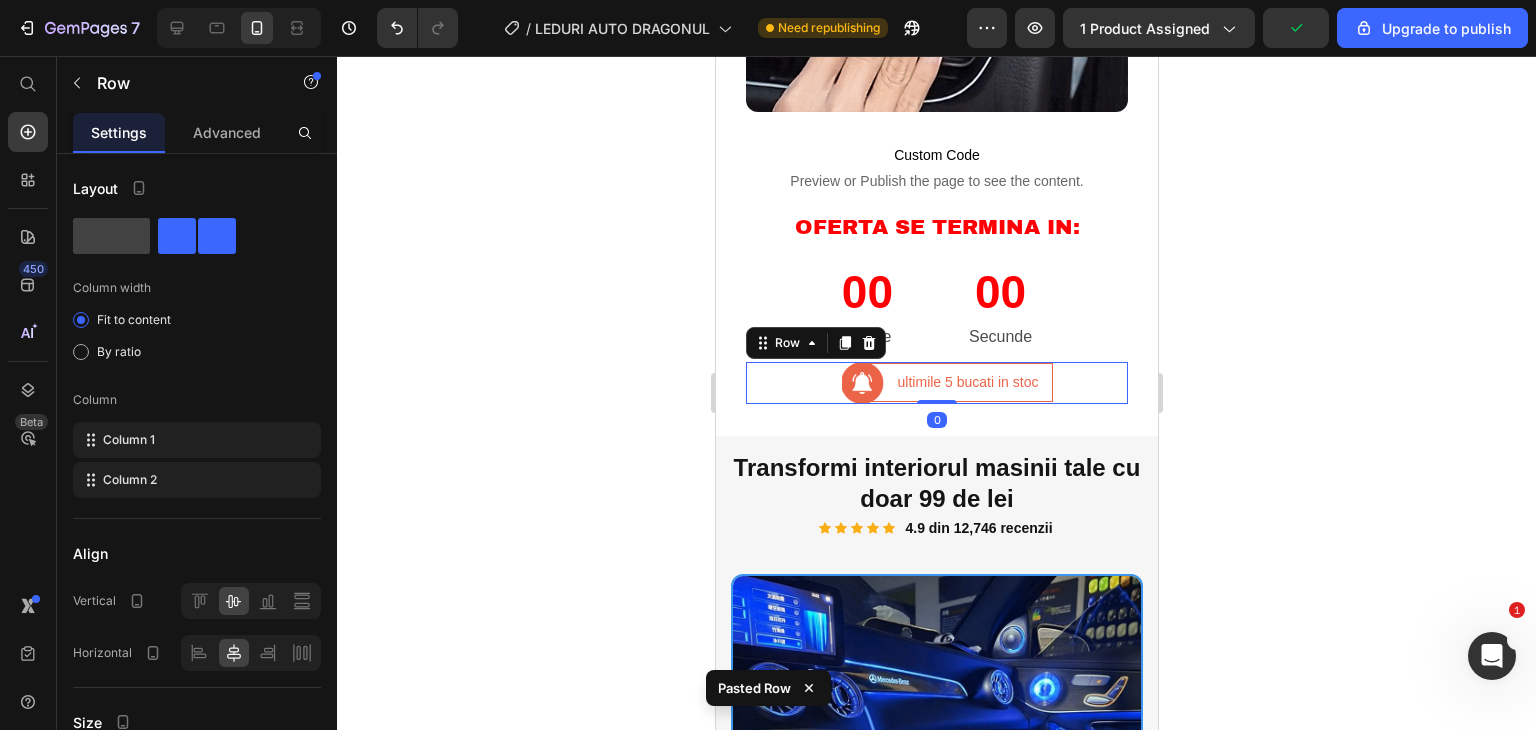 click 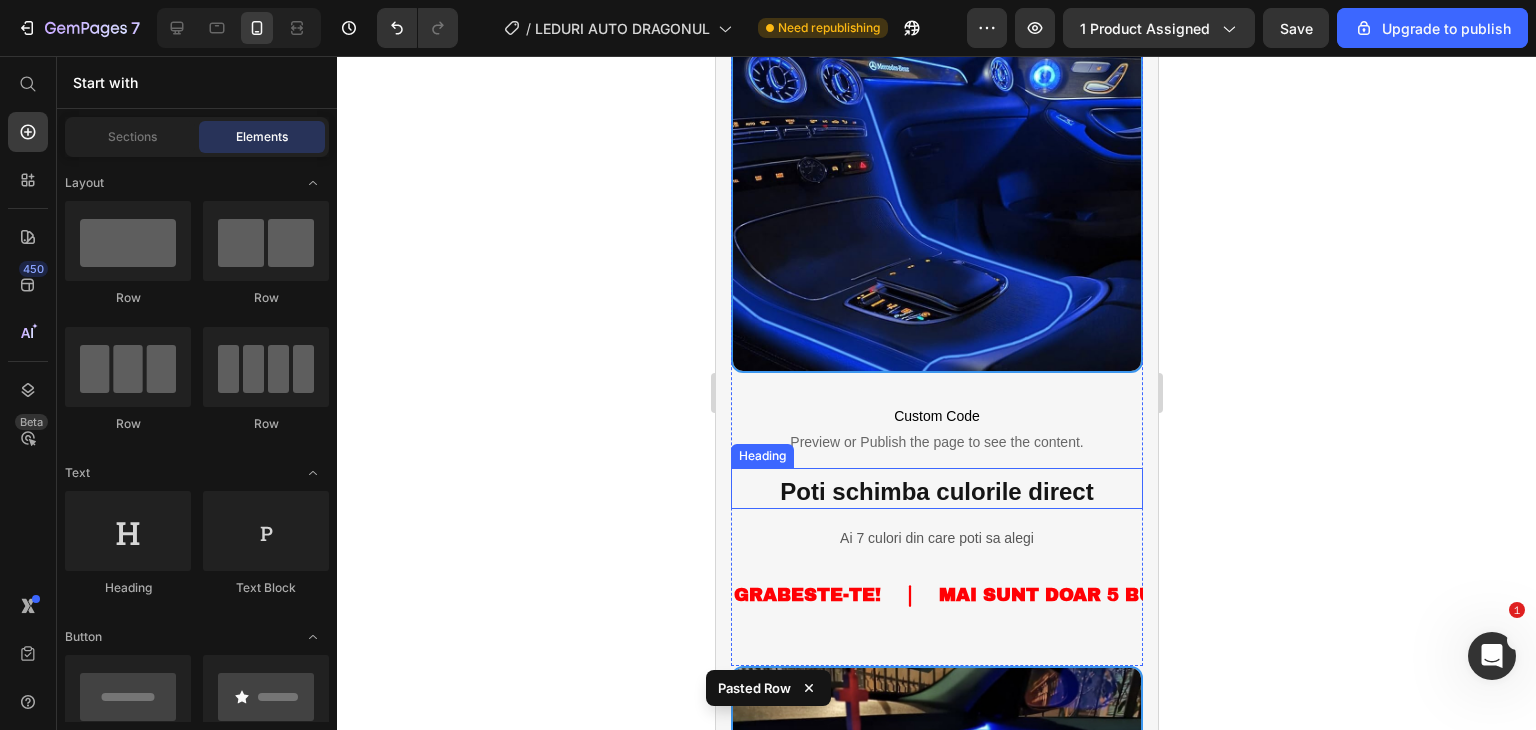 scroll, scrollTop: 2600, scrollLeft: 0, axis: vertical 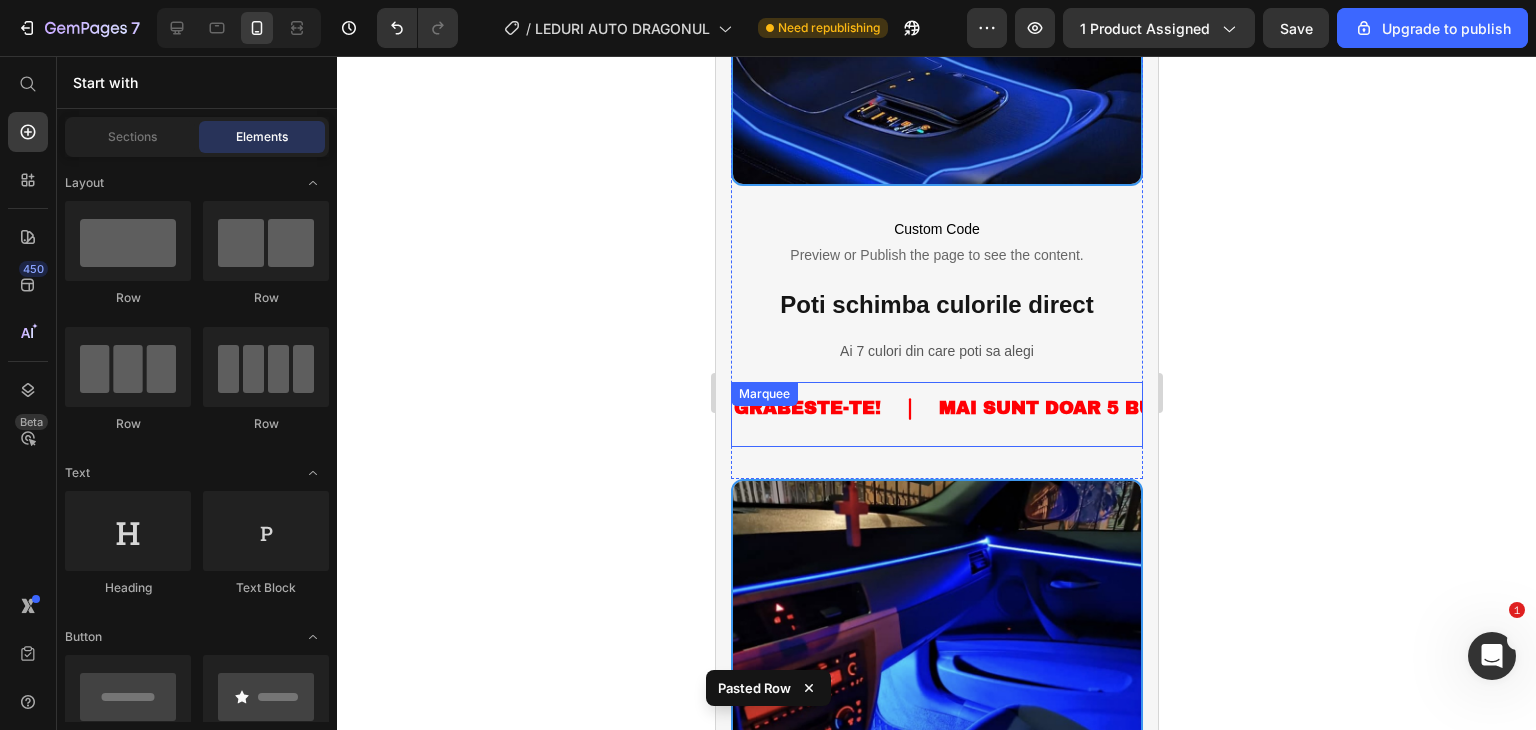 click on "GRABESTE-TE! Text" at bounding box center [833, 408] 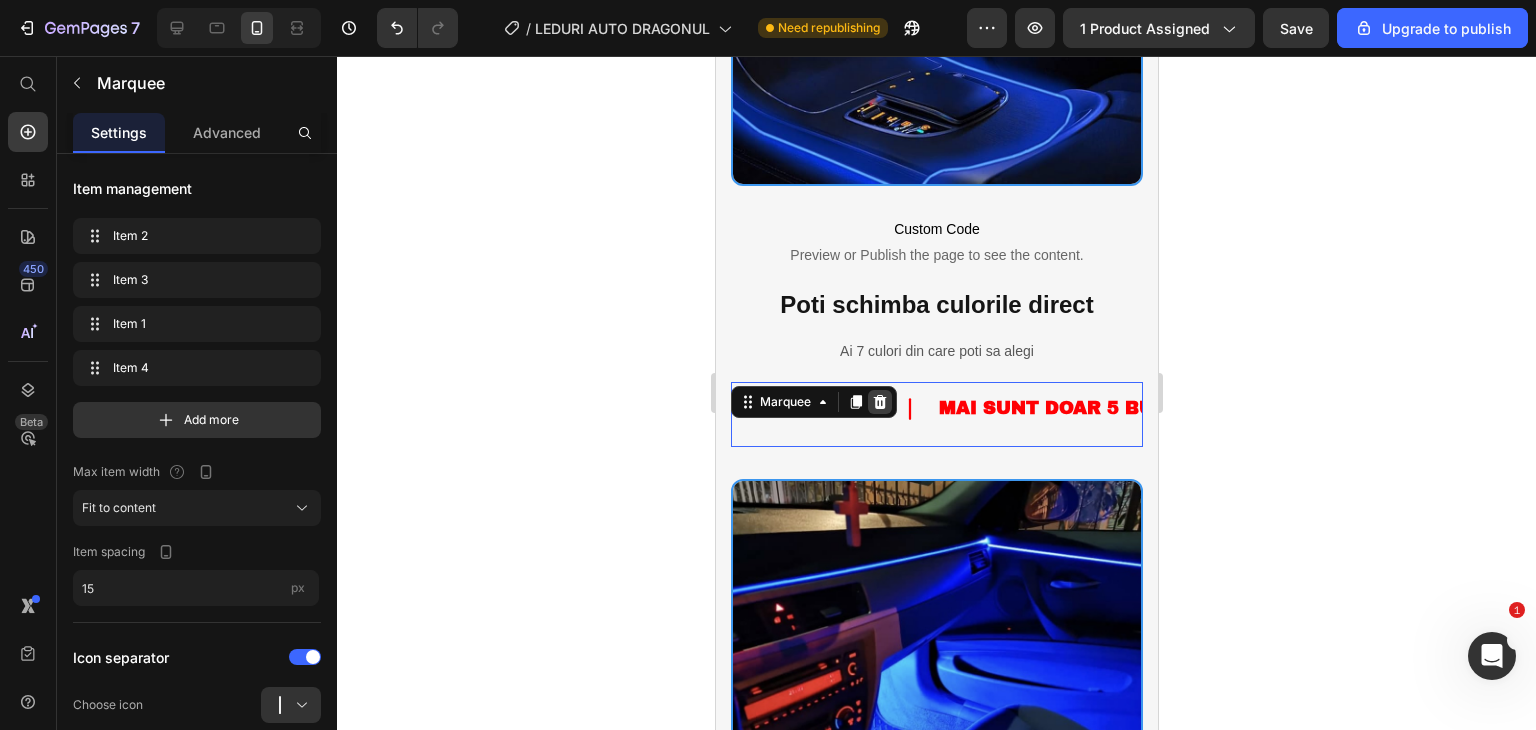 click 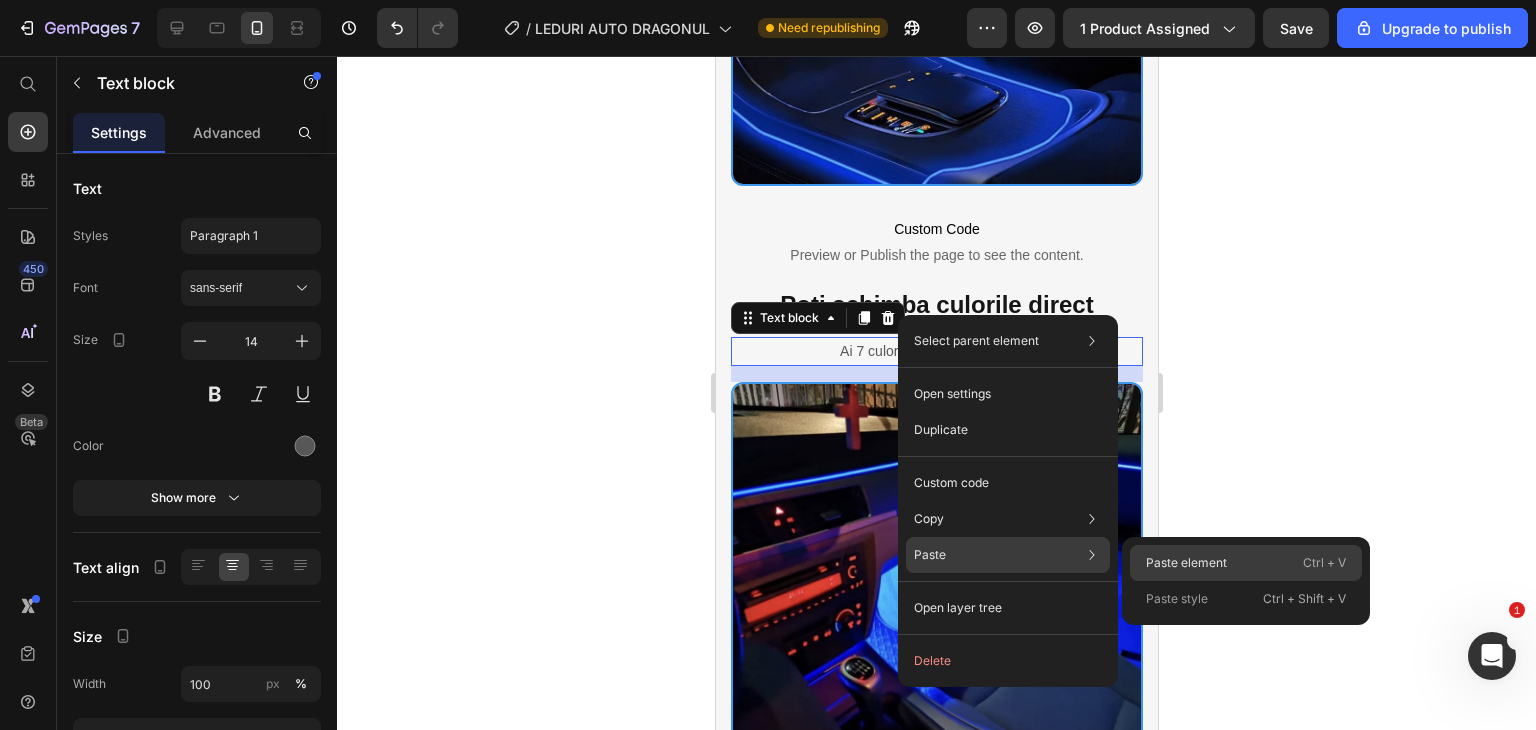 click on "Paste element  Ctrl + V" 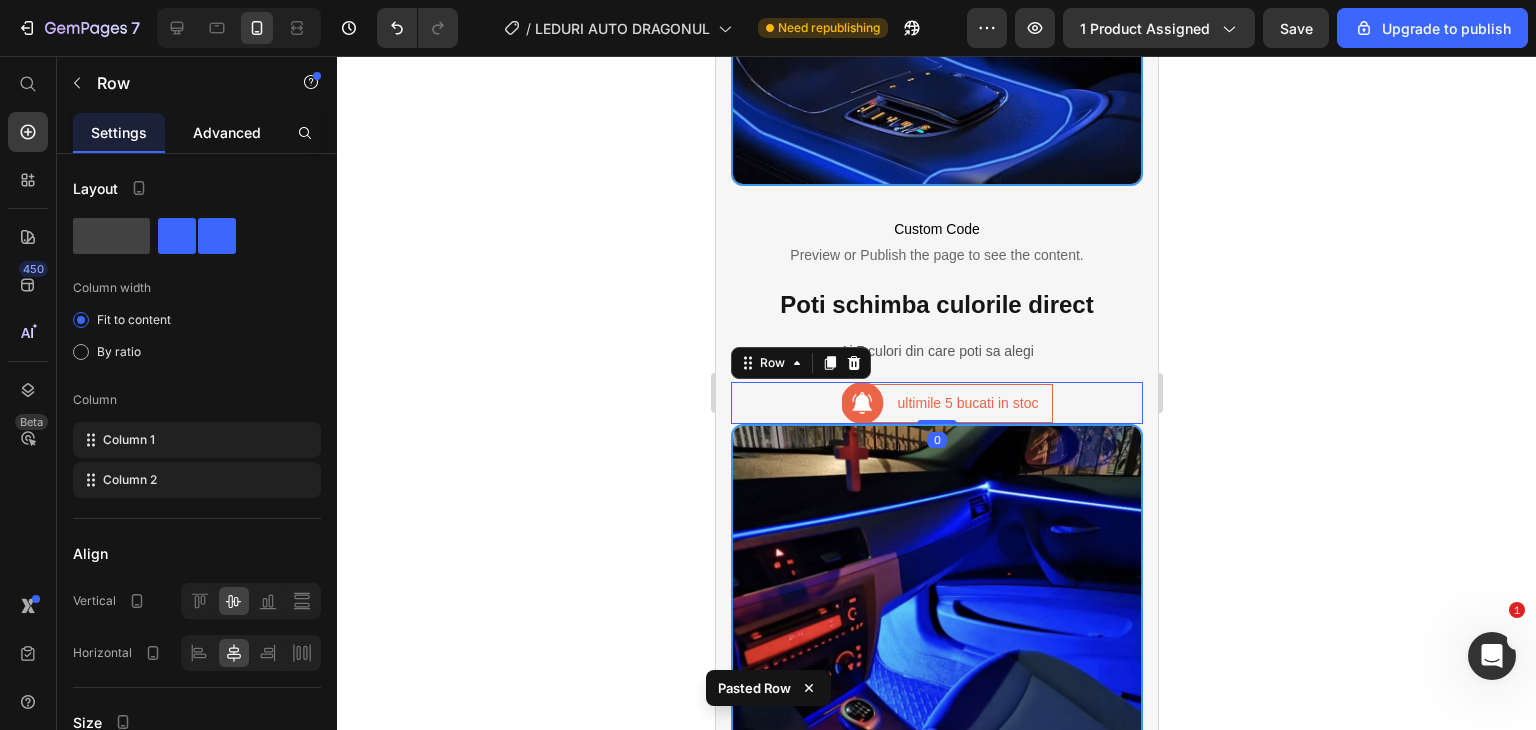 click on "Advanced" at bounding box center (227, 132) 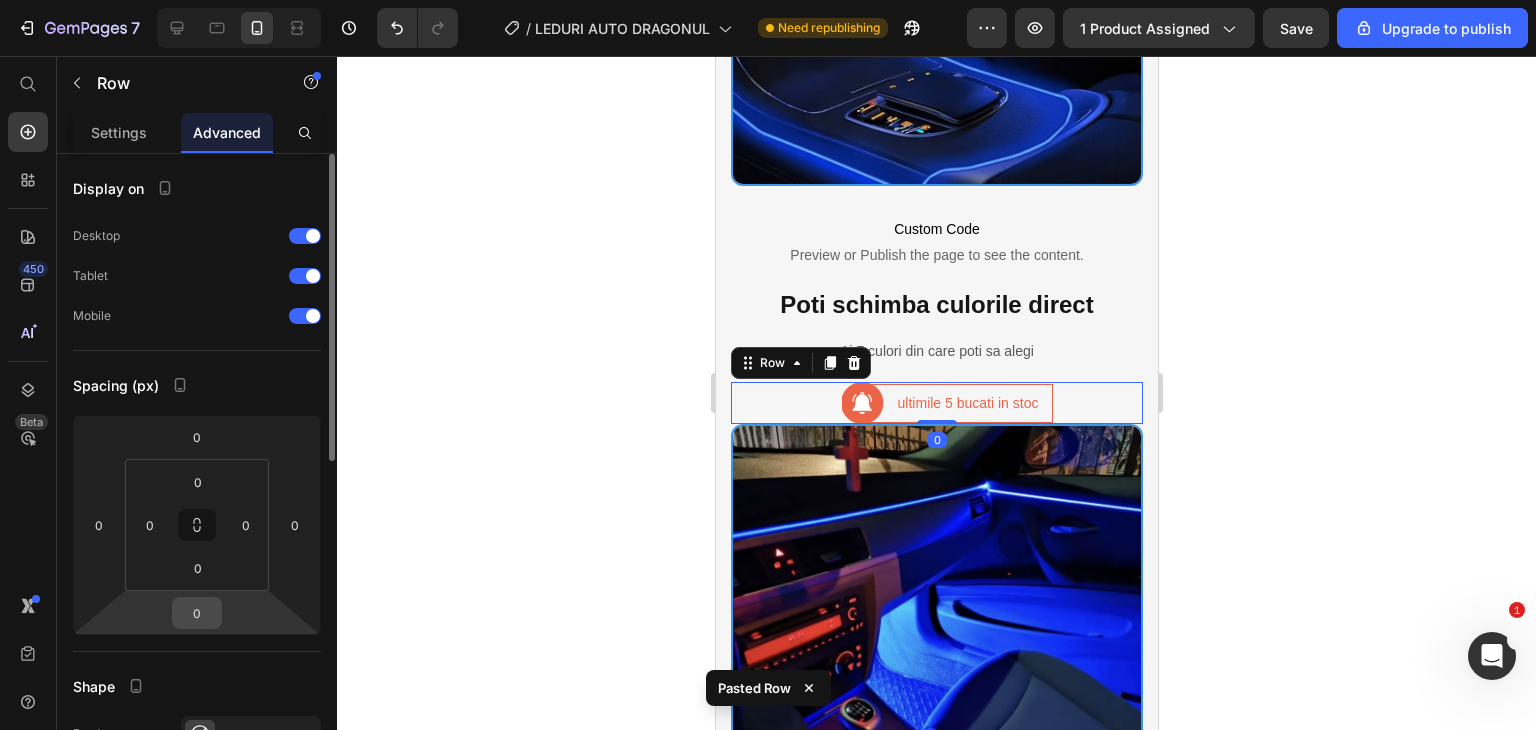 click on "0" at bounding box center (197, 613) 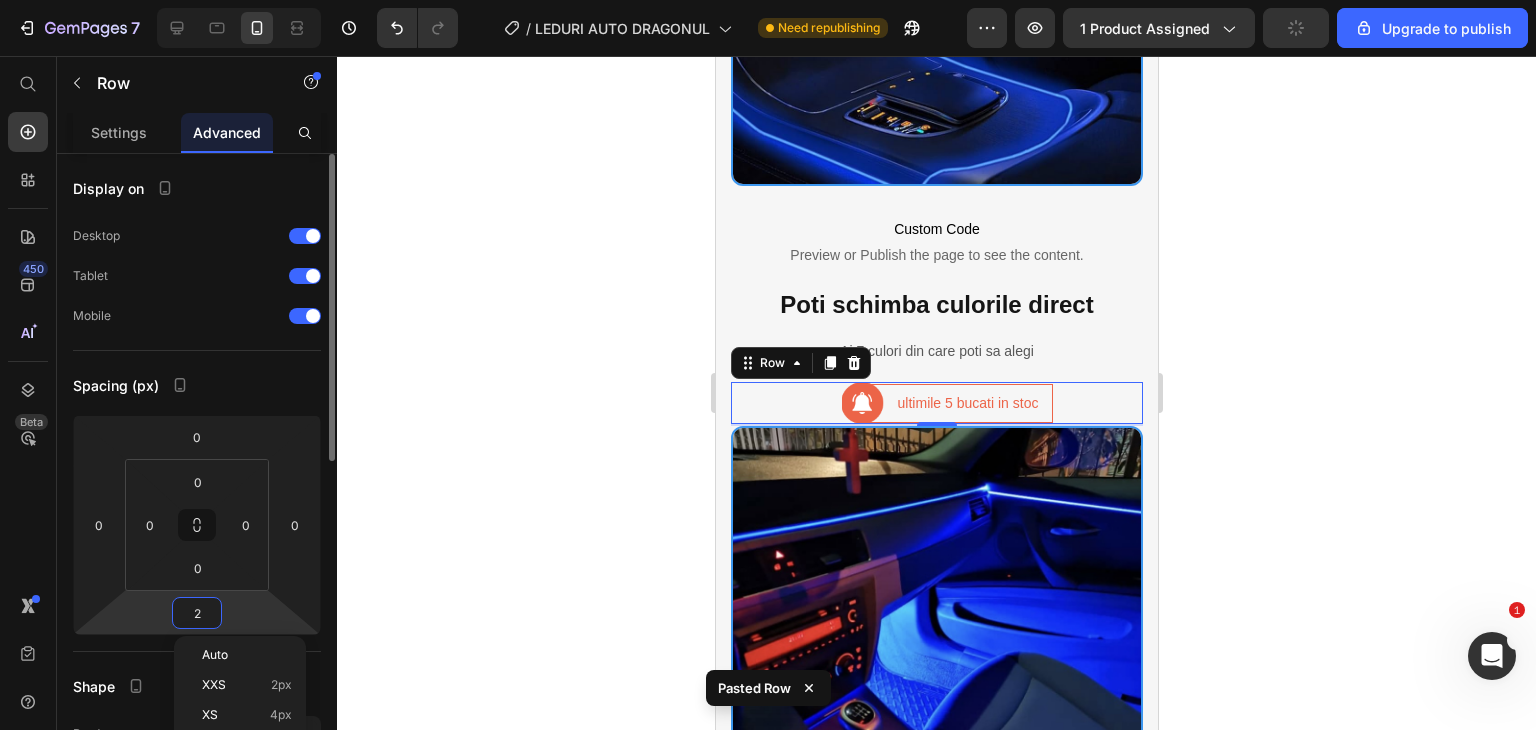 type on "20" 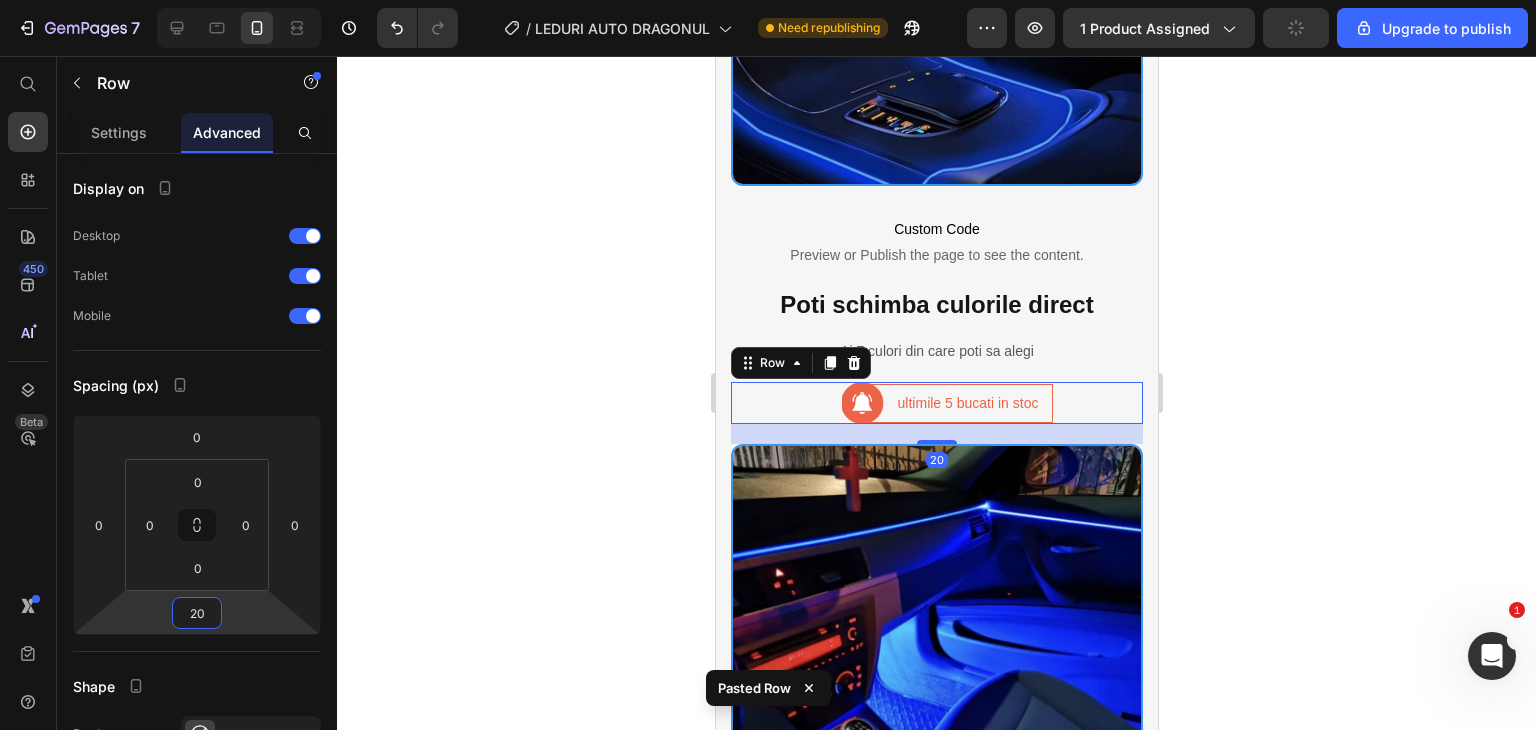 click 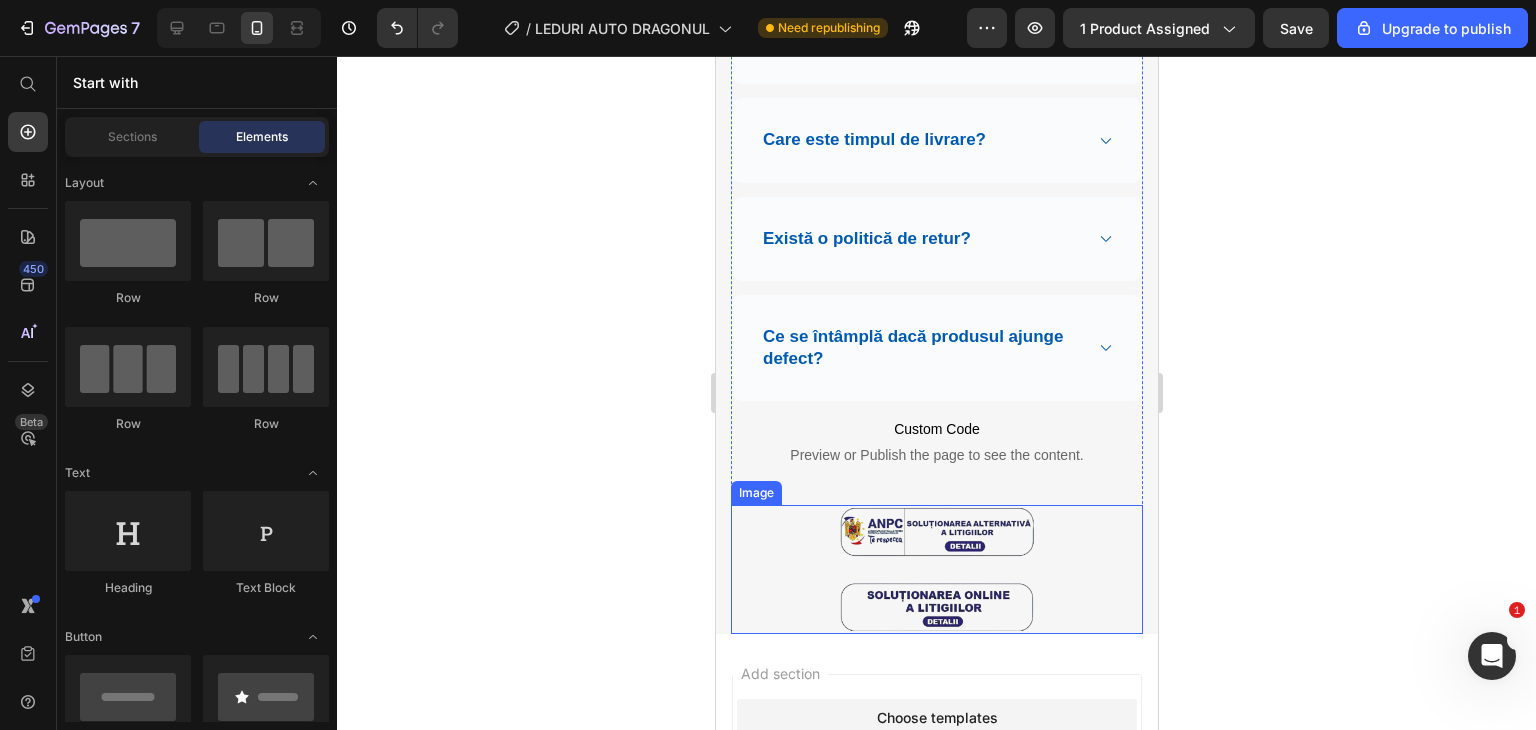 scroll, scrollTop: 5300, scrollLeft: 0, axis: vertical 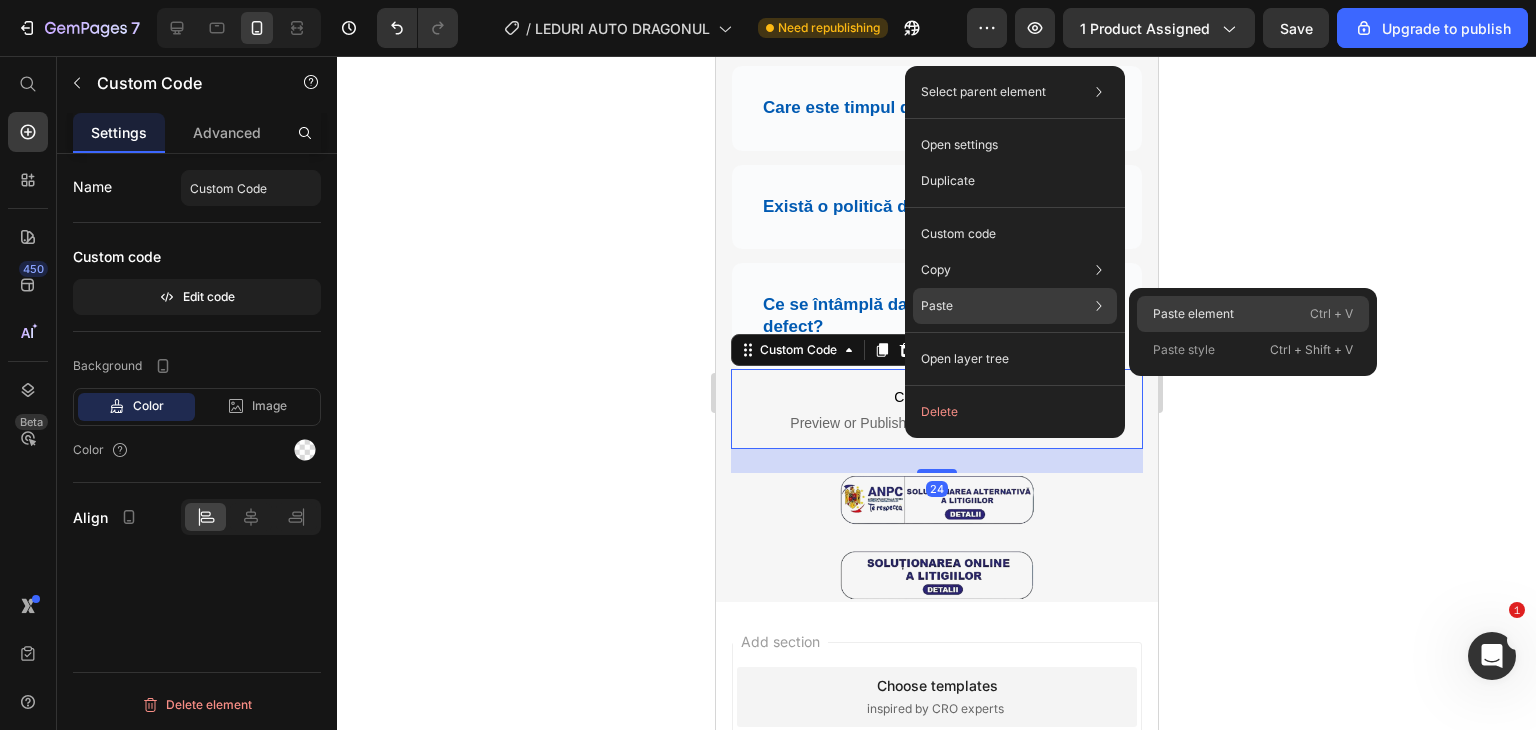click on "Paste element" at bounding box center [1193, 314] 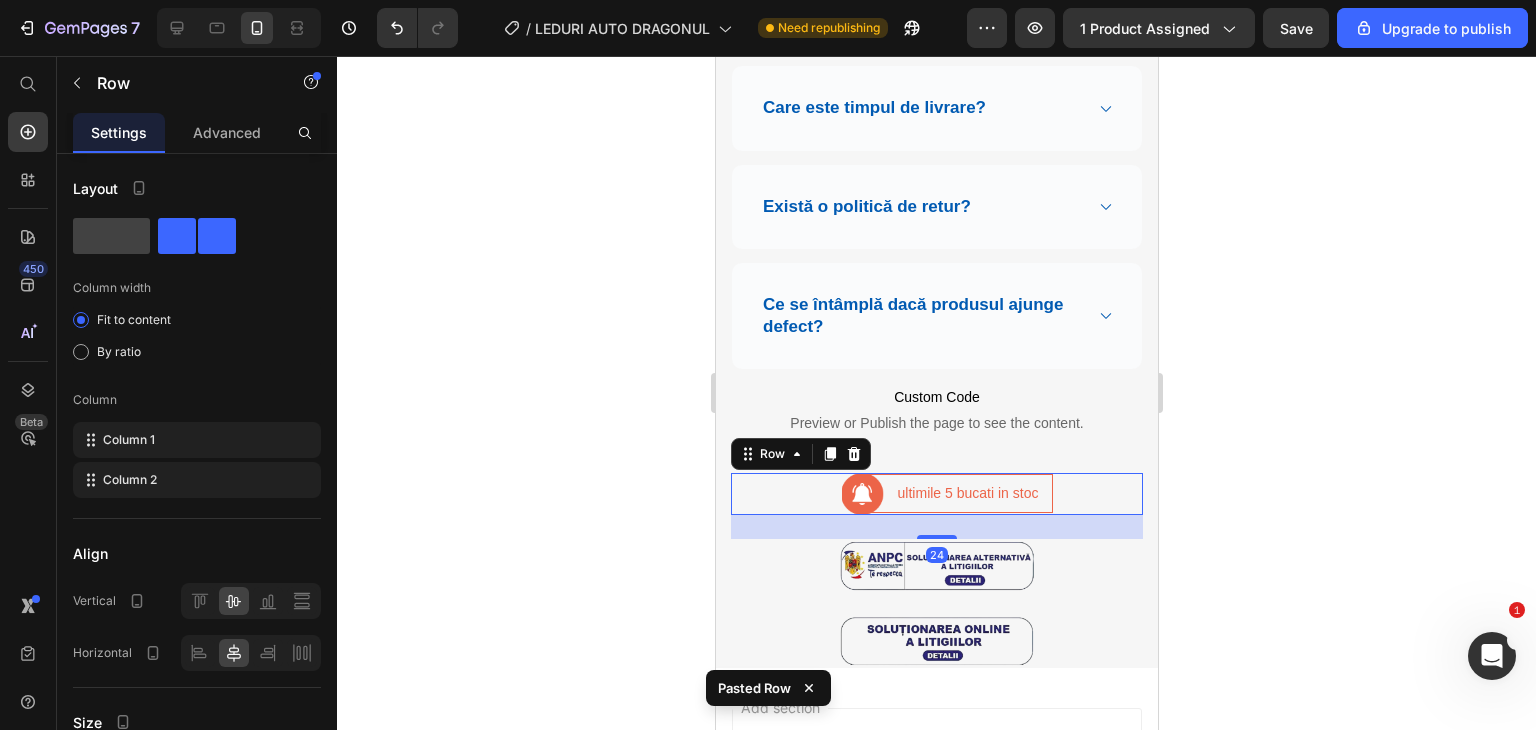 click 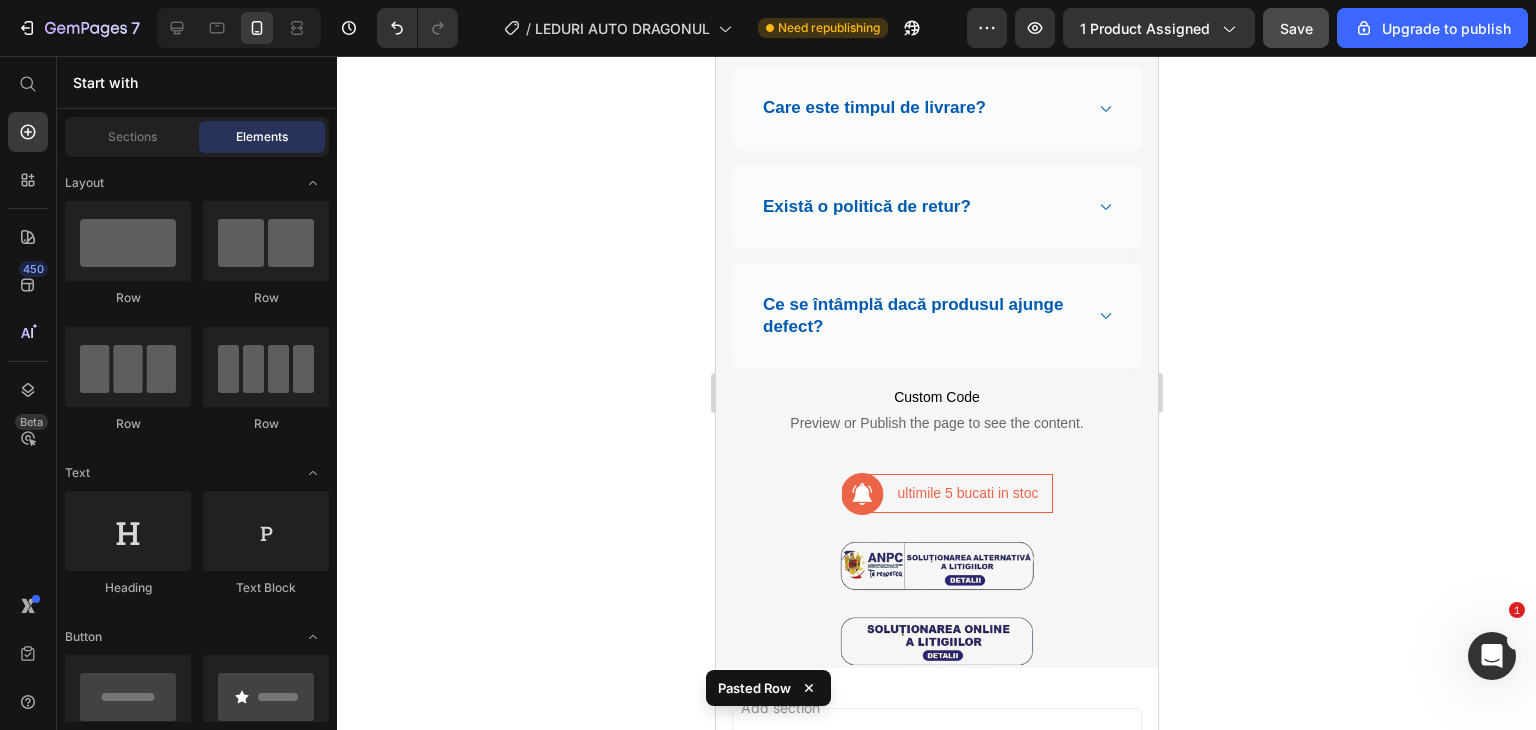 click on "Save" 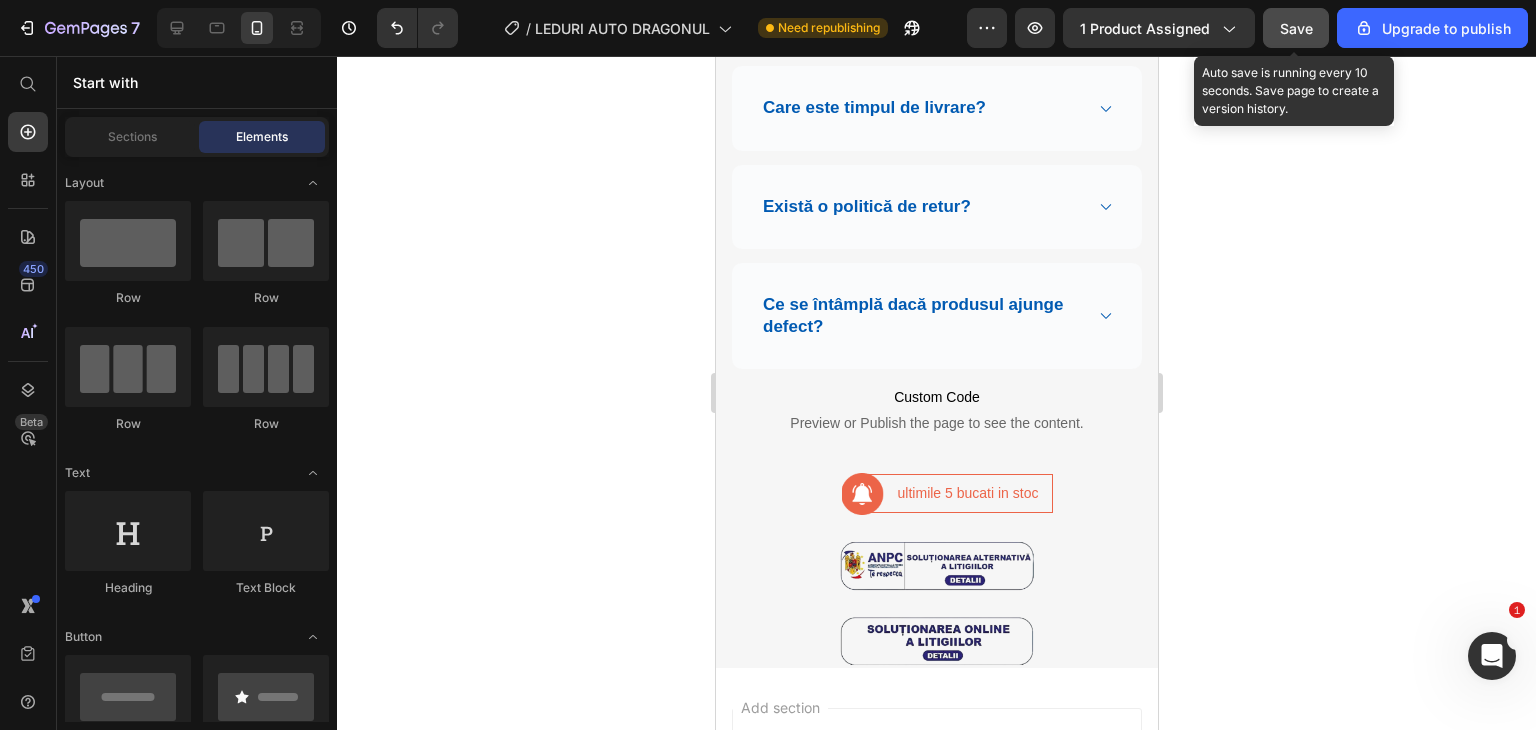 click on "Save" 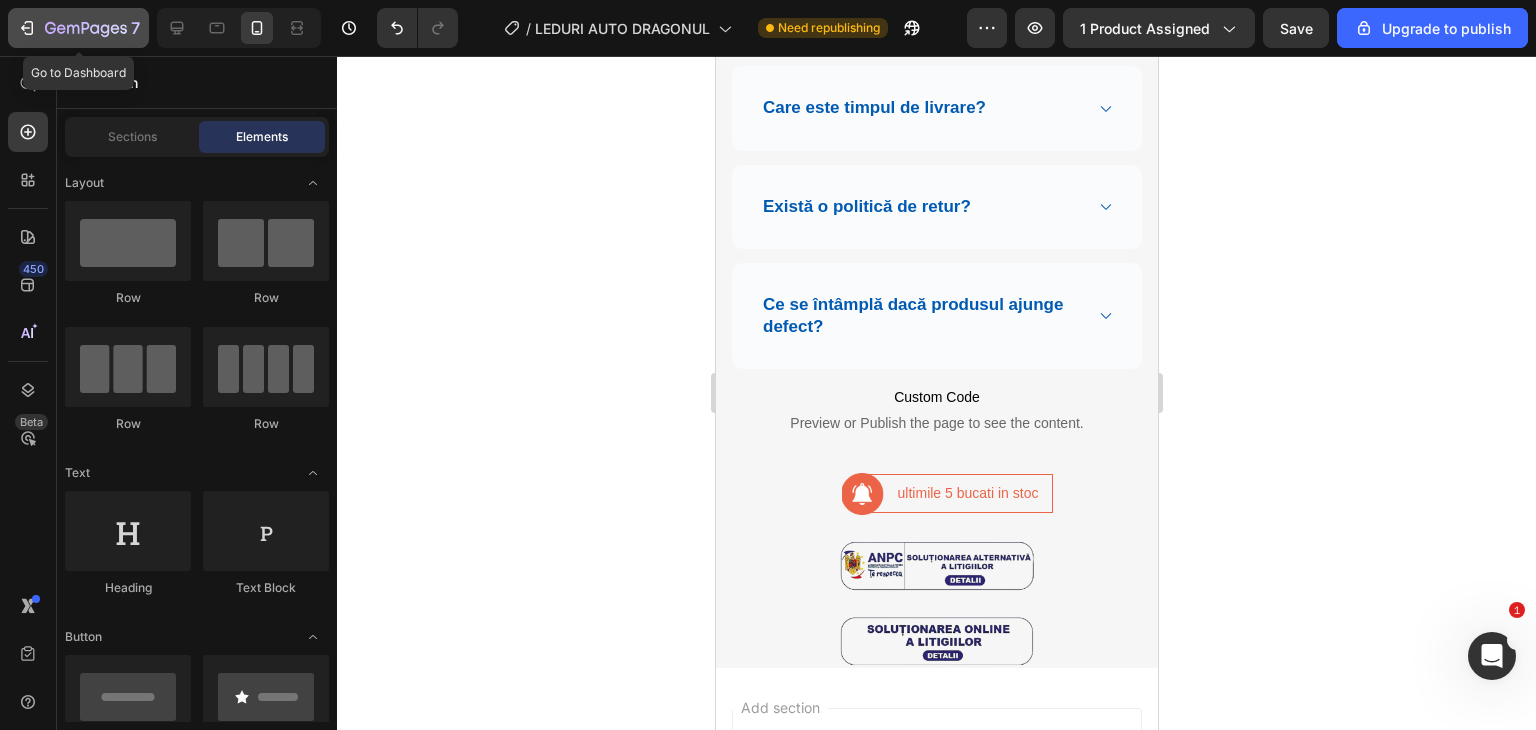 click 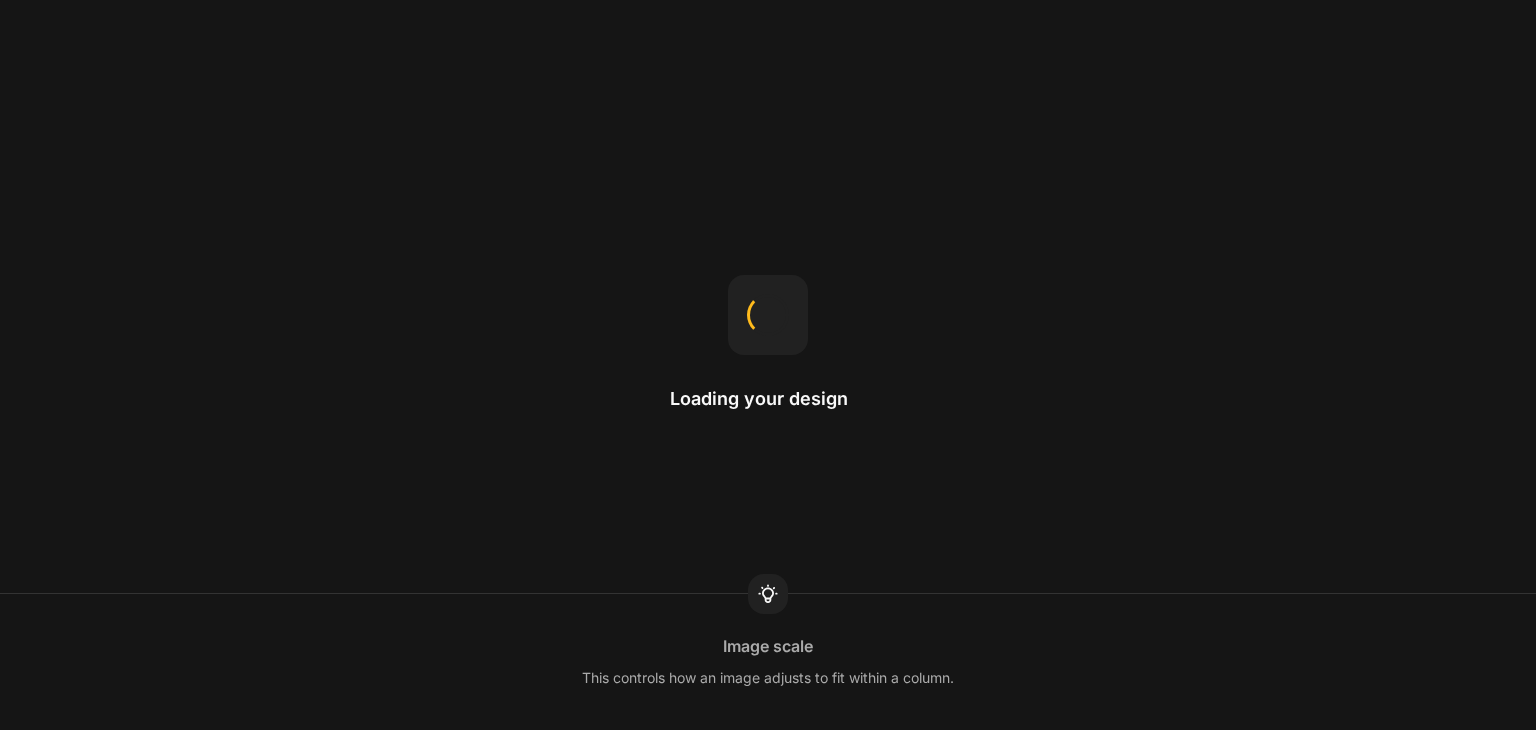 scroll, scrollTop: 0, scrollLeft: 0, axis: both 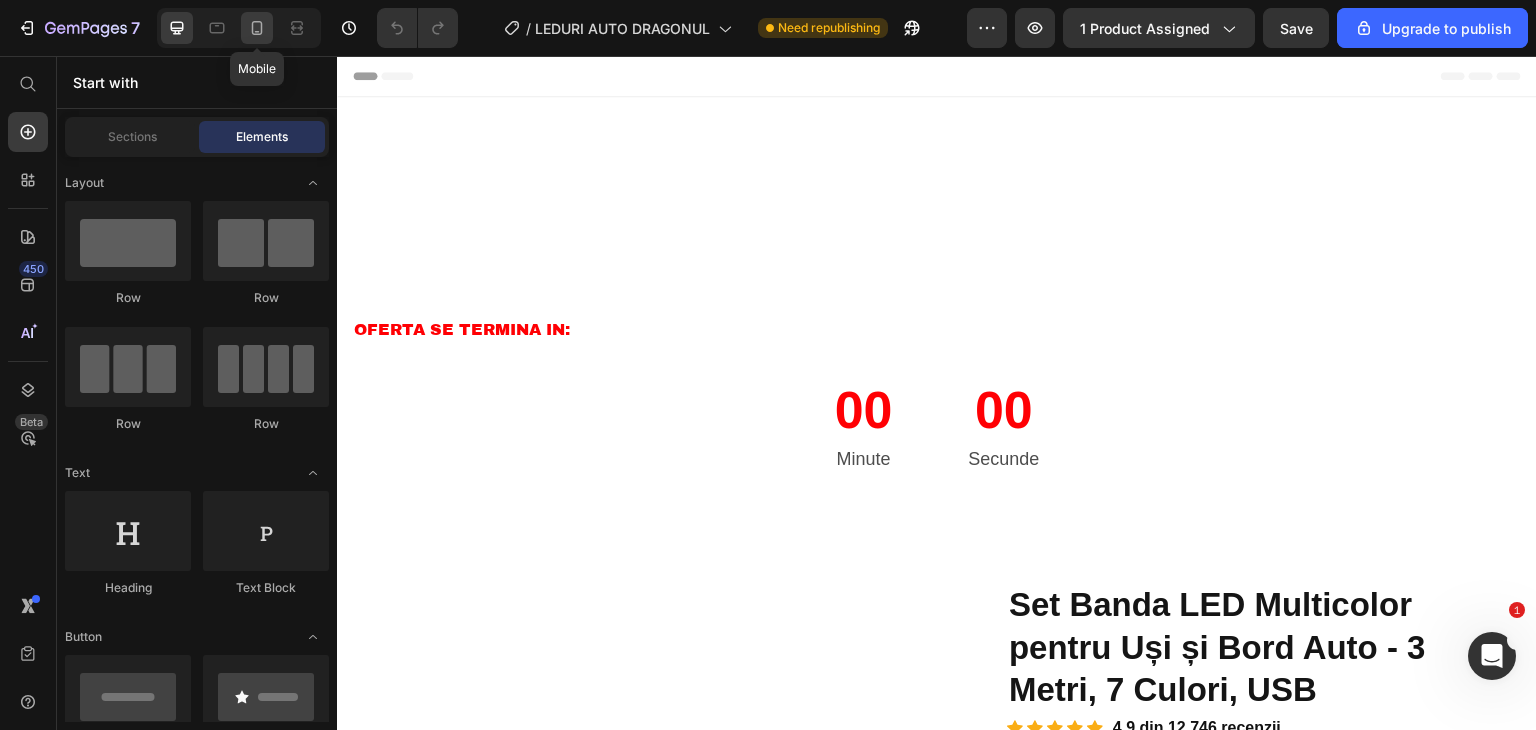 click 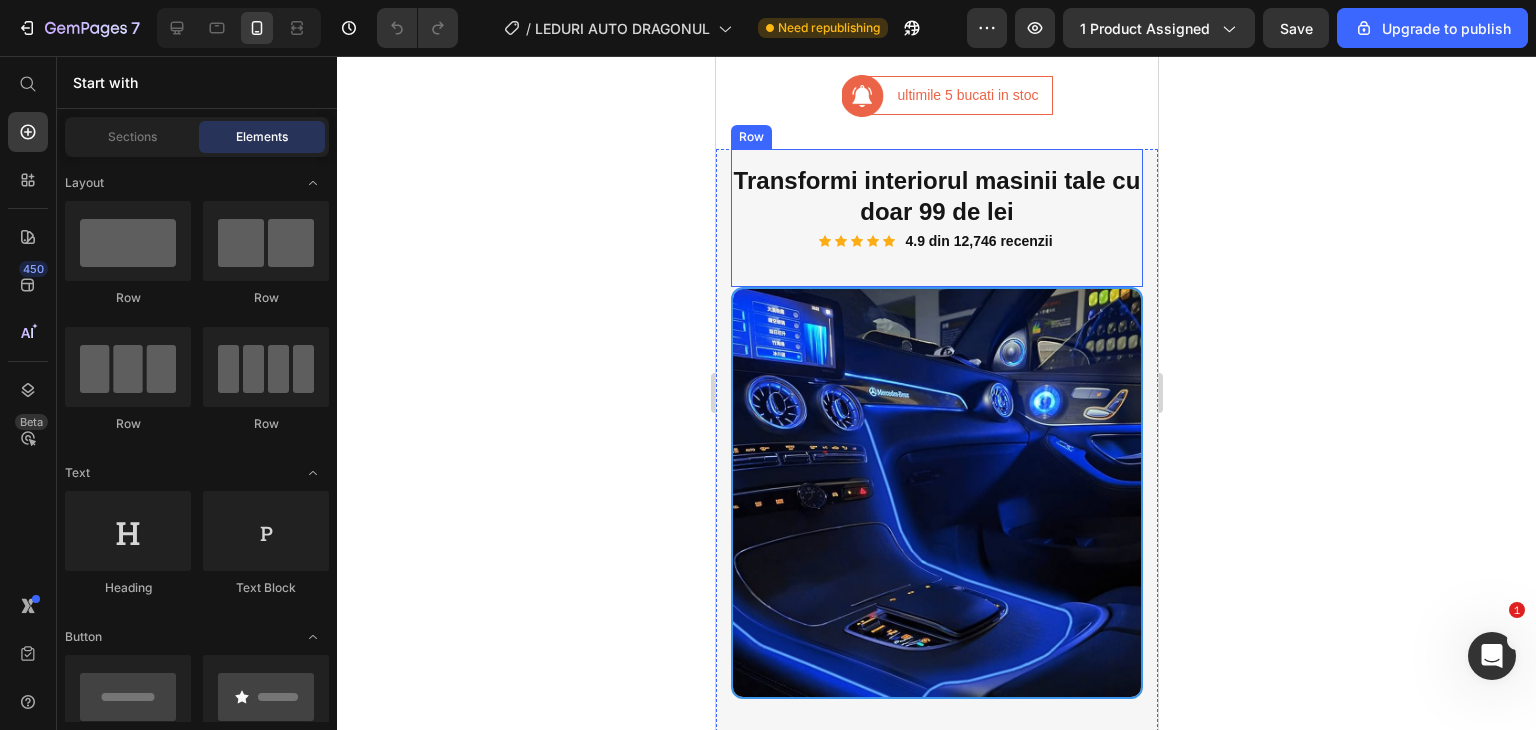 scroll, scrollTop: 2500, scrollLeft: 0, axis: vertical 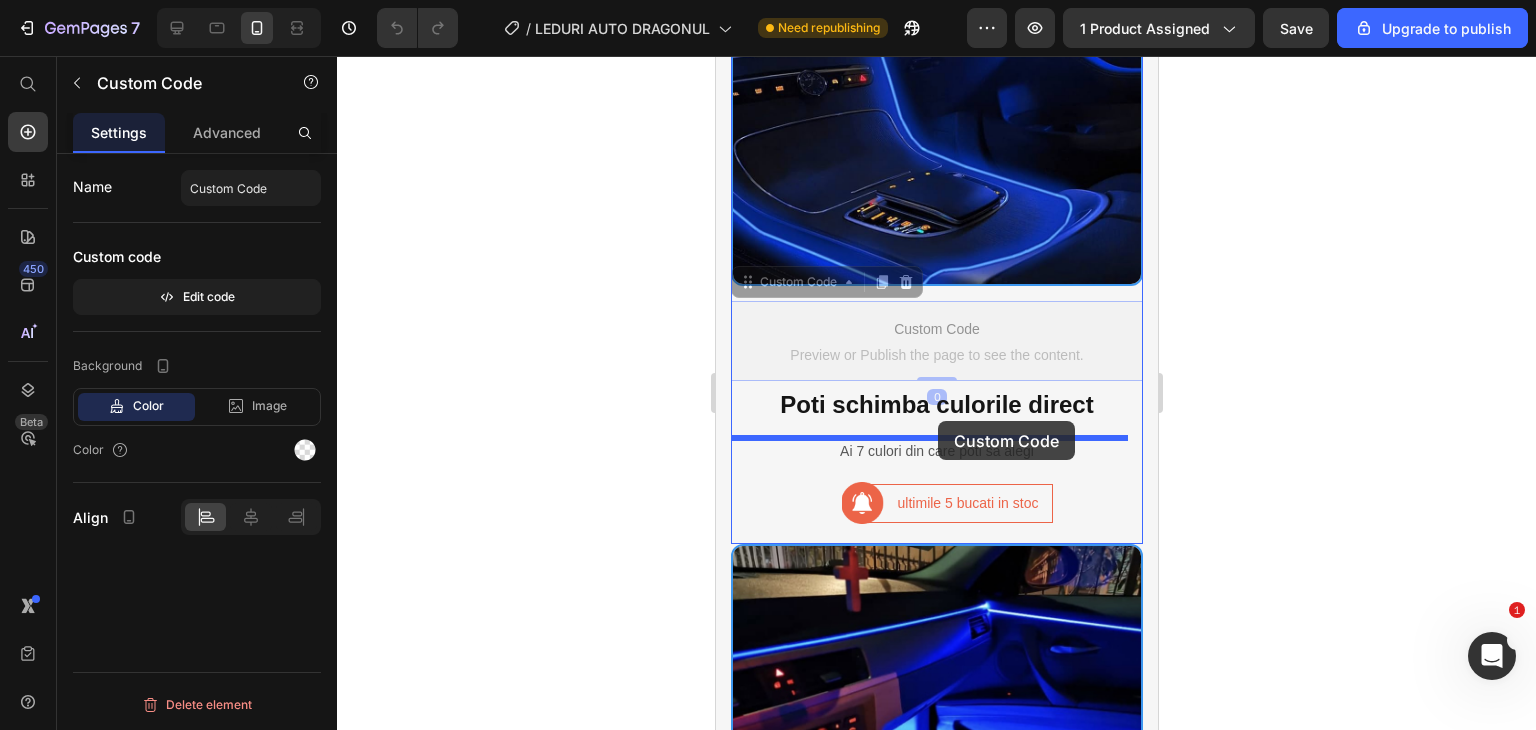 drag, startPoint x: 914, startPoint y: 273, endPoint x: 2069, endPoint y: 475, distance: 1172.531 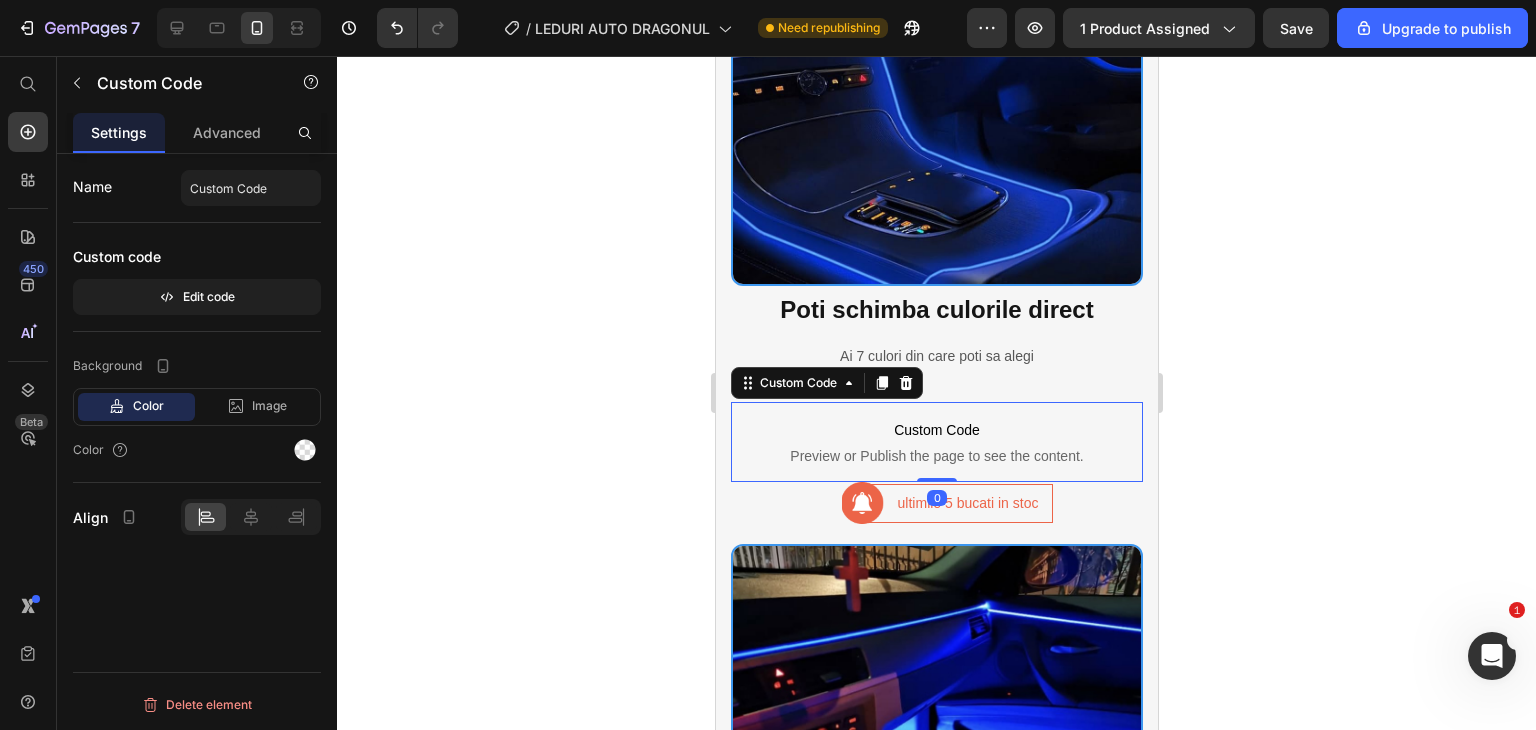 click 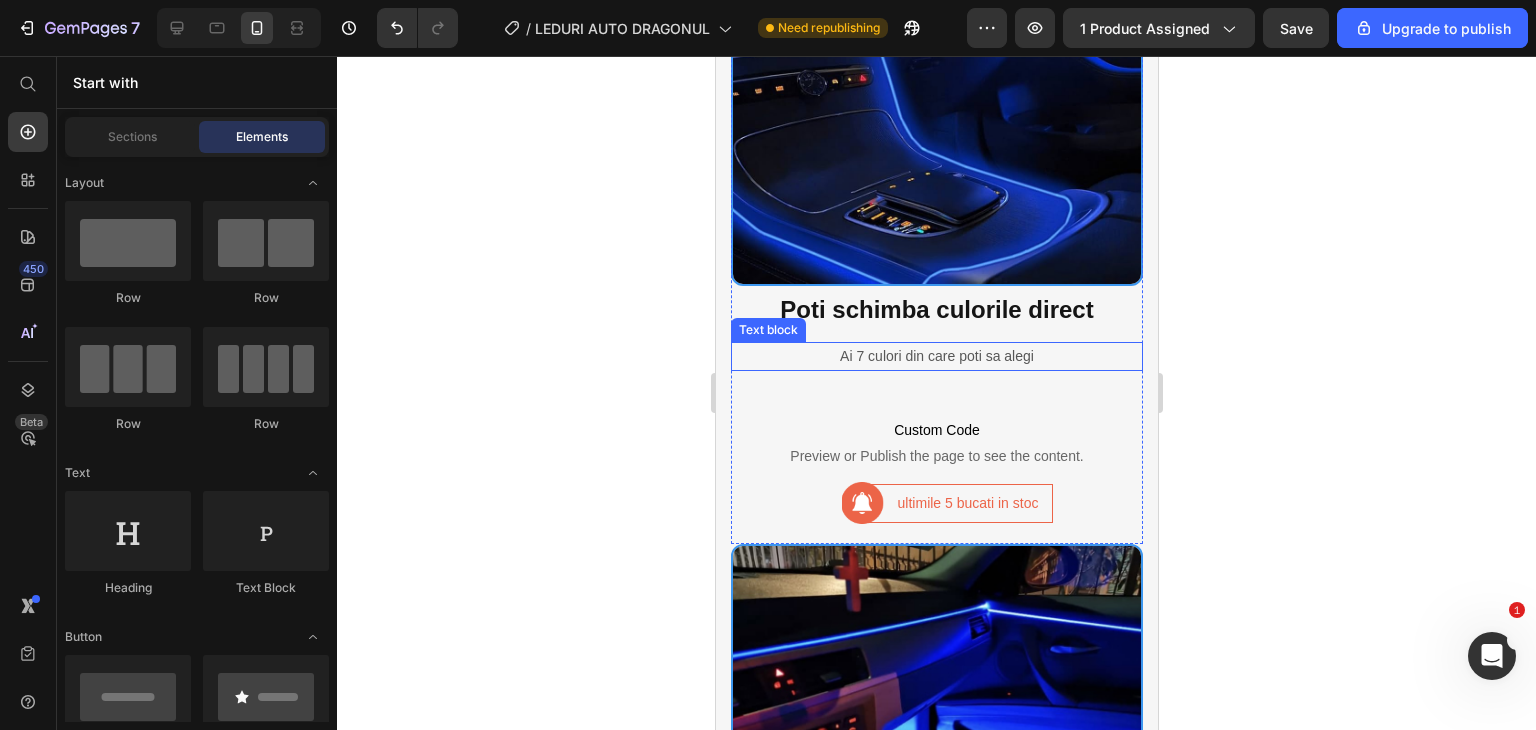 click on "Ai 7 culori din care poti sa alegi" at bounding box center (936, 356) 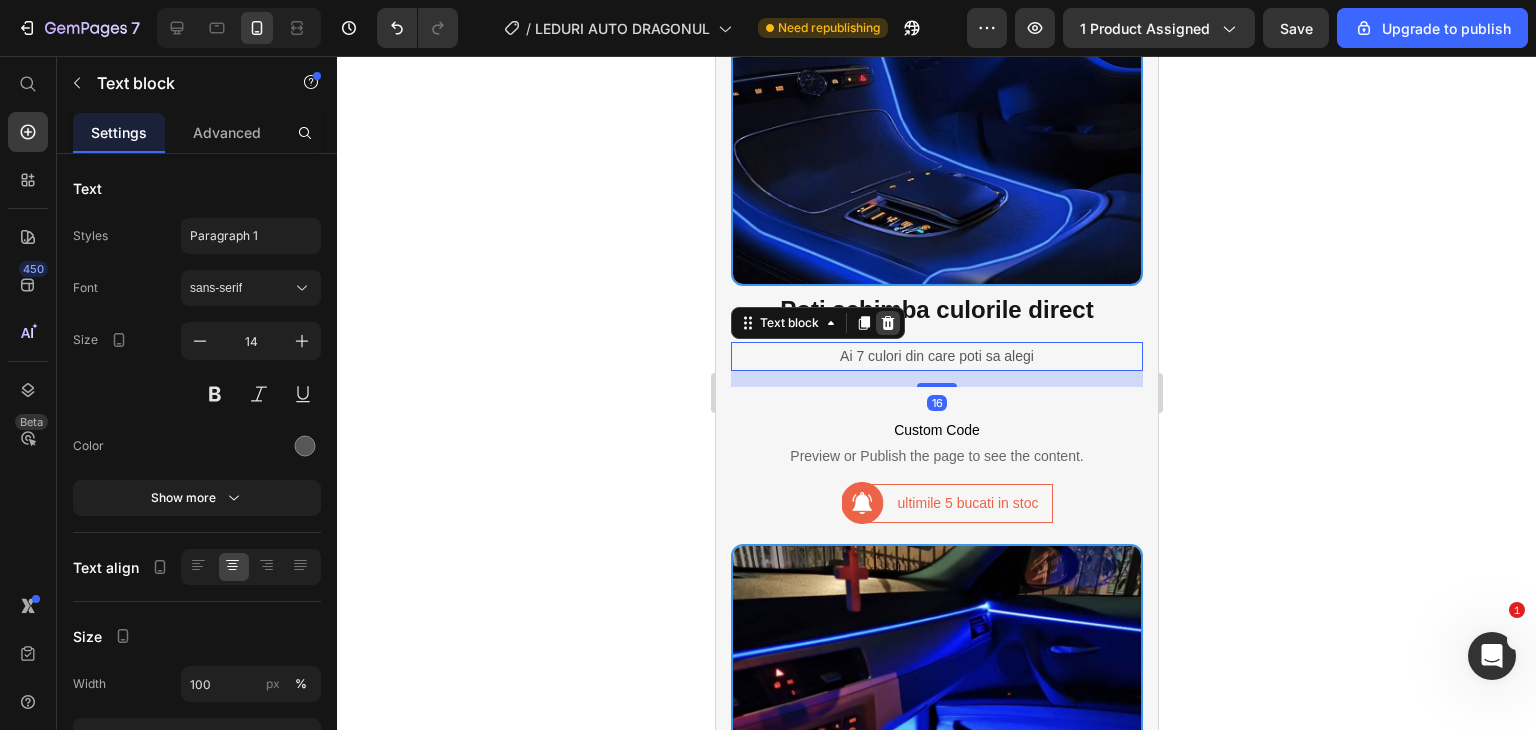 click 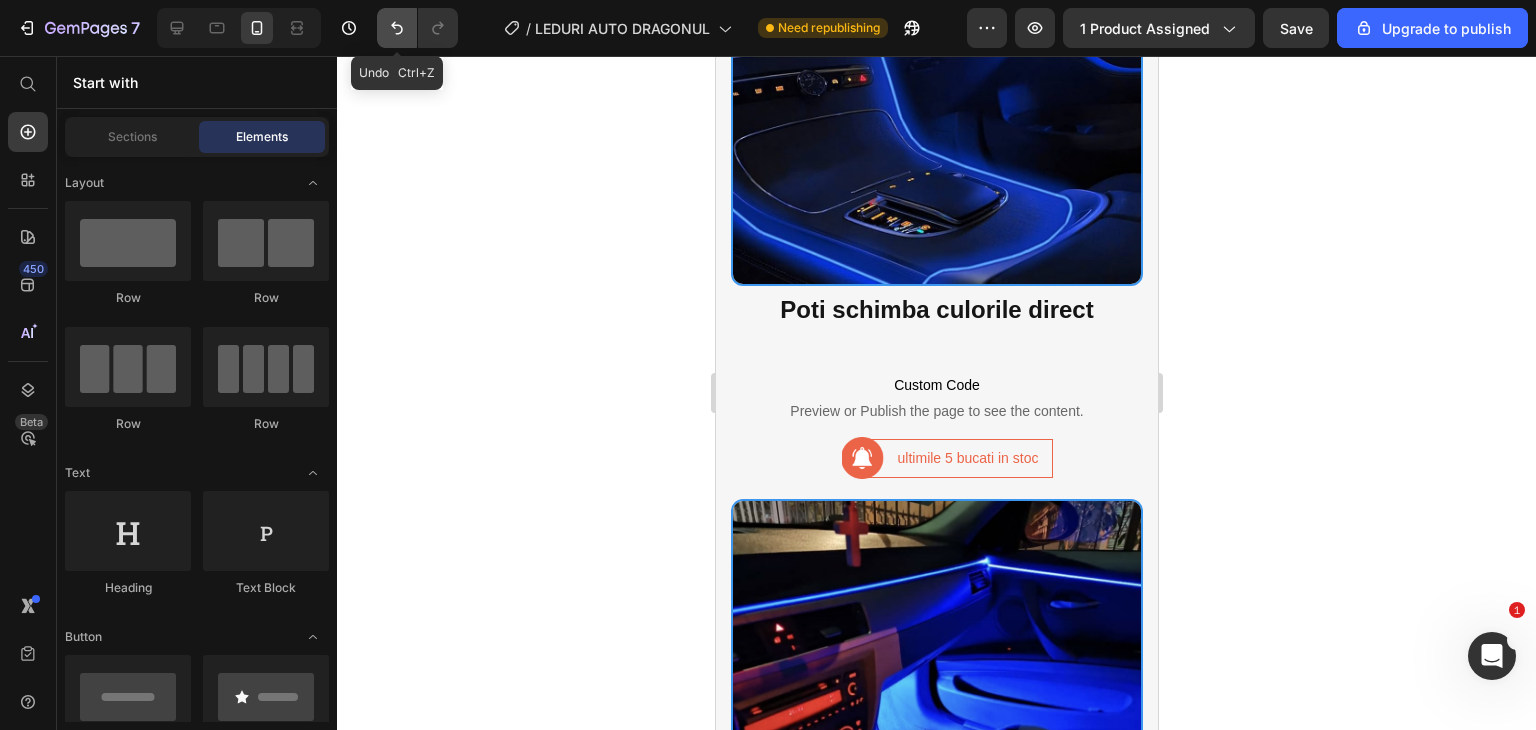 click 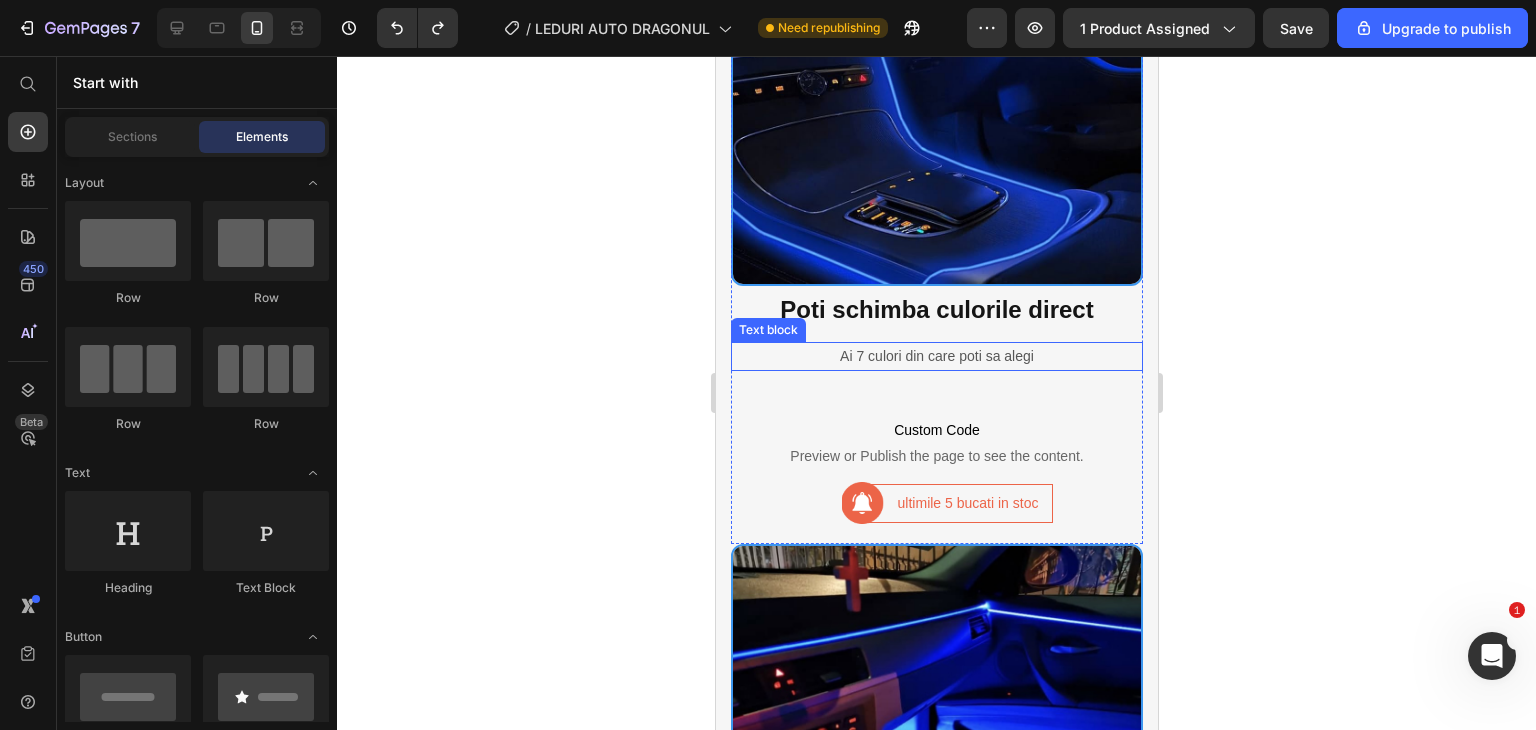 click on "Ai 7 culori din care poti sa alegi" at bounding box center [936, 356] 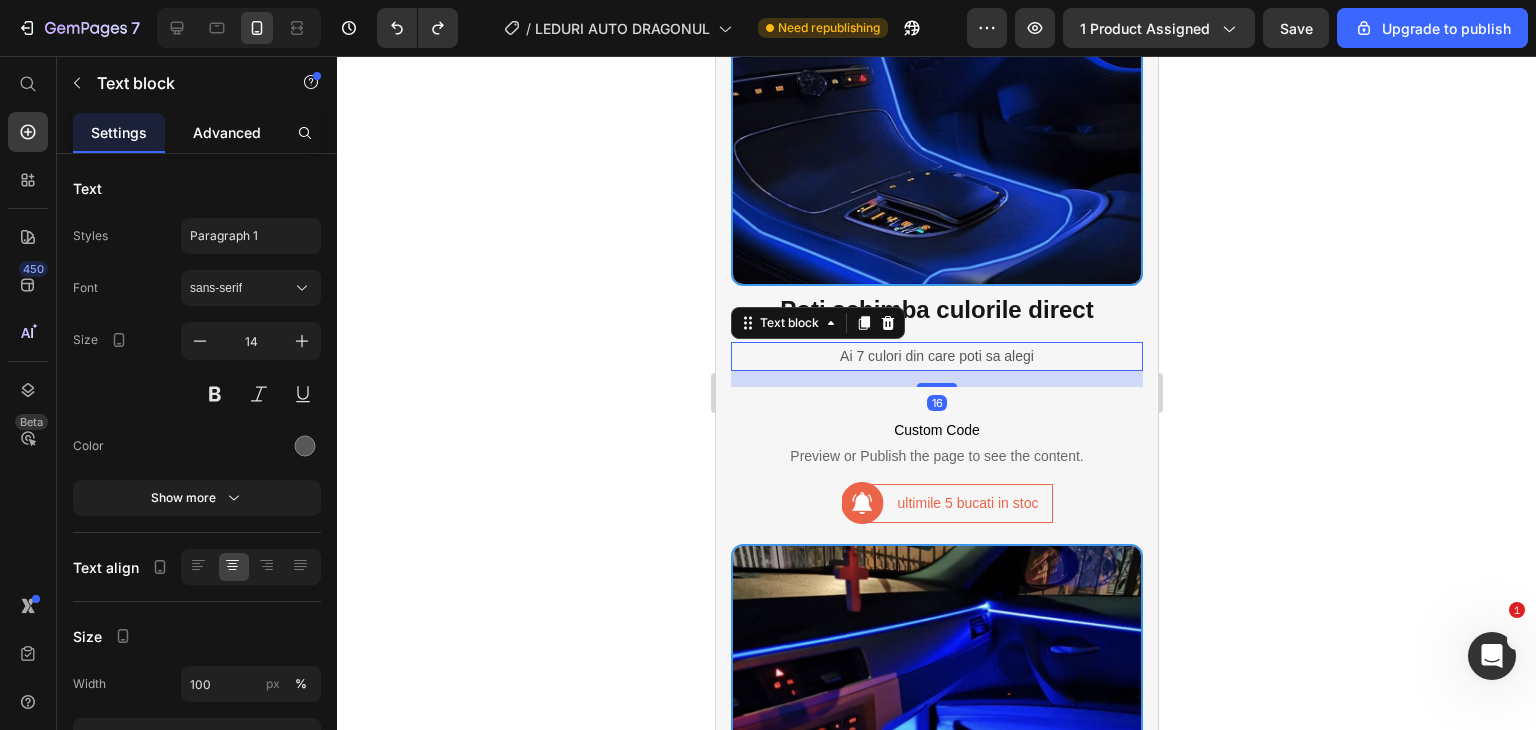 click on "Advanced" at bounding box center (227, 132) 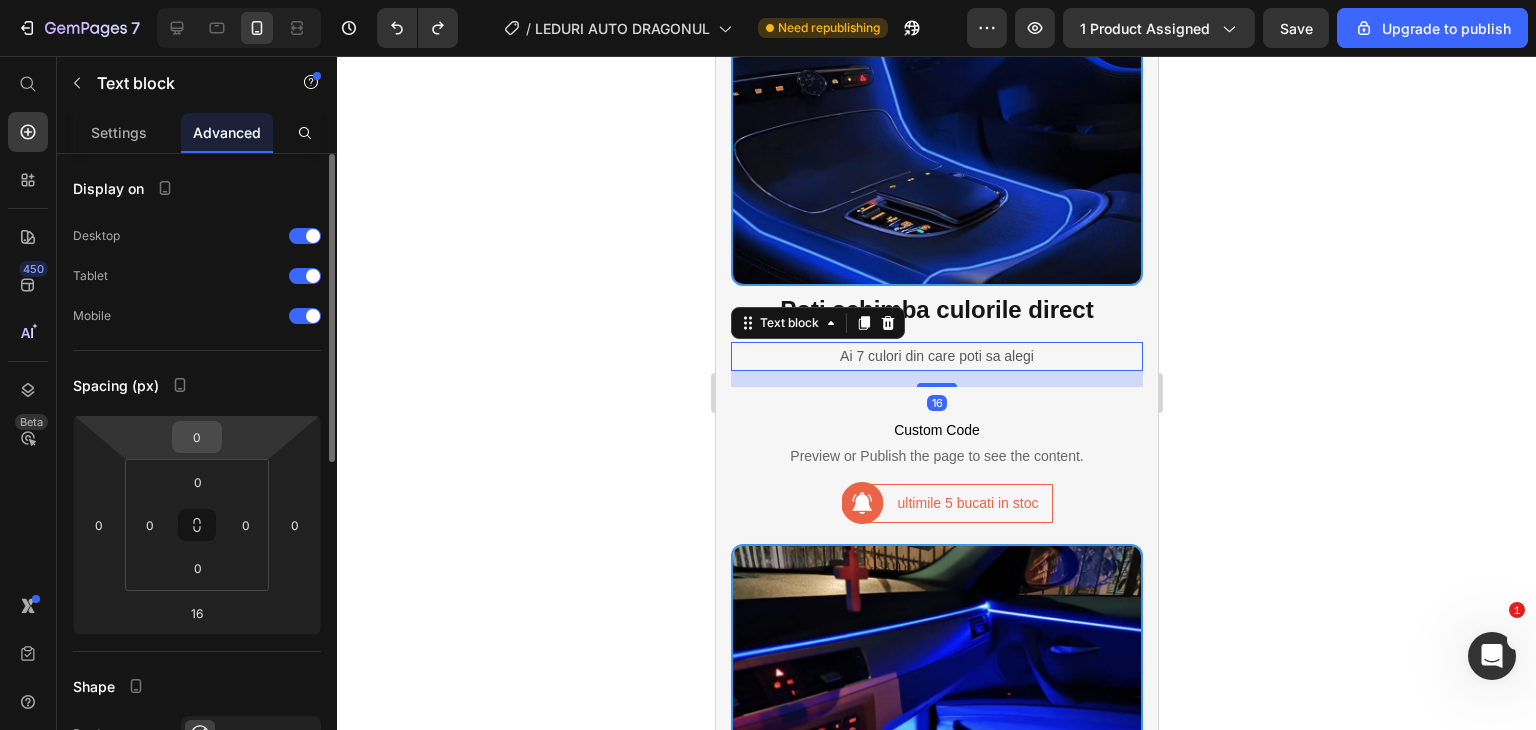 click on "0" at bounding box center [197, 437] 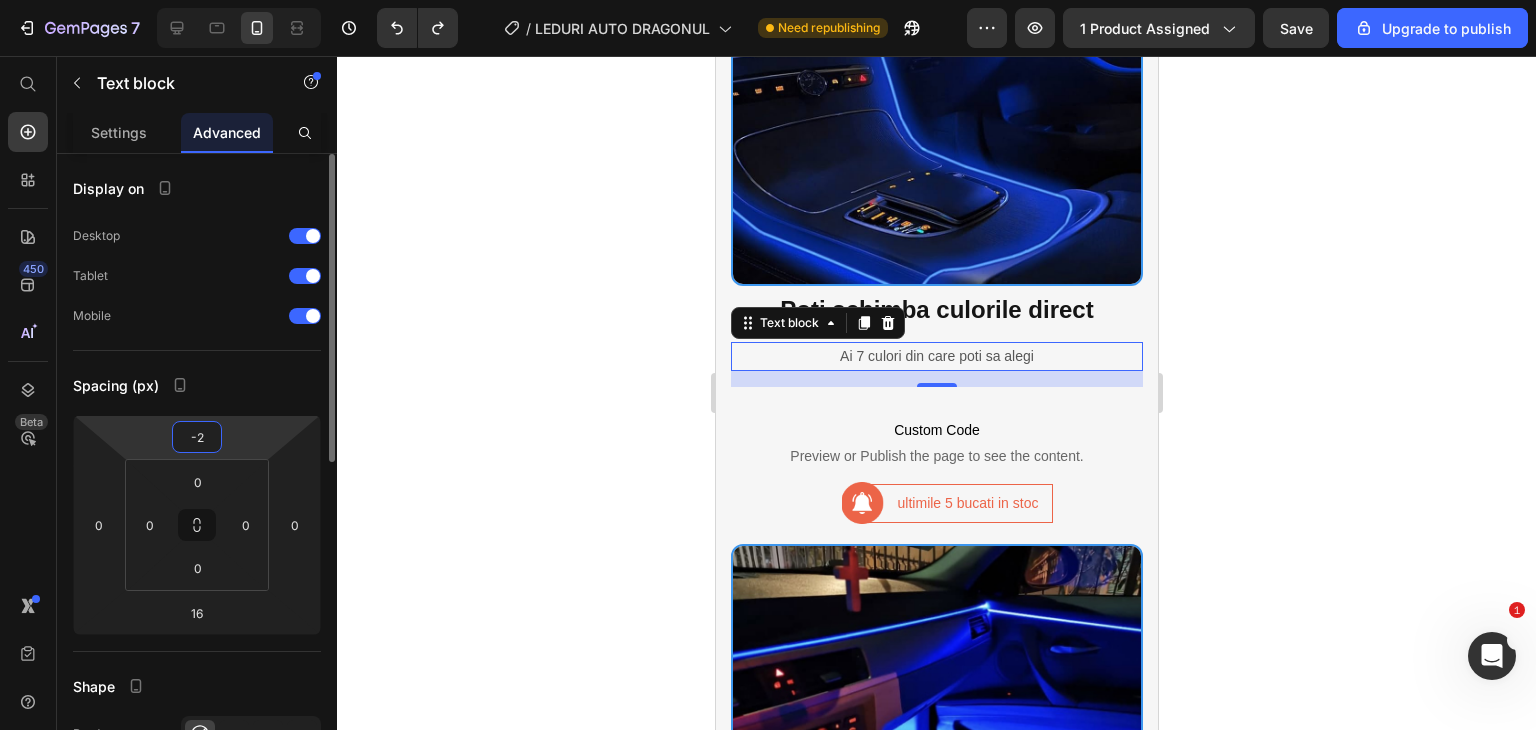 type on "-20" 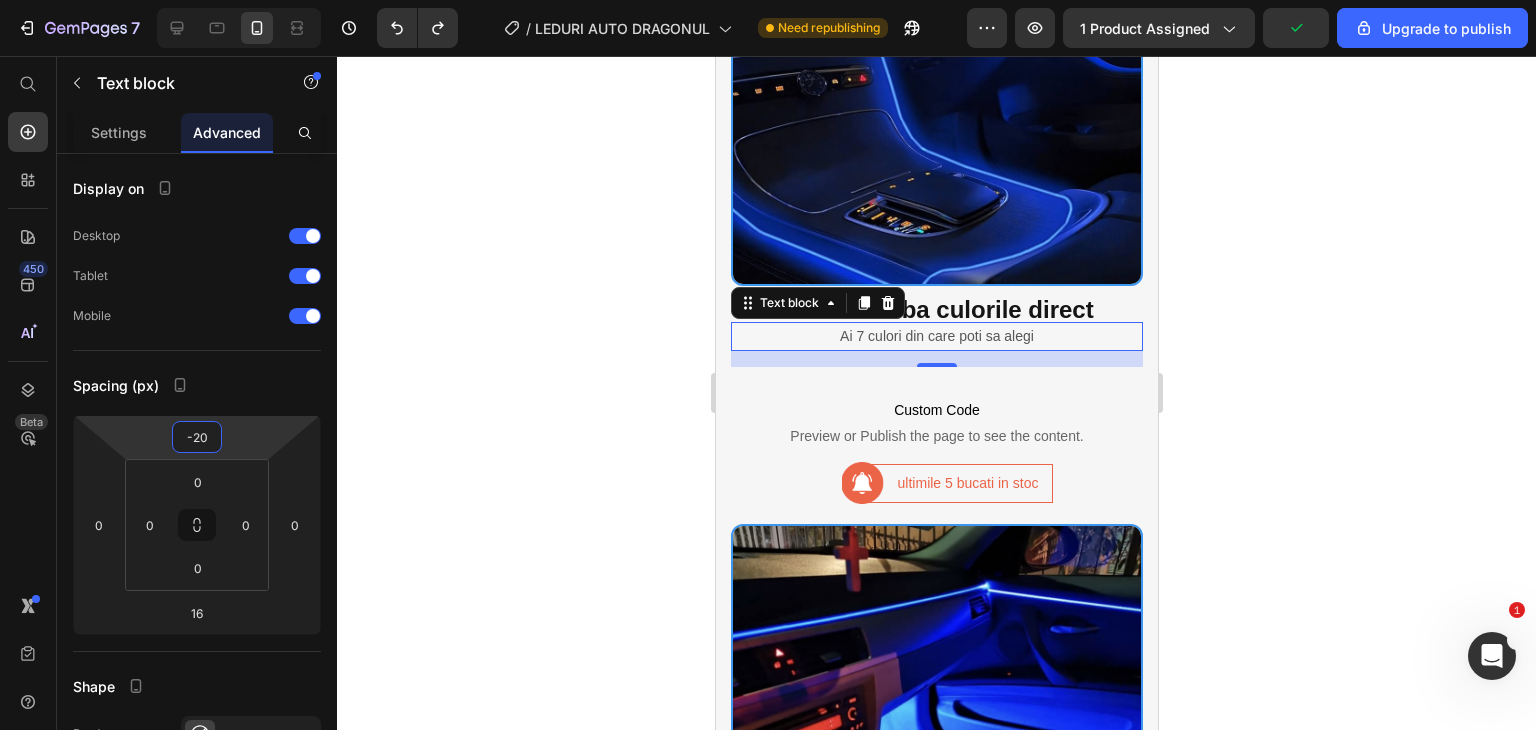click 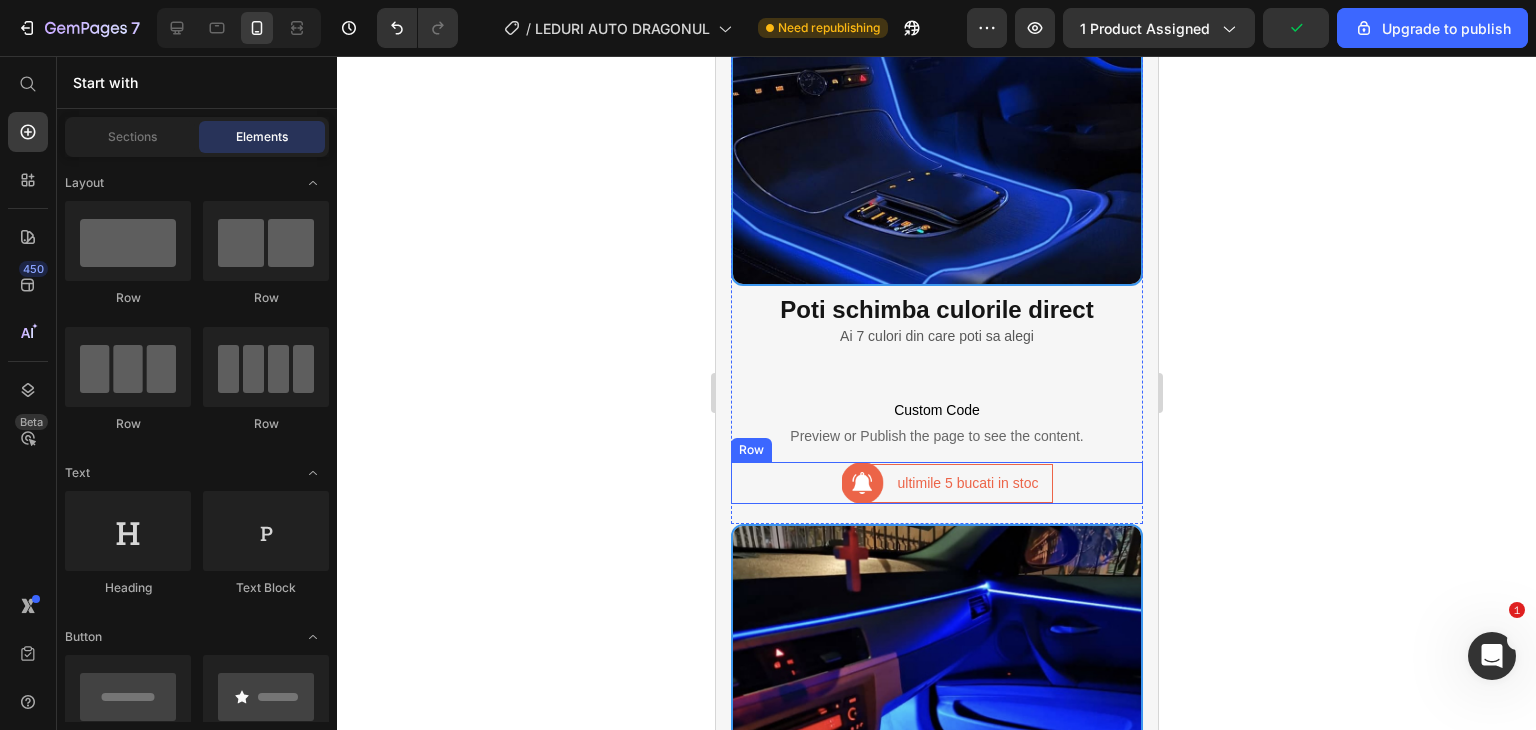 scroll, scrollTop: 2400, scrollLeft: 0, axis: vertical 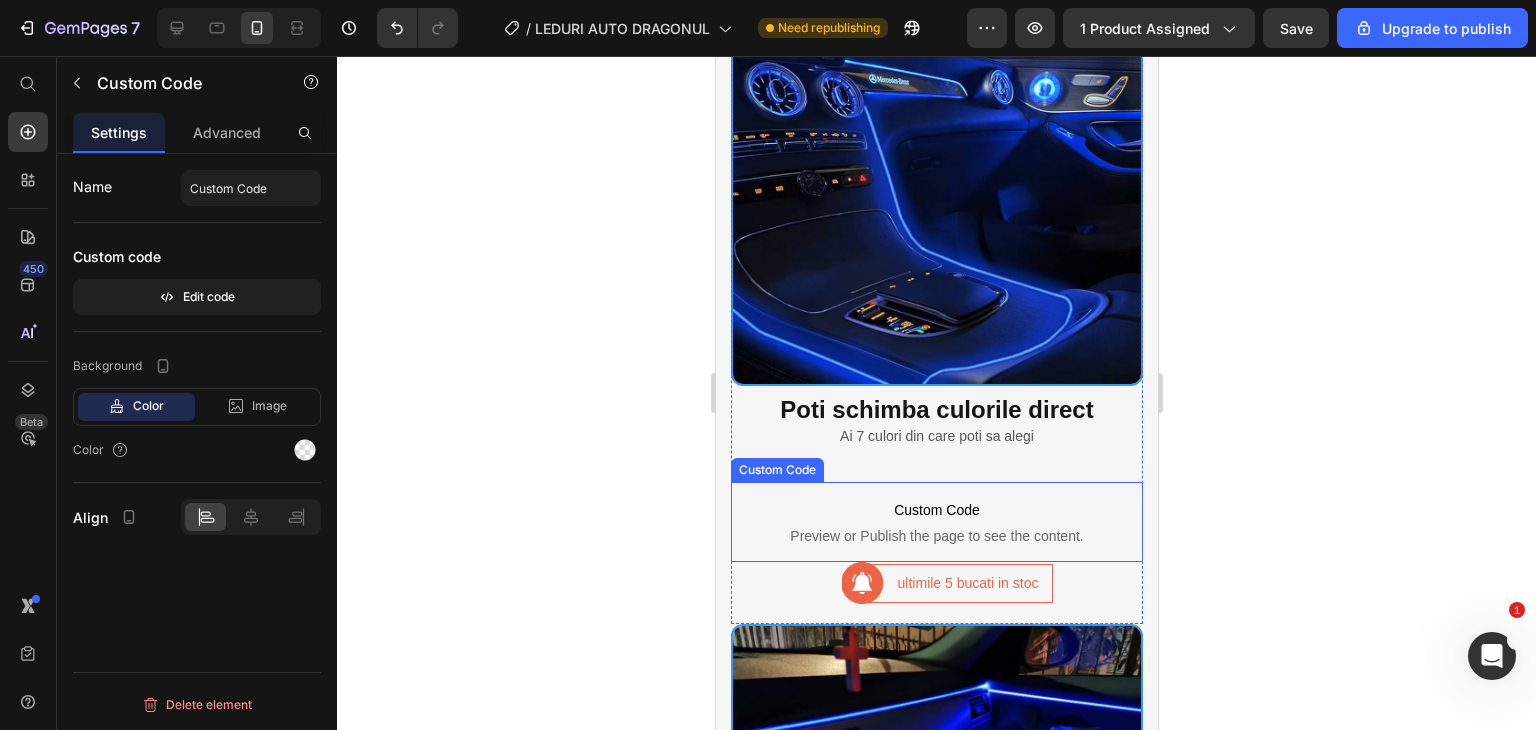 click on "Custom Code" at bounding box center (936, 510) 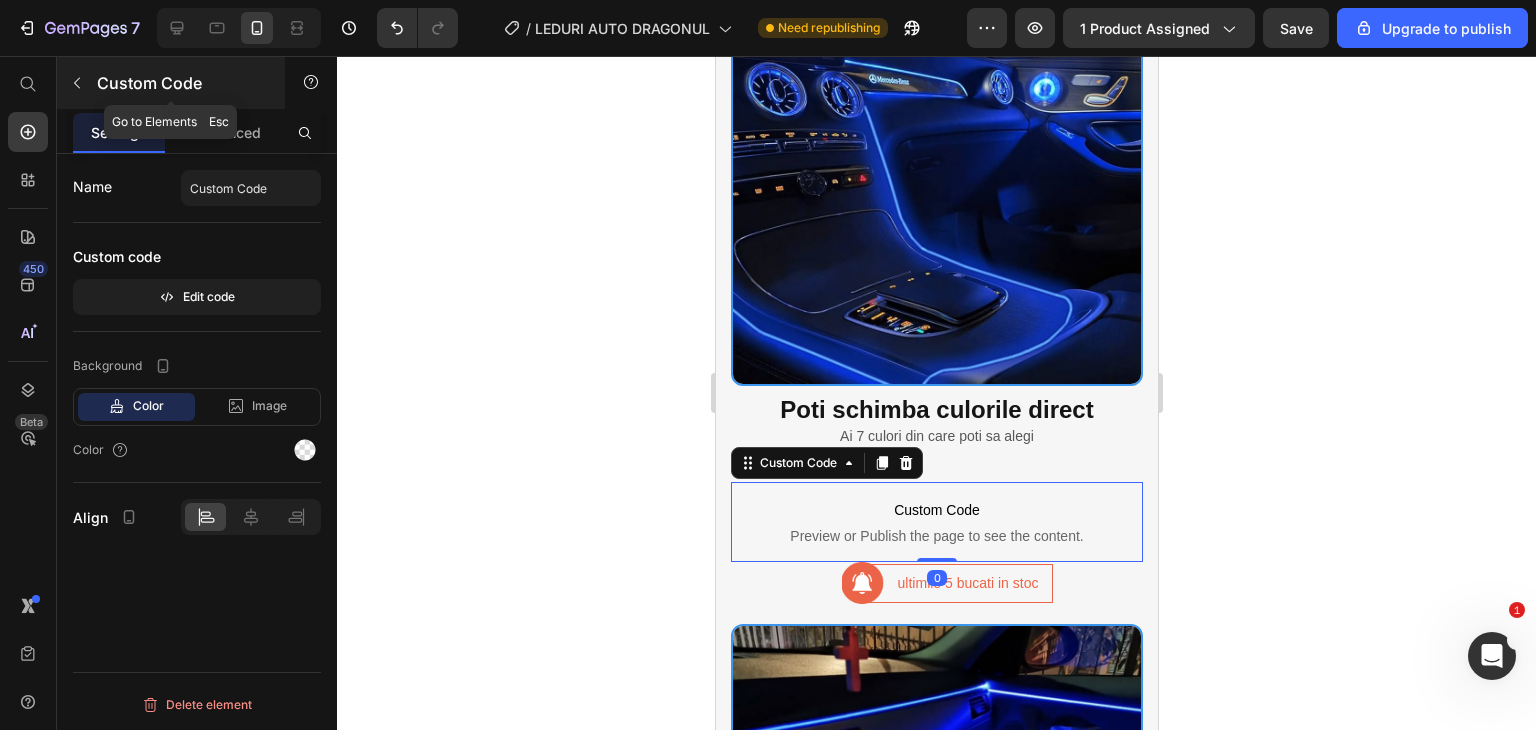 click on "Custom Code" at bounding box center (171, 83) 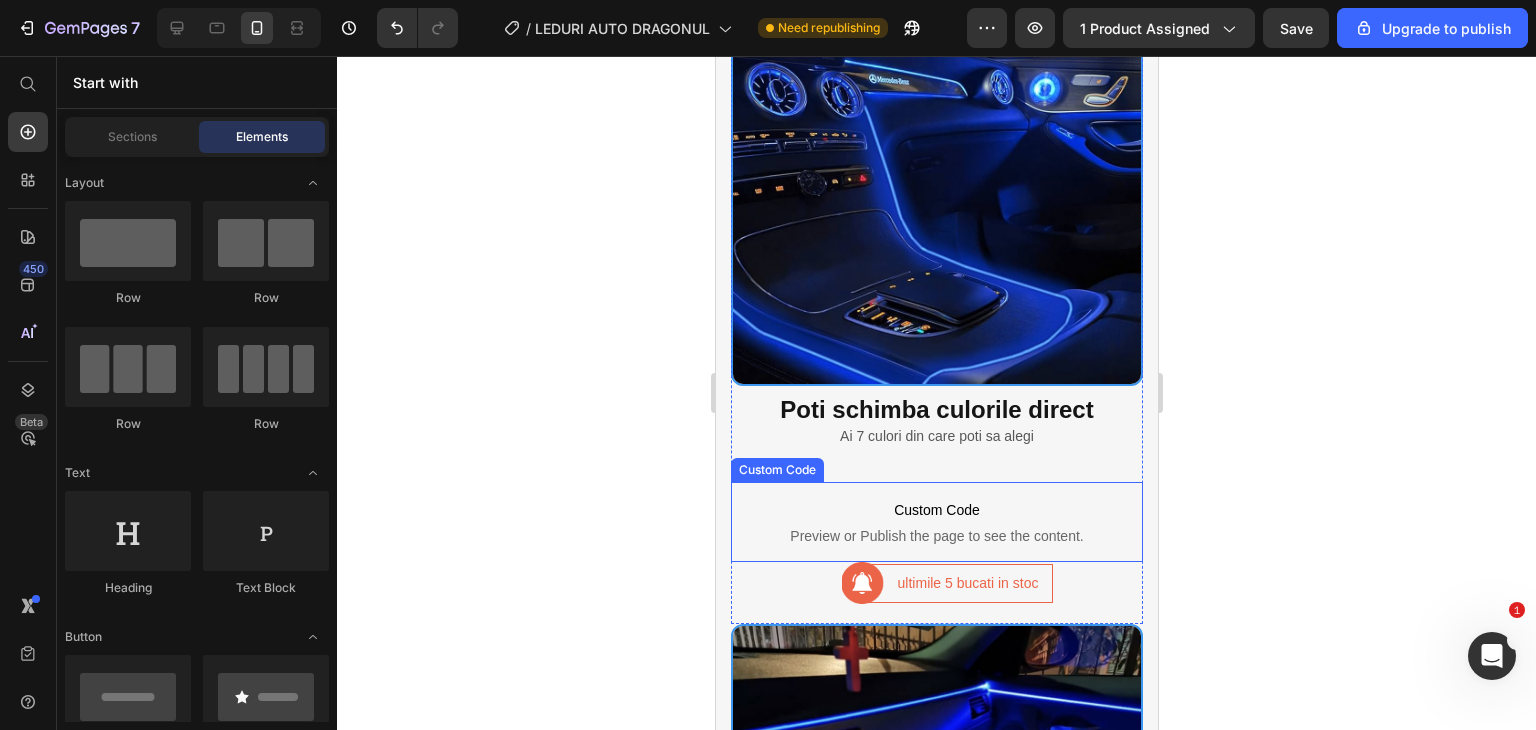 click on "Preview or Publish the page to see the content." at bounding box center [936, 536] 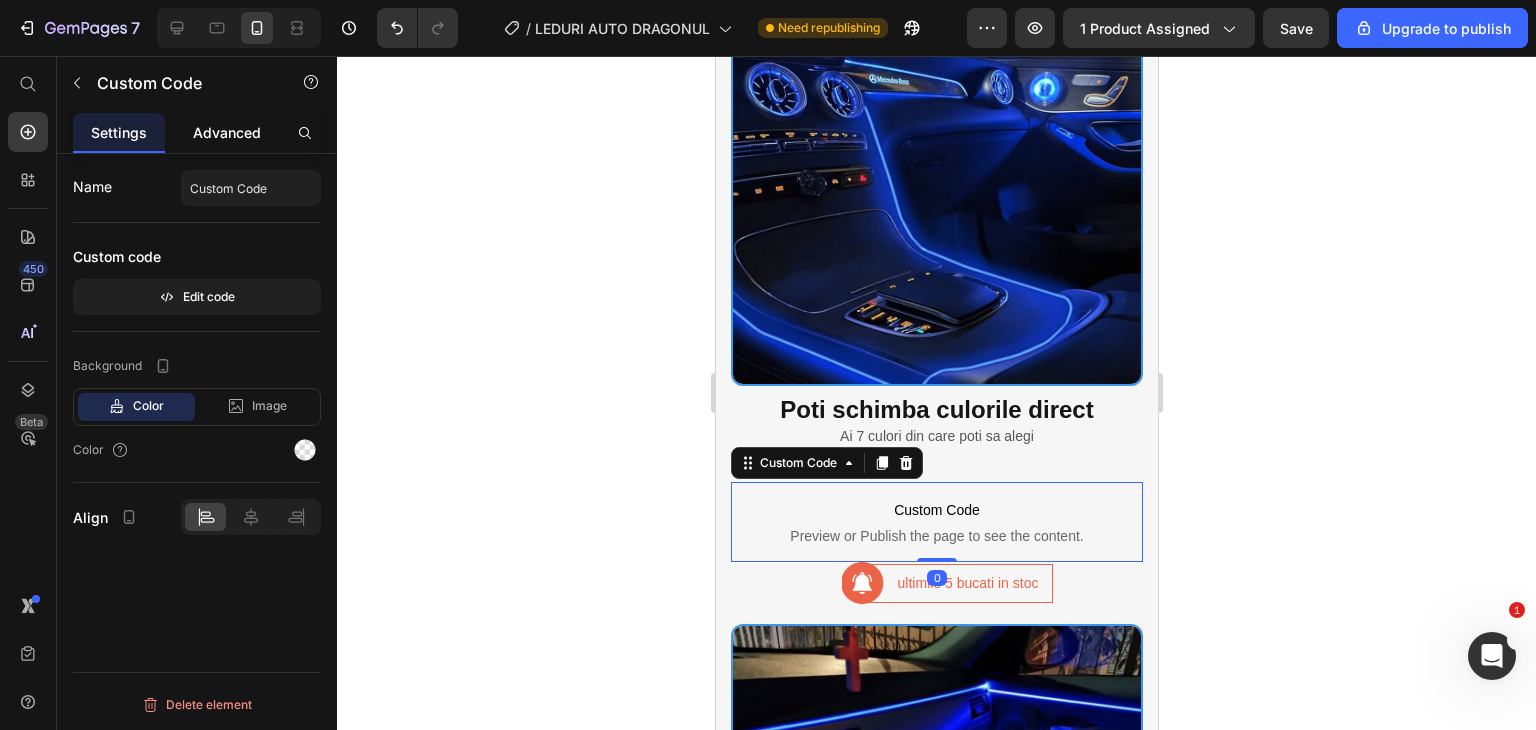 click on "Advanced" at bounding box center (227, 132) 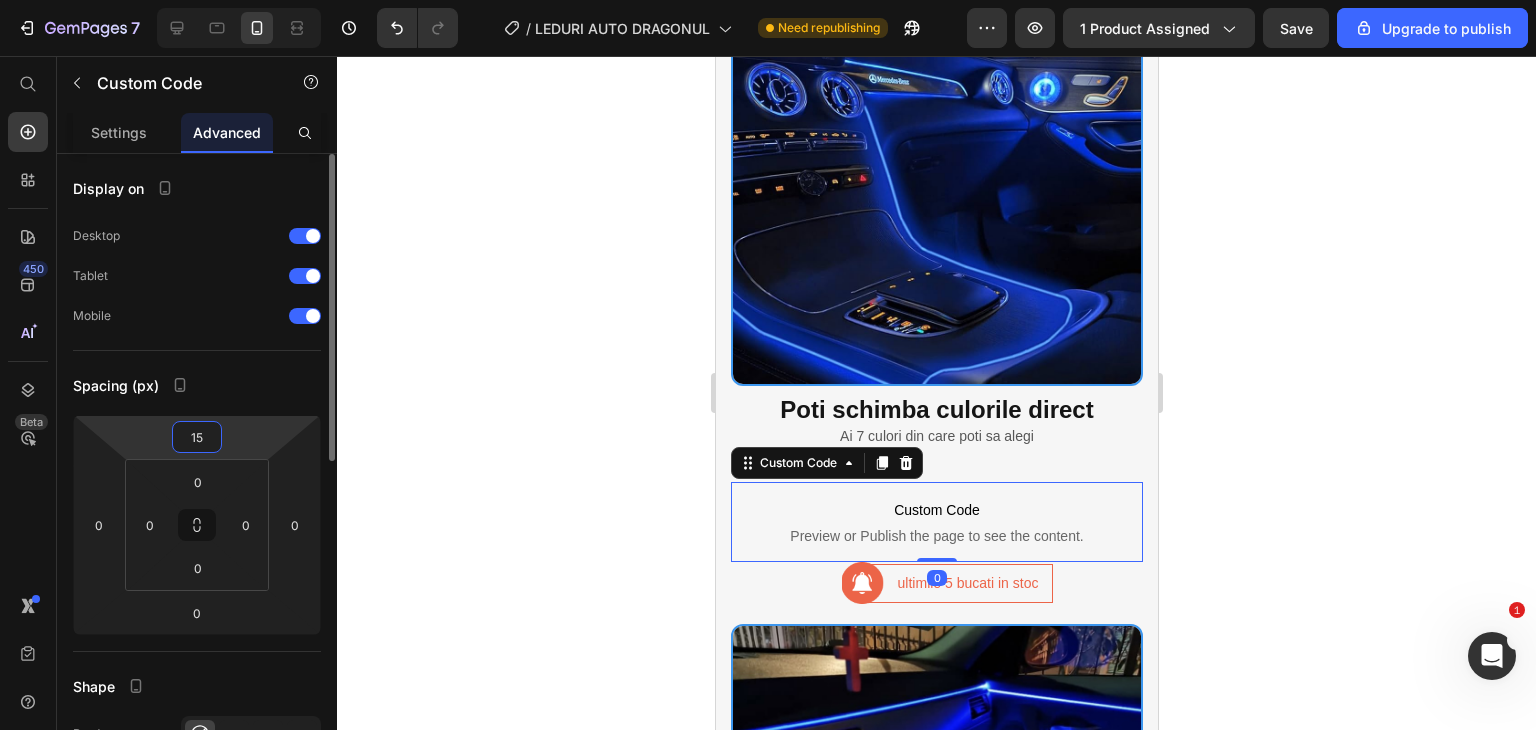 click on "15" at bounding box center [197, 437] 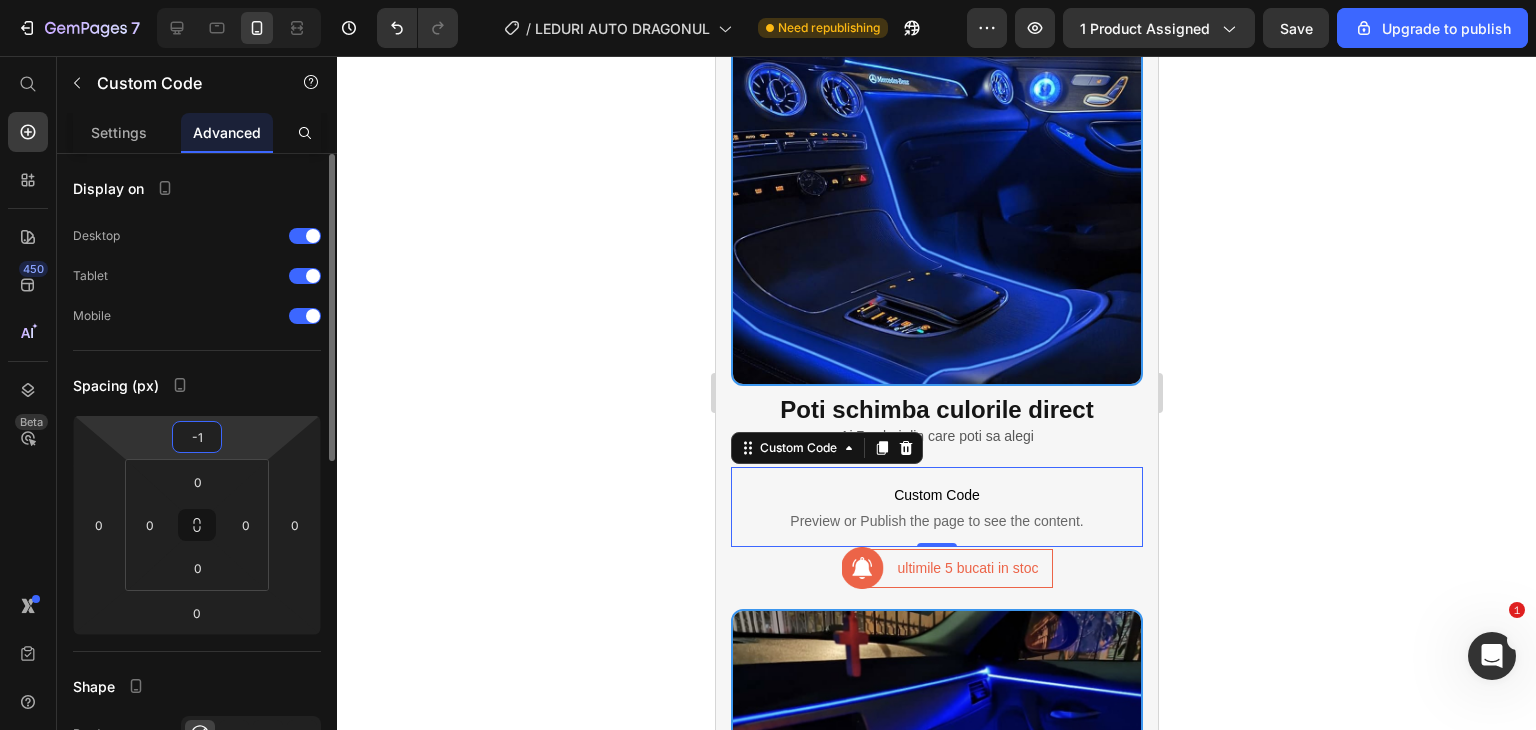 type on "-10" 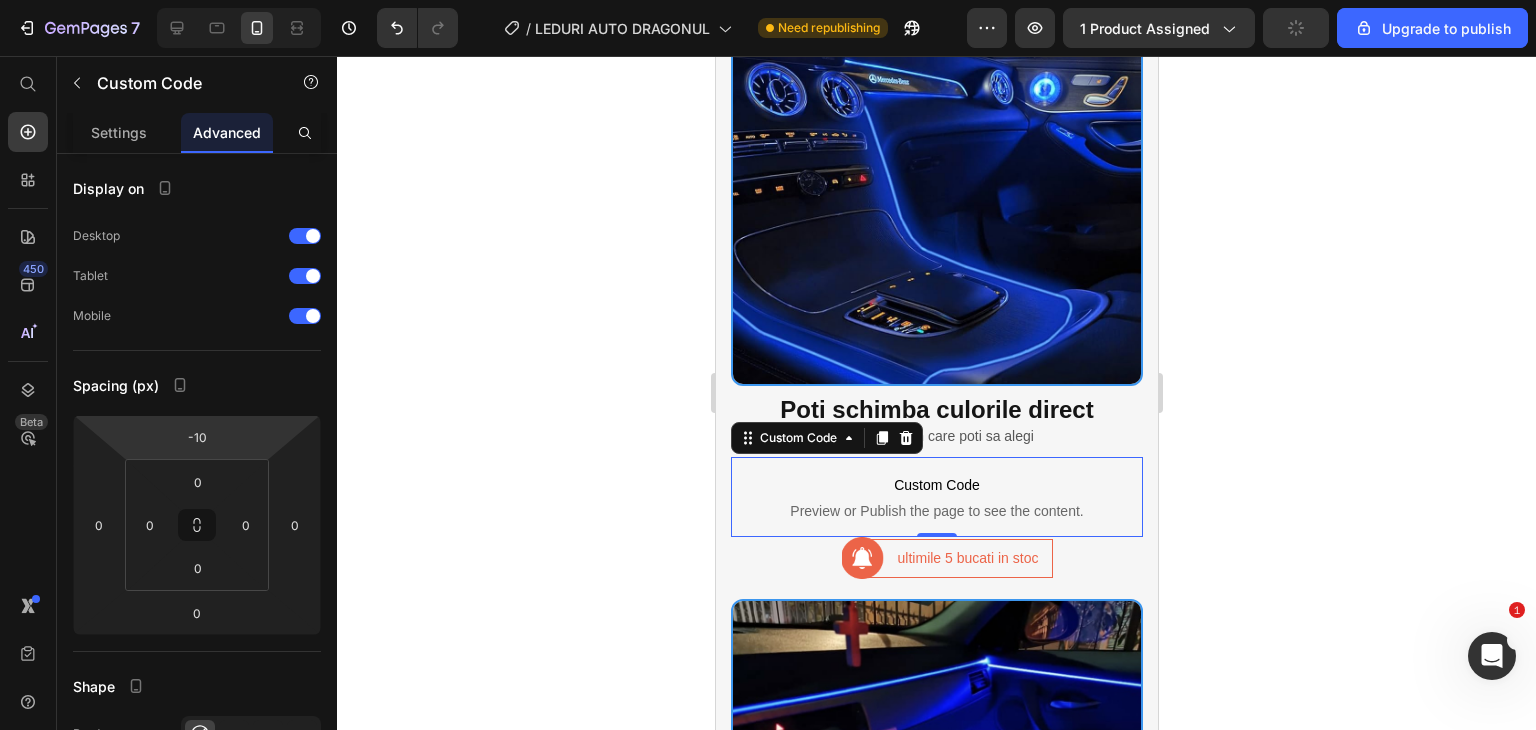 click 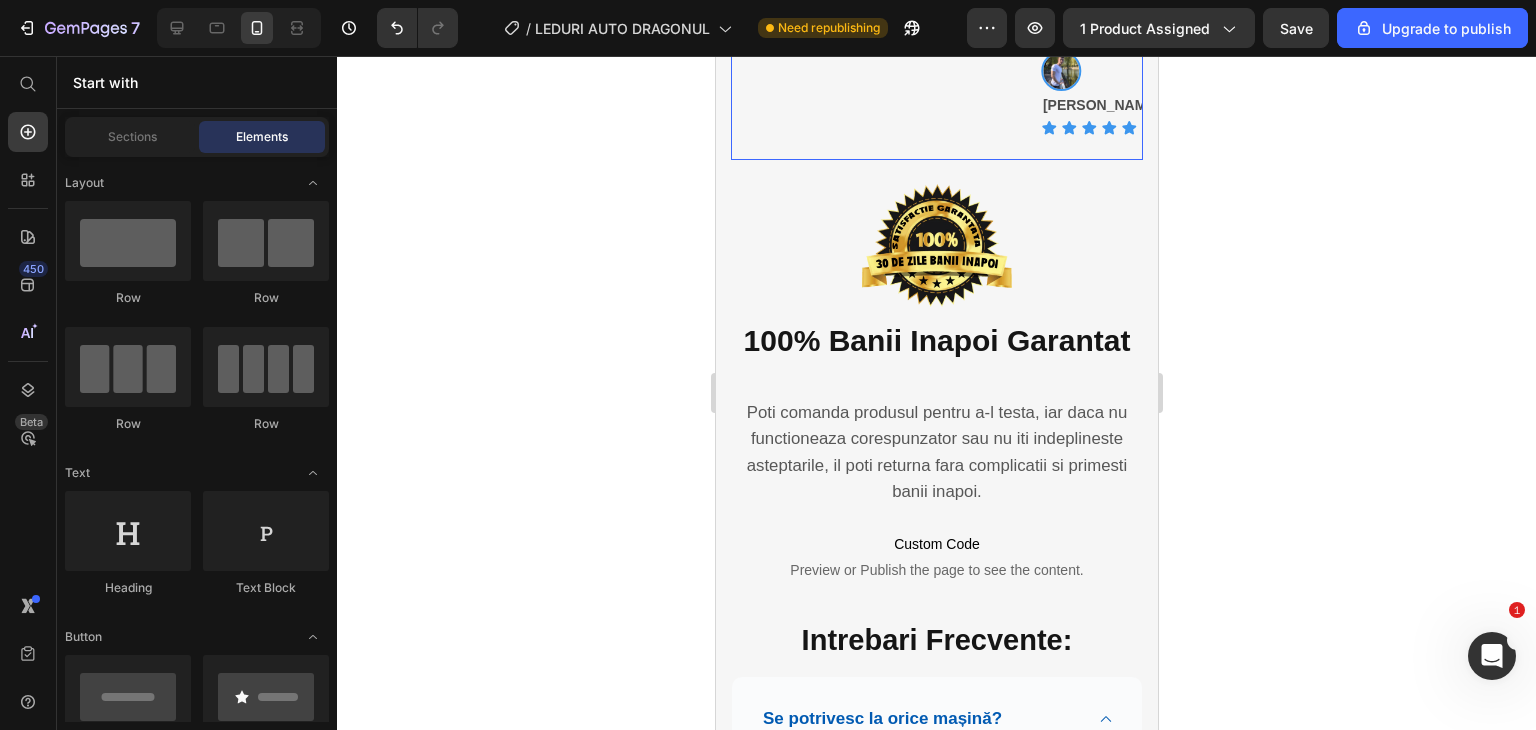 scroll, scrollTop: 4100, scrollLeft: 0, axis: vertical 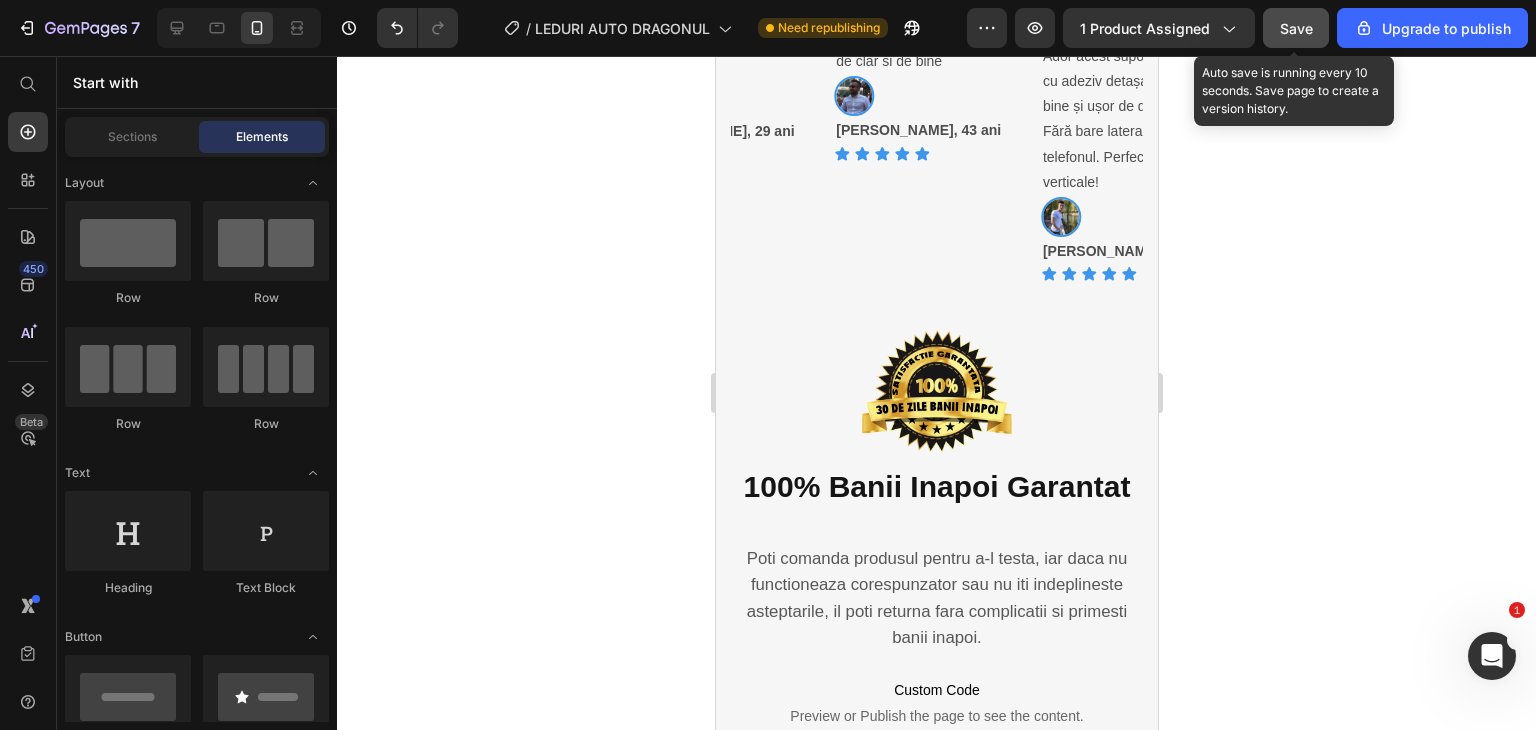 click on "Save" 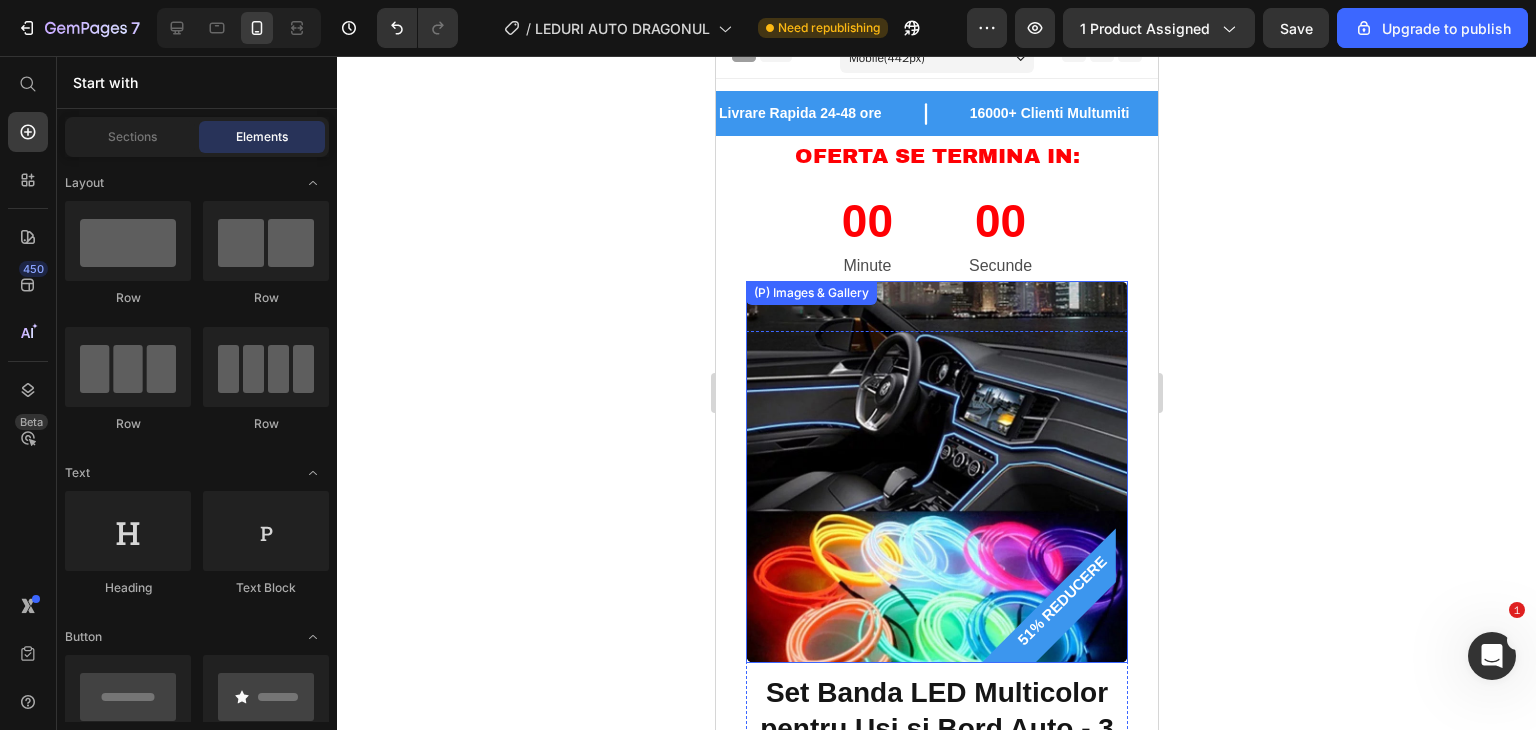 scroll, scrollTop: 0, scrollLeft: 0, axis: both 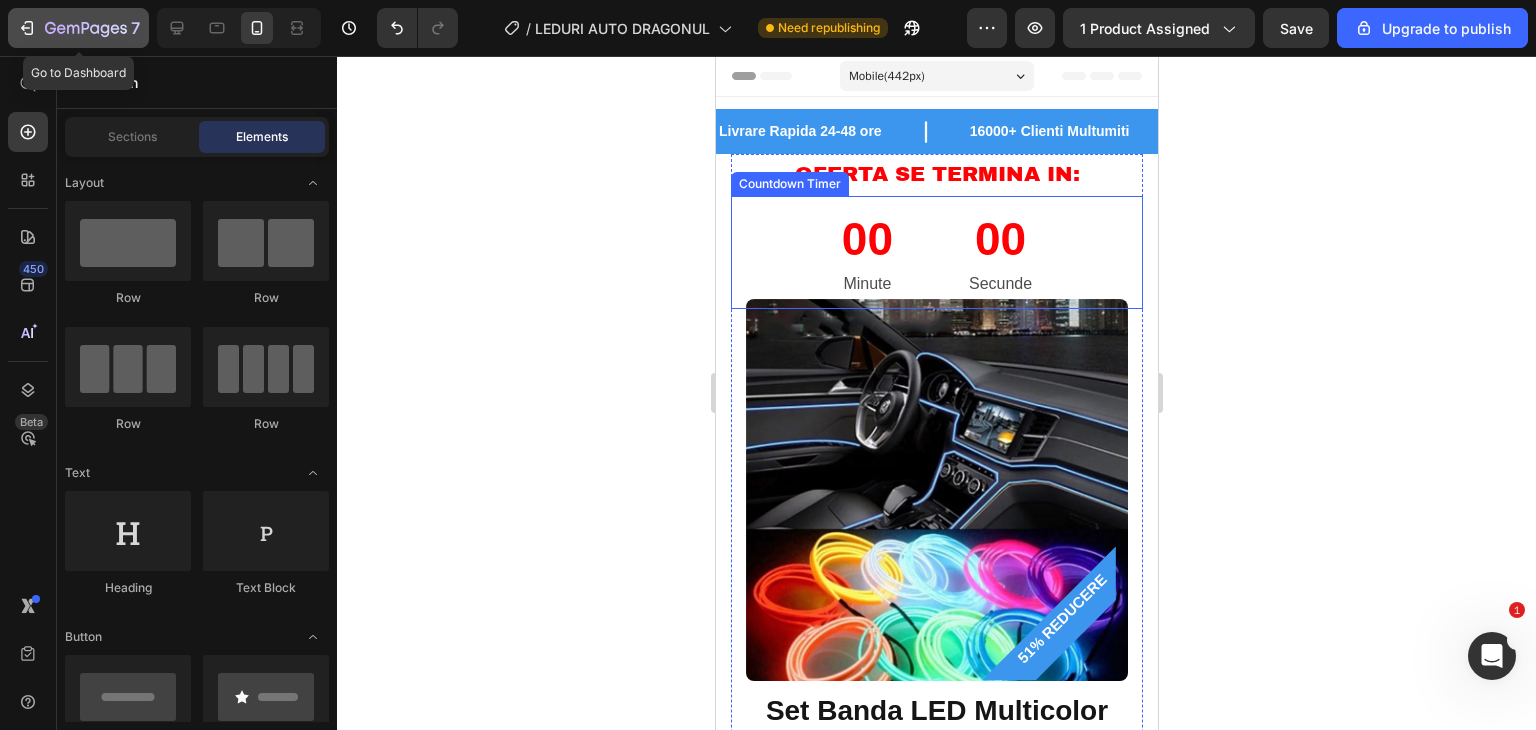 click on "7" 